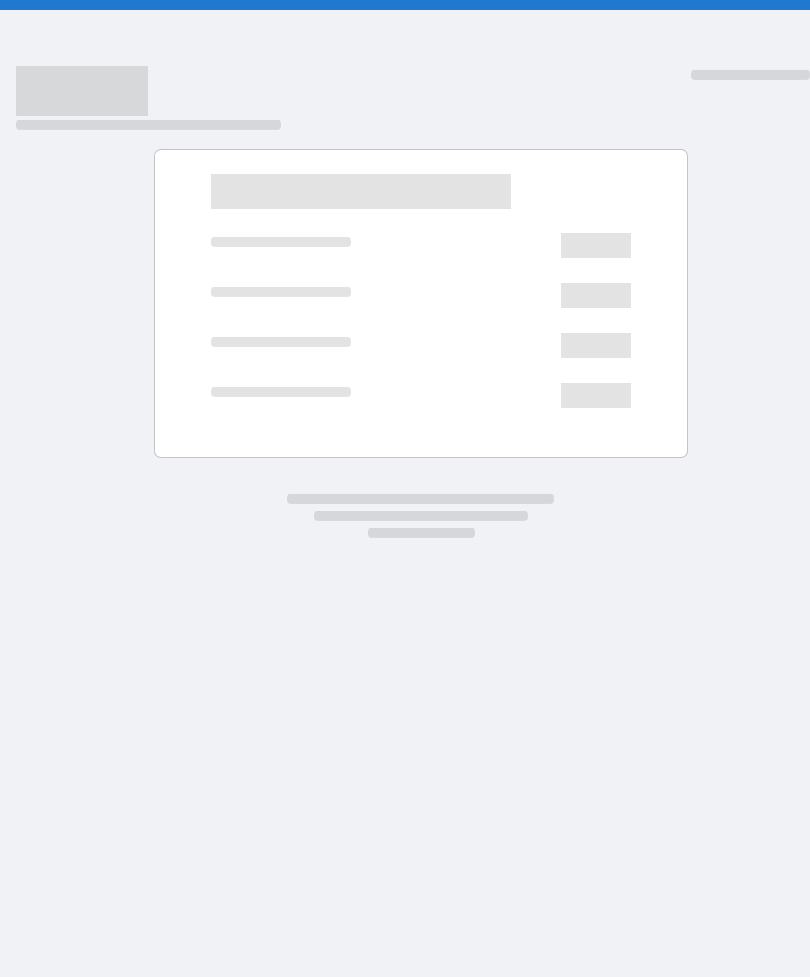 scroll, scrollTop: 0, scrollLeft: 0, axis: both 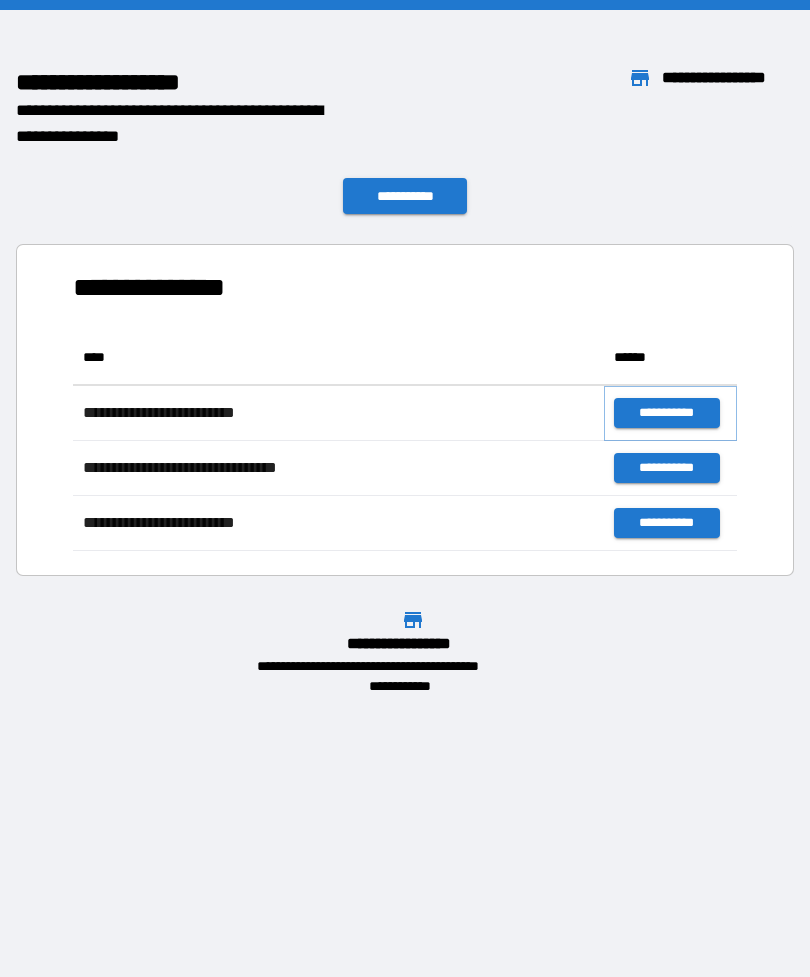click on "**********" at bounding box center (666, 413) 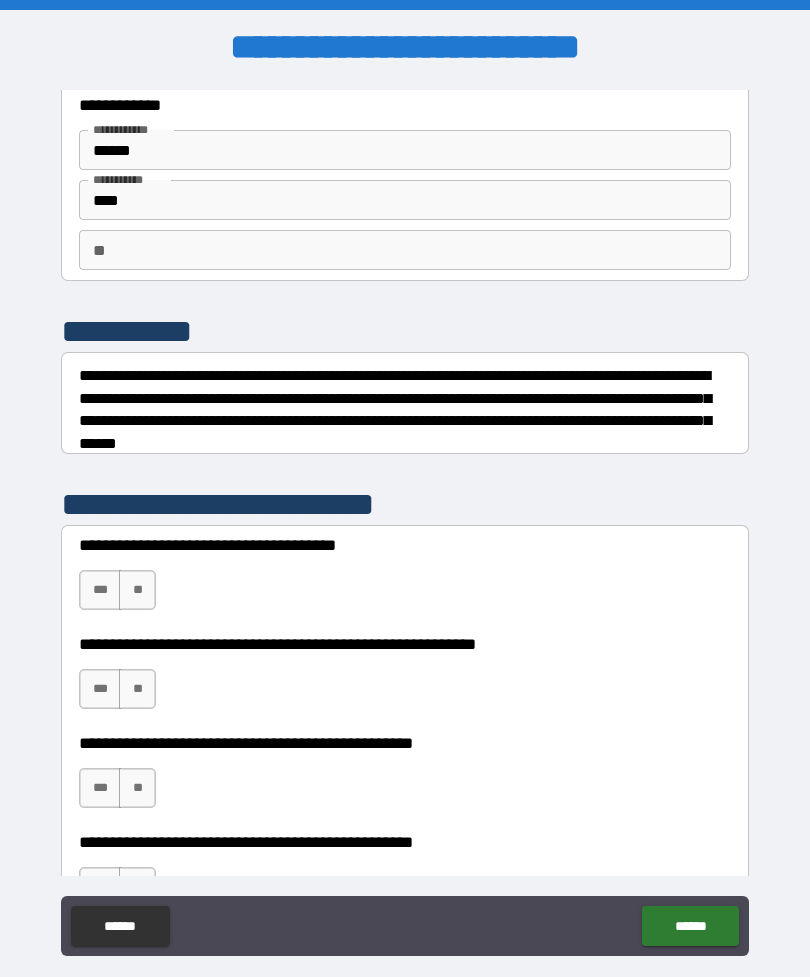 scroll, scrollTop: 83, scrollLeft: 0, axis: vertical 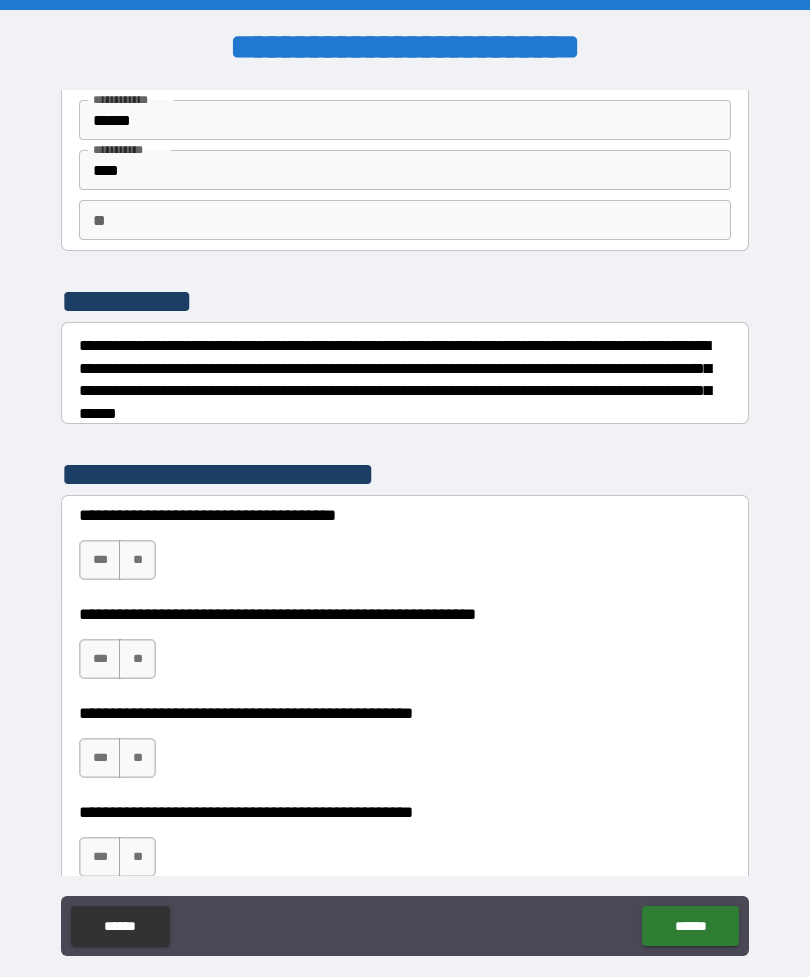 click on "**" at bounding box center (405, 220) 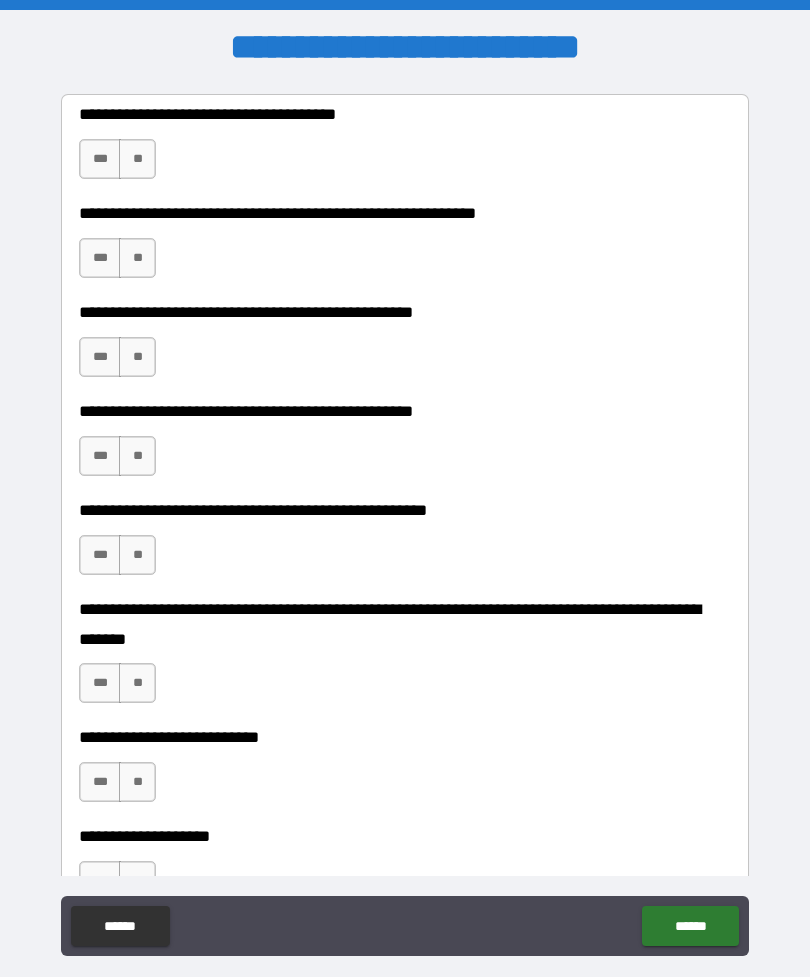 scroll, scrollTop: 487, scrollLeft: 0, axis: vertical 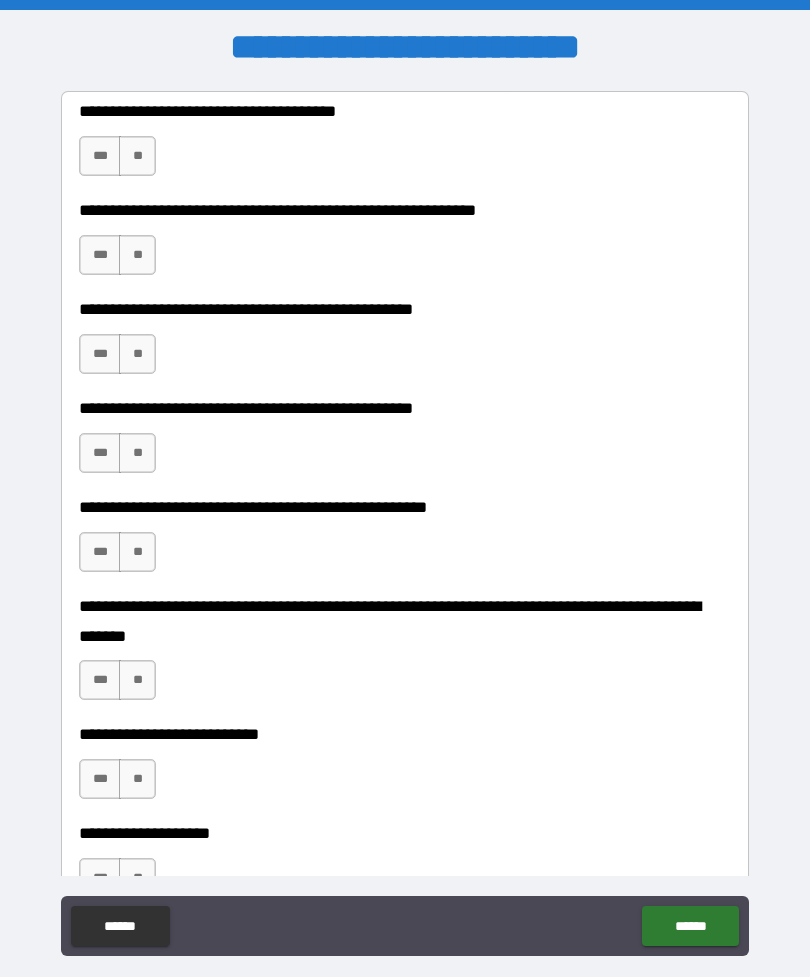 click on "**" at bounding box center [137, 156] 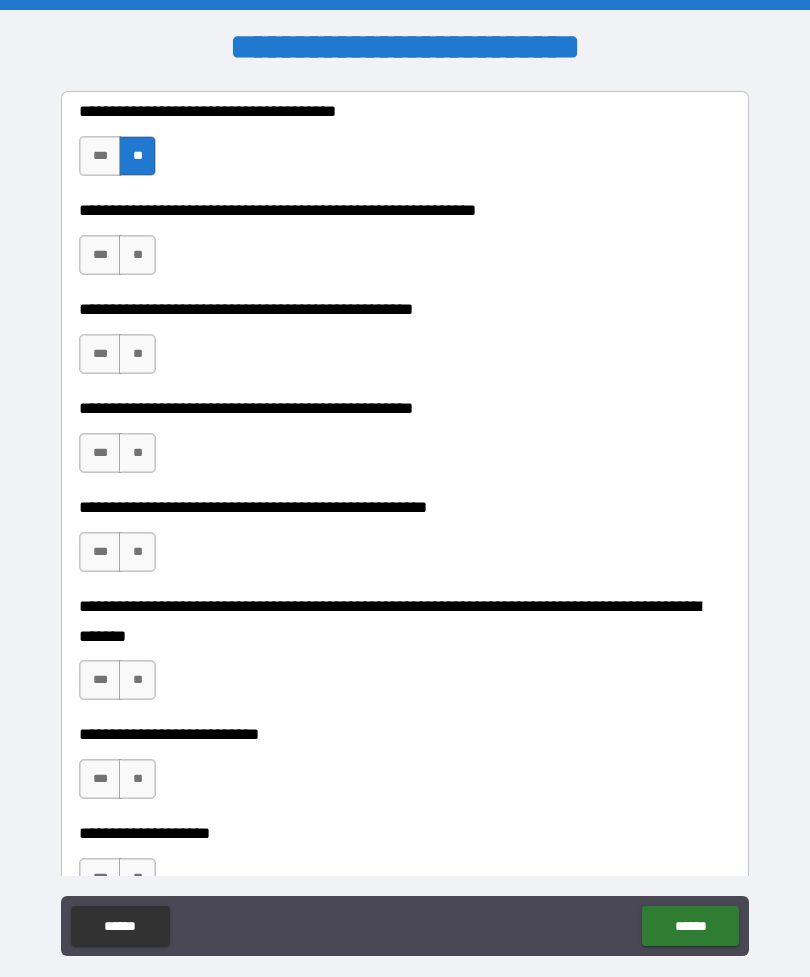 click on "**" at bounding box center (137, 255) 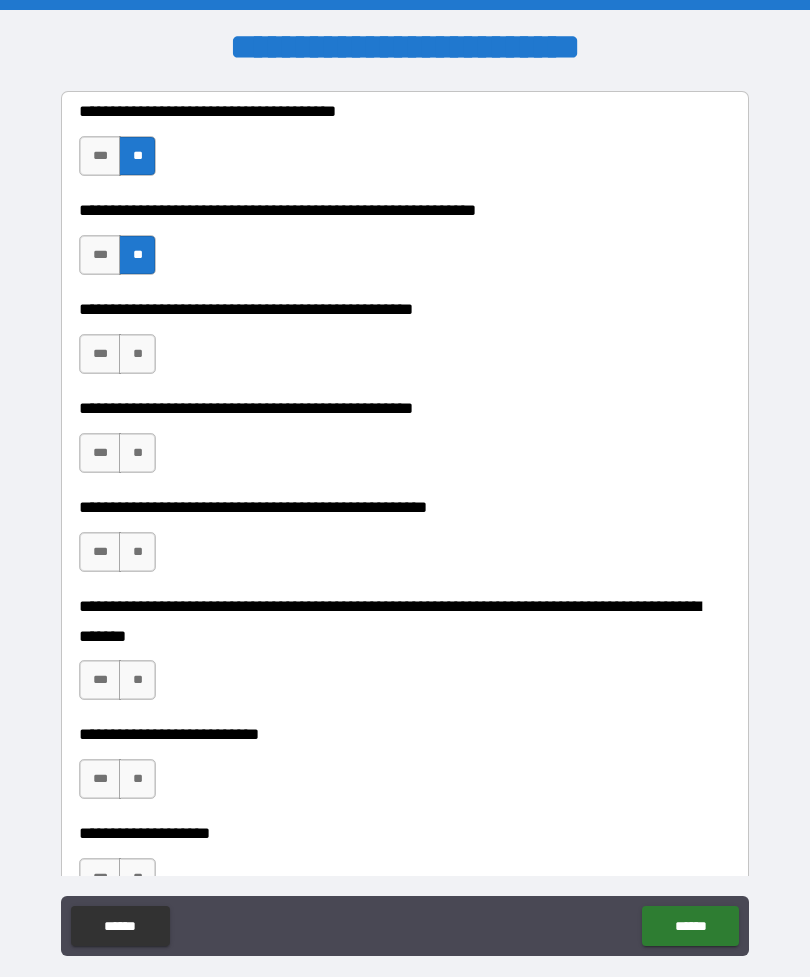 click on "**" at bounding box center [137, 354] 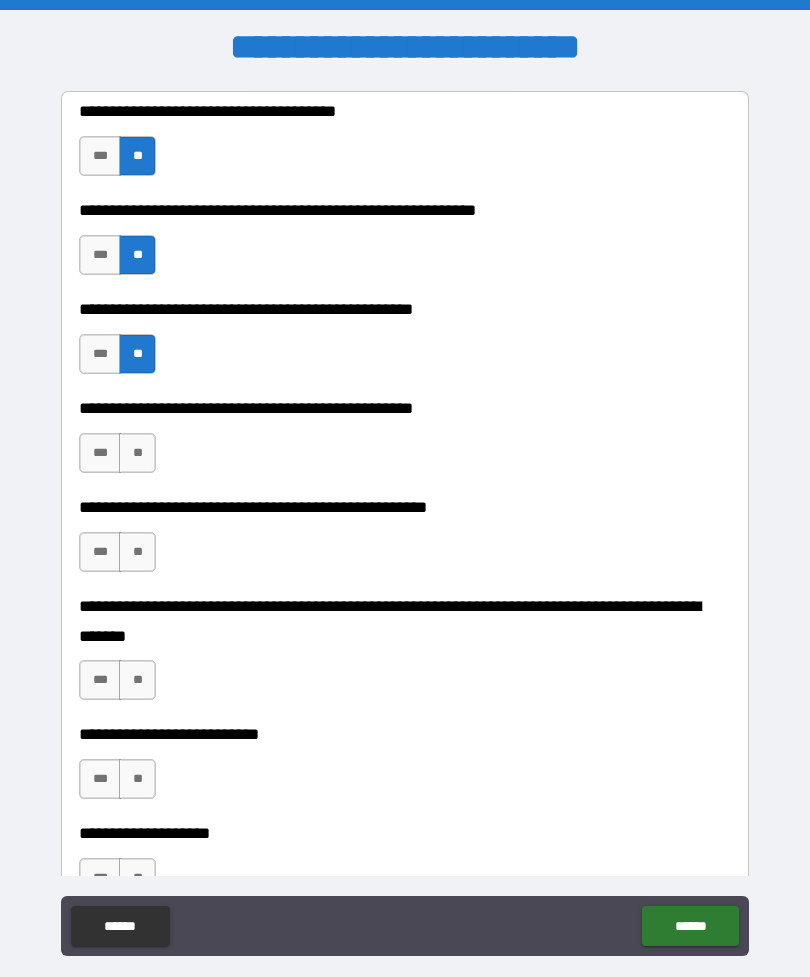 click on "**" at bounding box center [137, 453] 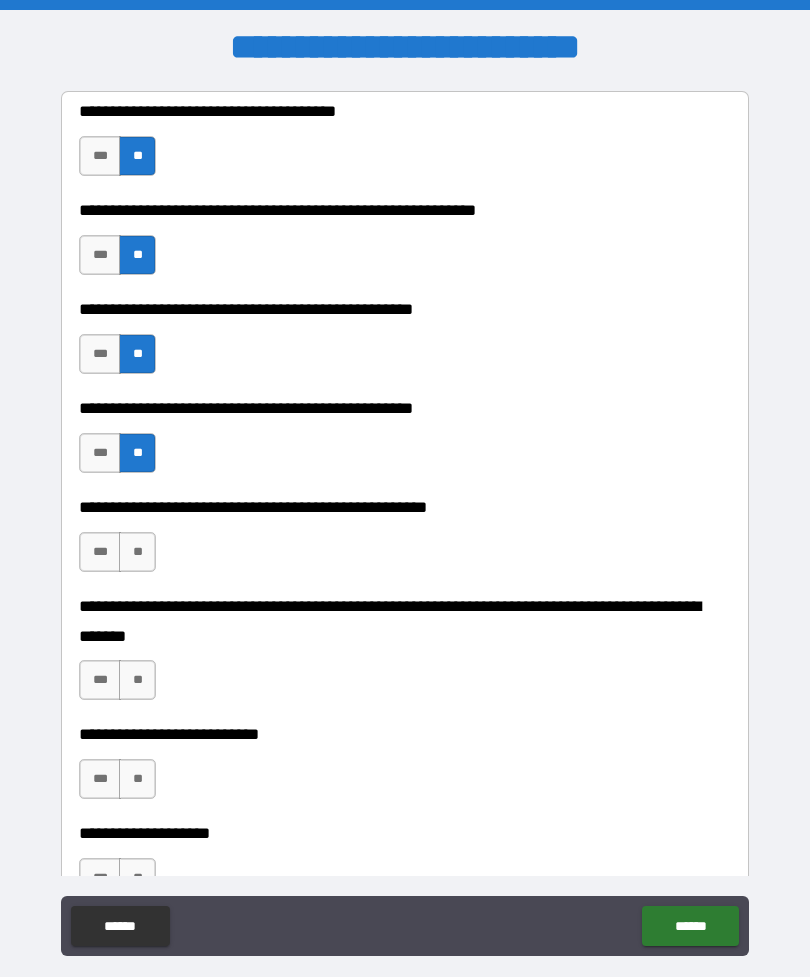 click on "**" at bounding box center [137, 552] 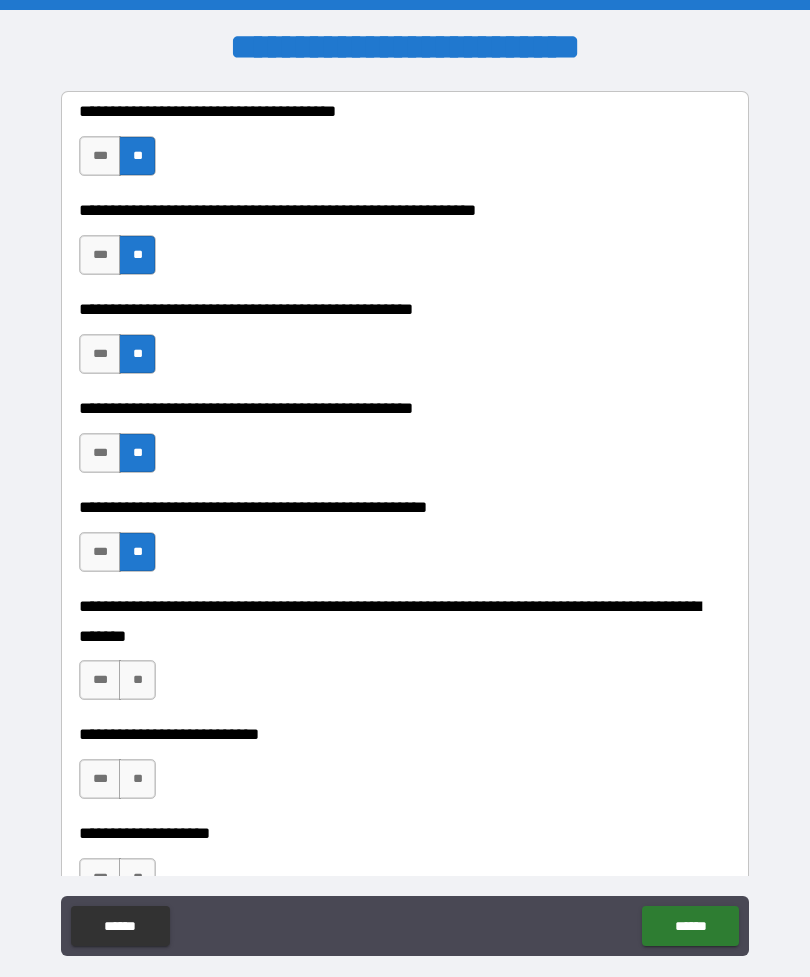 click on "**" at bounding box center (137, 680) 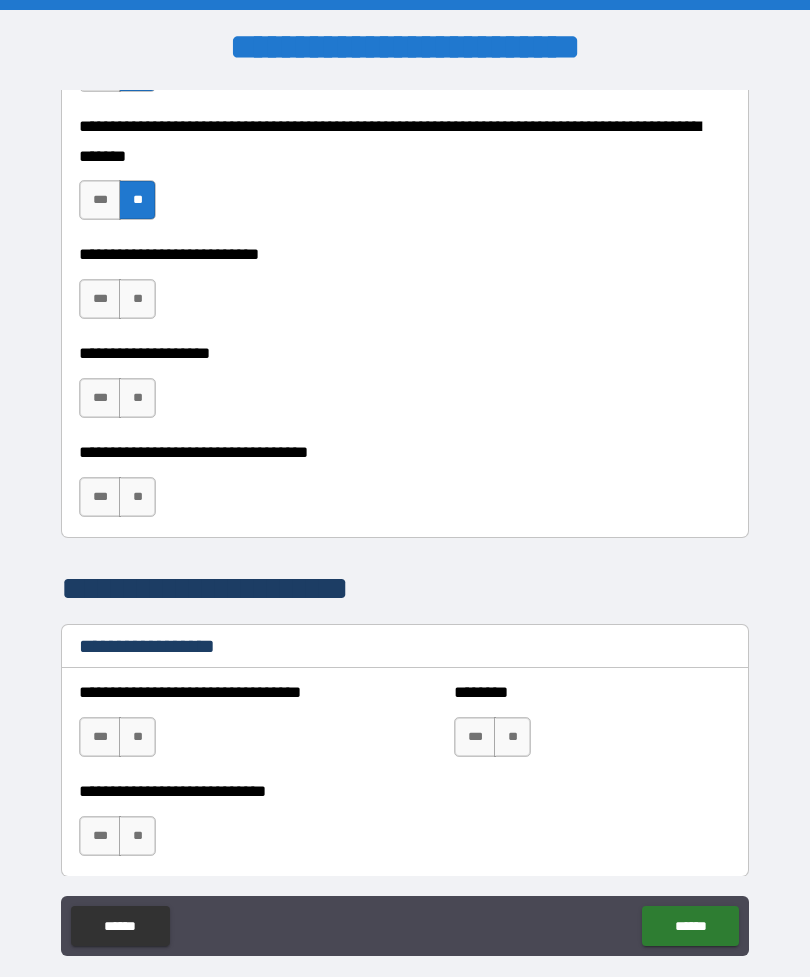 scroll, scrollTop: 995, scrollLeft: 0, axis: vertical 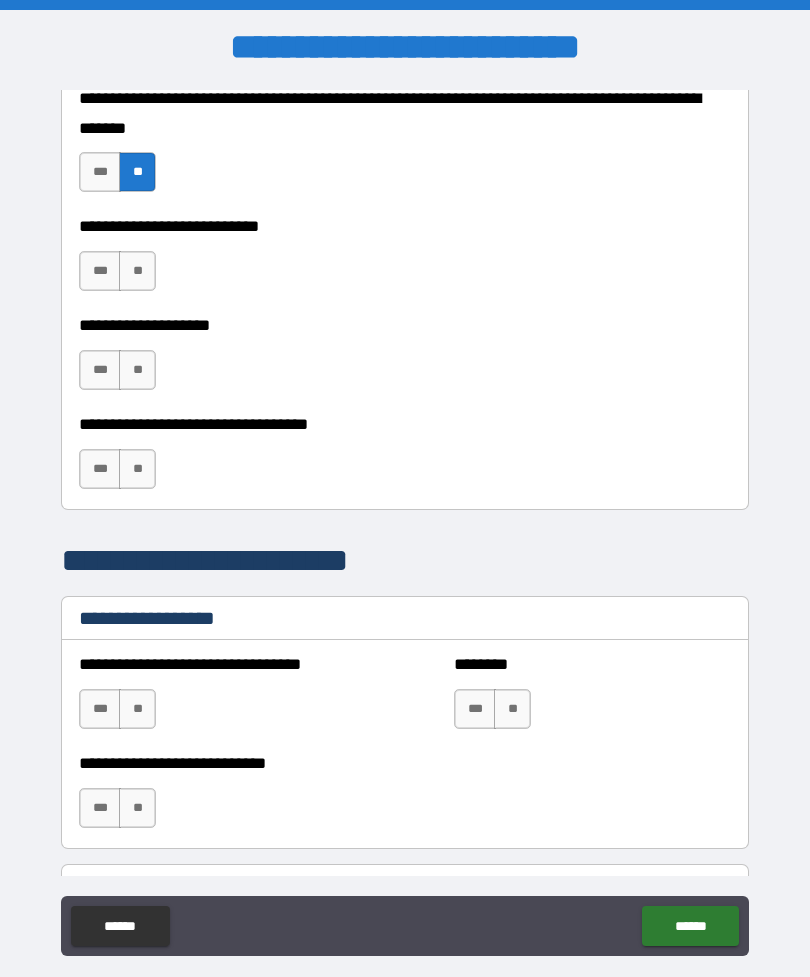 click on "**" at bounding box center (137, 271) 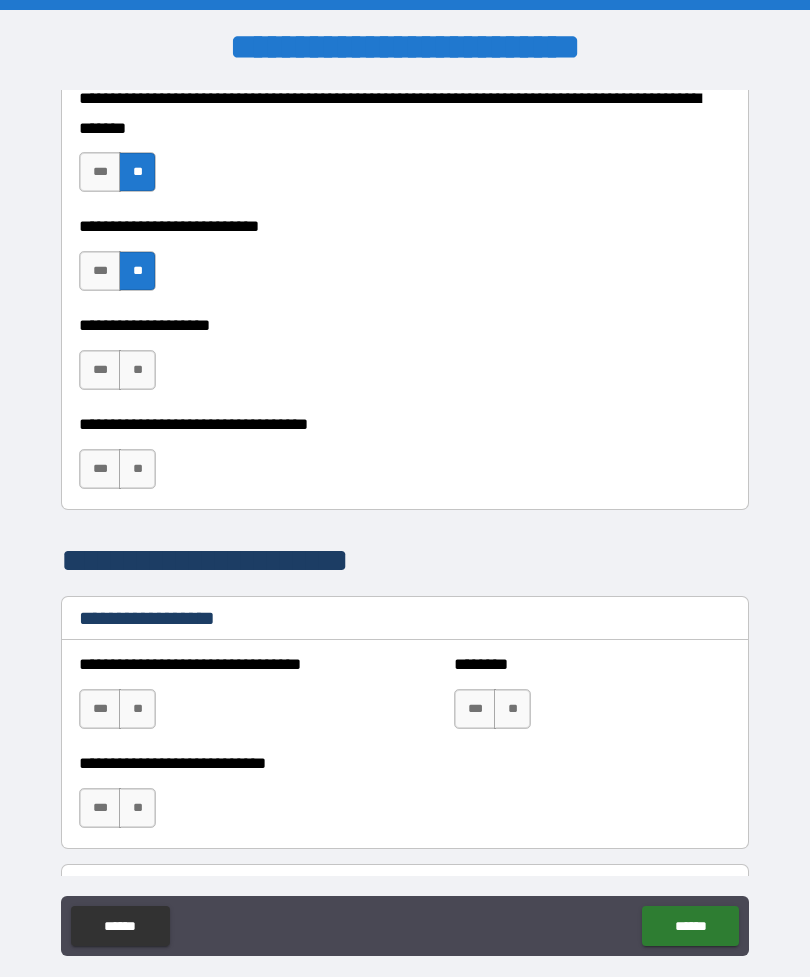 click on "**" at bounding box center [137, 370] 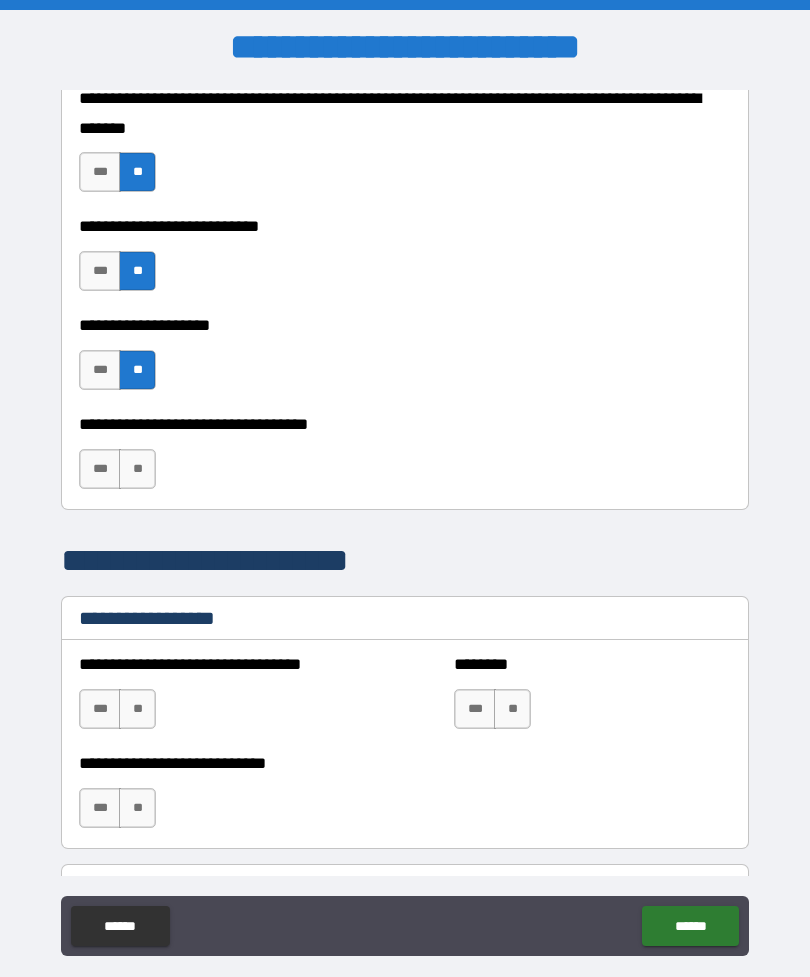 click on "**" at bounding box center (137, 469) 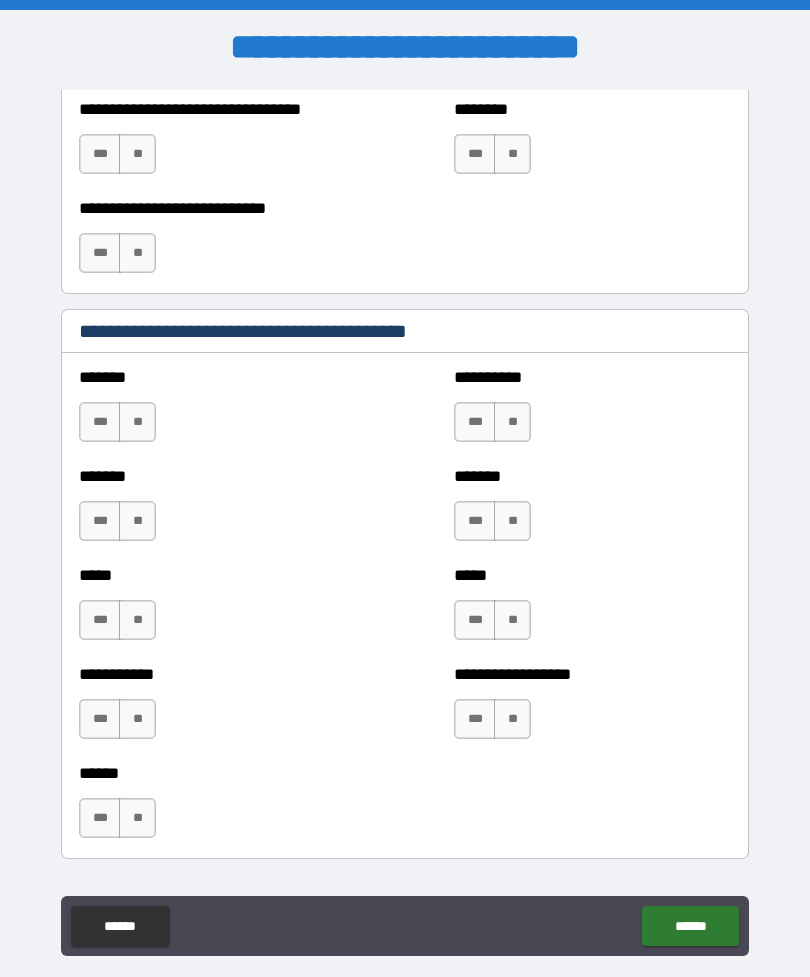 scroll, scrollTop: 1557, scrollLeft: 0, axis: vertical 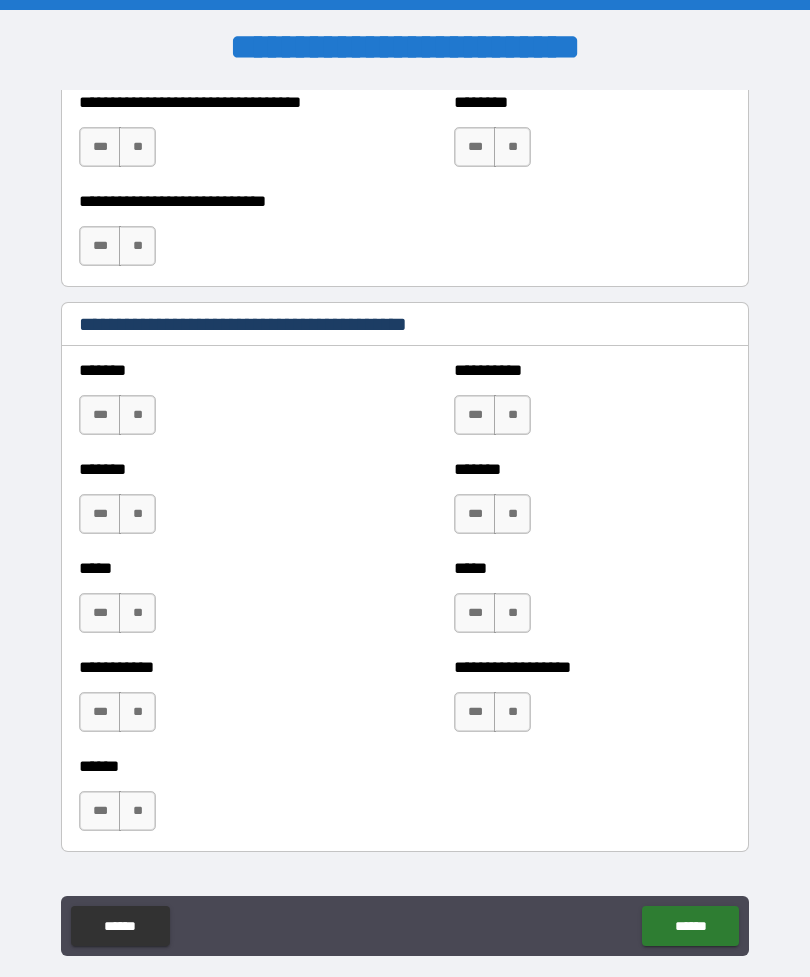click on "**" at bounding box center [137, 712] 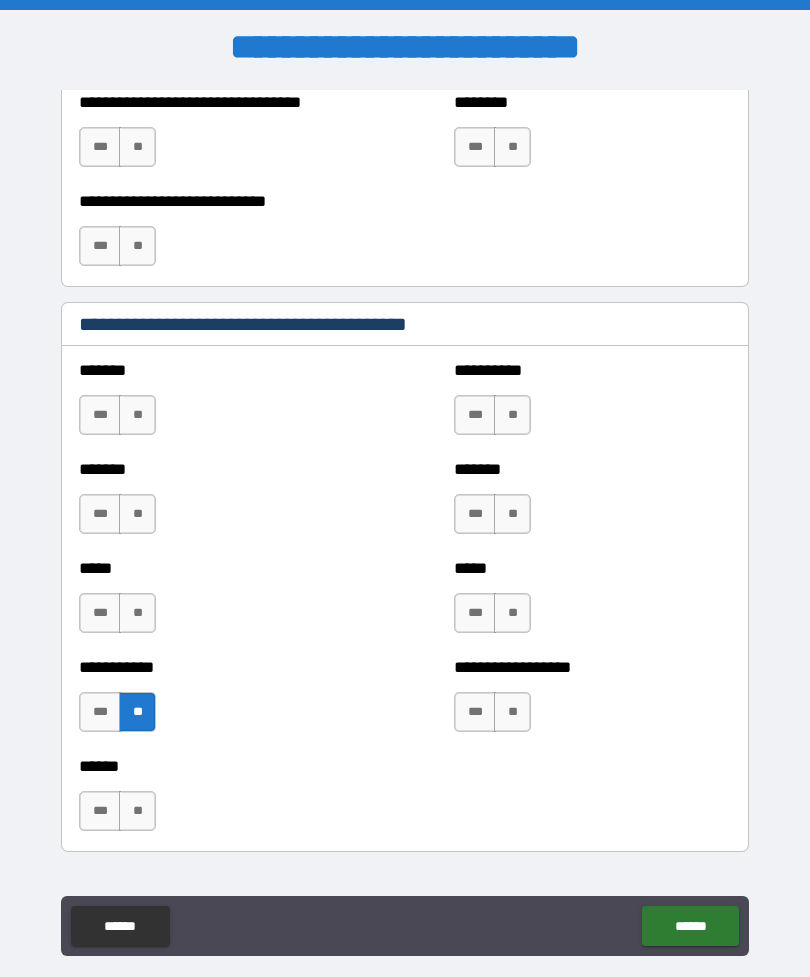 click on "**" at bounding box center [137, 613] 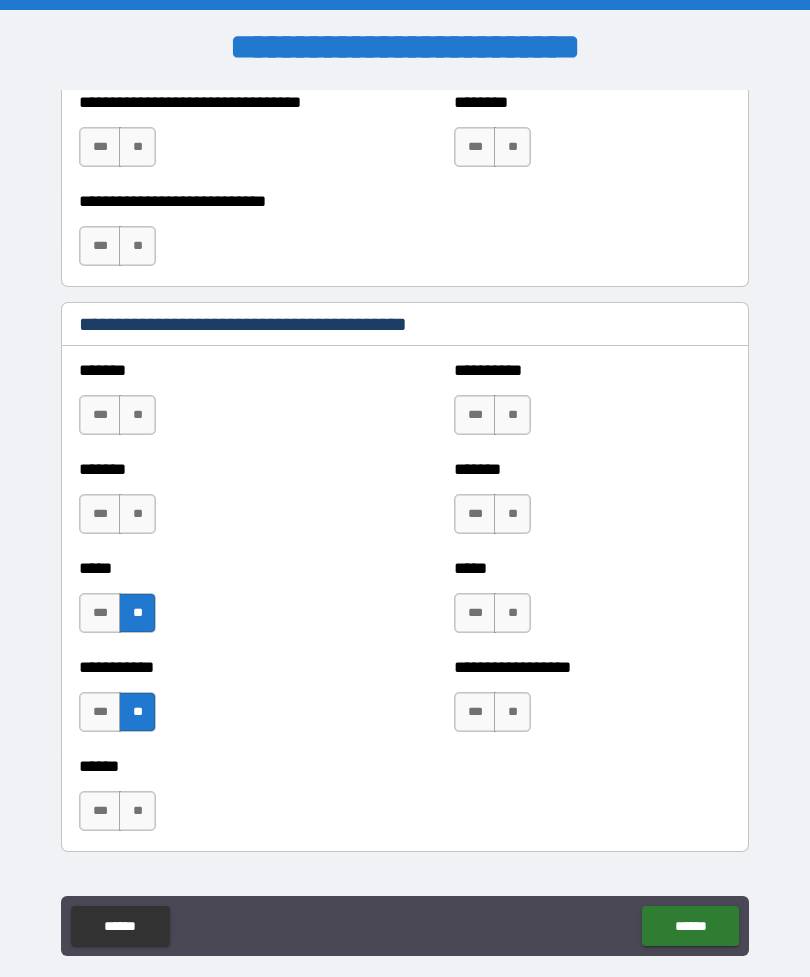 click on "**" at bounding box center (137, 514) 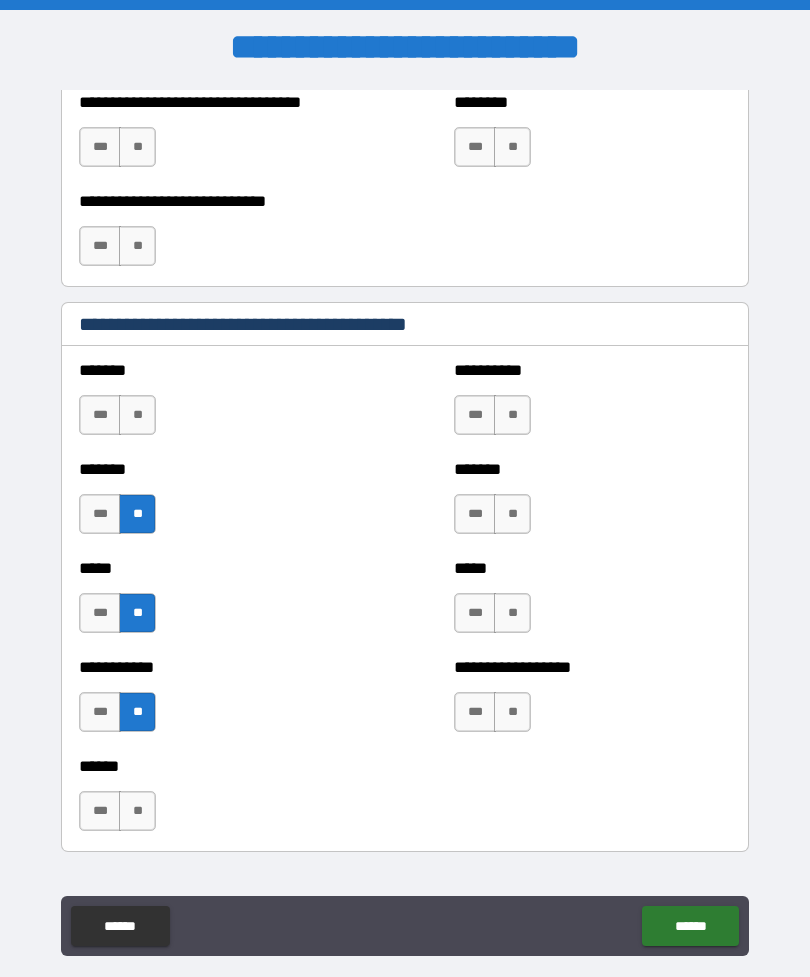 click on "**" at bounding box center (137, 415) 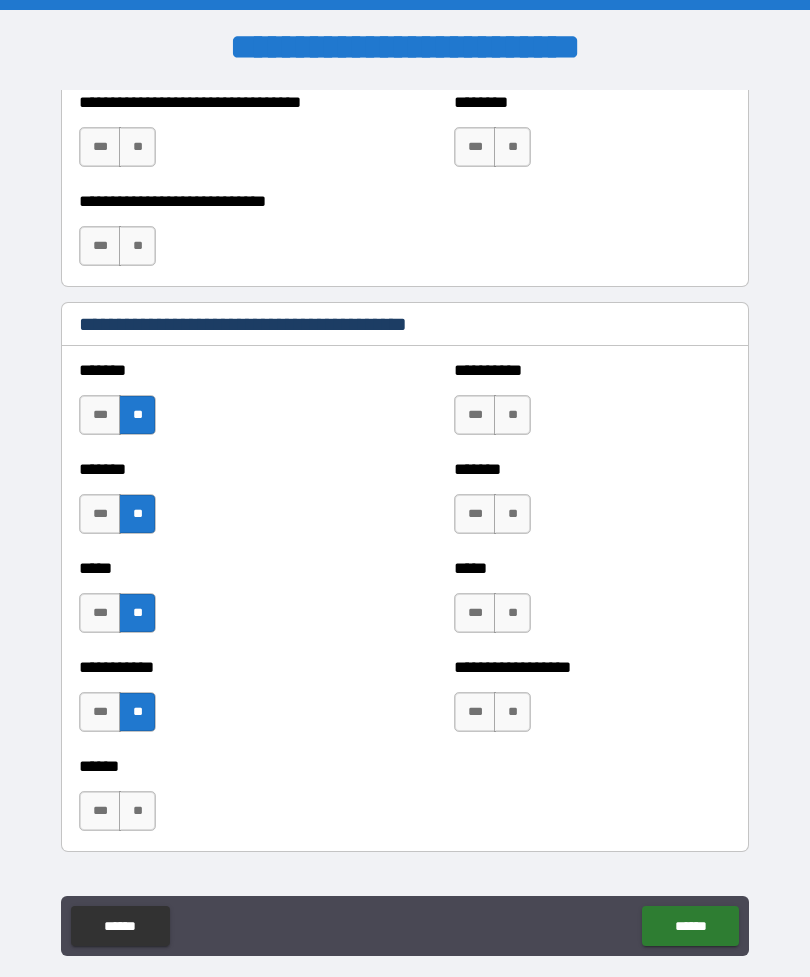 click on "**" at bounding box center [512, 415] 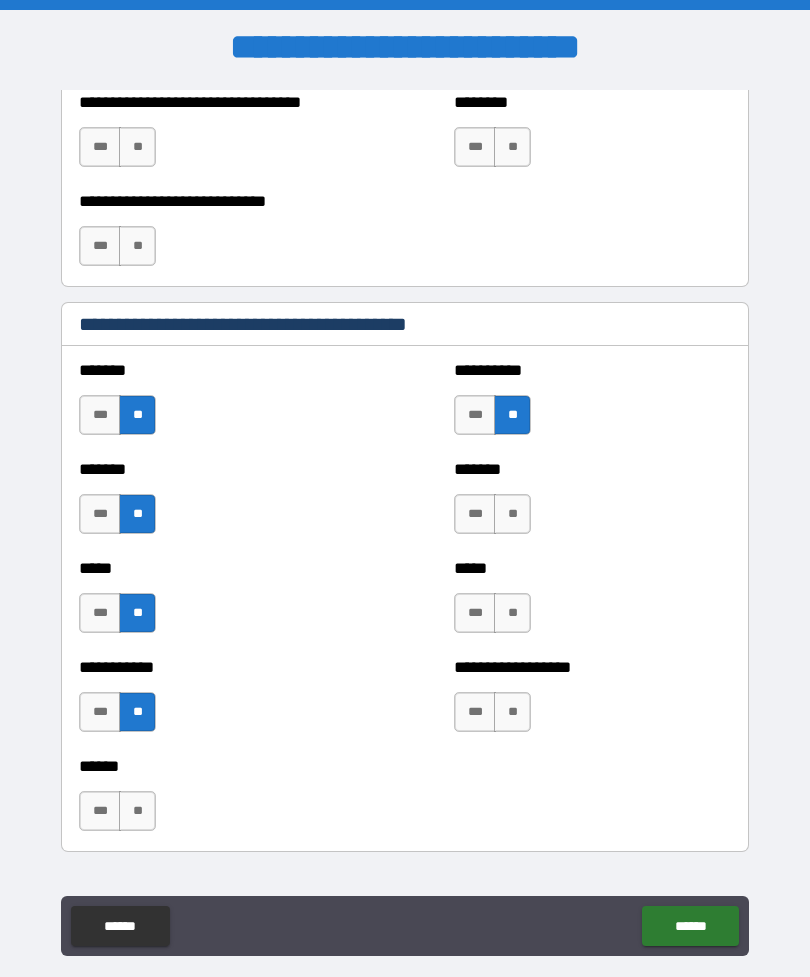click on "**" at bounding box center [512, 514] 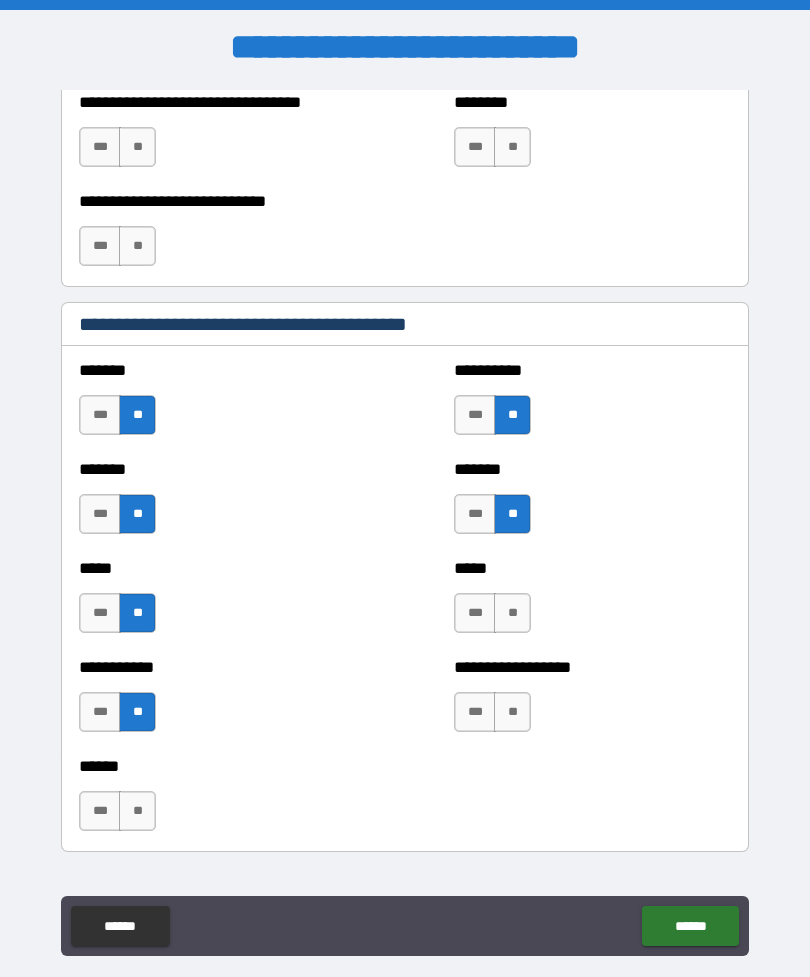 click on "**" at bounding box center (512, 613) 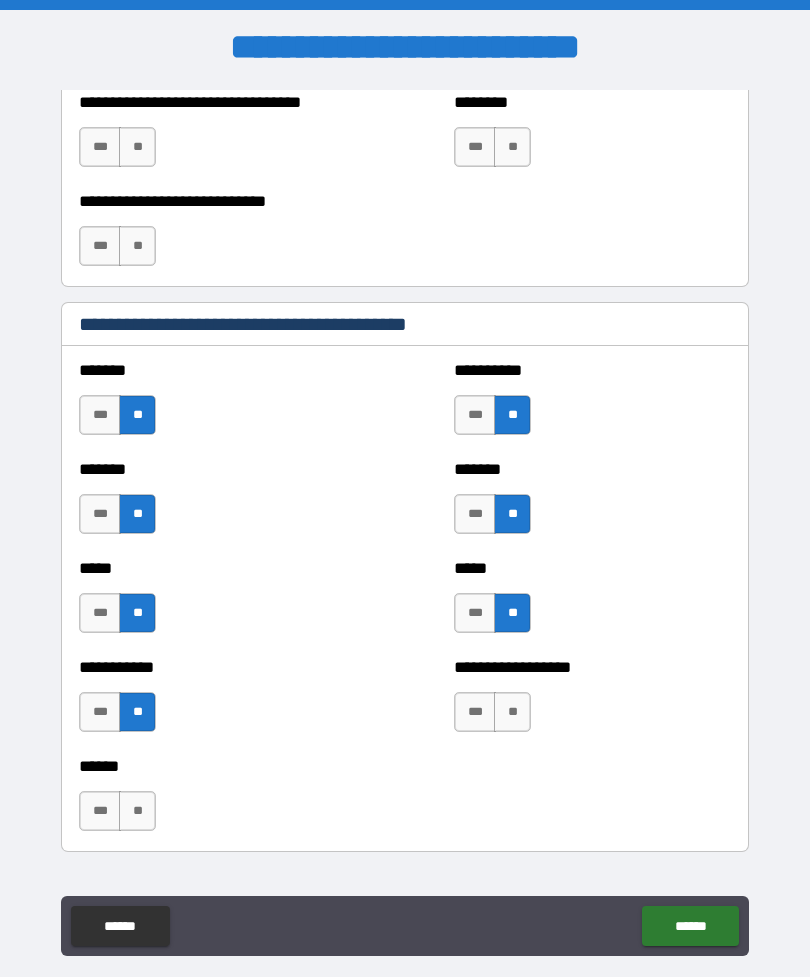 click on "**" at bounding box center [512, 712] 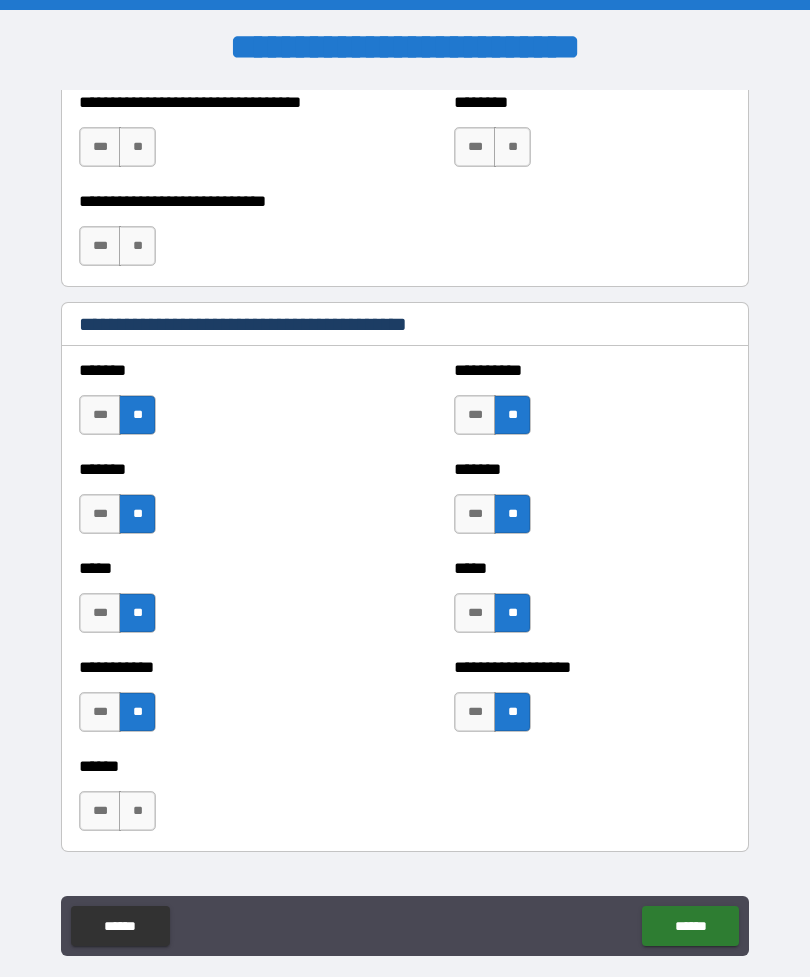 click on "**" at bounding box center (137, 811) 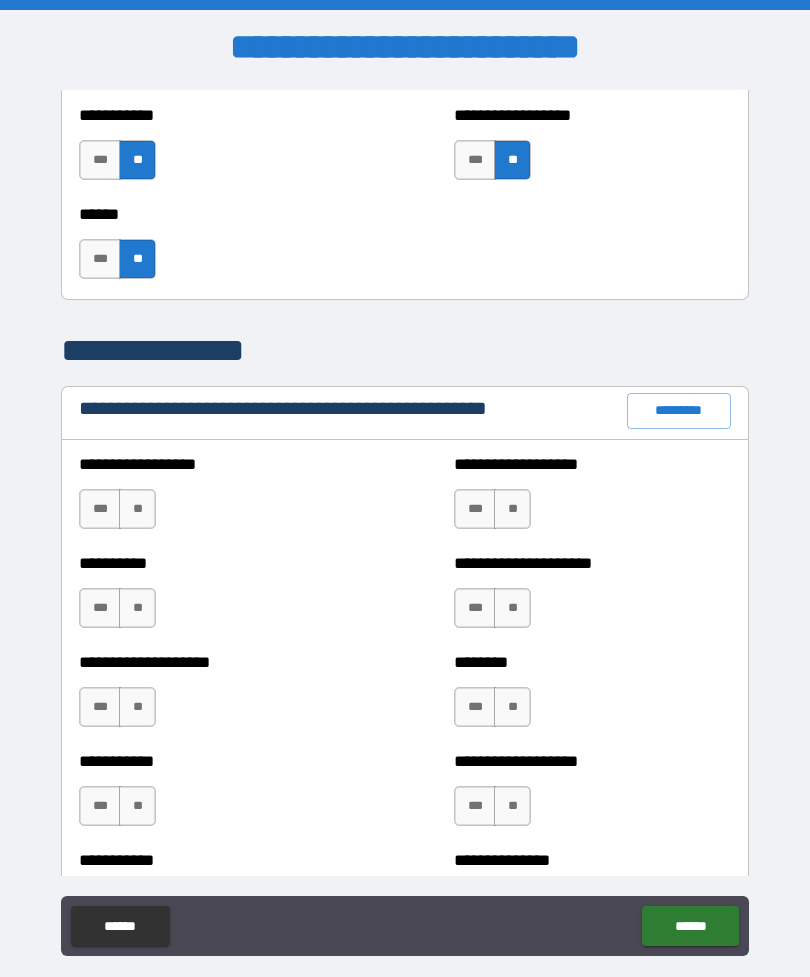 scroll, scrollTop: 2121, scrollLeft: 0, axis: vertical 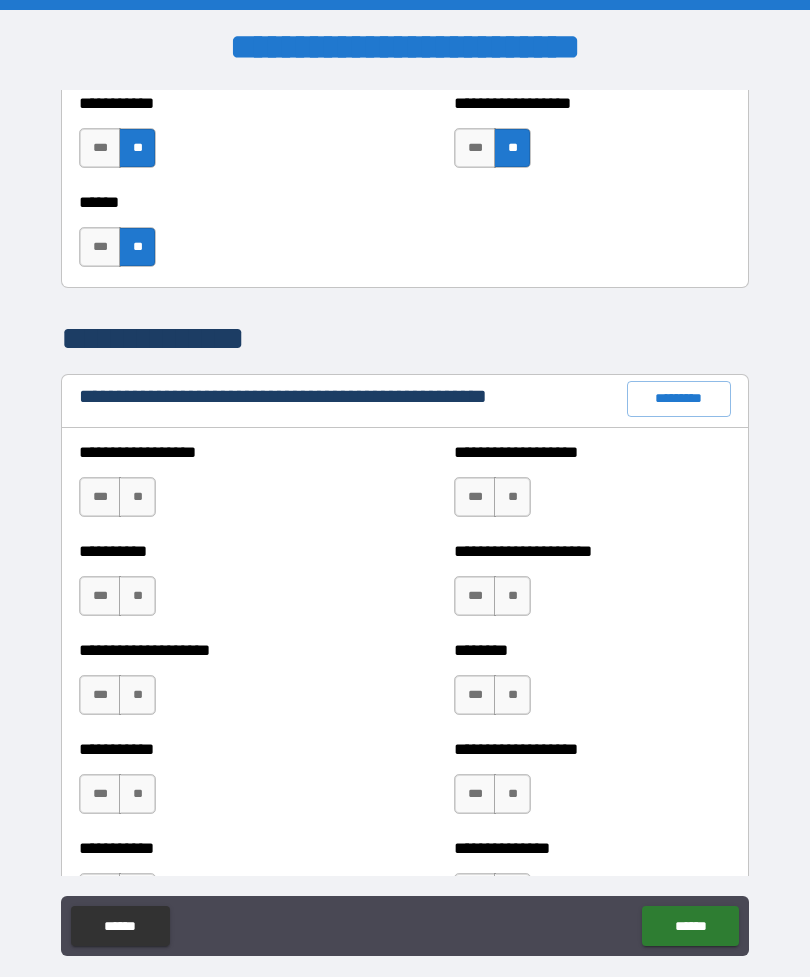 click on "**" at bounding box center [137, 497] 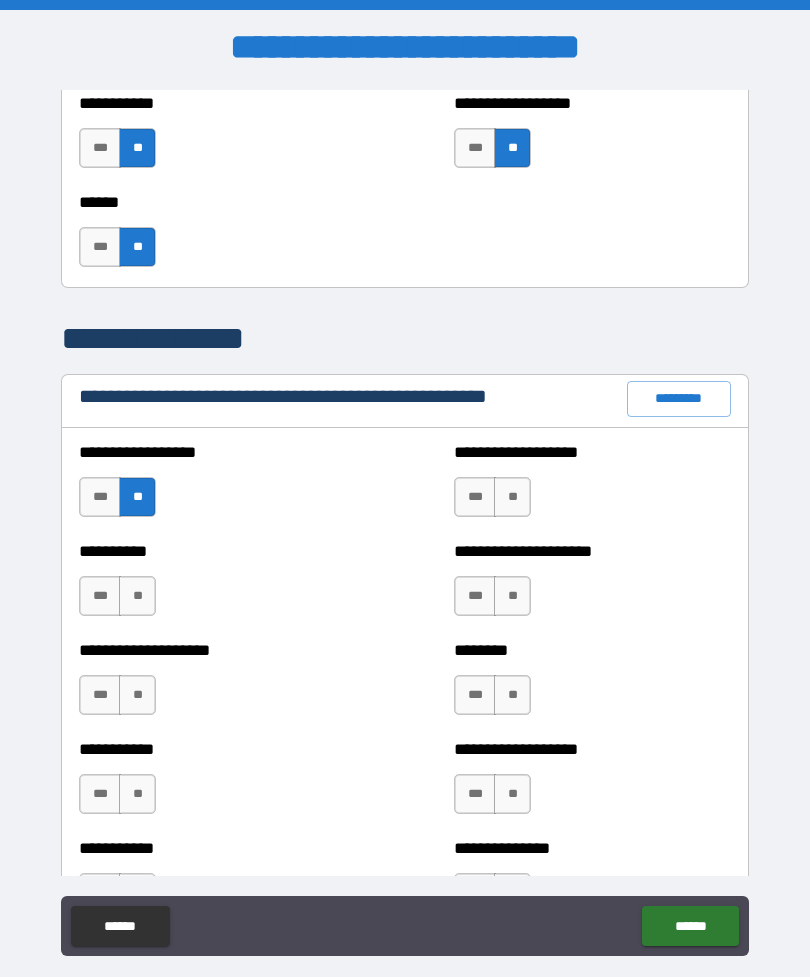 click on "**" at bounding box center (512, 497) 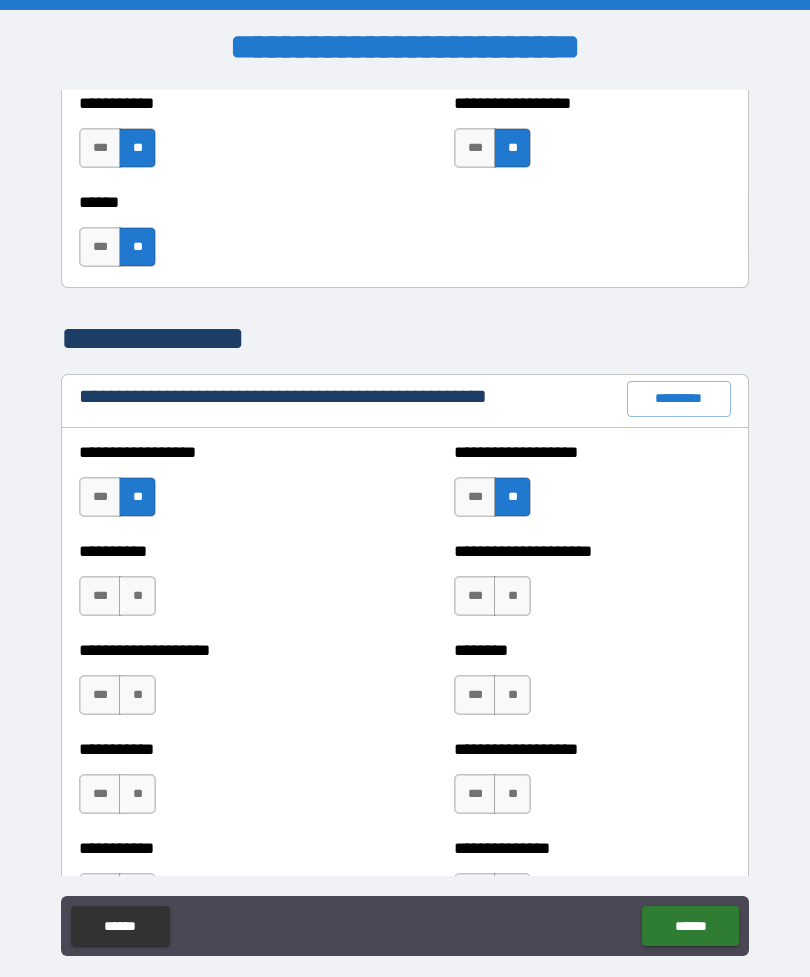 click on "**" at bounding box center [512, 596] 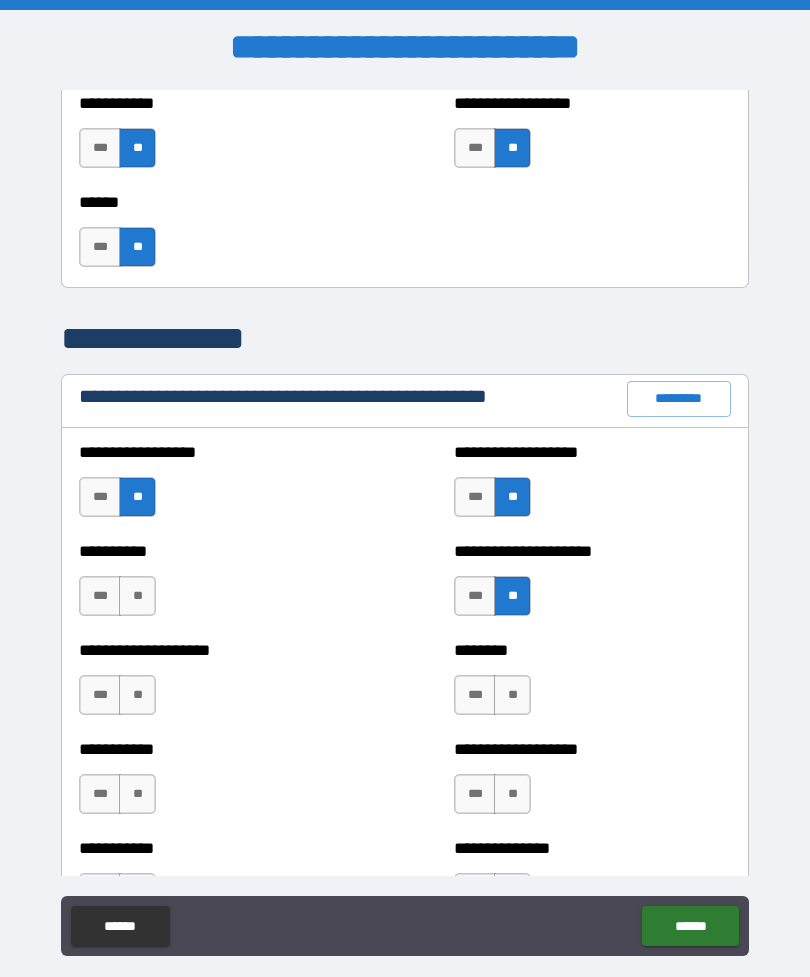 click on "**" at bounding box center [137, 596] 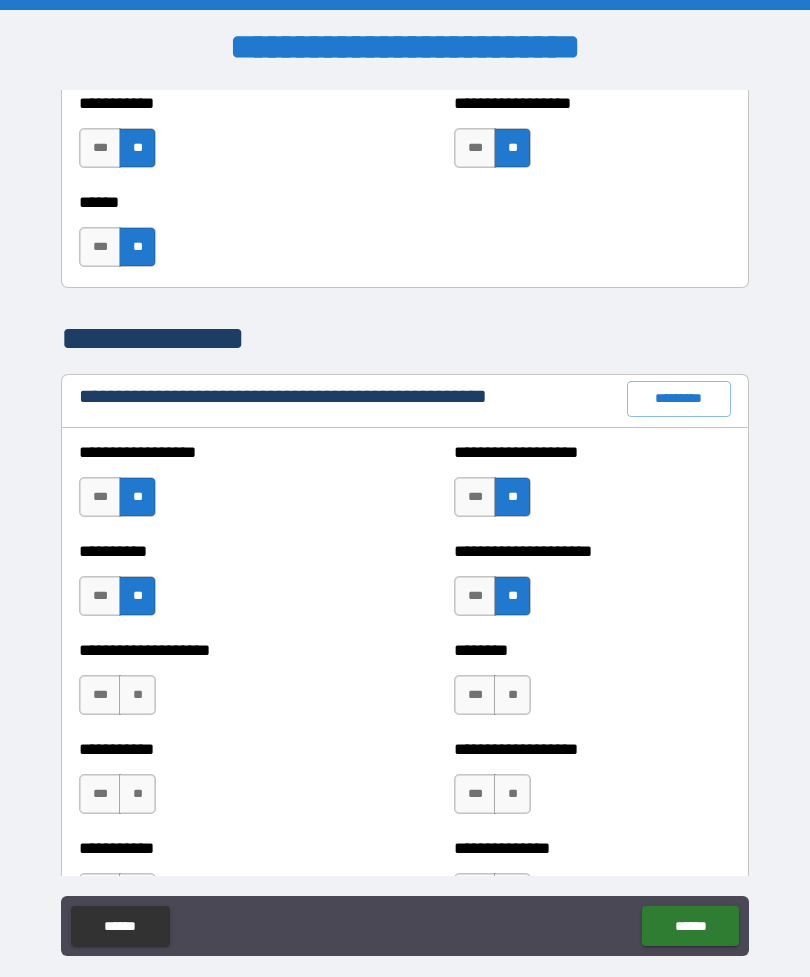 click on "**" at bounding box center [137, 695] 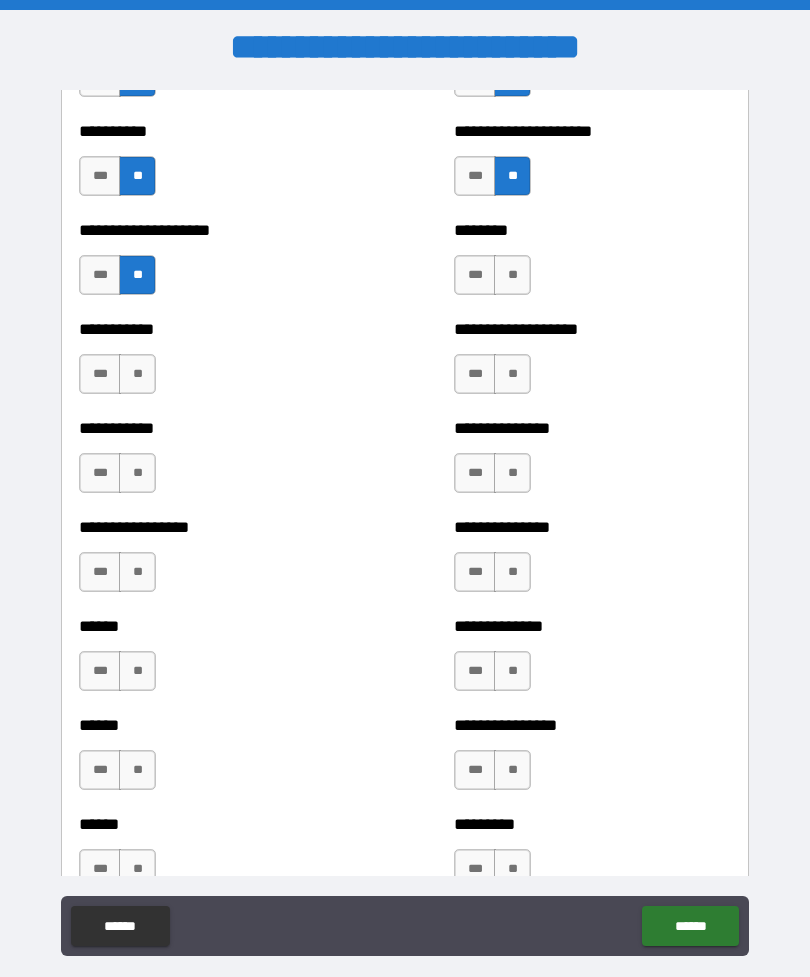 scroll, scrollTop: 2540, scrollLeft: 0, axis: vertical 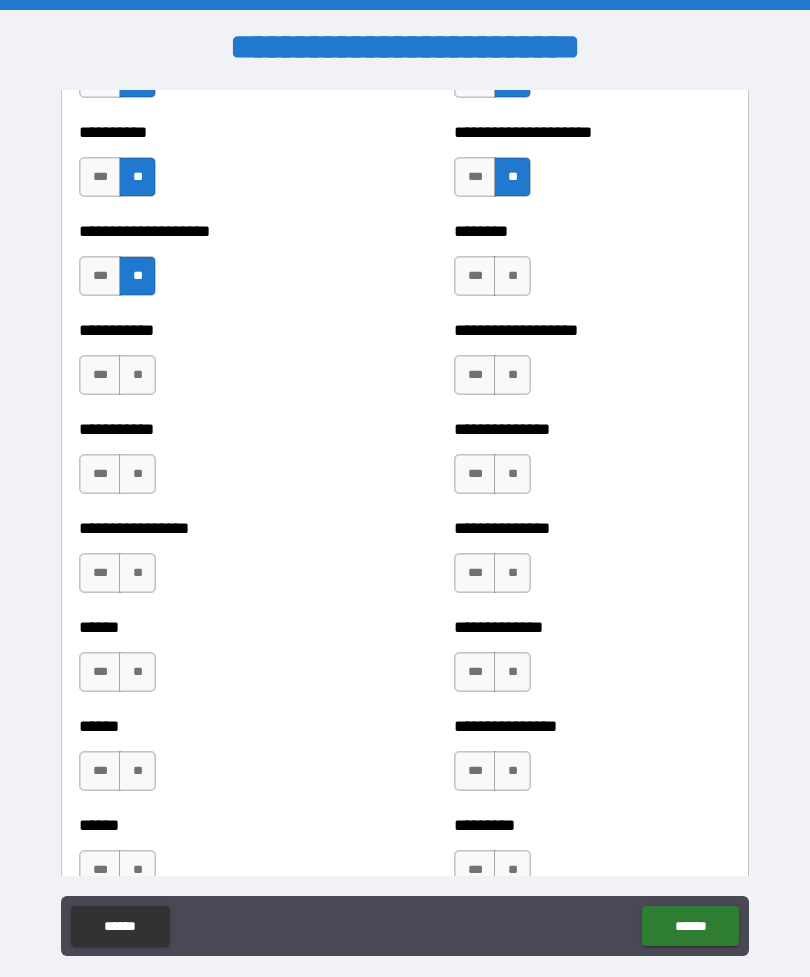 click on "**" at bounding box center [512, 276] 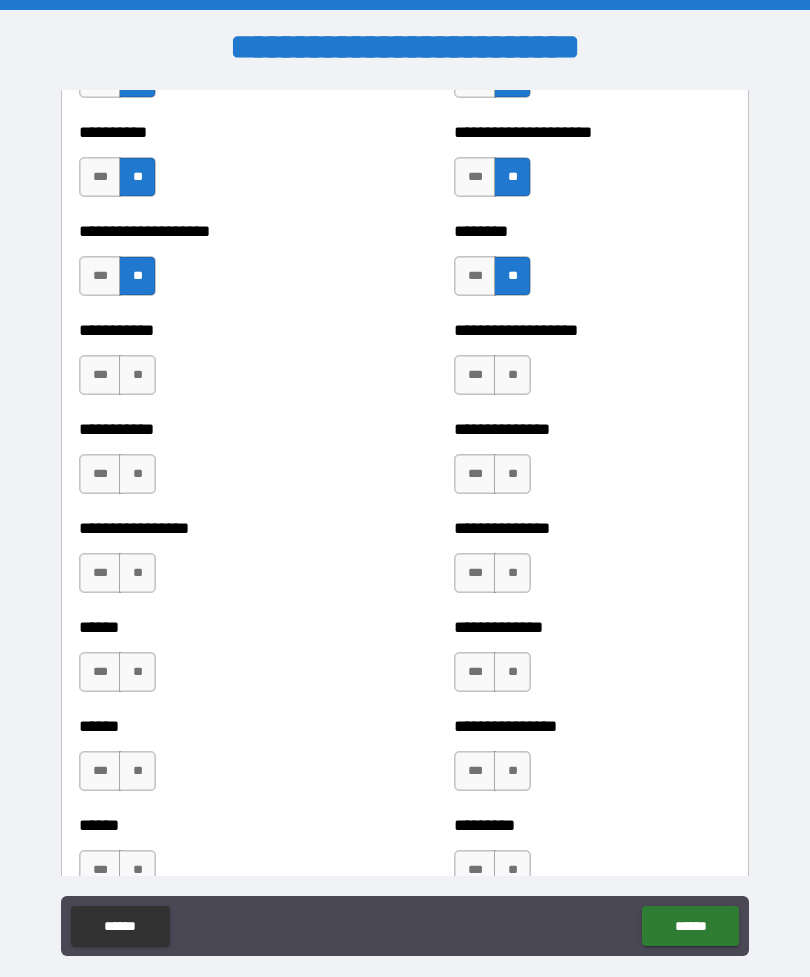 click on "**" at bounding box center (137, 375) 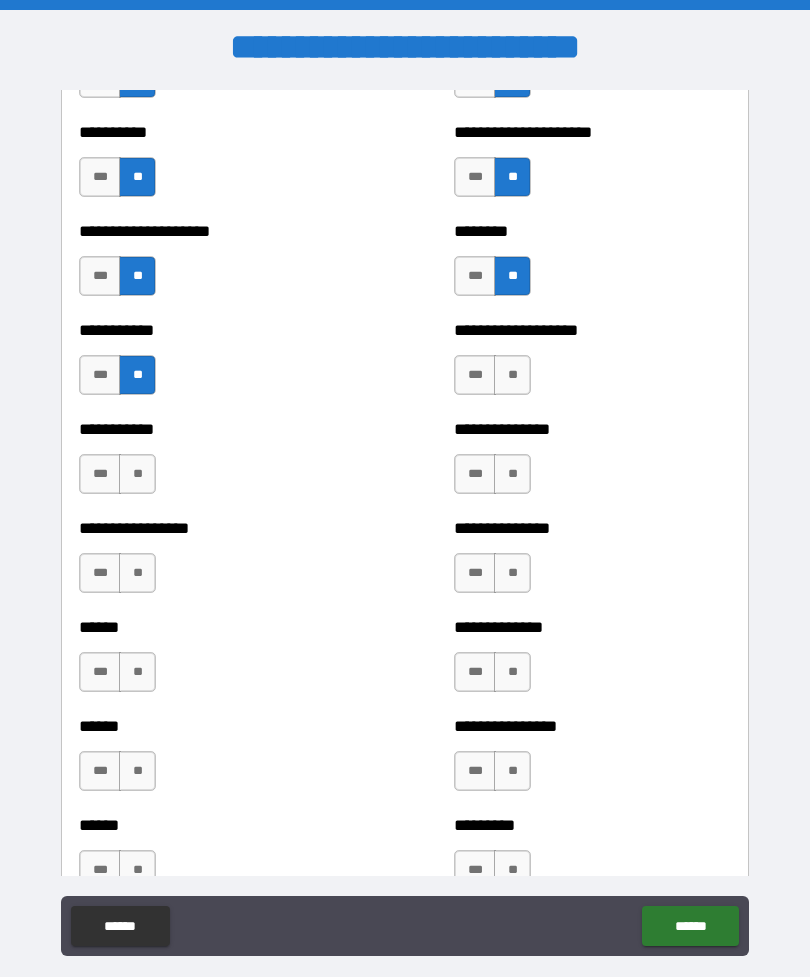 click on "**" at bounding box center (137, 474) 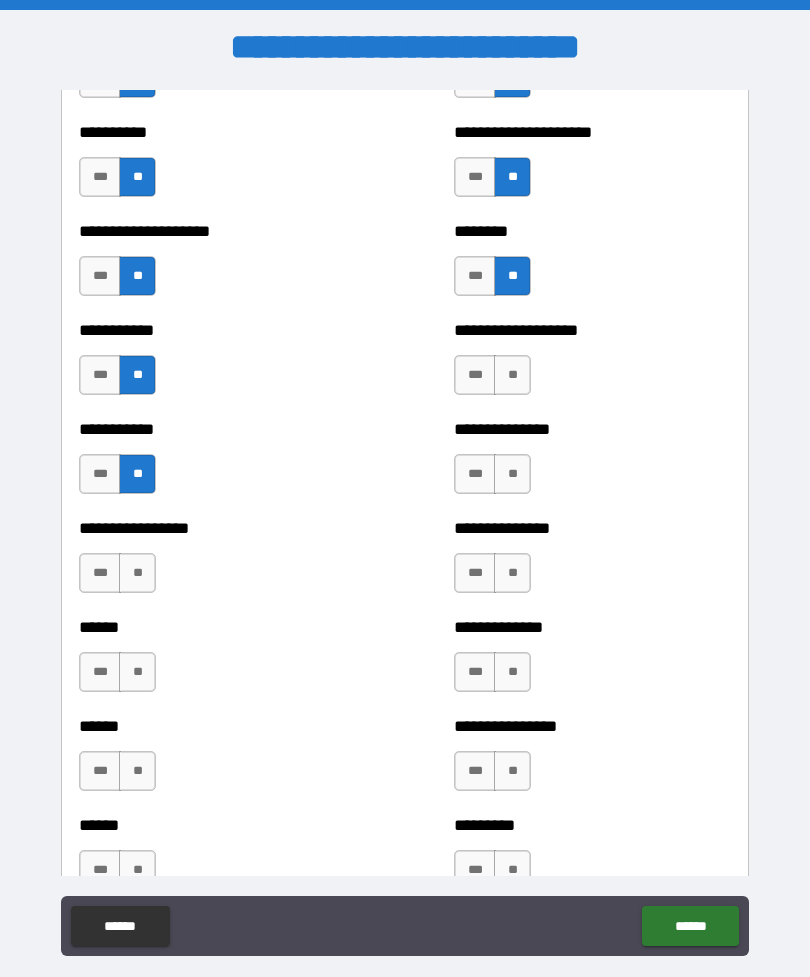 click on "**" at bounding box center [512, 375] 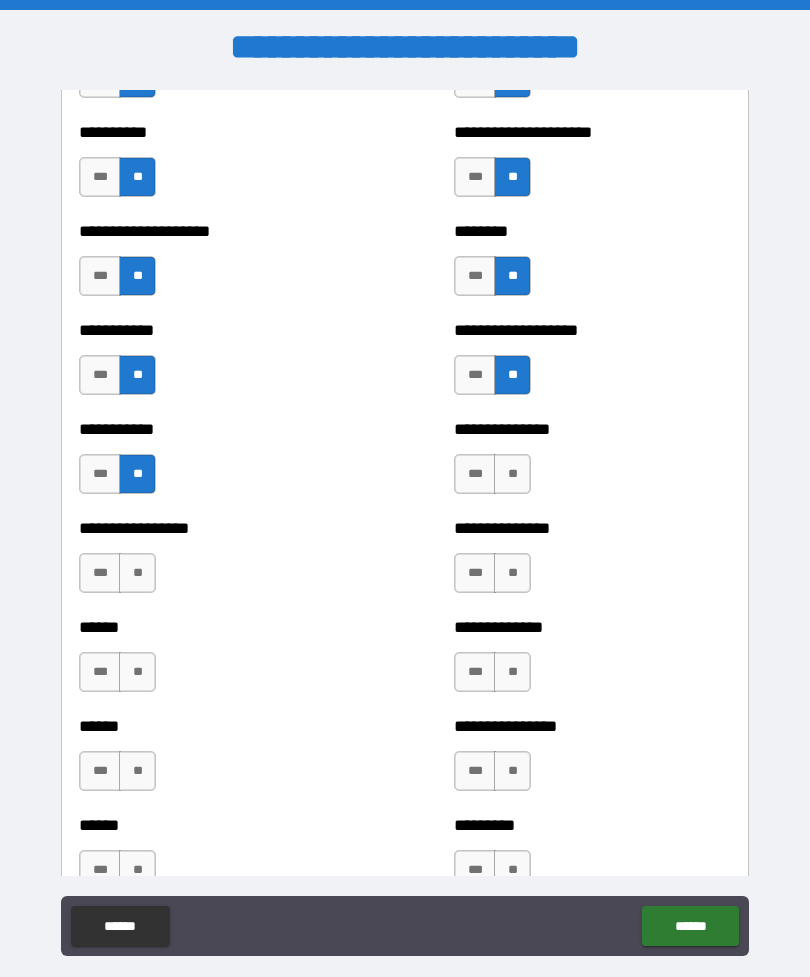 click on "**" at bounding box center [512, 474] 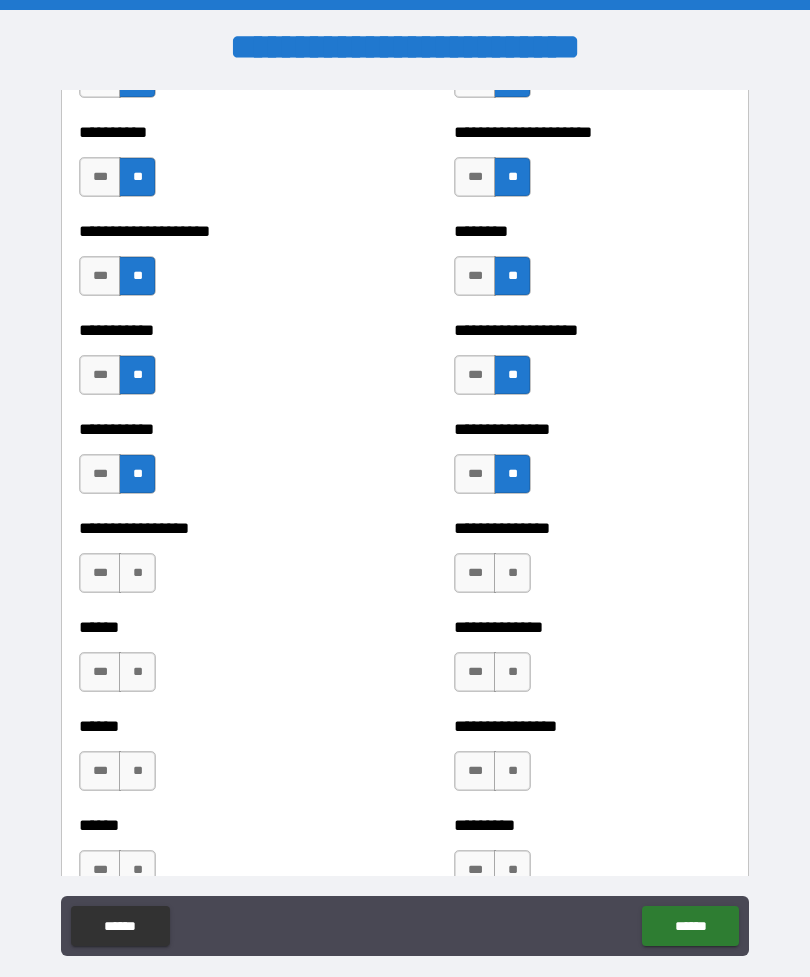 click on "**" at bounding box center (512, 573) 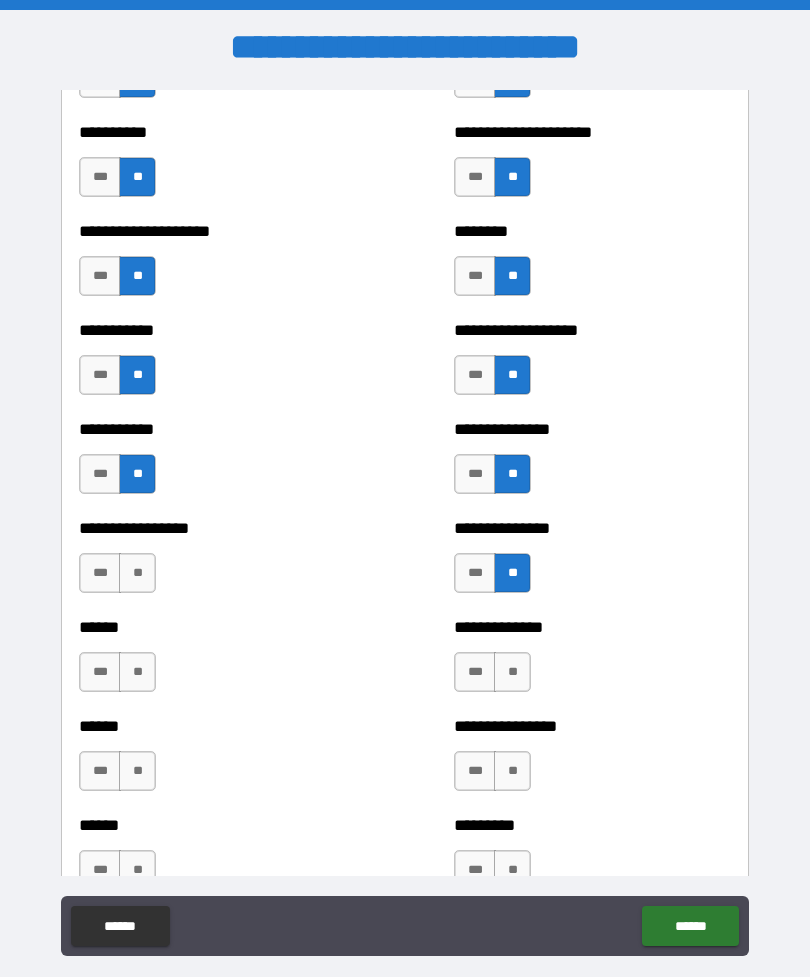 click on "**" at bounding box center [137, 573] 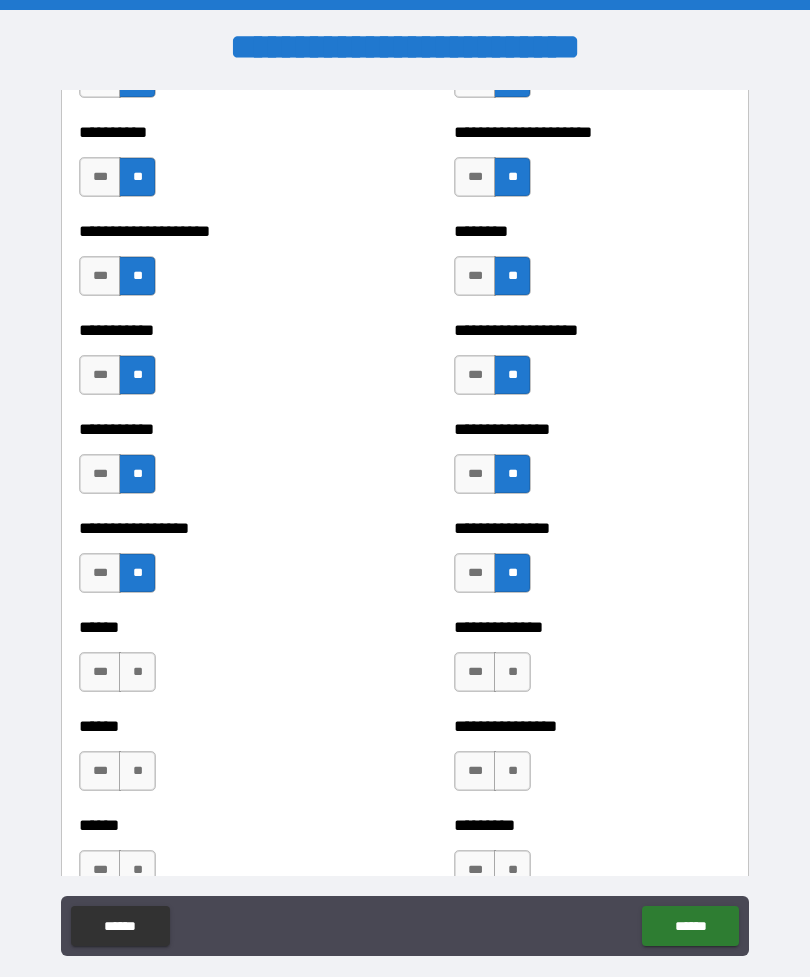 click on "**" at bounding box center (137, 672) 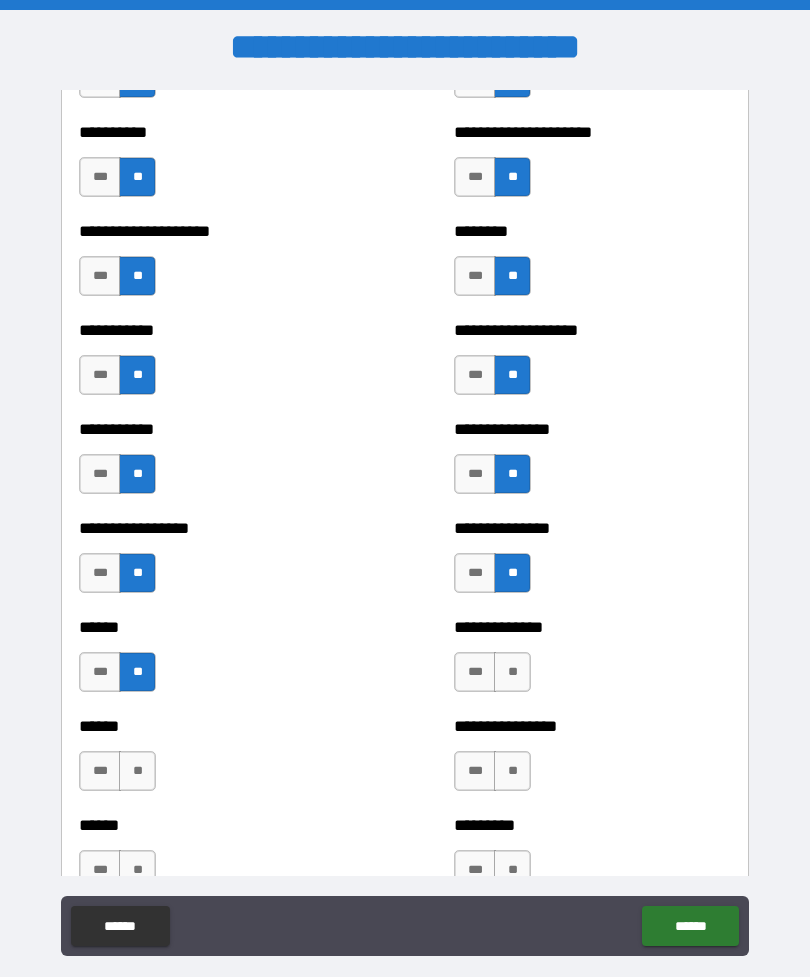 click on "**" at bounding box center (512, 672) 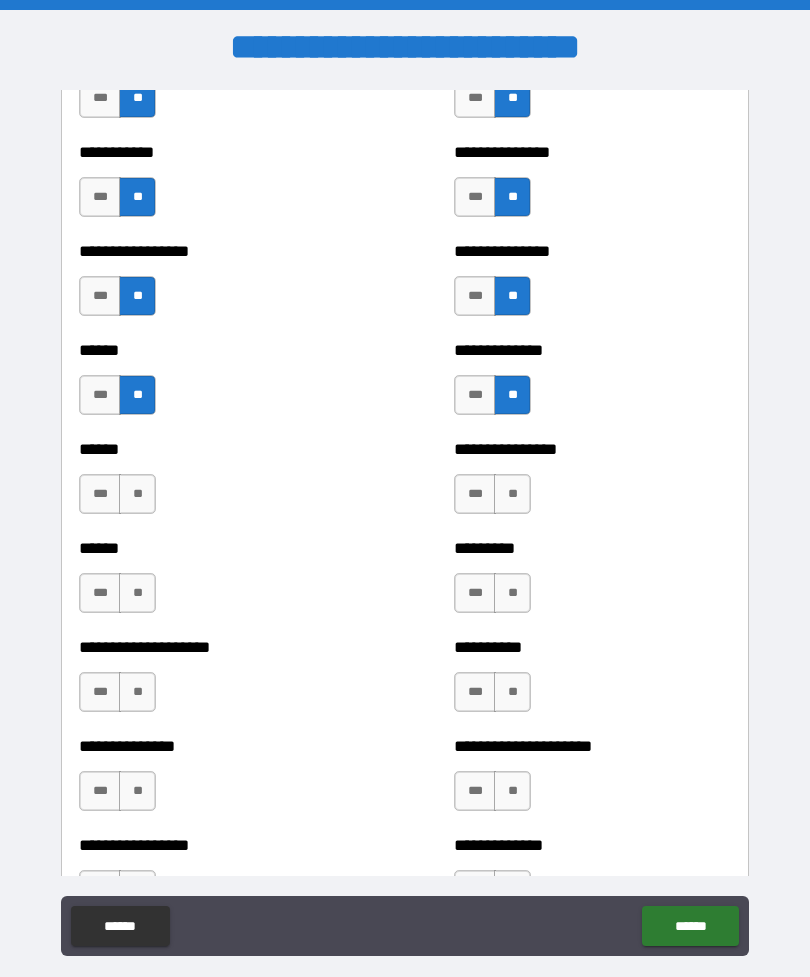 scroll, scrollTop: 2820, scrollLeft: 0, axis: vertical 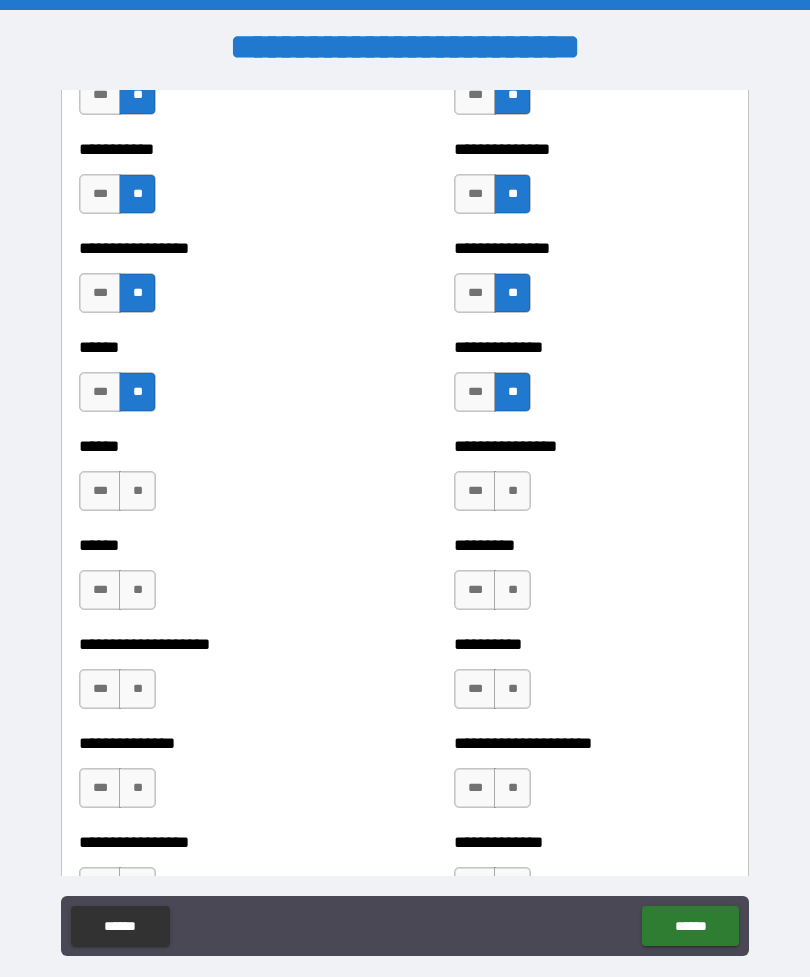 click on "**" at bounding box center (137, 491) 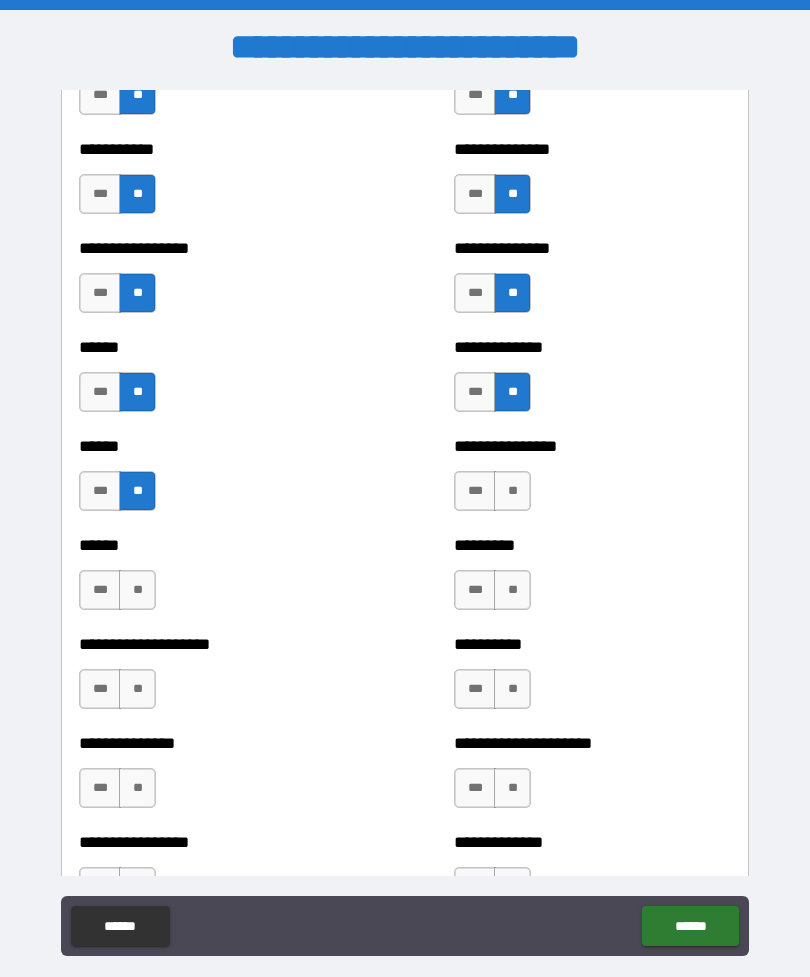 click on "**" at bounding box center (137, 590) 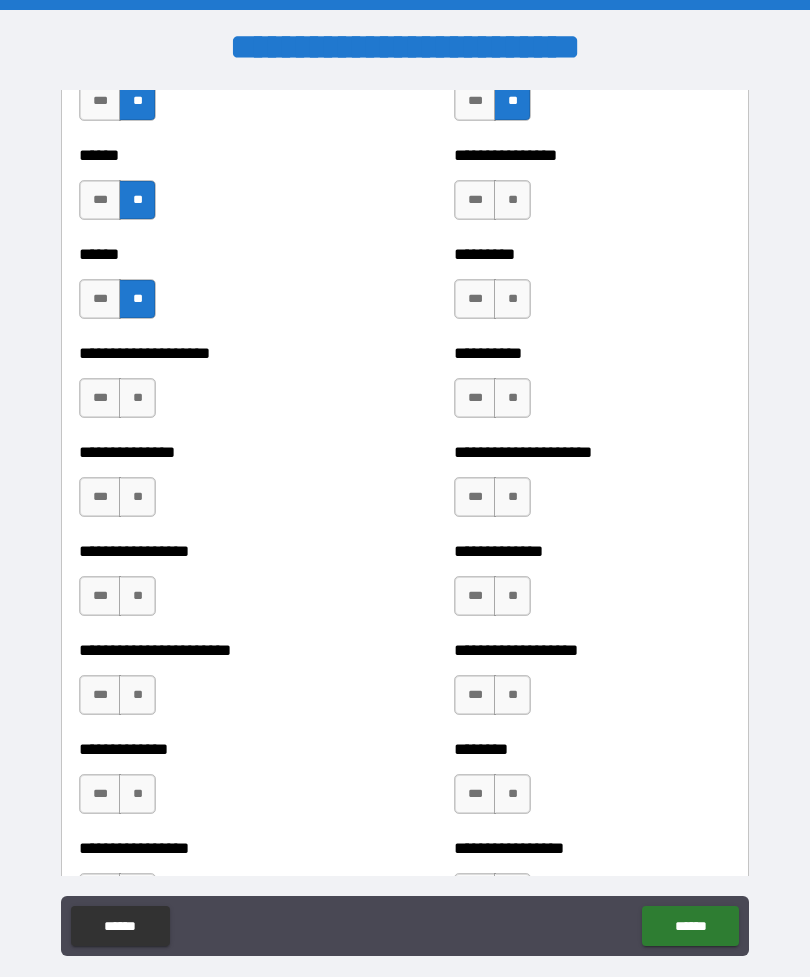 scroll, scrollTop: 3104, scrollLeft: 0, axis: vertical 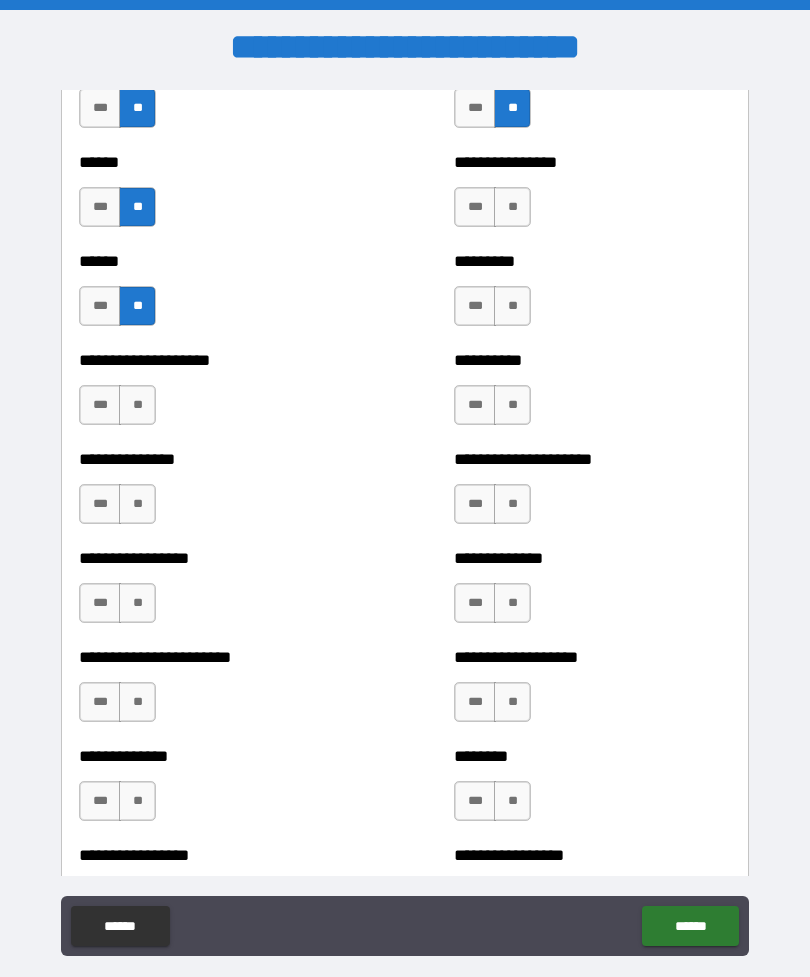 click on "**" at bounding box center [512, 207] 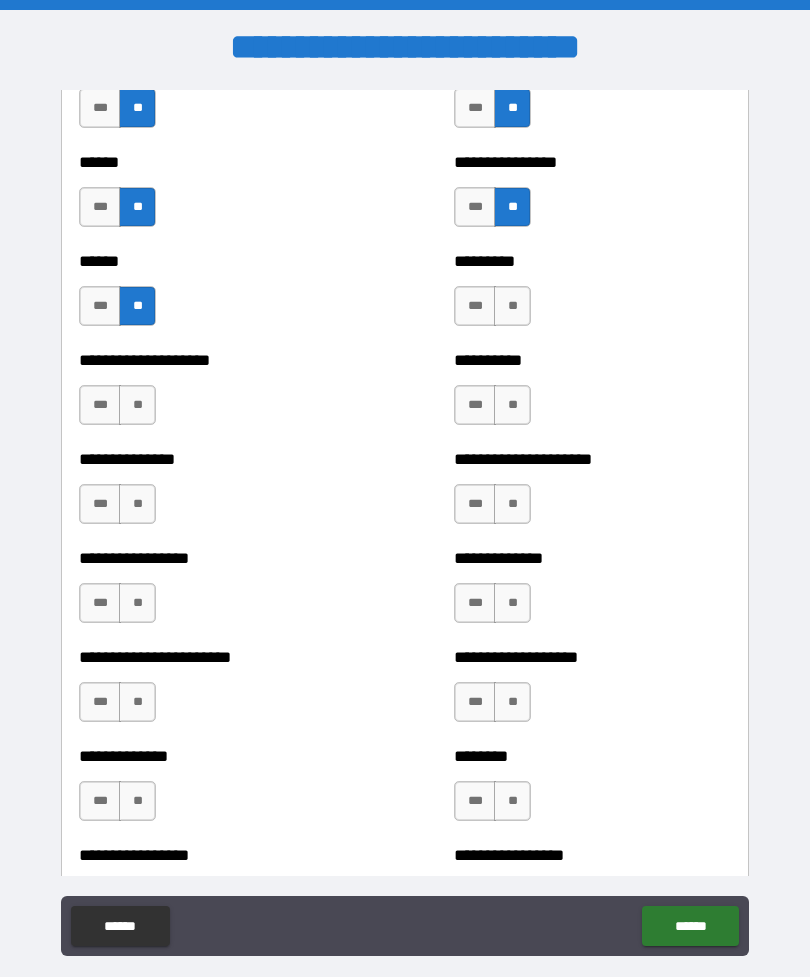 click on "**" at bounding box center (512, 306) 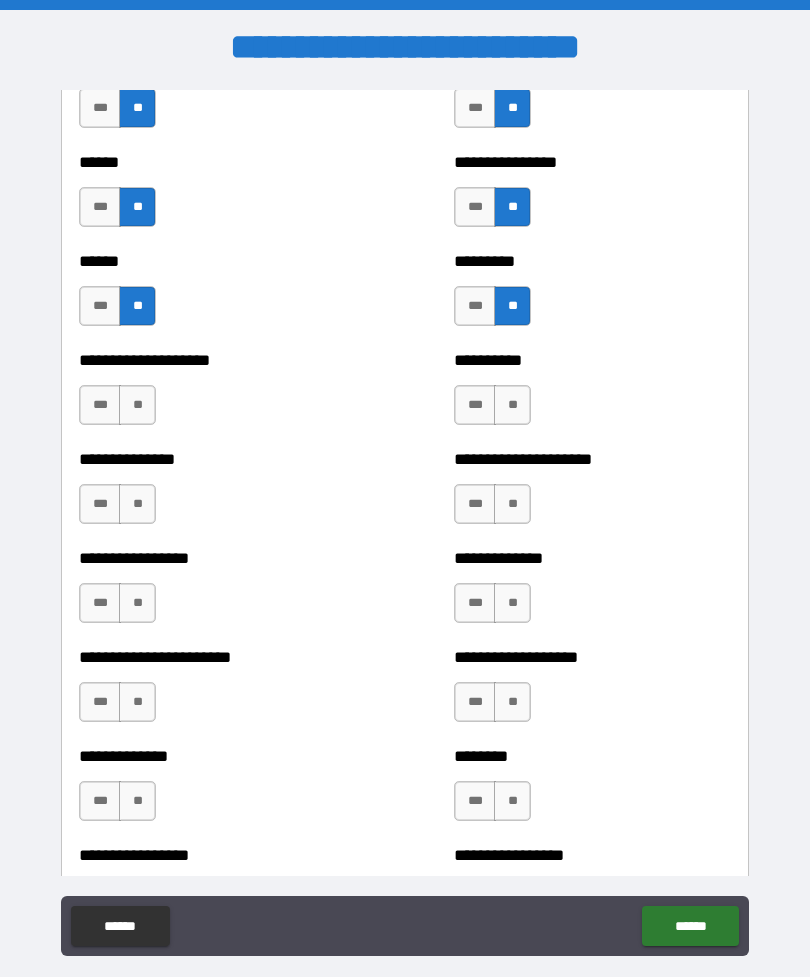 click on "**" at bounding box center [512, 405] 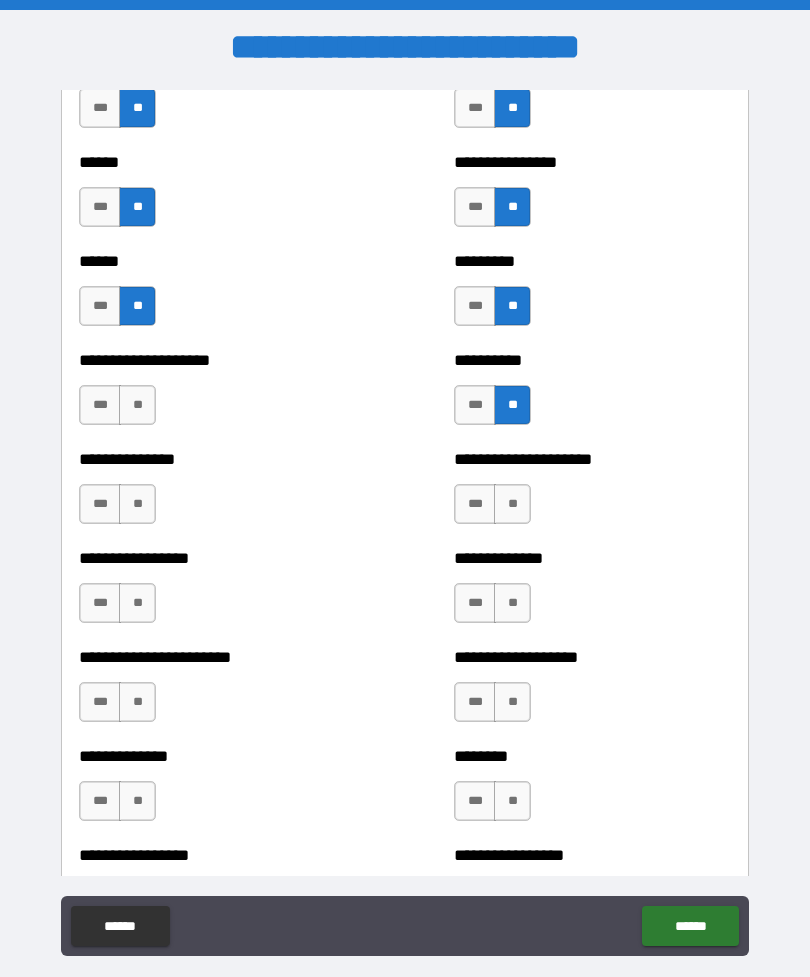 click on "**" at bounding box center (512, 504) 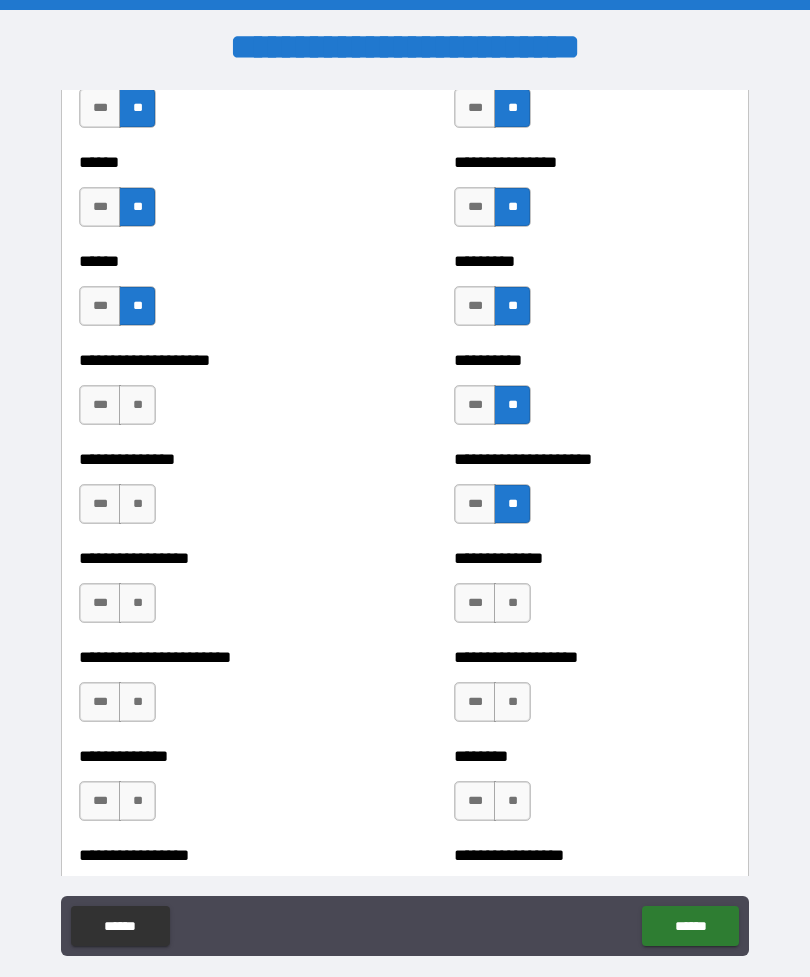 click on "**" at bounding box center [137, 504] 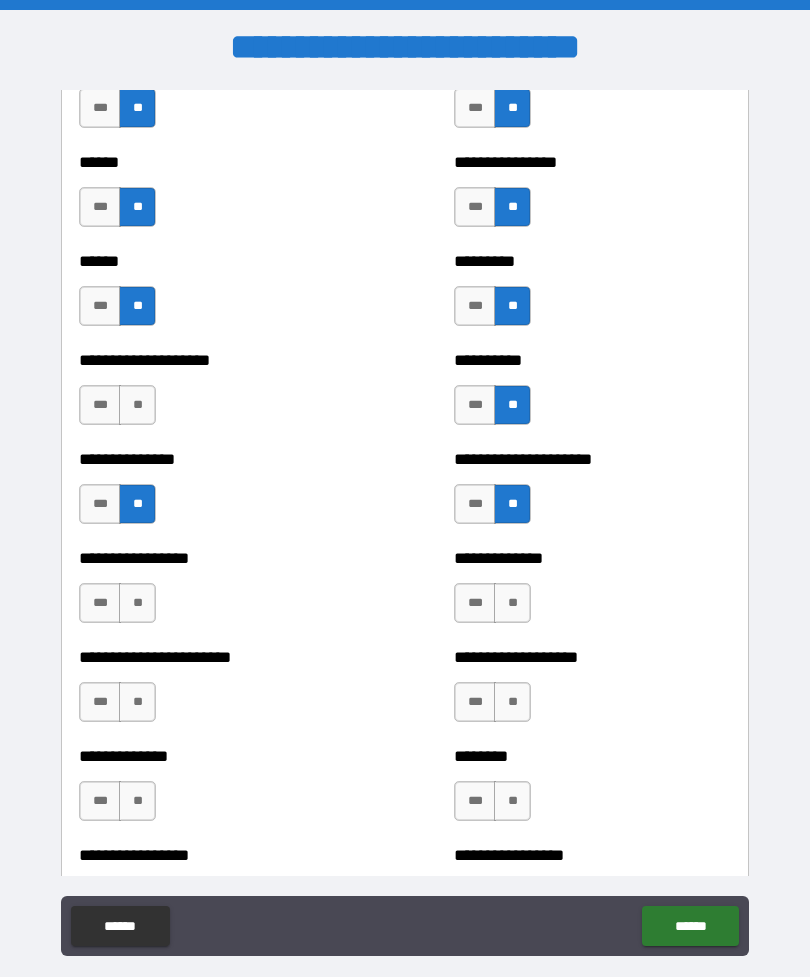 click on "**" at bounding box center [137, 405] 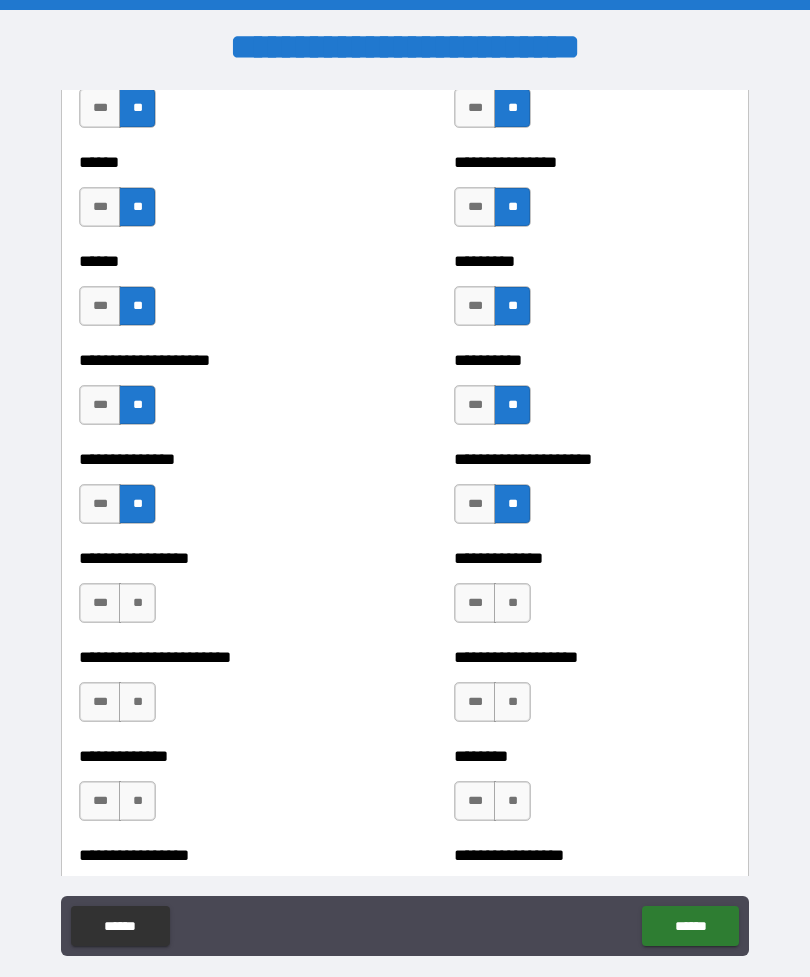 click on "**" at bounding box center (137, 603) 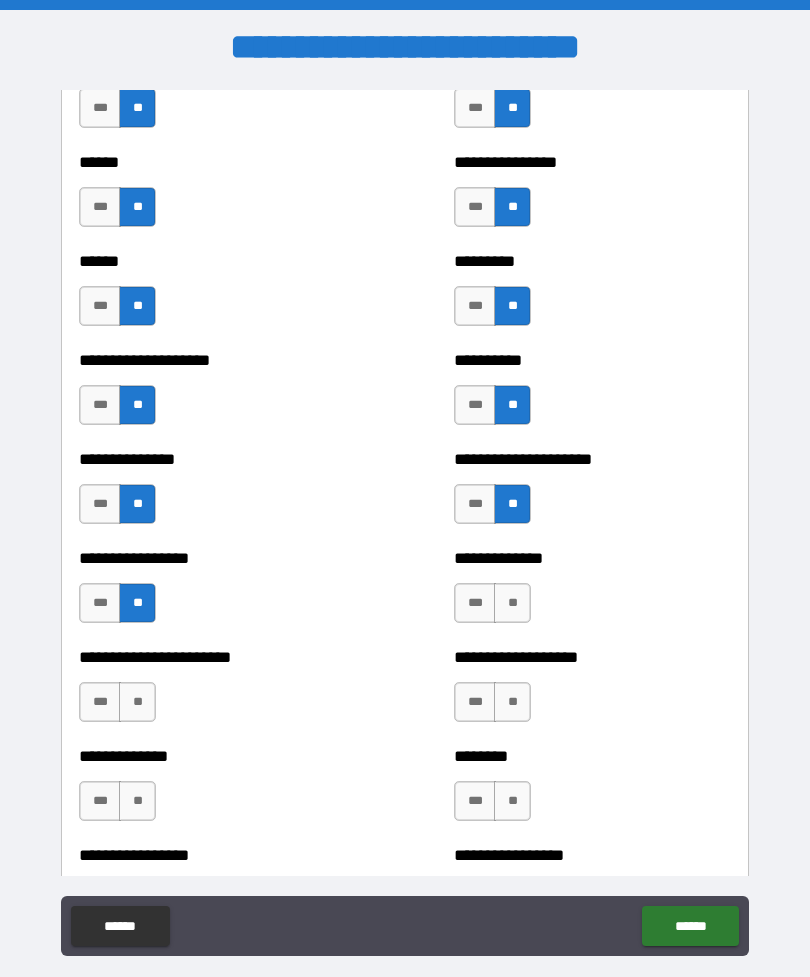 click on "**" at bounding box center (512, 603) 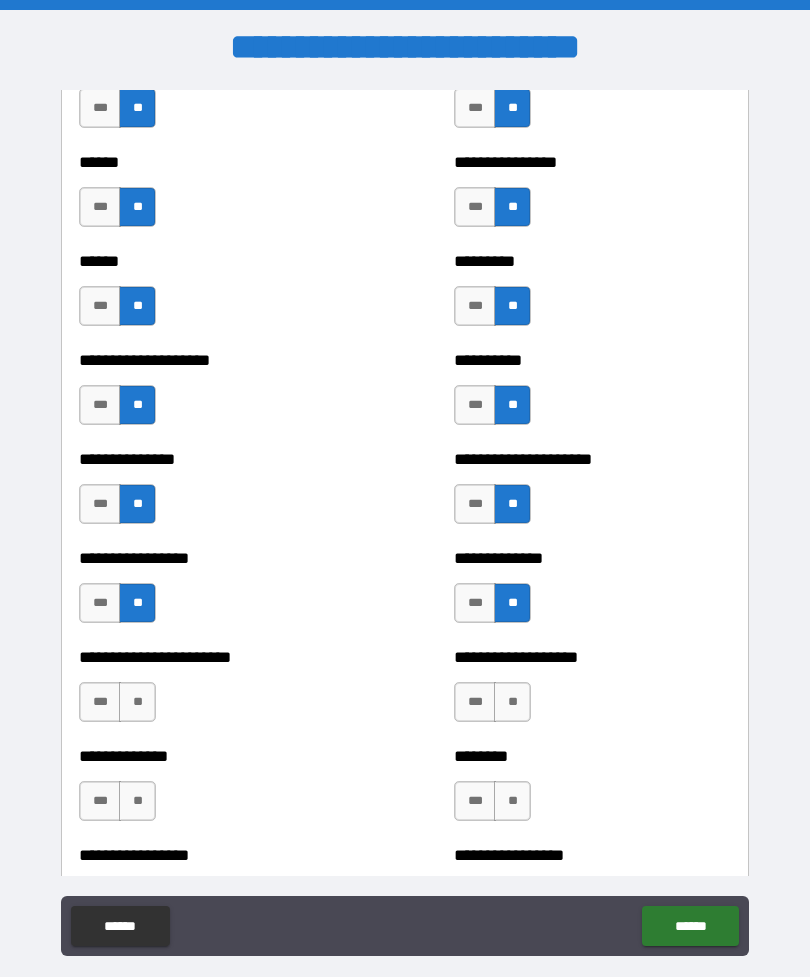 click on "**" at bounding box center [512, 702] 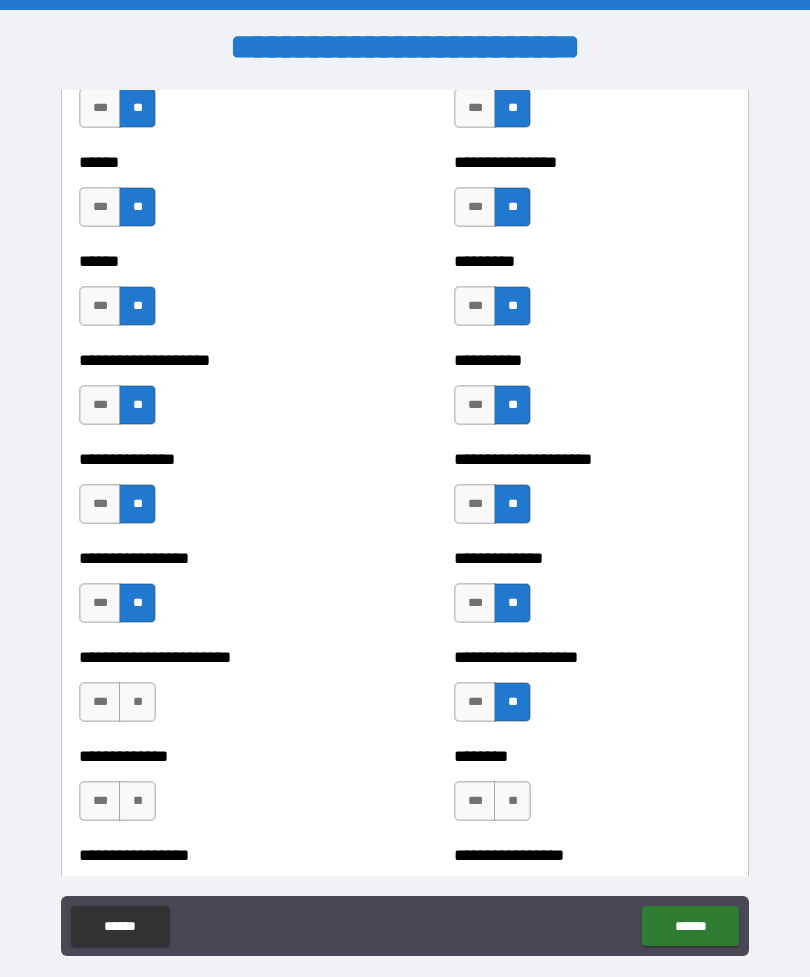 click on "**" at bounding box center [137, 702] 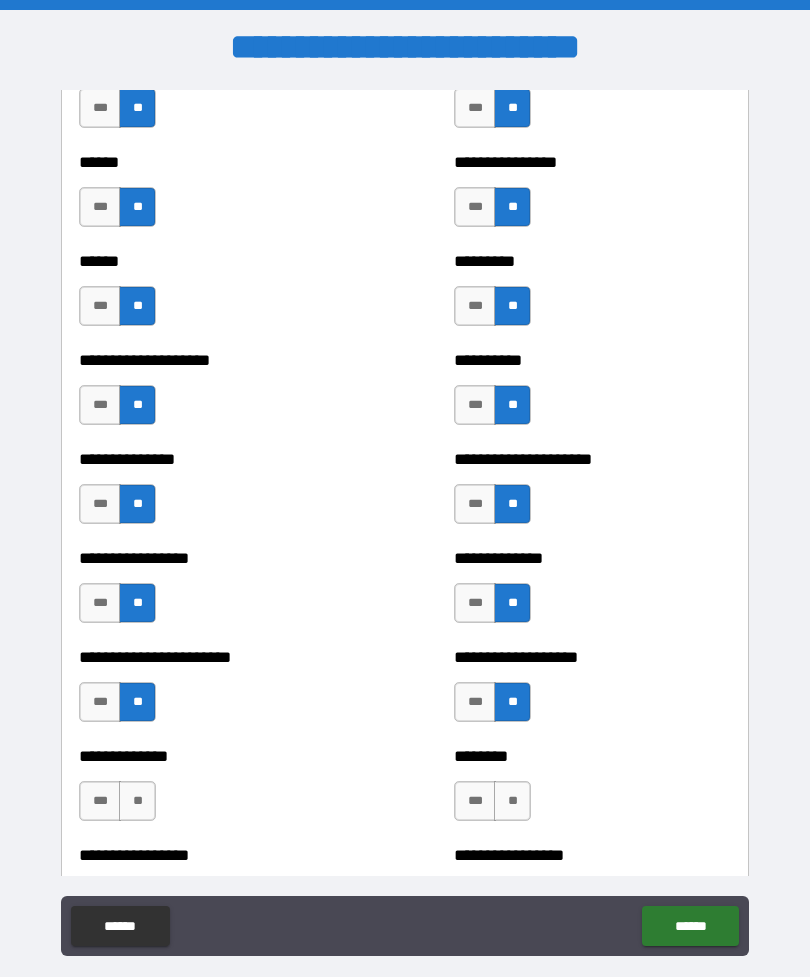 click on "**" at bounding box center (137, 801) 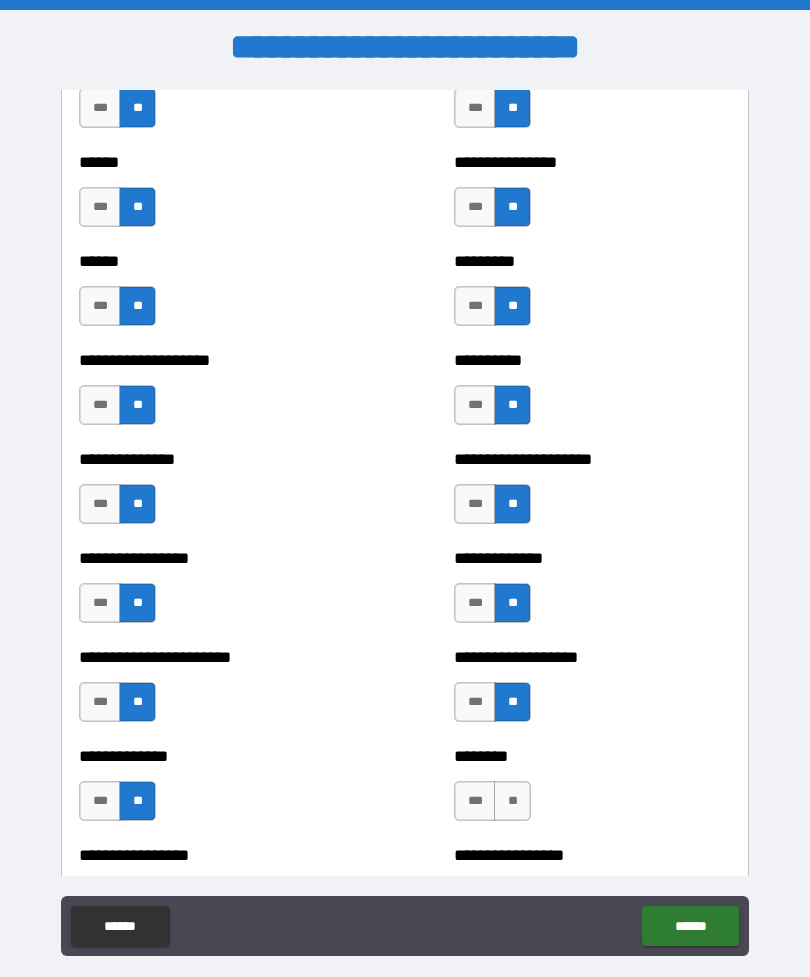 click on "**" at bounding box center [512, 801] 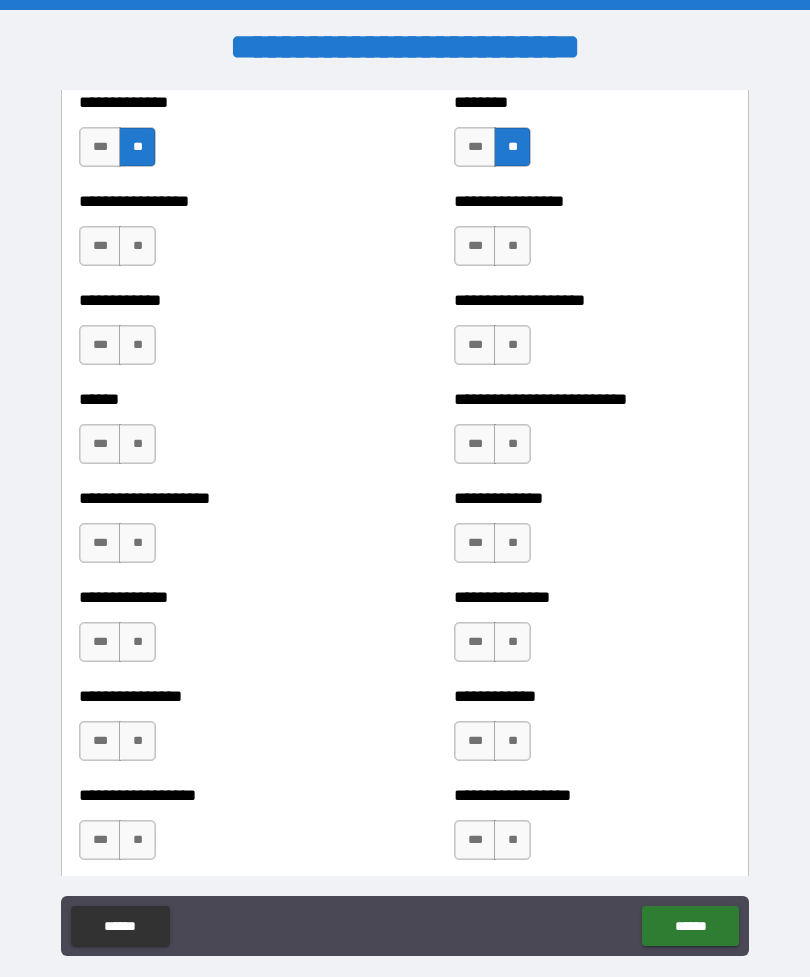 scroll, scrollTop: 3673, scrollLeft: 0, axis: vertical 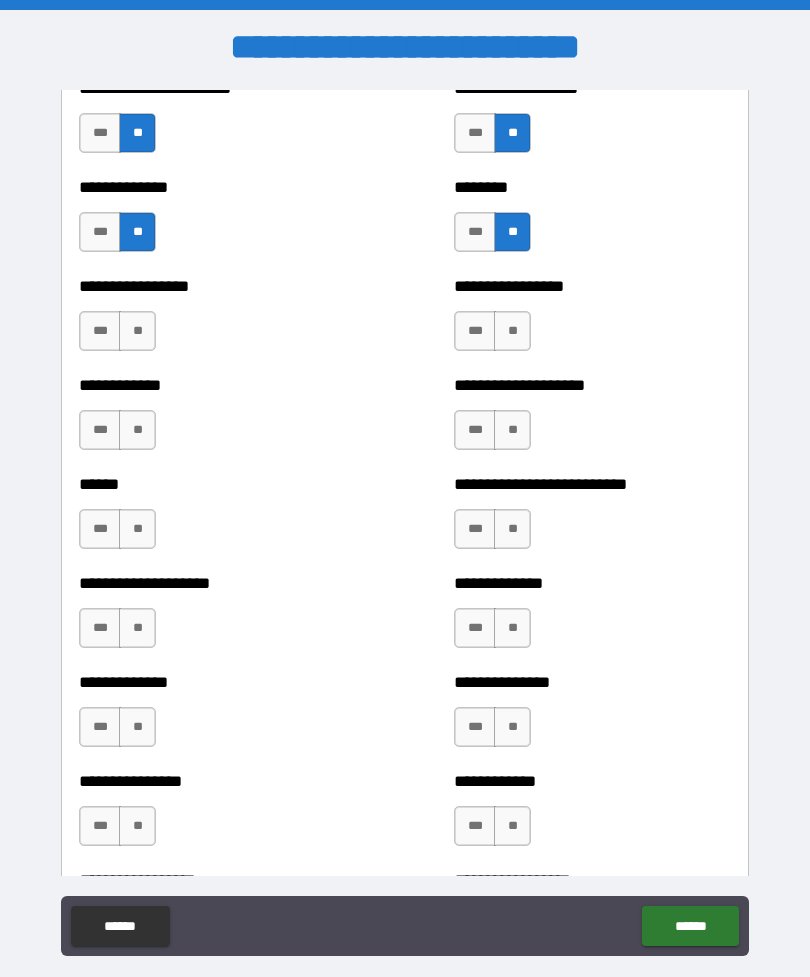 click on "**" at bounding box center (137, 331) 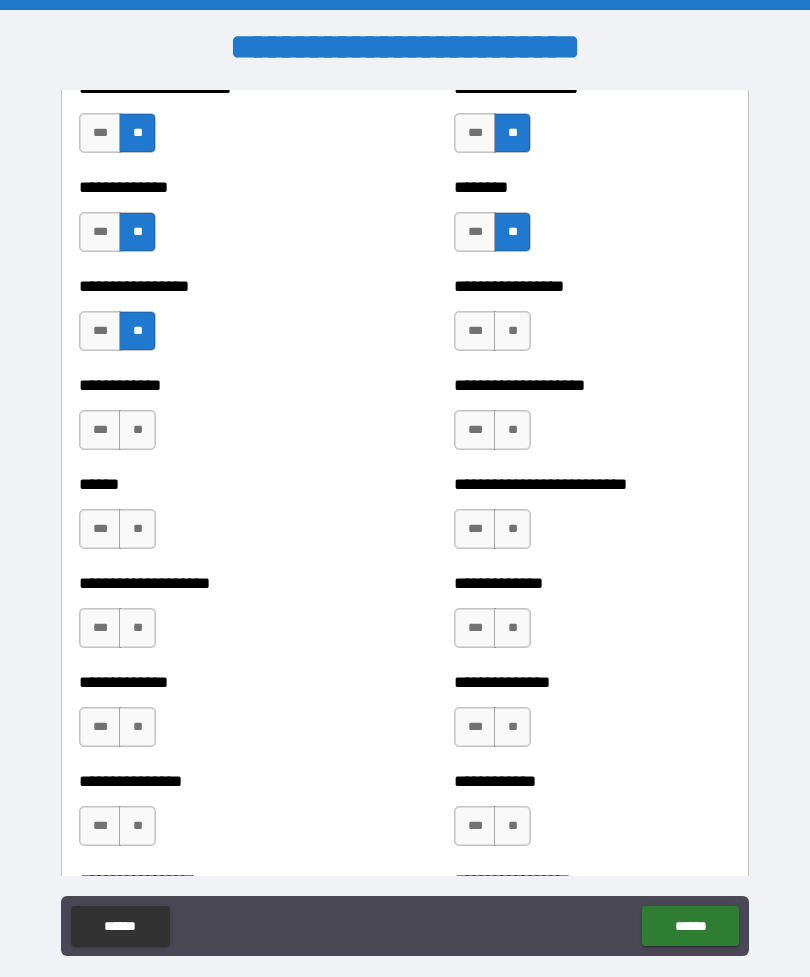 click on "**" at bounding box center (137, 430) 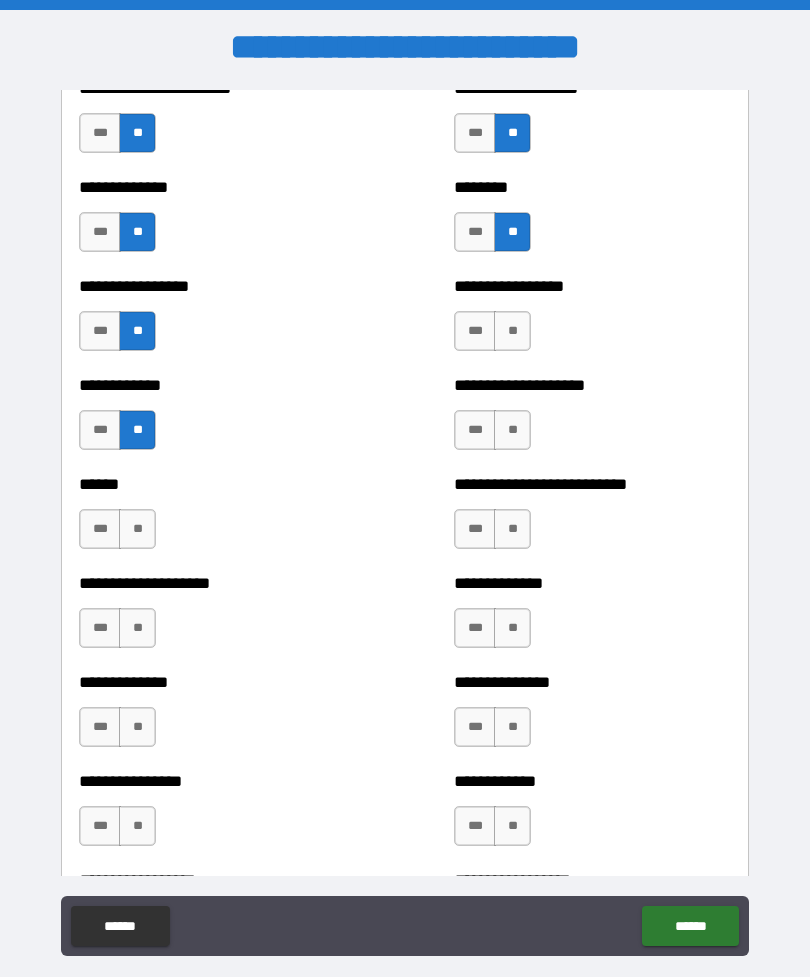 click on "**" at bounding box center [512, 331] 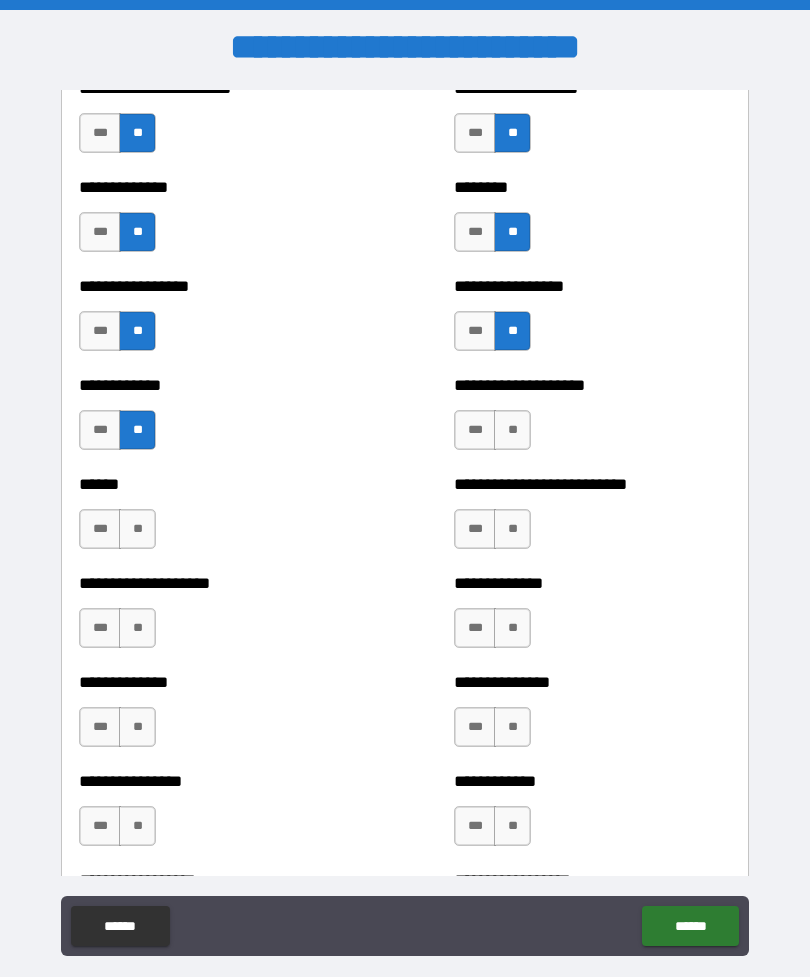 click on "**" at bounding box center [512, 430] 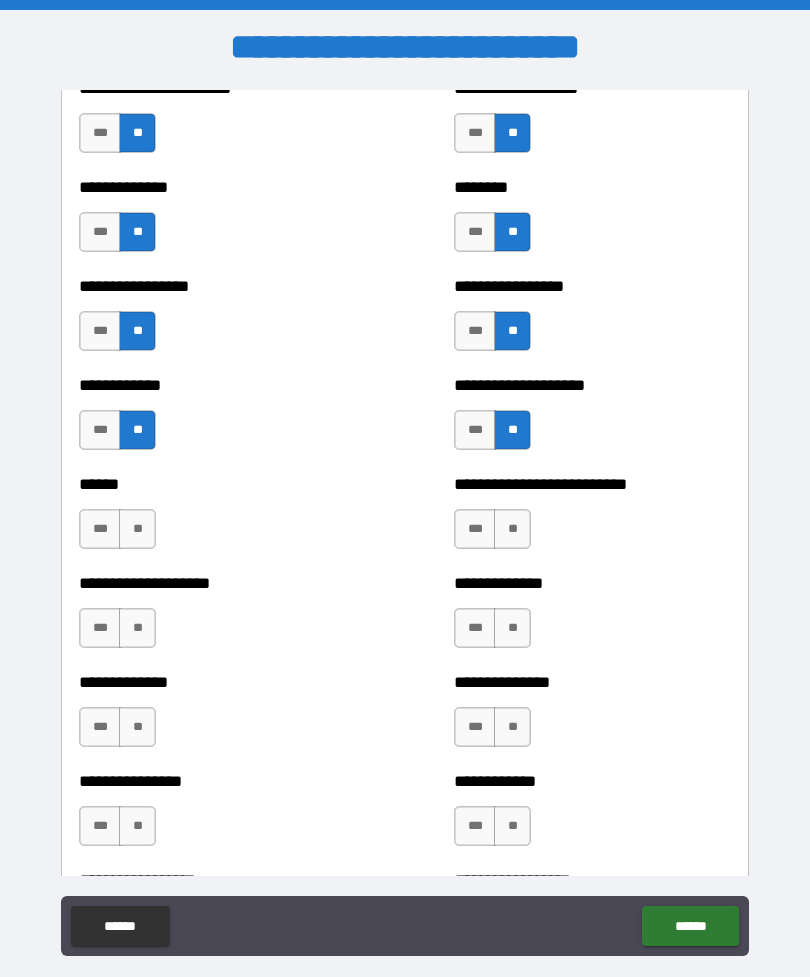 click on "**" at bounding box center (512, 529) 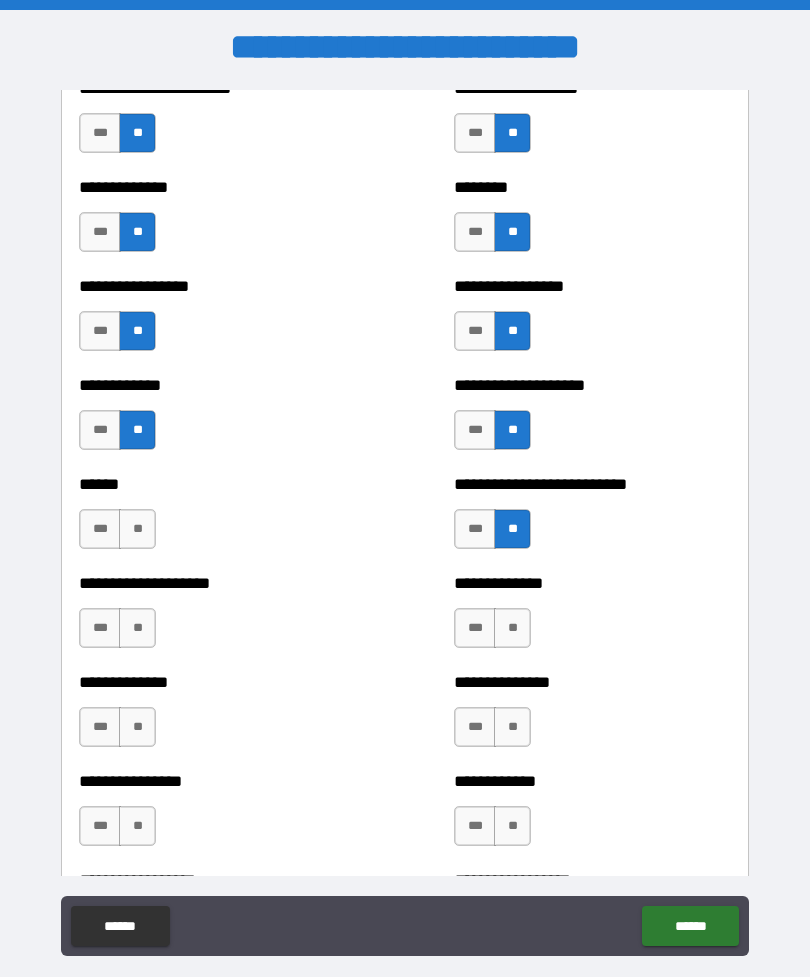 click on "**" at bounding box center [512, 628] 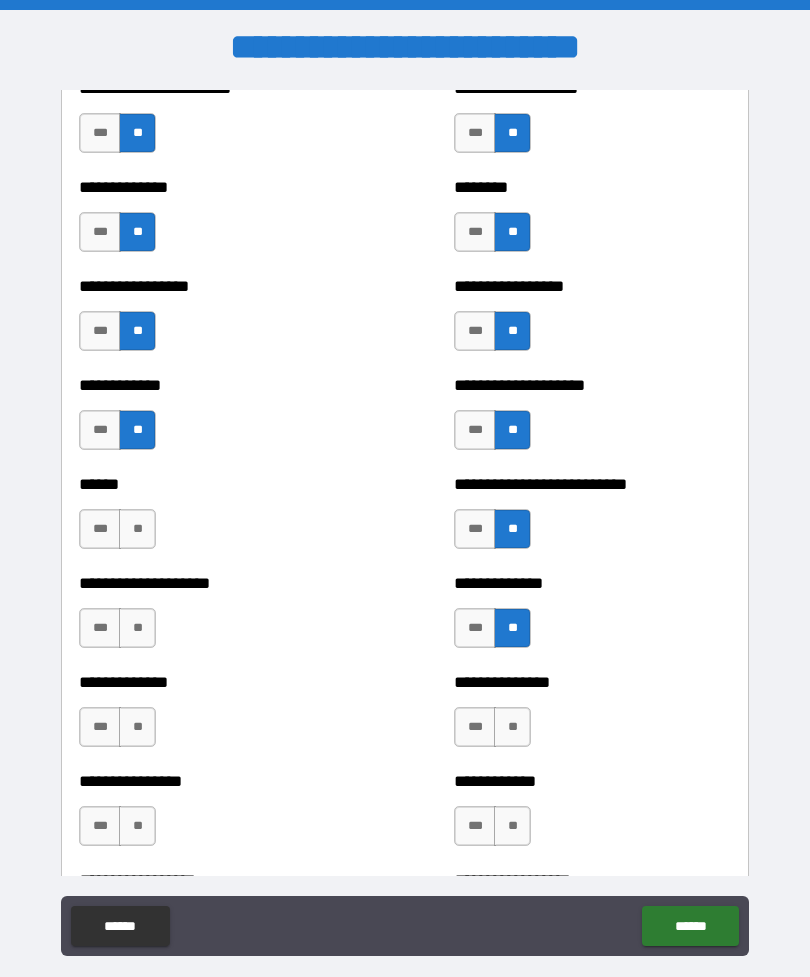 click on "**" at bounding box center [512, 727] 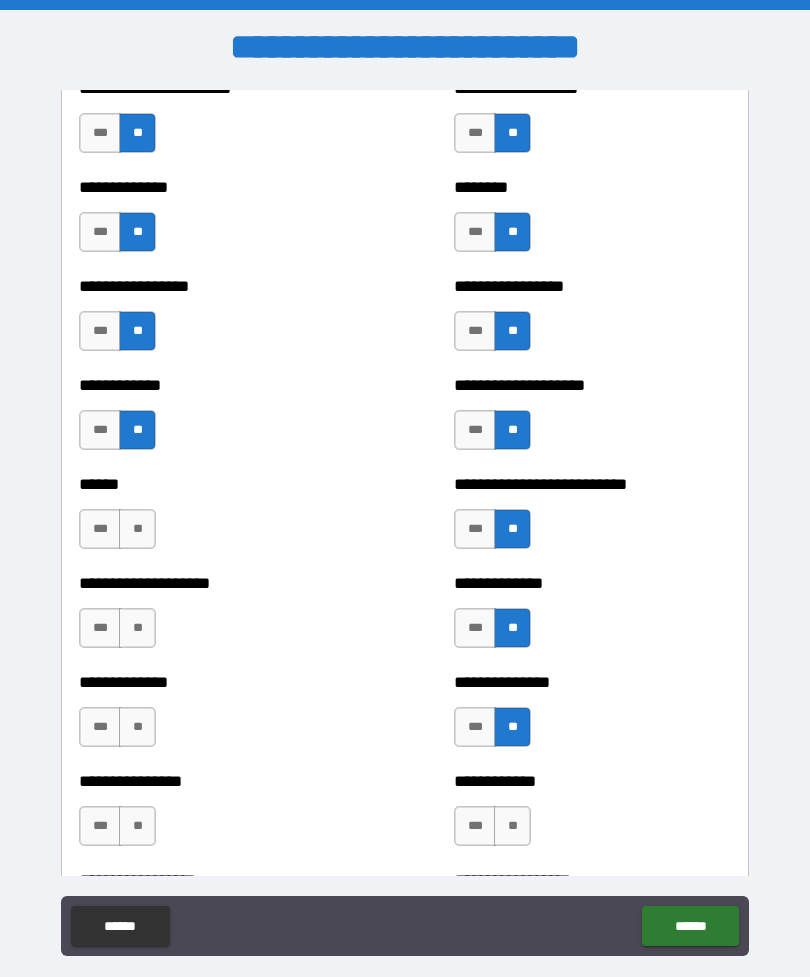 click on "**" at bounding box center [512, 826] 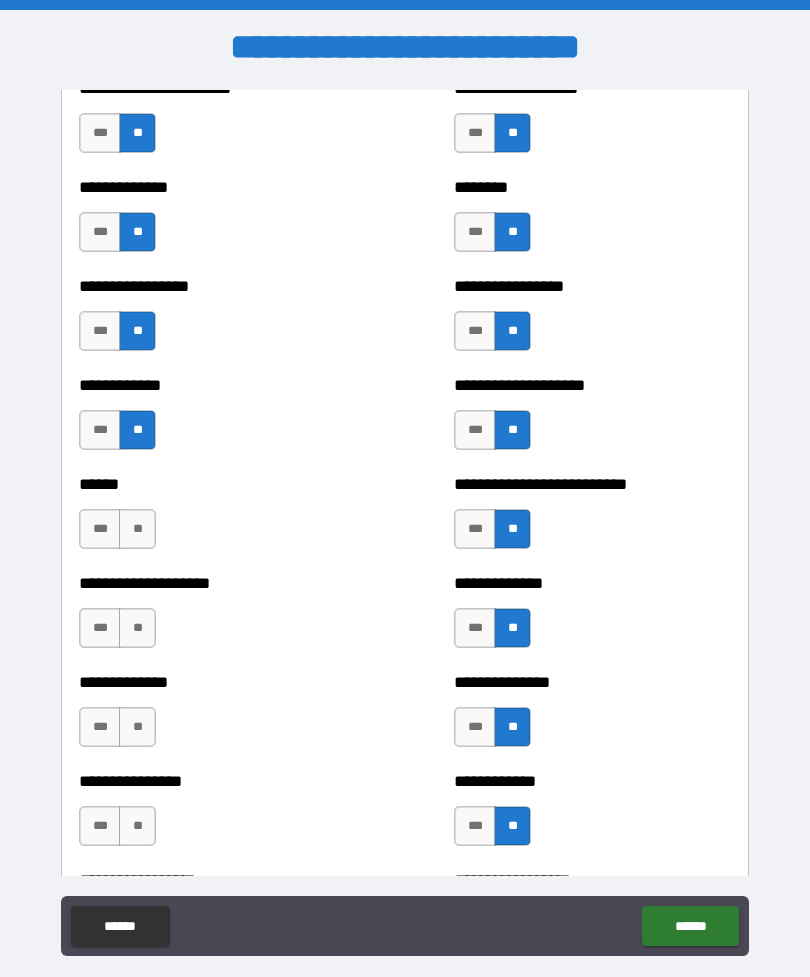 click on "**" at bounding box center [137, 826] 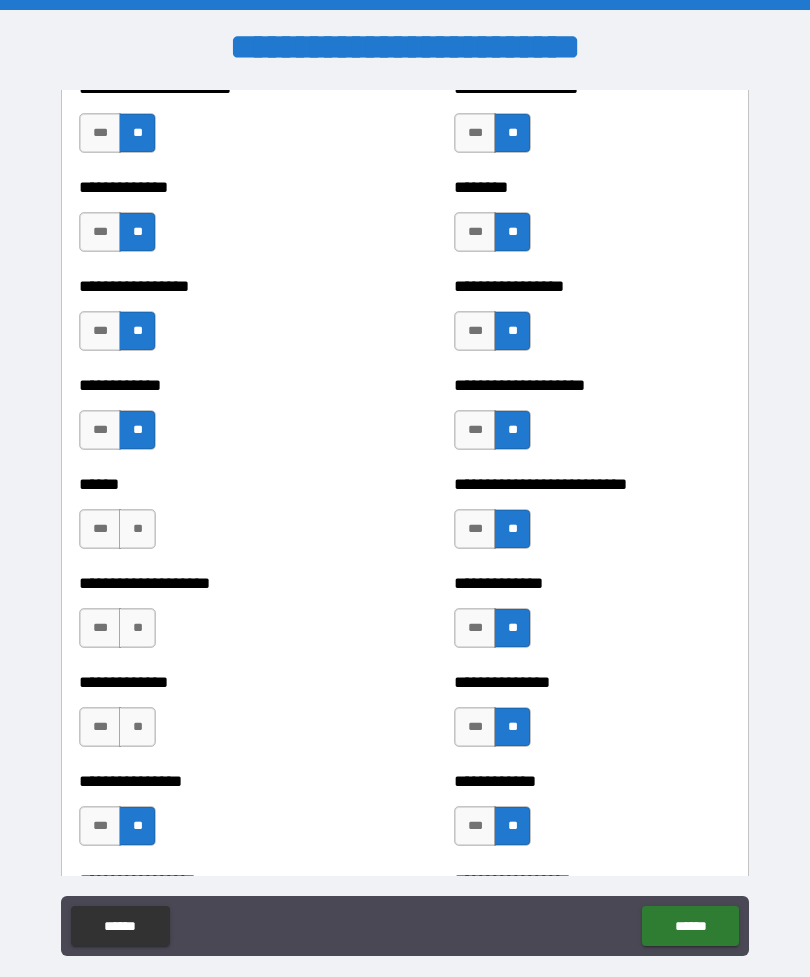 click on "**" at bounding box center (137, 727) 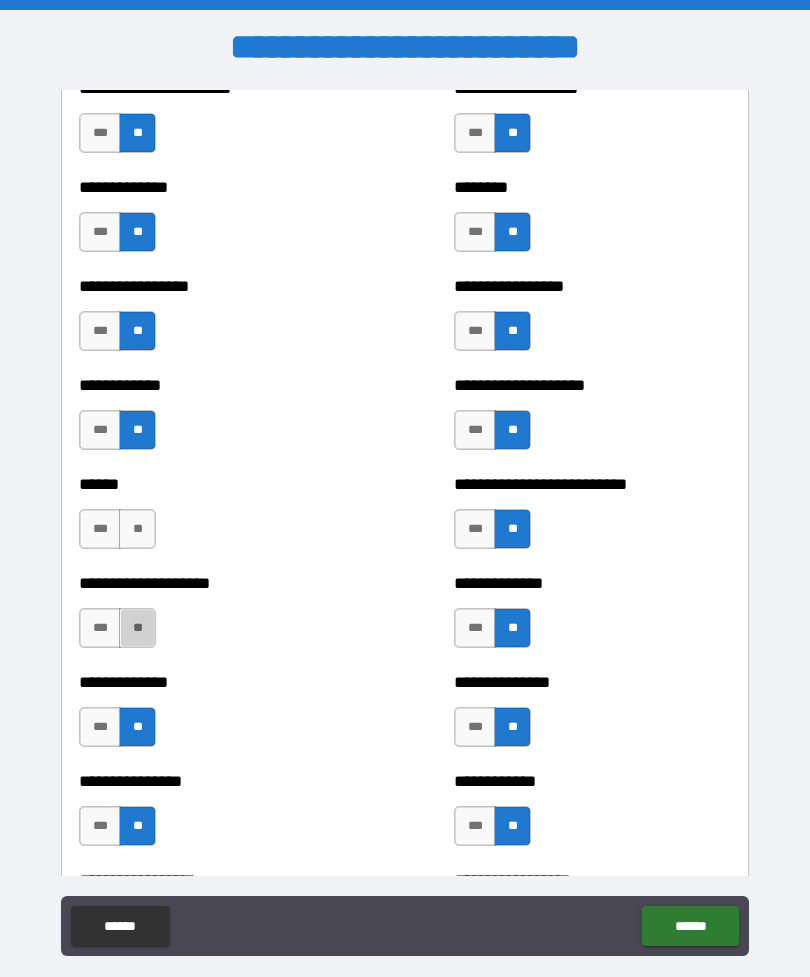 click on "**" at bounding box center [137, 628] 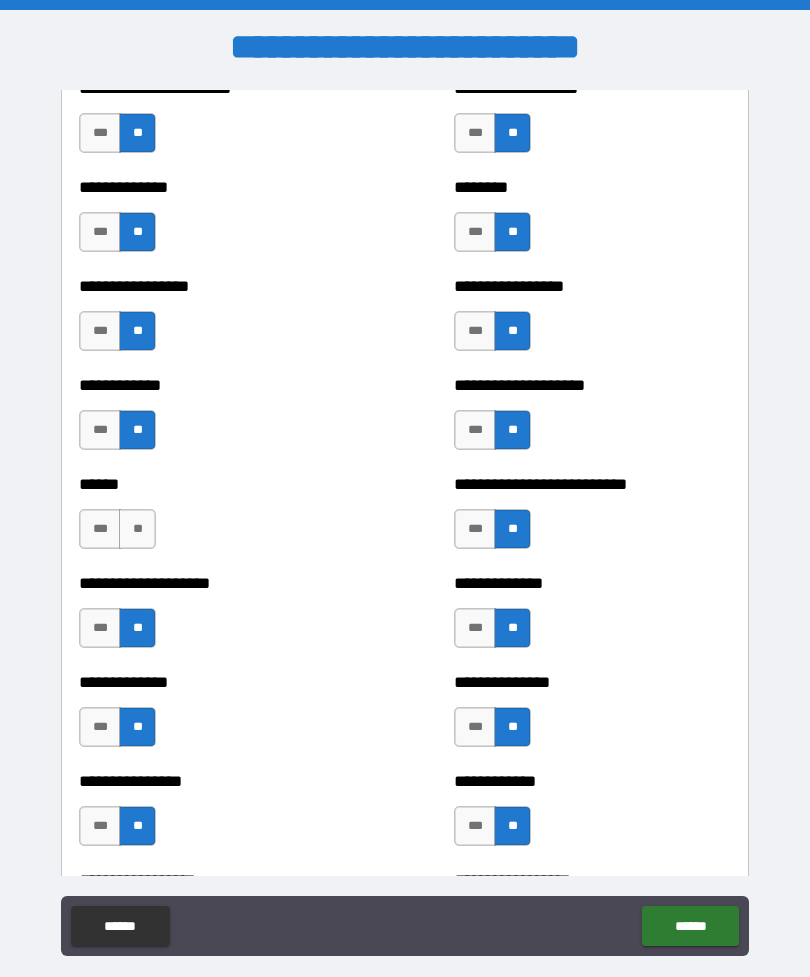 click on "**" at bounding box center [137, 529] 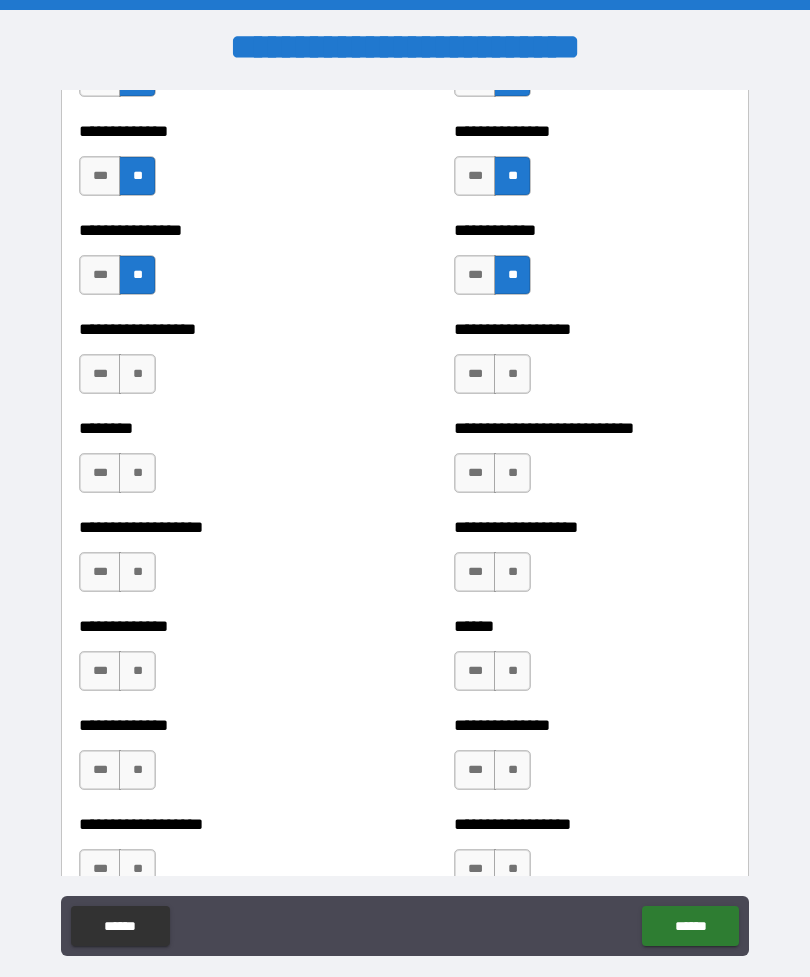 scroll, scrollTop: 4231, scrollLeft: 0, axis: vertical 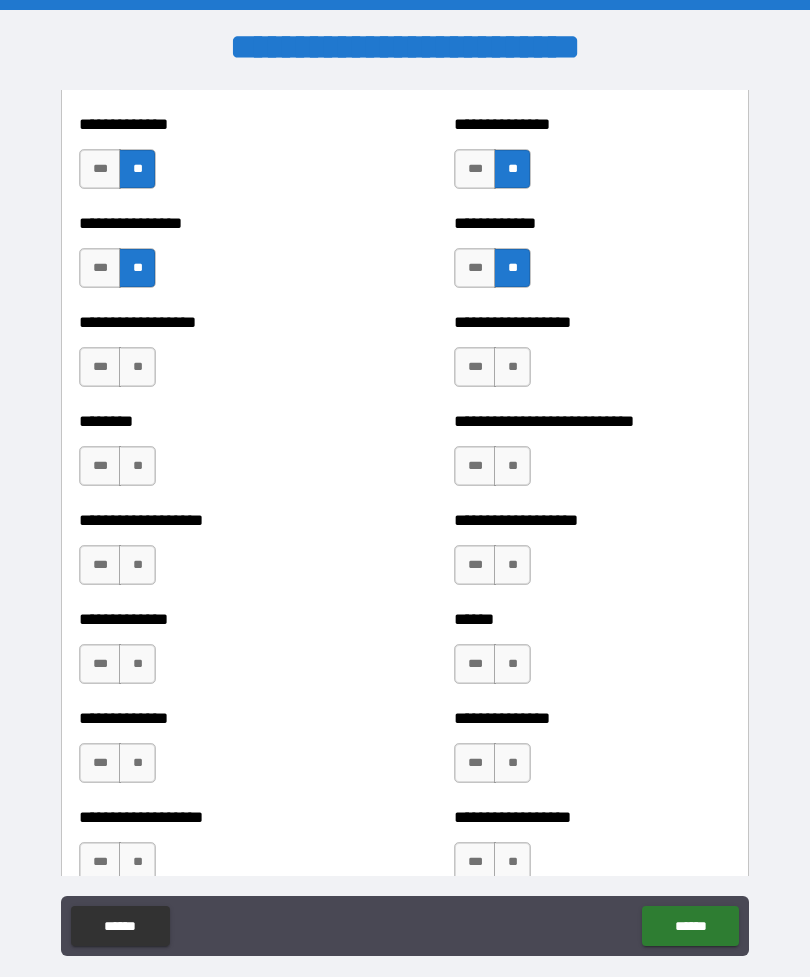 click on "**" at bounding box center [512, 367] 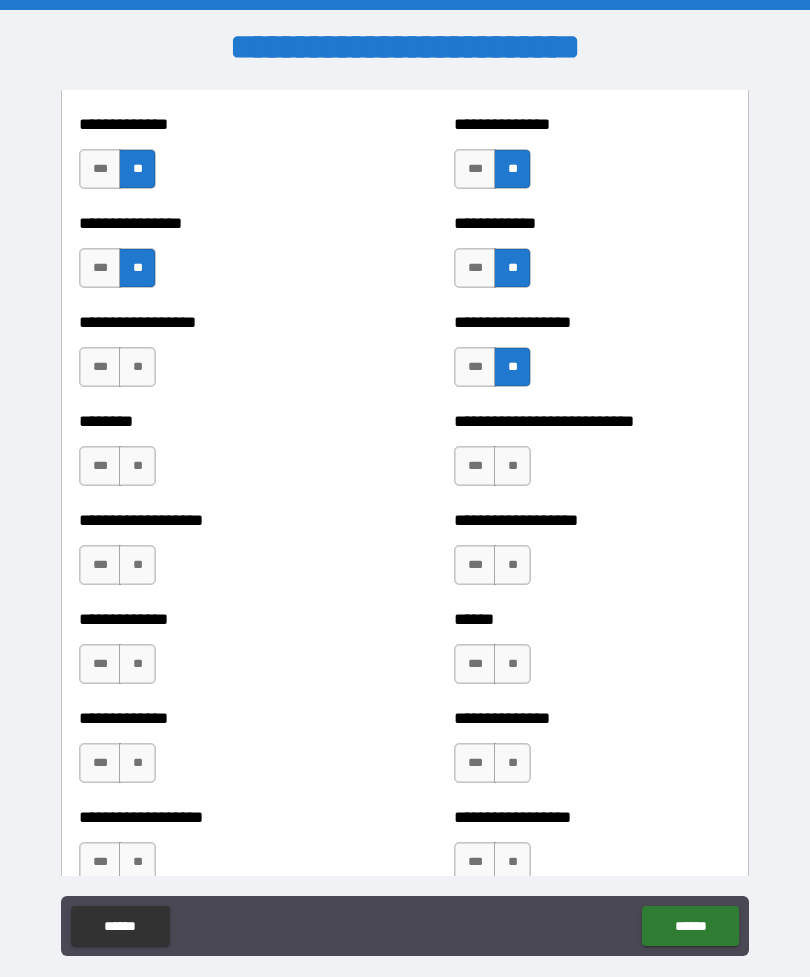 click on "**" at bounding box center (512, 466) 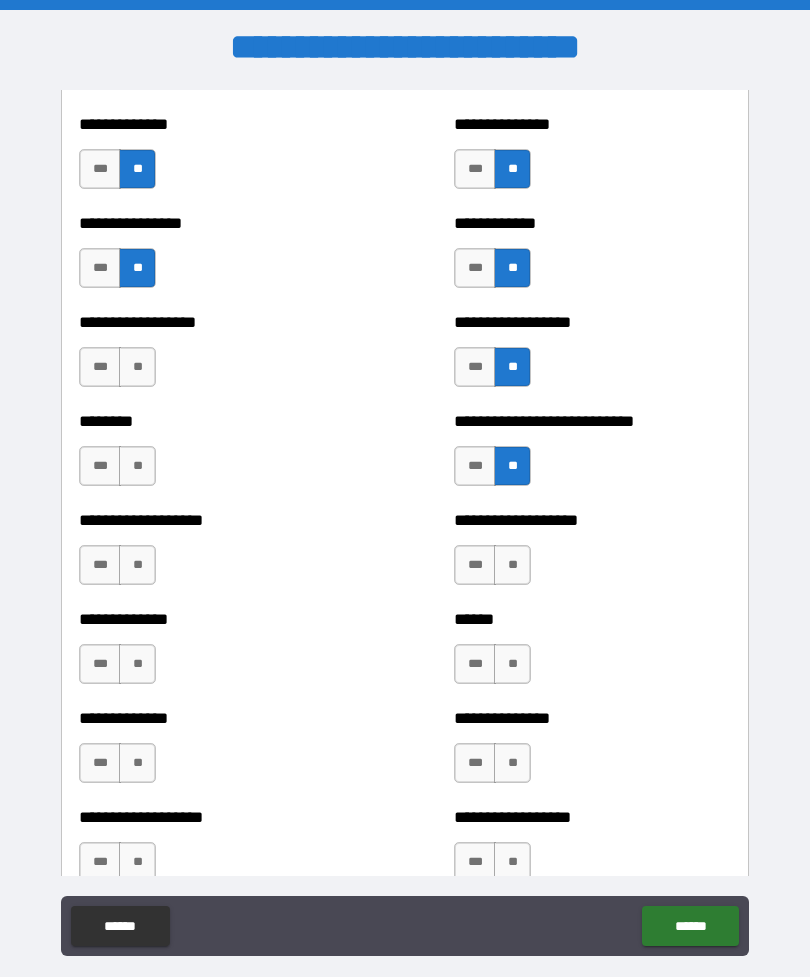 click on "**" at bounding box center [137, 466] 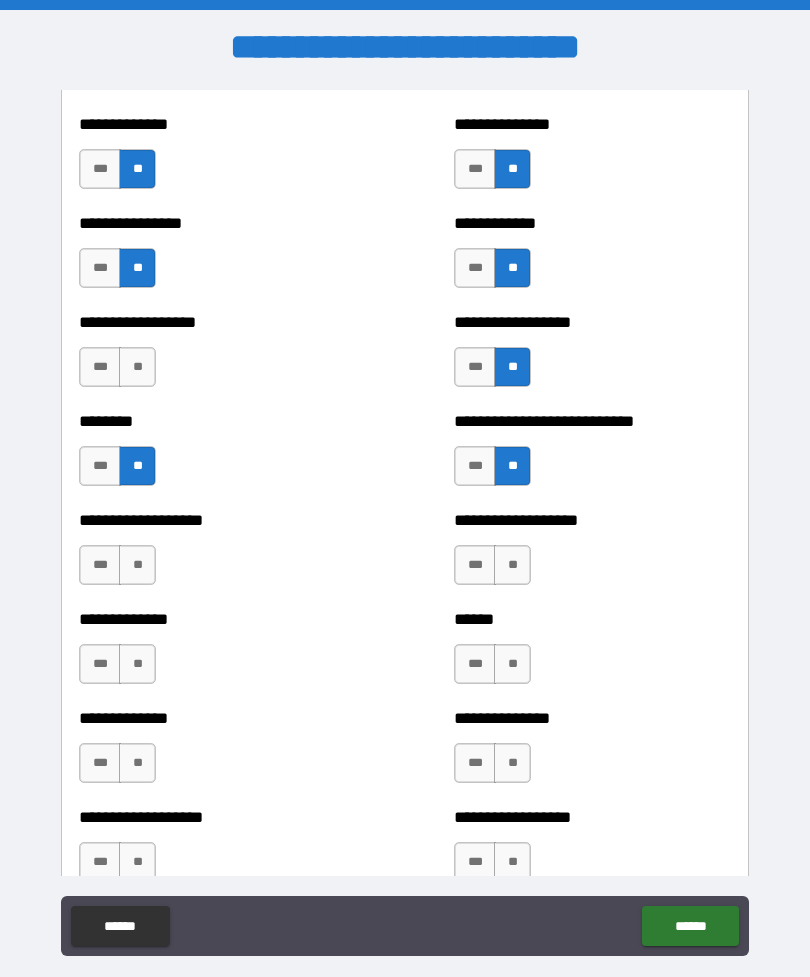 click on "**" at bounding box center [137, 367] 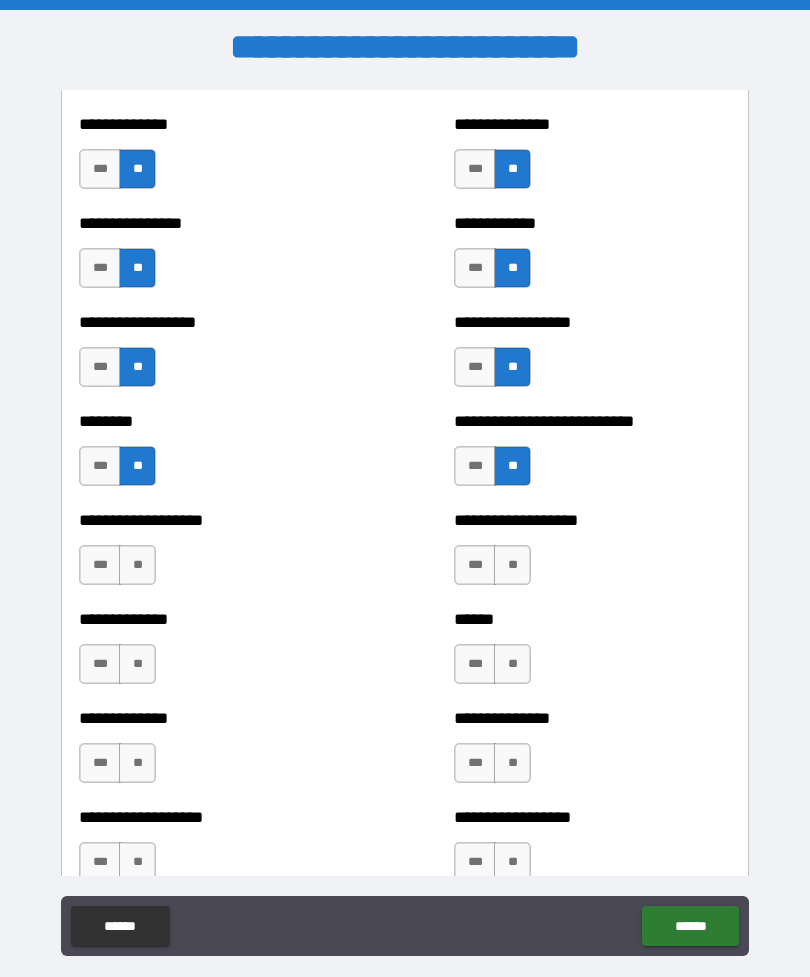 click on "**" at bounding box center (137, 565) 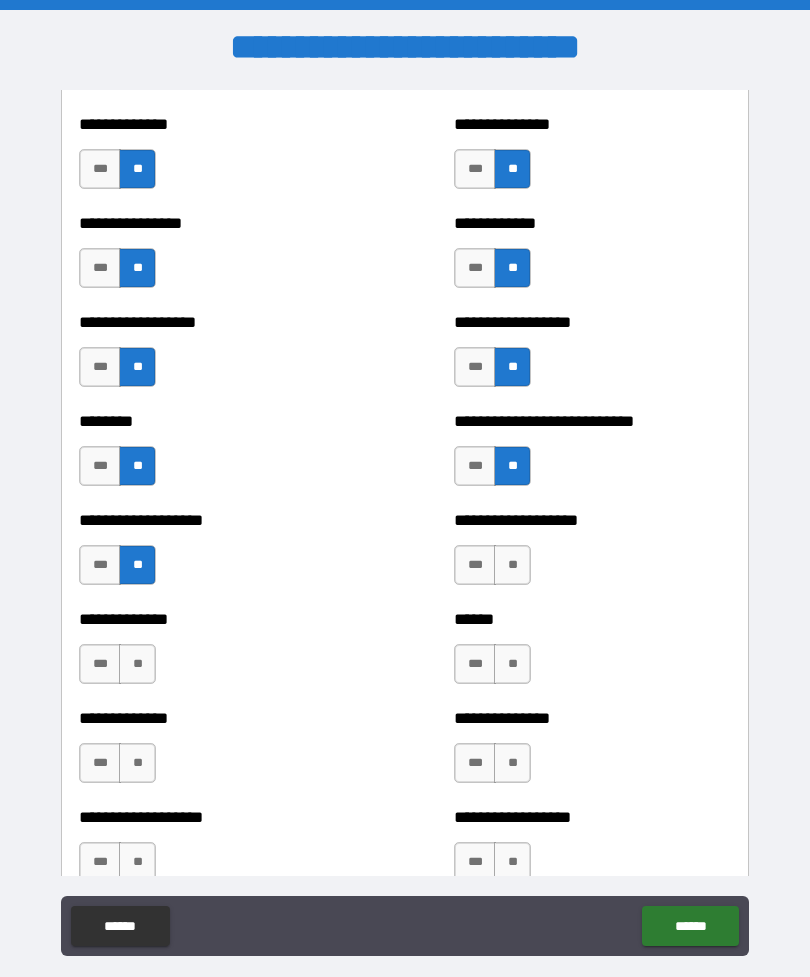 click on "**" at bounding box center [512, 565] 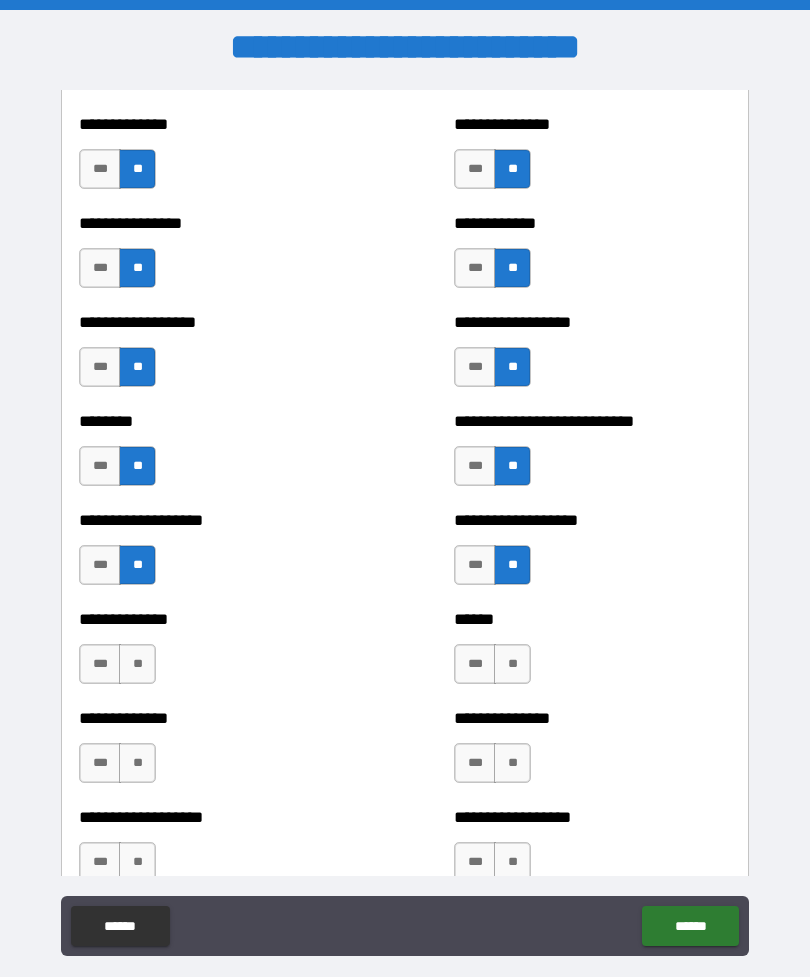 click on "**" at bounding box center [512, 664] 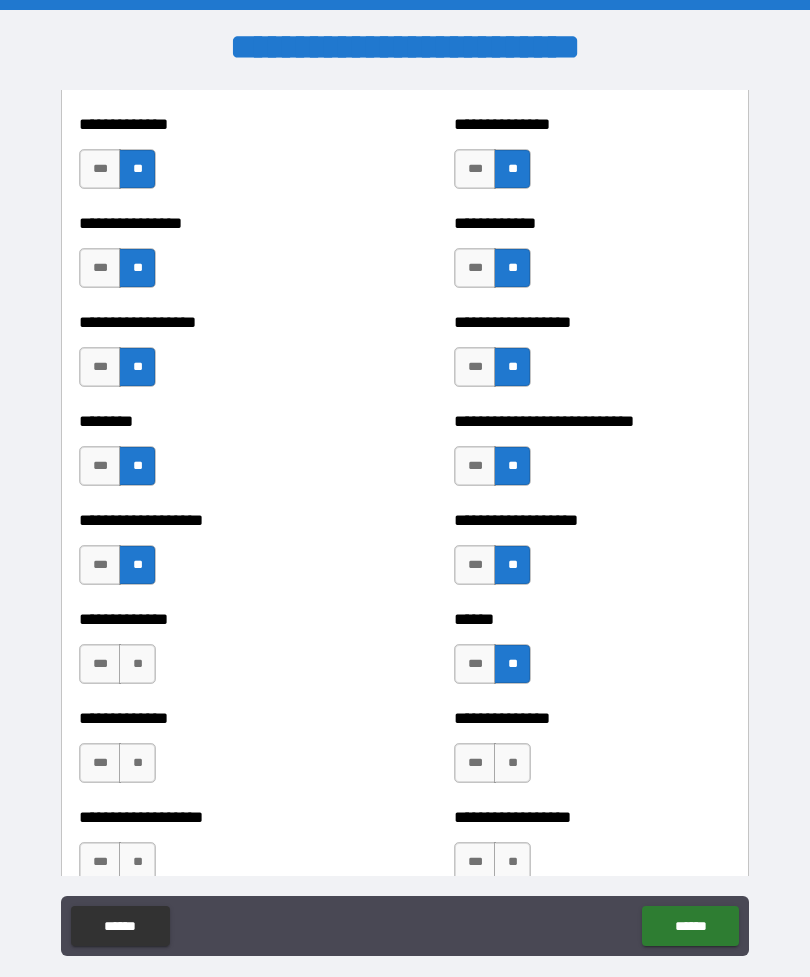 click on "**" at bounding box center [137, 664] 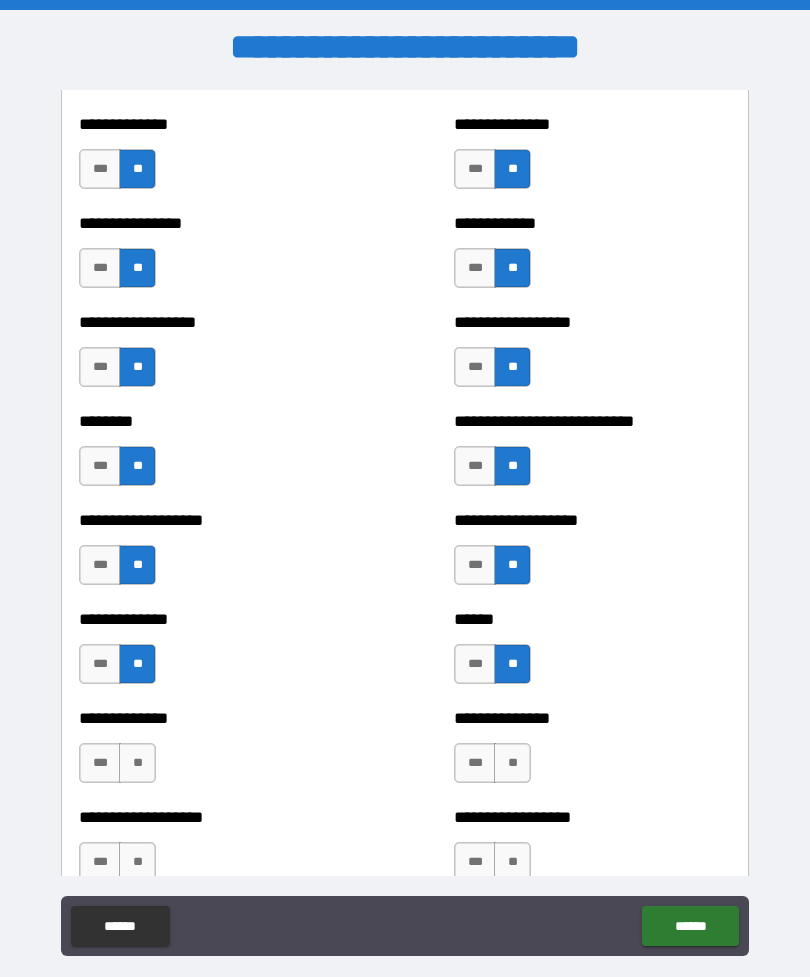 click on "**" at bounding box center (137, 763) 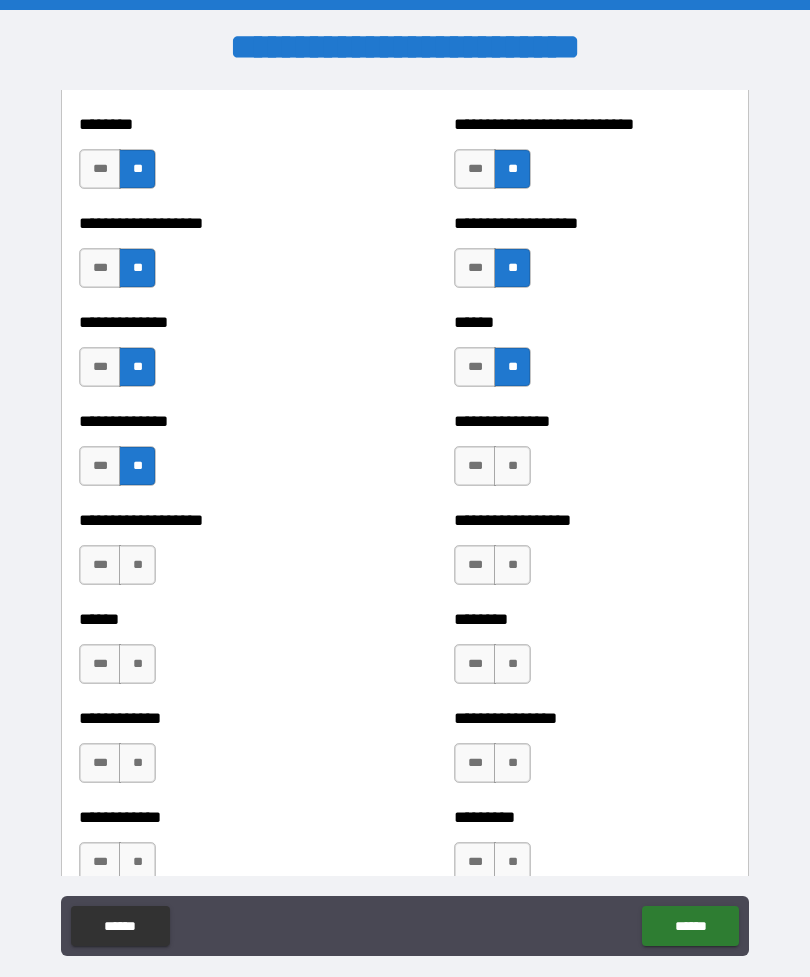 scroll, scrollTop: 4527, scrollLeft: 0, axis: vertical 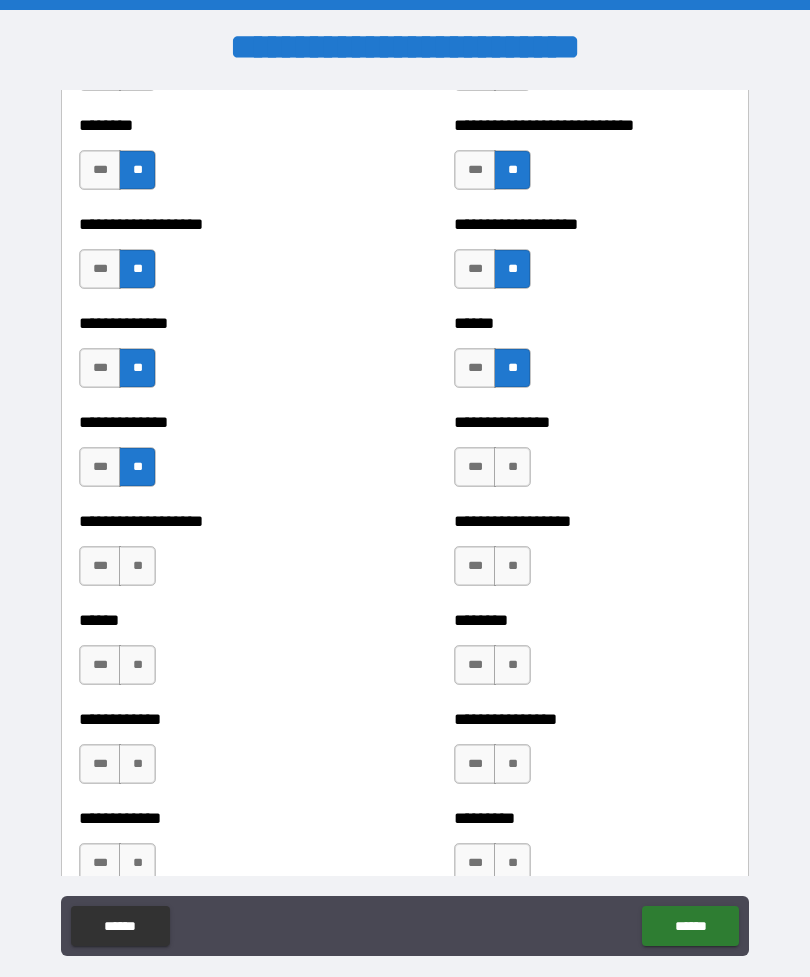 click on "**" at bounding box center [512, 467] 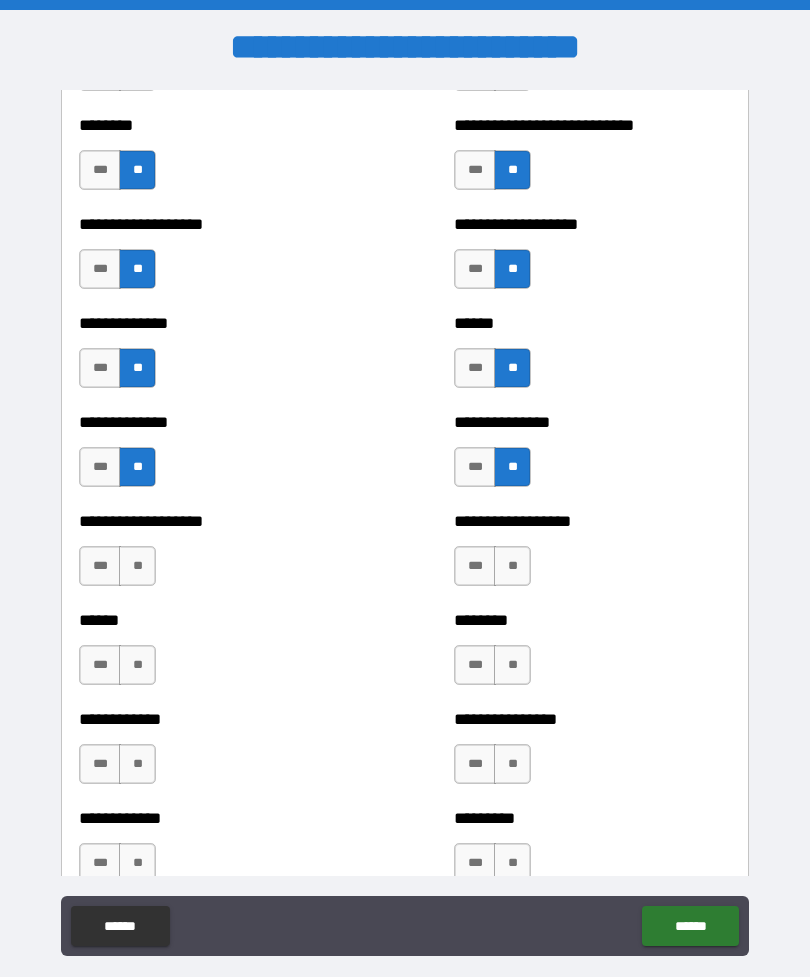click on "**" at bounding box center (512, 566) 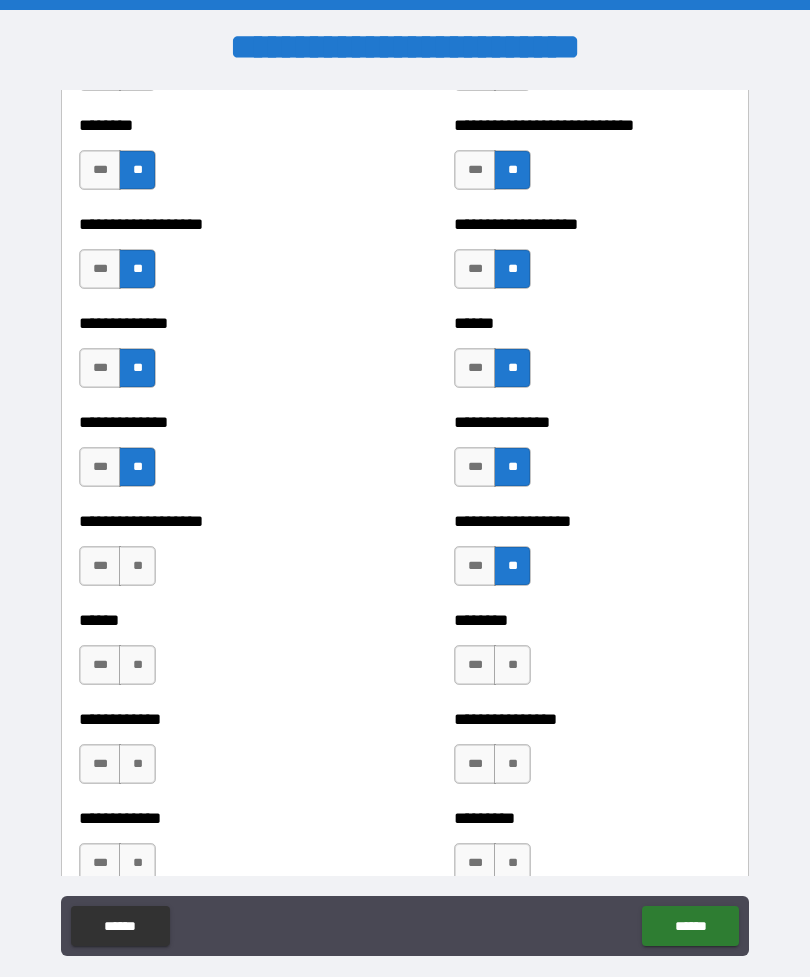 click on "**" at bounding box center [512, 665] 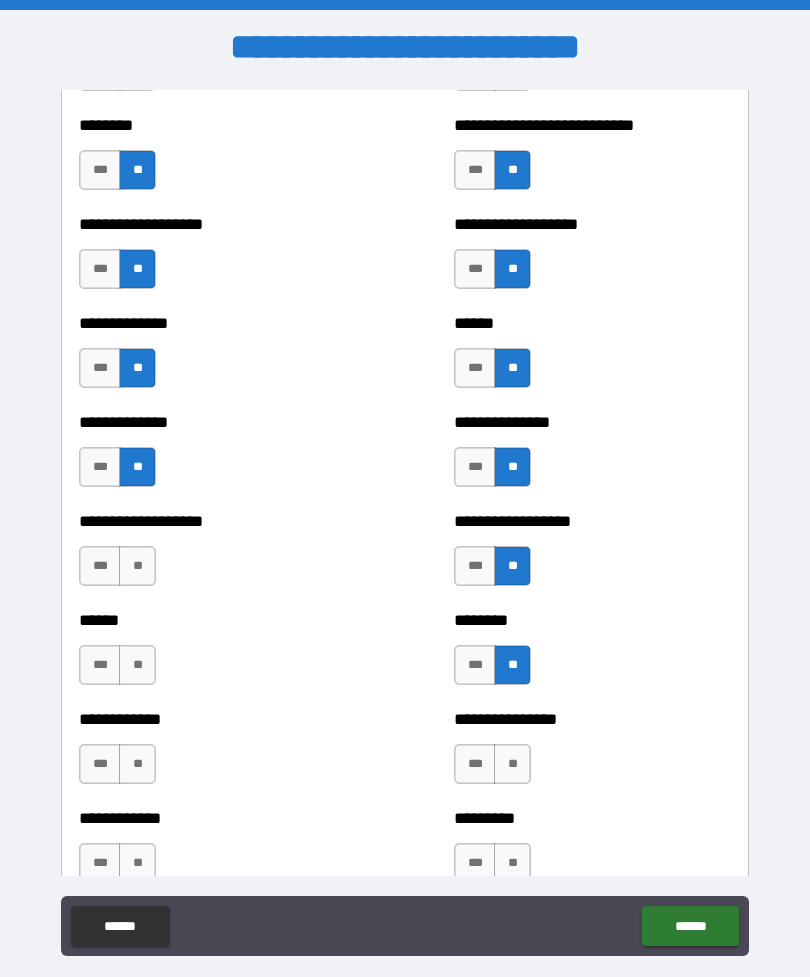 click on "**" at bounding box center (137, 665) 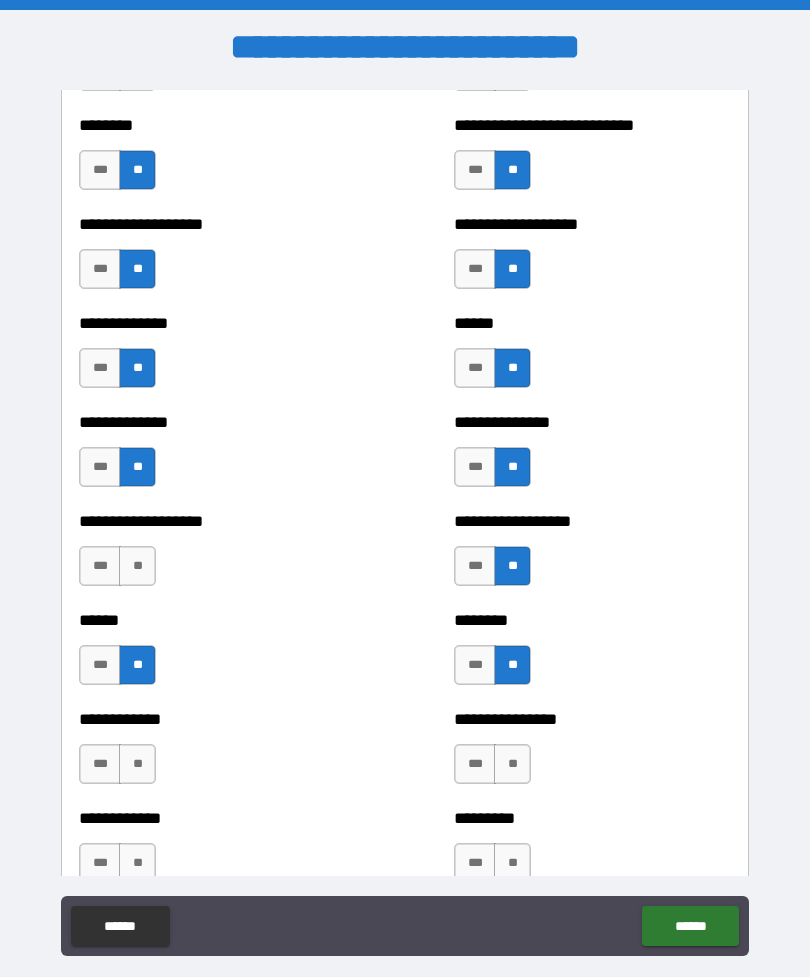 click on "**" at bounding box center (137, 566) 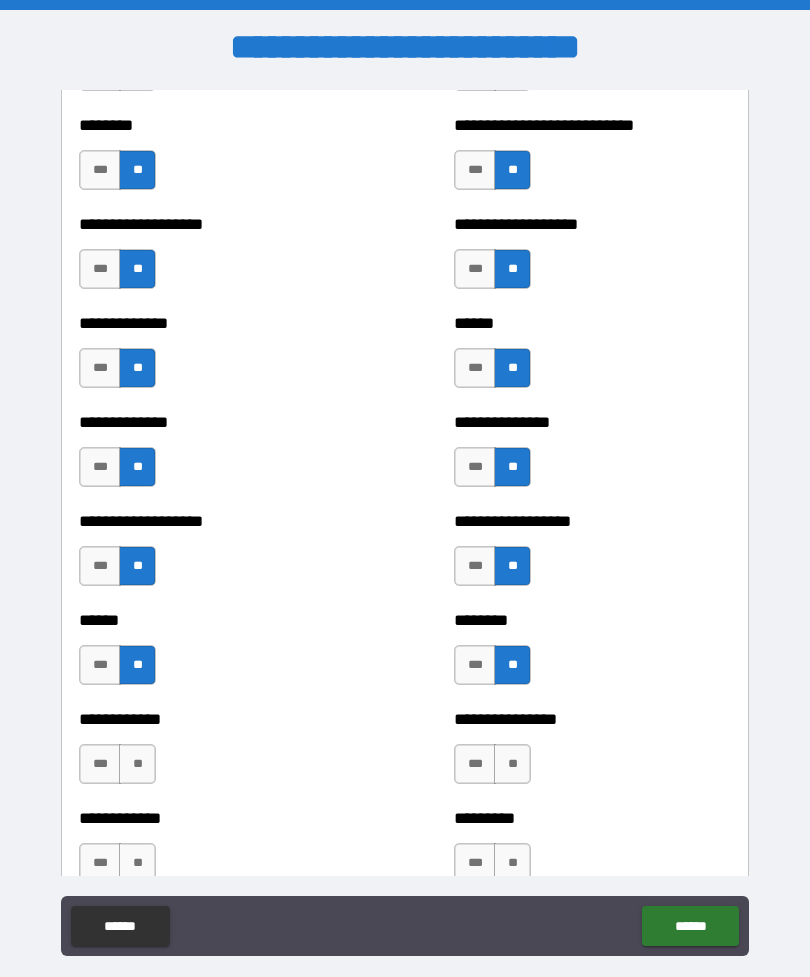 click on "**" at bounding box center (137, 764) 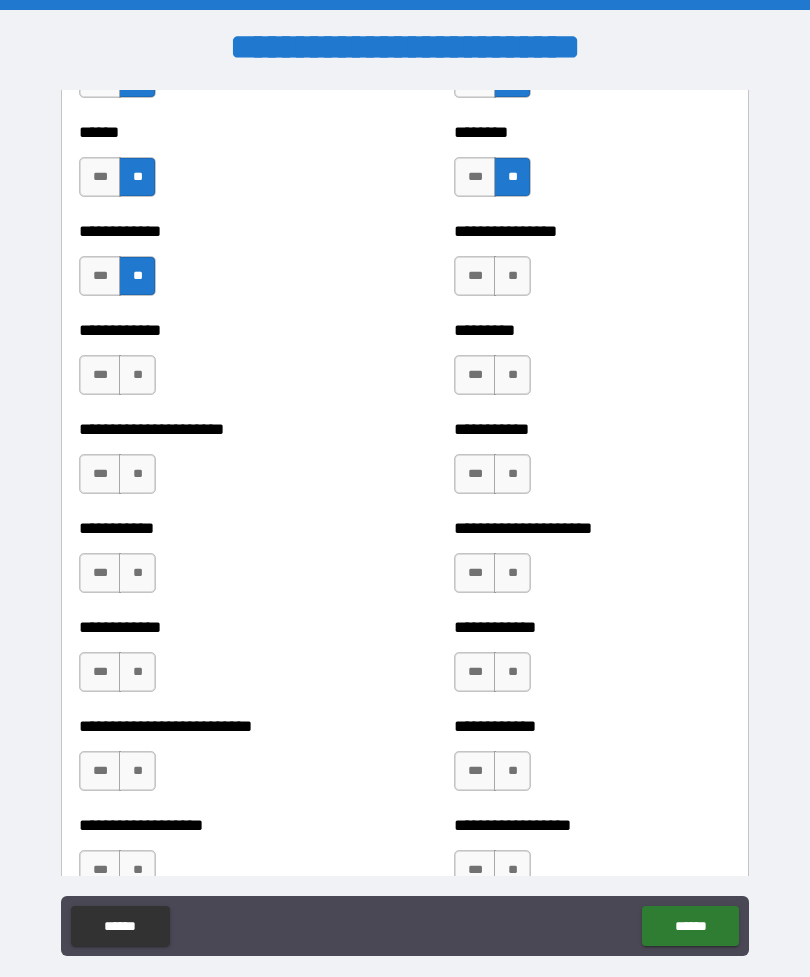 scroll, scrollTop: 5100, scrollLeft: 0, axis: vertical 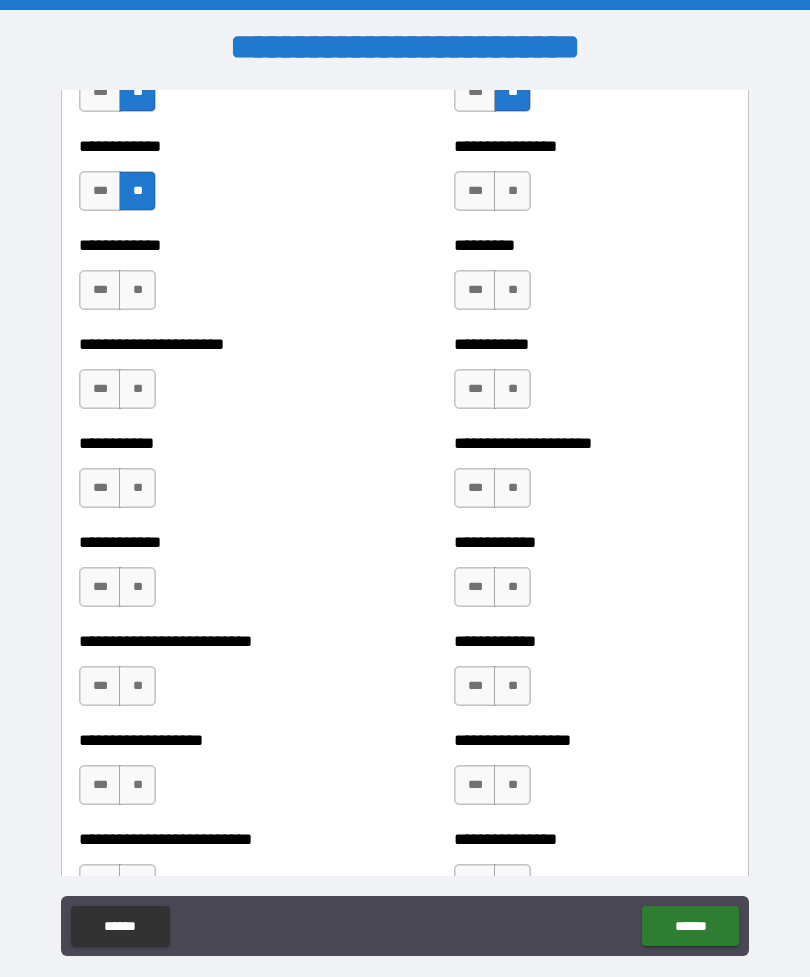 click on "**" at bounding box center [512, 290] 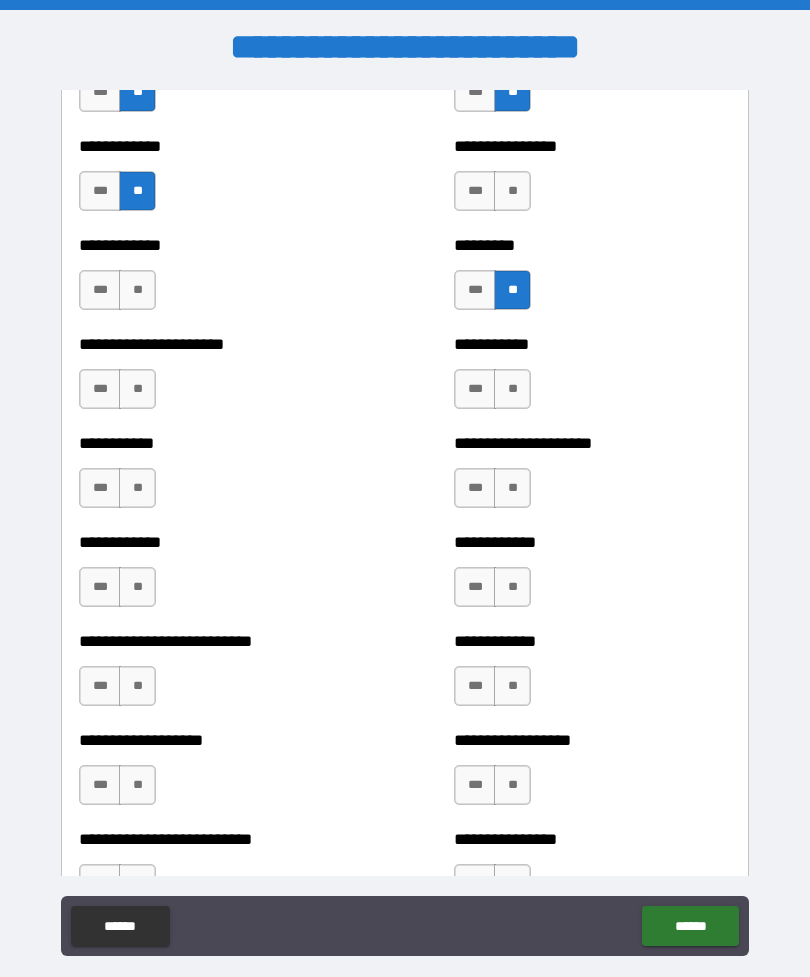 click on "**" at bounding box center [137, 290] 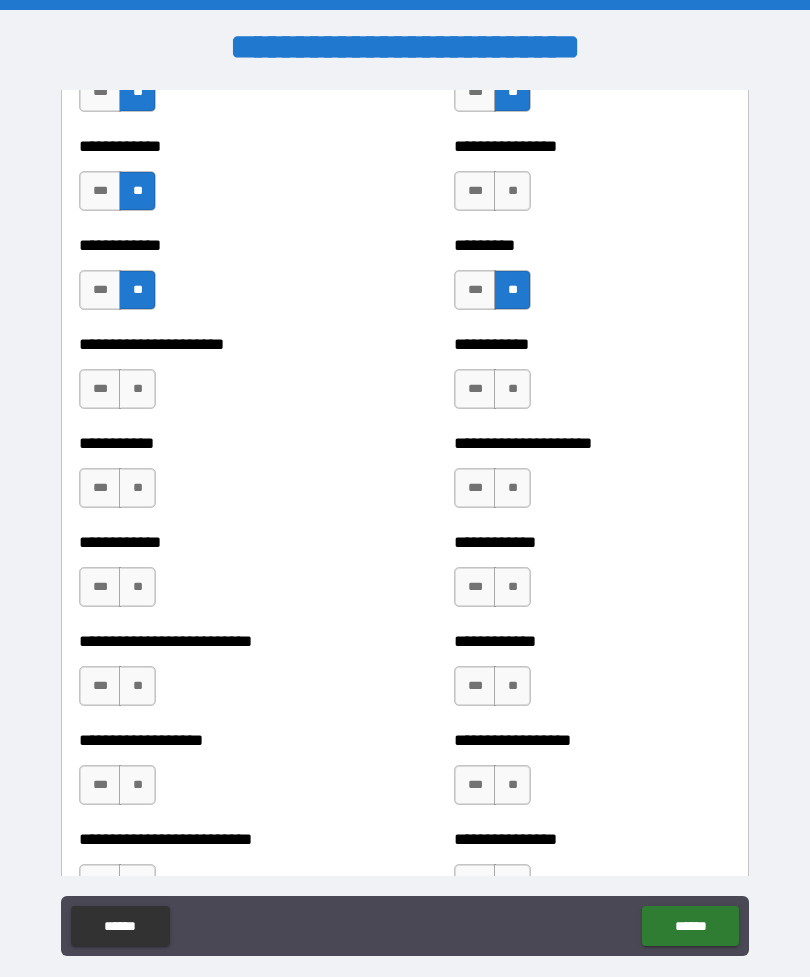 click on "**" at bounding box center [137, 389] 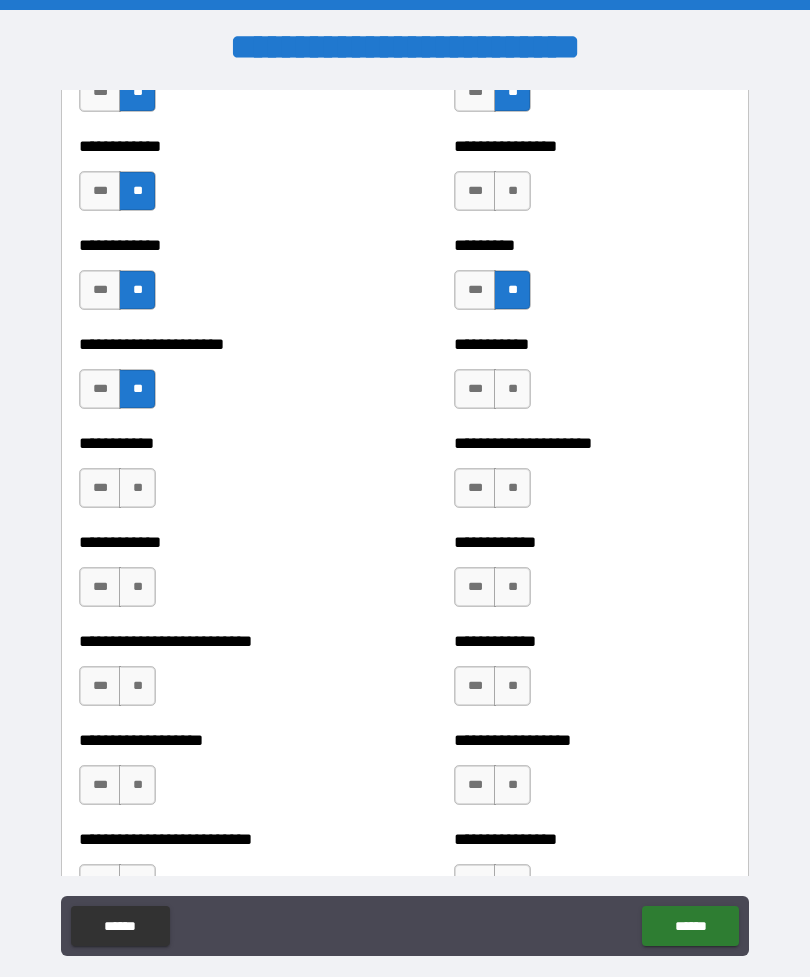 click on "**" at bounding box center (512, 389) 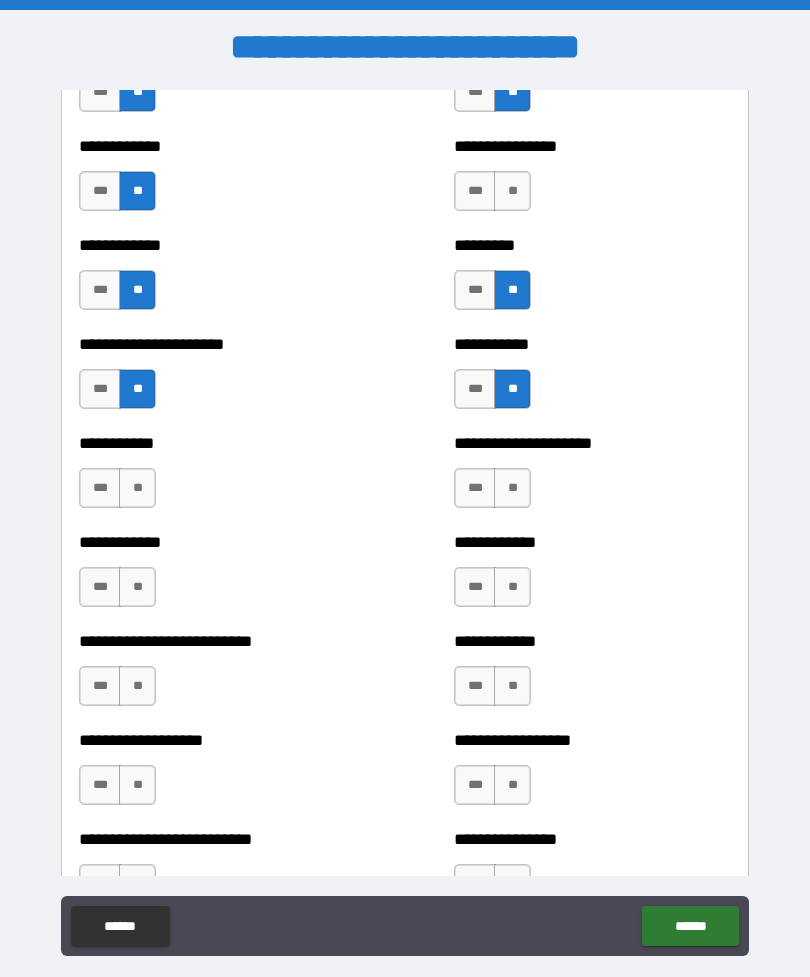 click on "**" at bounding box center [512, 488] 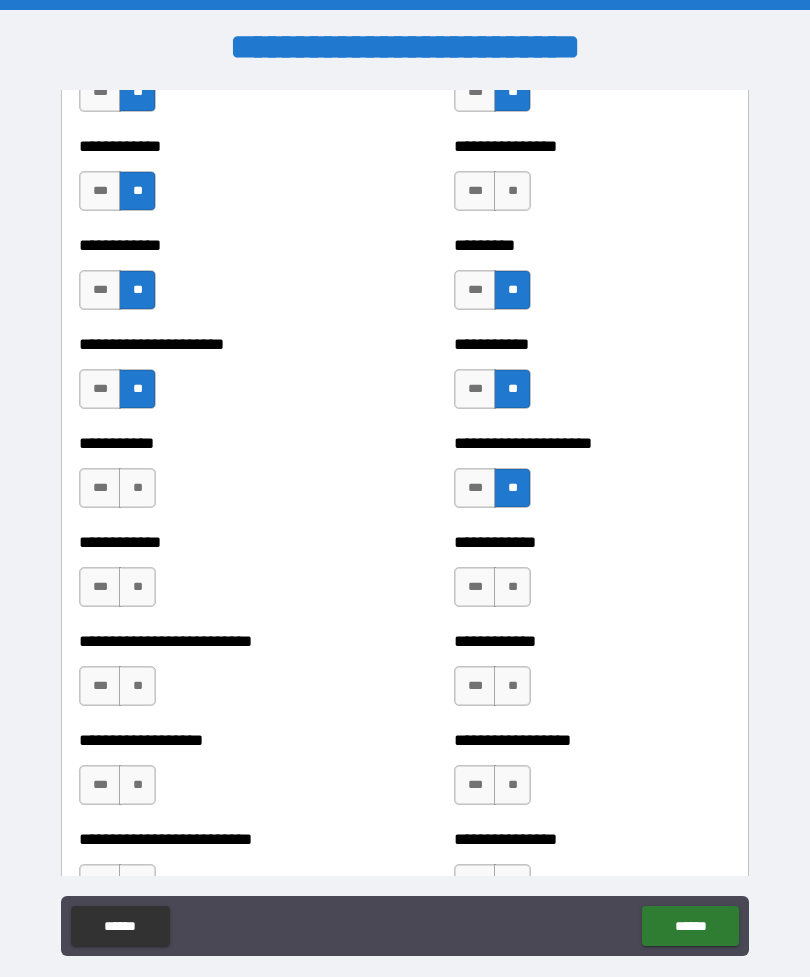 click on "**" at bounding box center [137, 488] 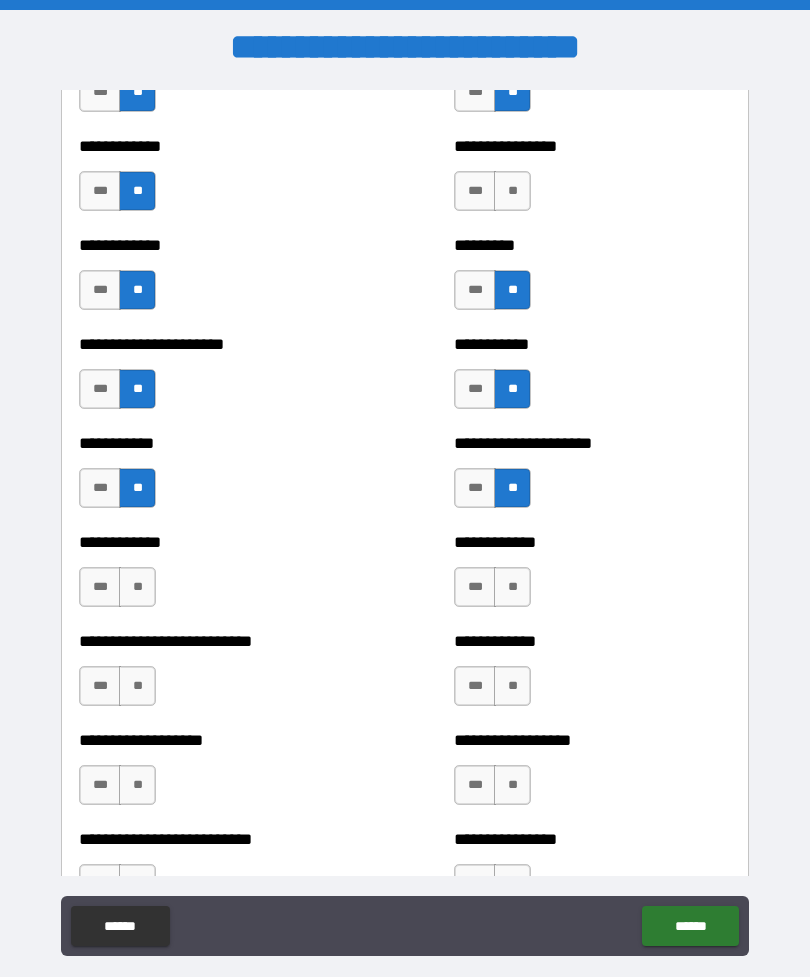 click on "**" at bounding box center (137, 587) 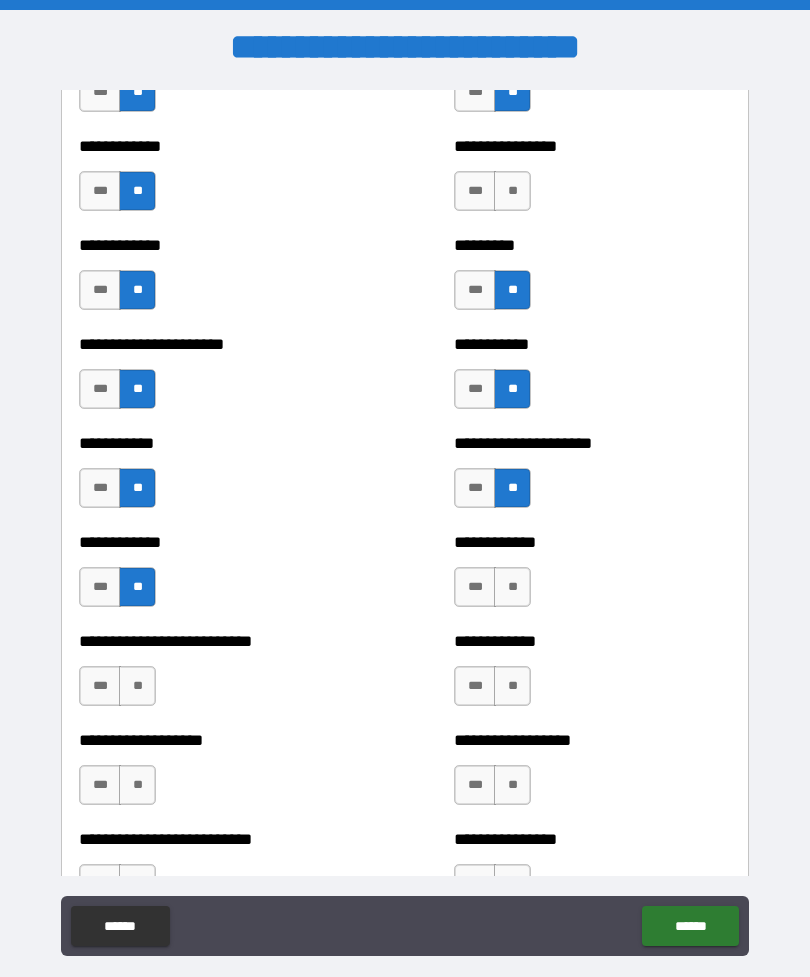 click on "**" at bounding box center (512, 587) 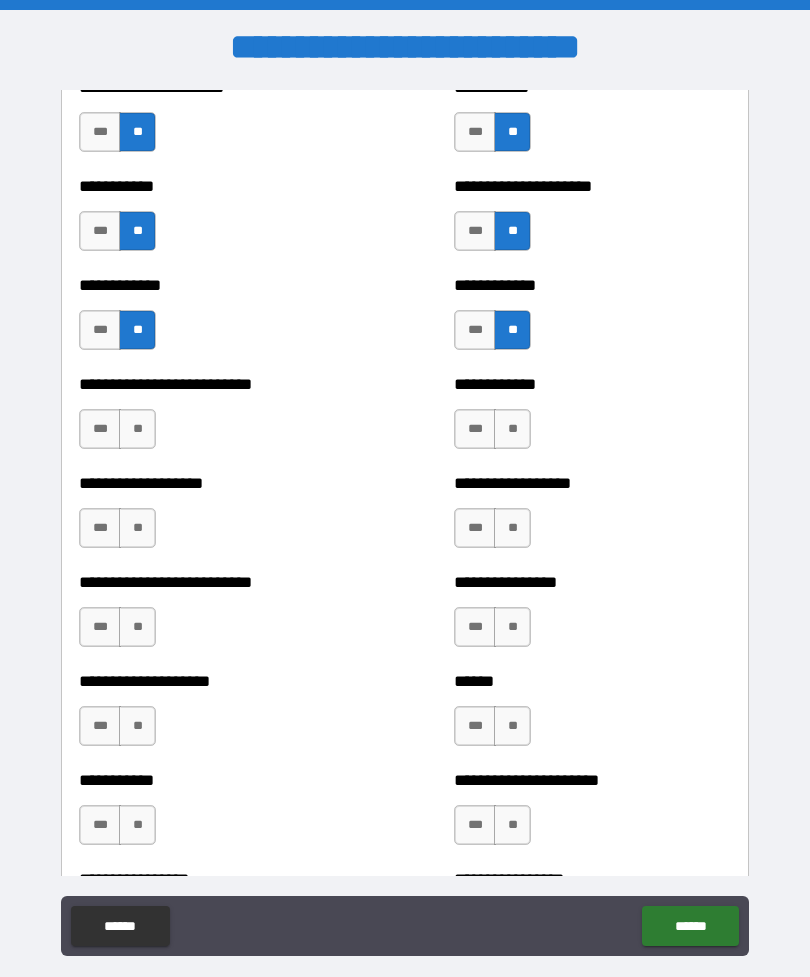 scroll, scrollTop: 5358, scrollLeft: 0, axis: vertical 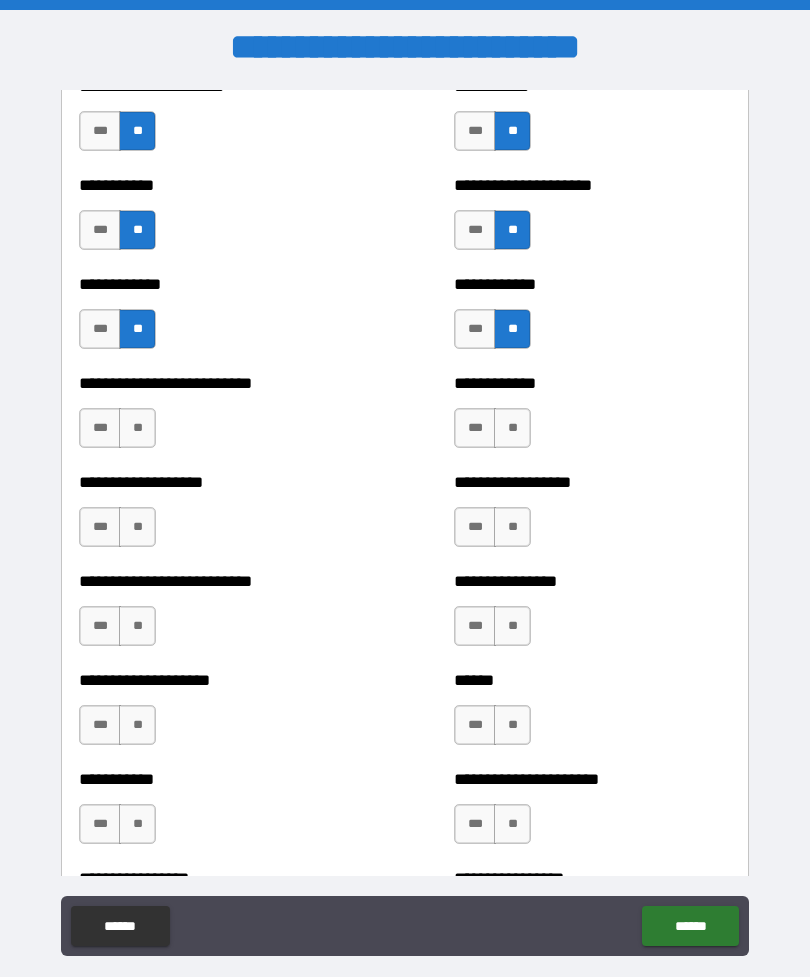 click on "**" at bounding box center [512, 428] 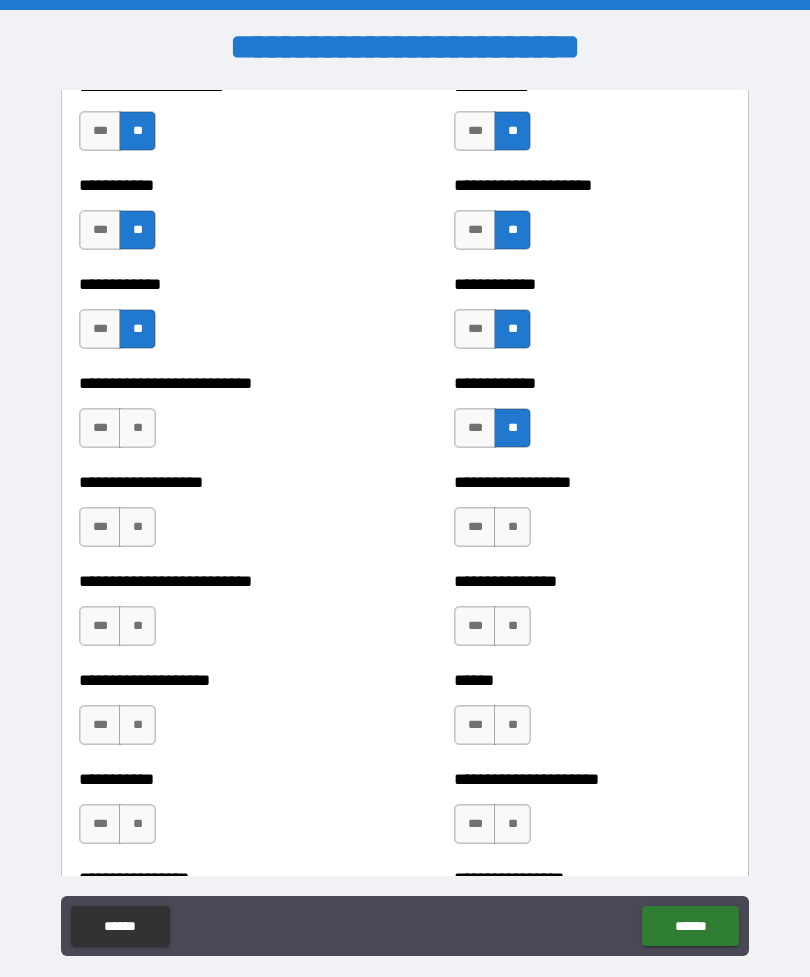 click on "**" at bounding box center (512, 527) 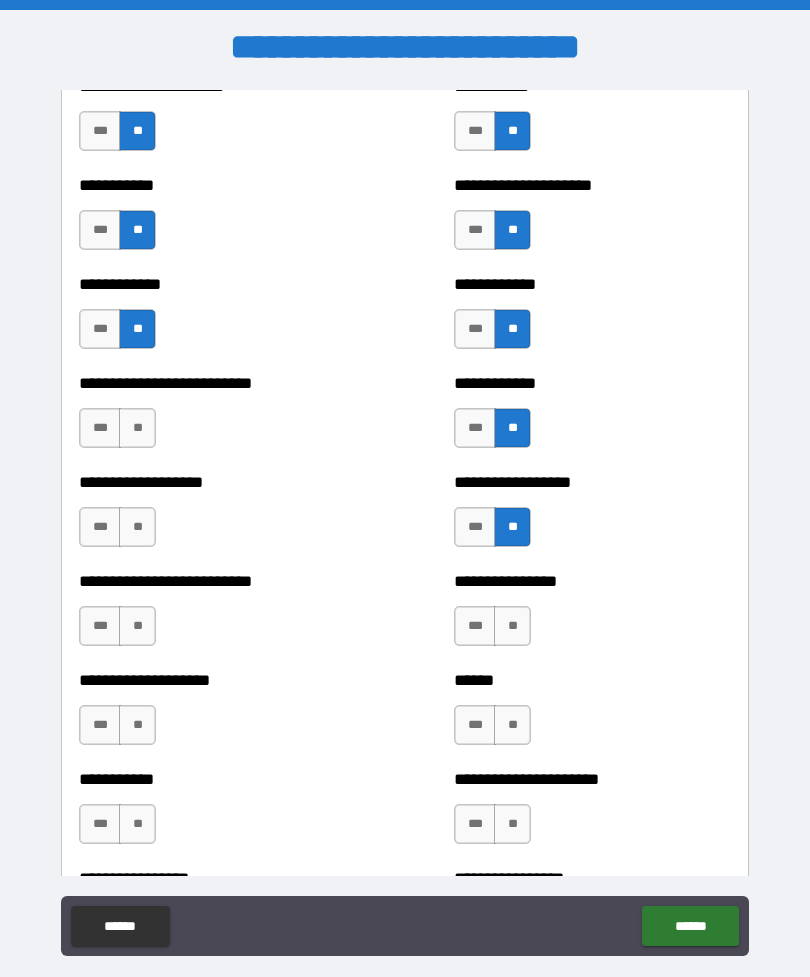 click on "**" at bounding box center (137, 527) 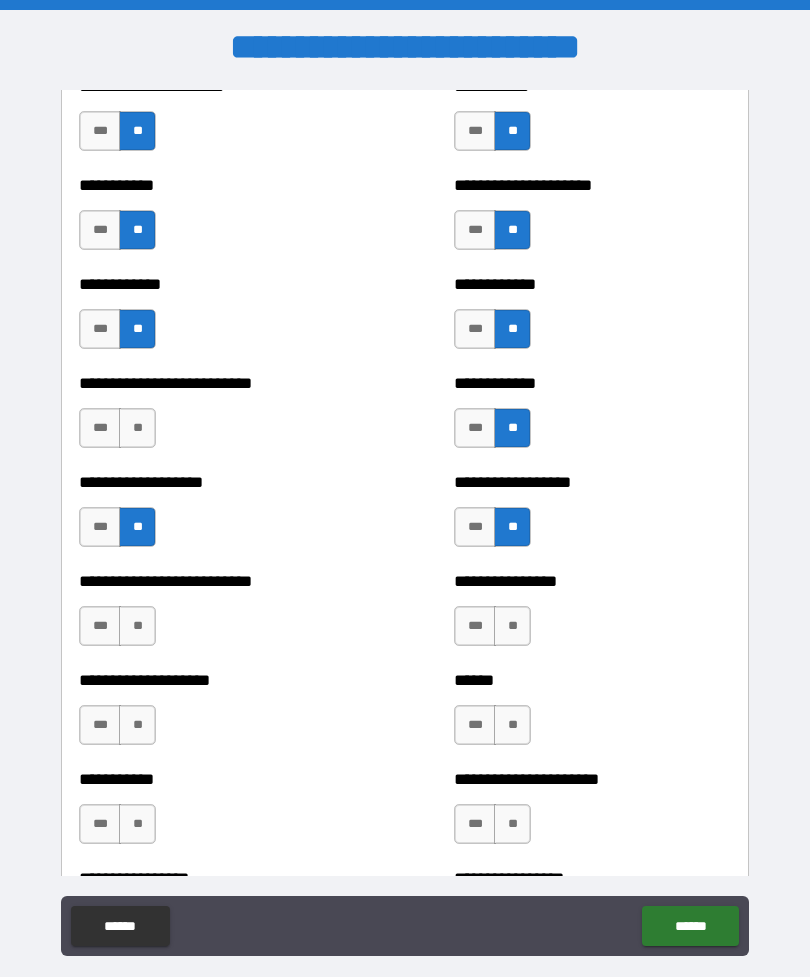click on "**" at bounding box center [137, 428] 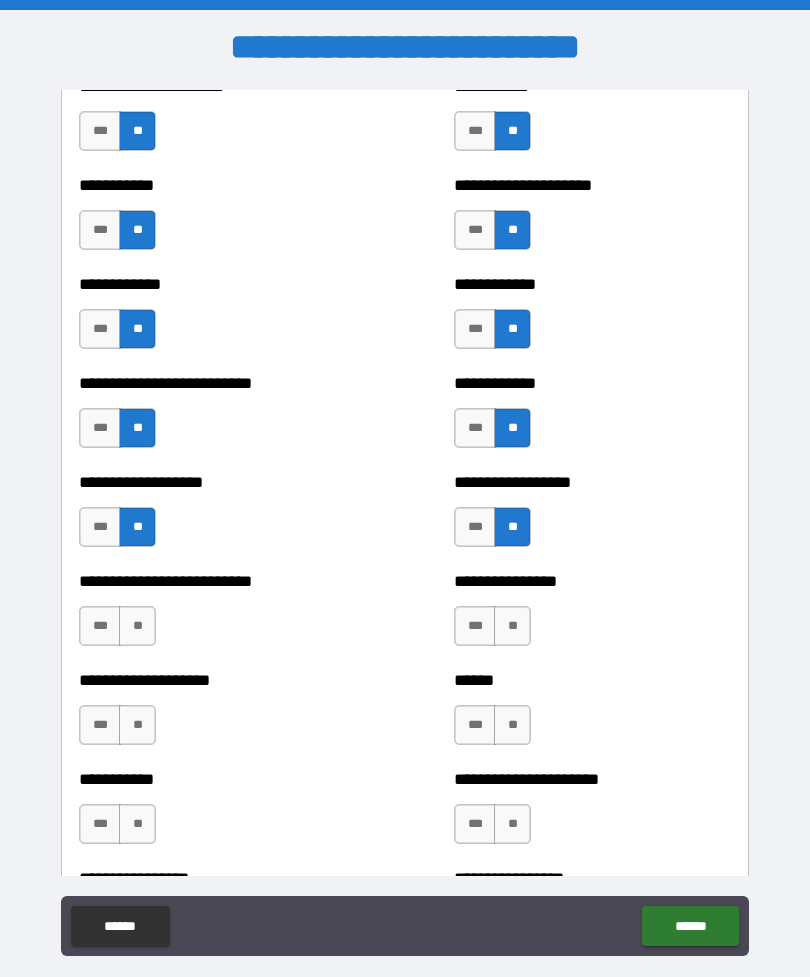 click on "**" at bounding box center (137, 626) 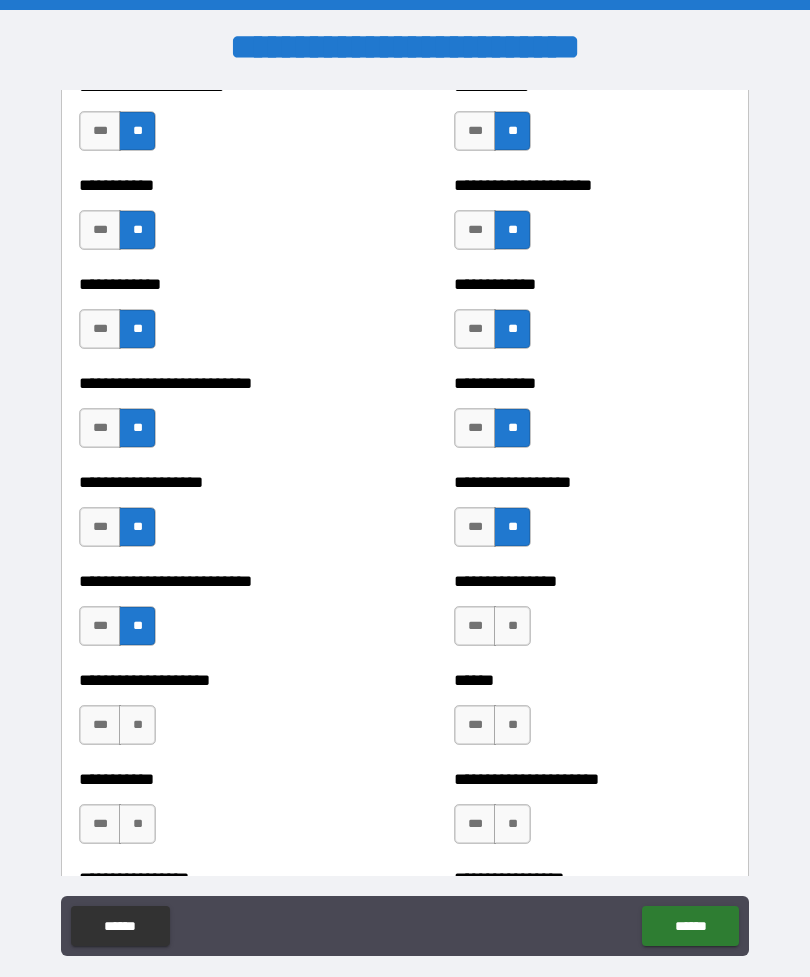 click on "**" at bounding box center (512, 626) 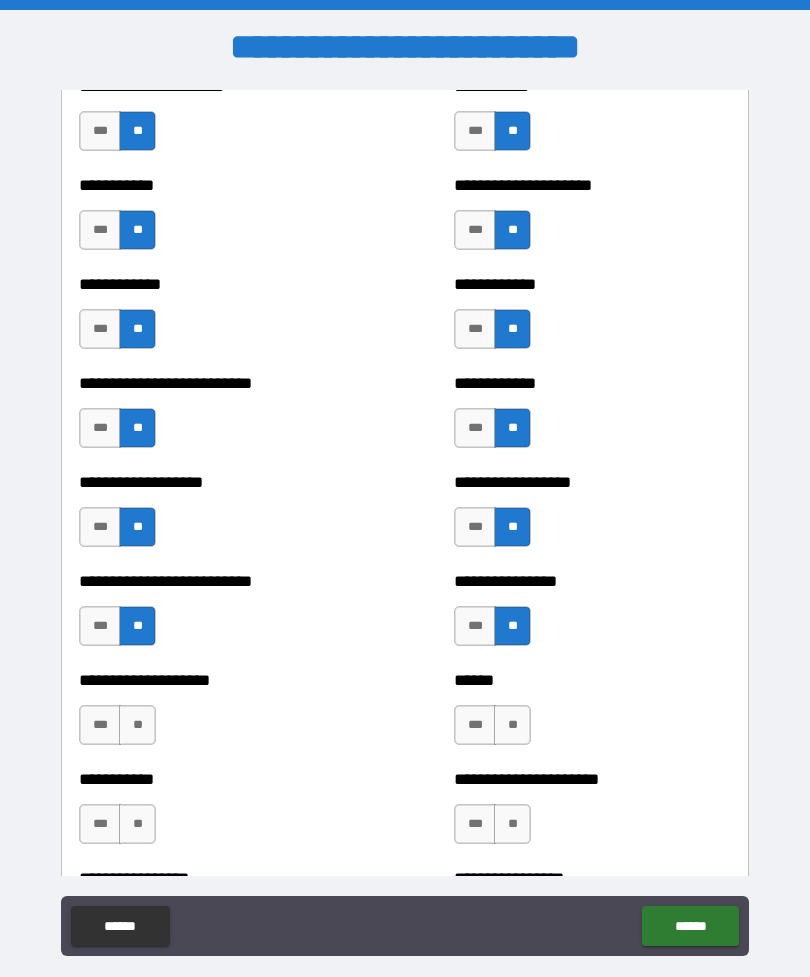 click on "**" at bounding box center (137, 725) 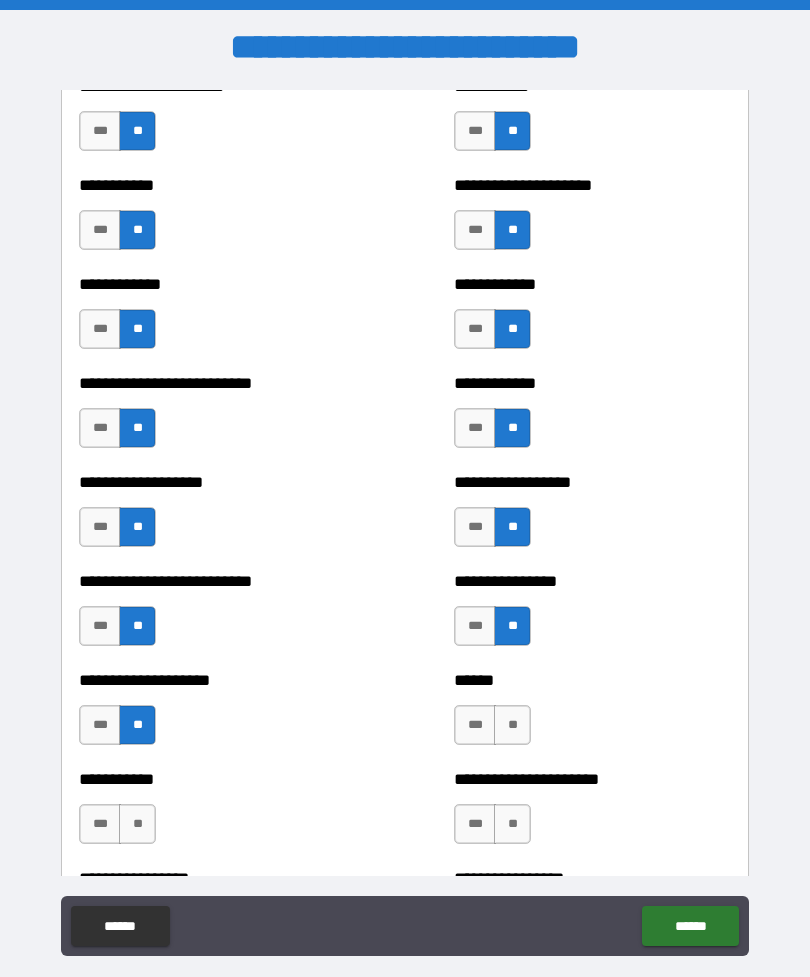click on "**" at bounding box center (137, 824) 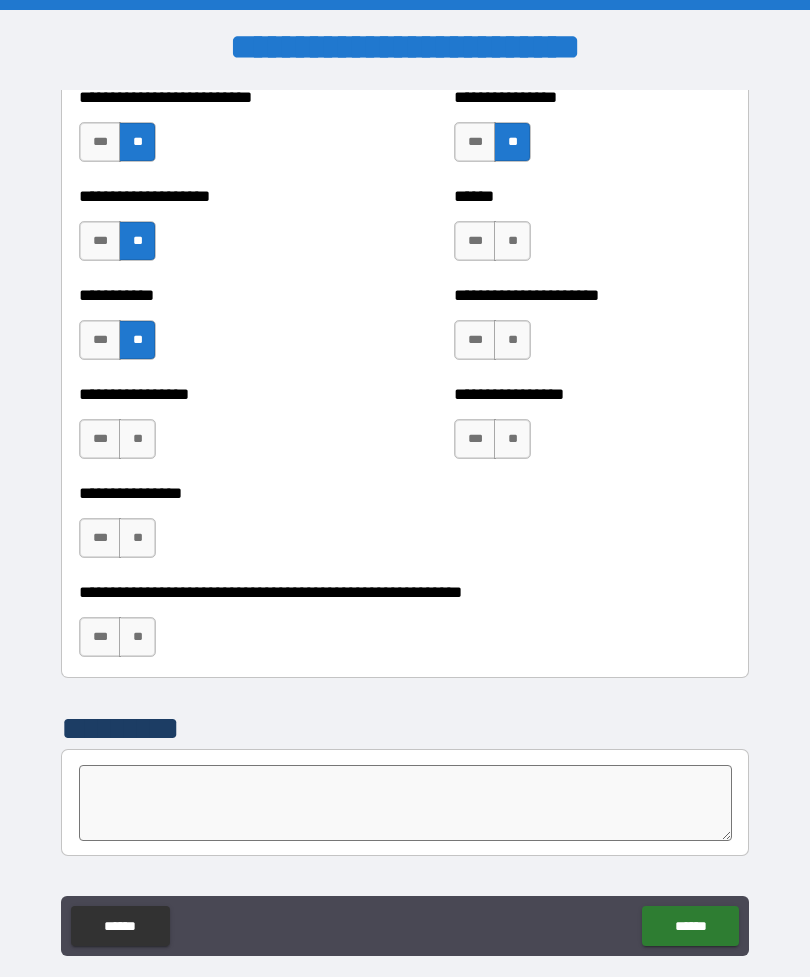 scroll, scrollTop: 5761, scrollLeft: 0, axis: vertical 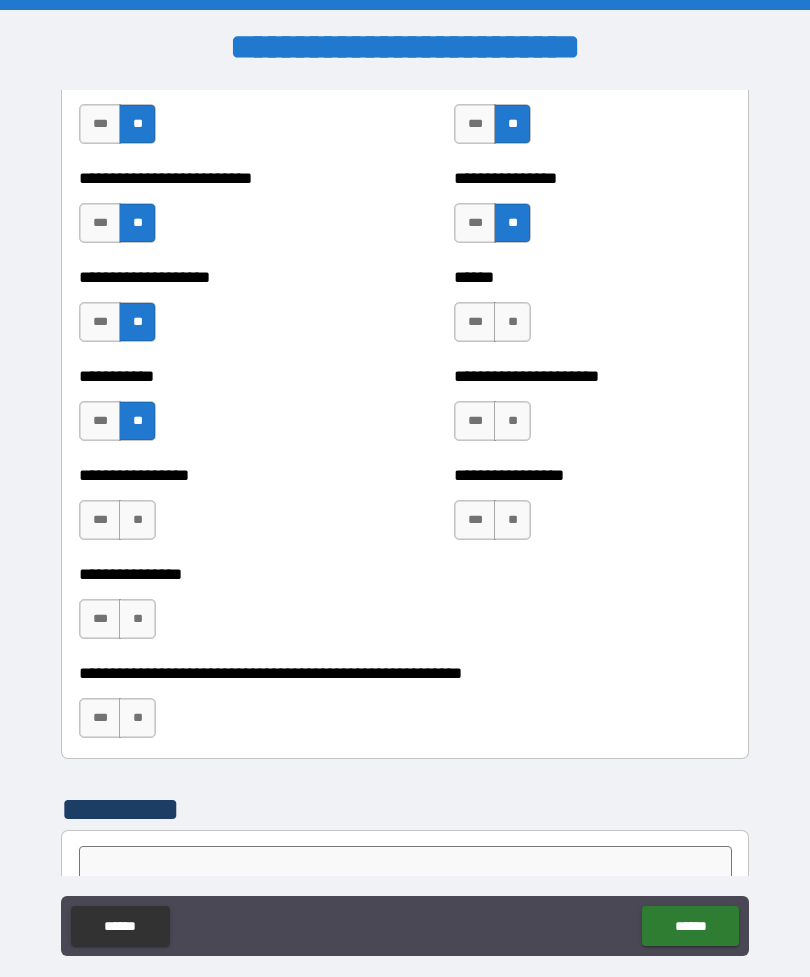 click on "**" at bounding box center [512, 322] 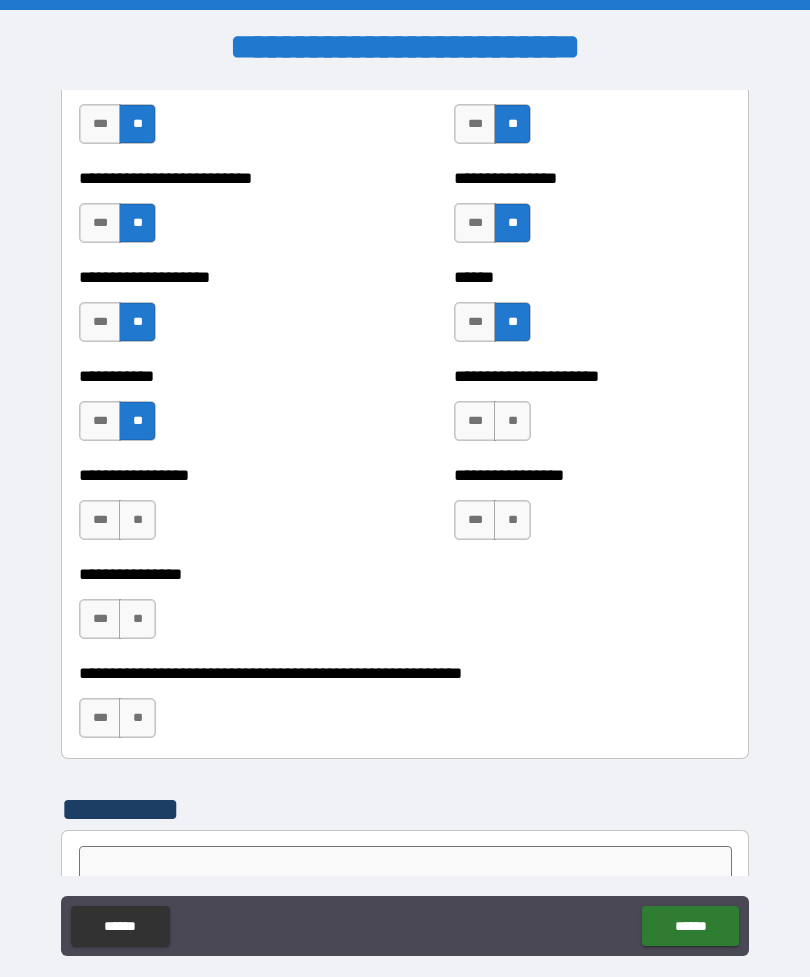 click on "**" at bounding box center [512, 421] 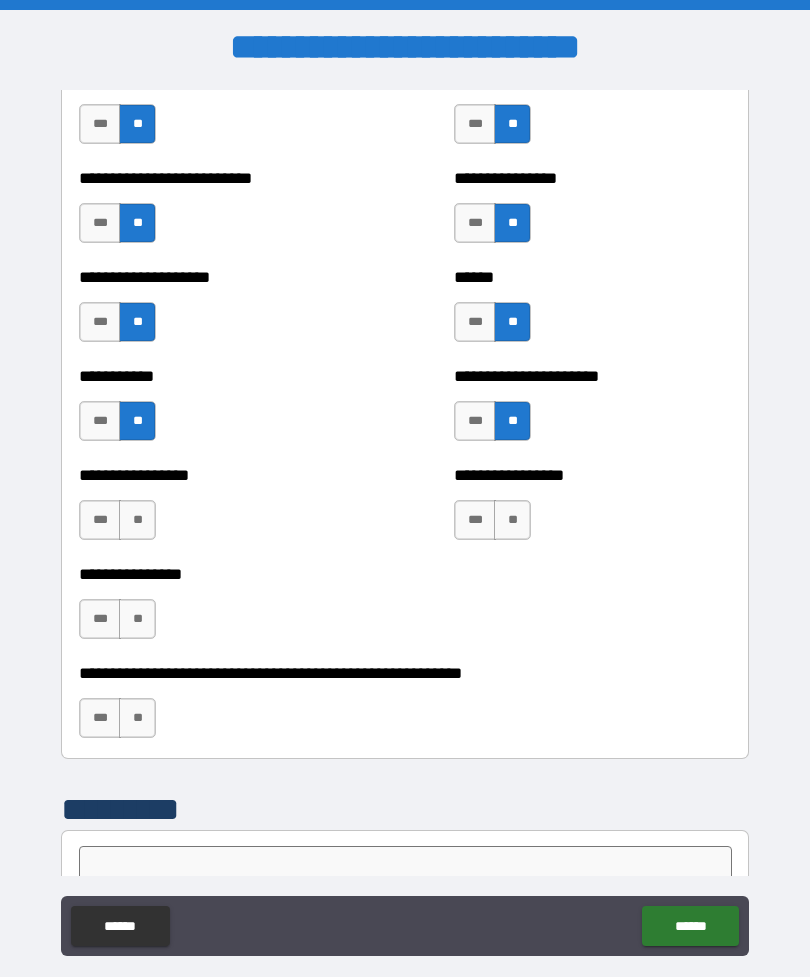 click on "**" at bounding box center (512, 520) 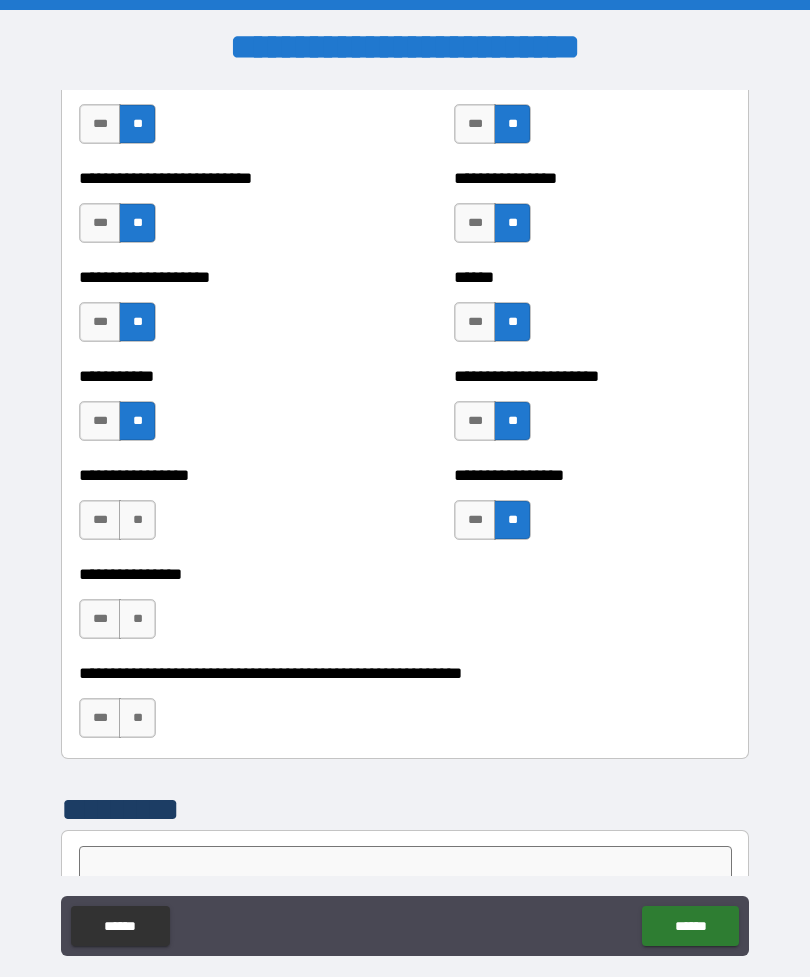 click on "**" at bounding box center [137, 520] 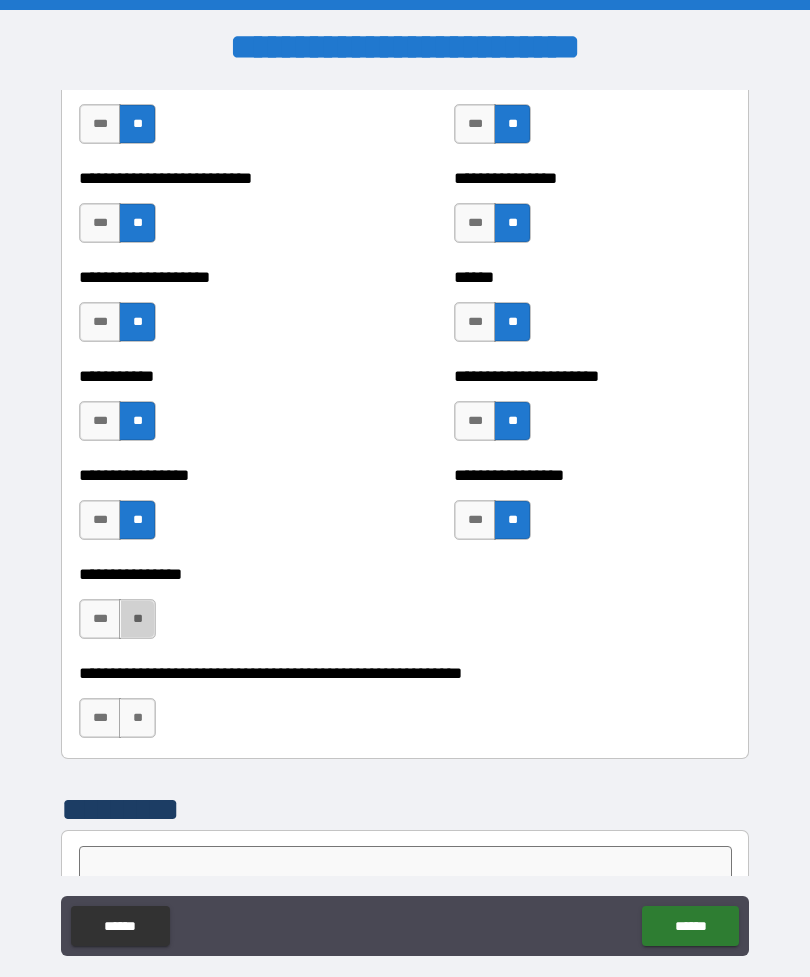 click on "**" at bounding box center (137, 718) 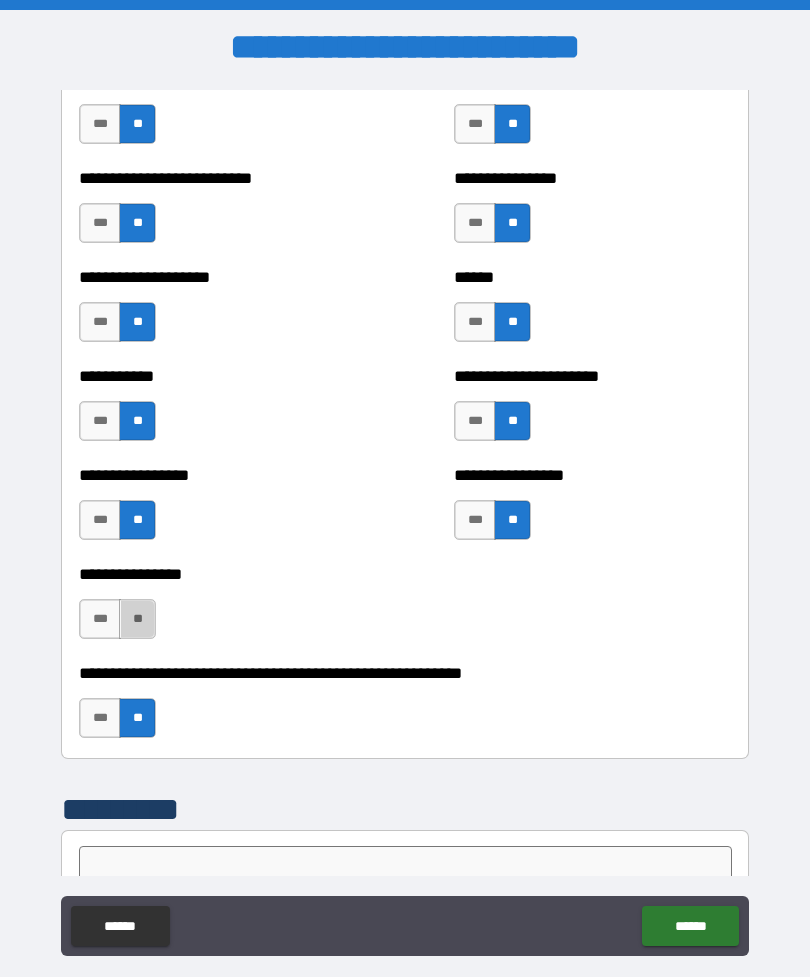 click on "**" at bounding box center [137, 619] 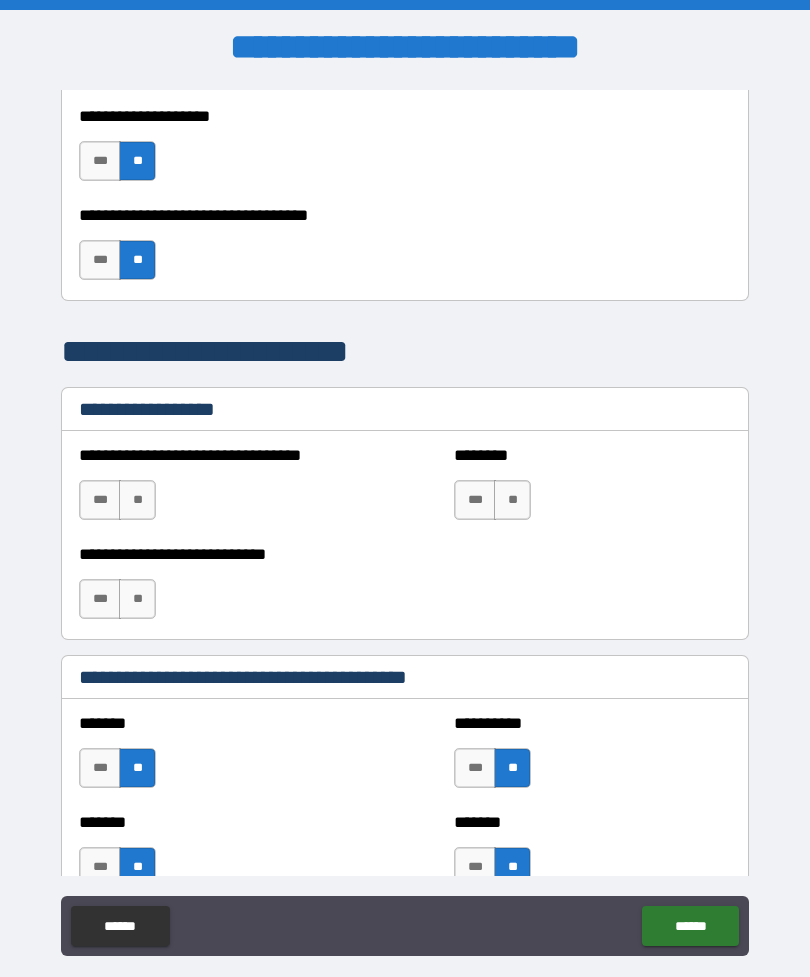 scroll, scrollTop: 1237, scrollLeft: 0, axis: vertical 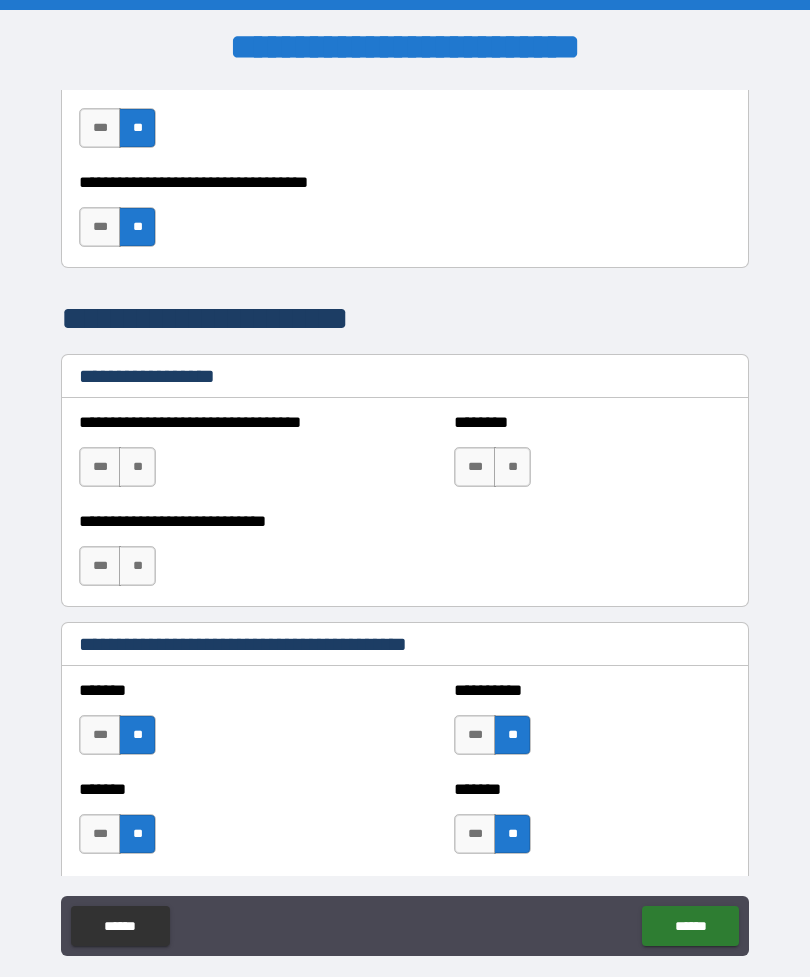 click on "**" at bounding box center [137, 467] 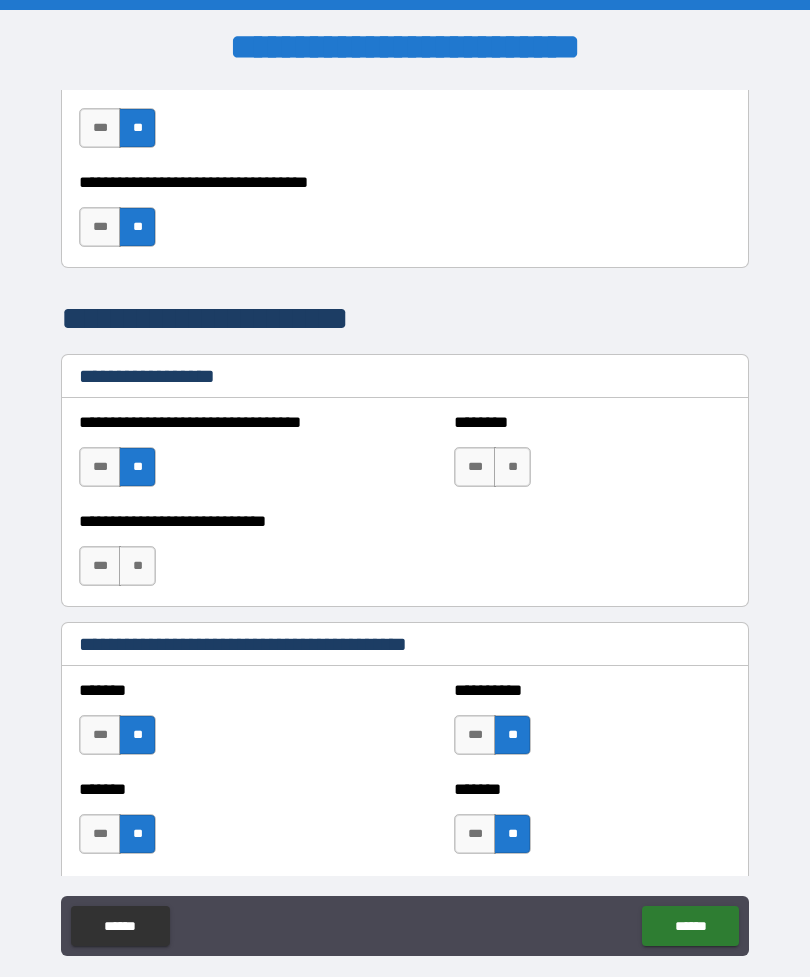click on "**" at bounding box center (137, 566) 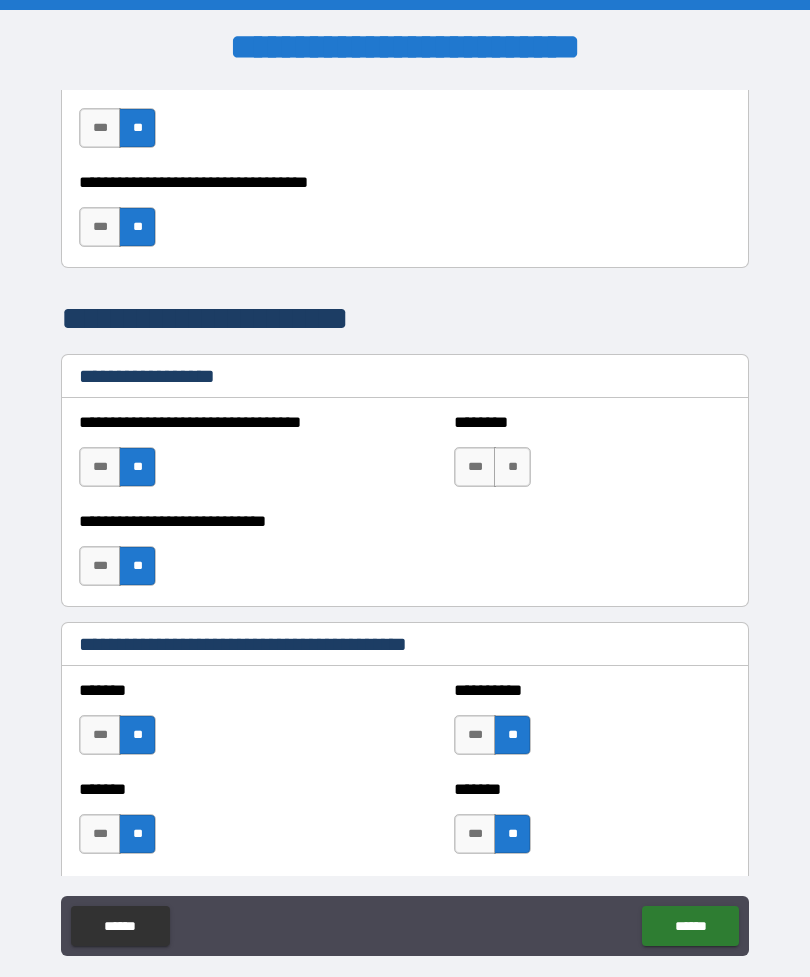 click on "**" at bounding box center (512, 467) 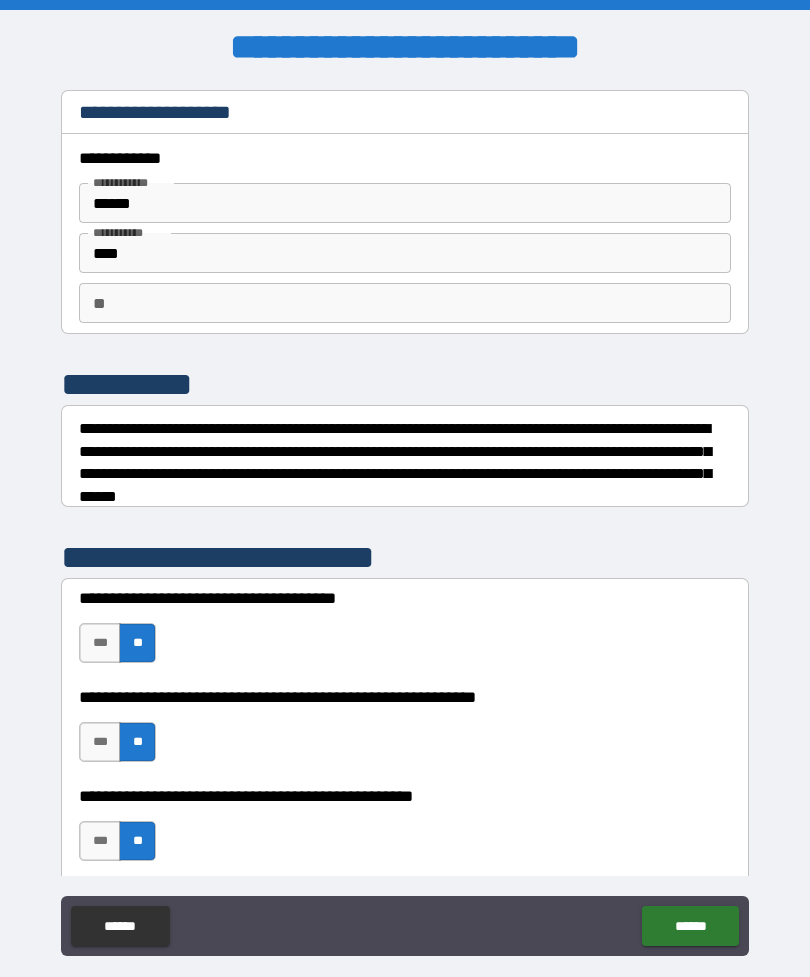 scroll, scrollTop: 0, scrollLeft: 0, axis: both 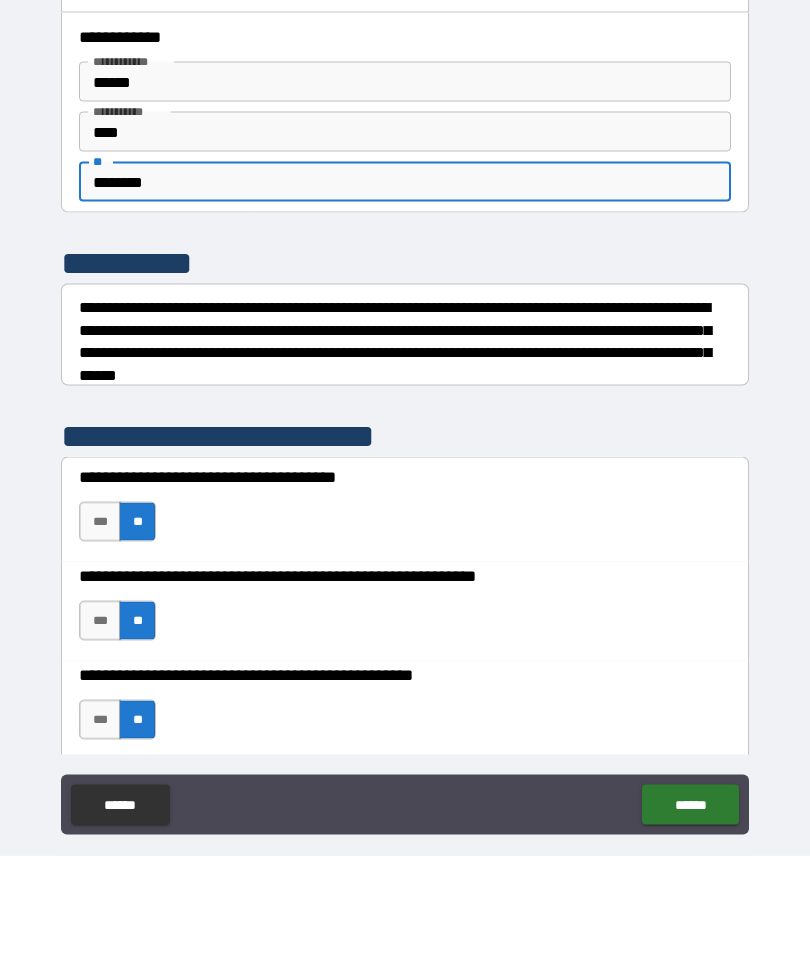 type on "********" 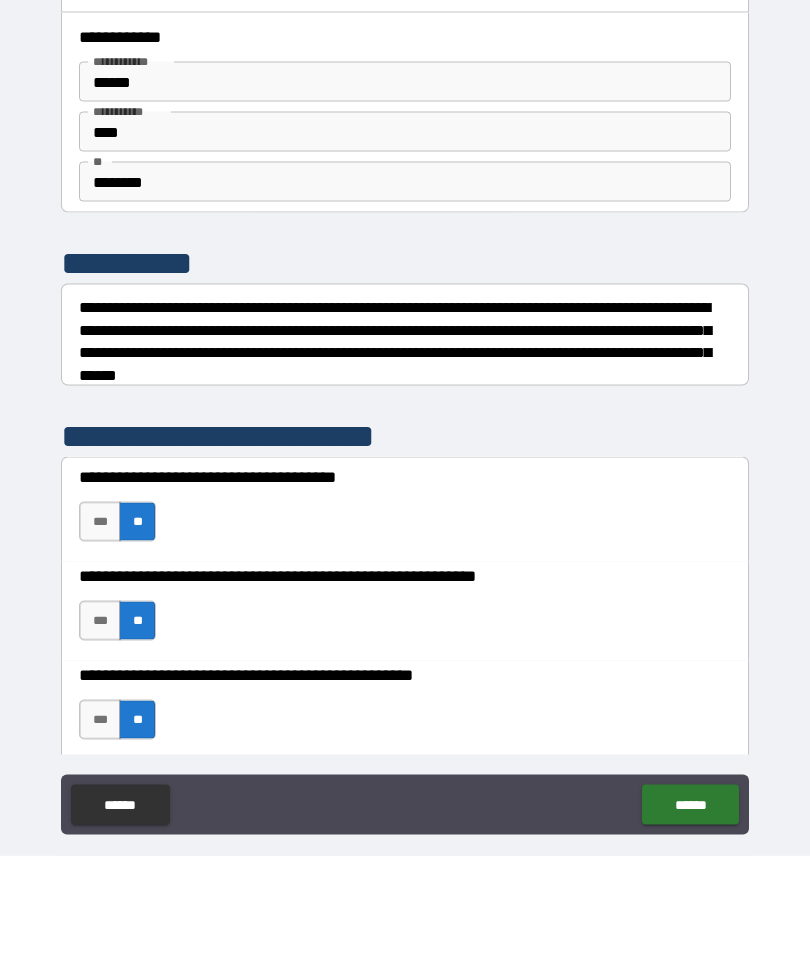 scroll, scrollTop: 64, scrollLeft: 0, axis: vertical 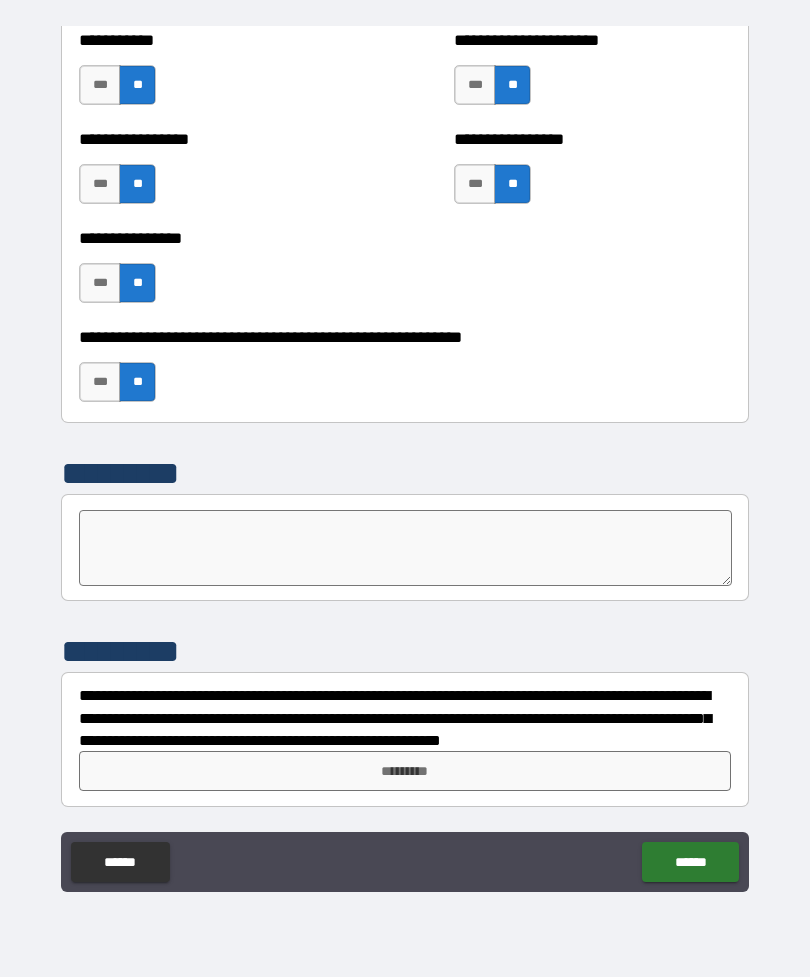 click on "*********" at bounding box center (405, 771) 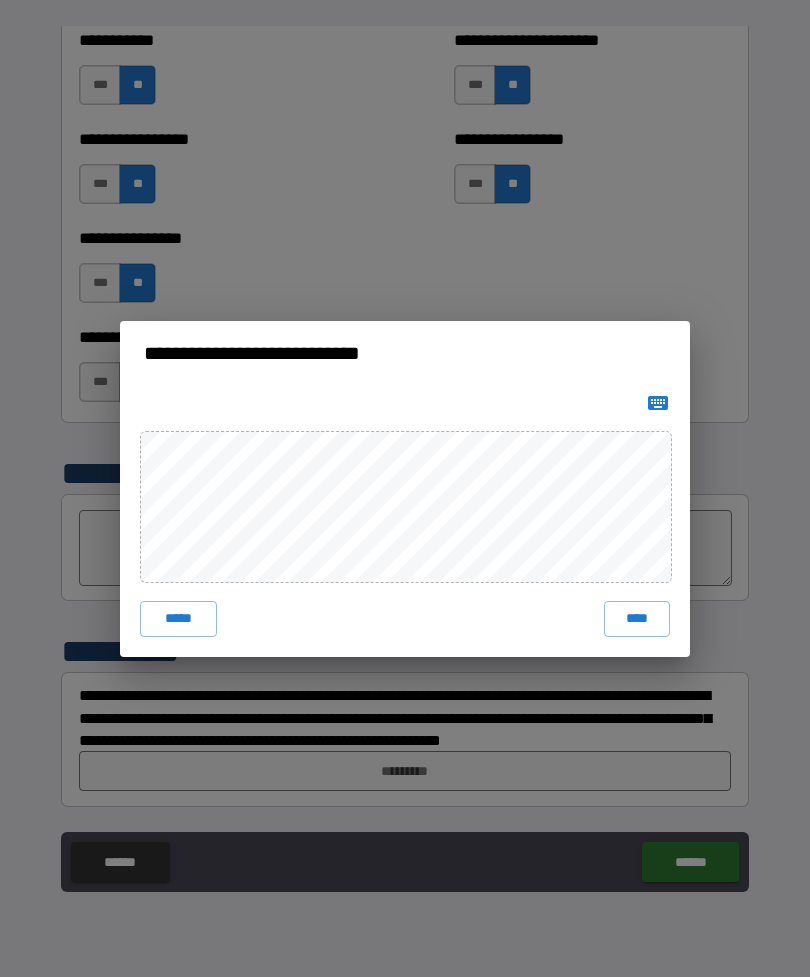 click on "****" at bounding box center (637, 619) 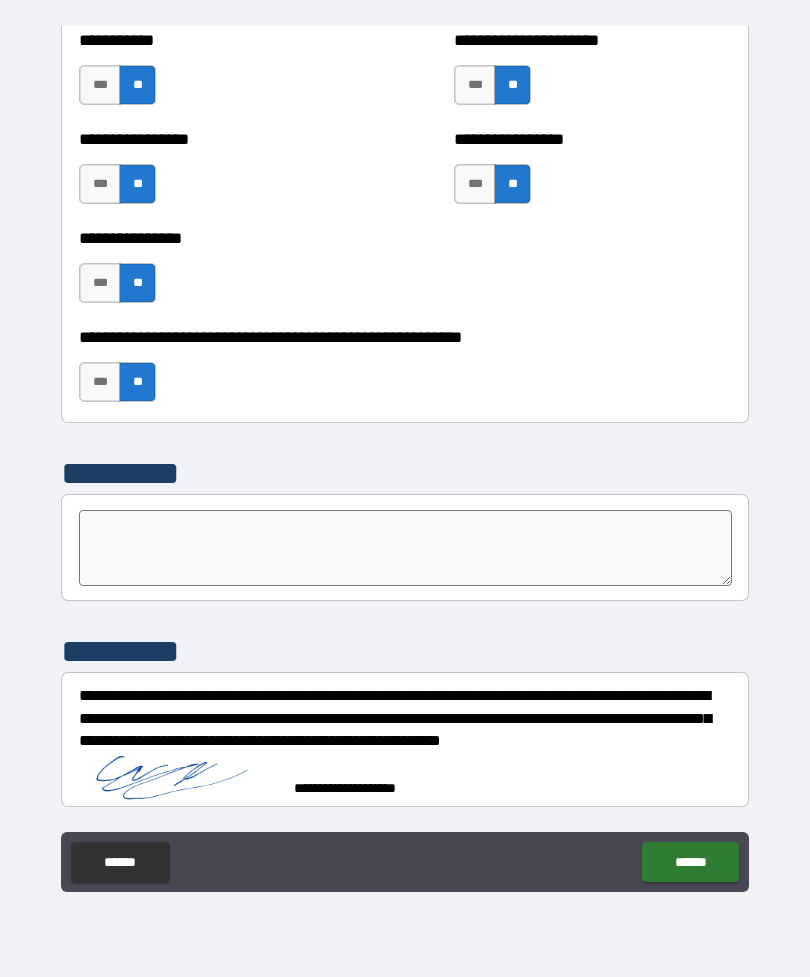 scroll, scrollTop: 6023, scrollLeft: 0, axis: vertical 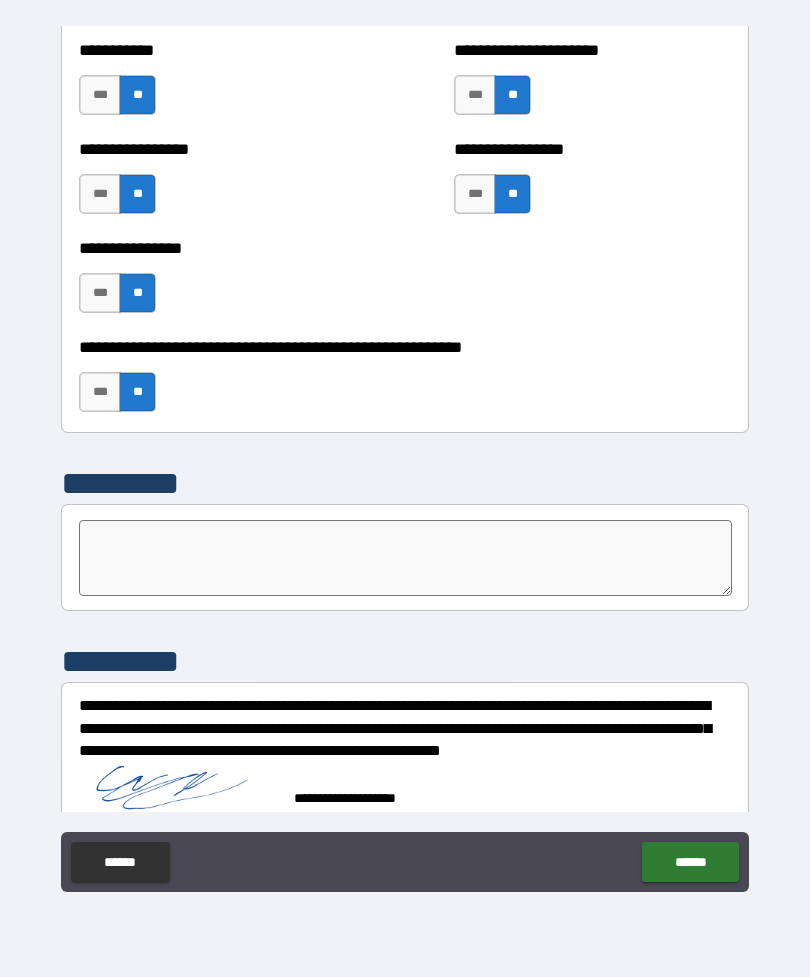 click on "******" at bounding box center [690, 862] 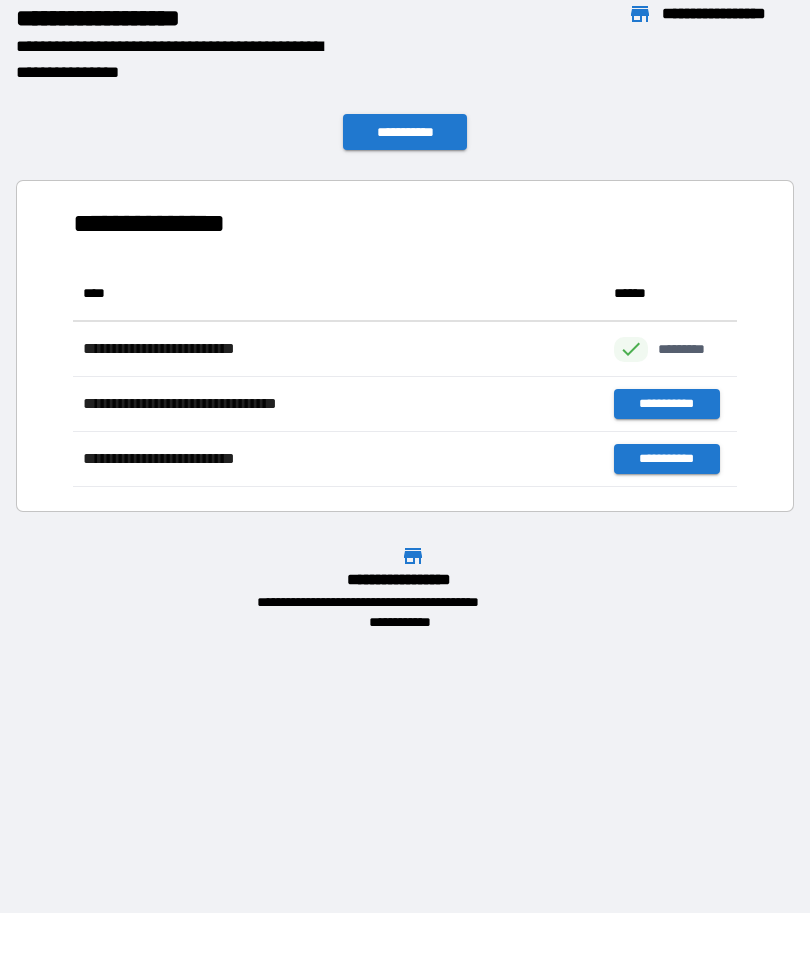 scroll, scrollTop: 1, scrollLeft: 1, axis: both 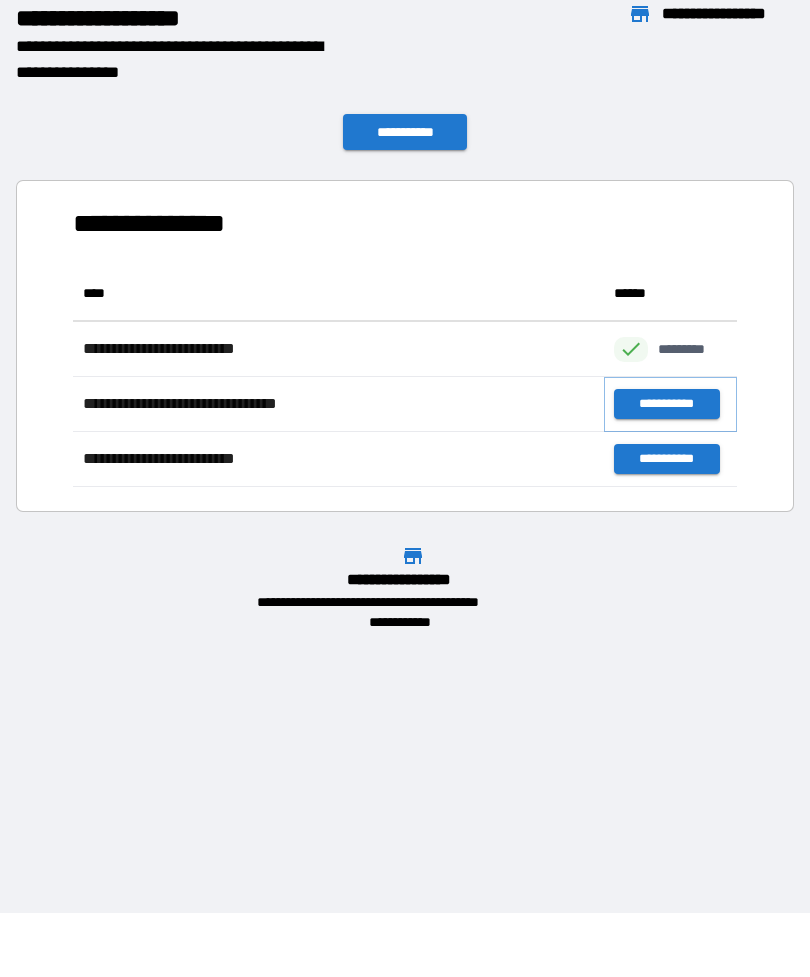 click on "**********" at bounding box center [666, 404] 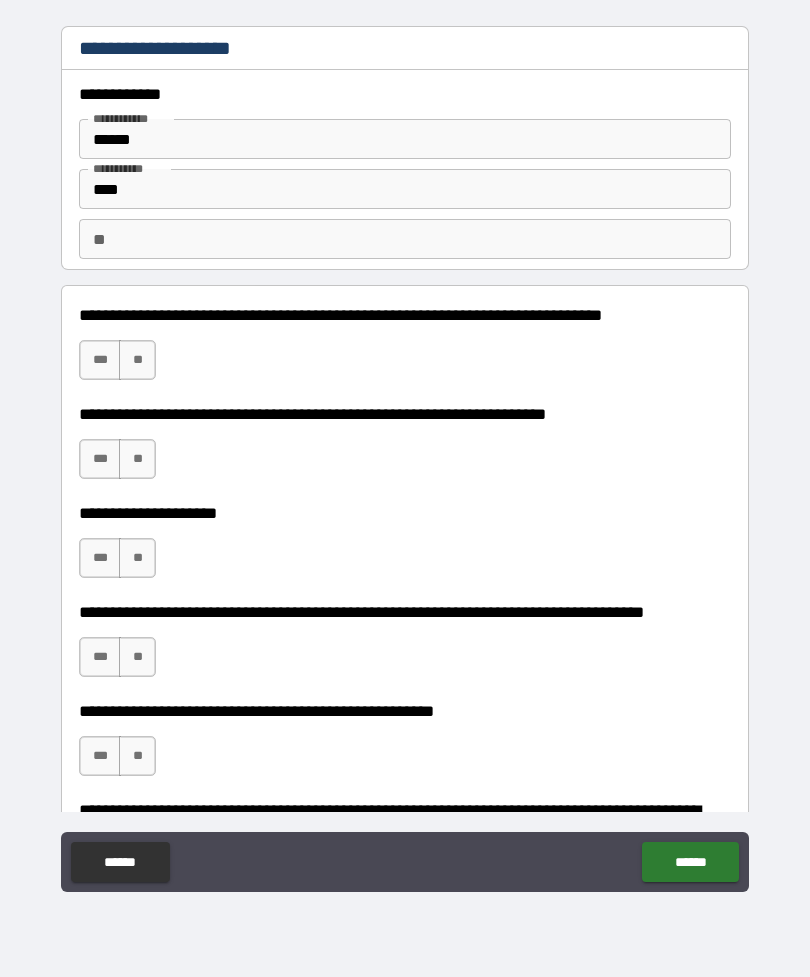 click on "**" at bounding box center [137, 360] 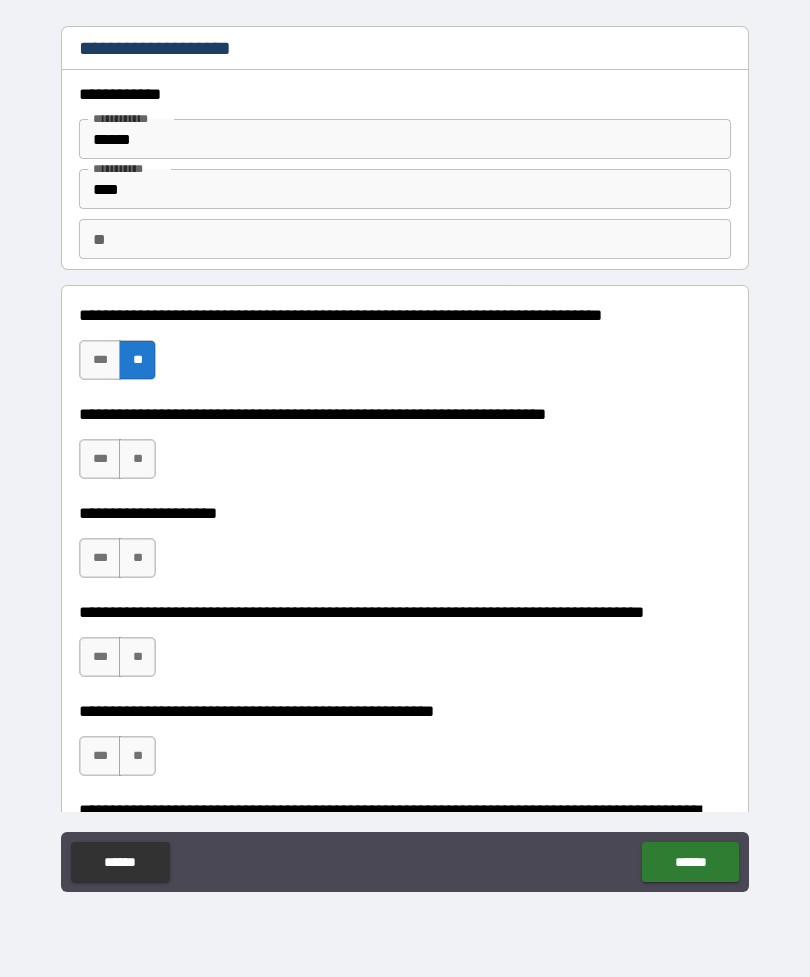 click on "**" at bounding box center [137, 459] 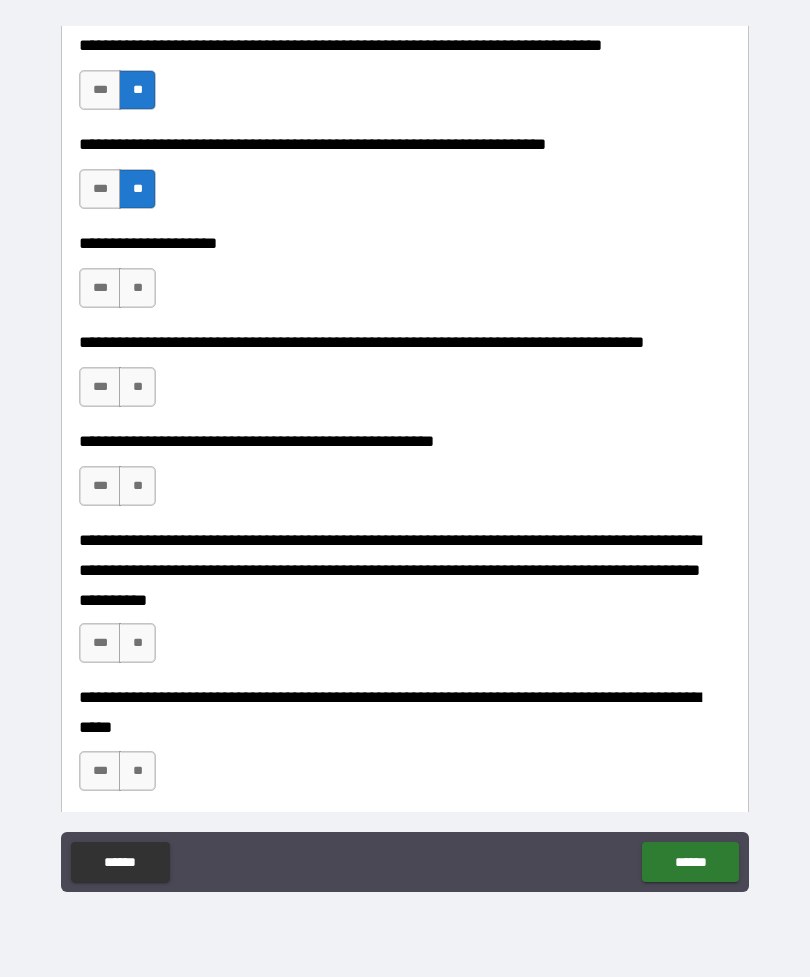 scroll, scrollTop: 292, scrollLeft: 0, axis: vertical 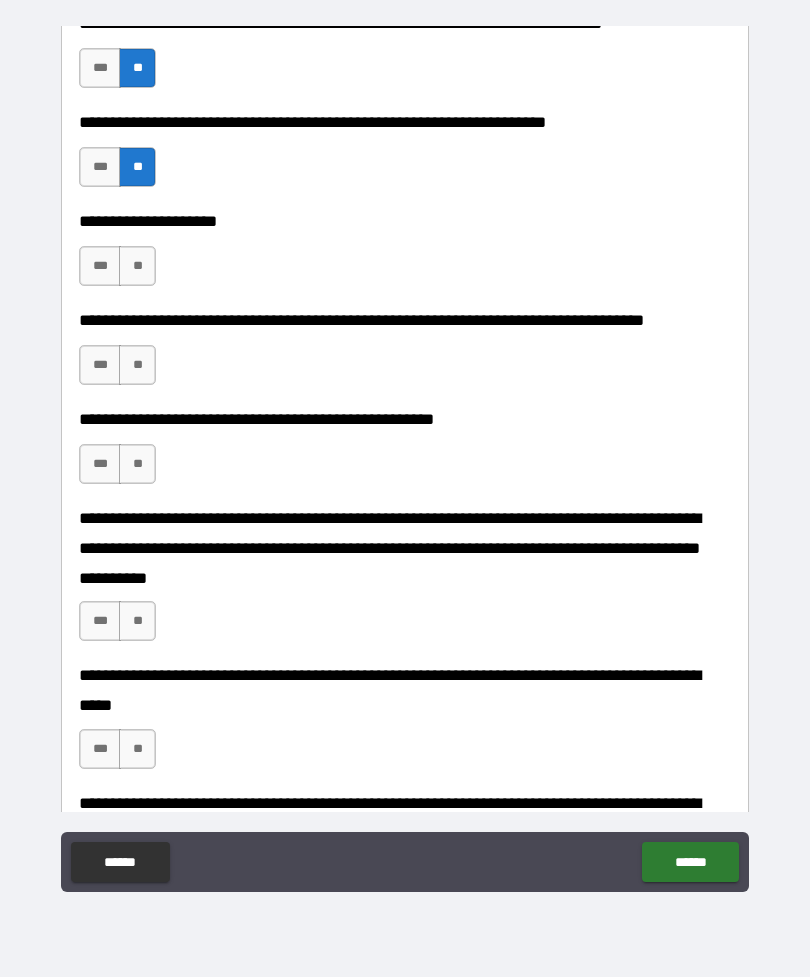 click on "**" at bounding box center (137, 266) 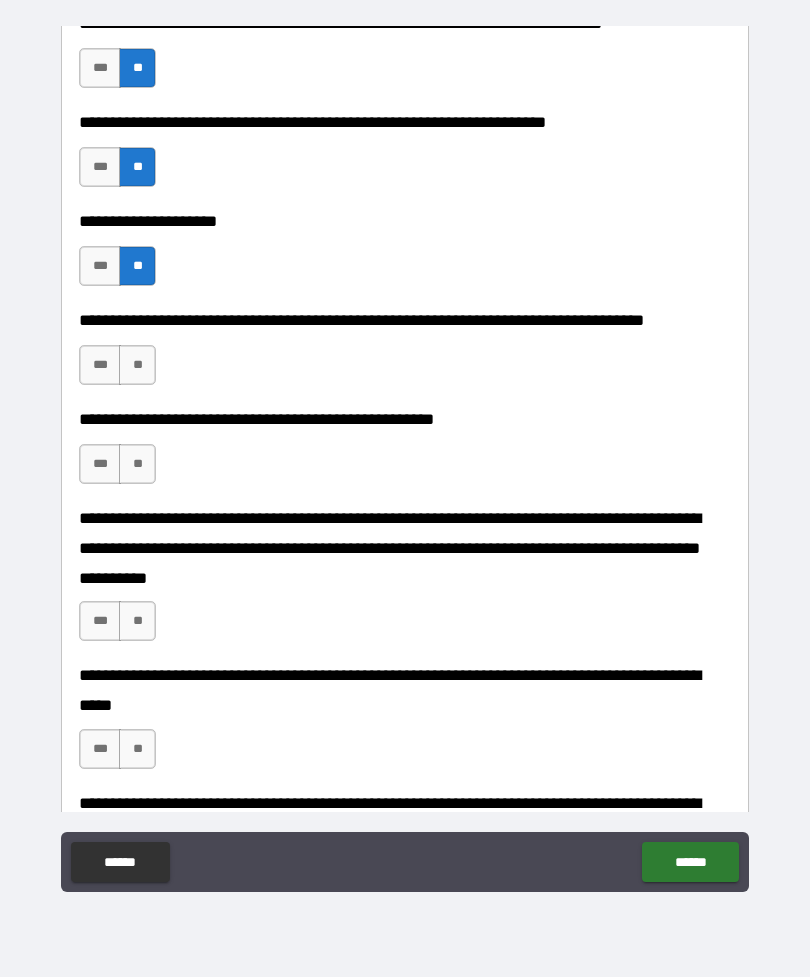 click on "**" at bounding box center [137, 365] 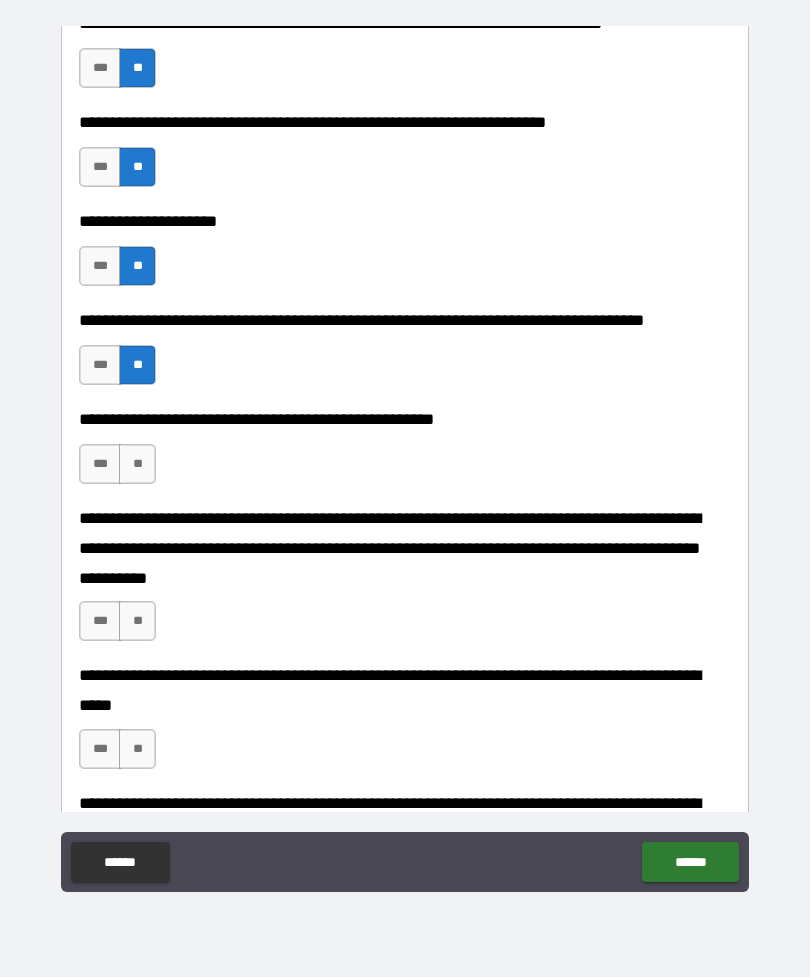 click on "**" at bounding box center [137, 464] 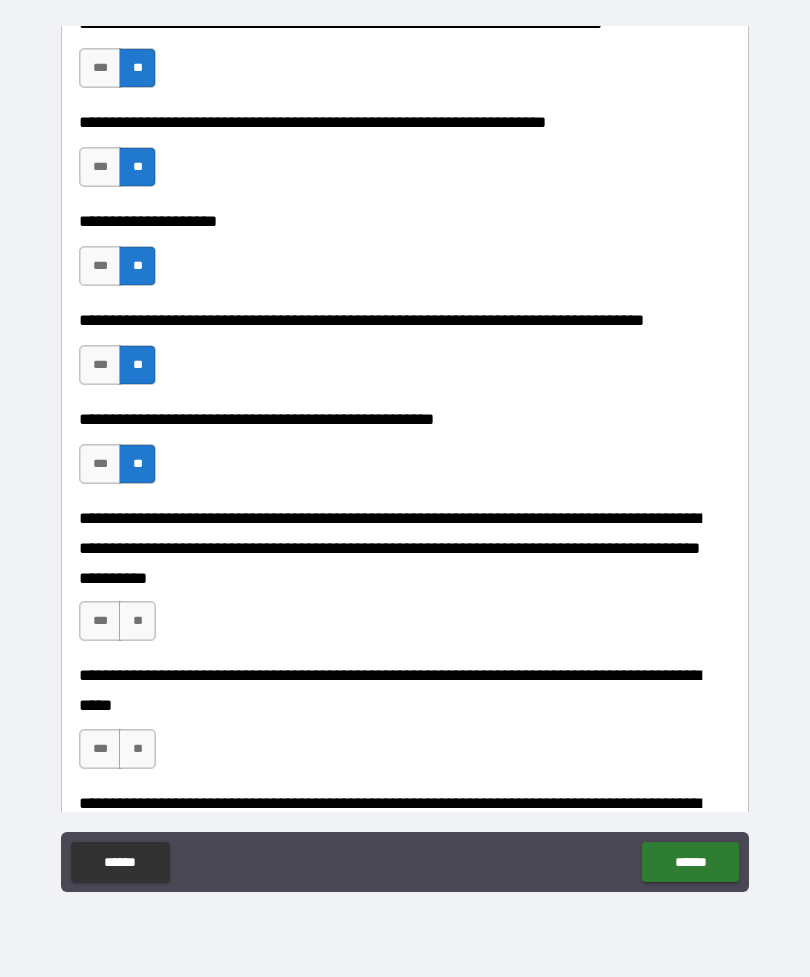 click on "**" at bounding box center (137, 621) 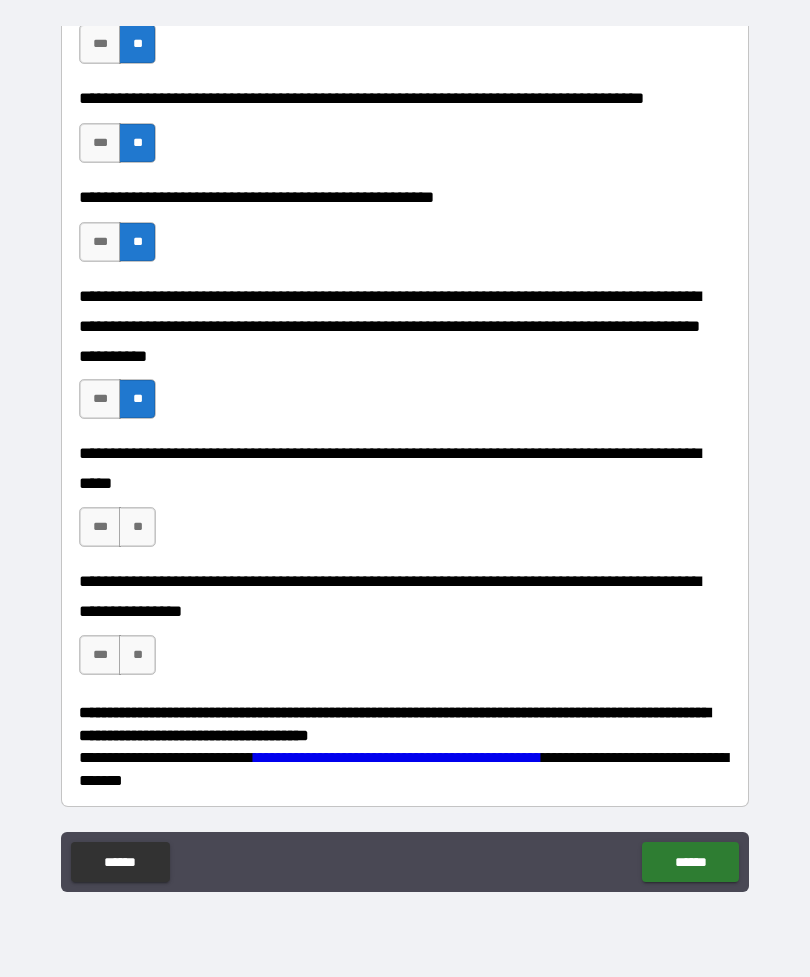 scroll, scrollTop: 513, scrollLeft: 0, axis: vertical 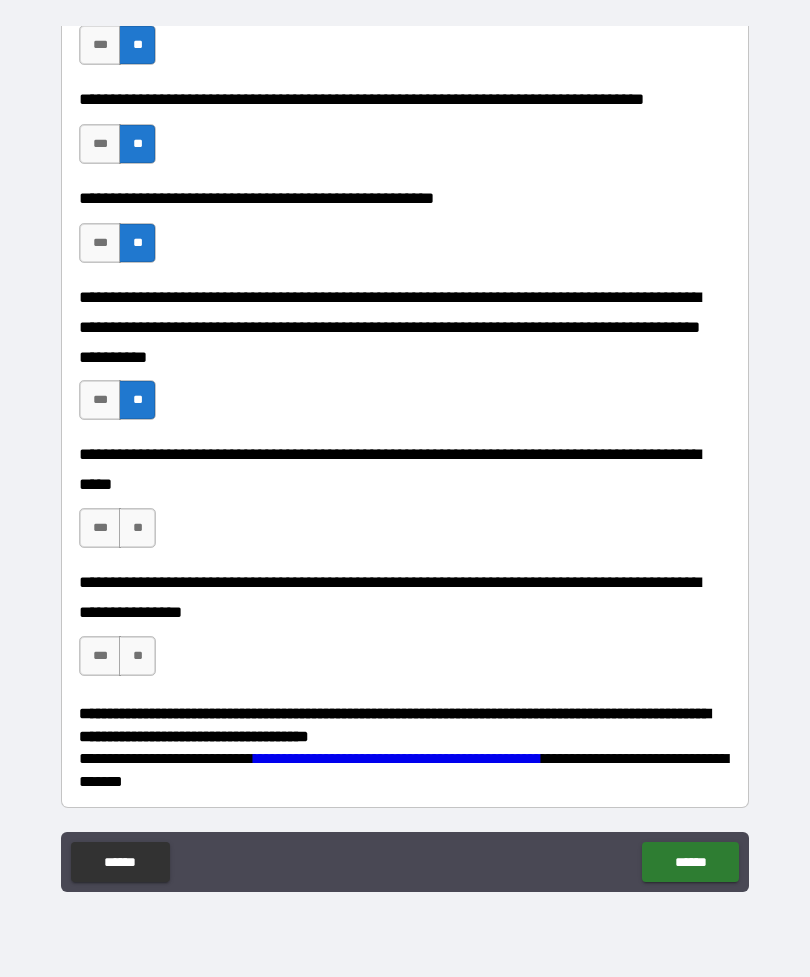 click on "**" at bounding box center (137, 528) 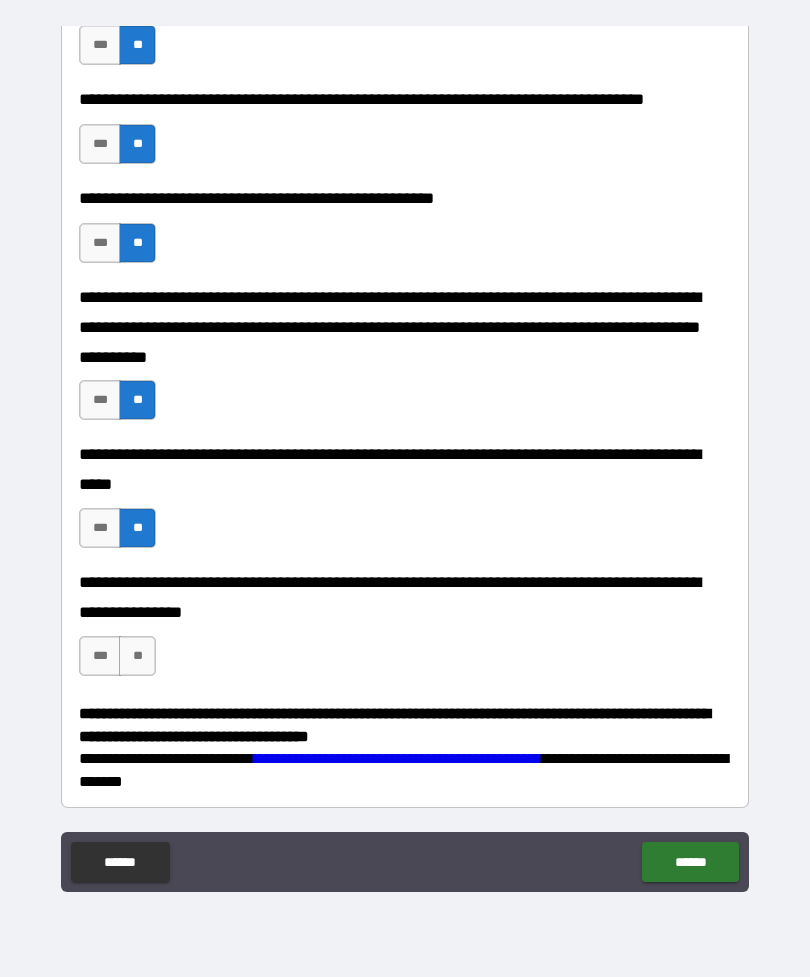 click on "**" at bounding box center [137, 656] 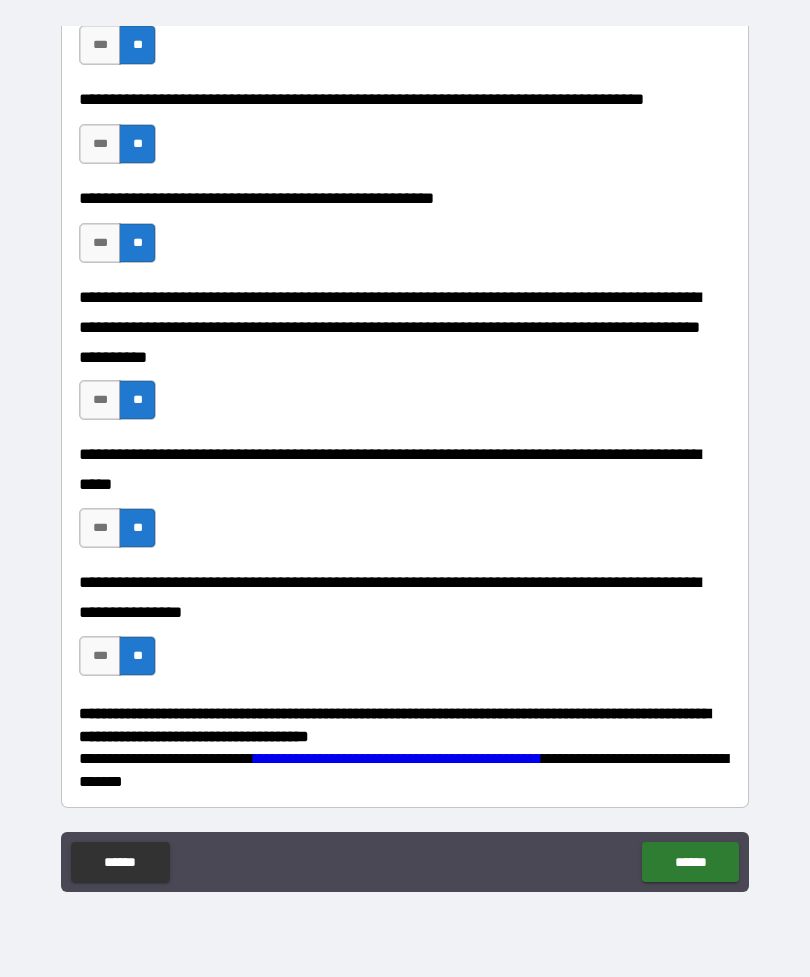 click on "******" at bounding box center [690, 862] 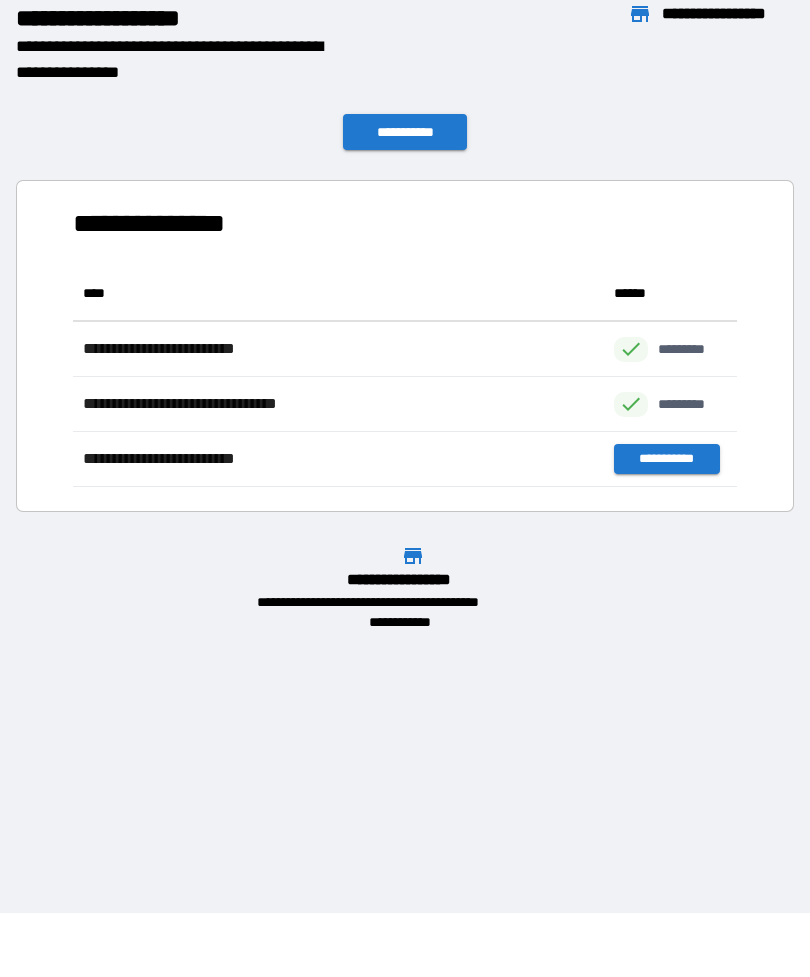 scroll, scrollTop: 1, scrollLeft: 1, axis: both 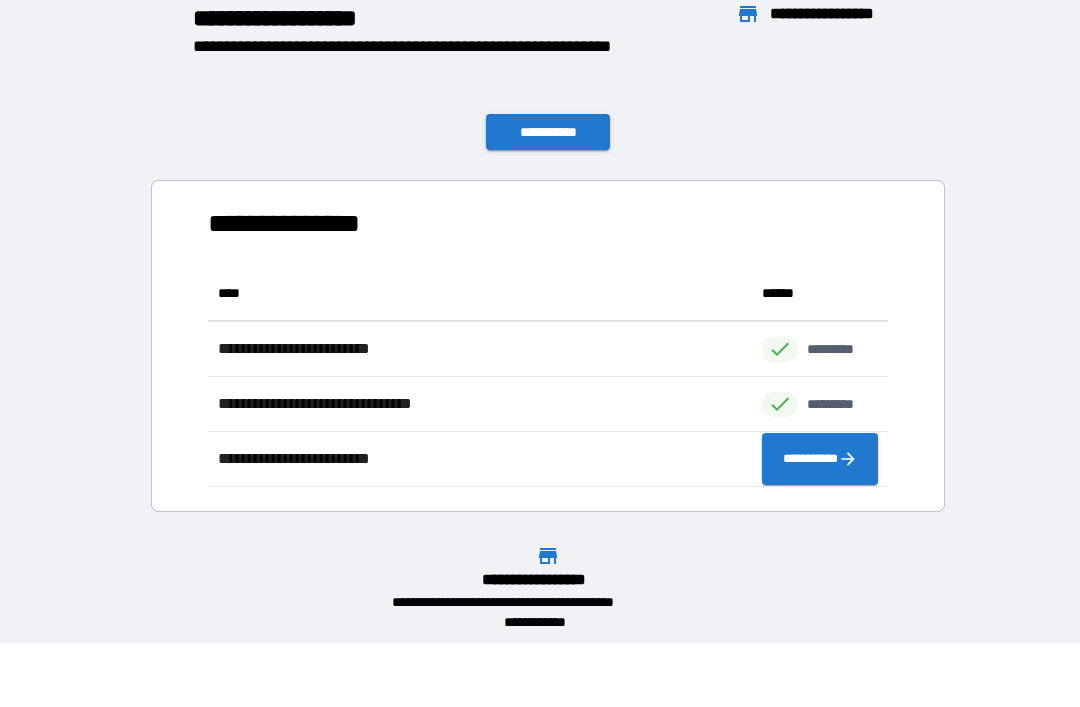 click on "**********" at bounding box center (548, 132) 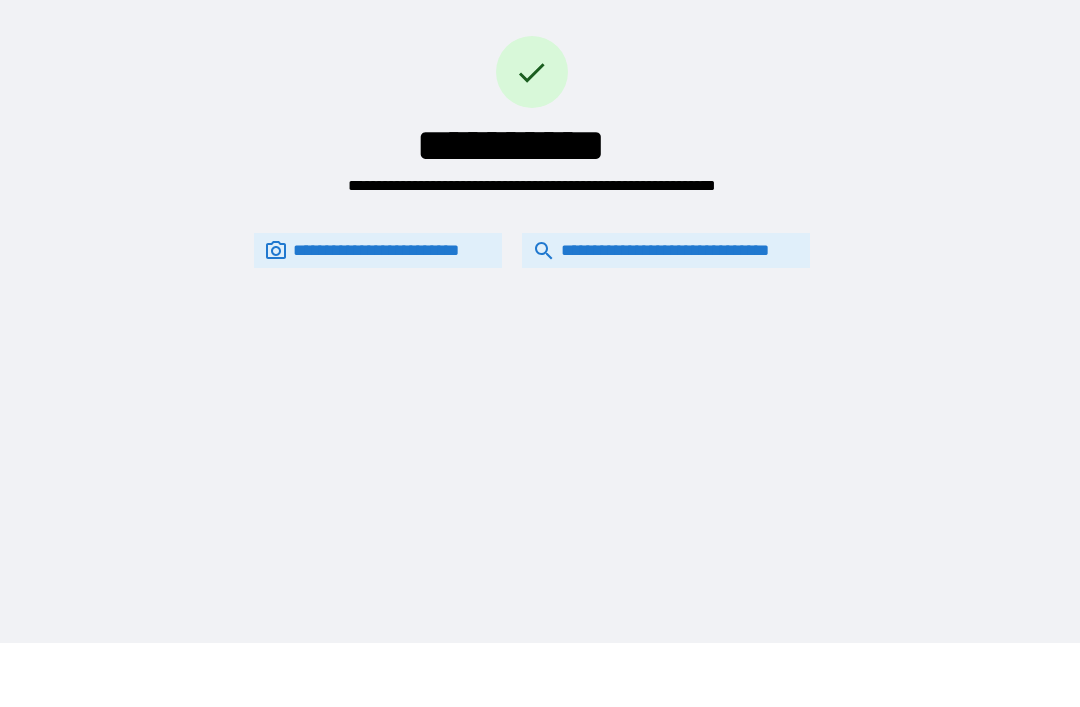 click on "**********" at bounding box center (666, 250) 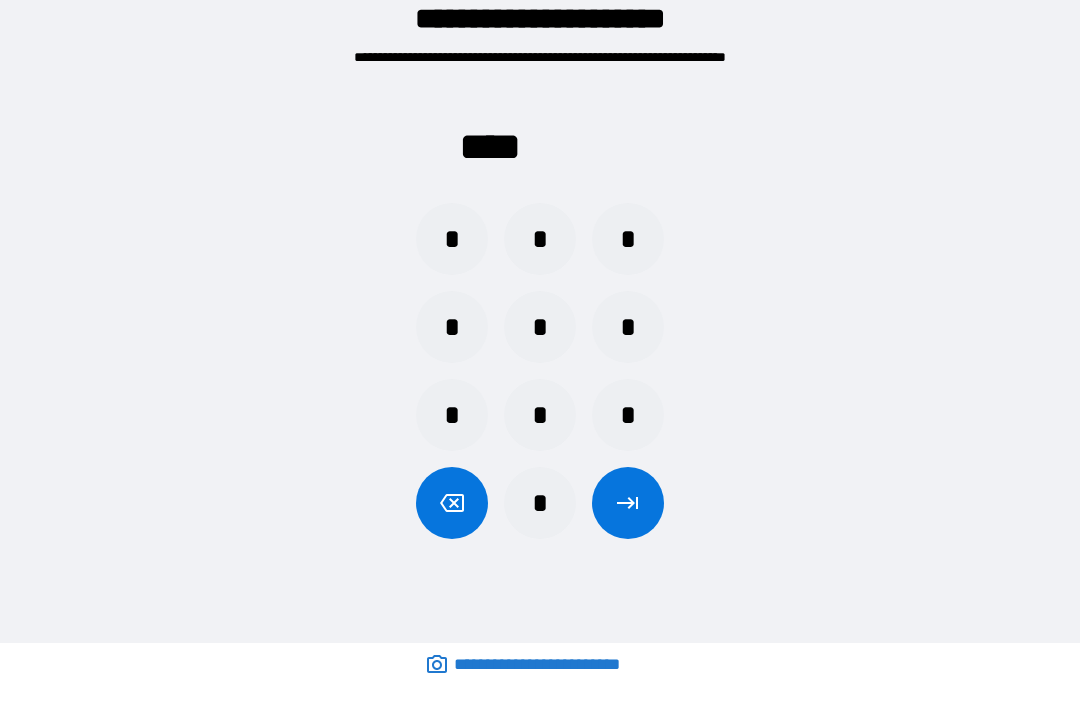 click on "*" at bounding box center (452, 239) 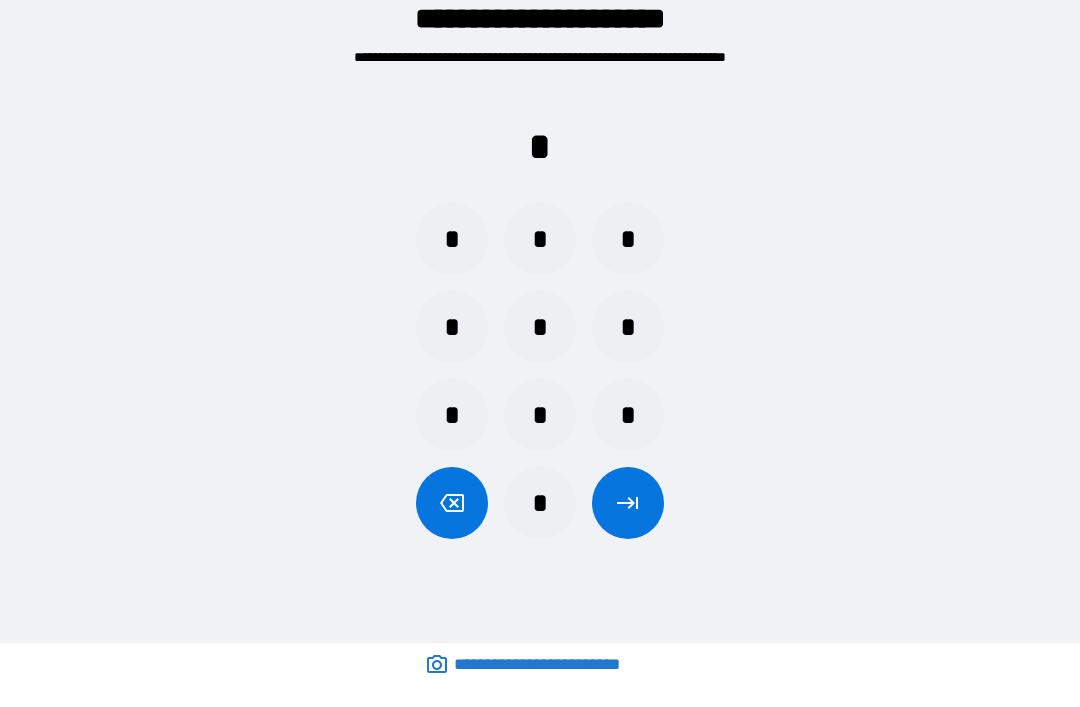click on "*" at bounding box center [540, 503] 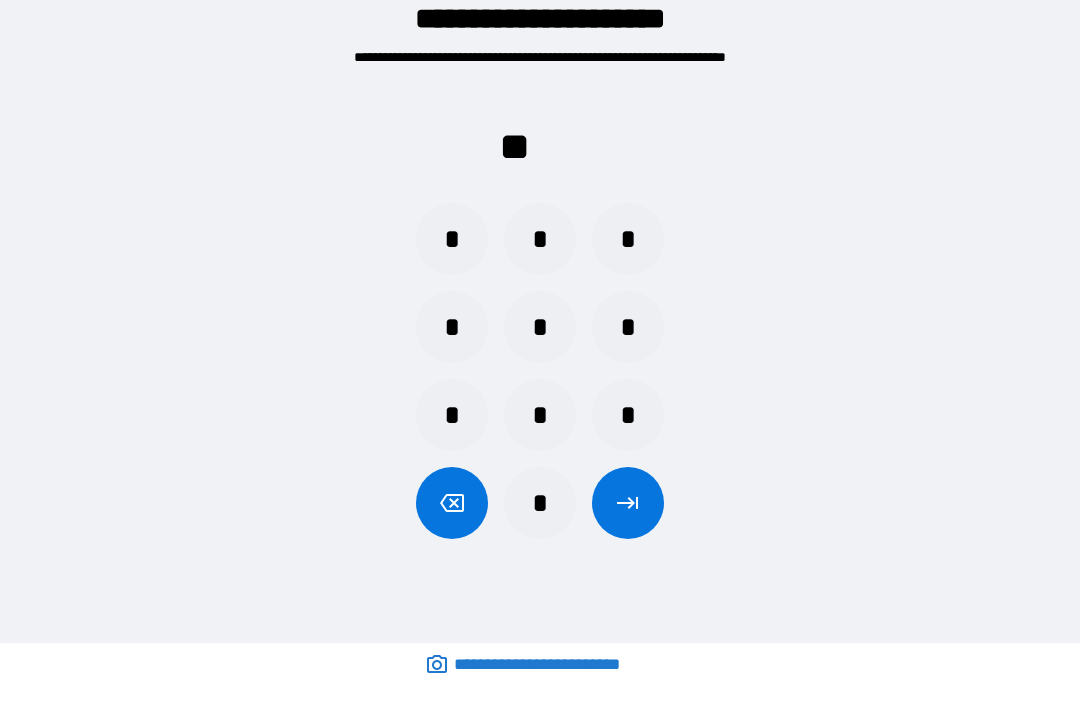 click on "*" at bounding box center (628, 239) 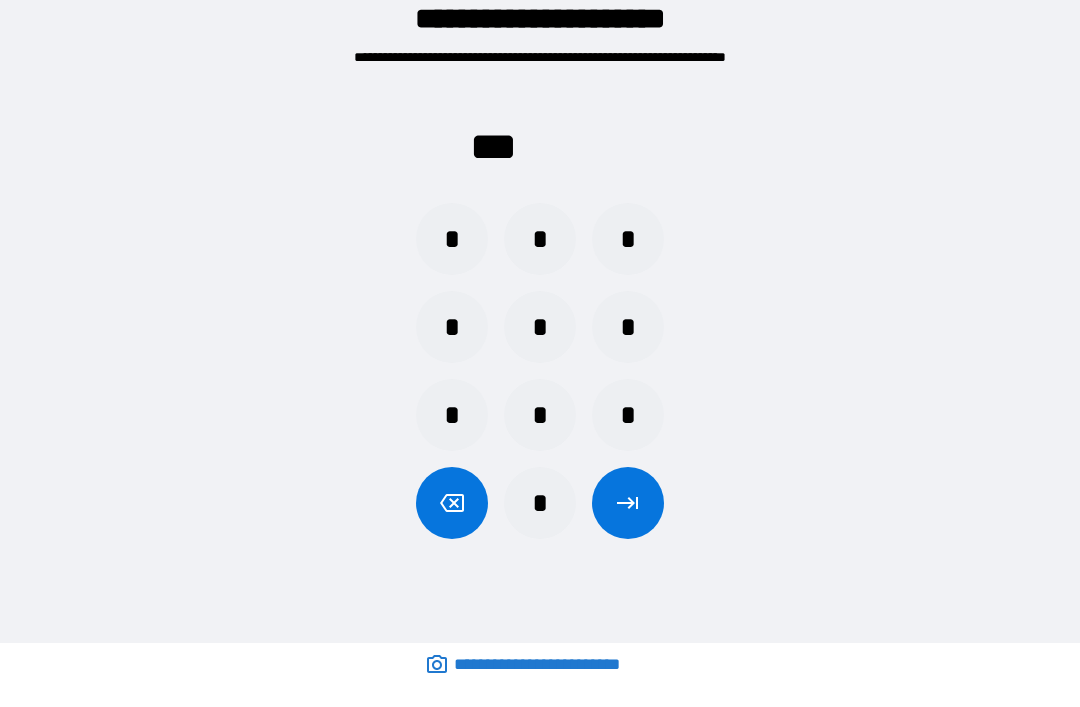 click on "*" at bounding box center (540, 503) 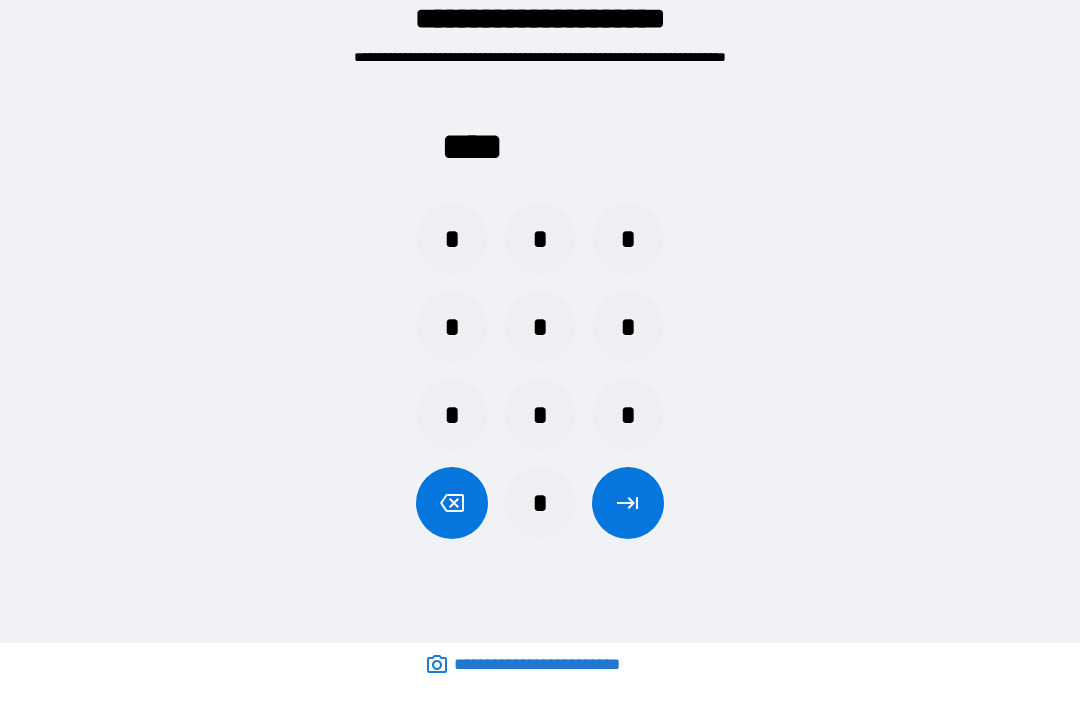 click 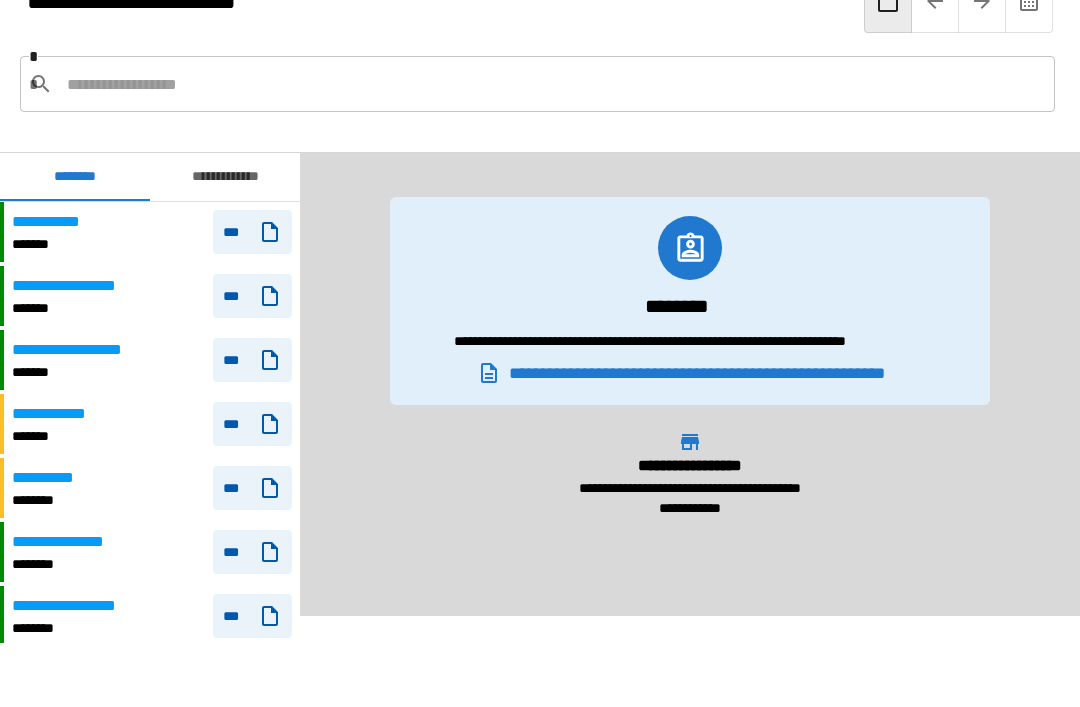 scroll, scrollTop: 0, scrollLeft: 0, axis: both 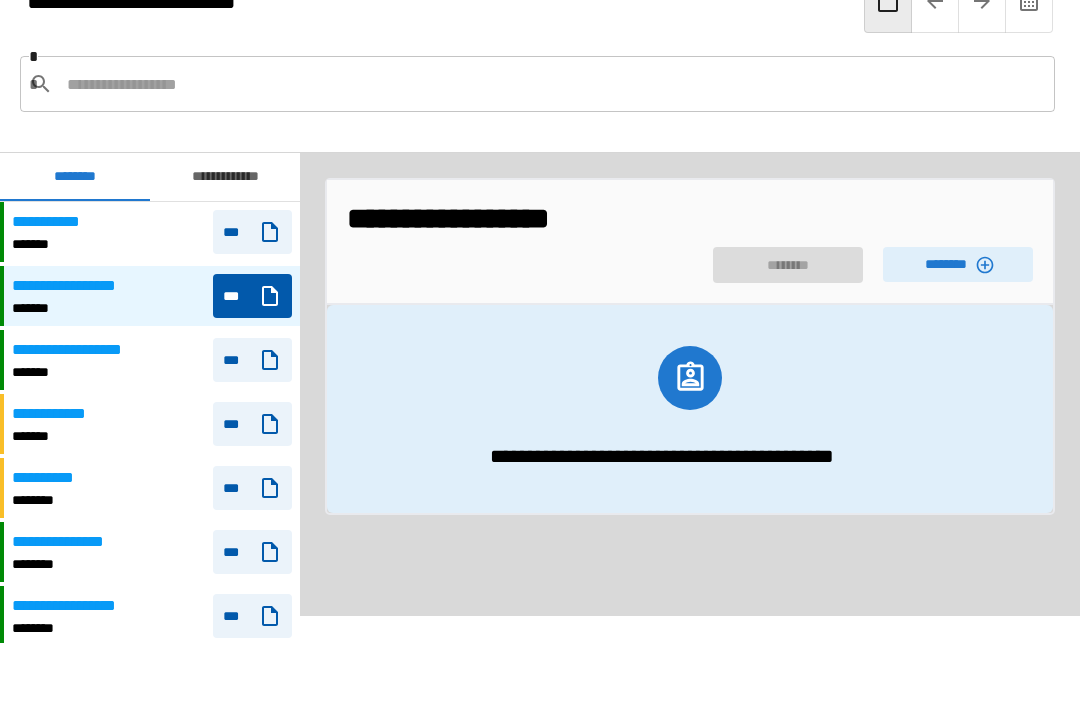 click on "********" at bounding box center (958, 264) 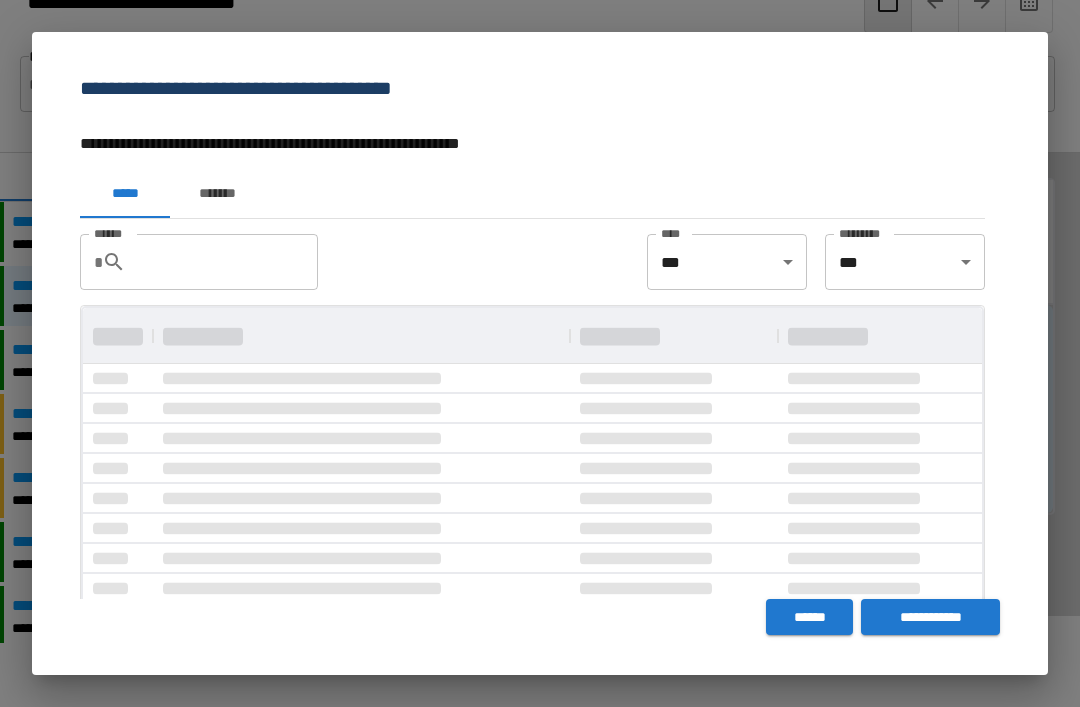 scroll, scrollTop: 0, scrollLeft: 0, axis: both 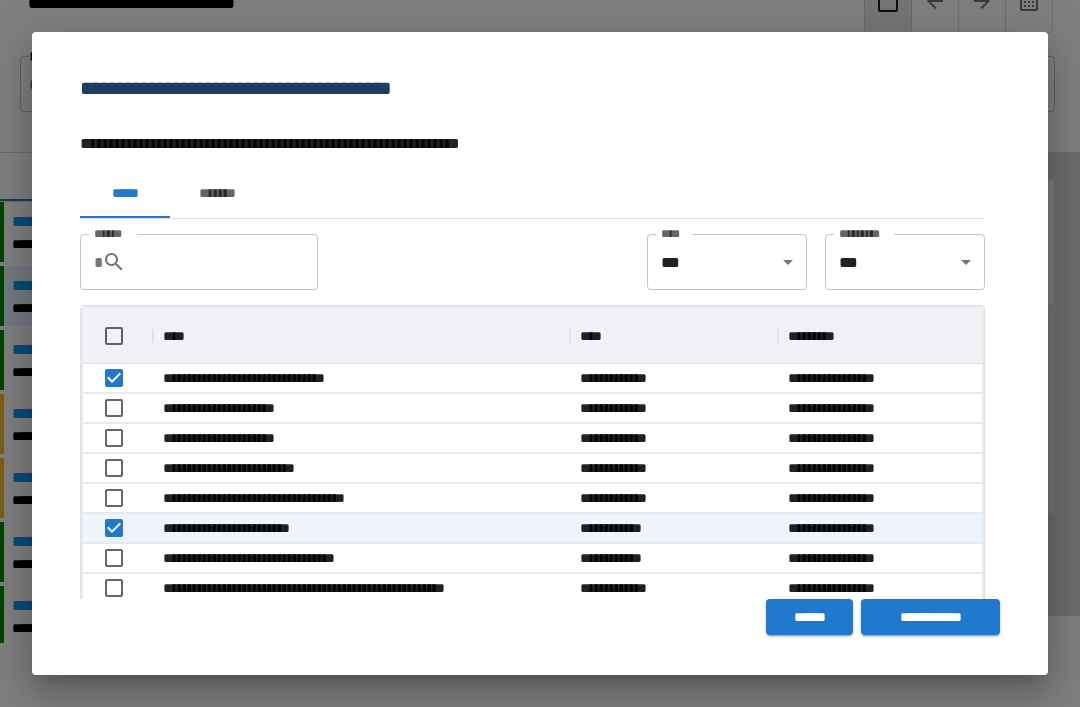 click on "**********" at bounding box center [930, 617] 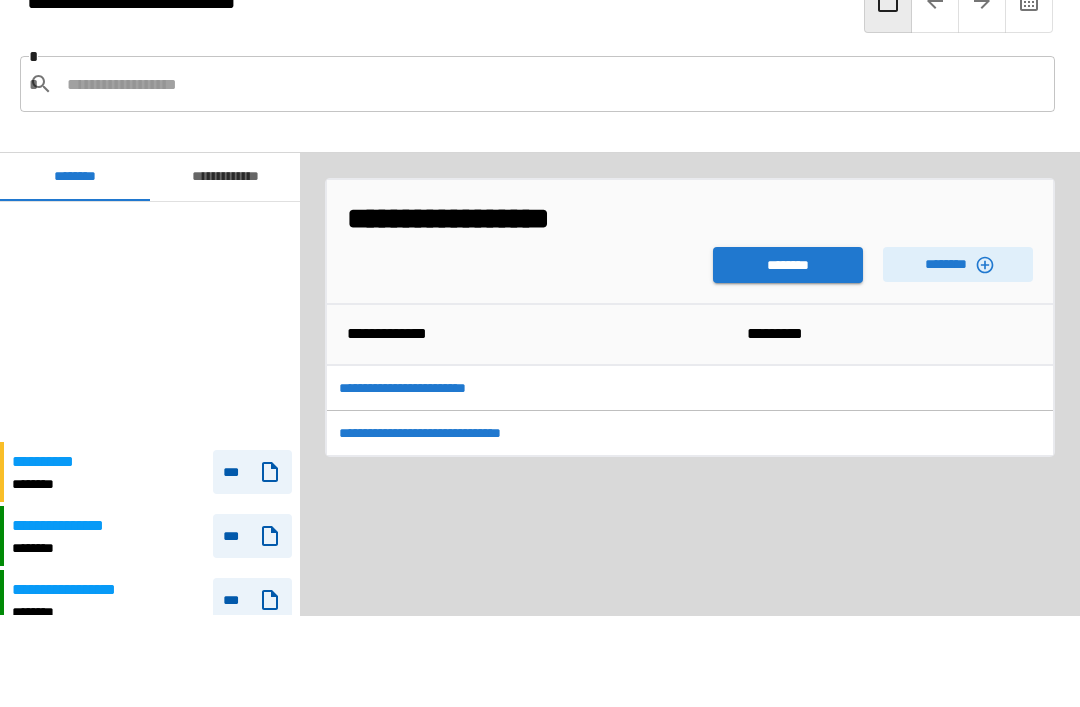 scroll, scrollTop: 240, scrollLeft: 0, axis: vertical 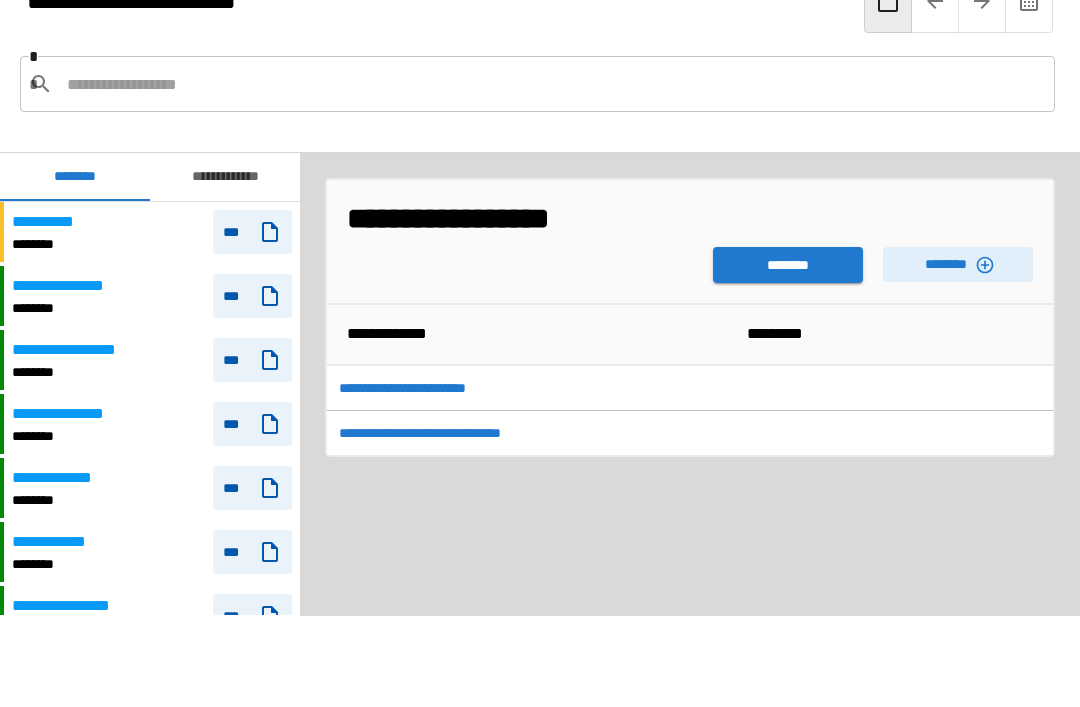 click on "********" at bounding box center [788, 265] 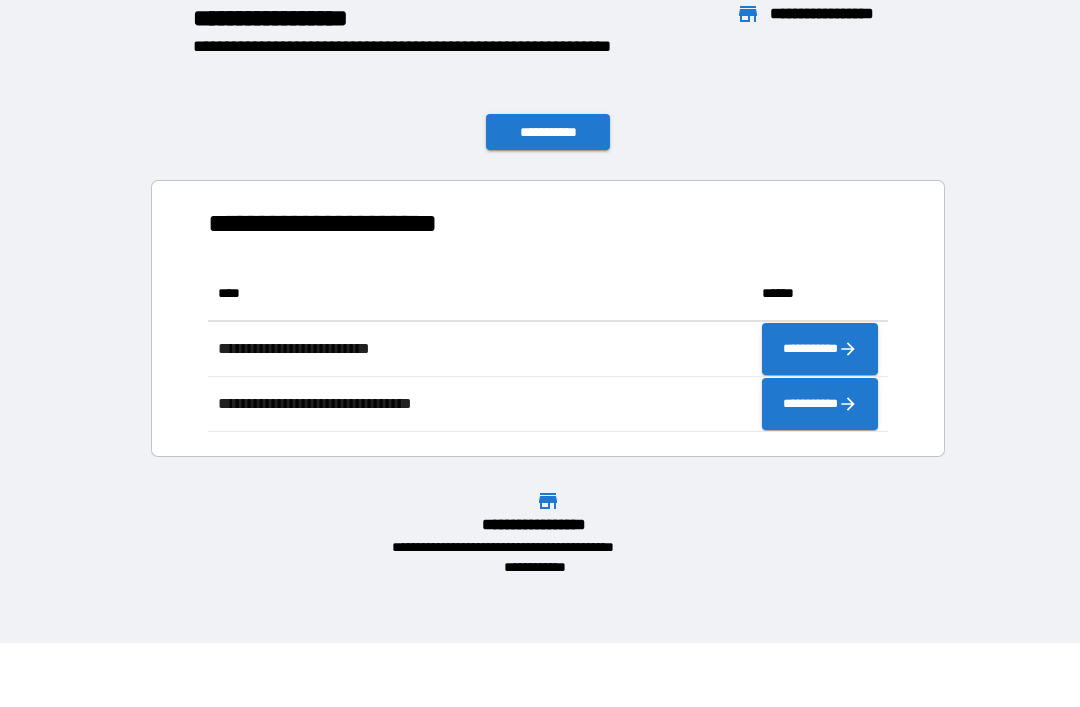 scroll, scrollTop: 1, scrollLeft: 1, axis: both 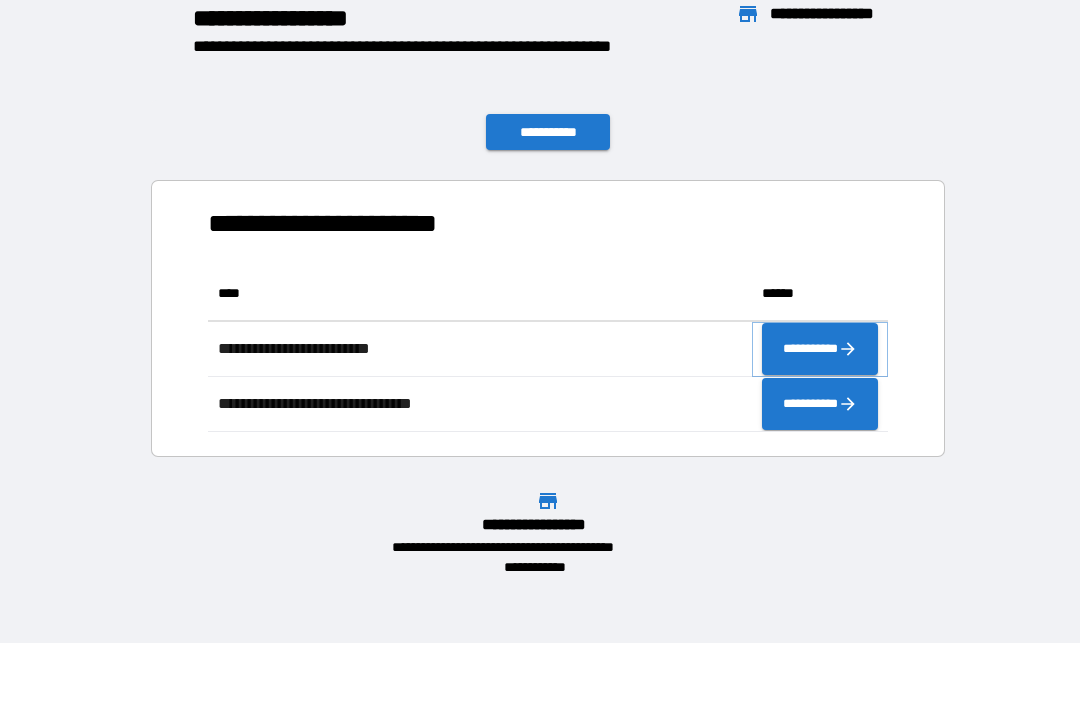 click on "**********" at bounding box center (820, 349) 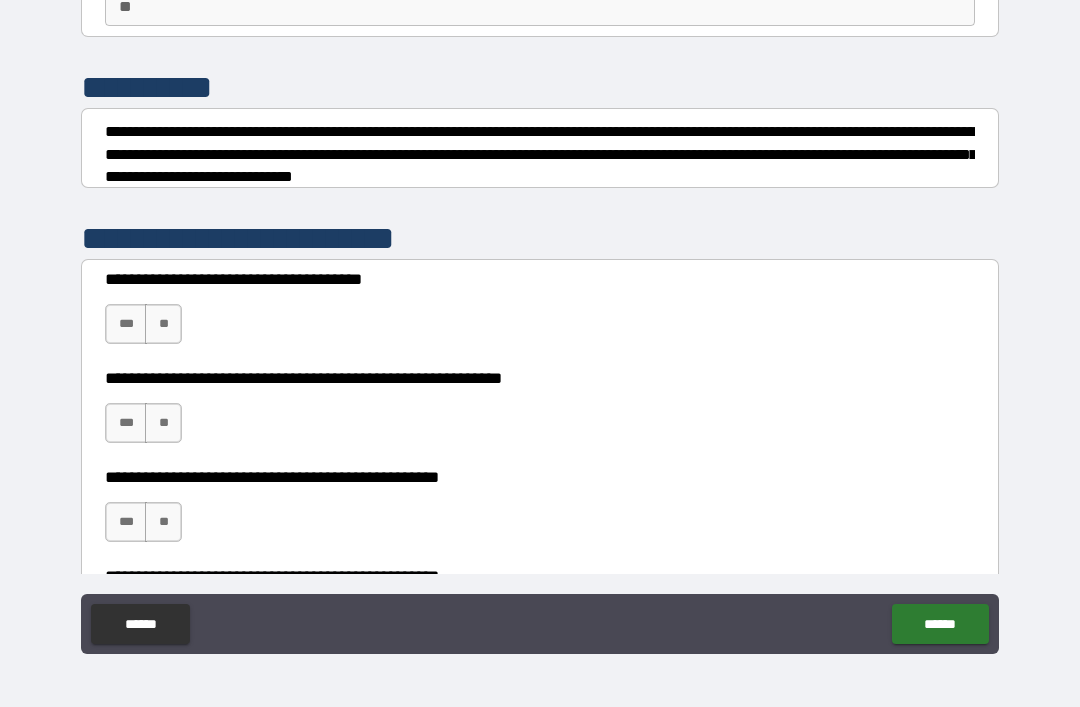 scroll, scrollTop: 203, scrollLeft: 0, axis: vertical 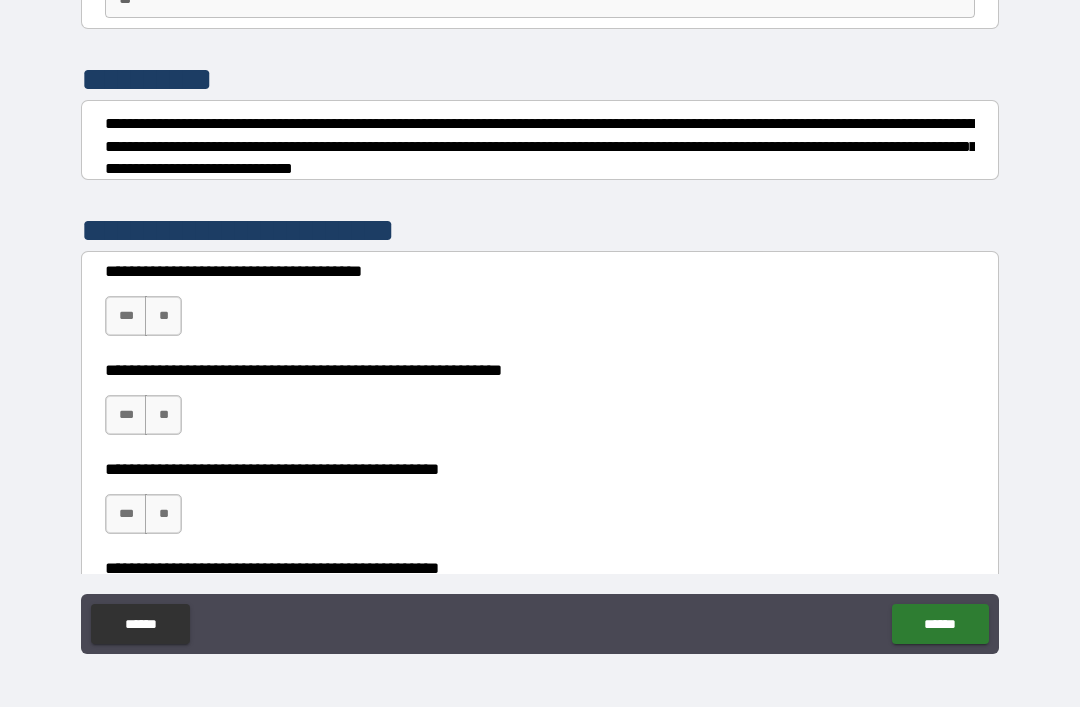 click on "**" at bounding box center [163, 316] 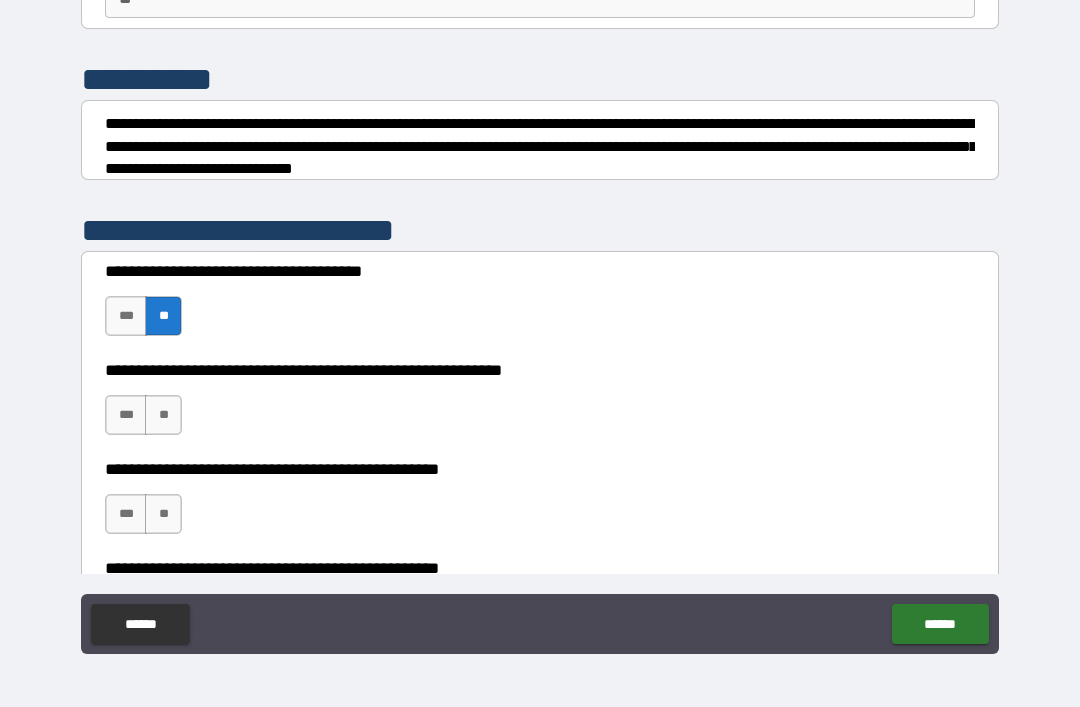click on "**" at bounding box center [163, 415] 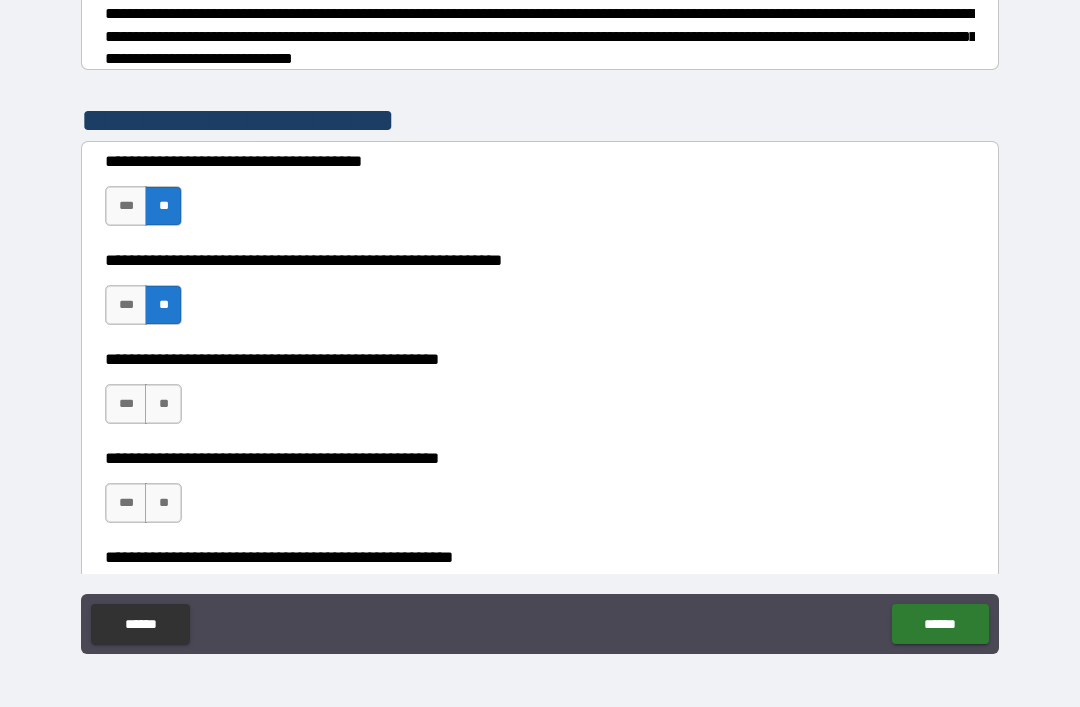 scroll, scrollTop: 328, scrollLeft: 0, axis: vertical 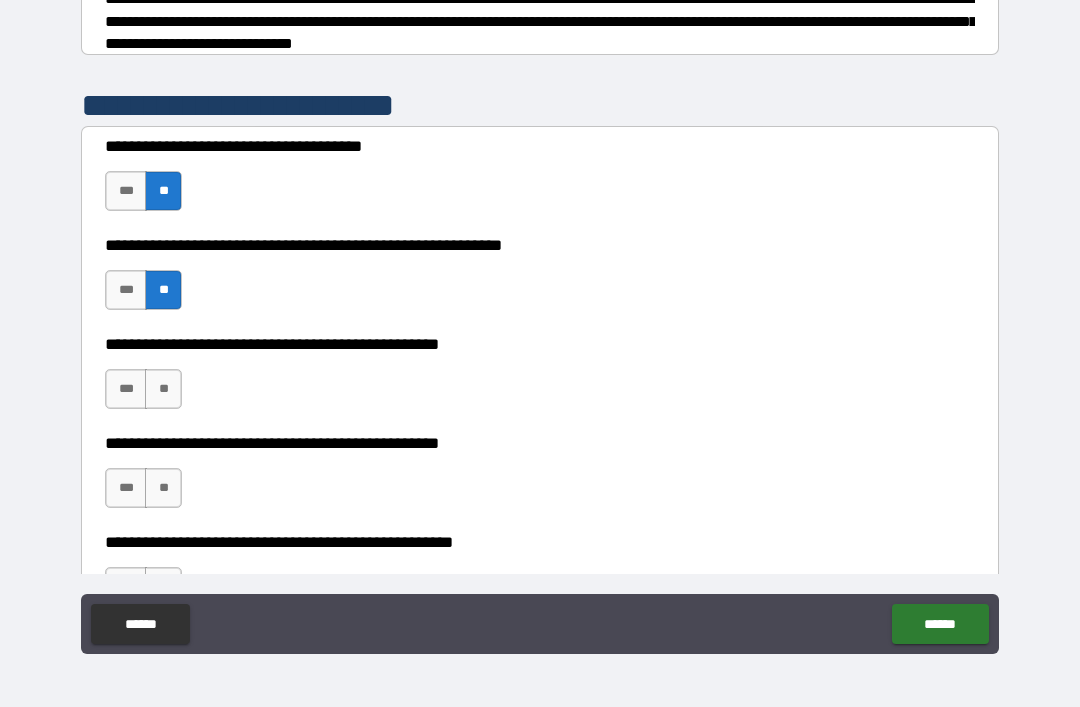 click on "**" at bounding box center (163, 389) 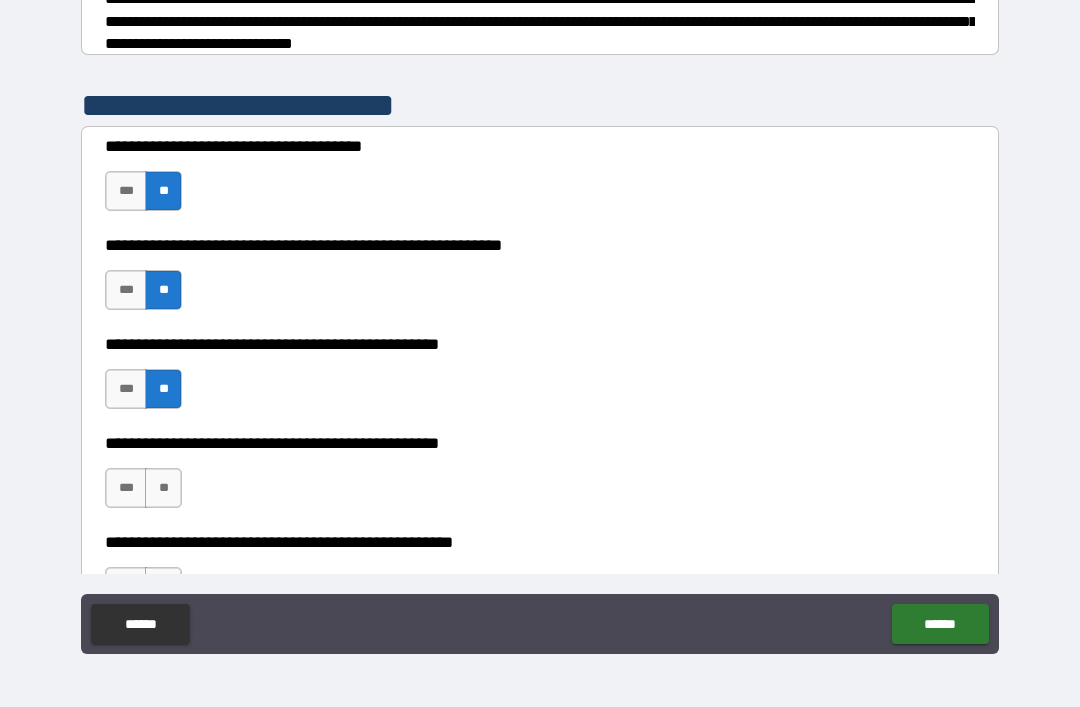 click on "**" at bounding box center (163, 488) 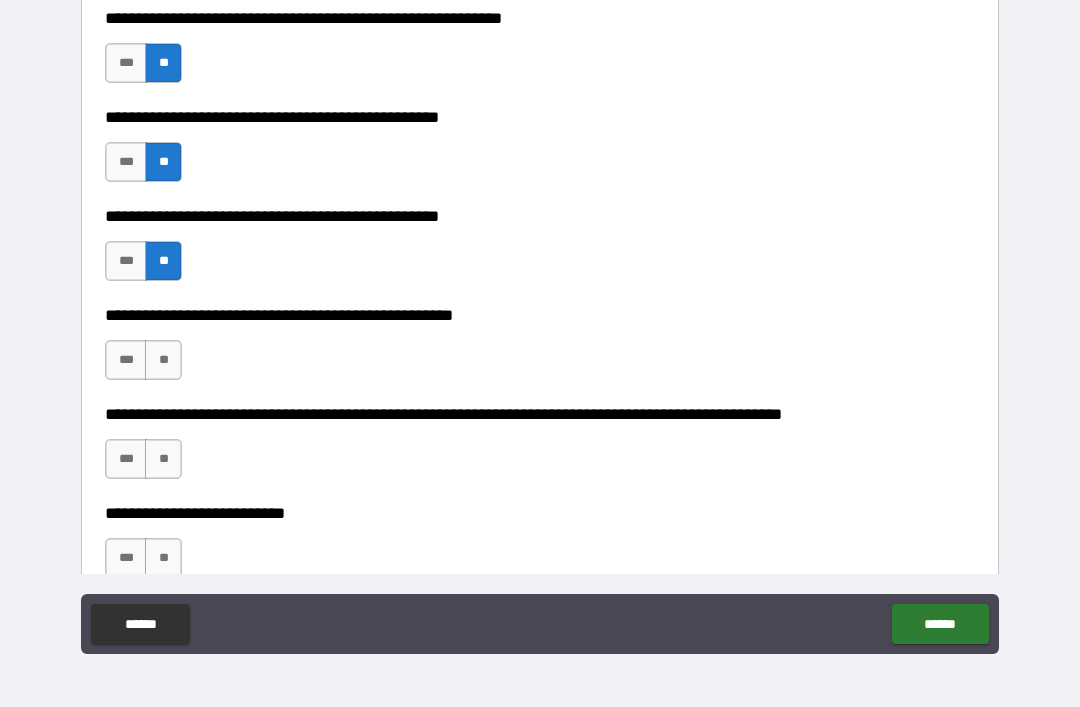 scroll, scrollTop: 559, scrollLeft: 0, axis: vertical 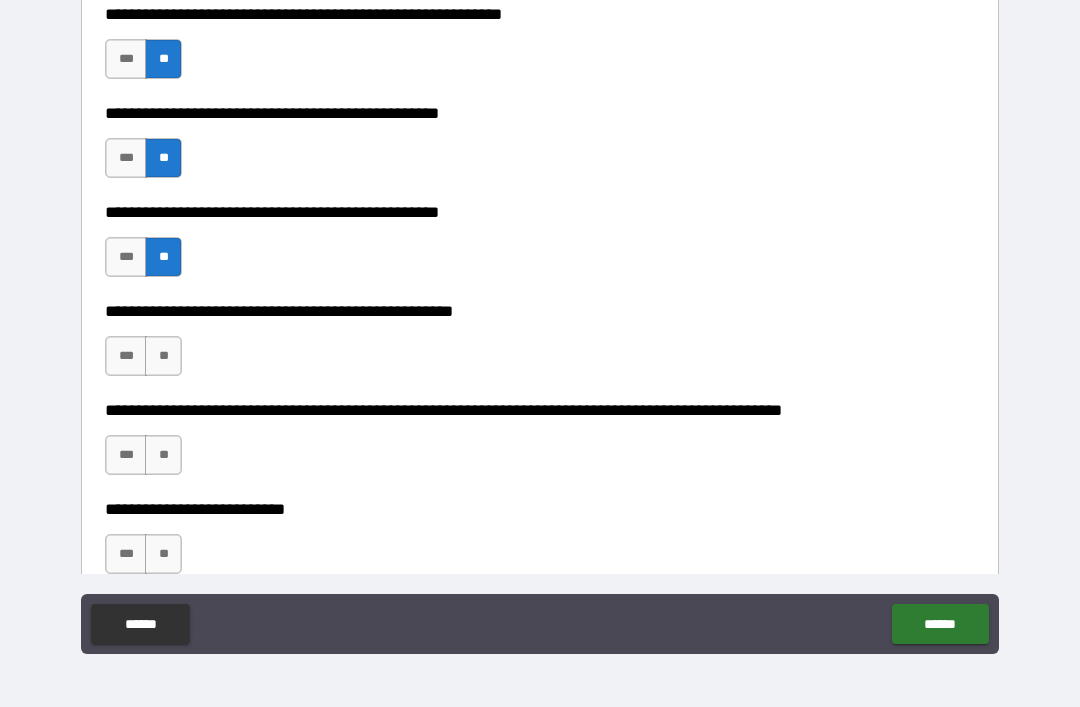 click on "**" at bounding box center [163, 356] 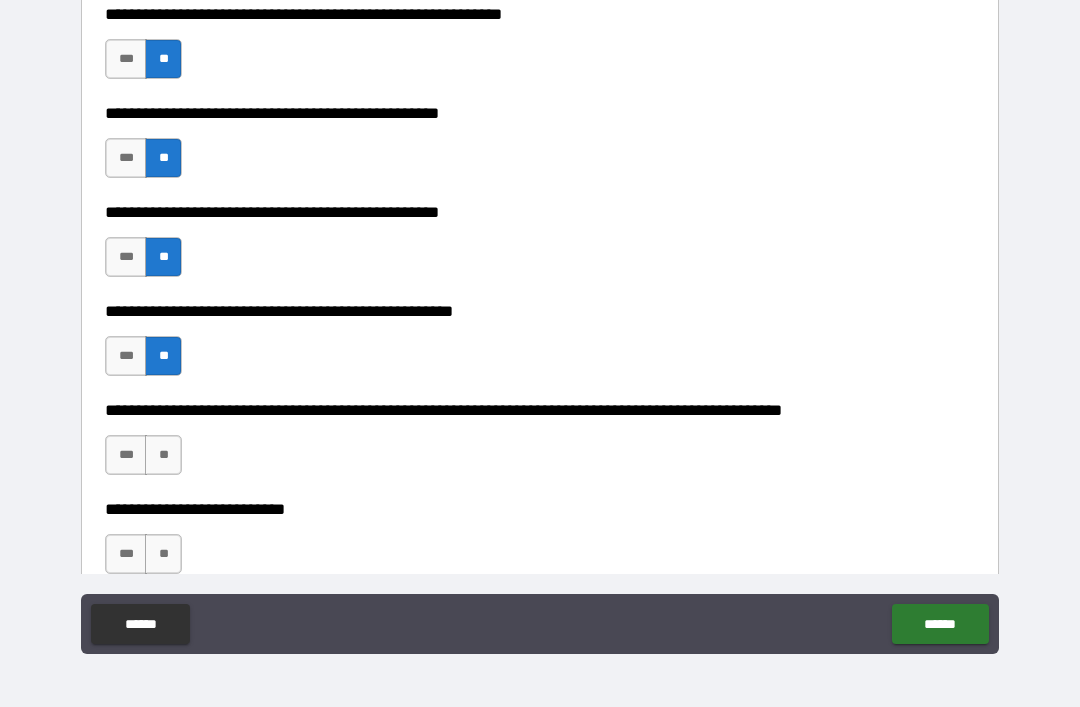 click on "**" at bounding box center [163, 455] 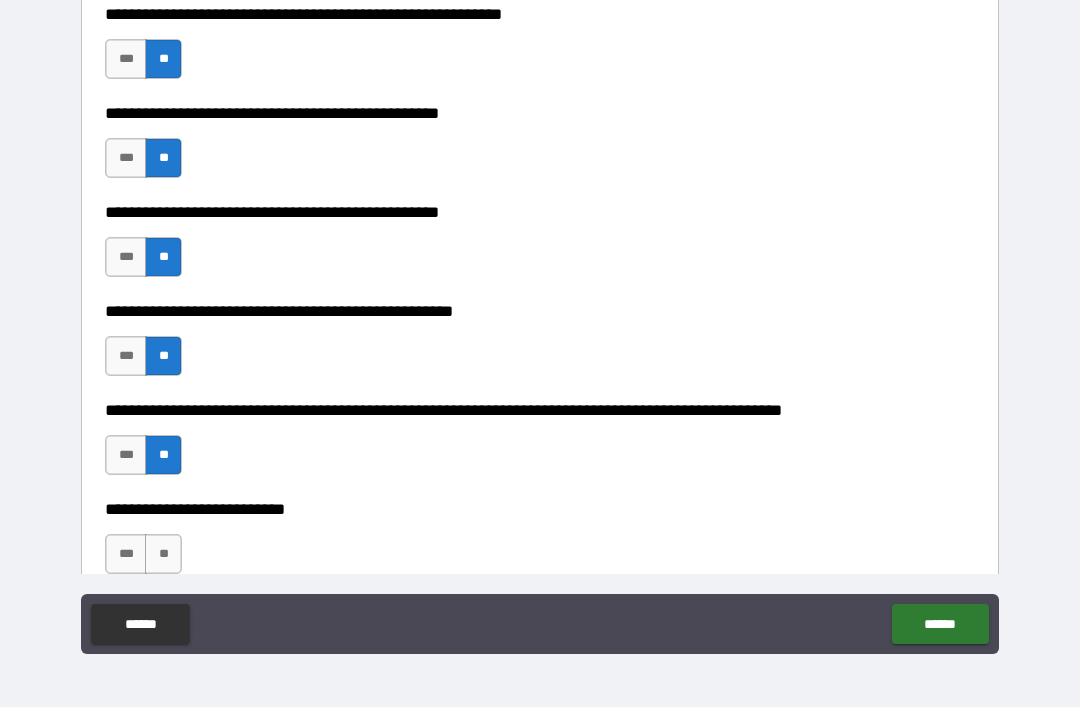 click on "**" at bounding box center (163, 554) 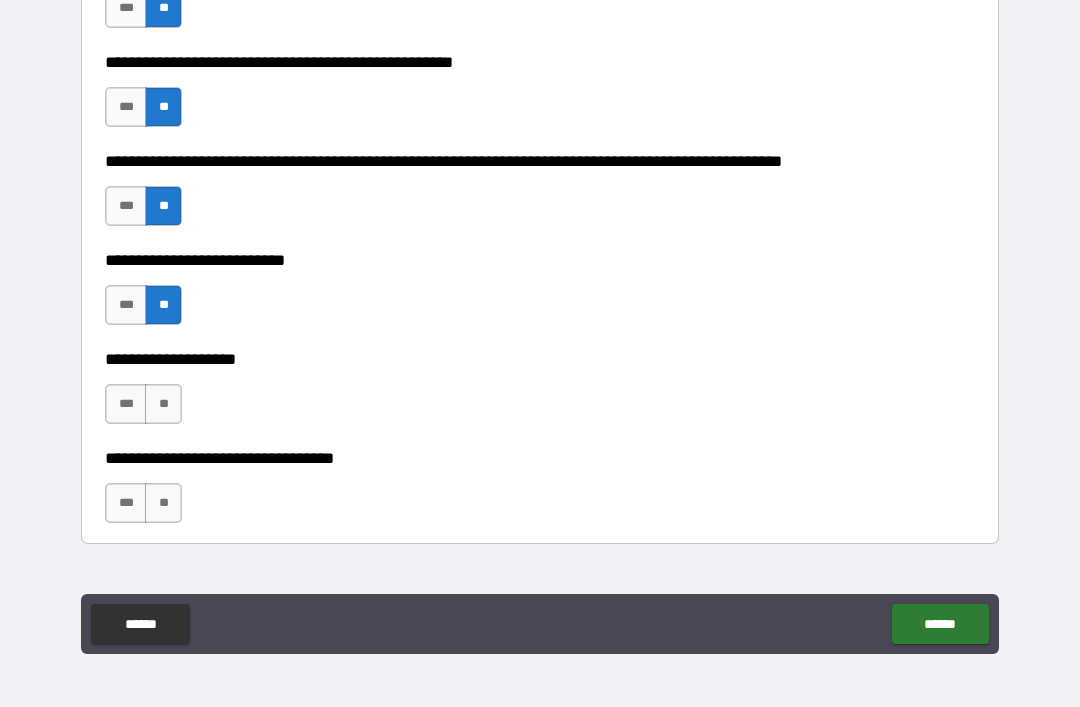 scroll, scrollTop: 810, scrollLeft: 0, axis: vertical 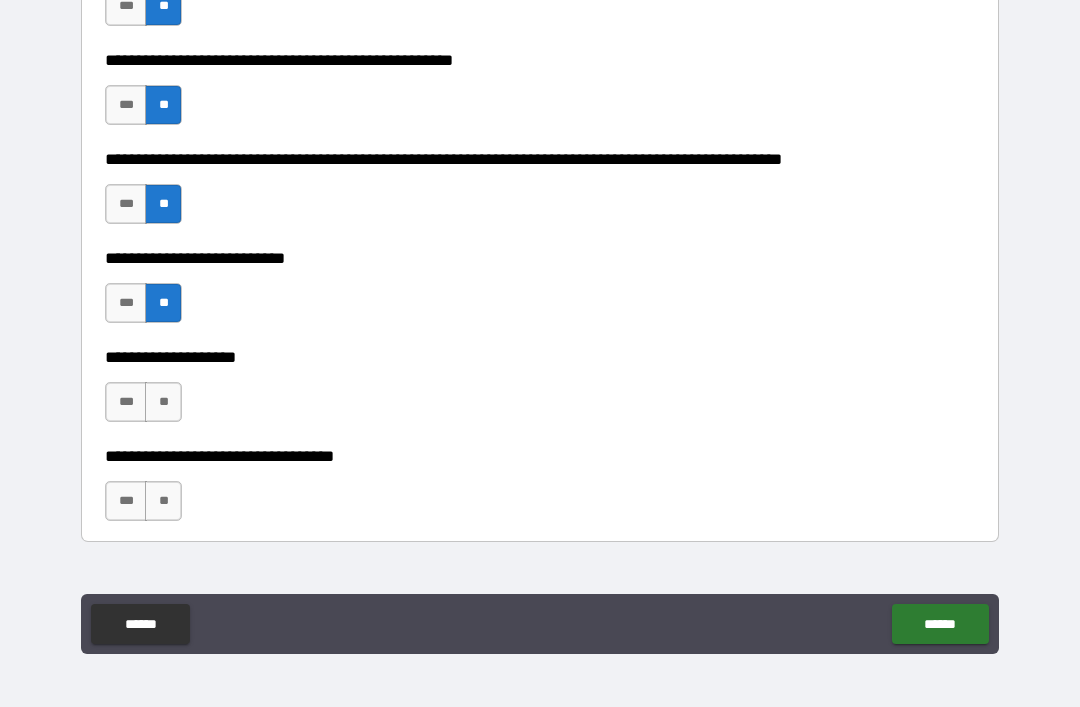 click on "**" at bounding box center (163, 402) 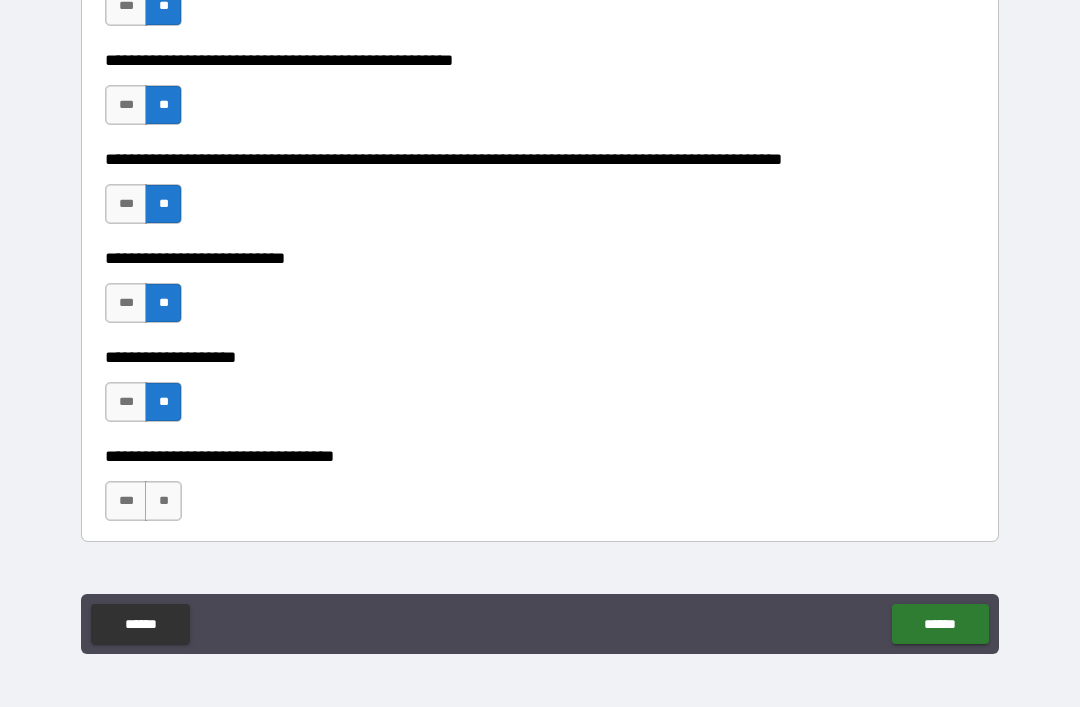 click on "**" at bounding box center (163, 501) 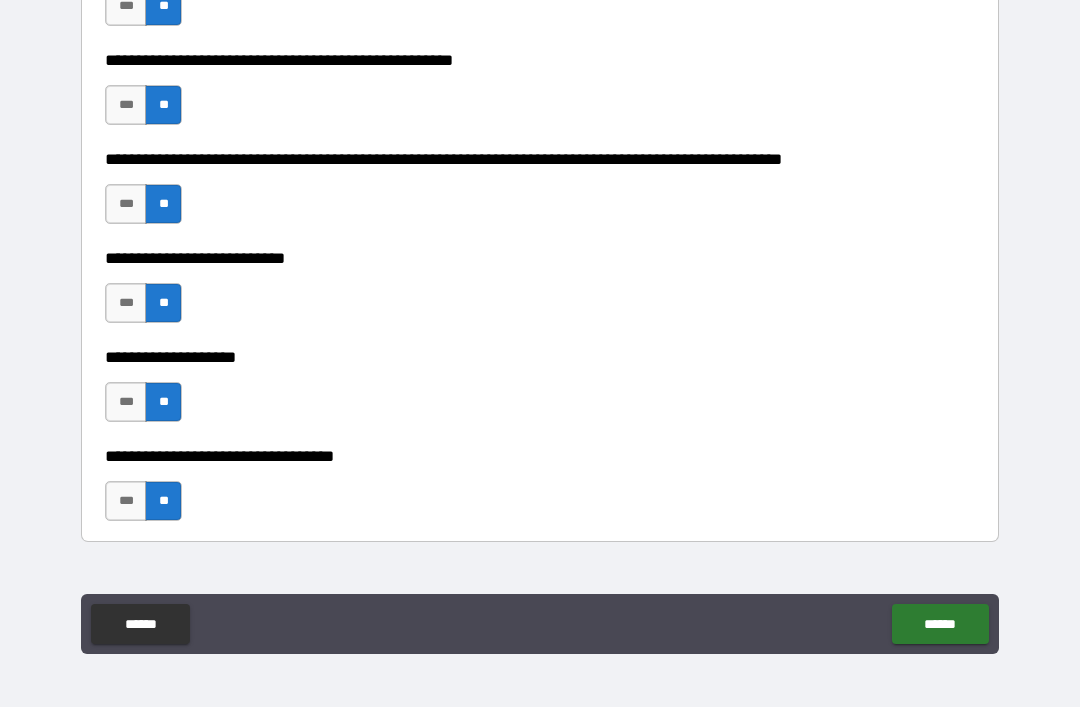 click on "******" at bounding box center [940, 624] 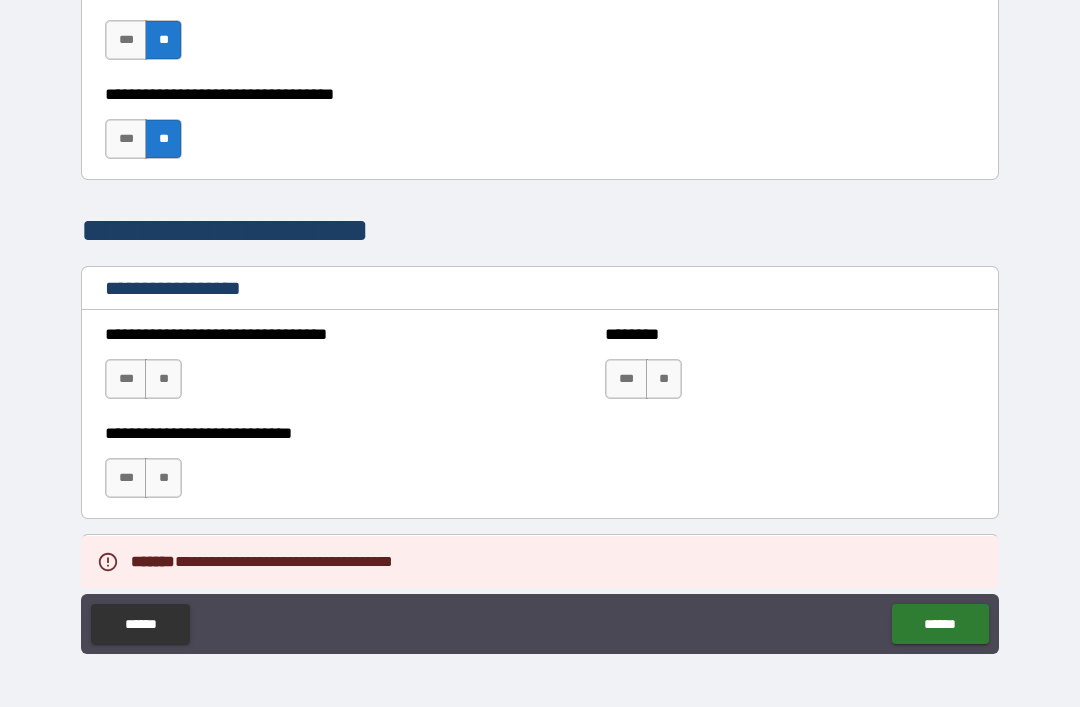 scroll, scrollTop: 1190, scrollLeft: 0, axis: vertical 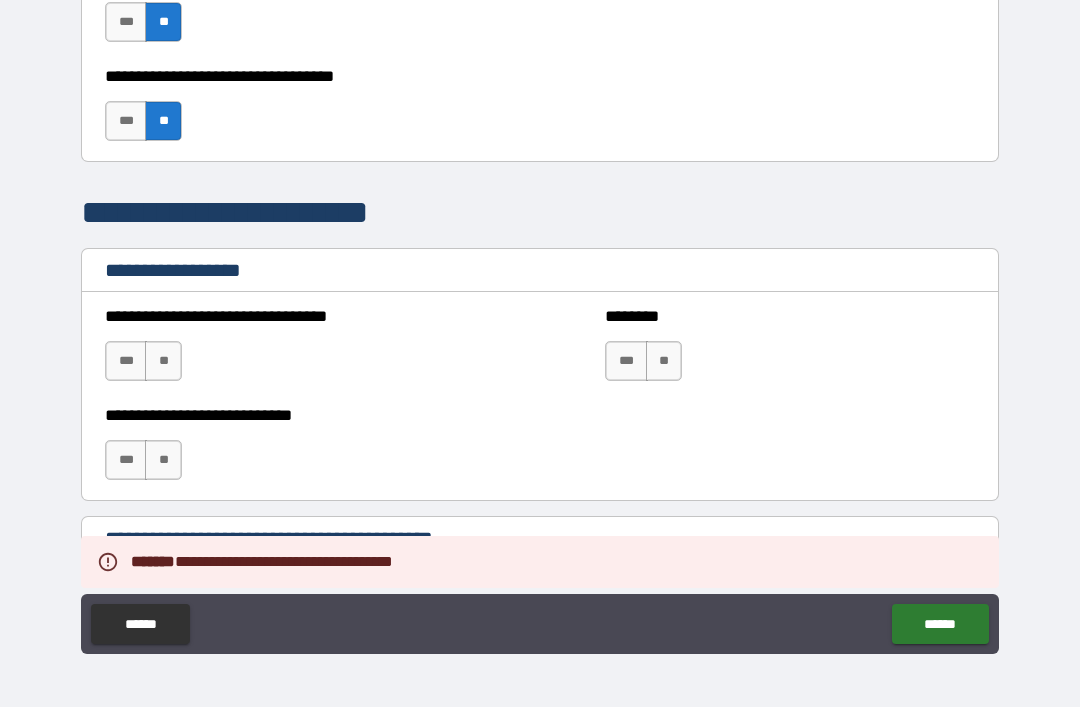 click on "**" at bounding box center (163, 361) 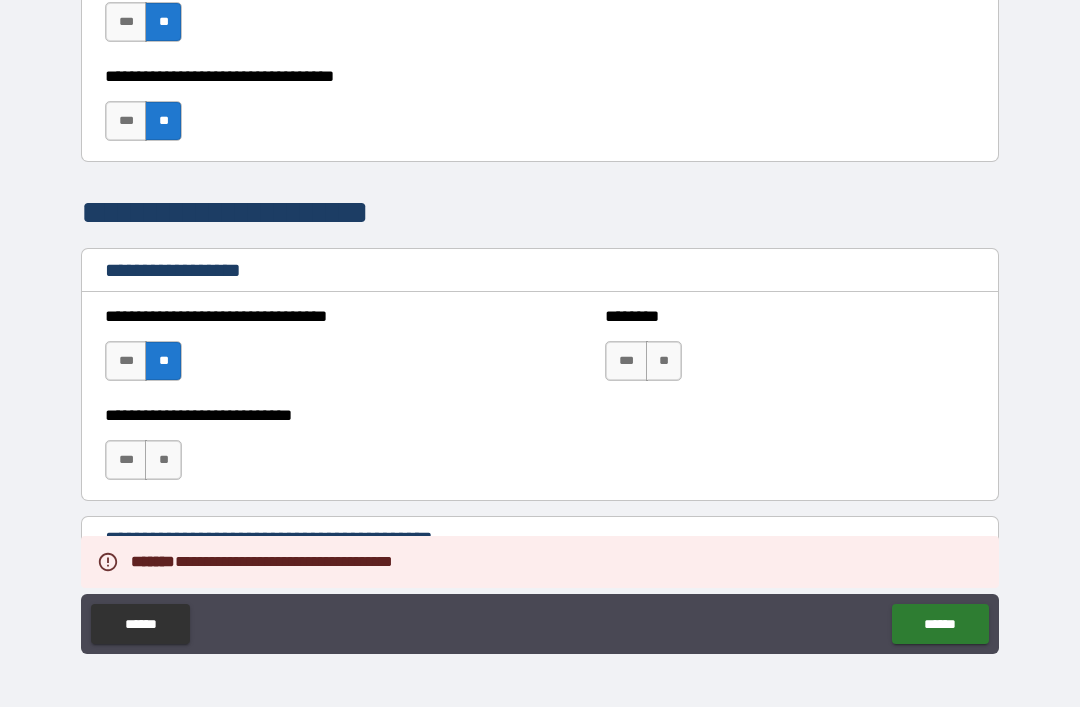 click on "**" at bounding box center [163, 460] 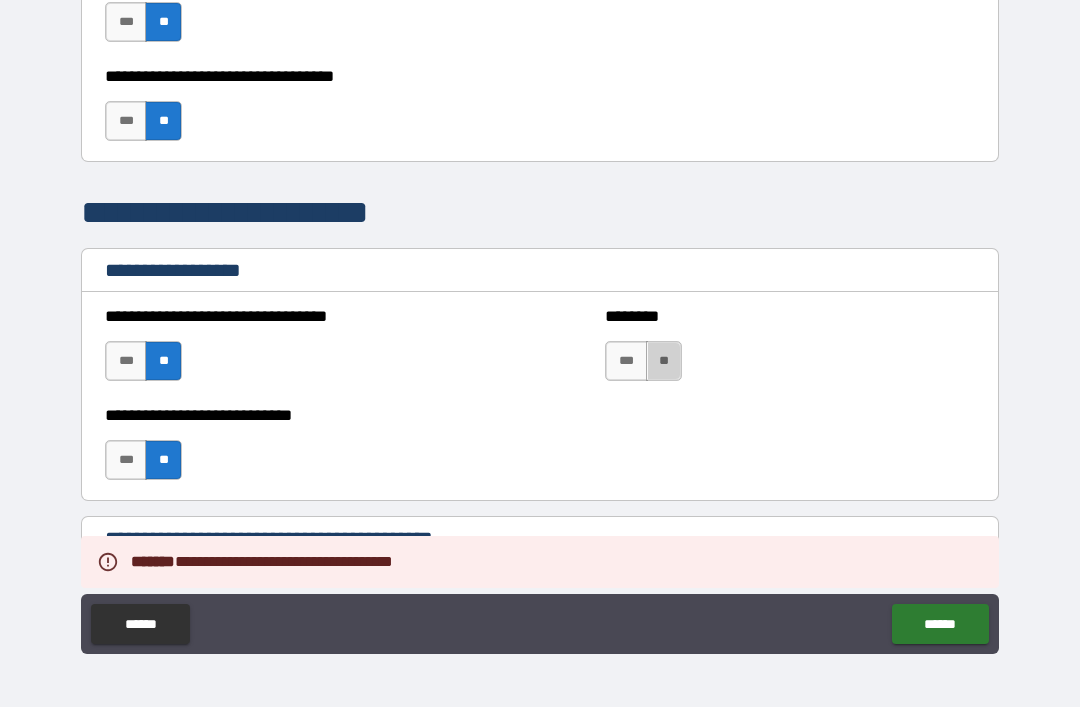 click on "**" at bounding box center (664, 361) 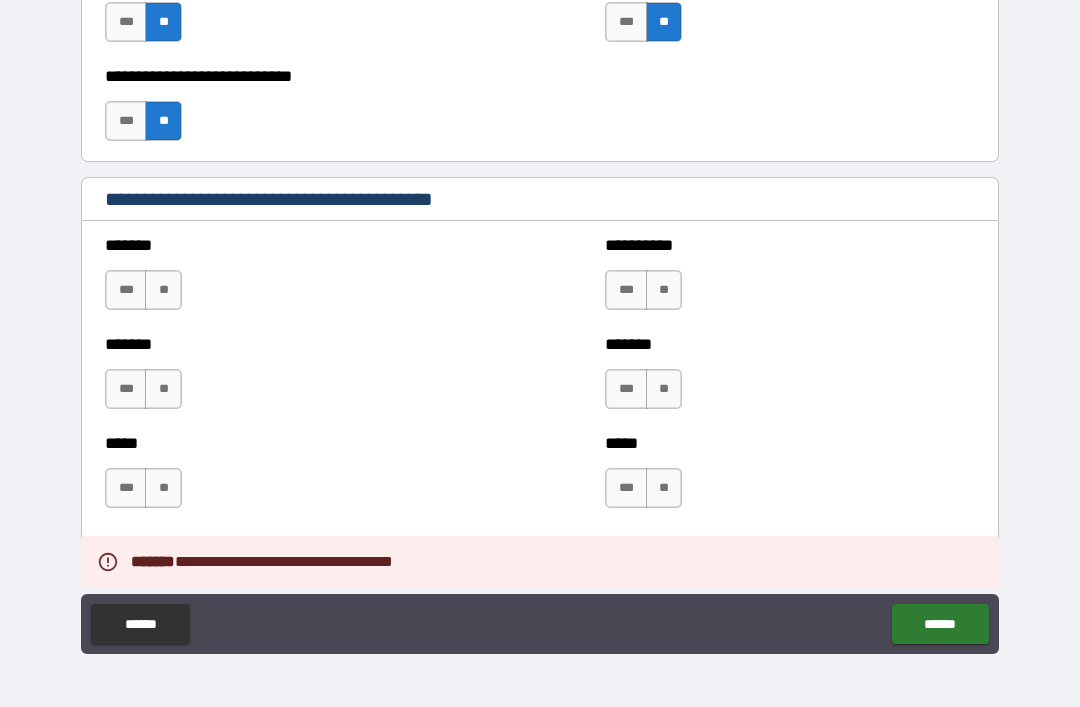 scroll, scrollTop: 1648, scrollLeft: 0, axis: vertical 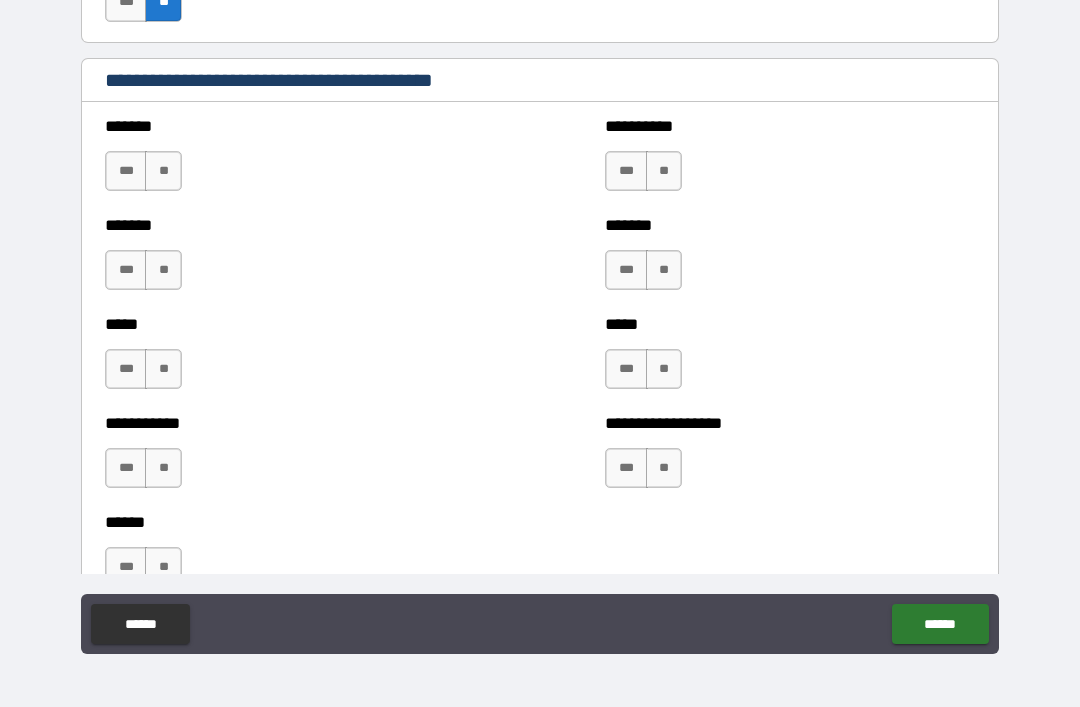 click on "**" at bounding box center [163, 468] 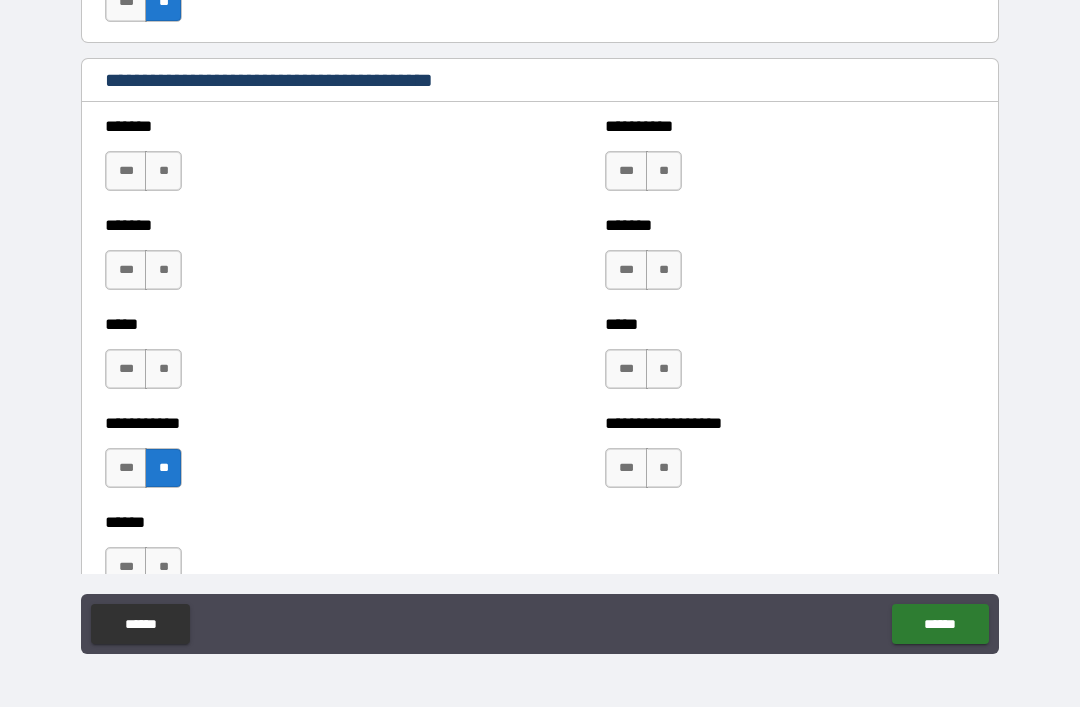 click on "**" at bounding box center [163, 369] 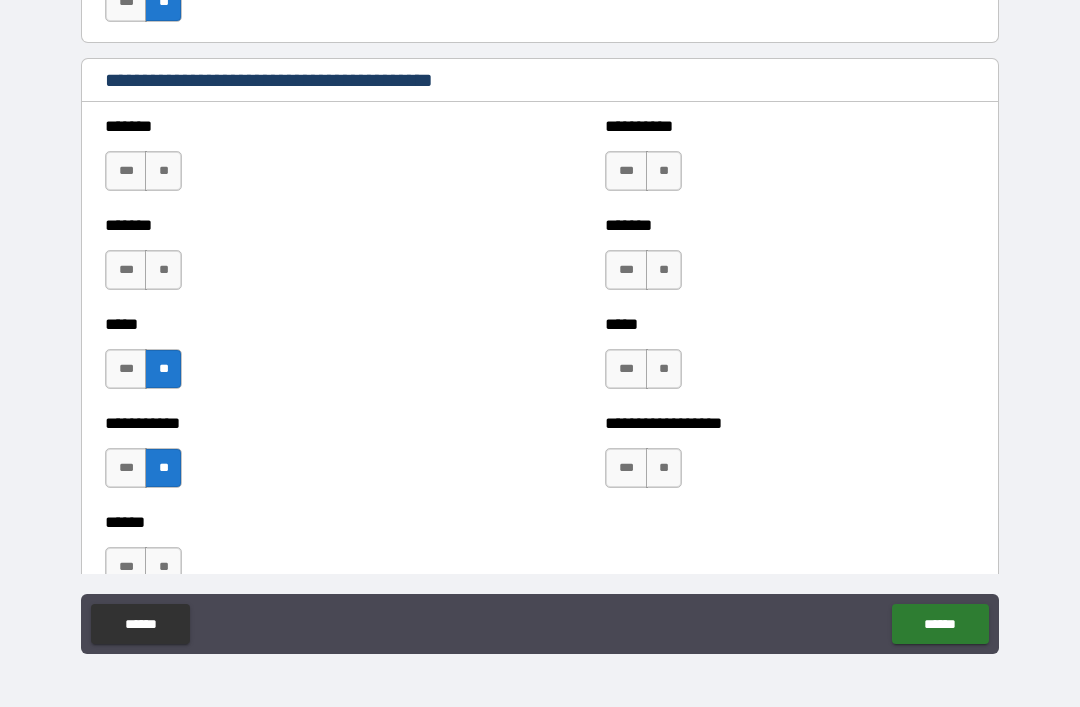 click on "**" at bounding box center [163, 270] 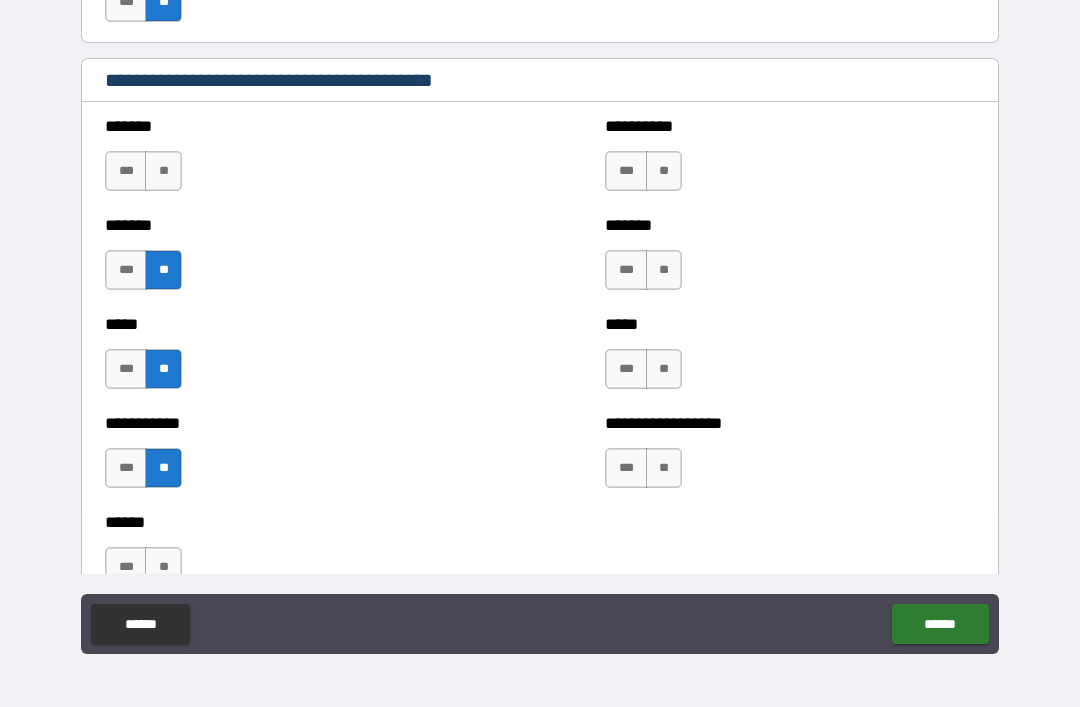 click on "**" at bounding box center [163, 171] 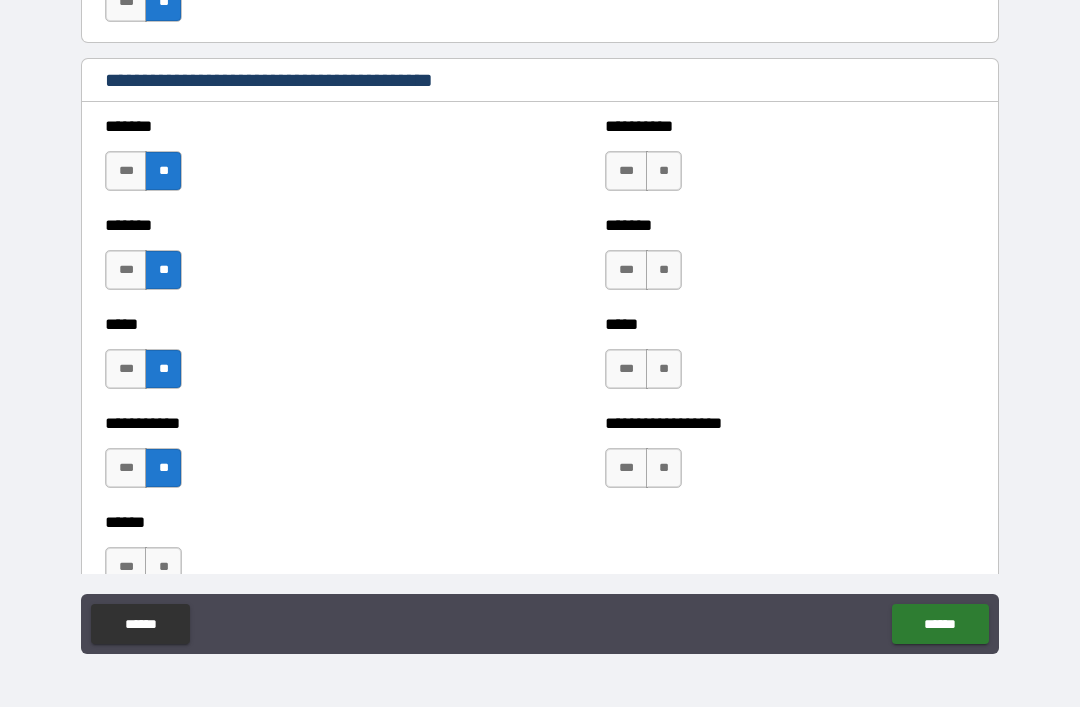 click on "**" at bounding box center (664, 171) 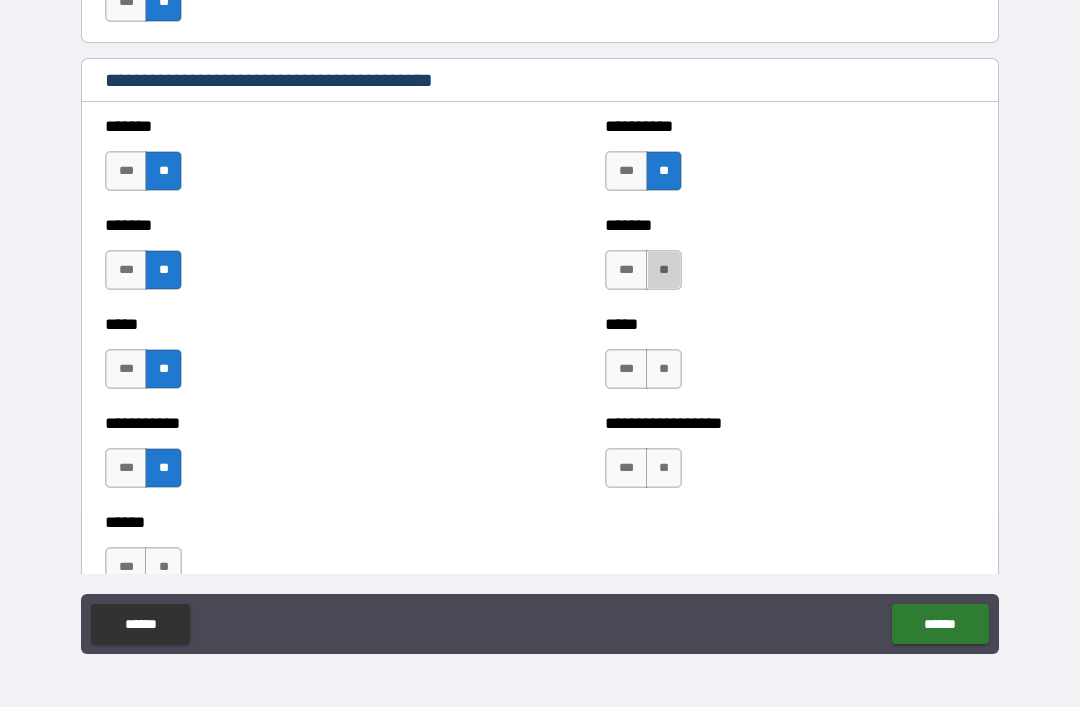 click on "**" at bounding box center [664, 270] 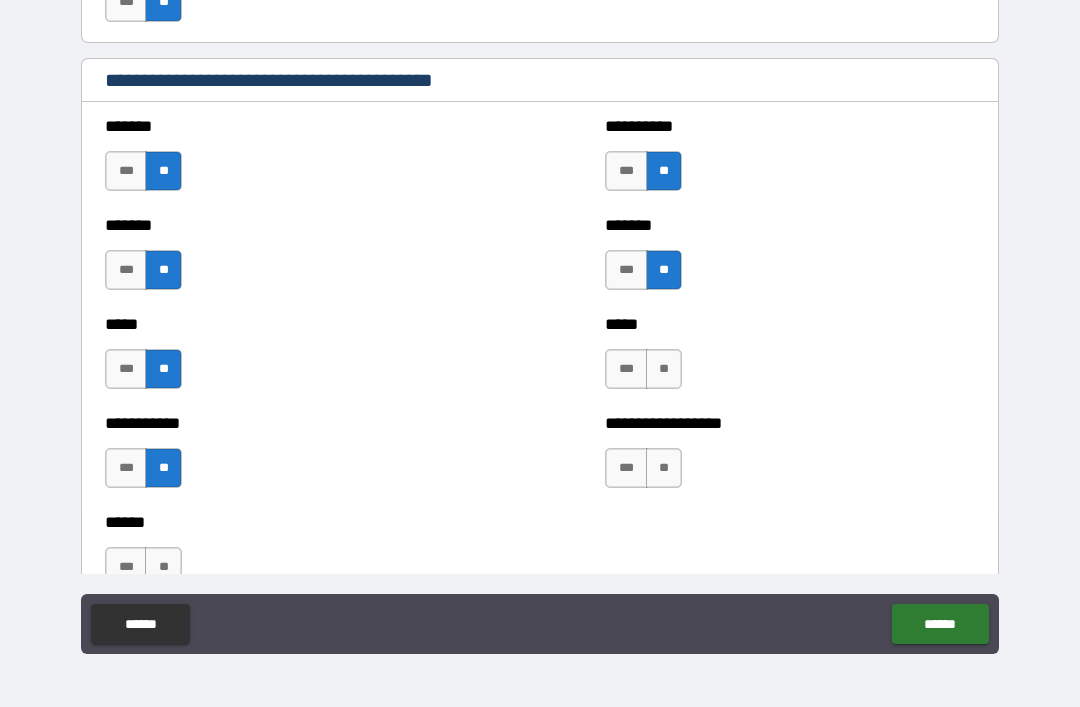 click on "**" at bounding box center (664, 369) 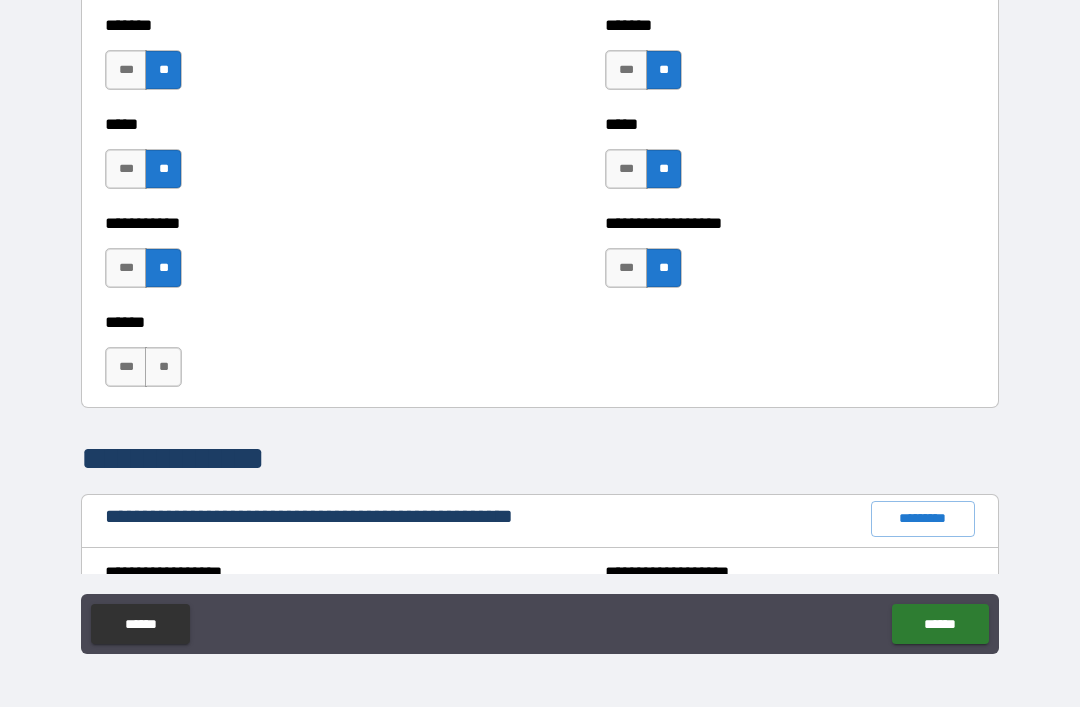 click on "**" at bounding box center [163, 367] 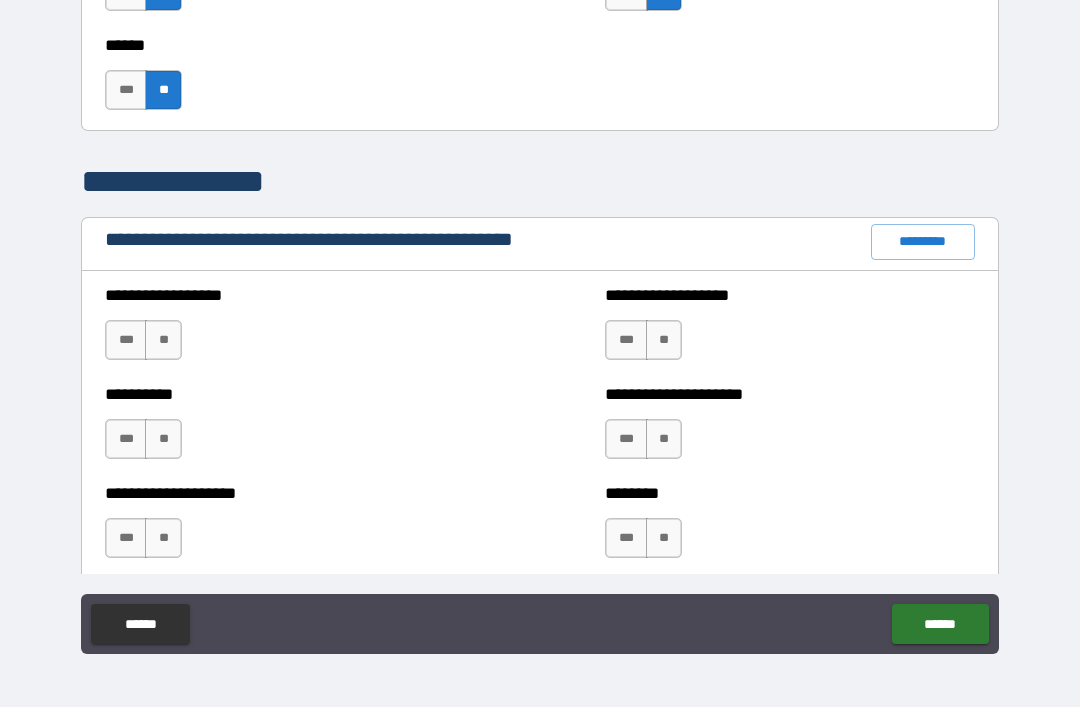 scroll, scrollTop: 2142, scrollLeft: 0, axis: vertical 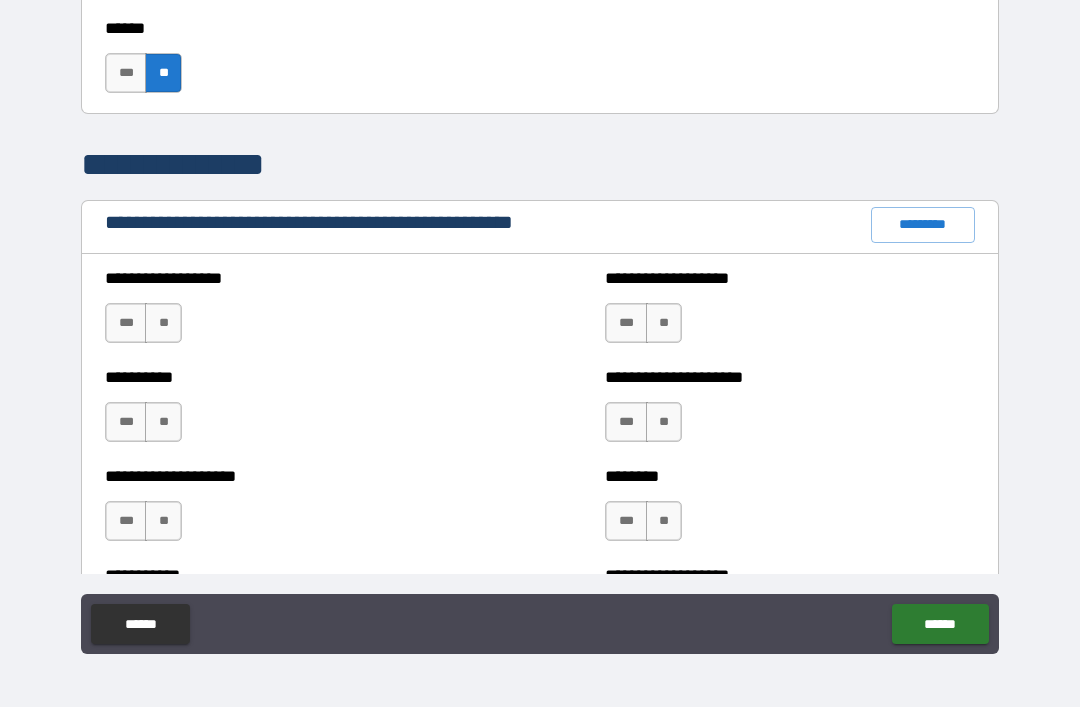 click on "**********" at bounding box center [540, 281] 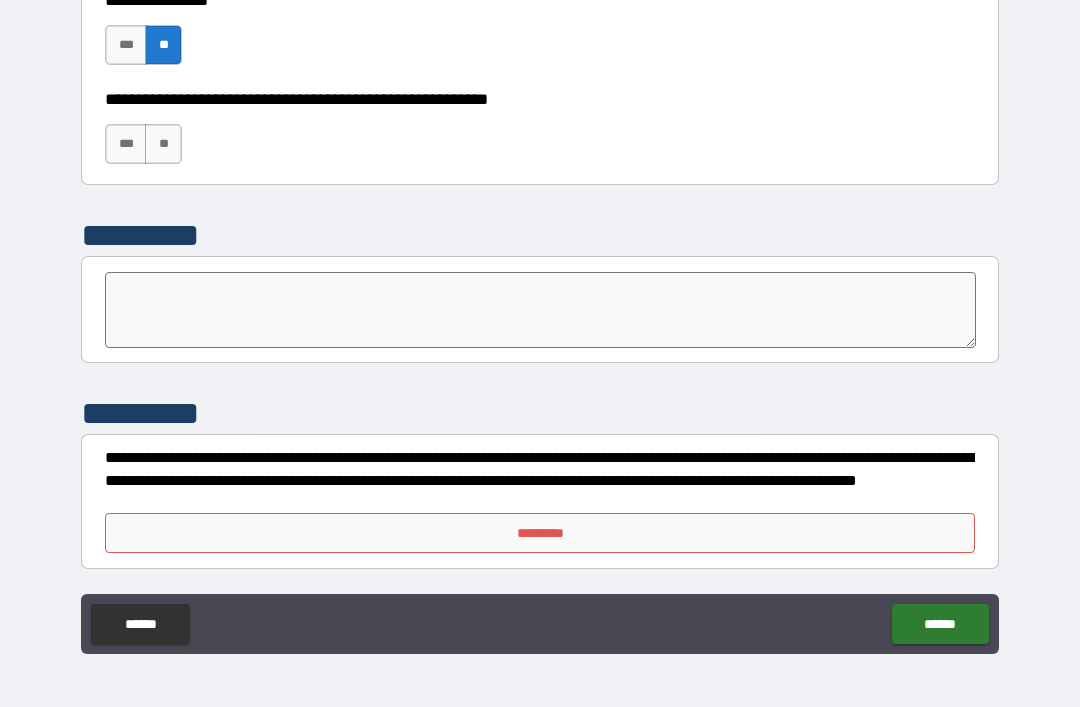 scroll, scrollTop: 6182, scrollLeft: 0, axis: vertical 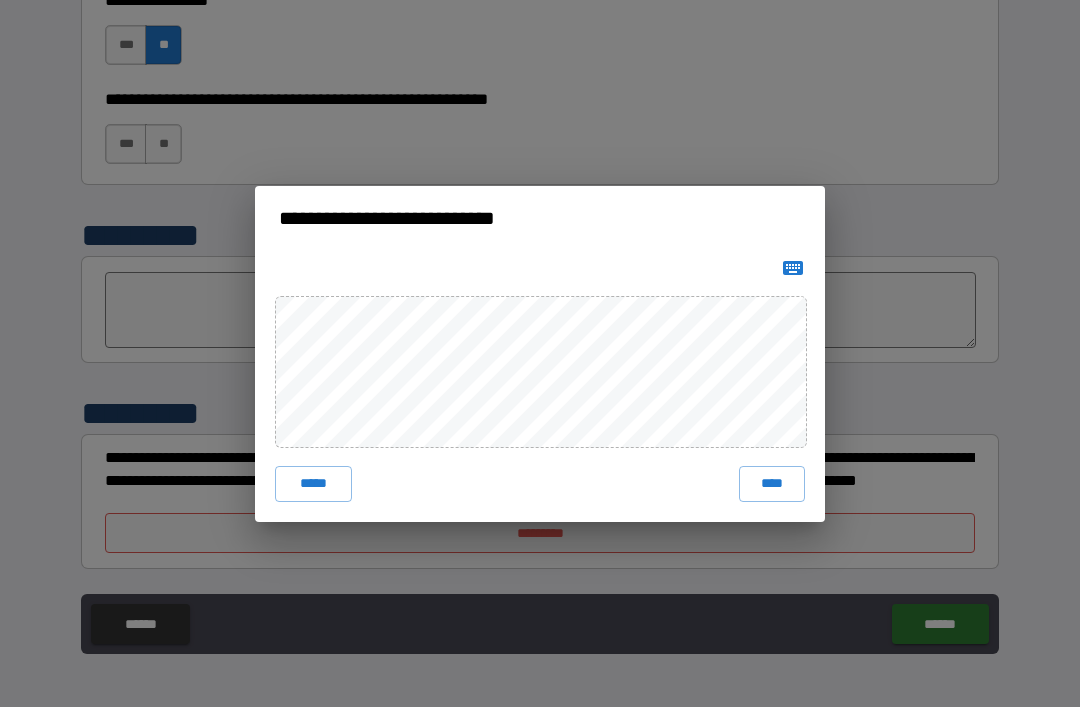 click on "****" at bounding box center (772, 484) 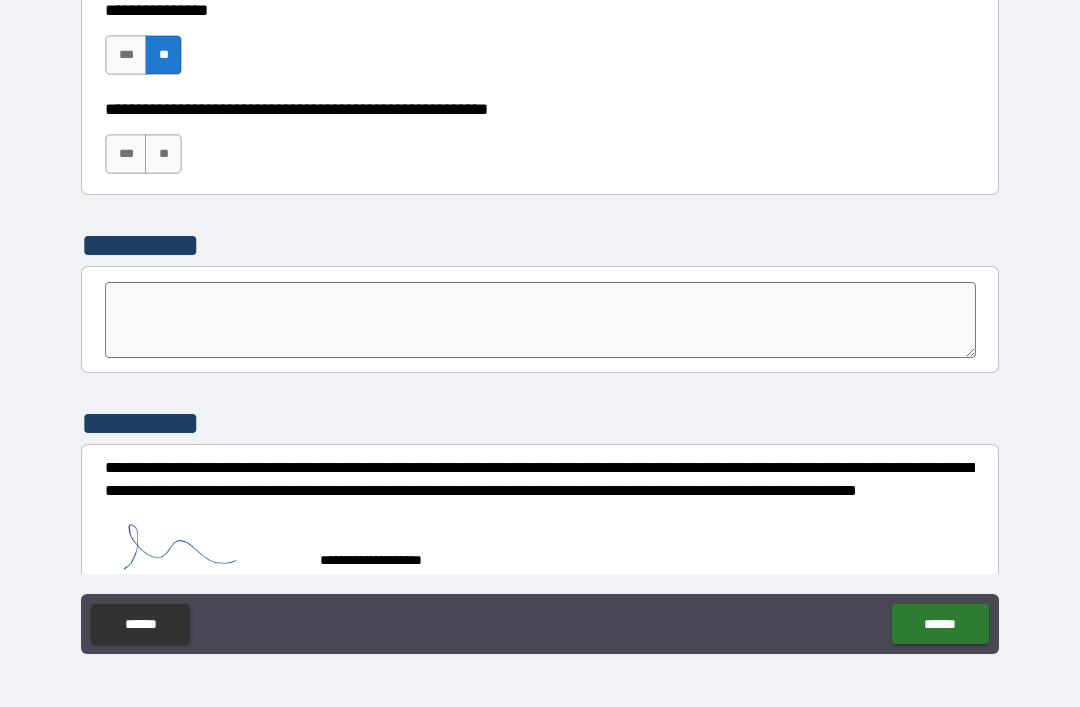click on "******" at bounding box center [940, 624] 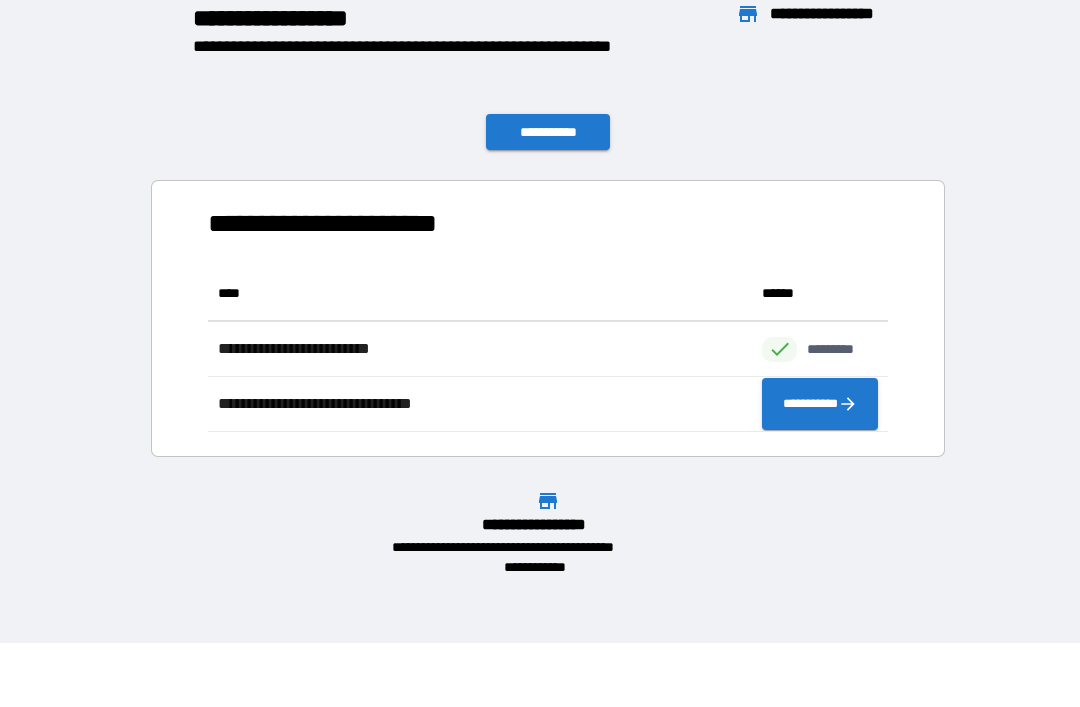 scroll, scrollTop: 166, scrollLeft: 680, axis: both 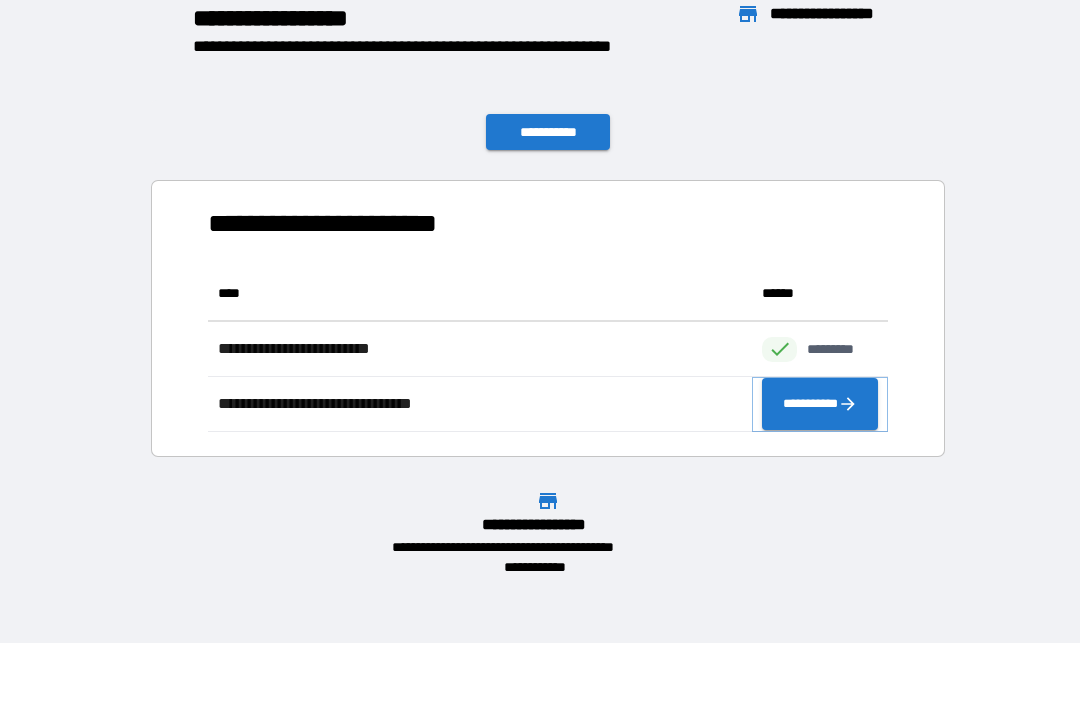 click on "**********" at bounding box center (820, 404) 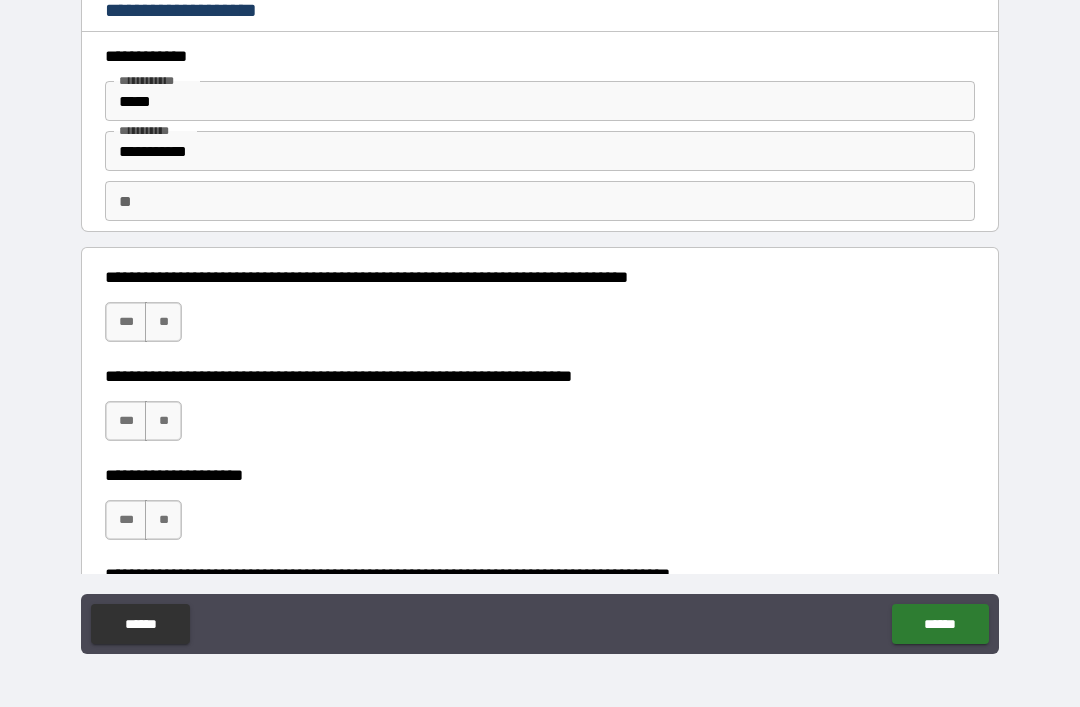 click on "**" at bounding box center (163, 322) 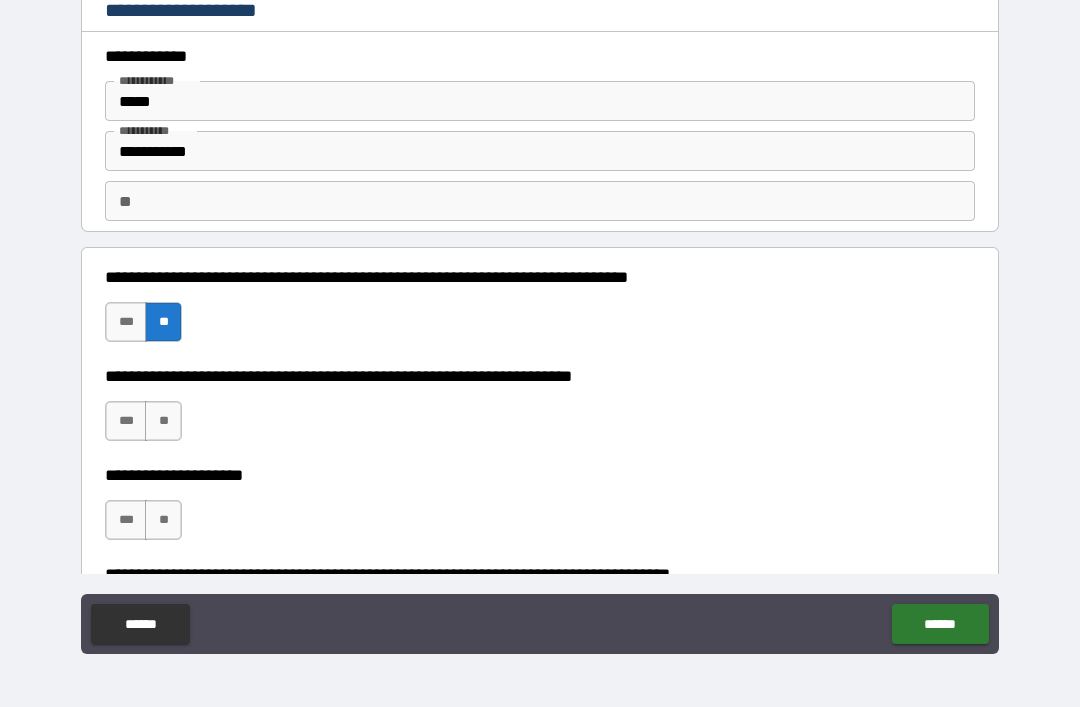 click on "**" at bounding box center [163, 421] 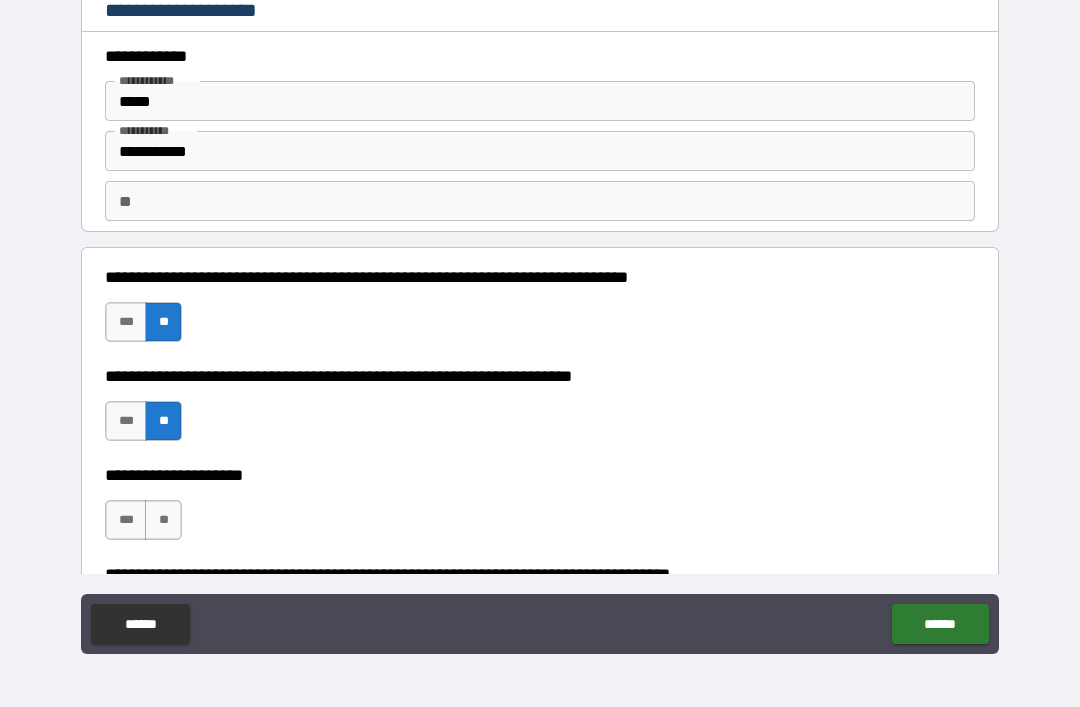 click on "**" at bounding box center [163, 520] 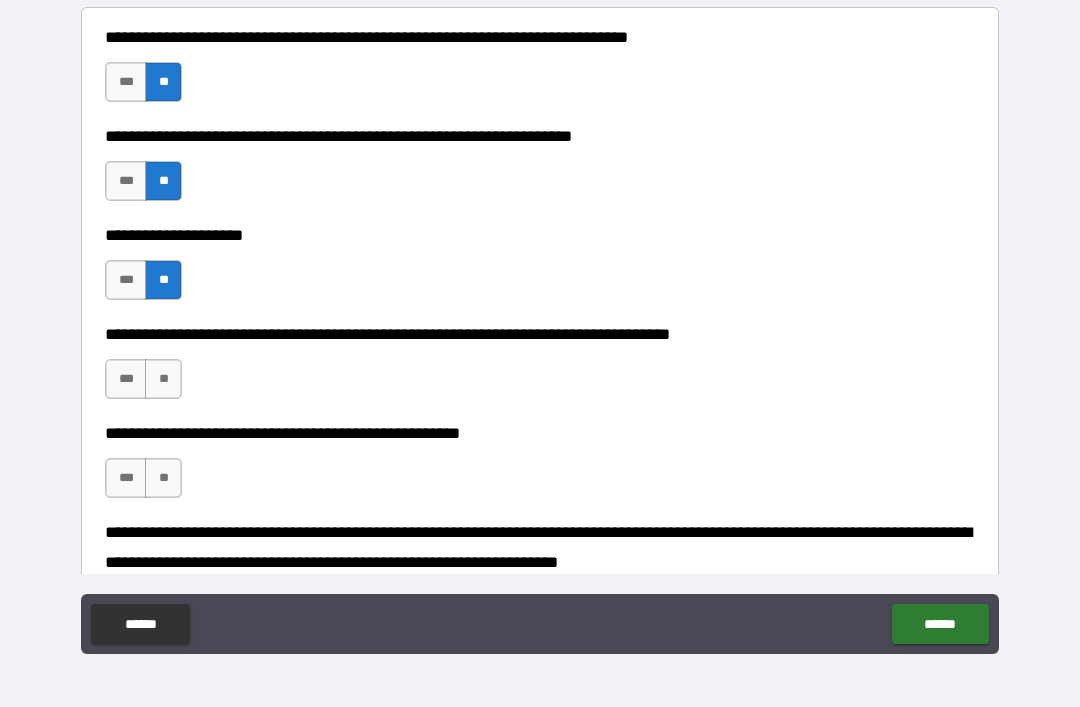 scroll, scrollTop: 262, scrollLeft: 0, axis: vertical 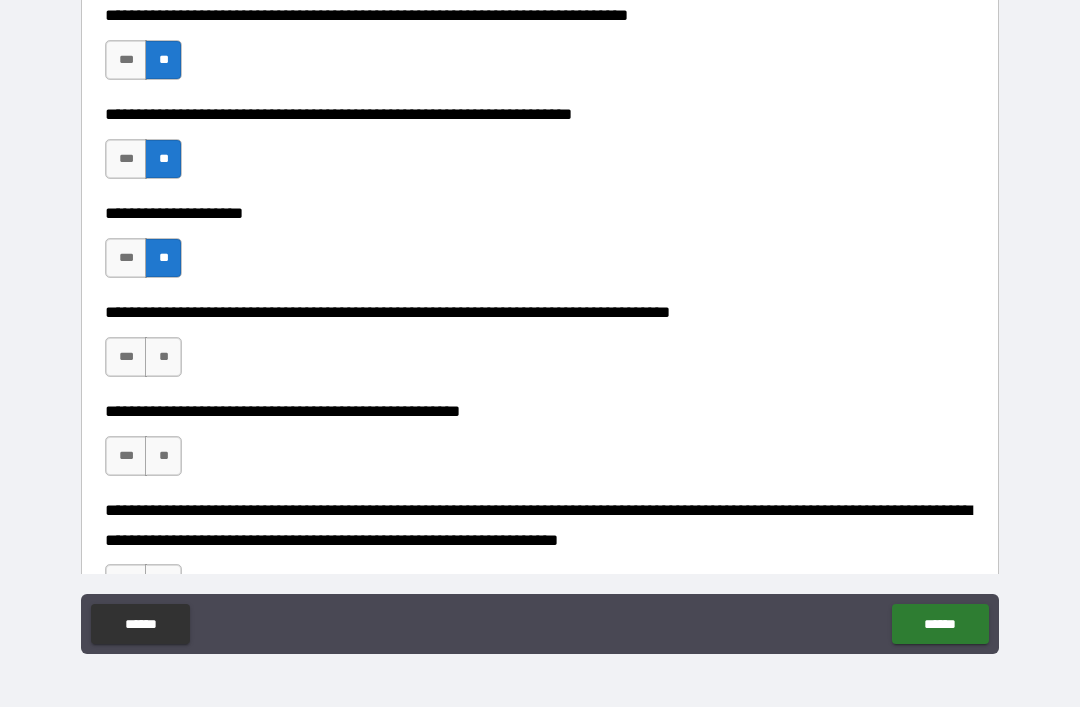 click on "**" at bounding box center [163, 357] 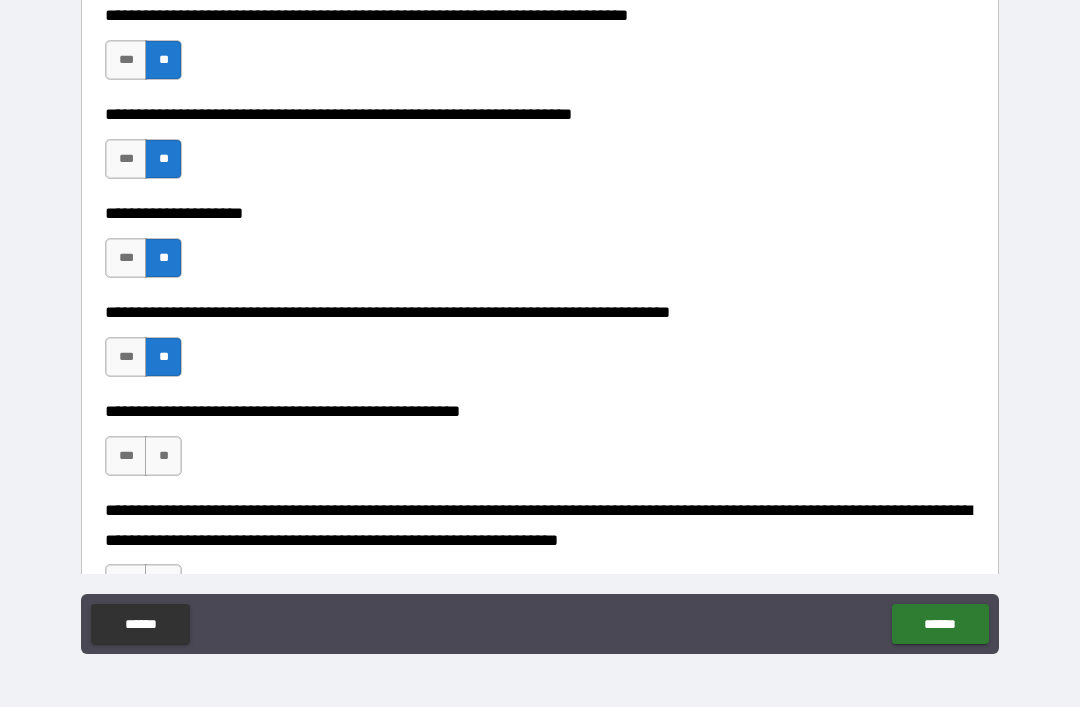 click on "**" at bounding box center (163, 456) 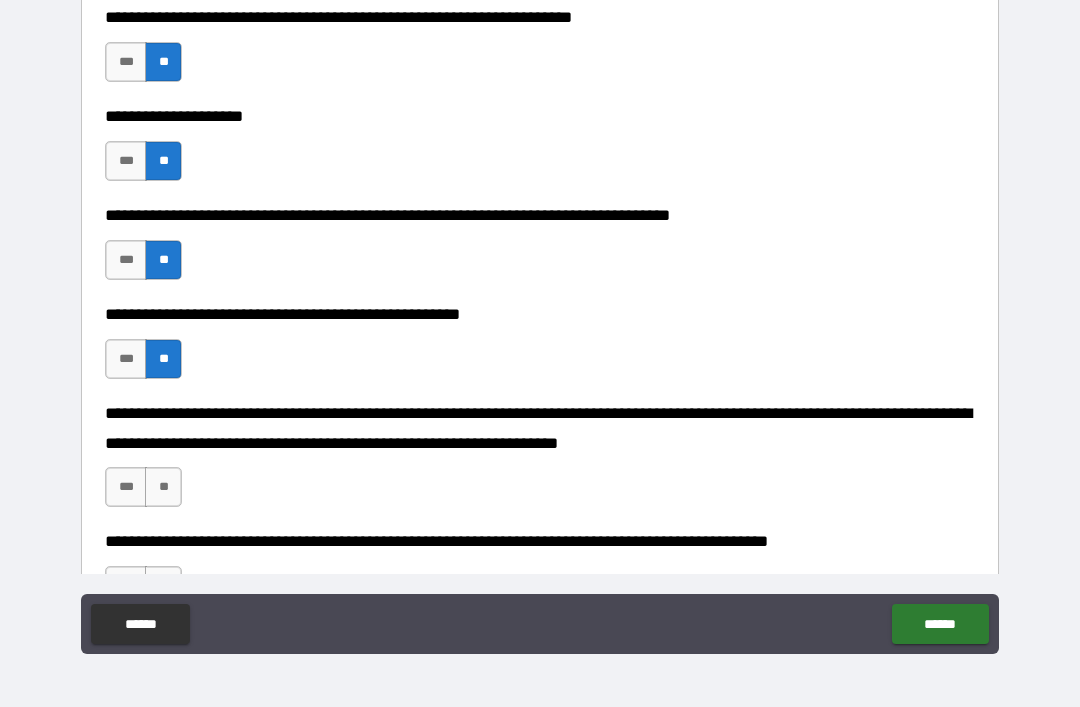 scroll, scrollTop: 566, scrollLeft: 0, axis: vertical 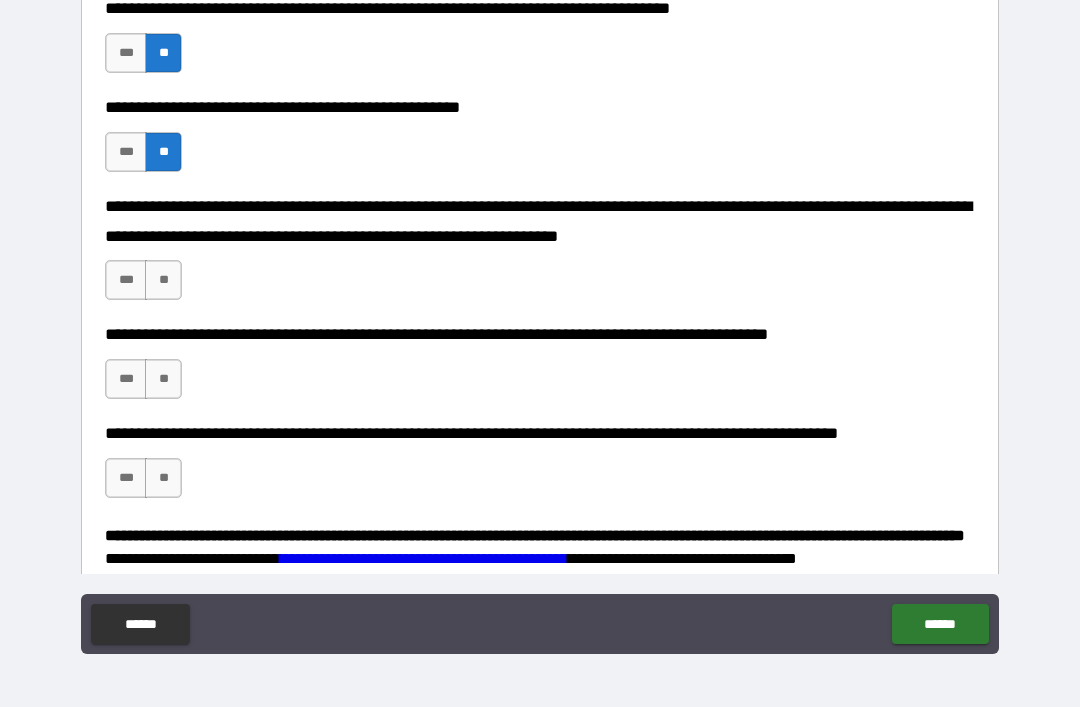 click on "**" at bounding box center [163, 280] 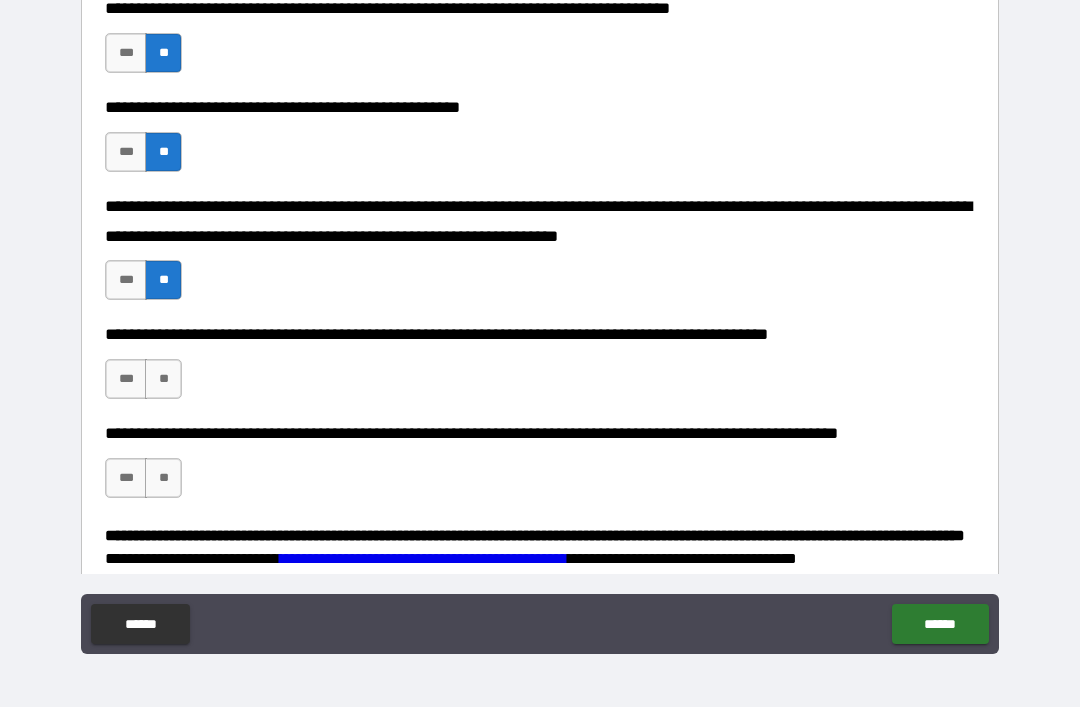 click on "**" at bounding box center (163, 379) 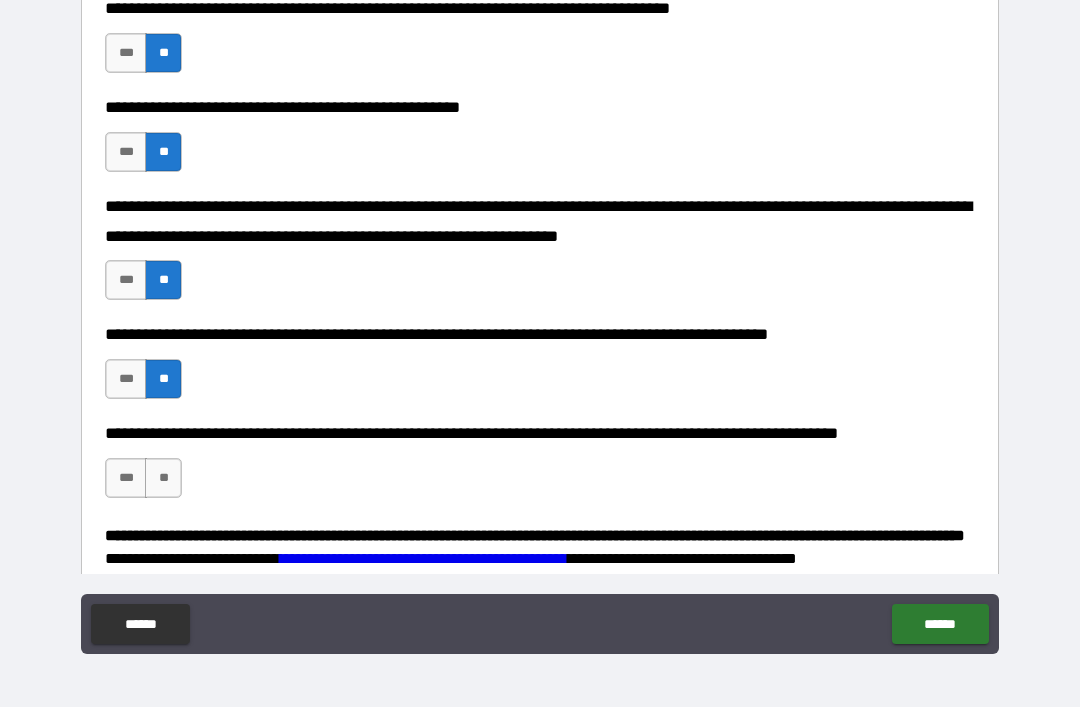 click on "**" at bounding box center [163, 478] 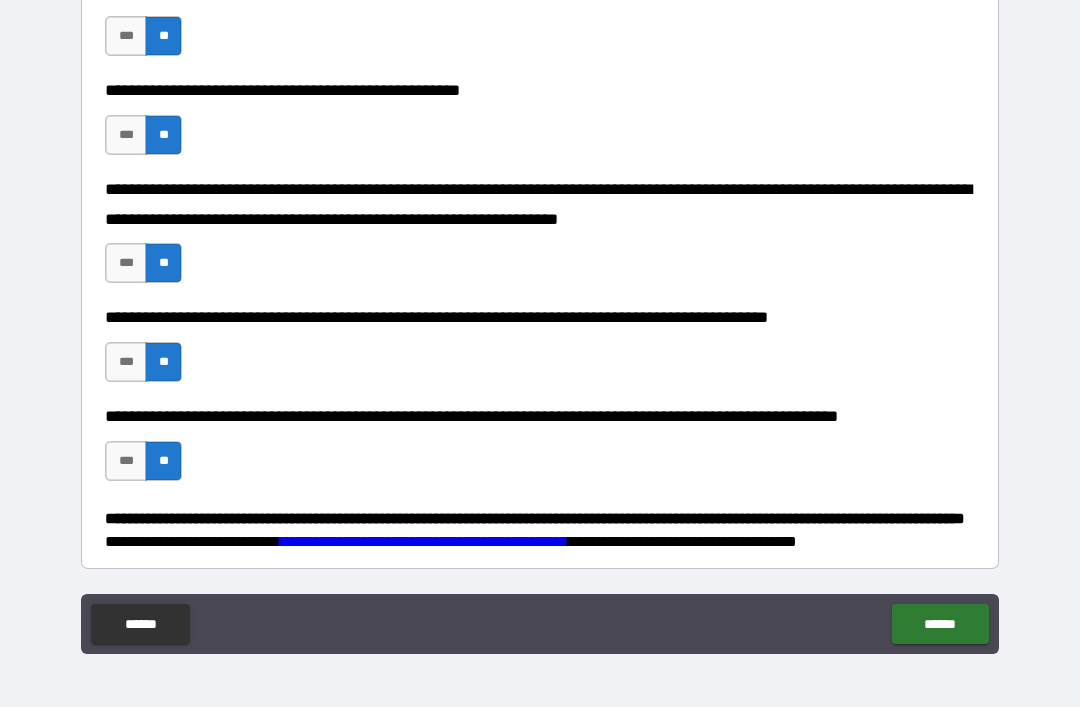 scroll, scrollTop: 604, scrollLeft: 0, axis: vertical 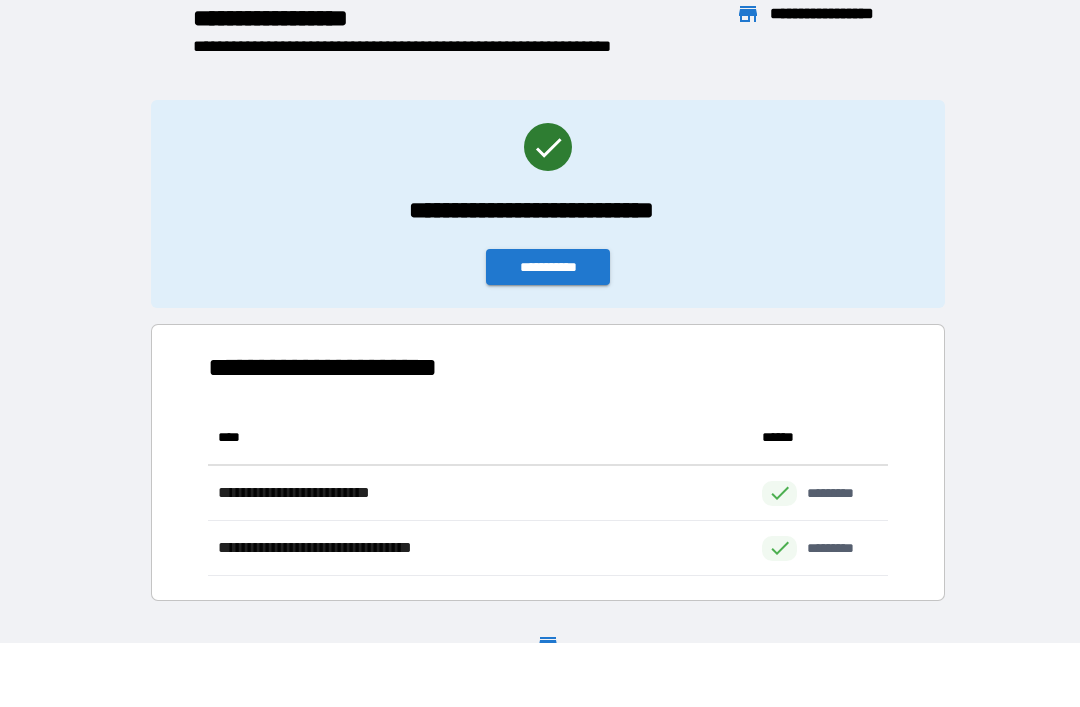 click on "**********" at bounding box center [548, 267] 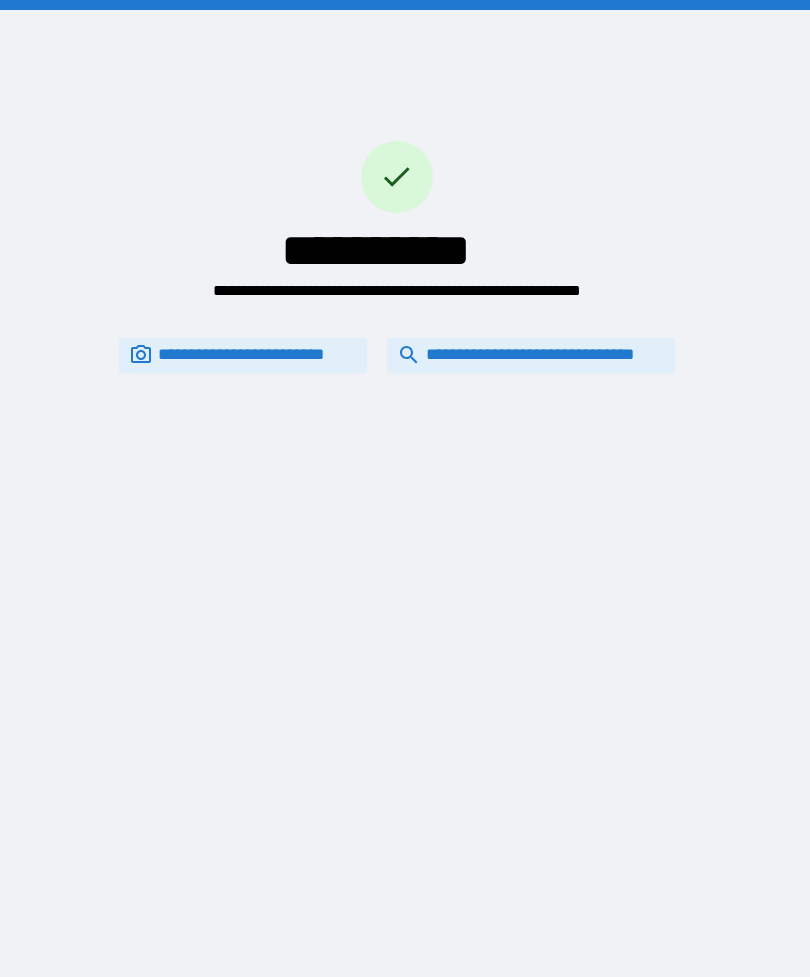 scroll, scrollTop: 0, scrollLeft: 0, axis: both 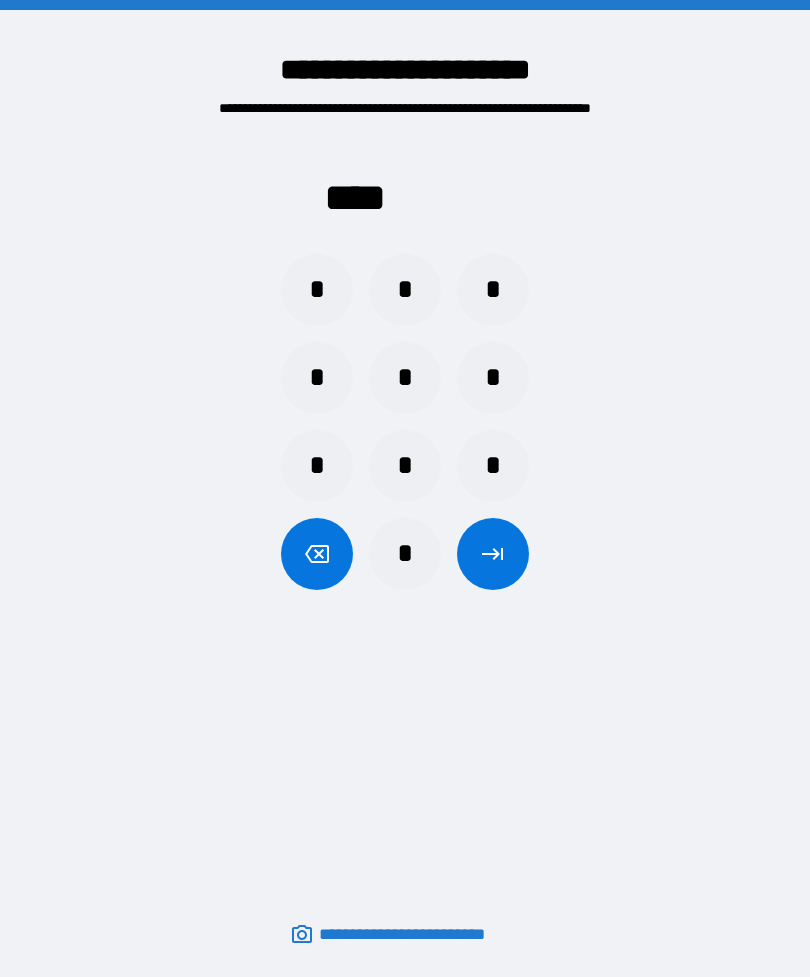 click on "*" at bounding box center (317, 290) 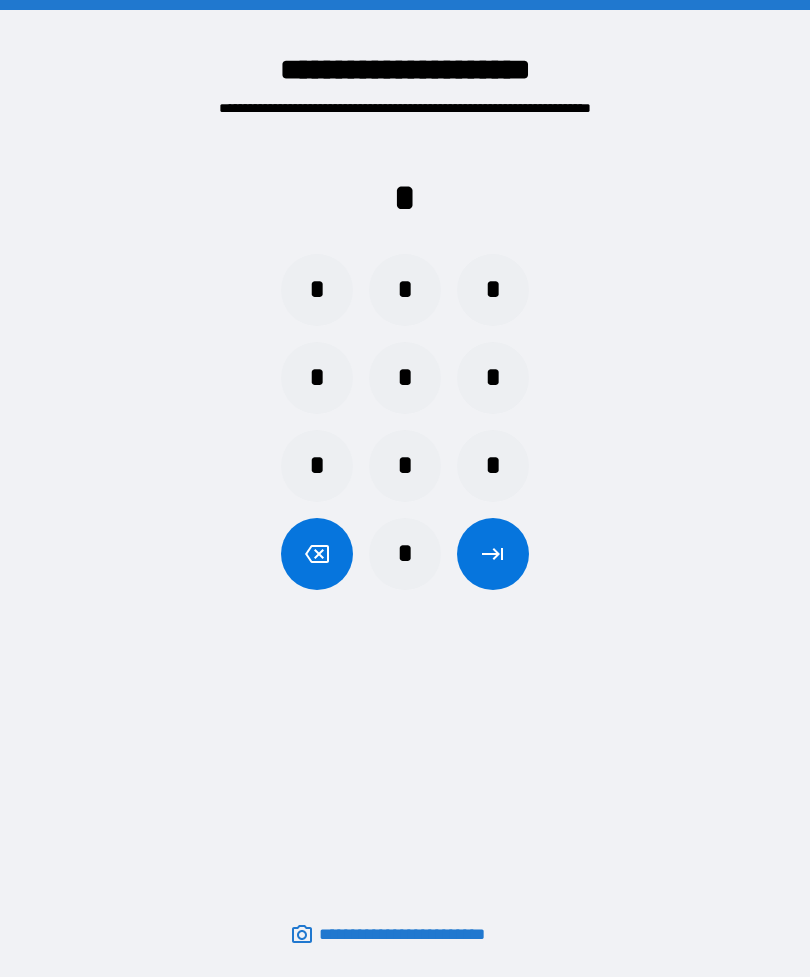 click on "*" at bounding box center (405, 554) 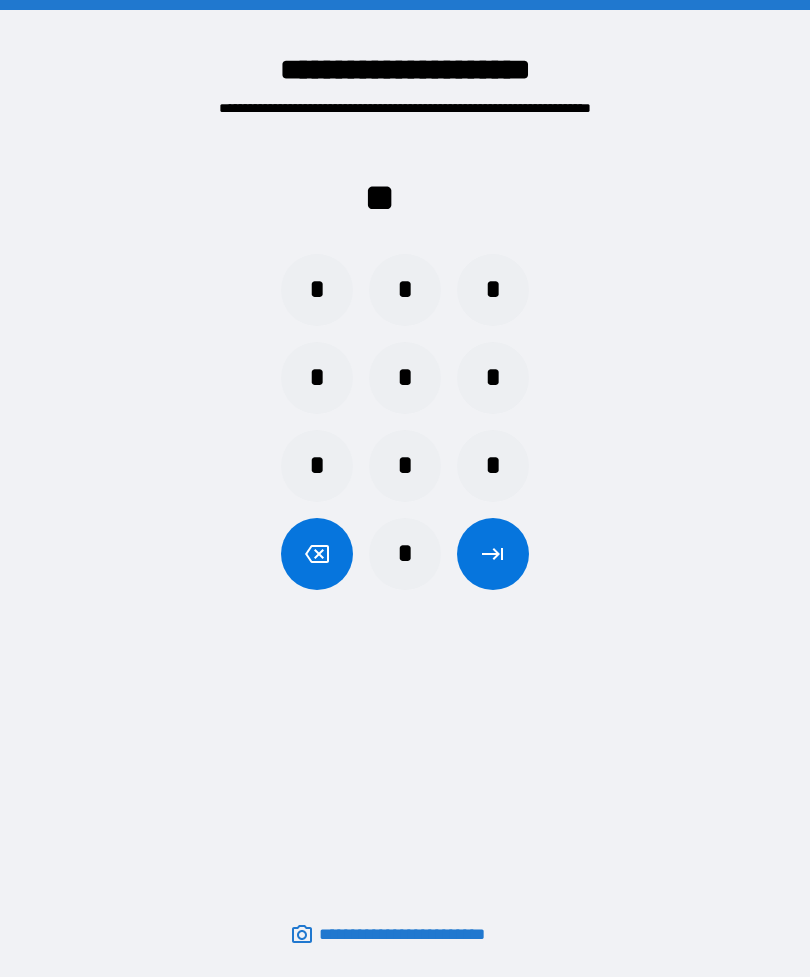 click on "*" at bounding box center [493, 290] 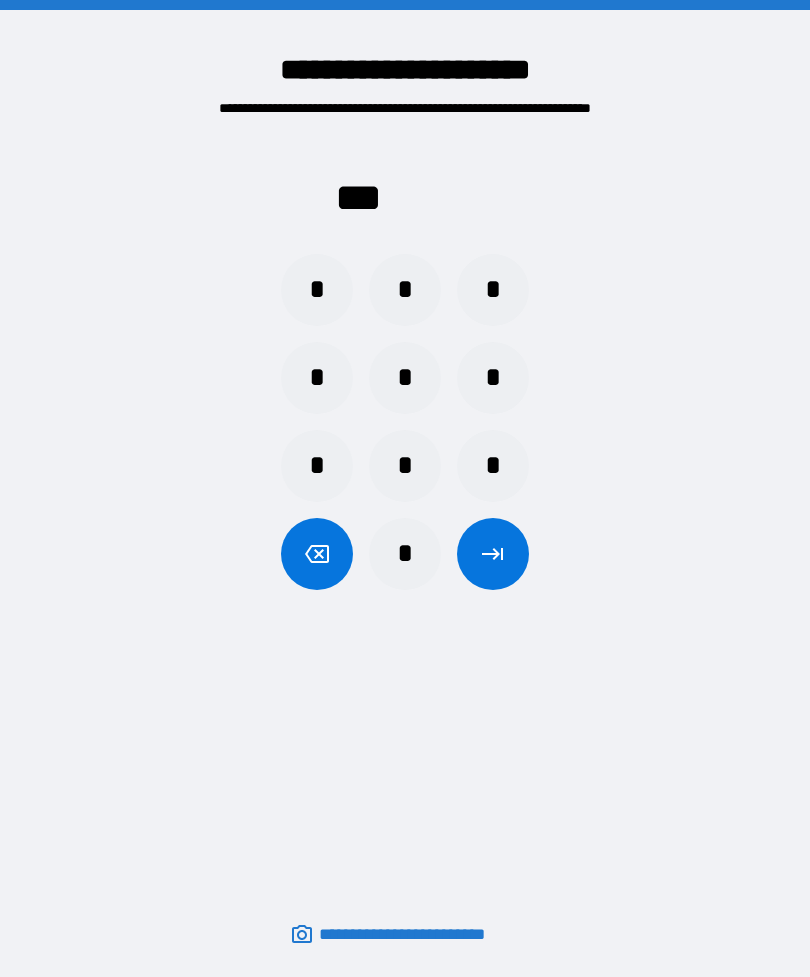 click on "*" at bounding box center [405, 554] 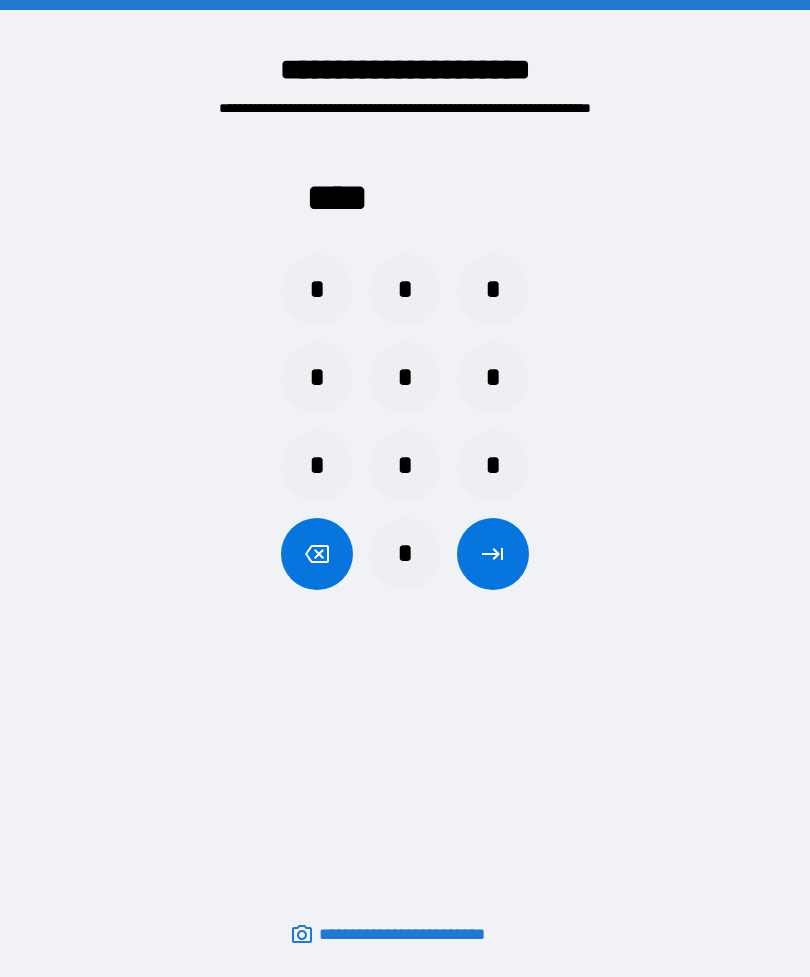 click at bounding box center (493, 554) 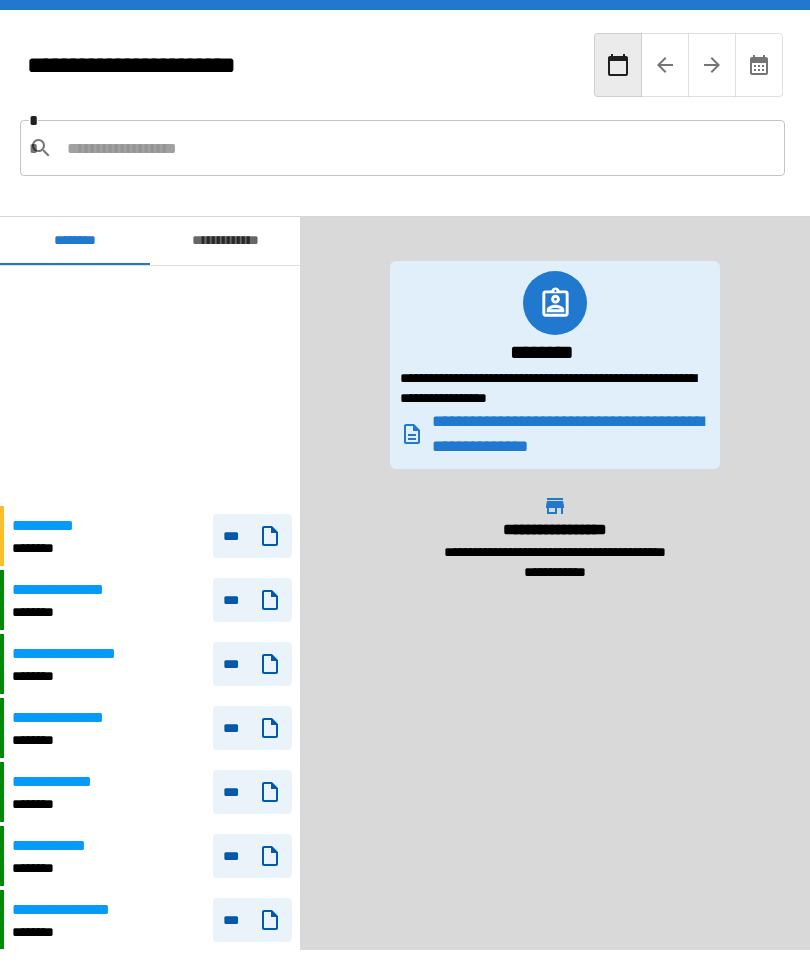 scroll, scrollTop: 240, scrollLeft: 0, axis: vertical 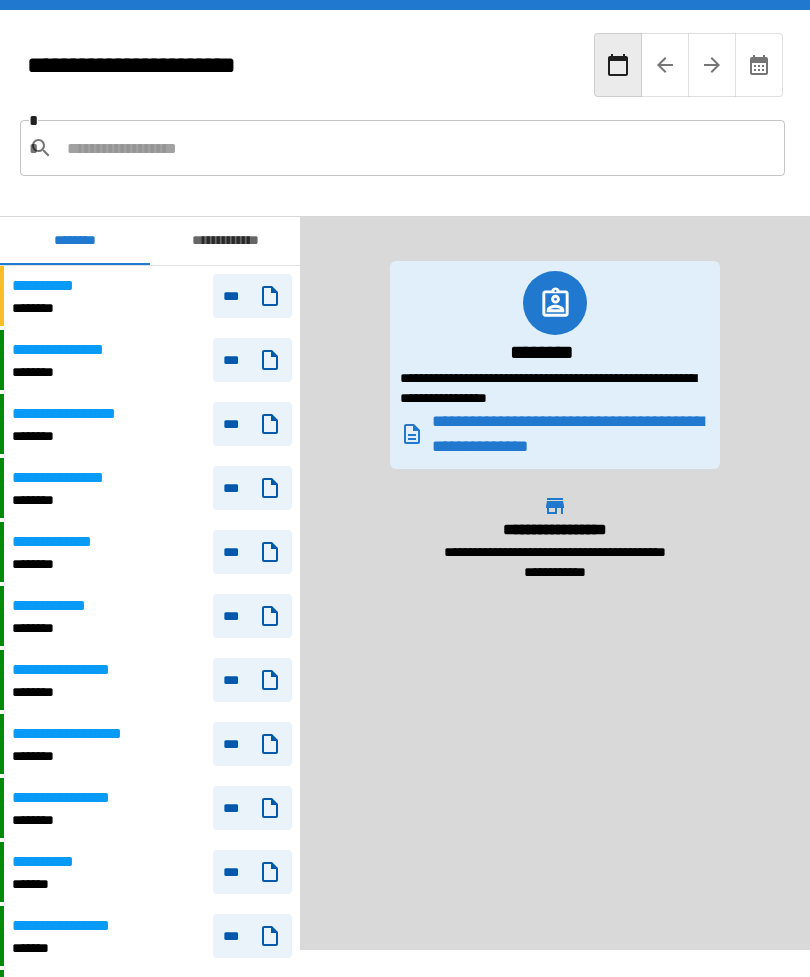 click on "**********" at bounding box center [152, 424] 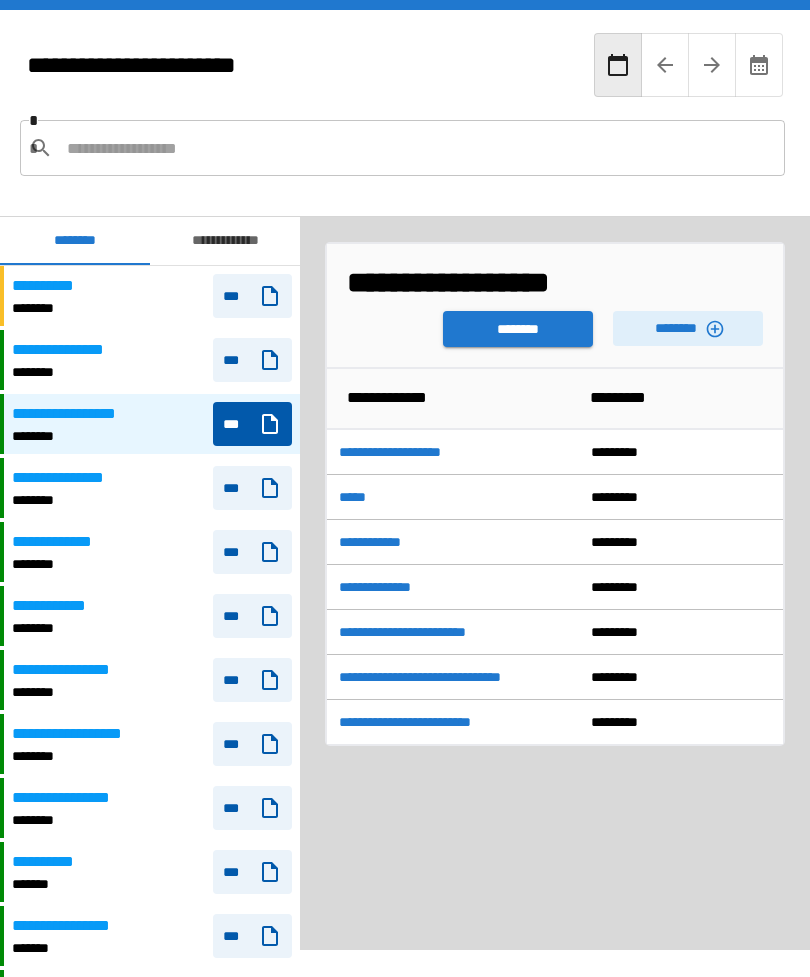 click on "********" at bounding box center (688, 328) 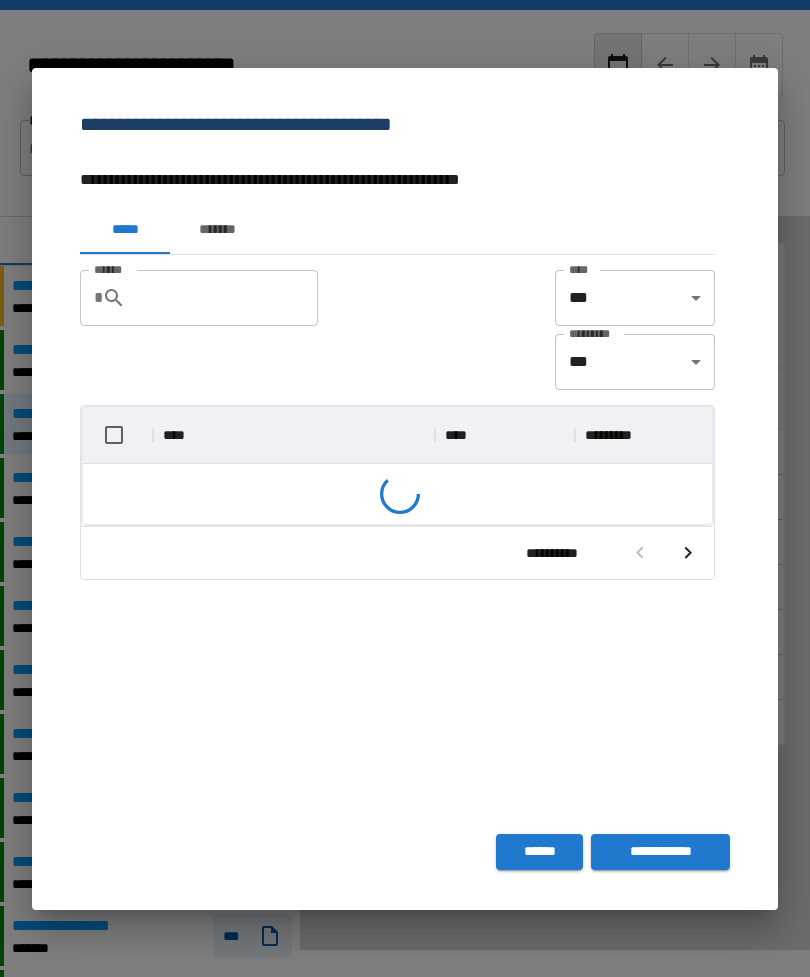 scroll, scrollTop: 1, scrollLeft: 1, axis: both 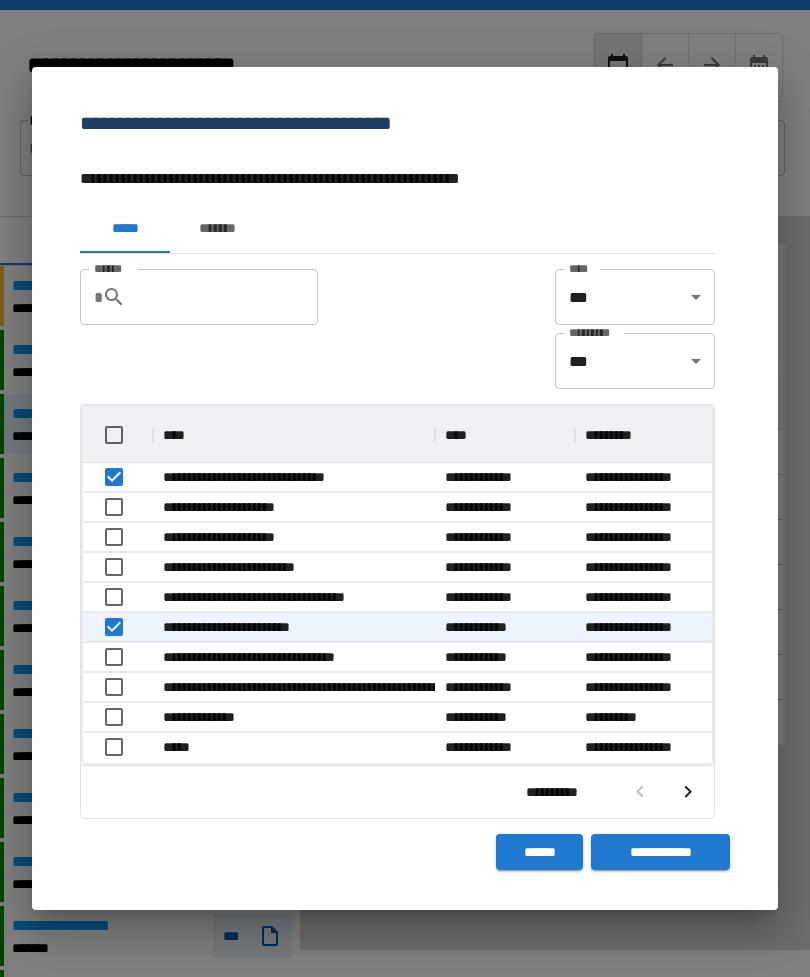 click on "**********" at bounding box center [660, 852] 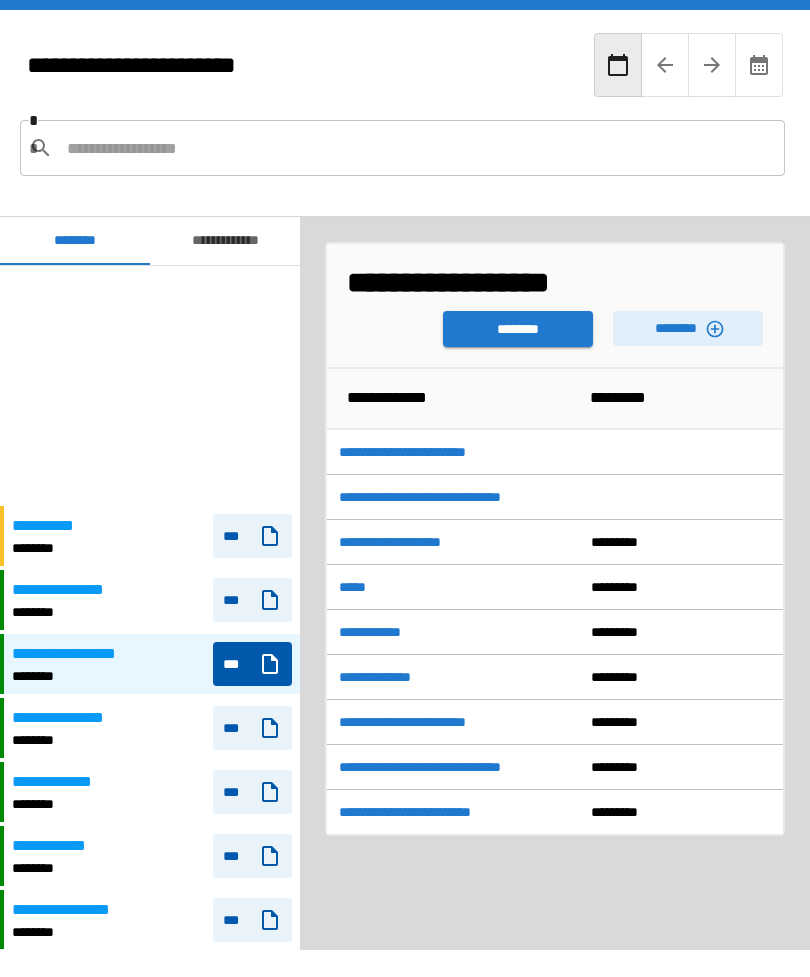 scroll, scrollTop: 240, scrollLeft: 0, axis: vertical 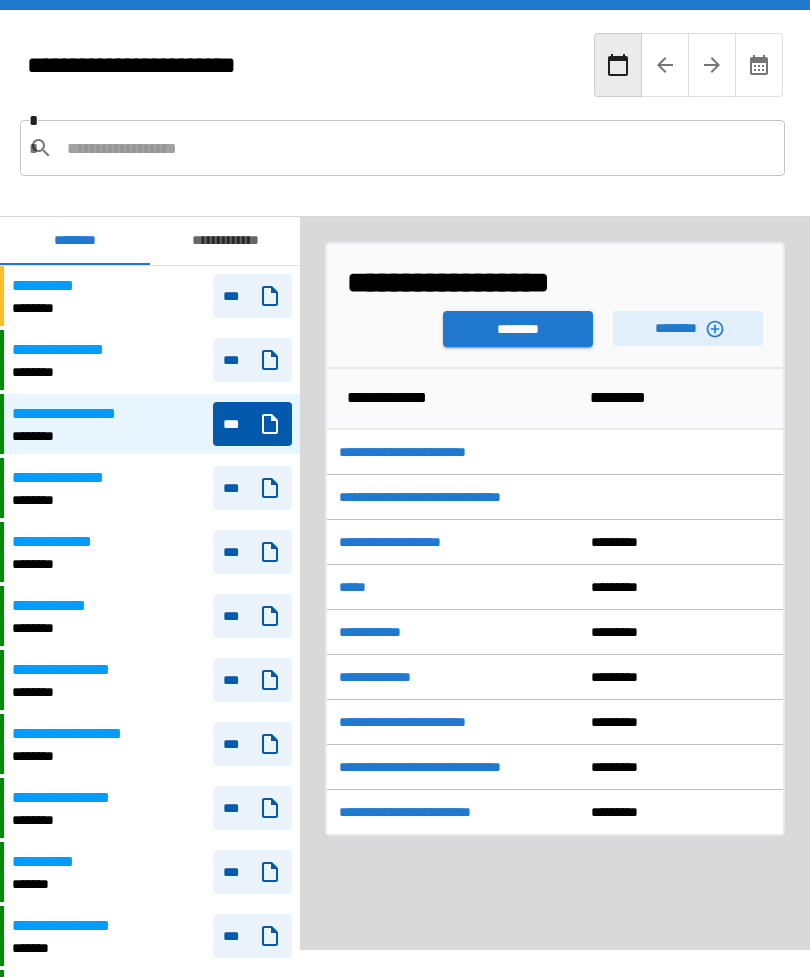 click on "********" at bounding box center [518, 329] 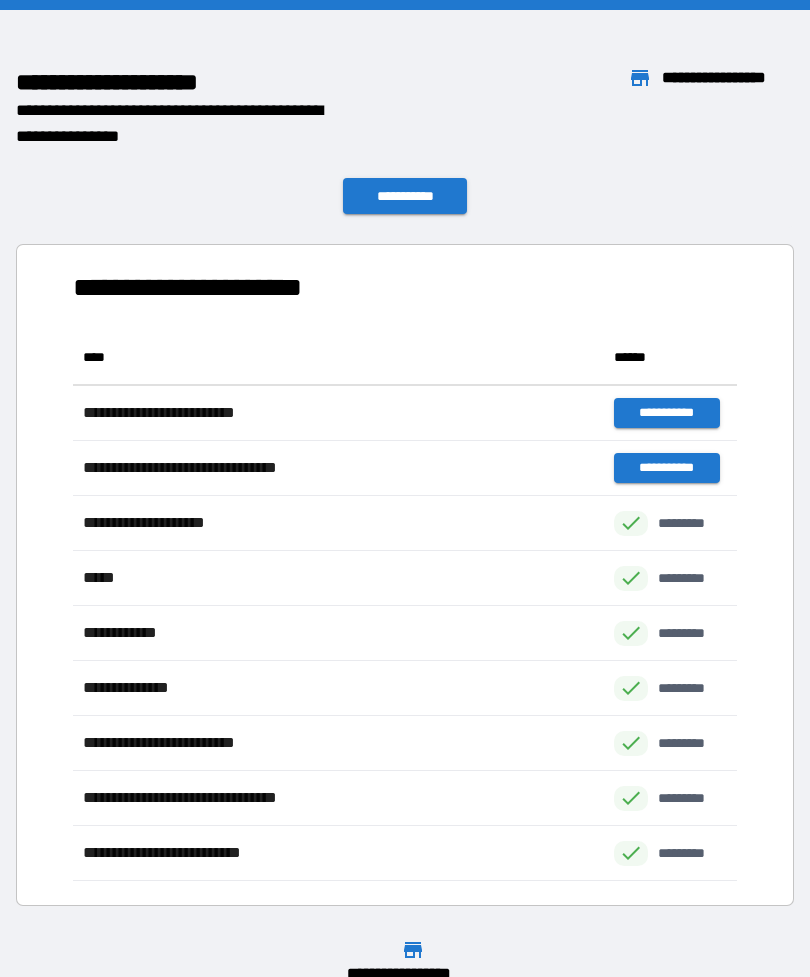 scroll, scrollTop: 551, scrollLeft: 664, axis: both 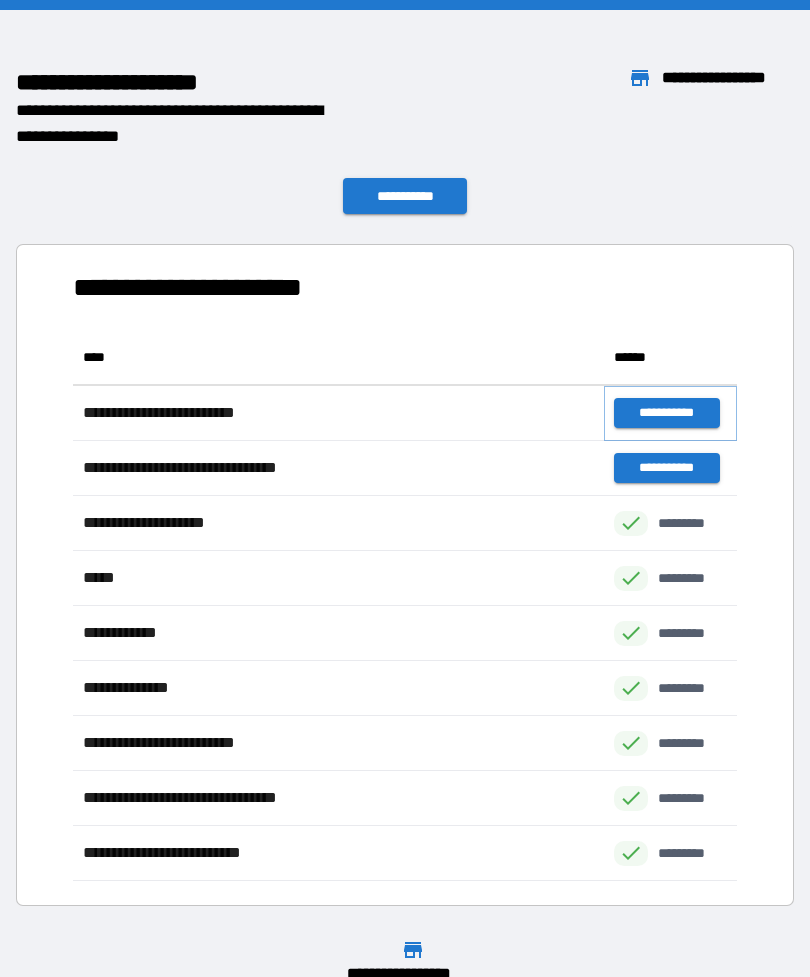 click on "**********" at bounding box center [666, 413] 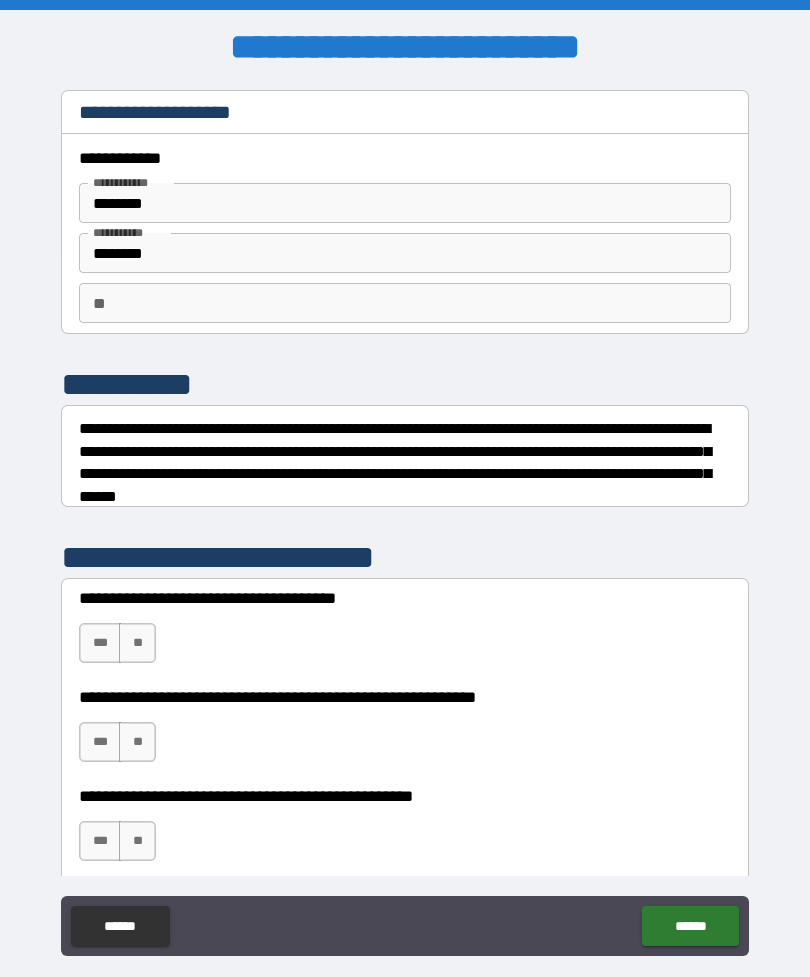 click on "**" at bounding box center (405, 303) 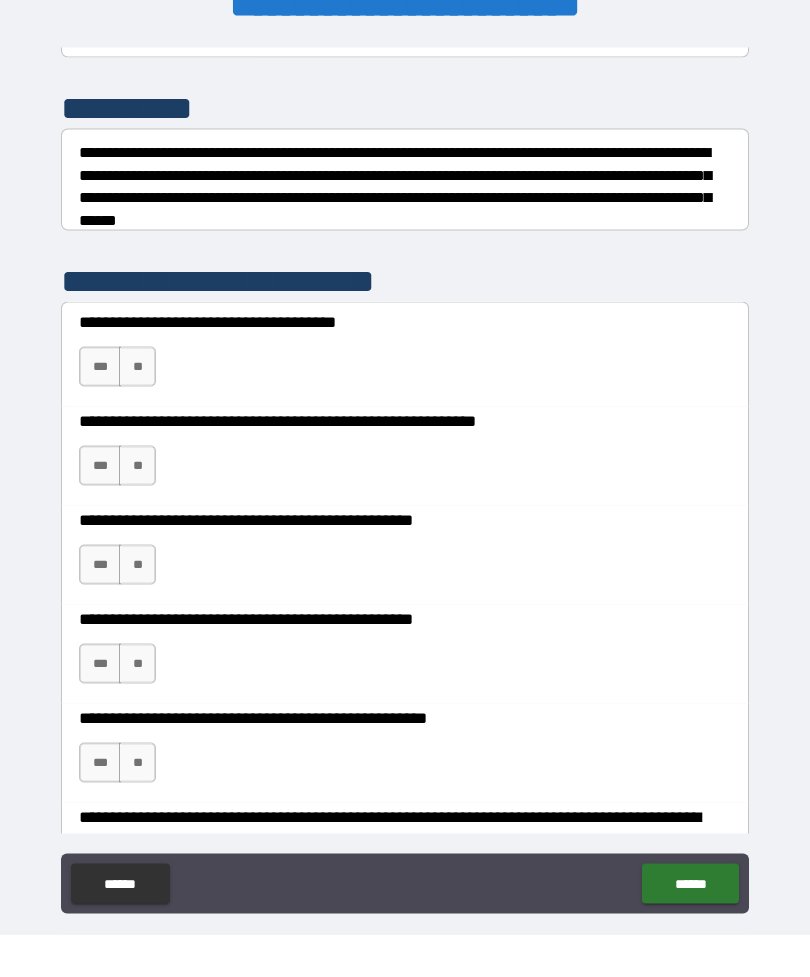 scroll, scrollTop: 249, scrollLeft: 0, axis: vertical 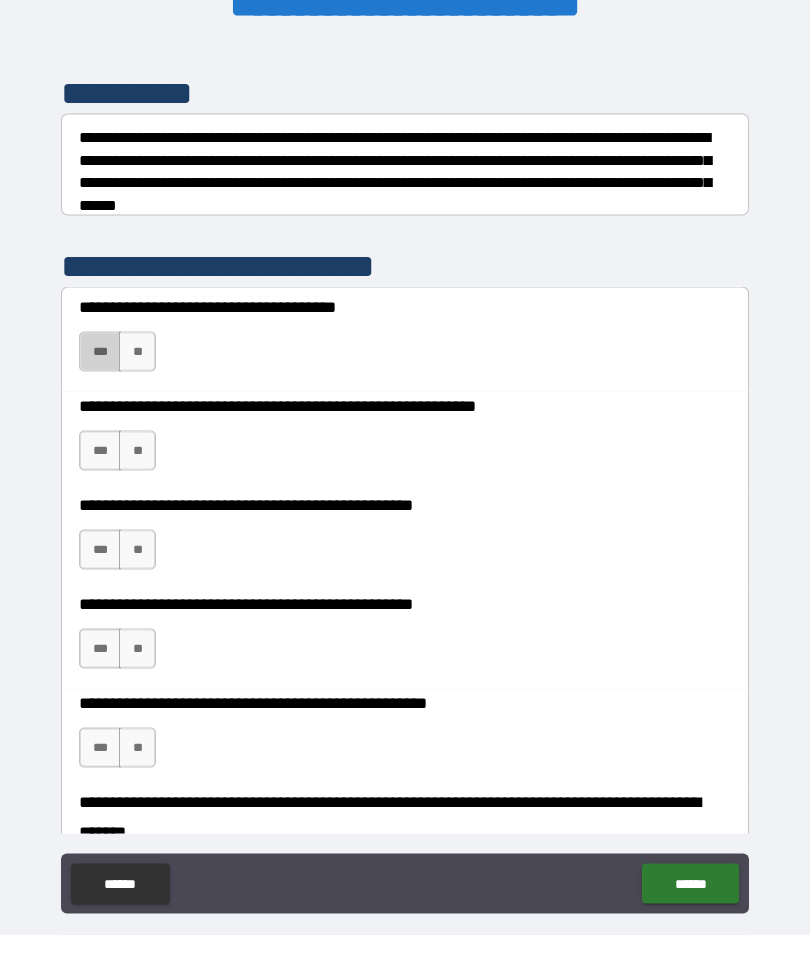 type on "*" 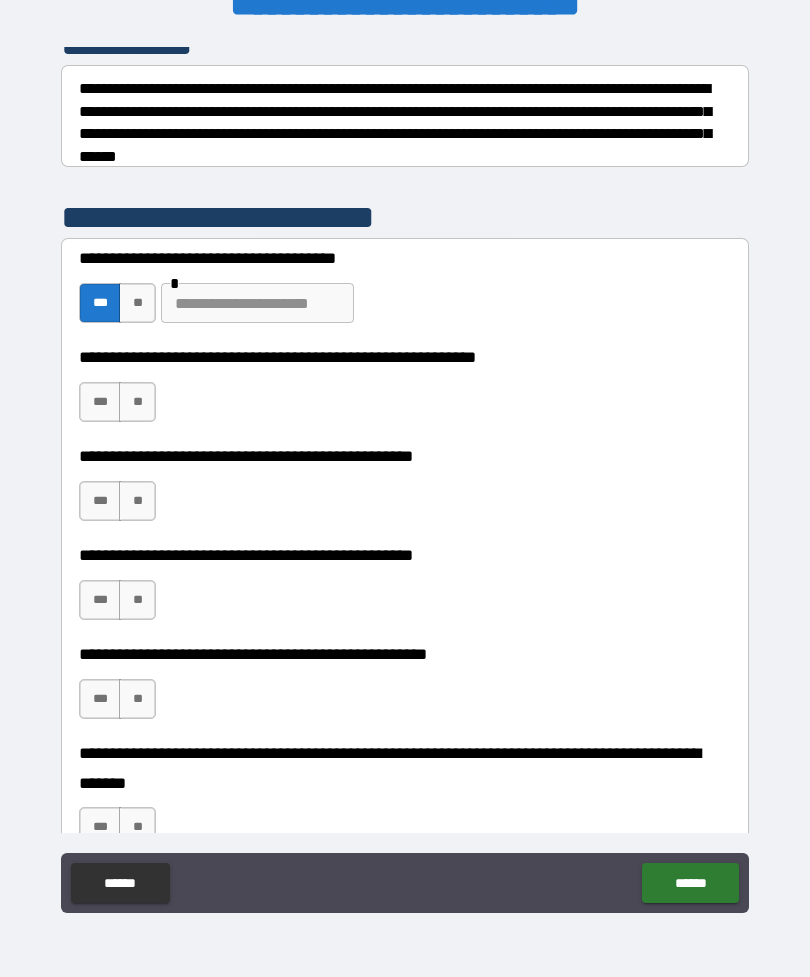 scroll, scrollTop: 311, scrollLeft: 0, axis: vertical 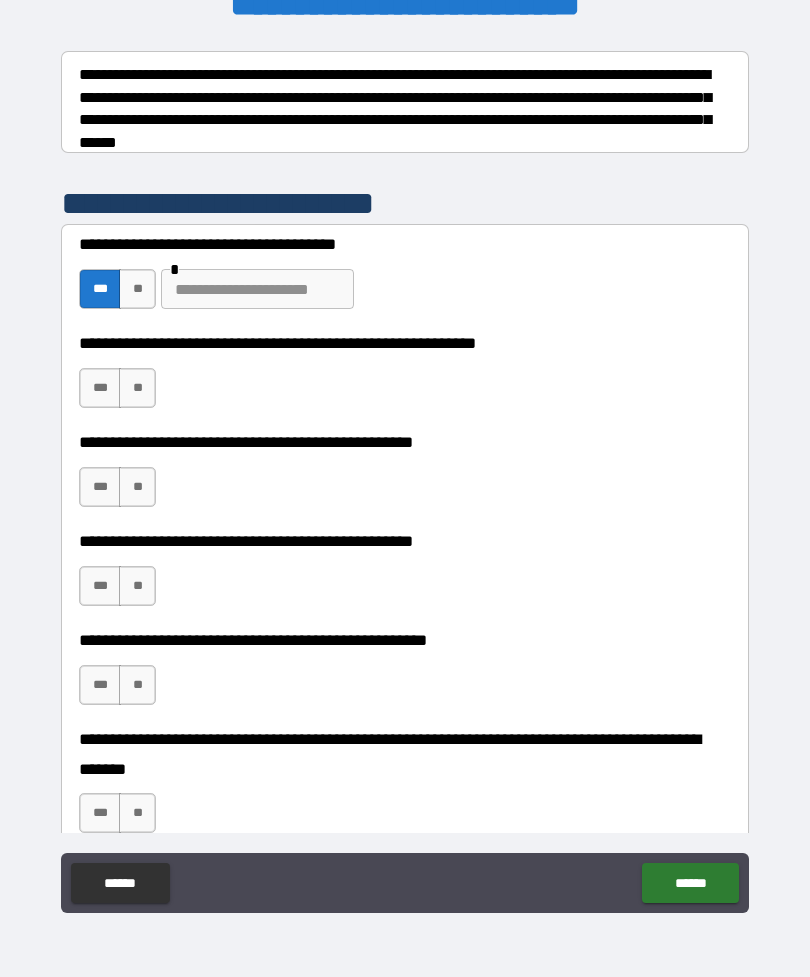 click on "***" at bounding box center [100, 388] 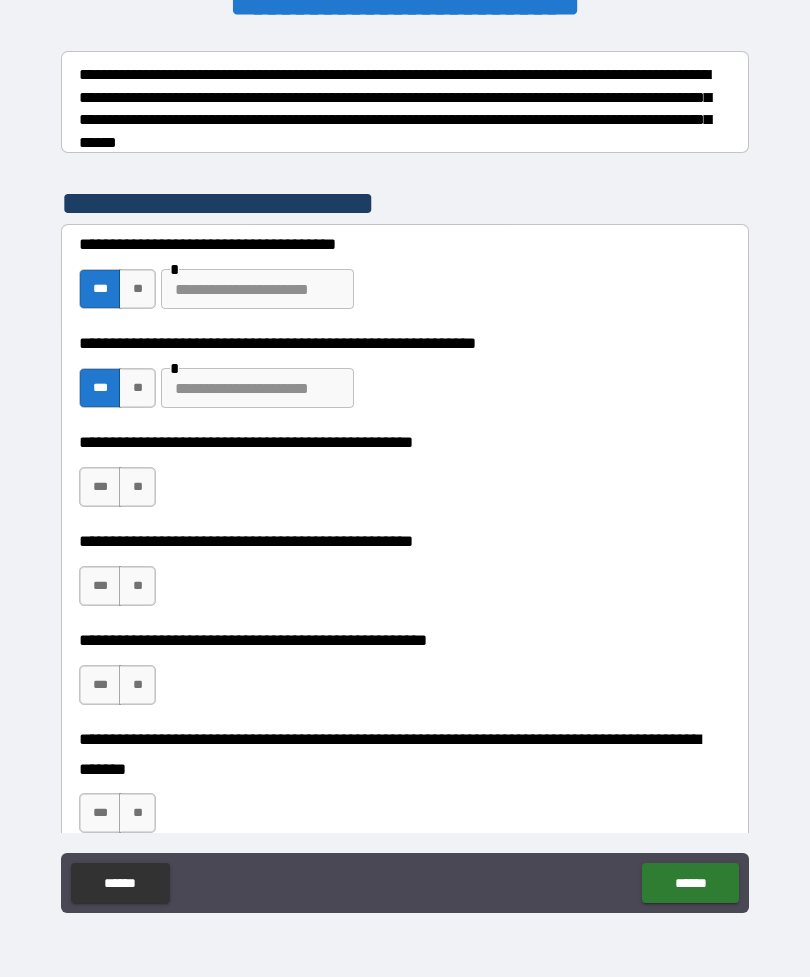 click at bounding box center (257, 388) 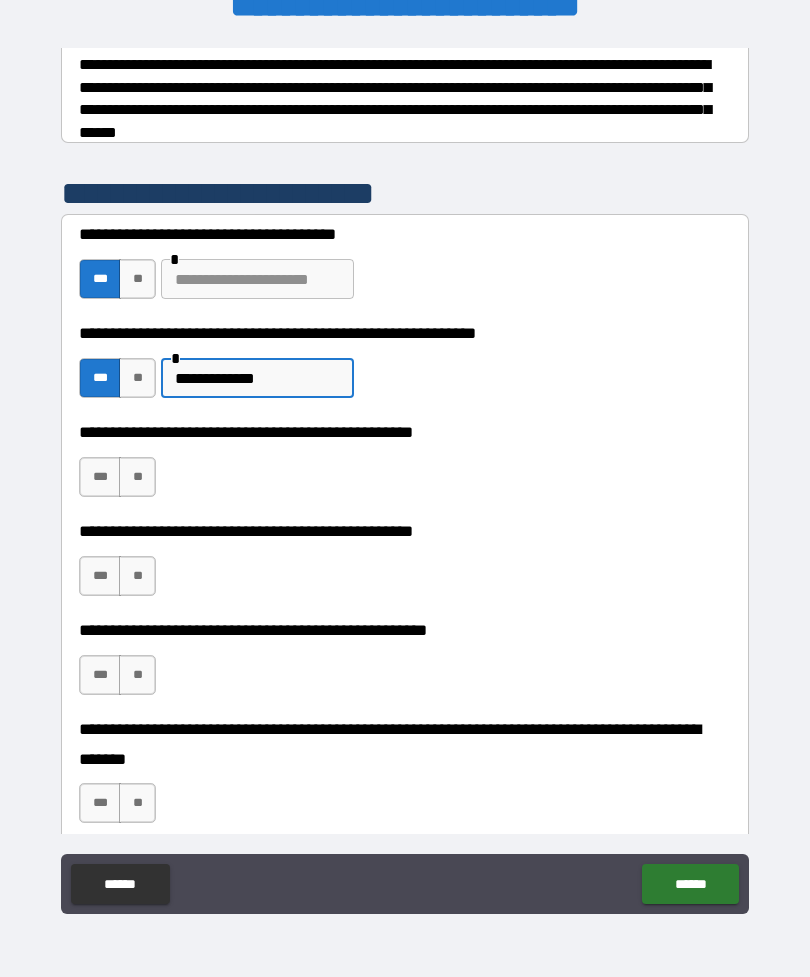 scroll, scrollTop: 332, scrollLeft: 0, axis: vertical 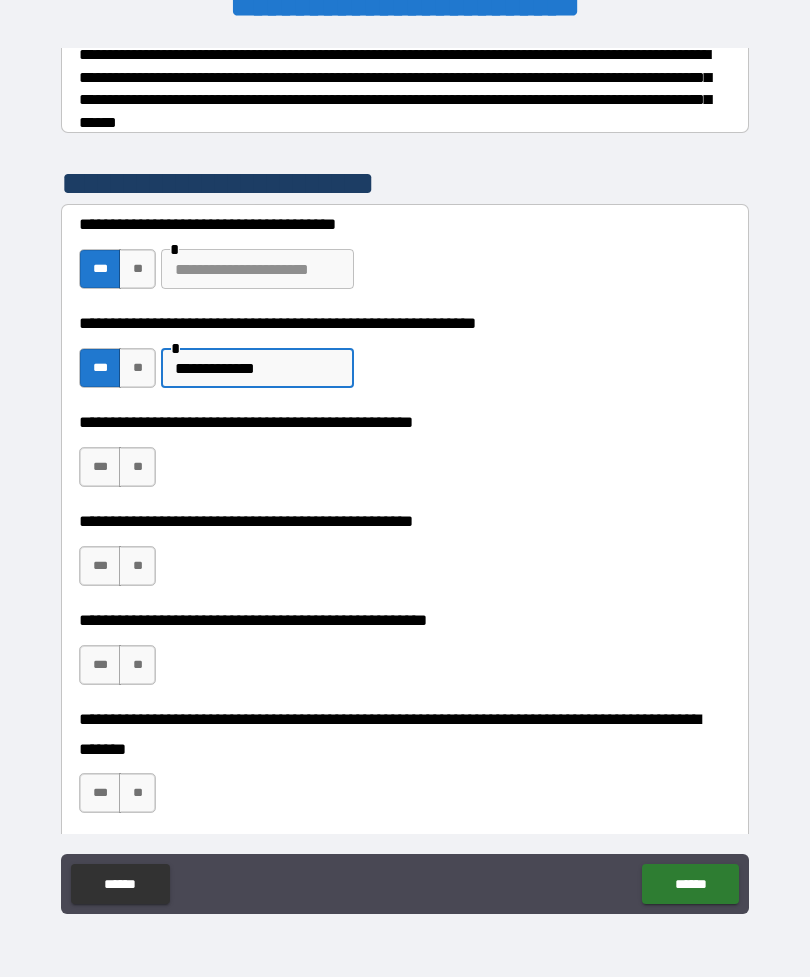 type on "**********" 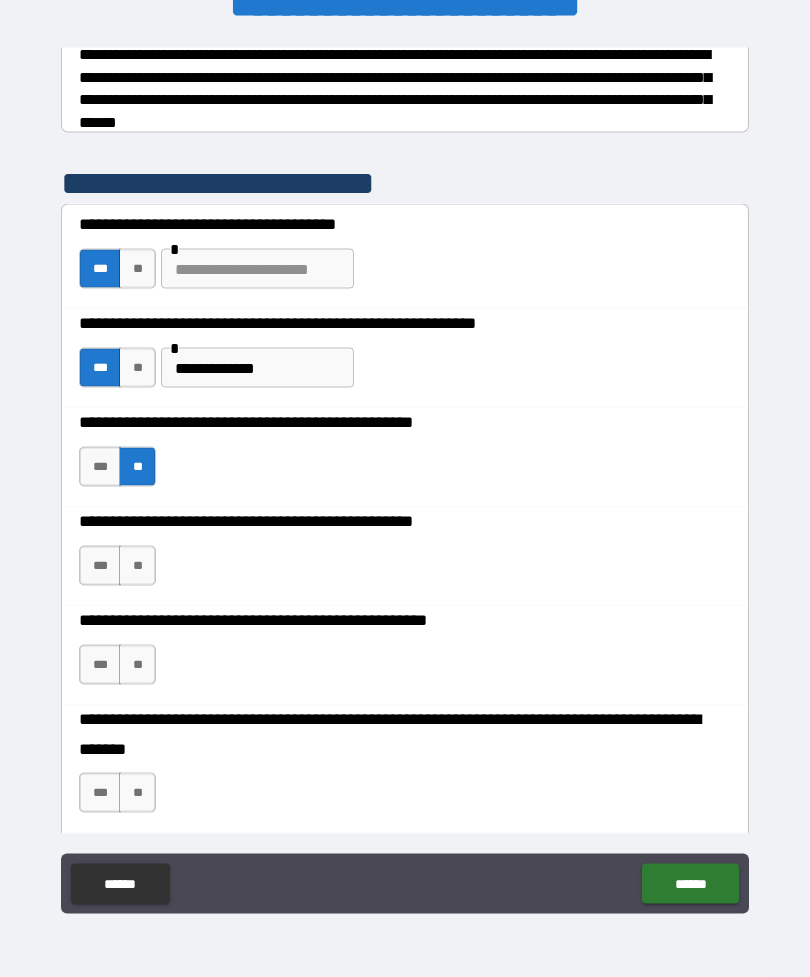 scroll, scrollTop: 43, scrollLeft: 0, axis: vertical 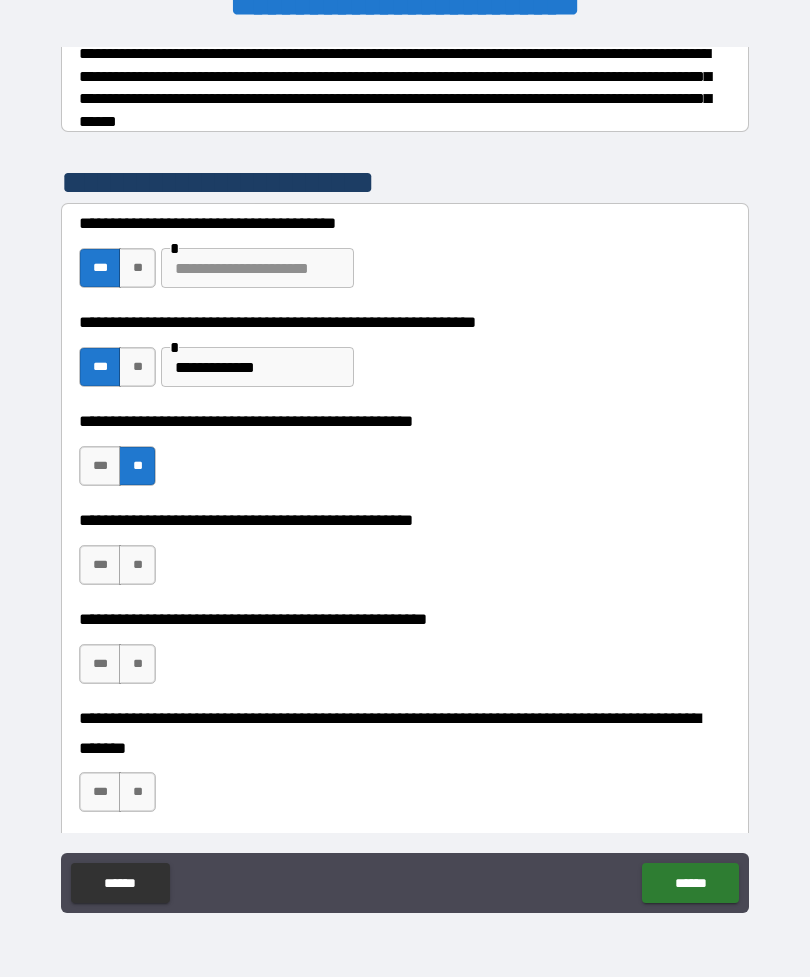 click on "***" at bounding box center (100, 565) 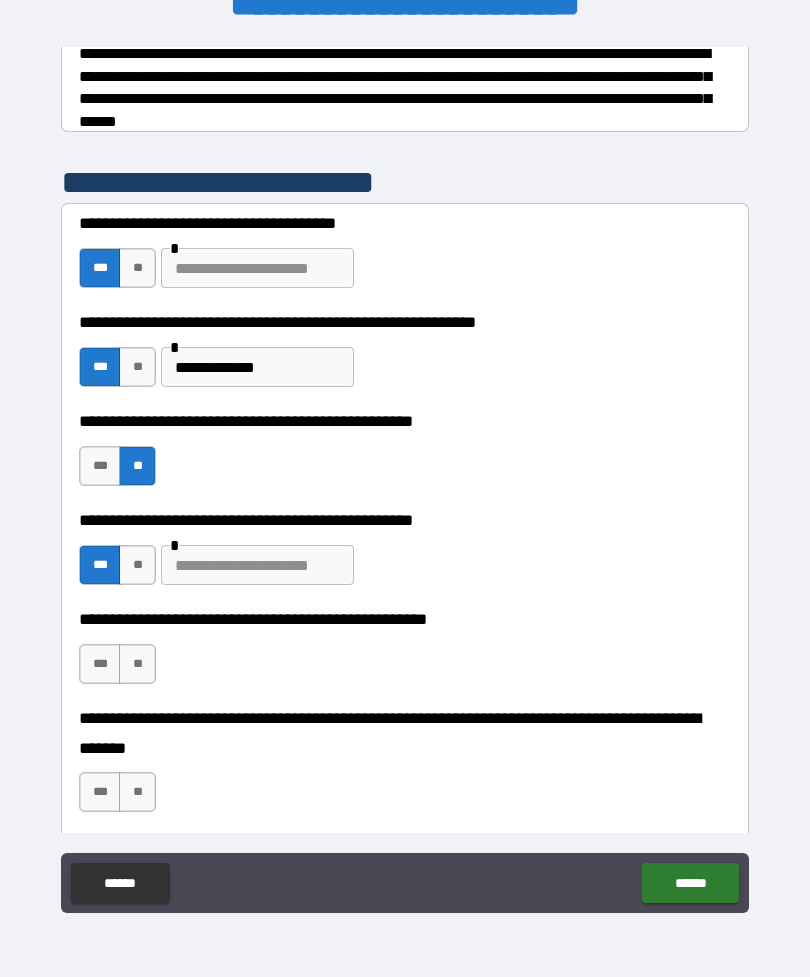 click at bounding box center (257, 565) 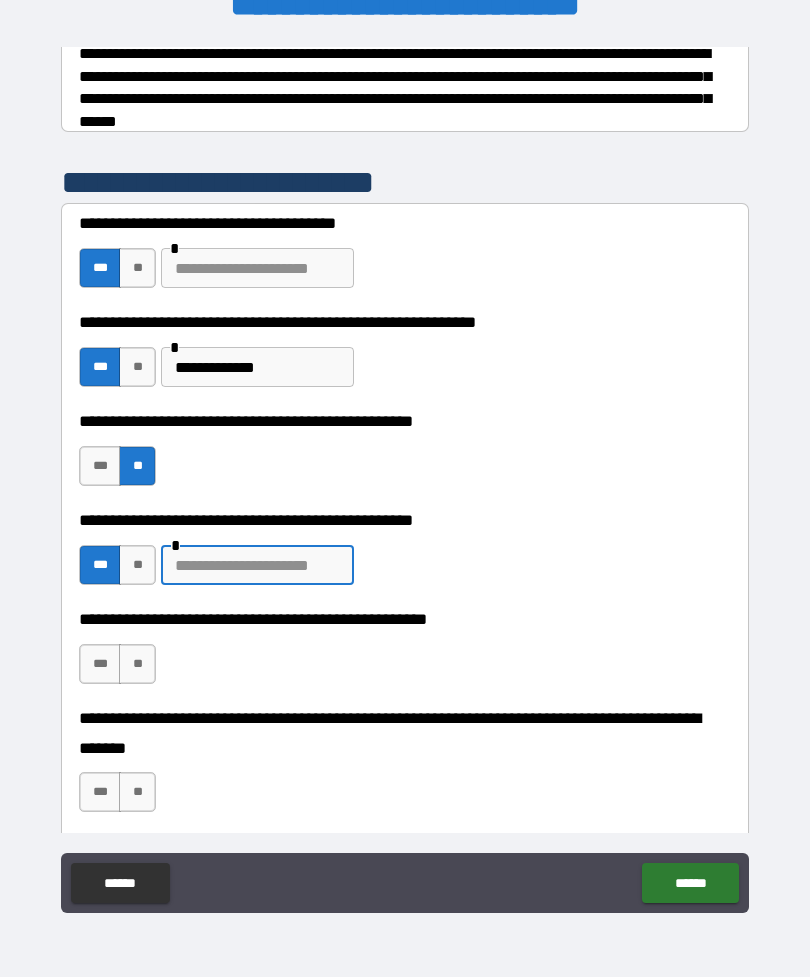 scroll, scrollTop: 42, scrollLeft: 0, axis: vertical 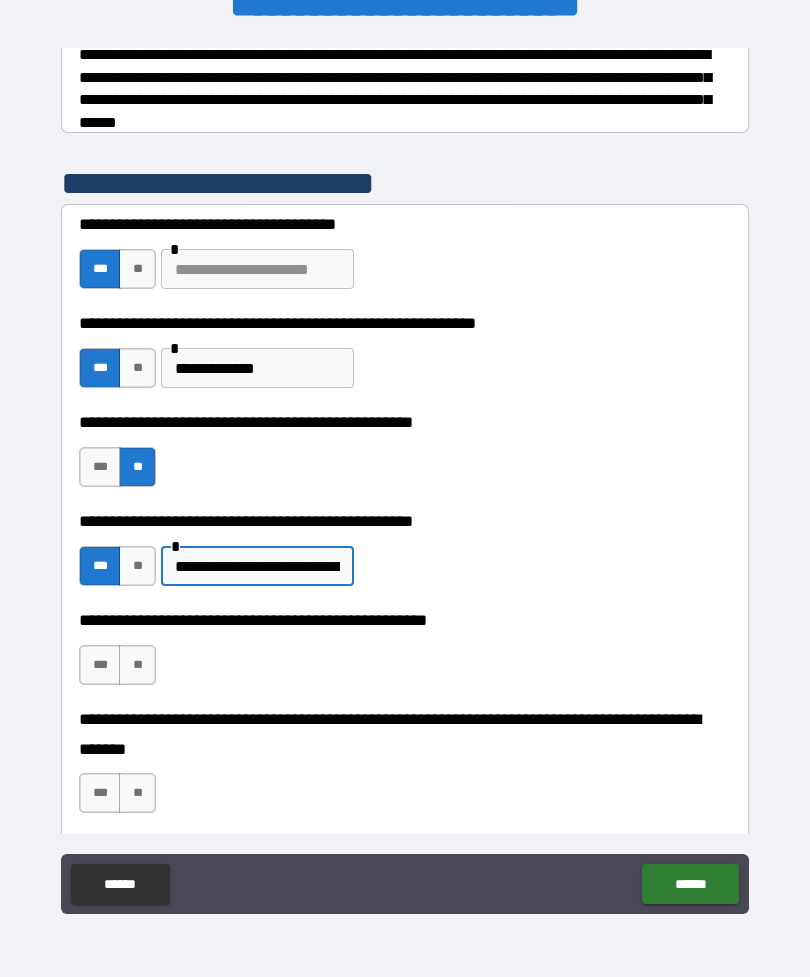 click on "**********" at bounding box center [257, 566] 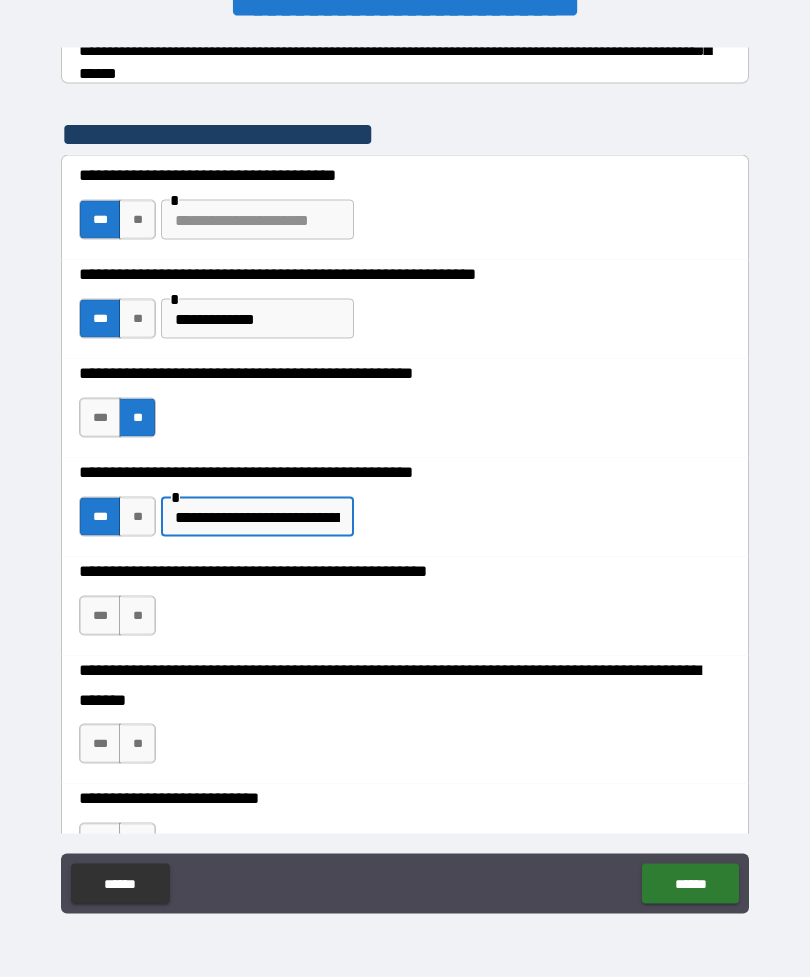 scroll, scrollTop: 390, scrollLeft: 0, axis: vertical 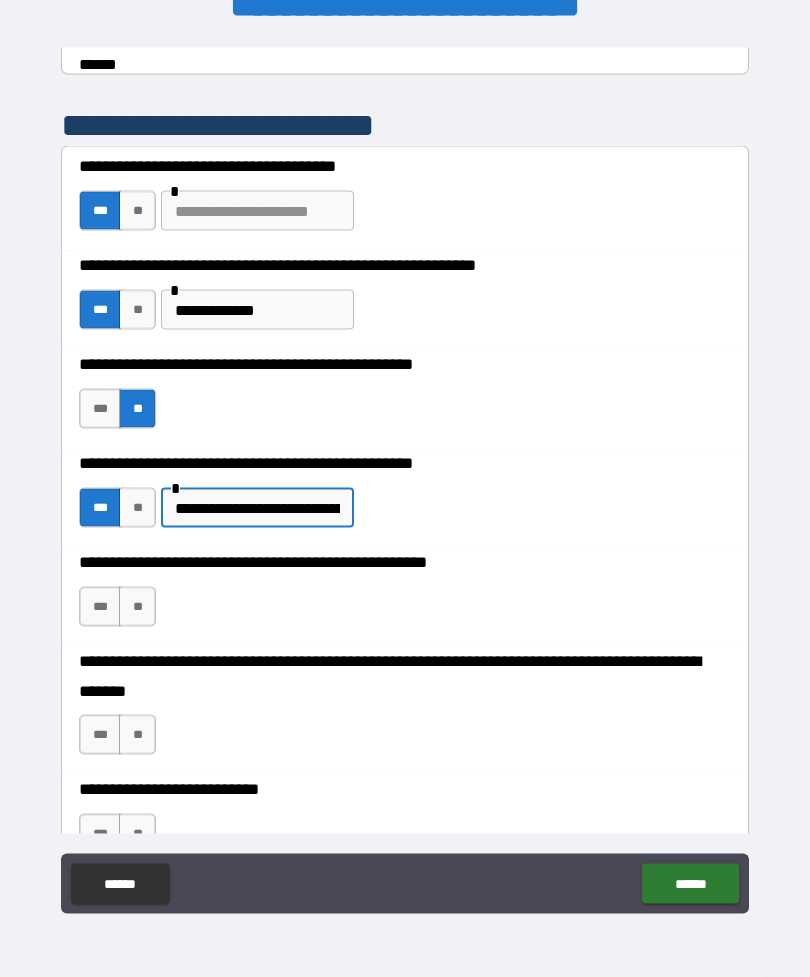 type on "**********" 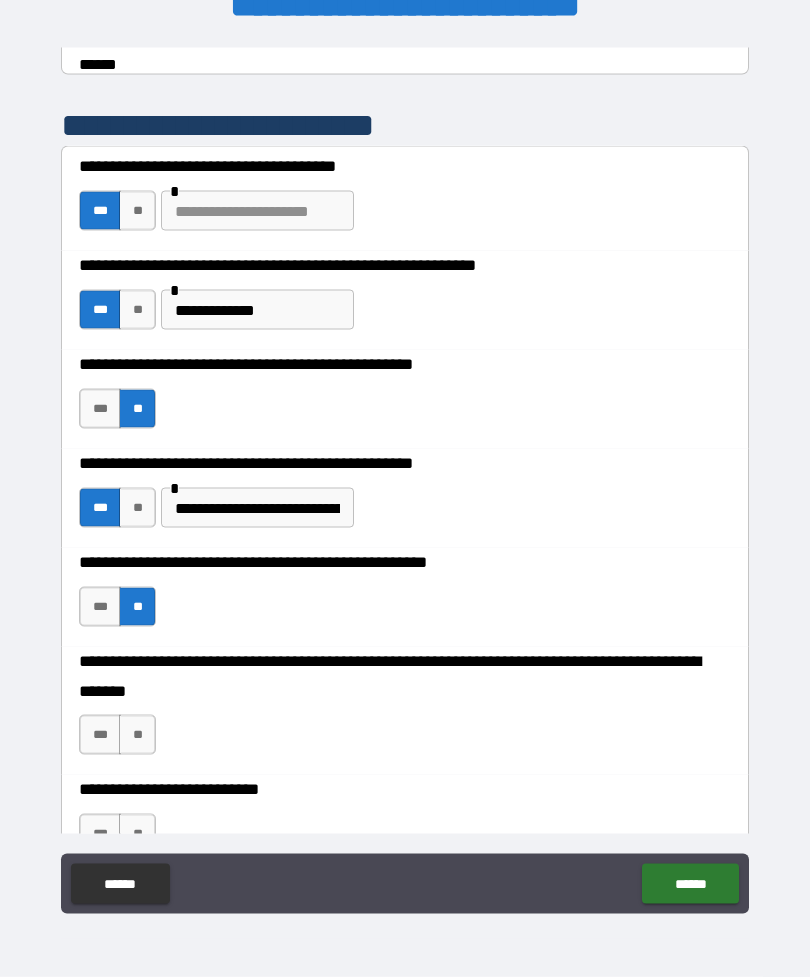 scroll, scrollTop: 43, scrollLeft: 0, axis: vertical 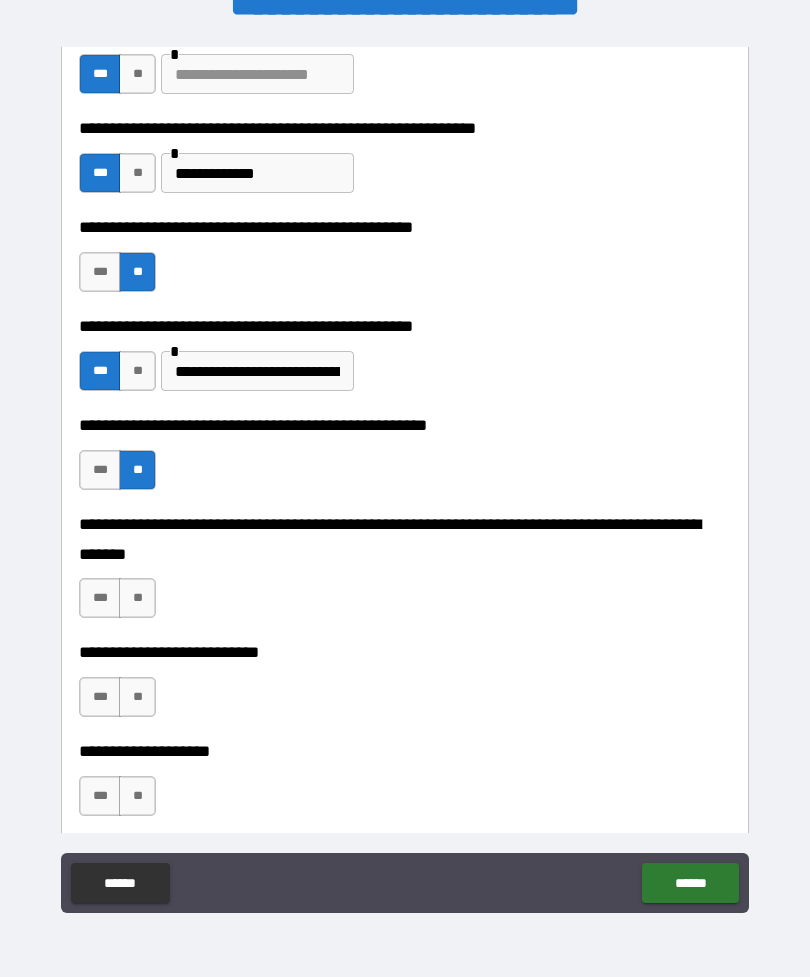 click on "**" at bounding box center (137, 598) 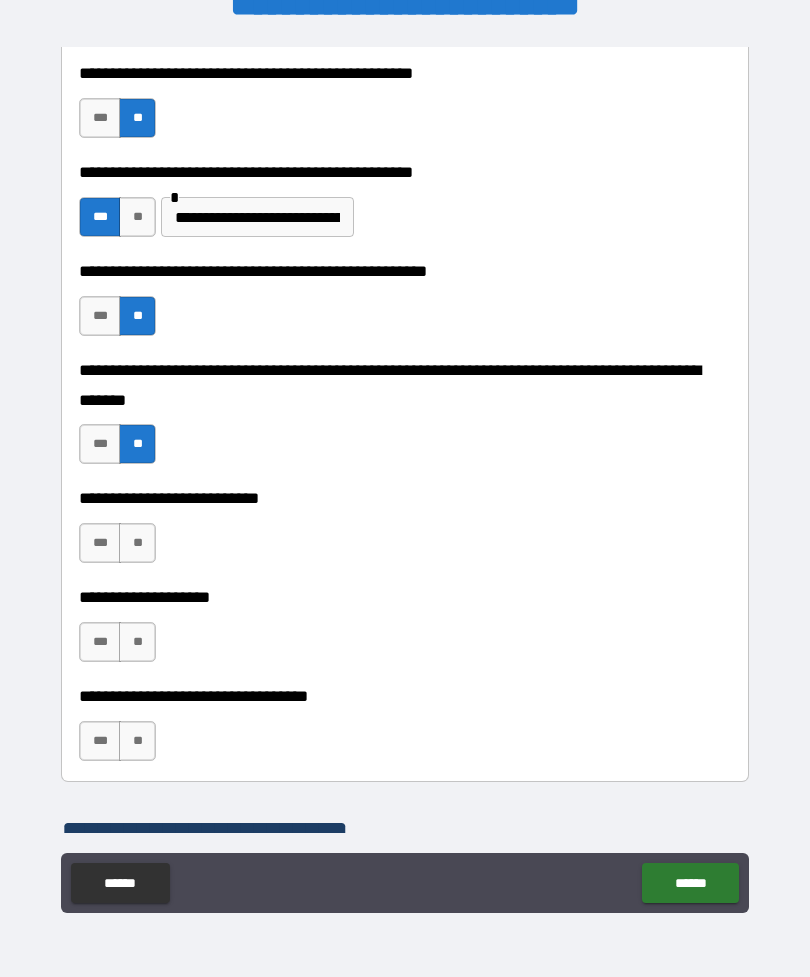 scroll, scrollTop: 692, scrollLeft: 0, axis: vertical 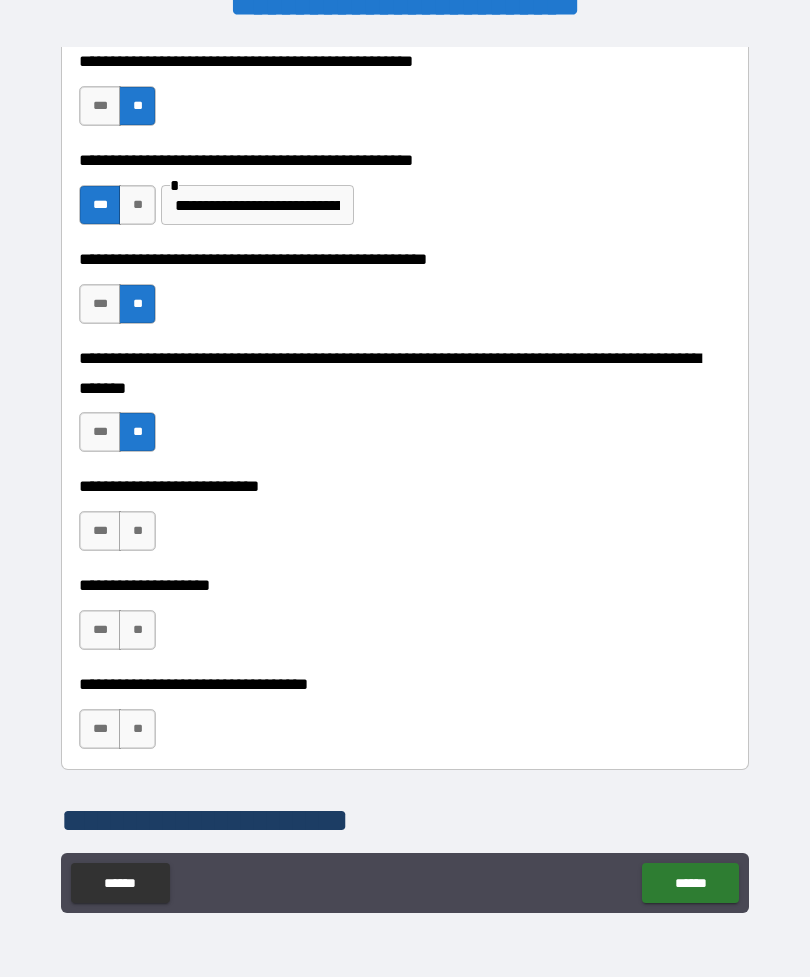 click on "**" at bounding box center (137, 531) 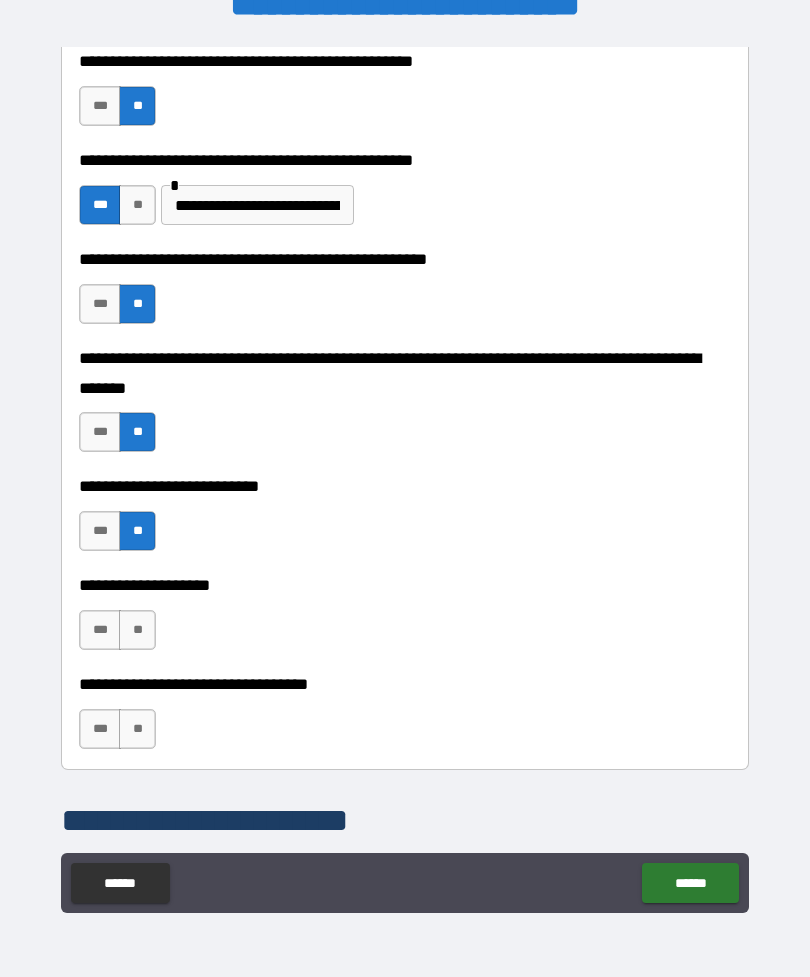 click on "**" at bounding box center [137, 630] 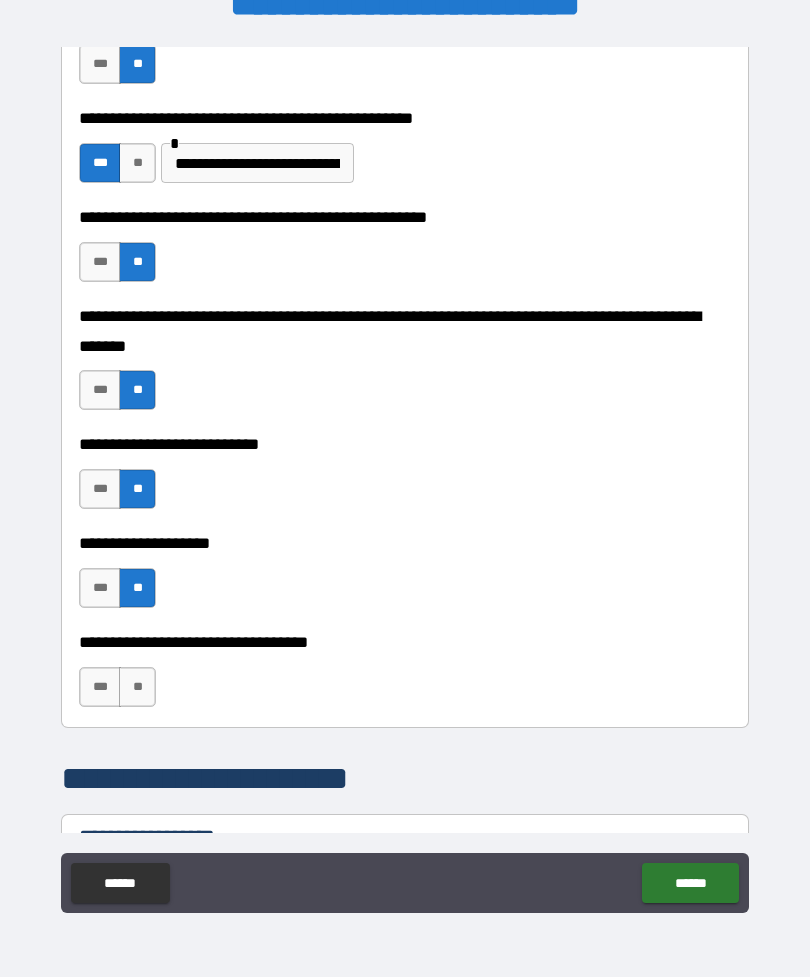 click on "**" at bounding box center [137, 687] 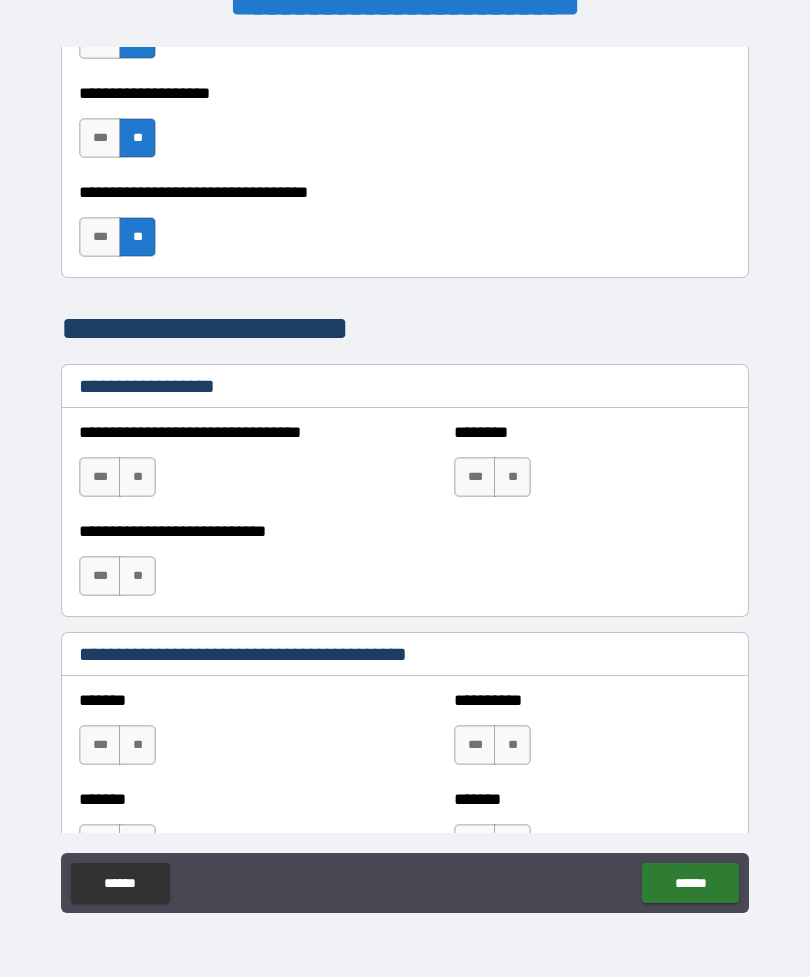 scroll, scrollTop: 1192, scrollLeft: 0, axis: vertical 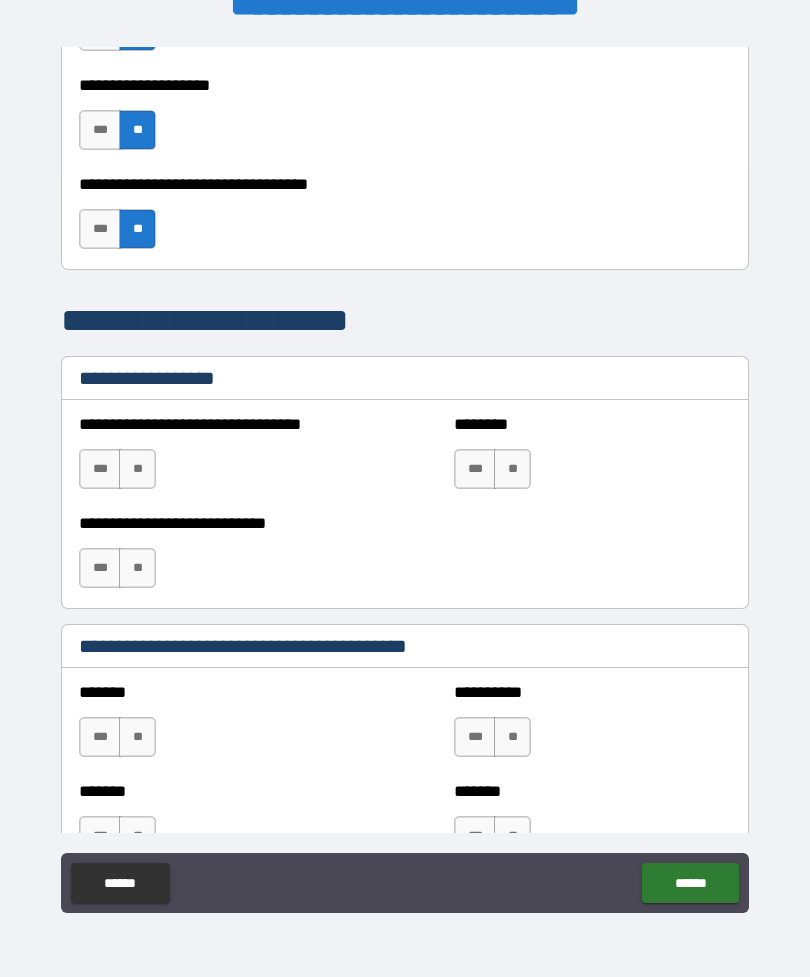 click on "**" at bounding box center (137, 469) 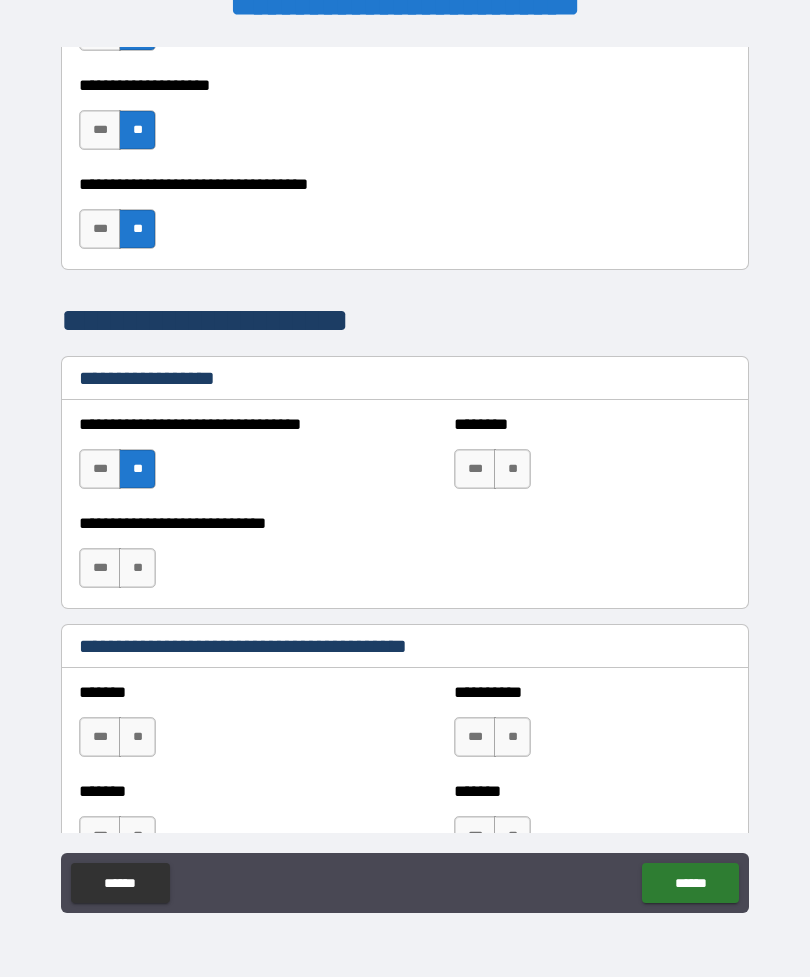click on "**" at bounding box center [512, 469] 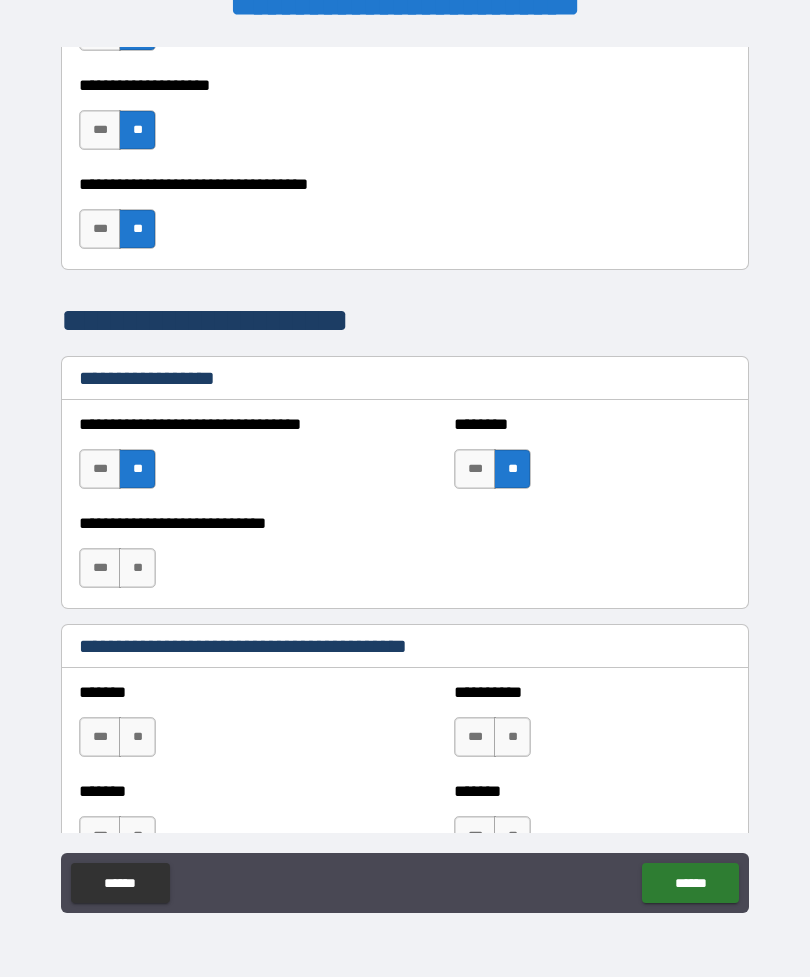click on "**" at bounding box center [137, 568] 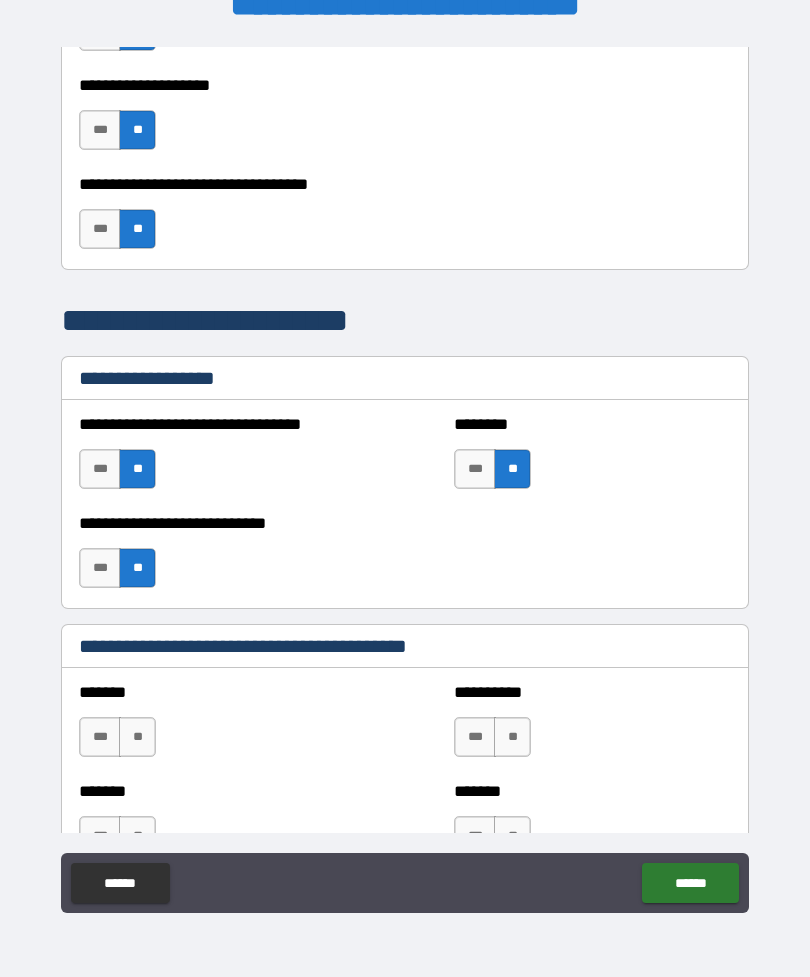 click on "***" at bounding box center [100, 568] 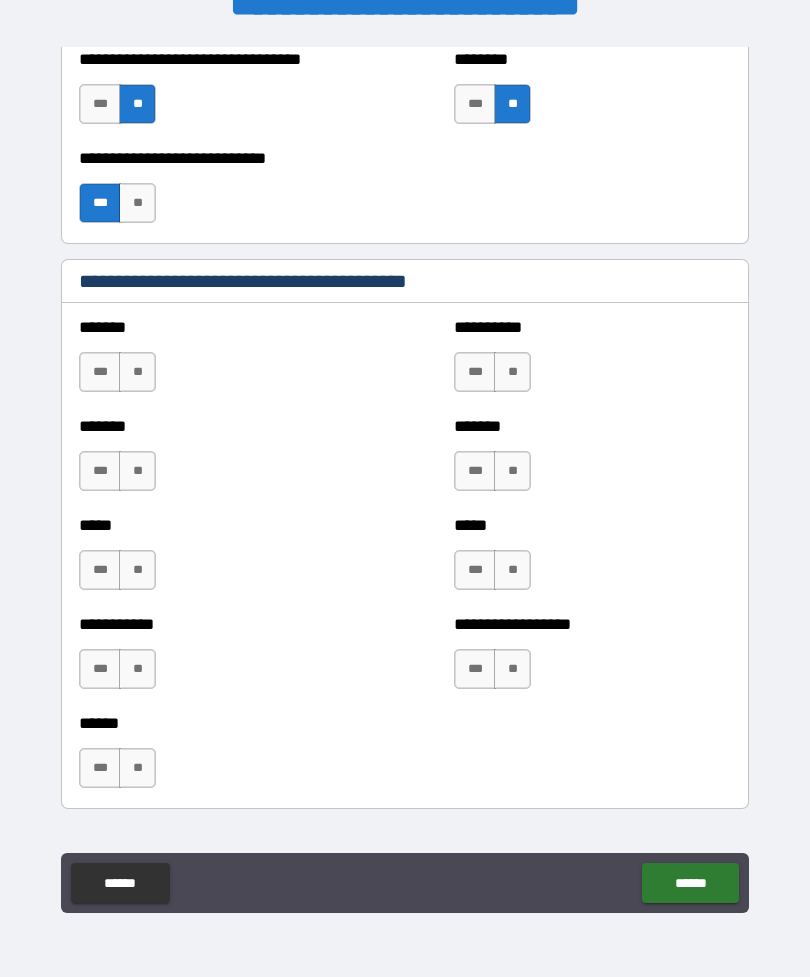 scroll, scrollTop: 1559, scrollLeft: 0, axis: vertical 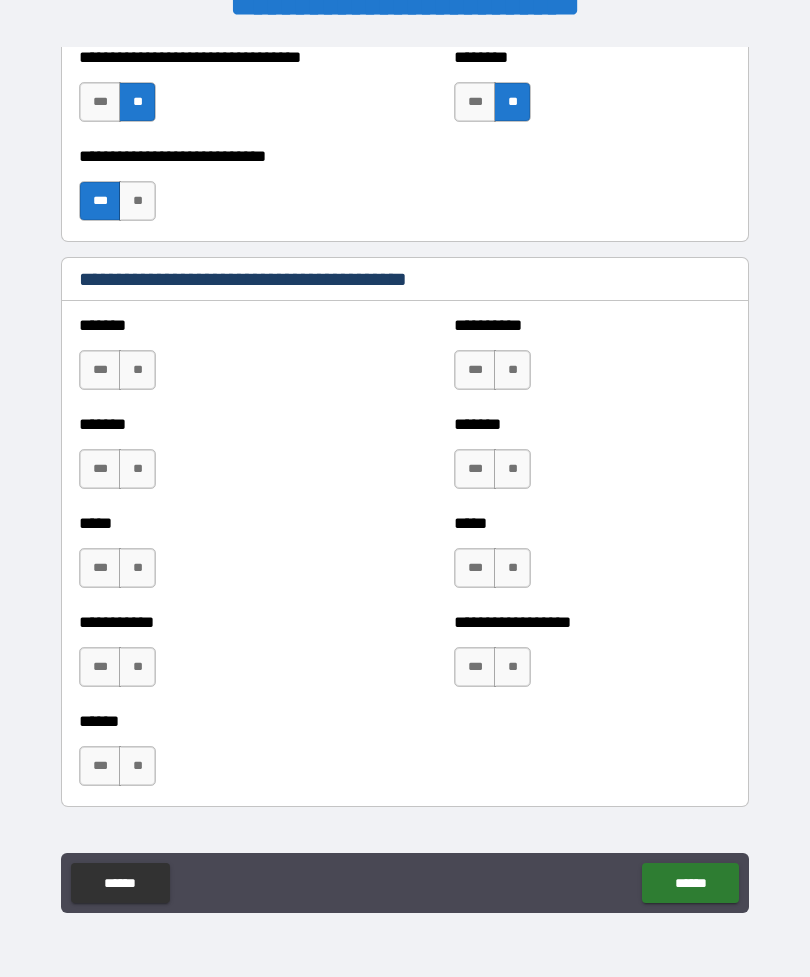 click on "***" at bounding box center [475, 370] 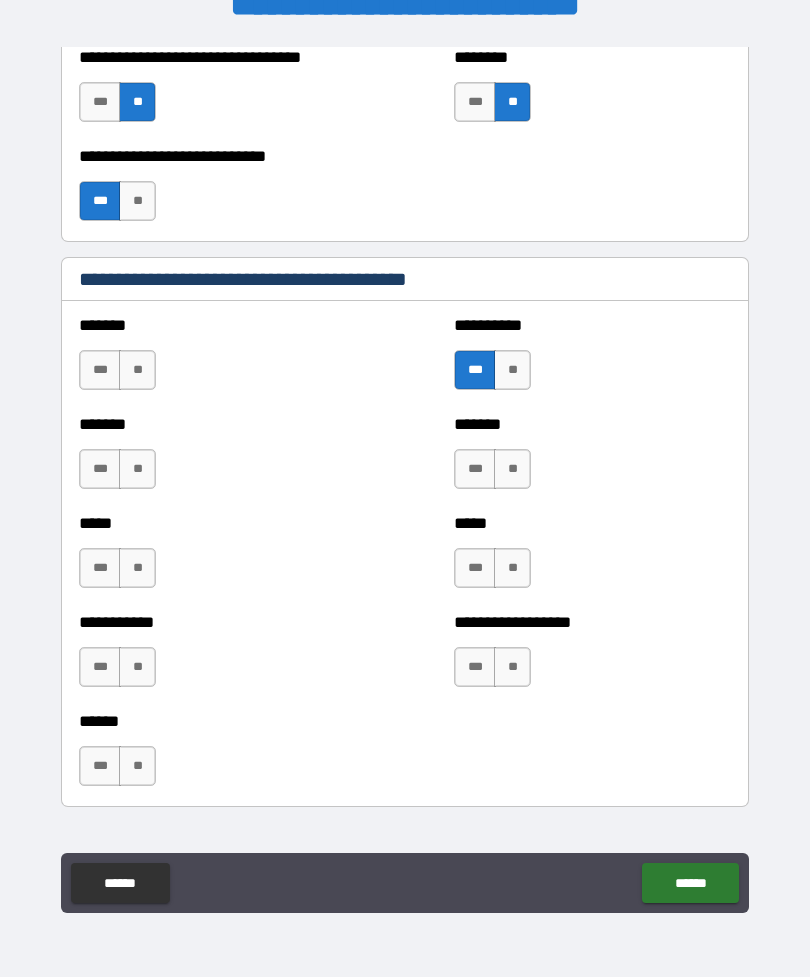 click on "**" at bounding box center (512, 469) 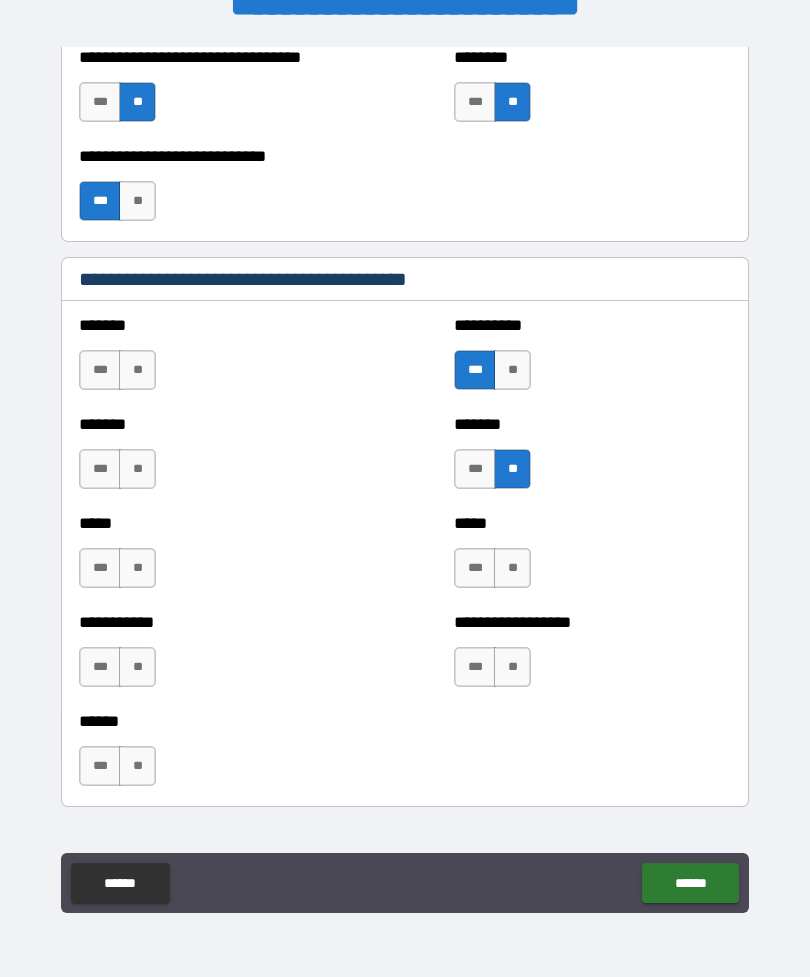 click on "**" at bounding box center (512, 568) 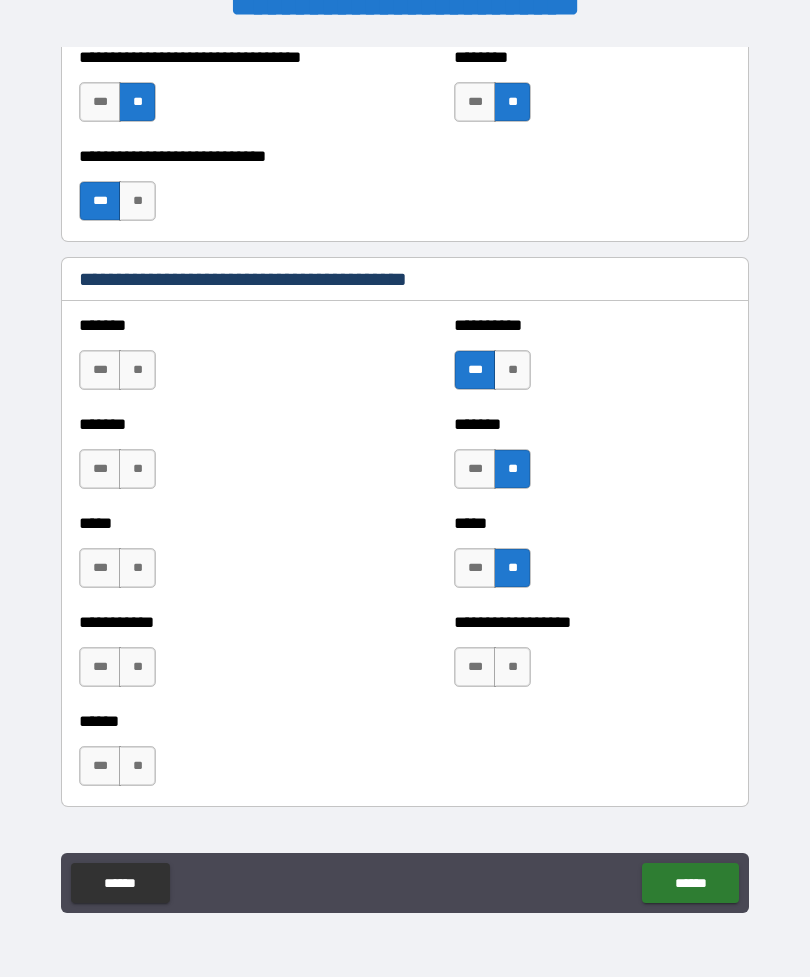 click on "**" at bounding box center [512, 667] 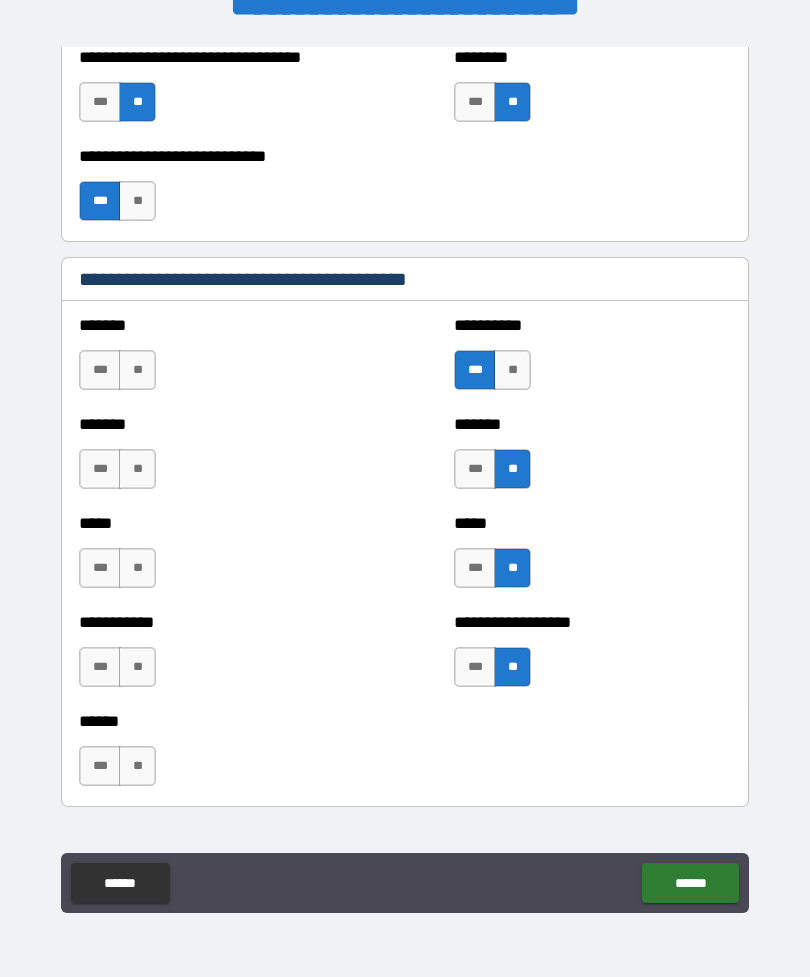 click on "**" at bounding box center (137, 370) 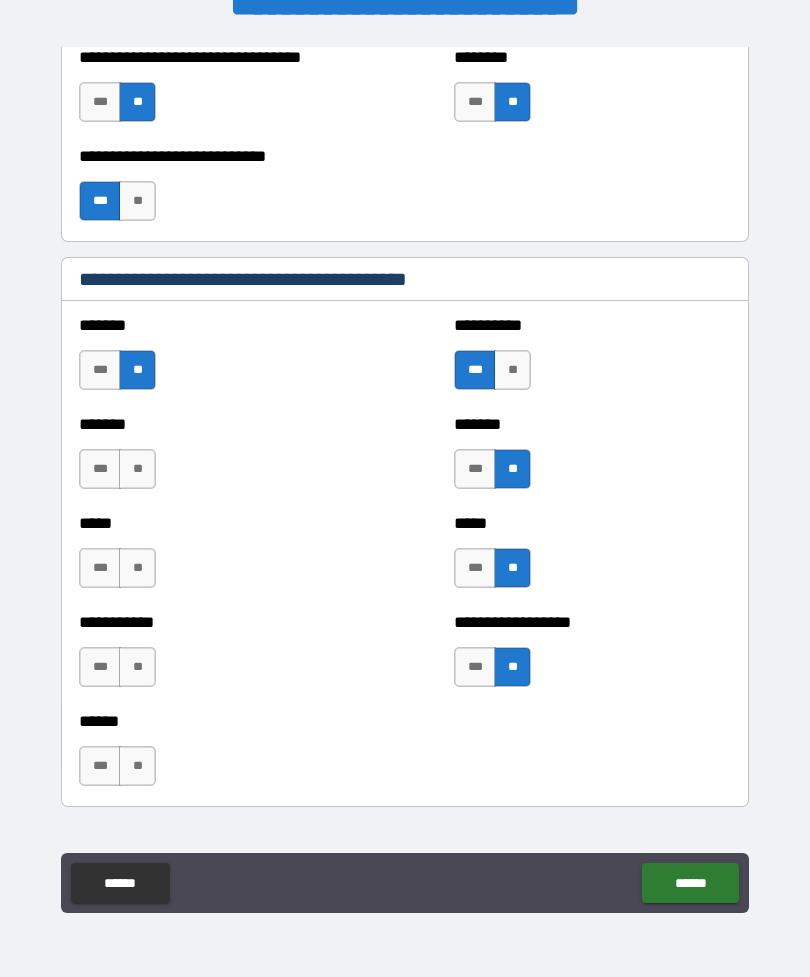 click on "**" at bounding box center [137, 469] 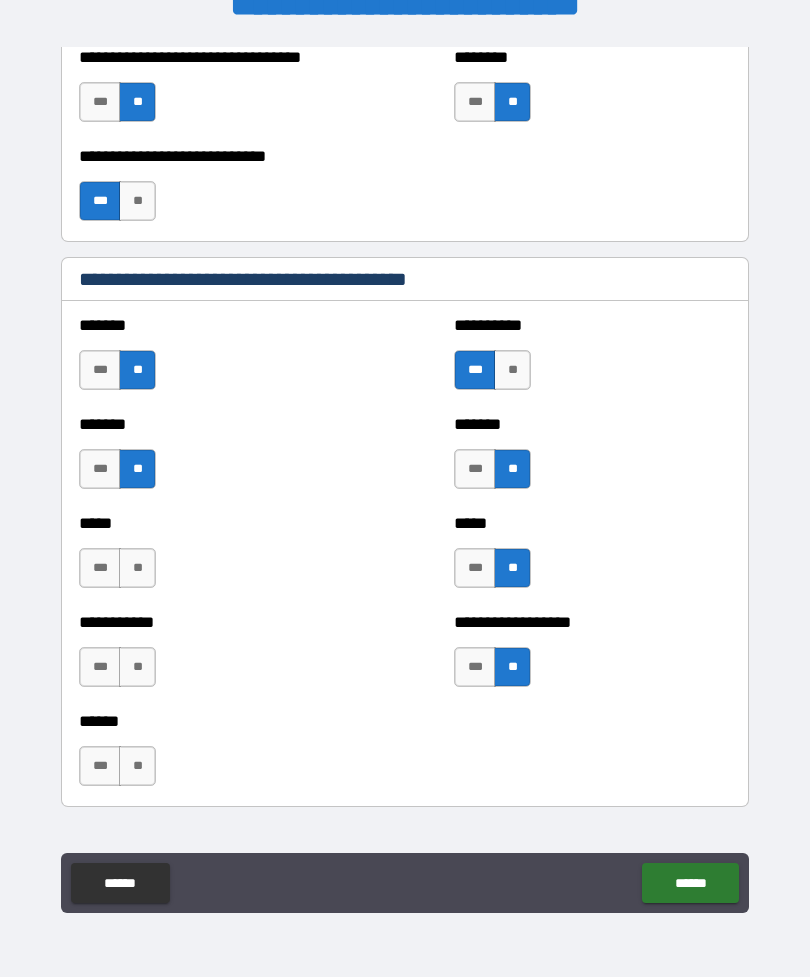 click on "**" at bounding box center (137, 568) 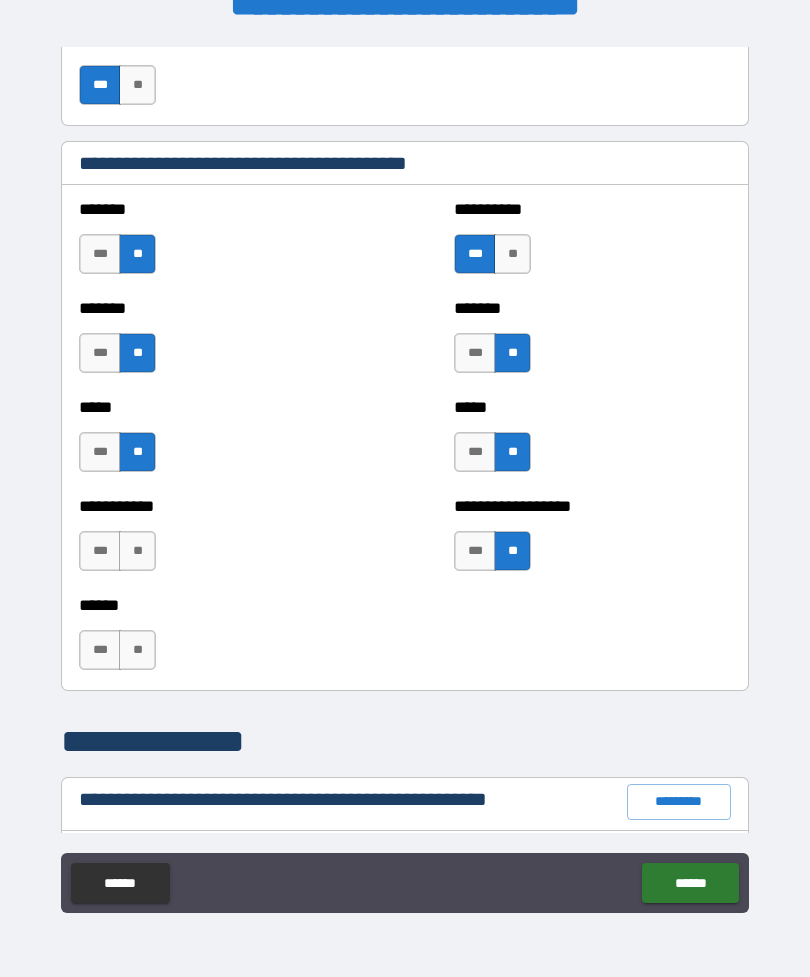 scroll, scrollTop: 1678, scrollLeft: 0, axis: vertical 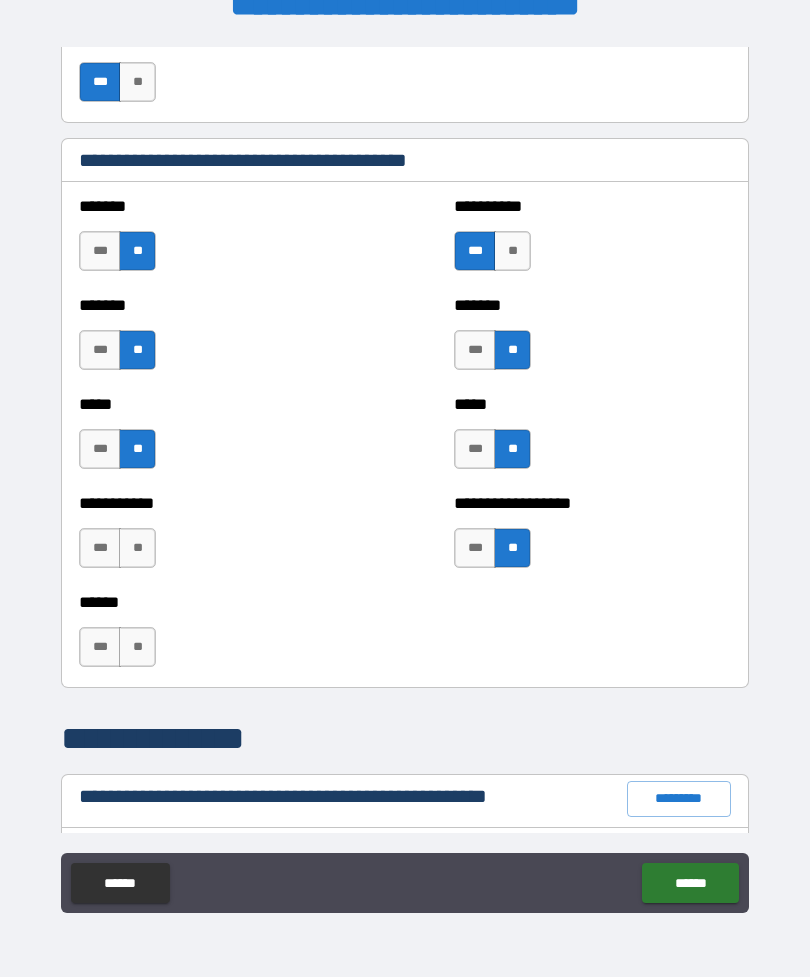 click on "**" at bounding box center [137, 548] 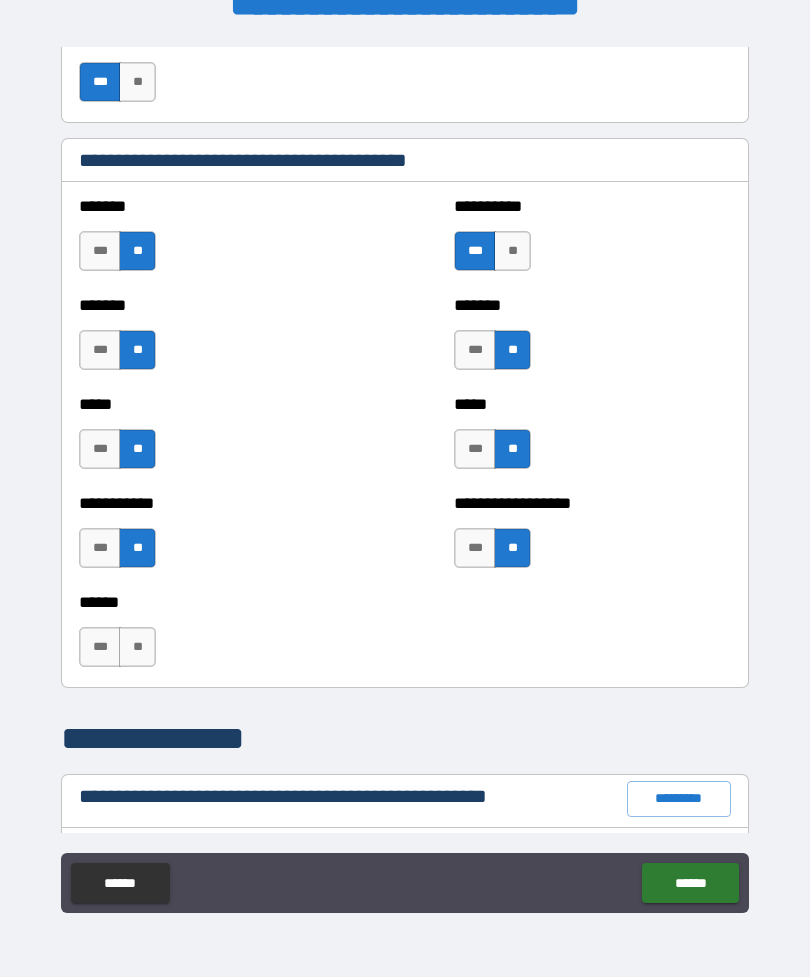 click on "***" at bounding box center [100, 647] 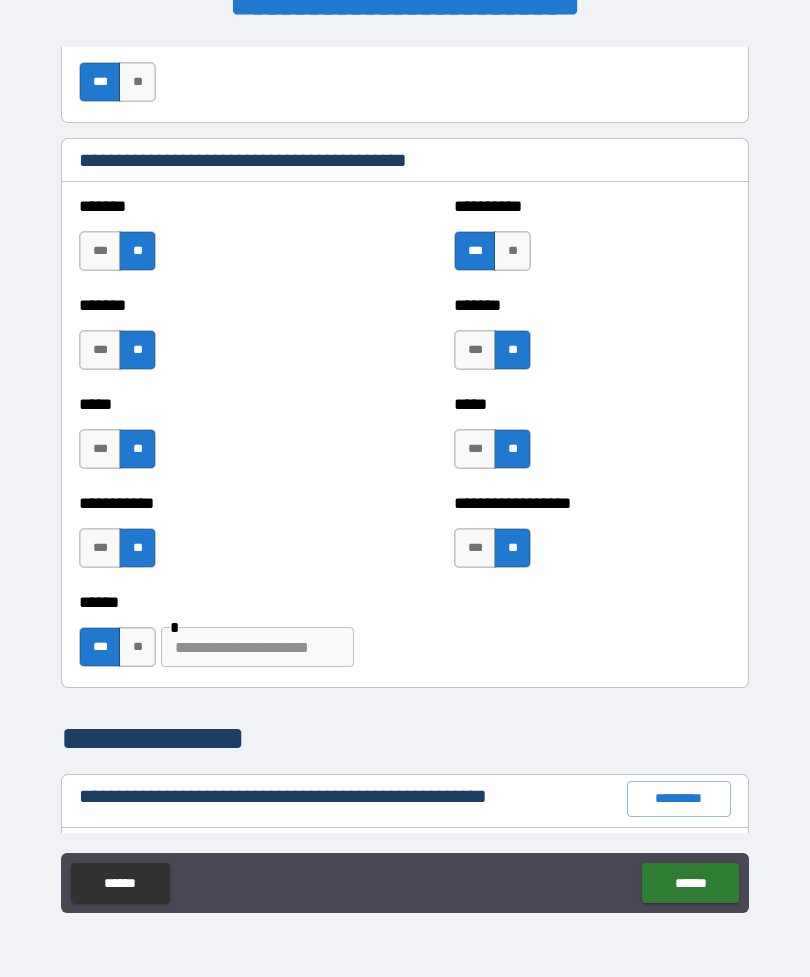 click at bounding box center (257, 647) 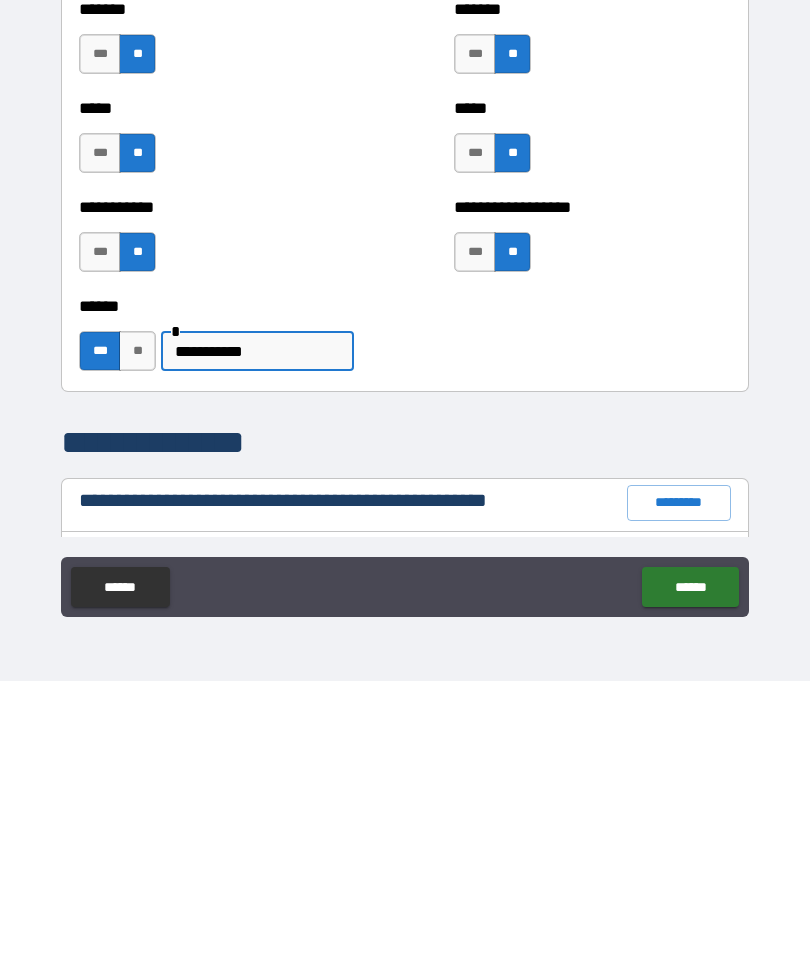 scroll, scrollTop: 64, scrollLeft: 0, axis: vertical 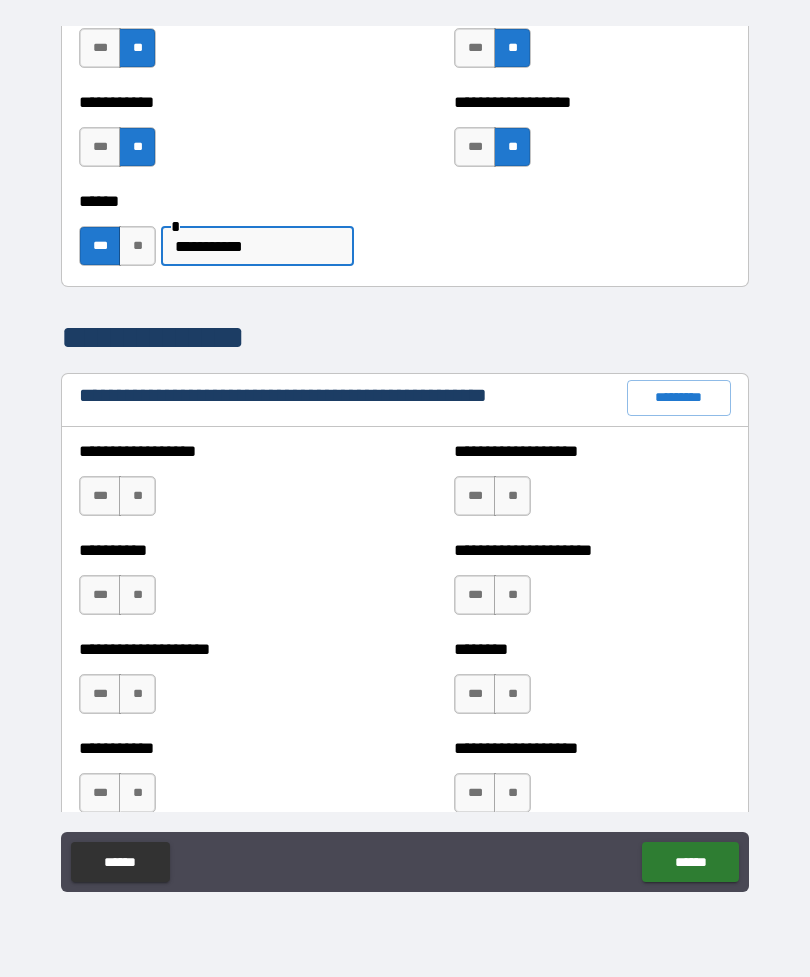 type on "**********" 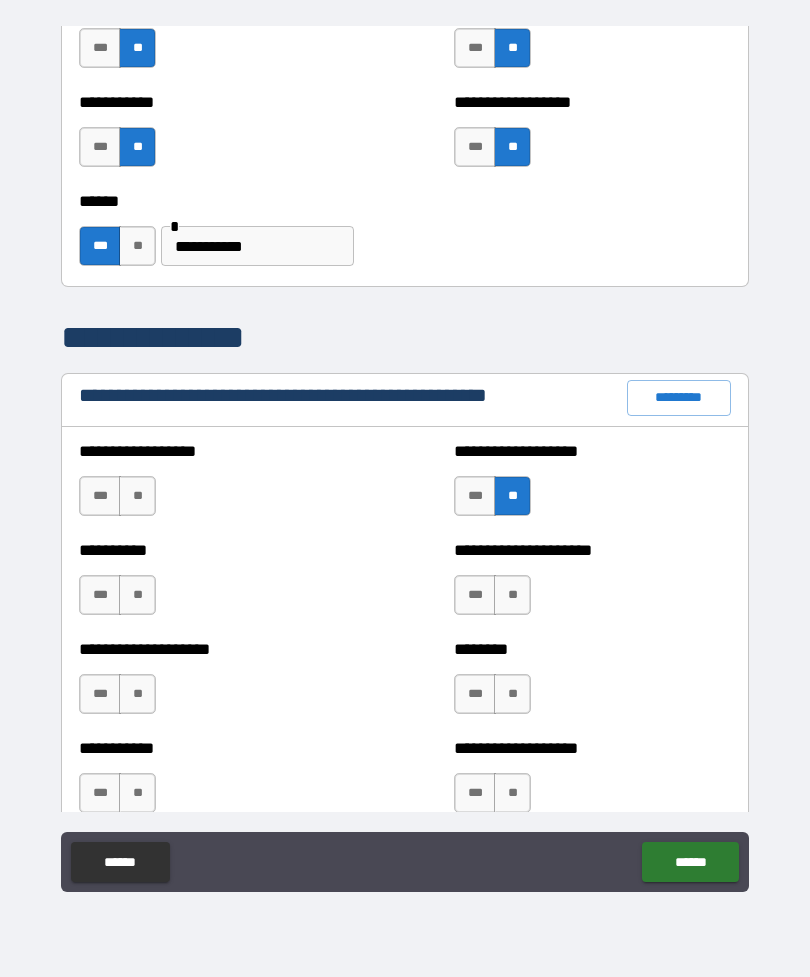 click on "**" at bounding box center [137, 496] 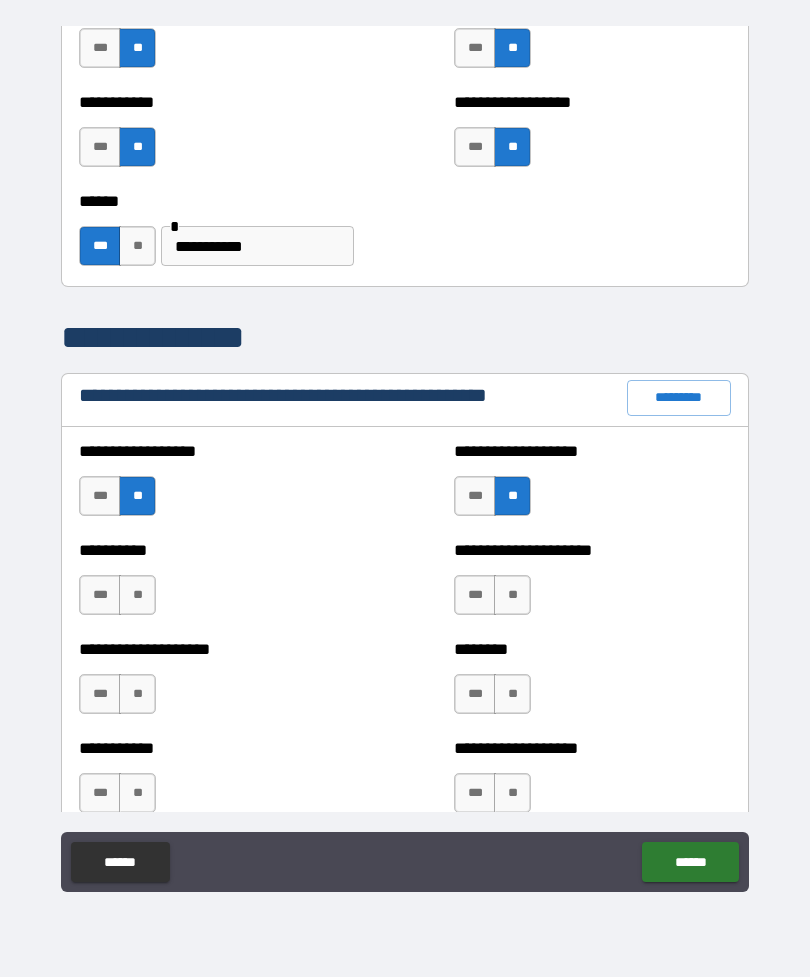 click on "**" at bounding box center [512, 595] 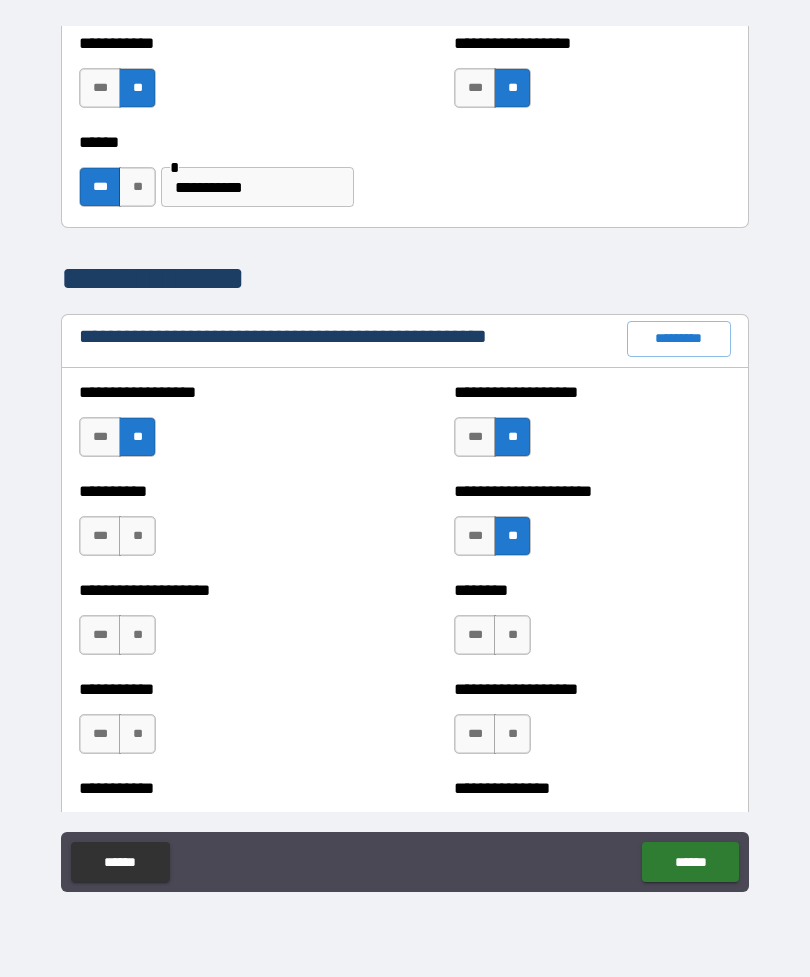 scroll, scrollTop: 2115, scrollLeft: 0, axis: vertical 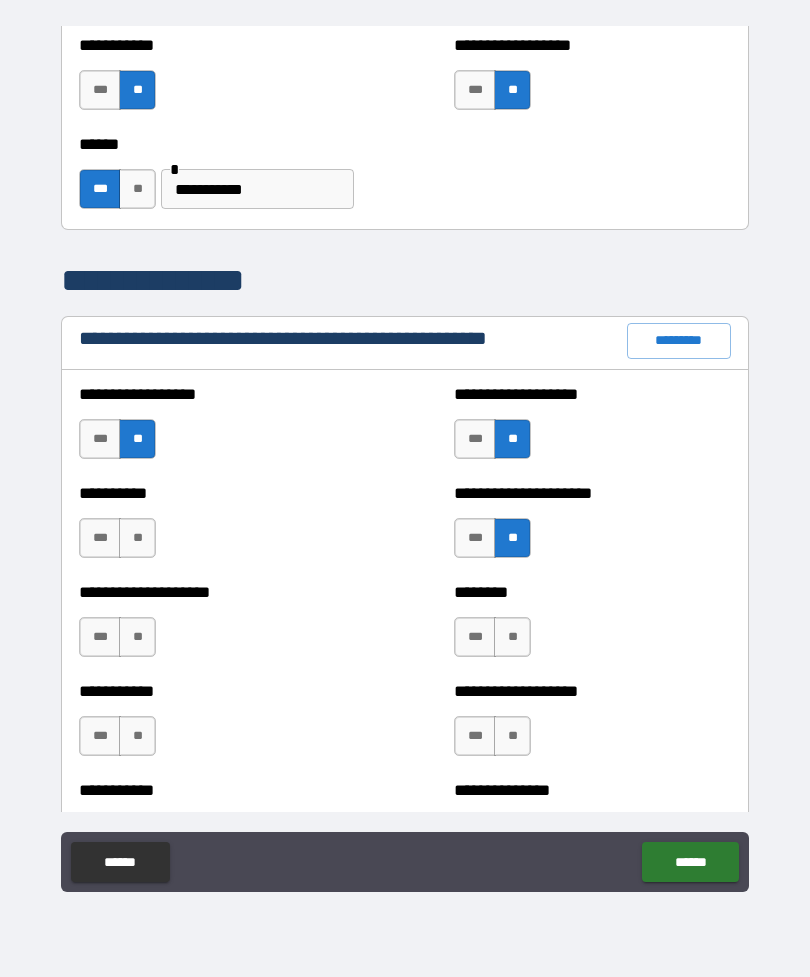 click on "**" at bounding box center (137, 538) 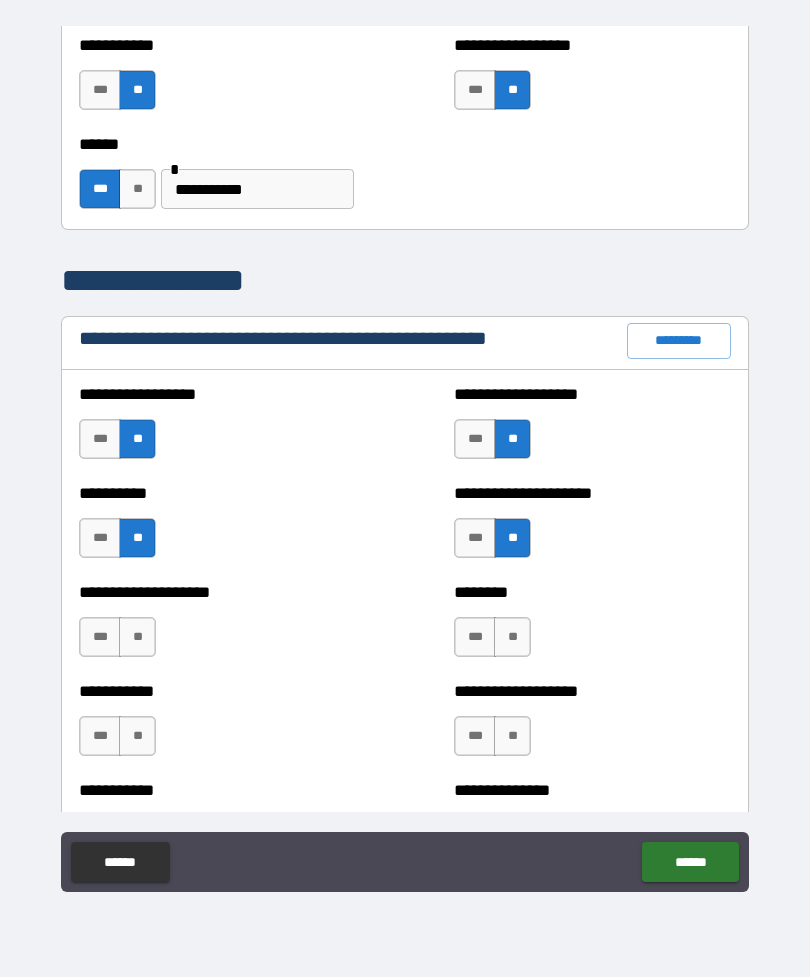 click on "**" at bounding box center [137, 637] 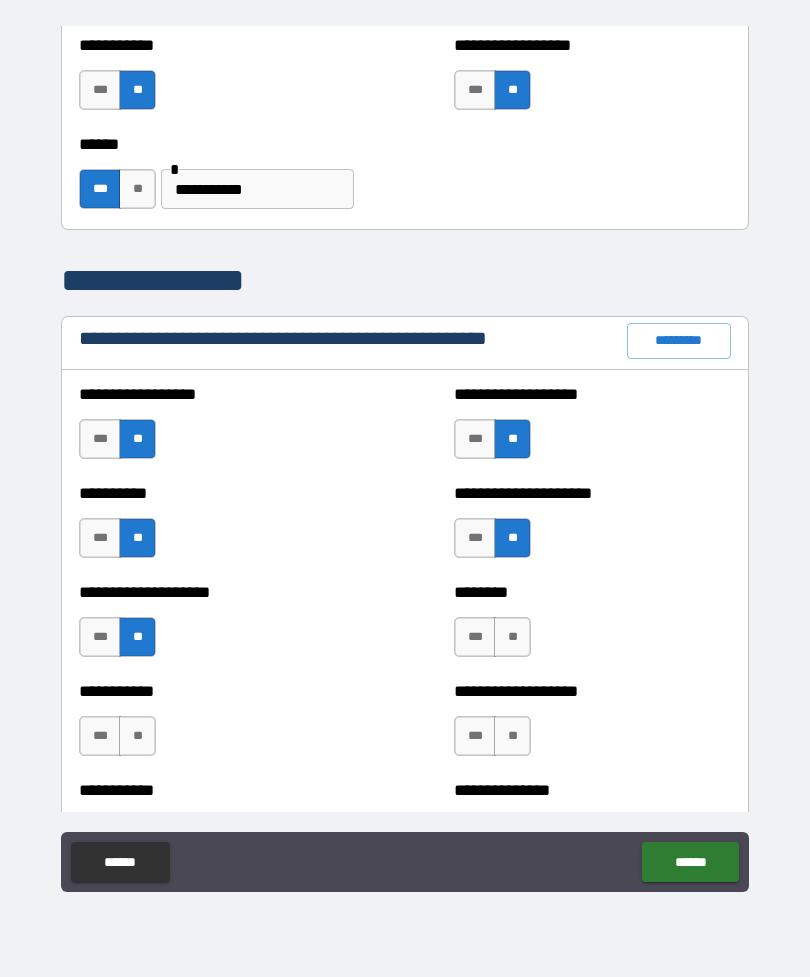 click on "**" at bounding box center (512, 637) 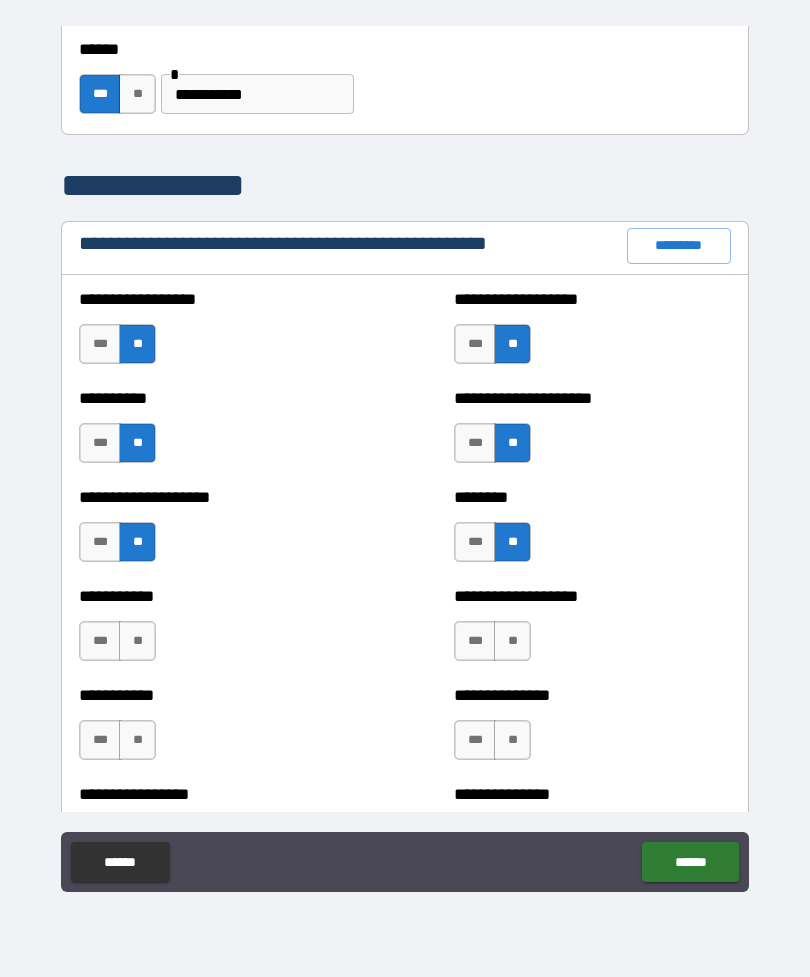 scroll, scrollTop: 2211, scrollLeft: 0, axis: vertical 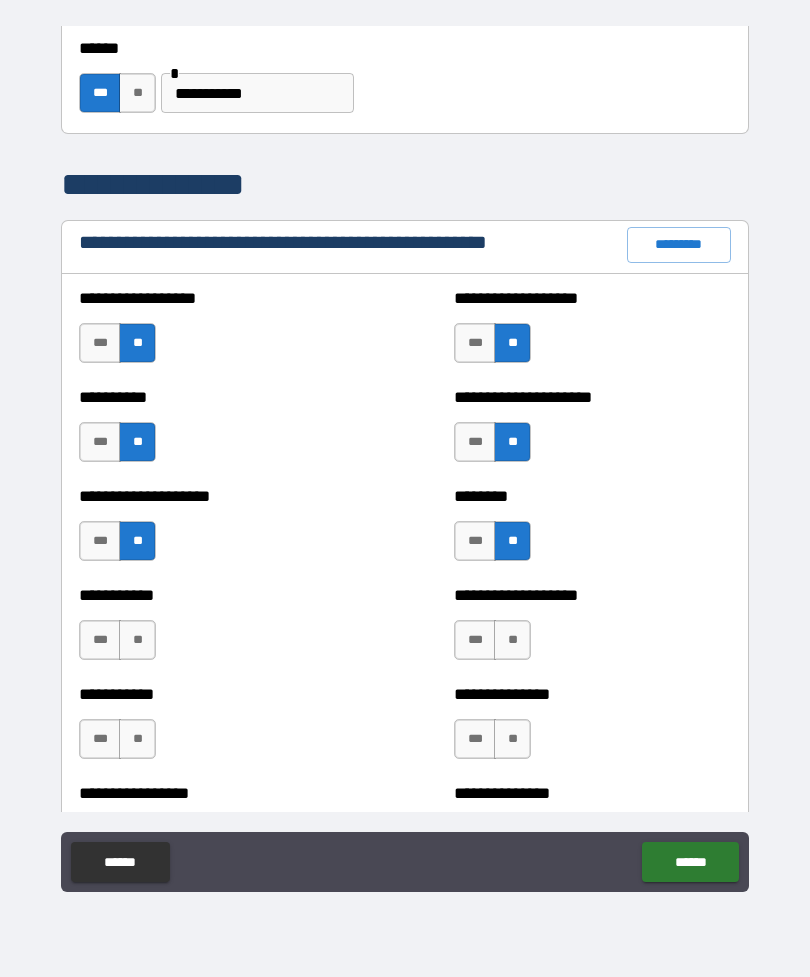 click on "**" at bounding box center [512, 640] 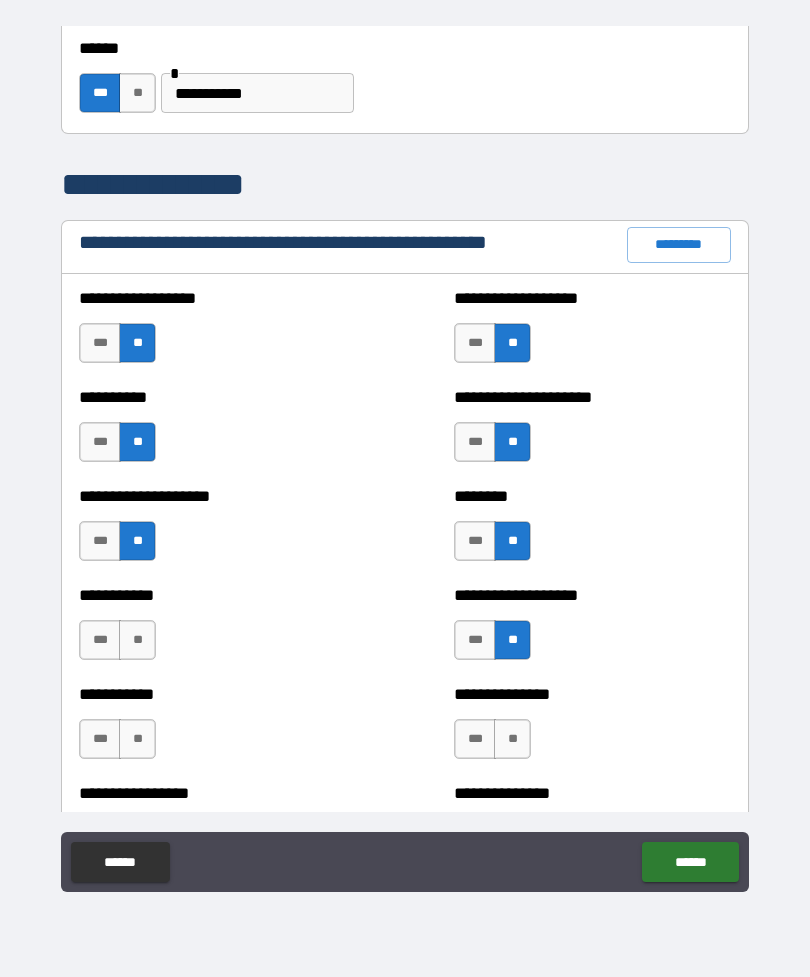 click on "**" at bounding box center (137, 640) 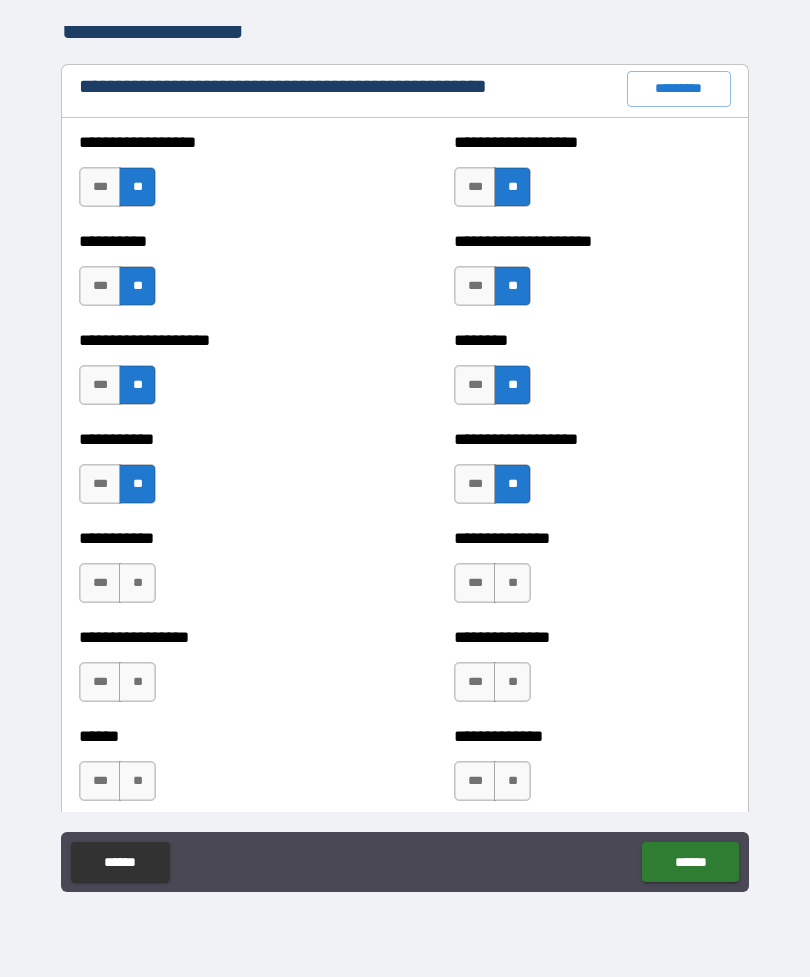 scroll, scrollTop: 2367, scrollLeft: 0, axis: vertical 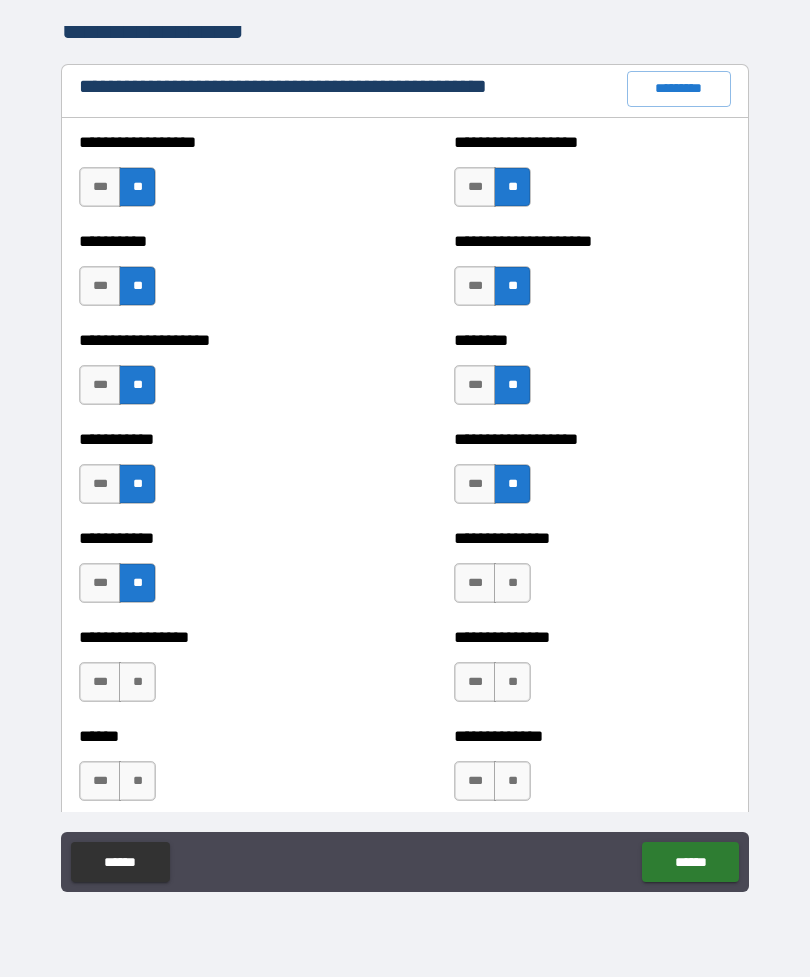 click on "**" at bounding box center (512, 583) 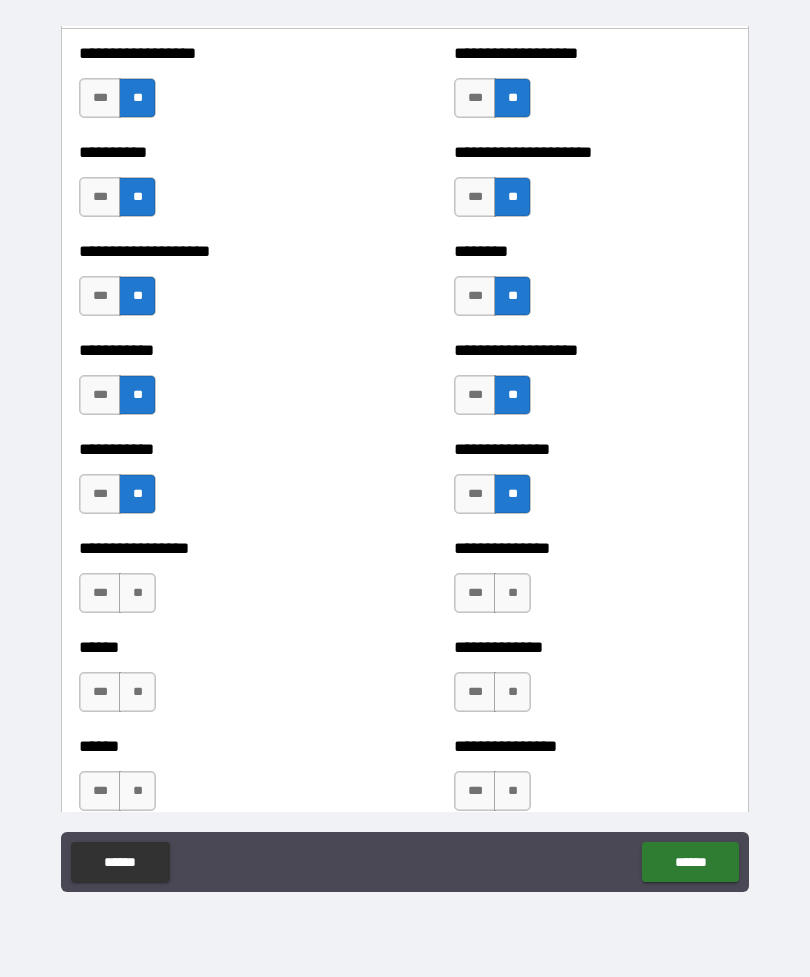 scroll, scrollTop: 2455, scrollLeft: 0, axis: vertical 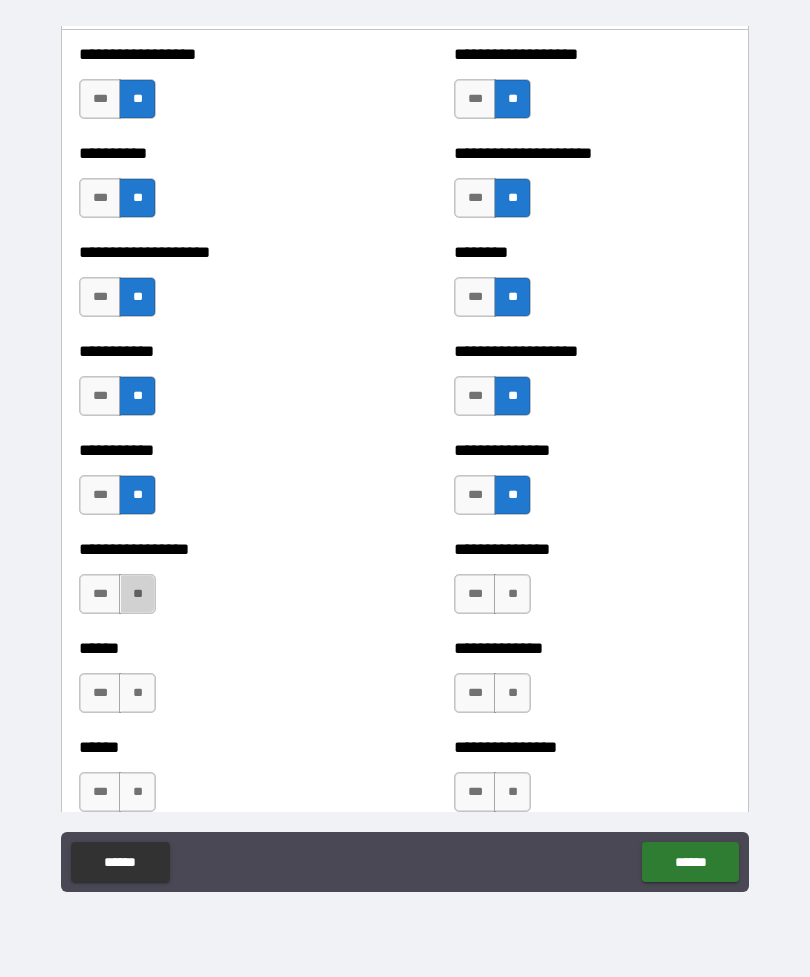 click on "**" at bounding box center (137, 594) 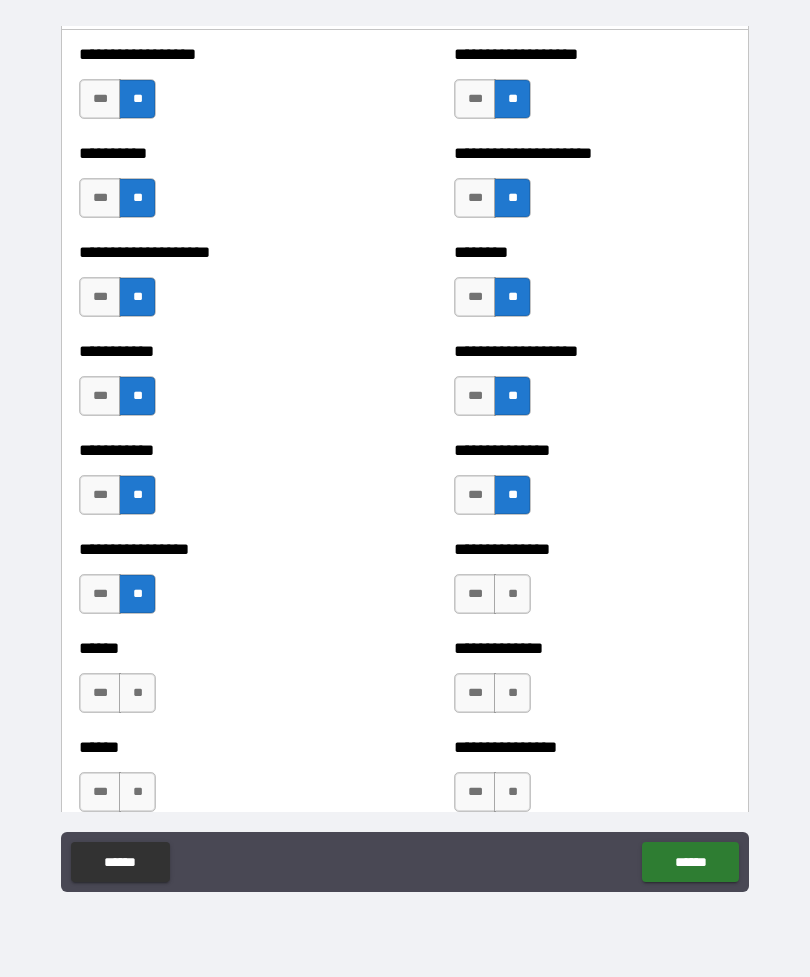 click on "**" at bounding box center (512, 594) 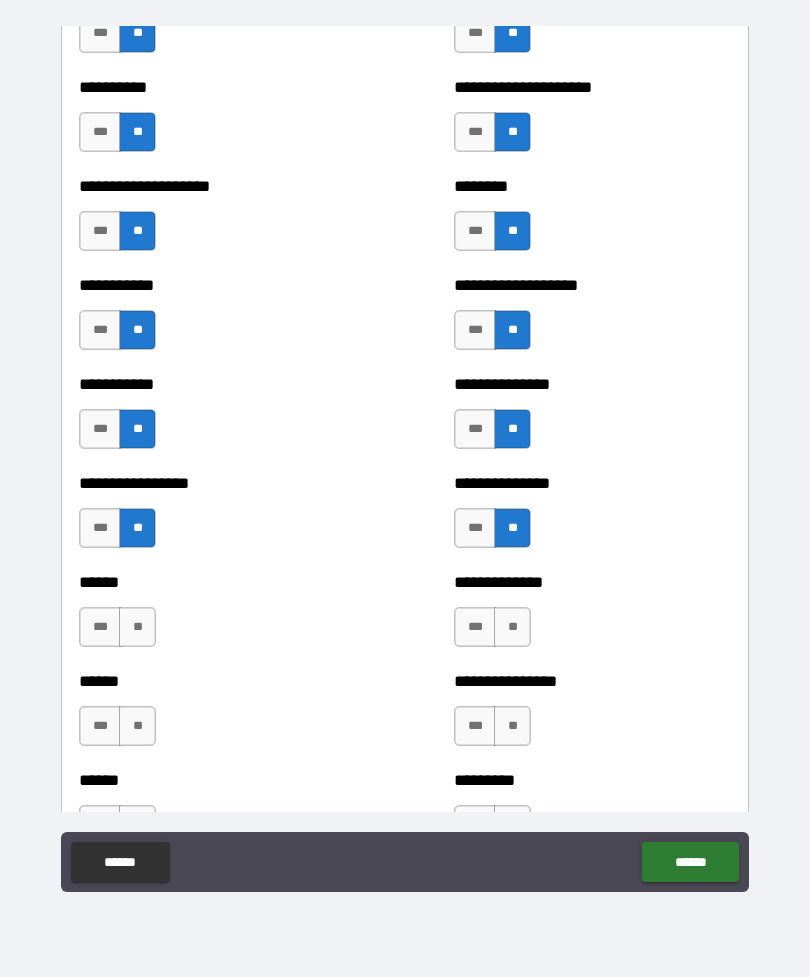 scroll, scrollTop: 2531, scrollLeft: 0, axis: vertical 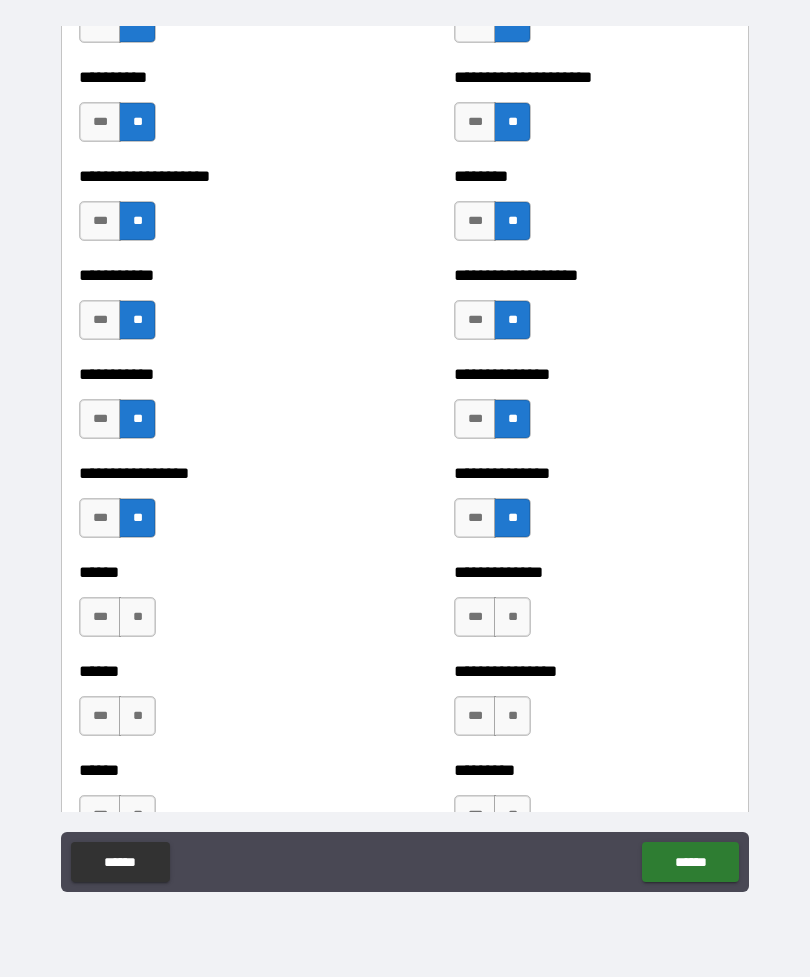 click on "**" at bounding box center [137, 617] 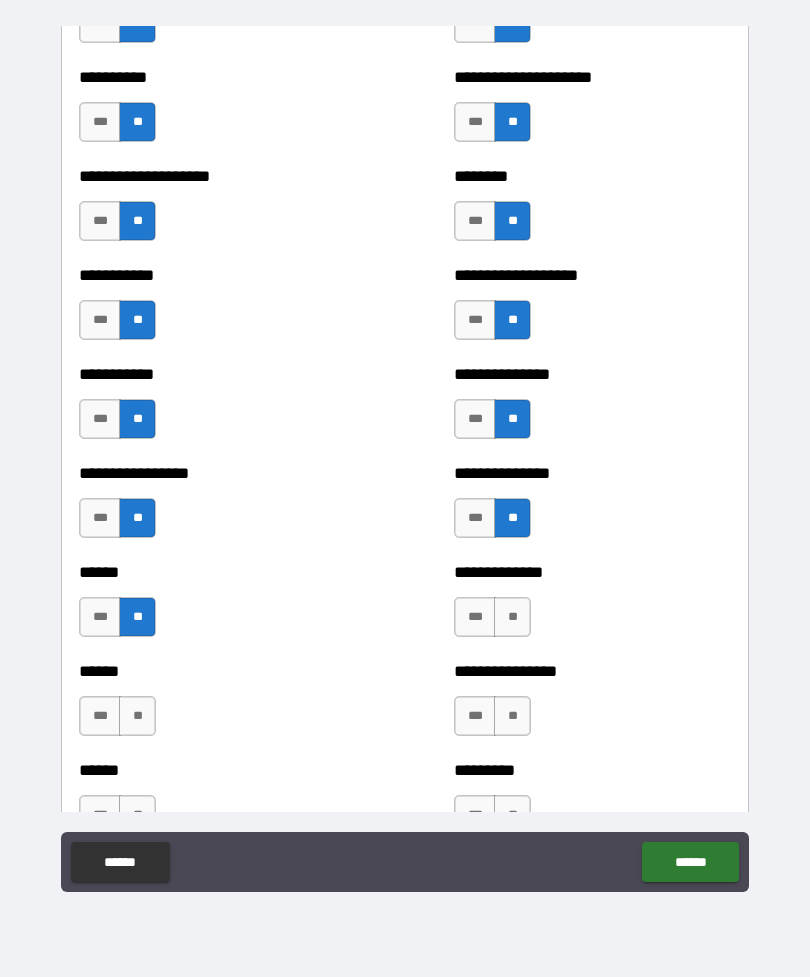 click on "**" at bounding box center (512, 617) 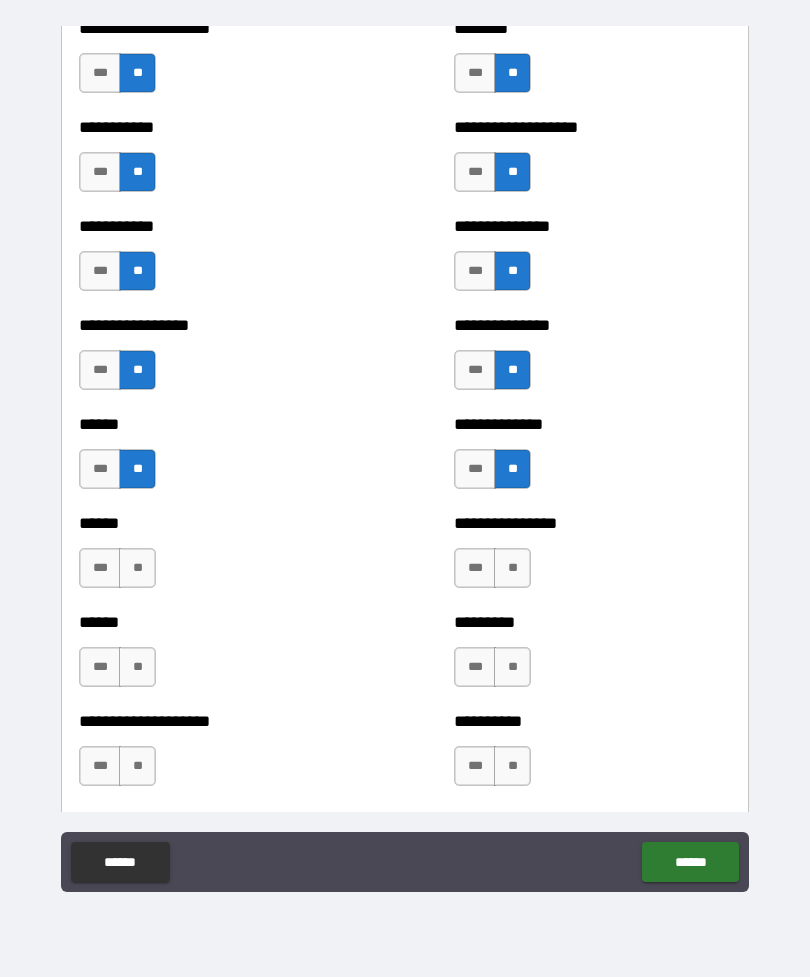 scroll, scrollTop: 2678, scrollLeft: 0, axis: vertical 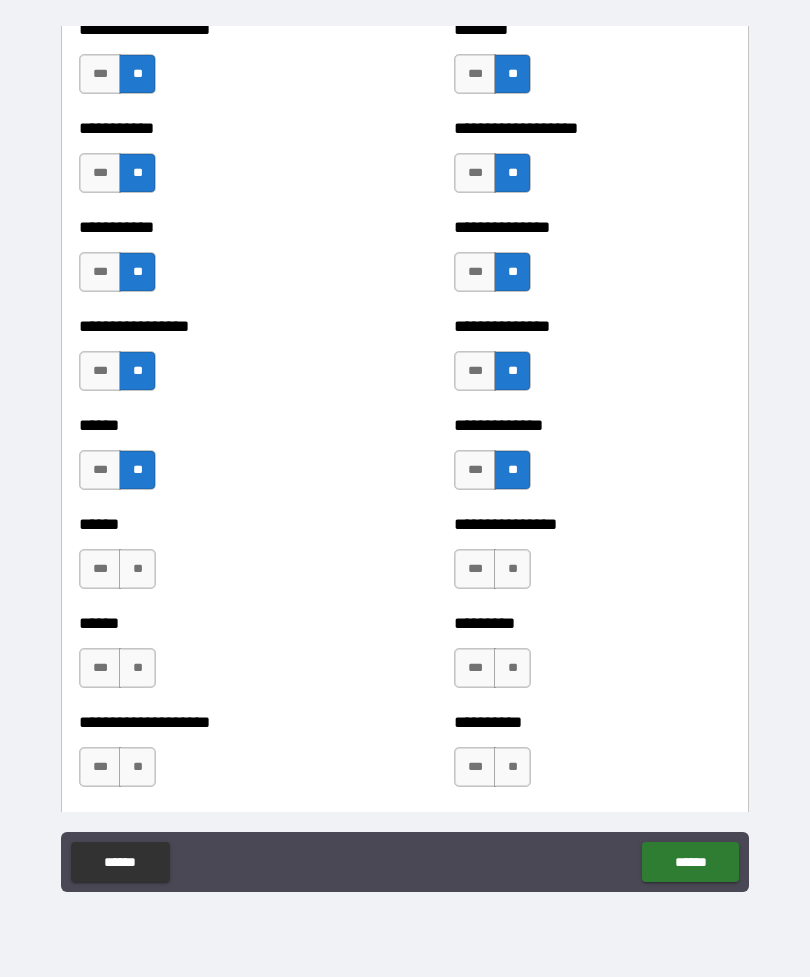 click on "**" at bounding box center [137, 569] 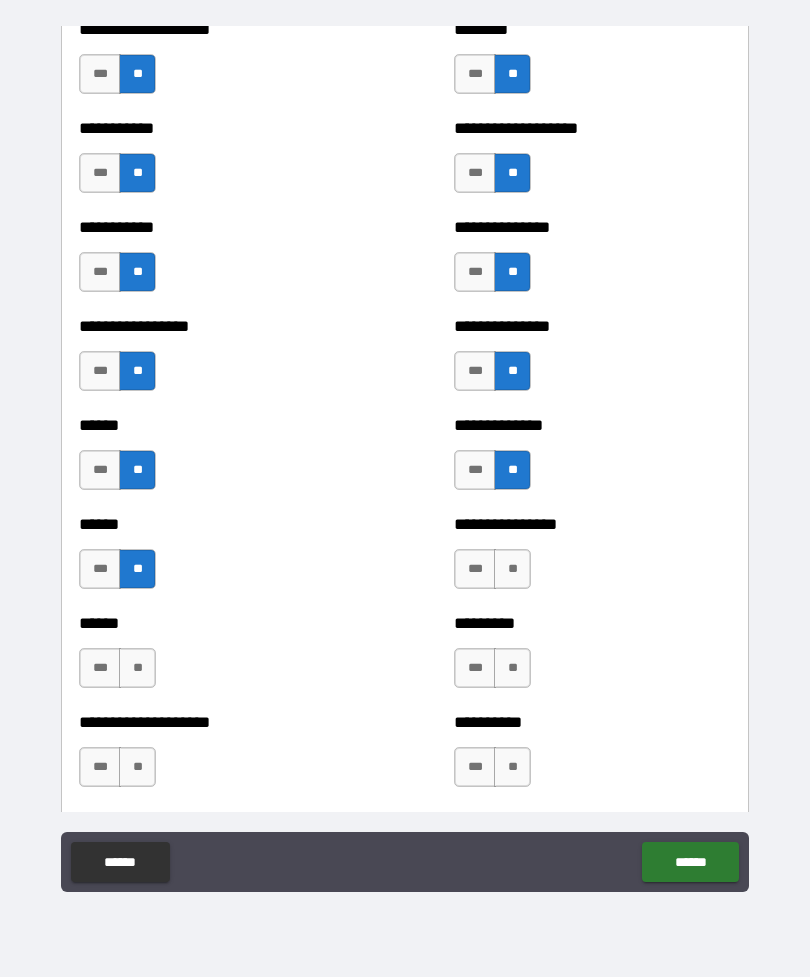 click on "**" at bounding box center [512, 569] 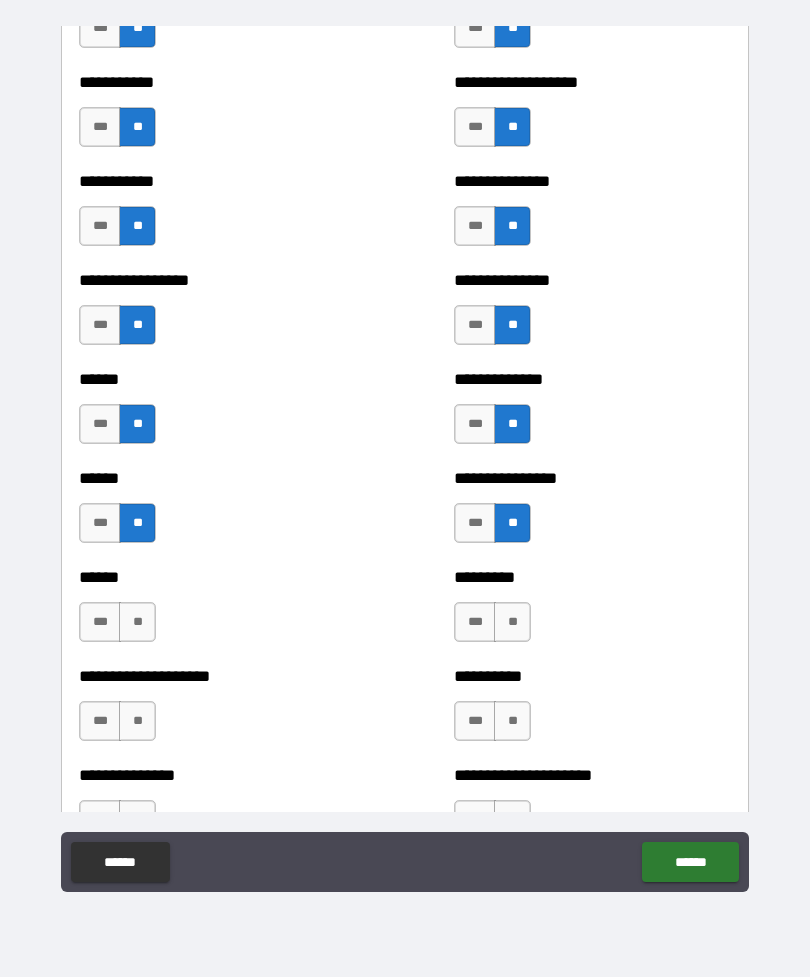 scroll, scrollTop: 2730, scrollLeft: 0, axis: vertical 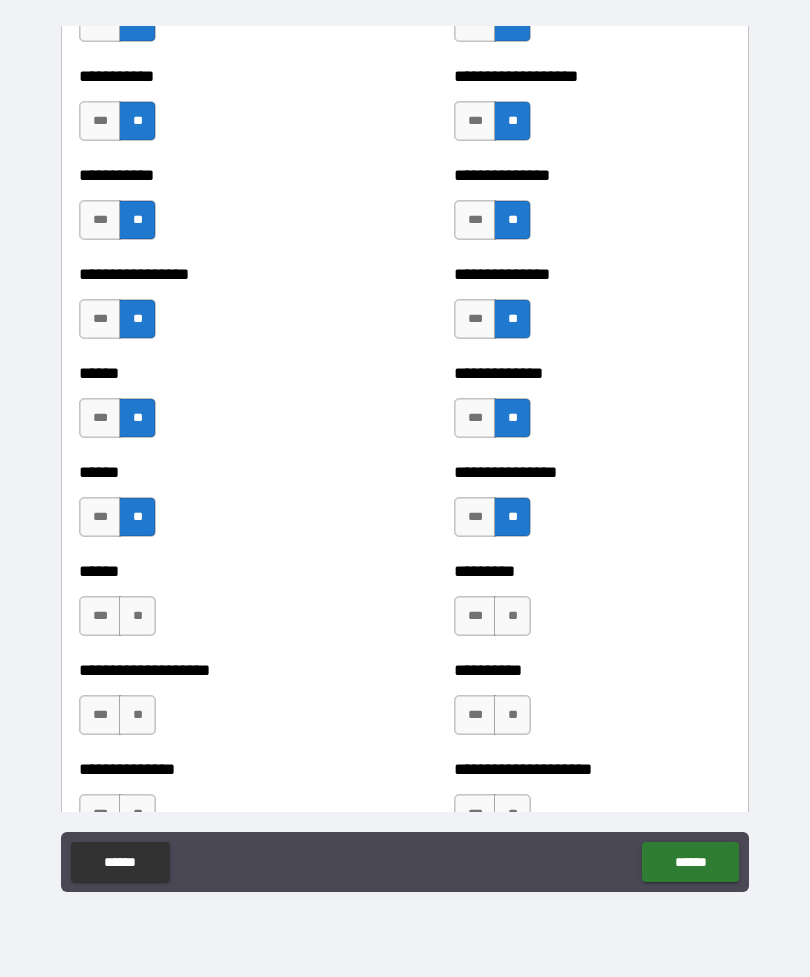 click on "**" at bounding box center [137, 616] 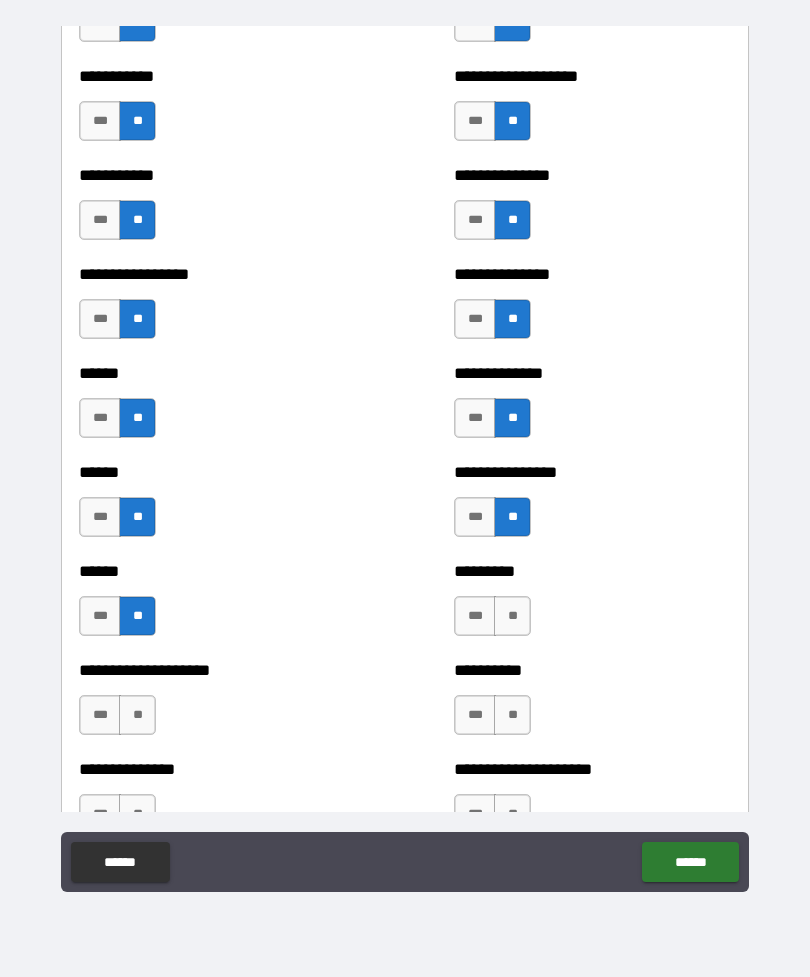 click on "**" at bounding box center [512, 616] 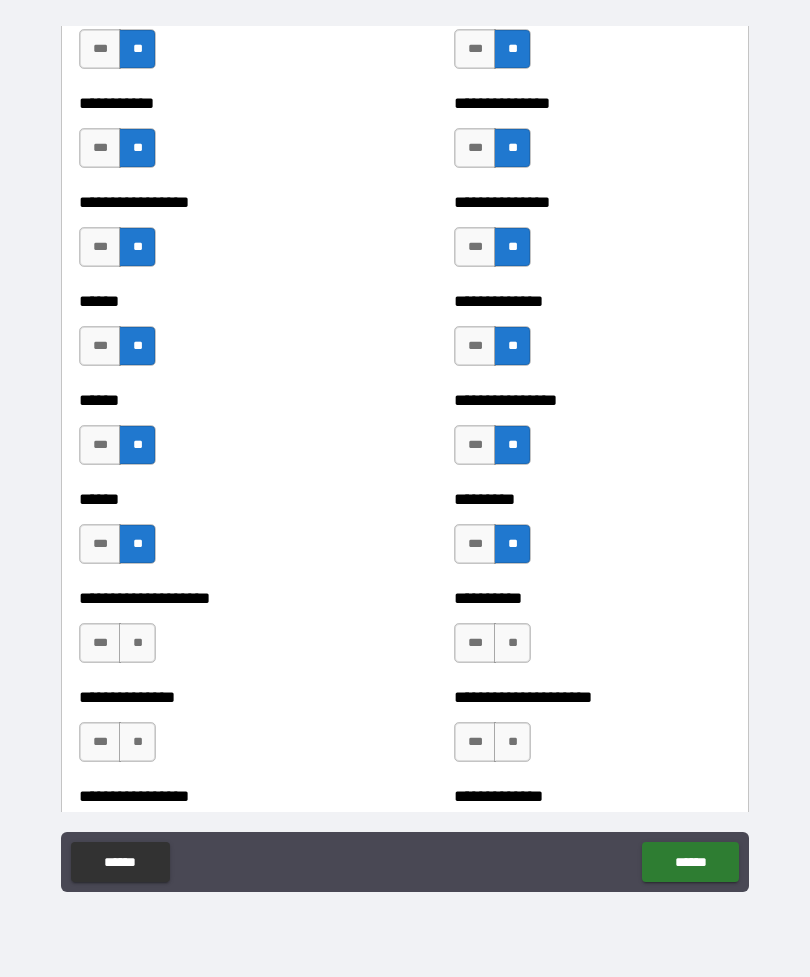 scroll, scrollTop: 2877, scrollLeft: 0, axis: vertical 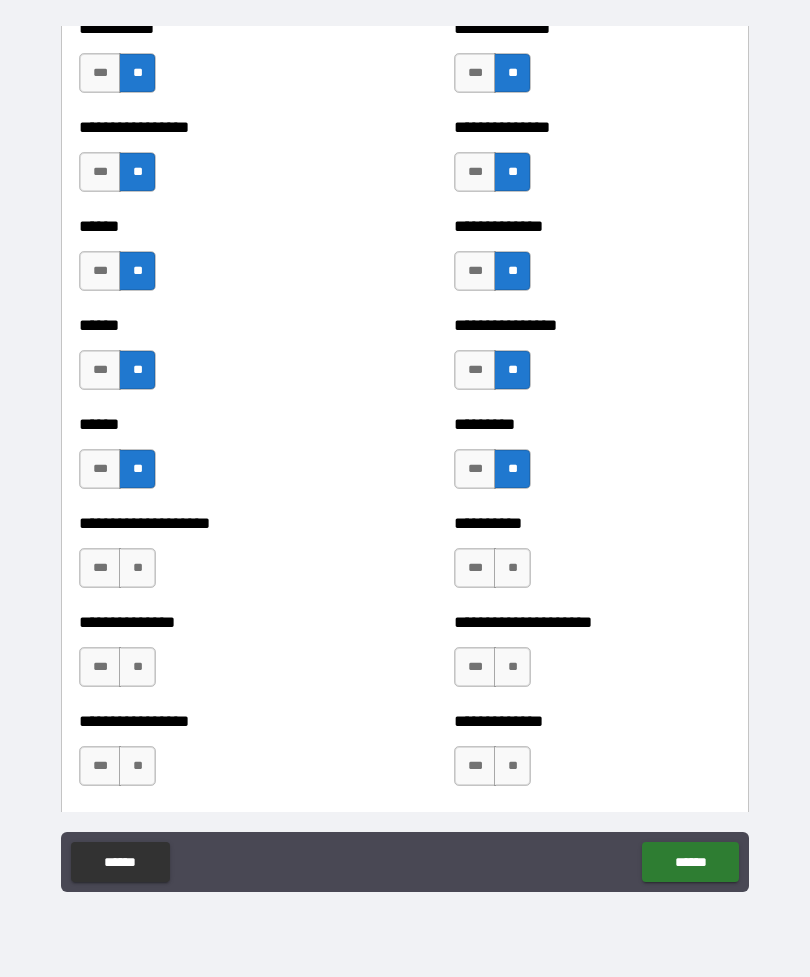 click on "**" at bounding box center (137, 568) 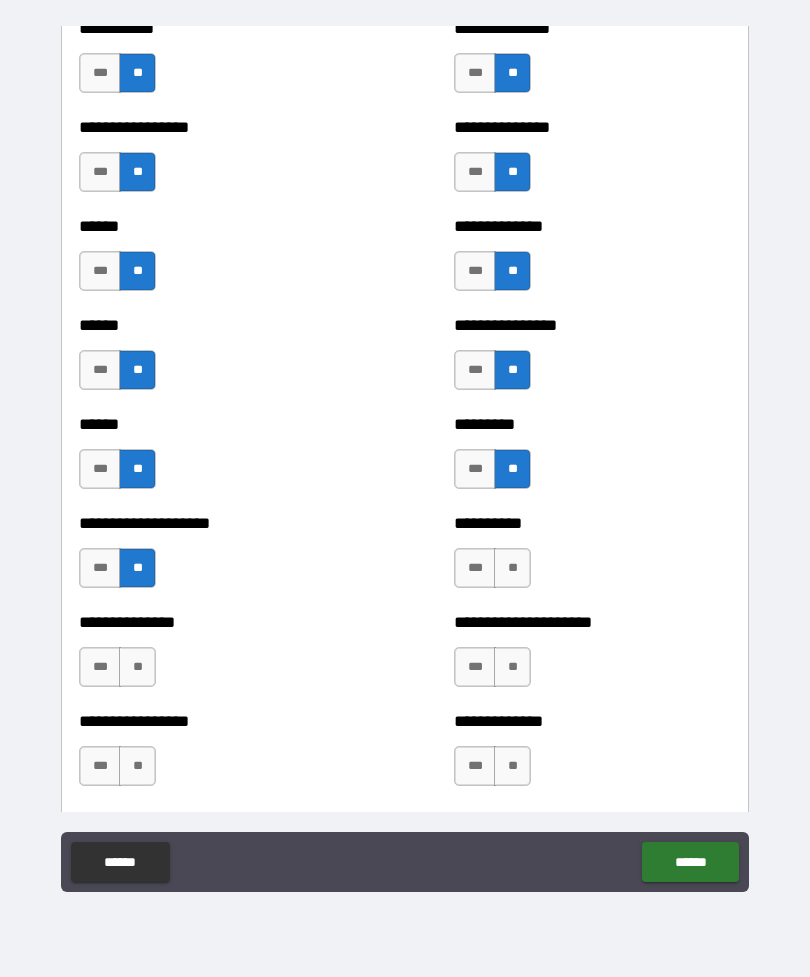click on "**" at bounding box center [512, 568] 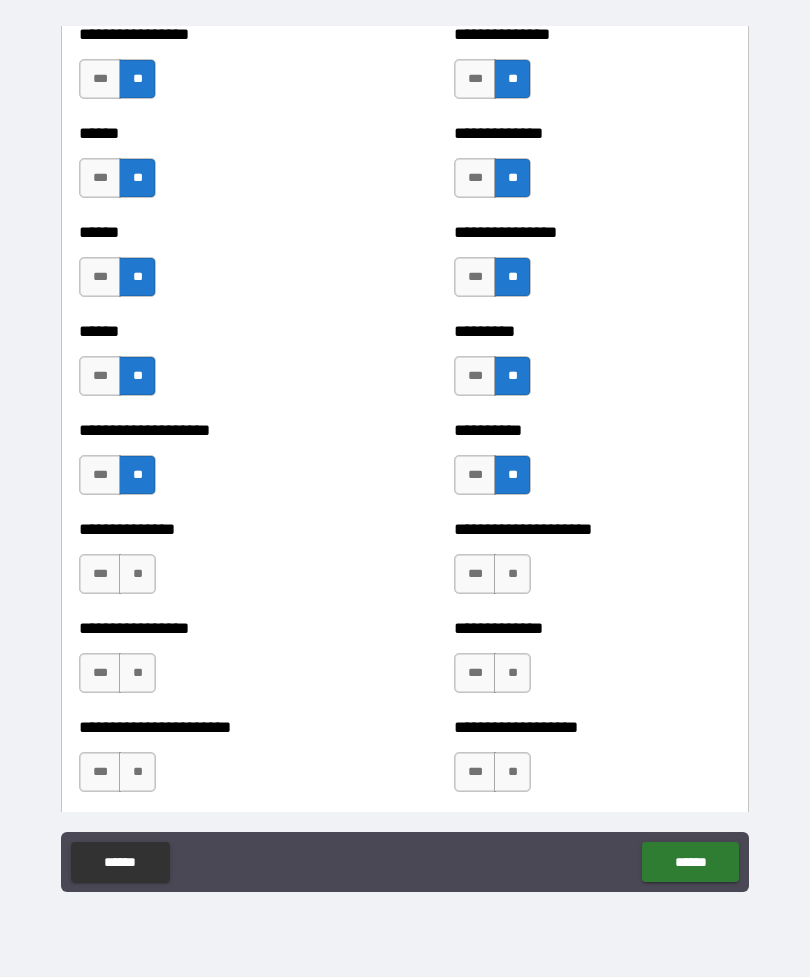 scroll, scrollTop: 2968, scrollLeft: 0, axis: vertical 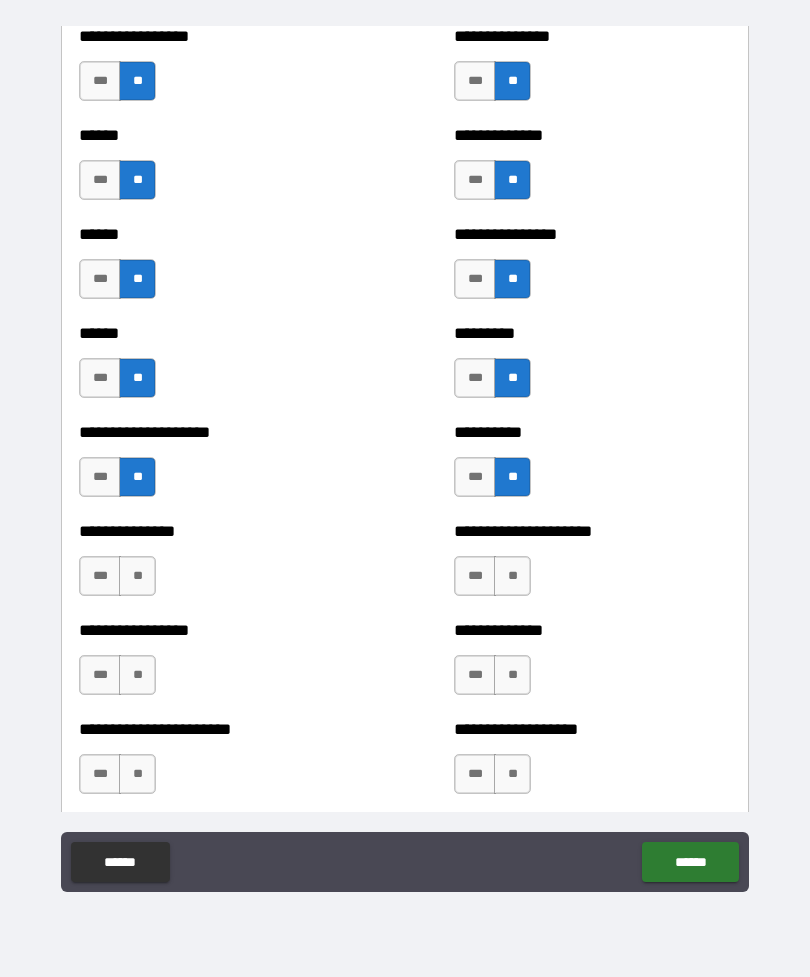 click on "**" at bounding box center (137, 576) 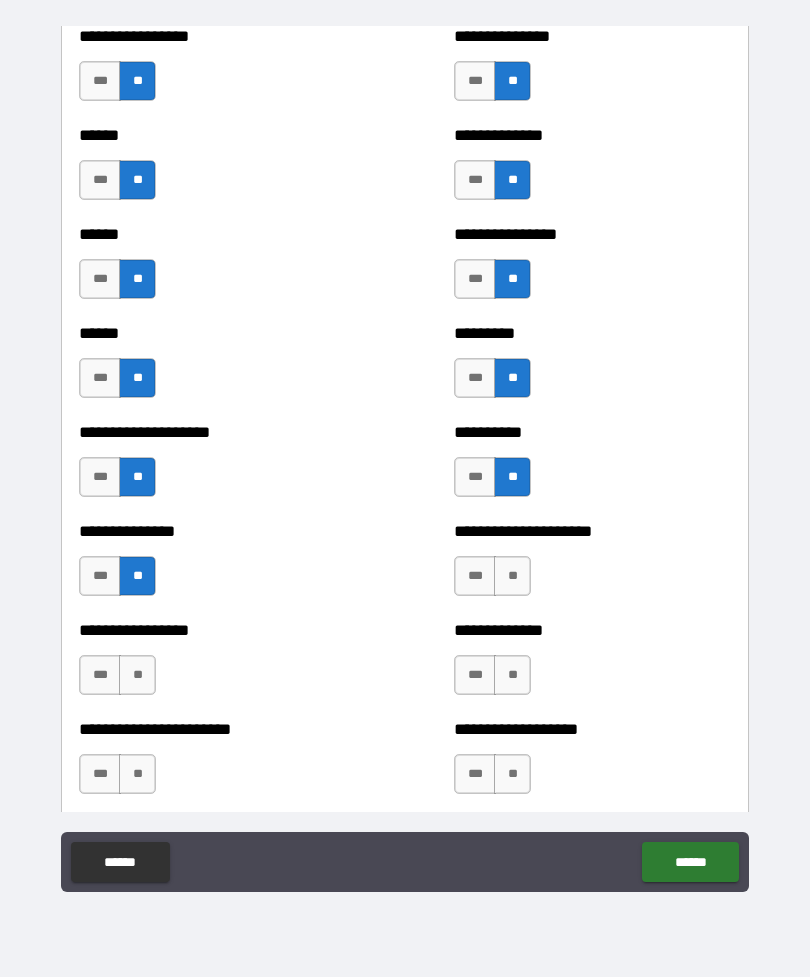 click on "**" at bounding box center (512, 576) 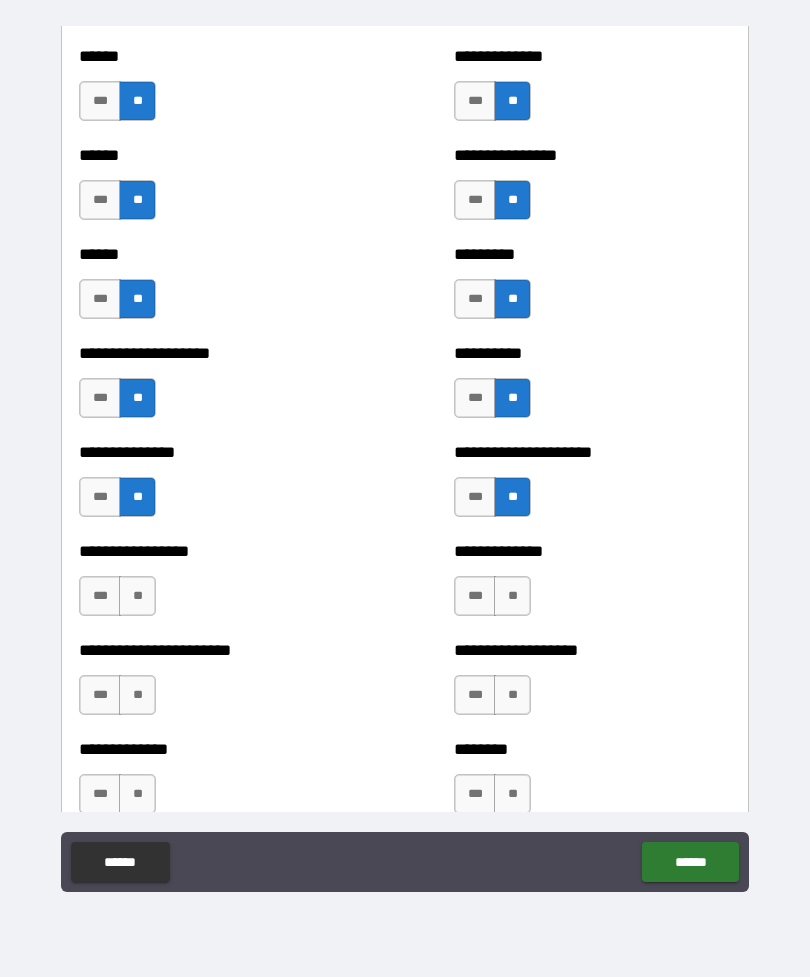 scroll, scrollTop: 3058, scrollLeft: 0, axis: vertical 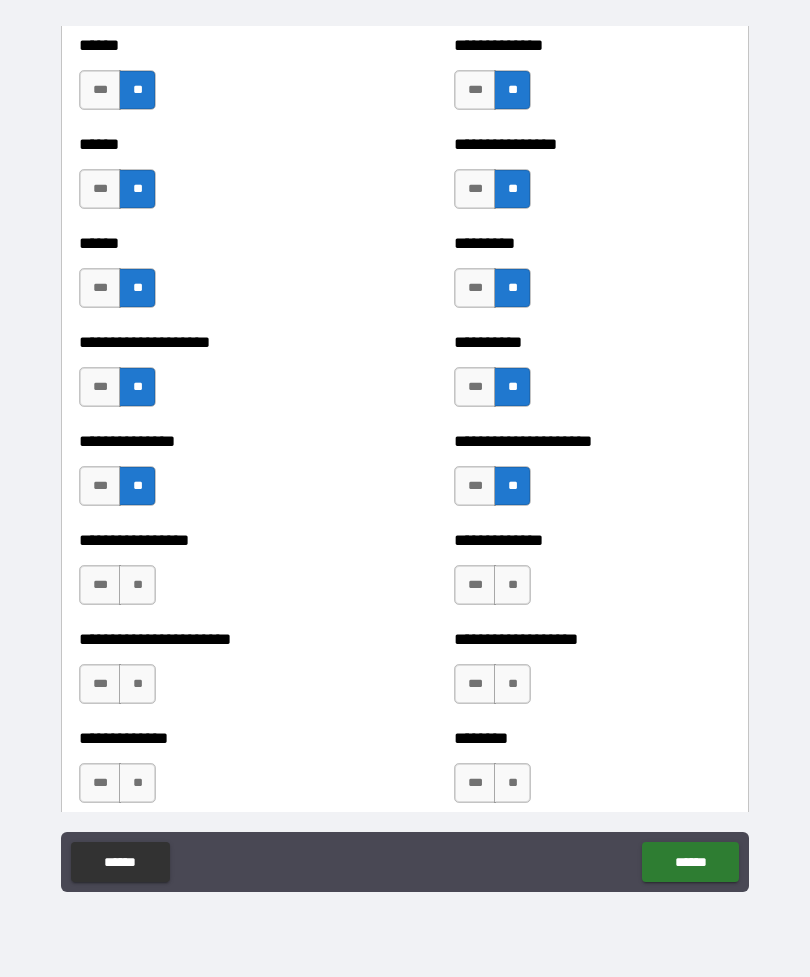 click on "**" at bounding box center (137, 585) 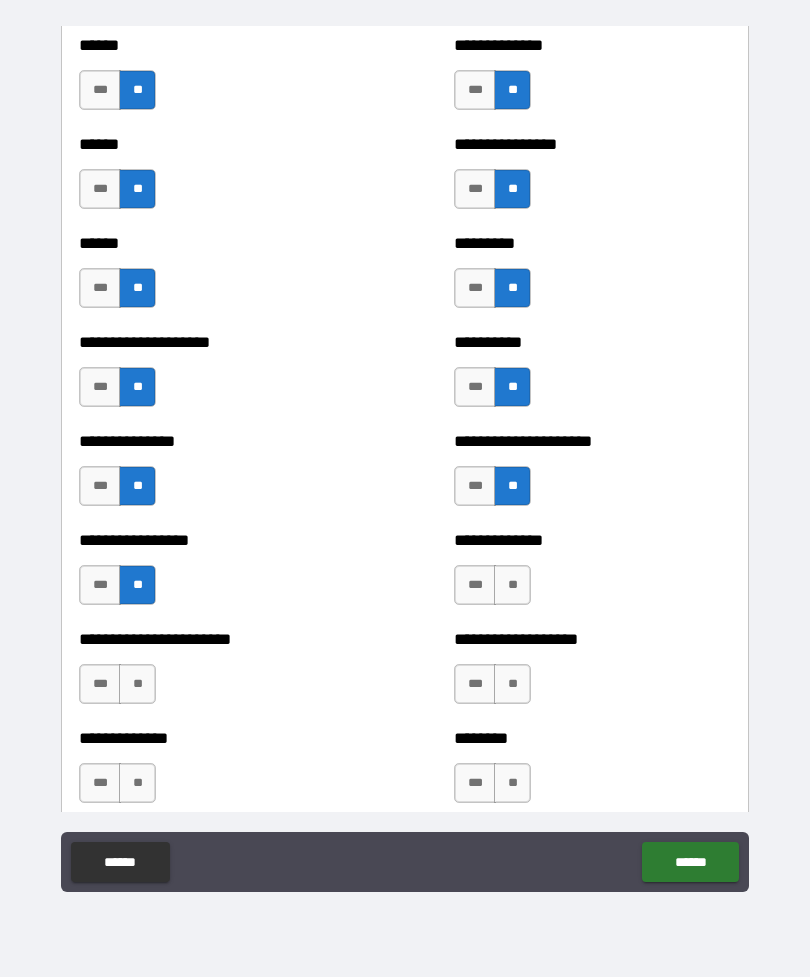 click on "**" at bounding box center [512, 585] 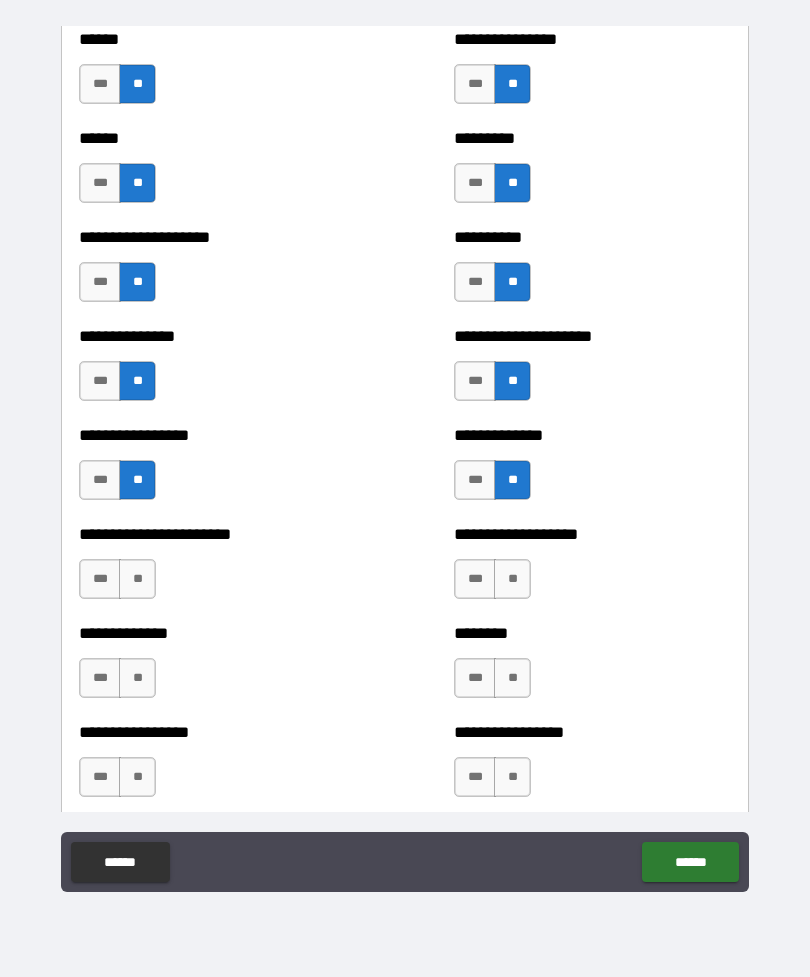 scroll, scrollTop: 3169, scrollLeft: 0, axis: vertical 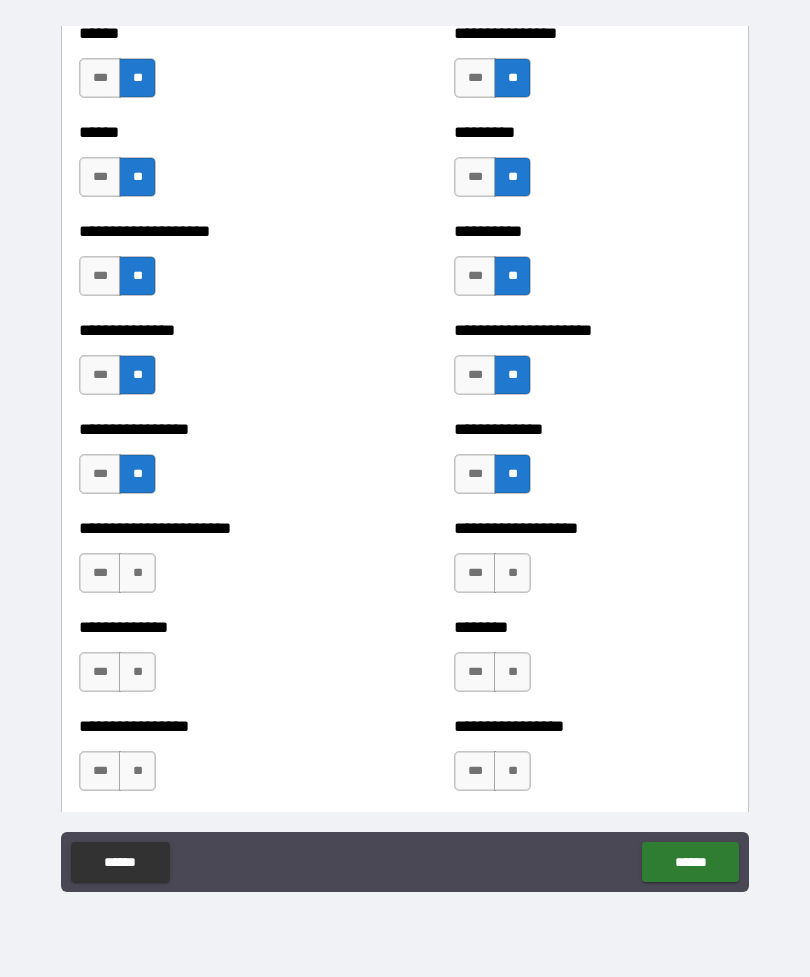 click on "**" at bounding box center [137, 573] 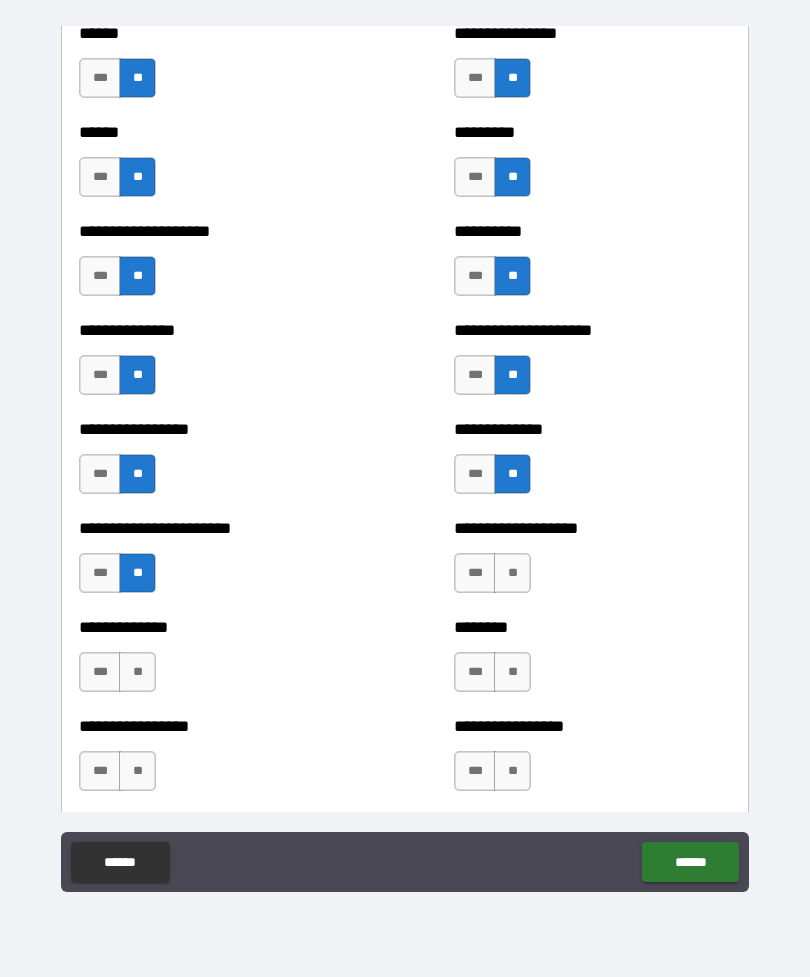 click on "**" at bounding box center (512, 573) 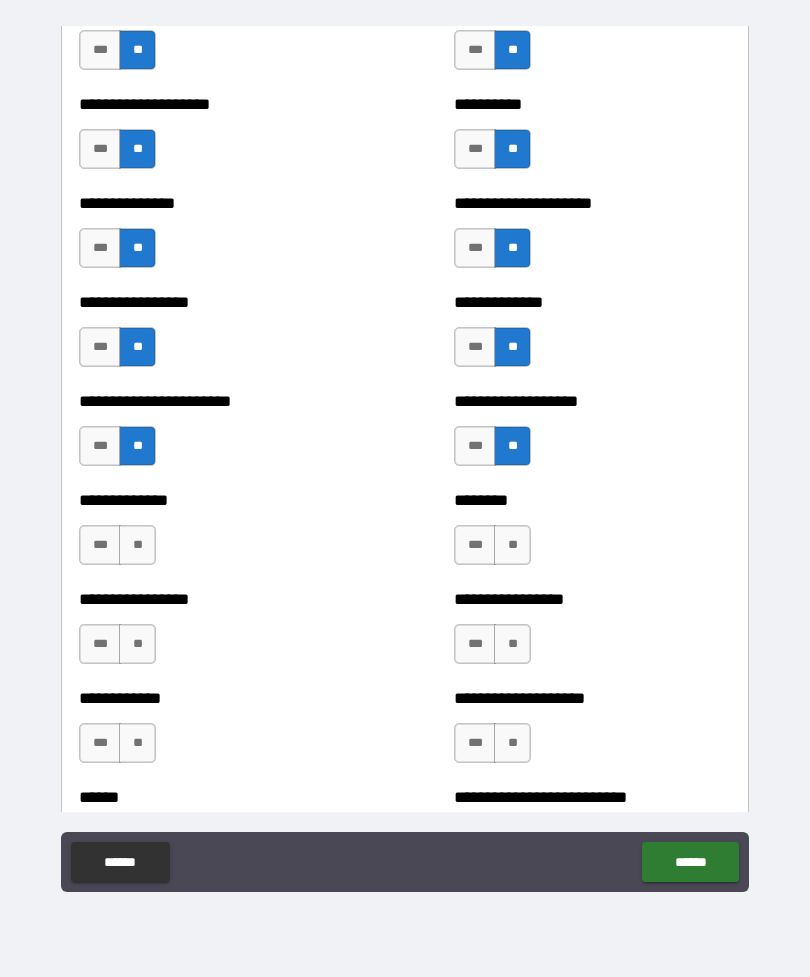 scroll, scrollTop: 3302, scrollLeft: 0, axis: vertical 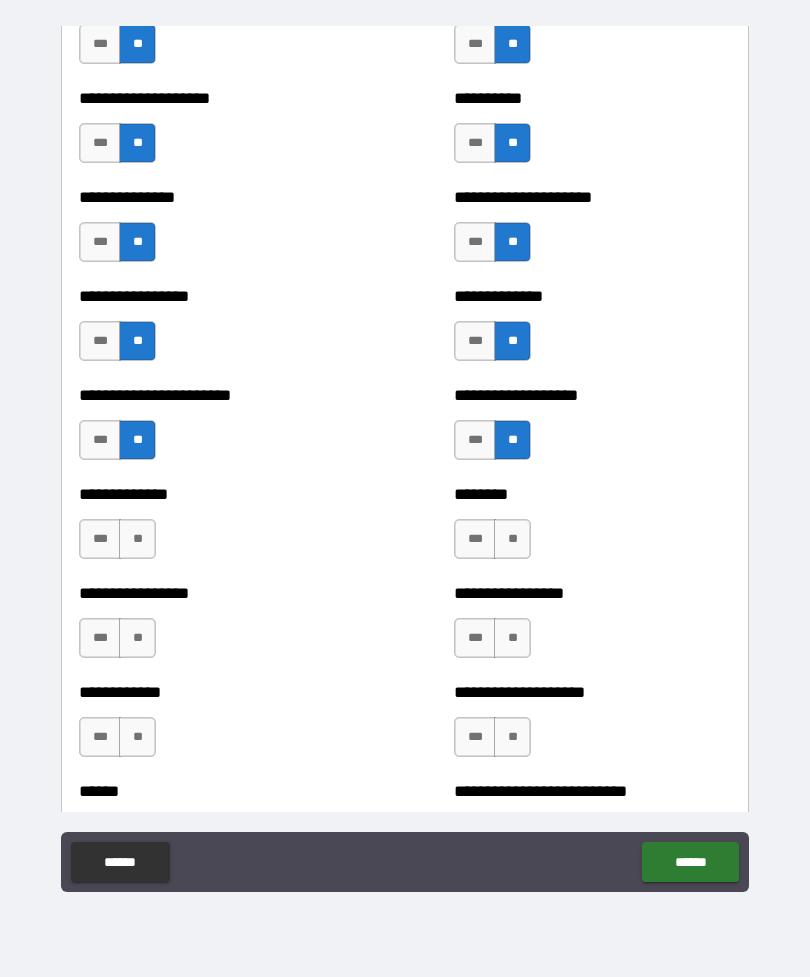 click on "**" at bounding box center [137, 539] 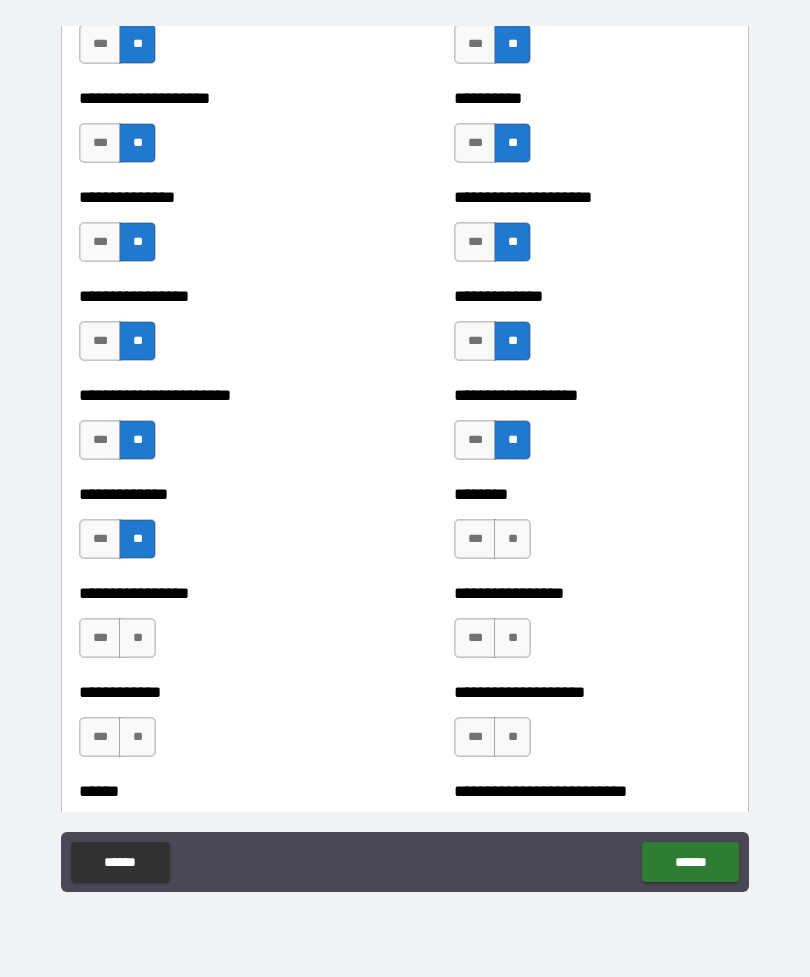 click on "**" at bounding box center (512, 539) 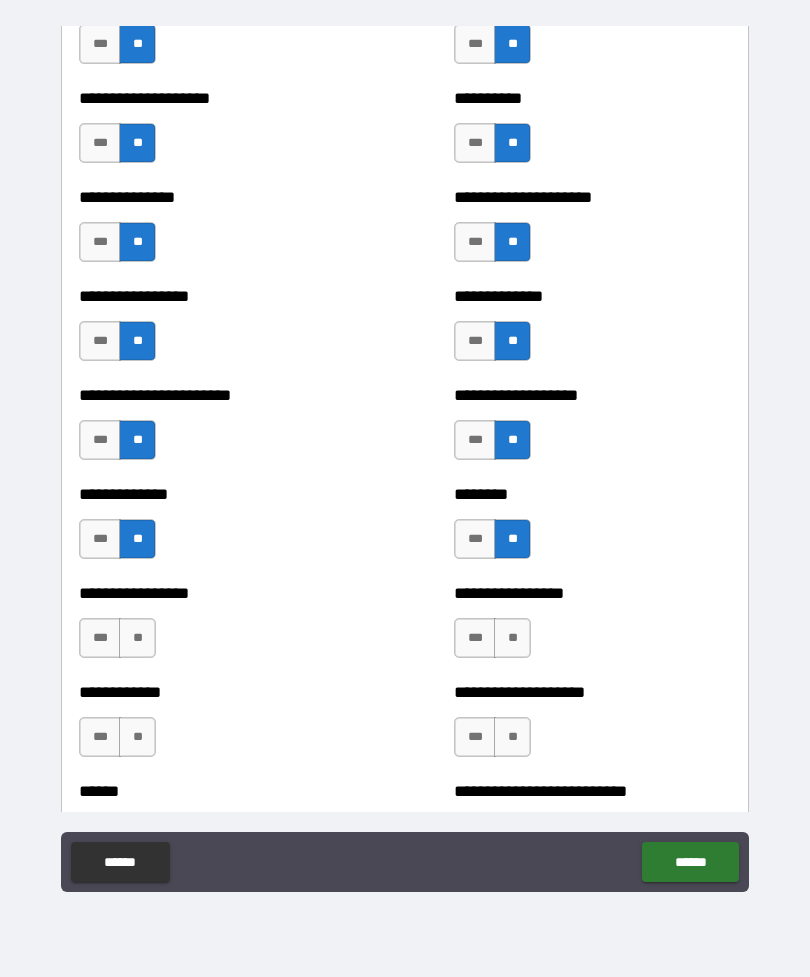 click on "**" at bounding box center (137, 638) 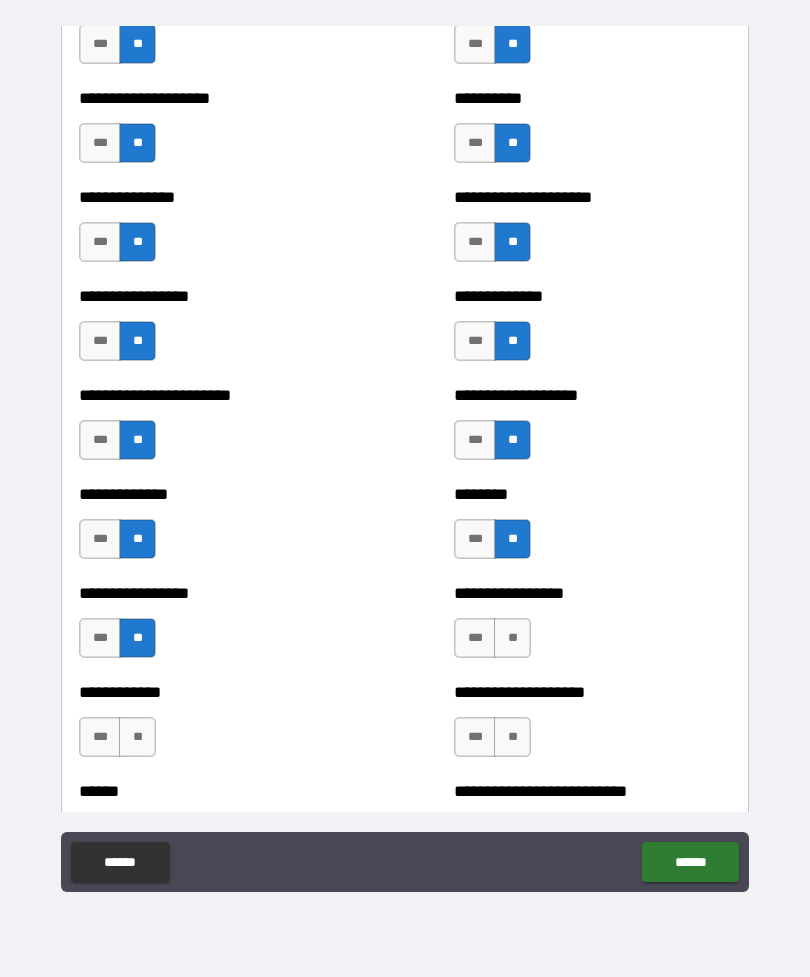 click on "**" at bounding box center (512, 638) 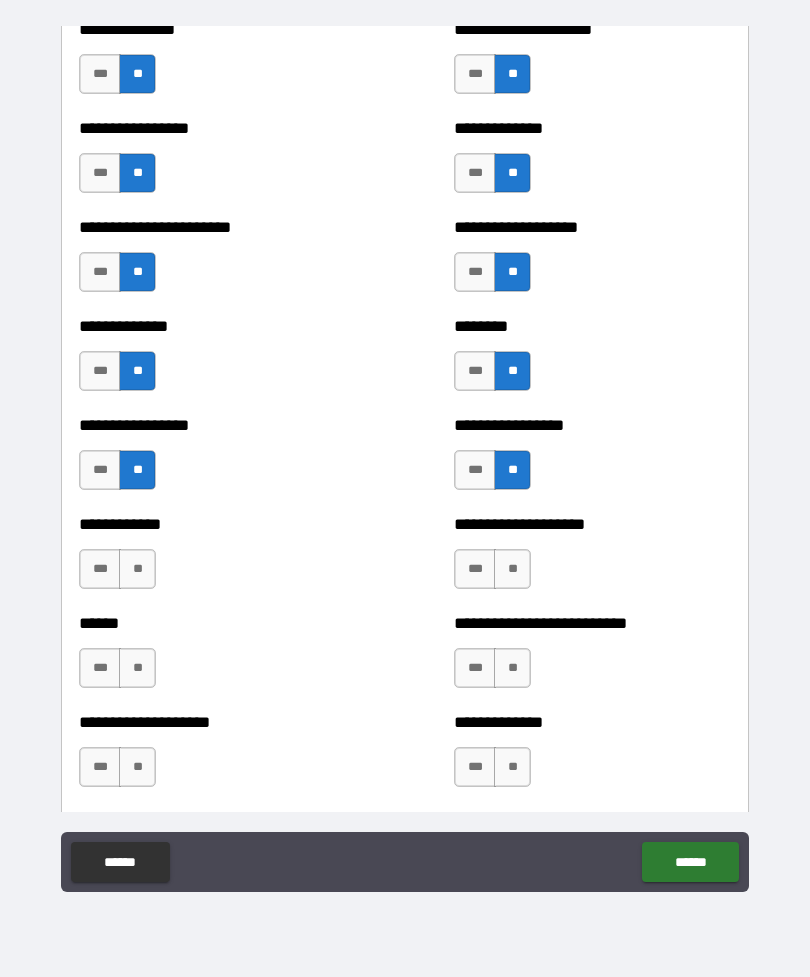 scroll, scrollTop: 3469, scrollLeft: 0, axis: vertical 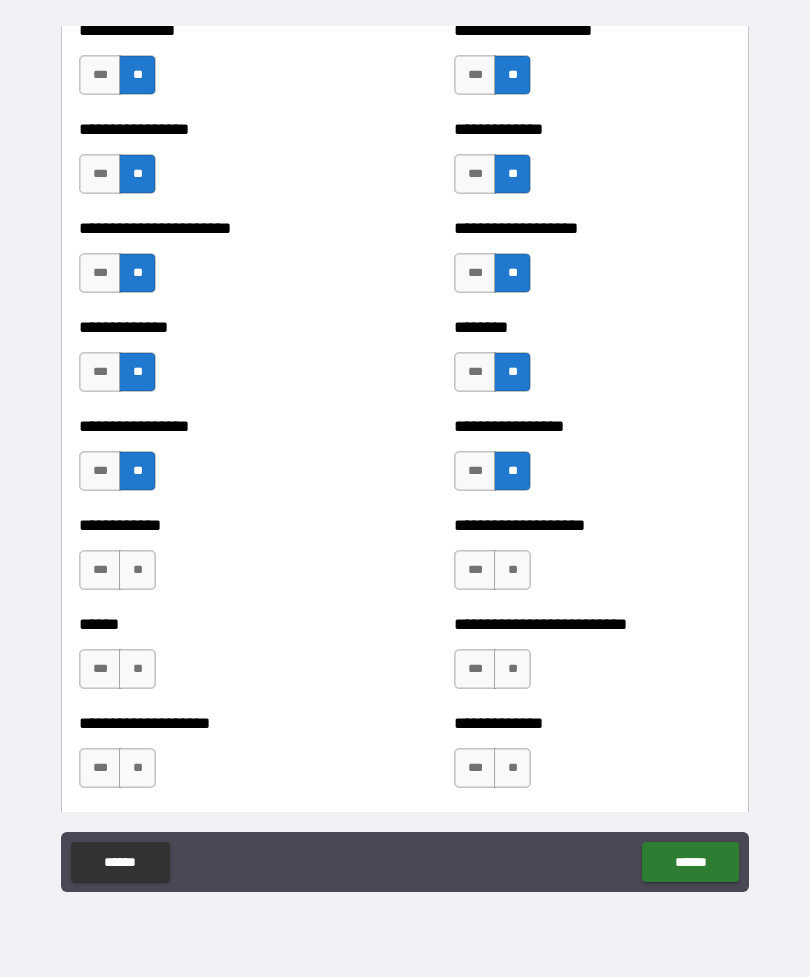 click on "**" at bounding box center (137, 570) 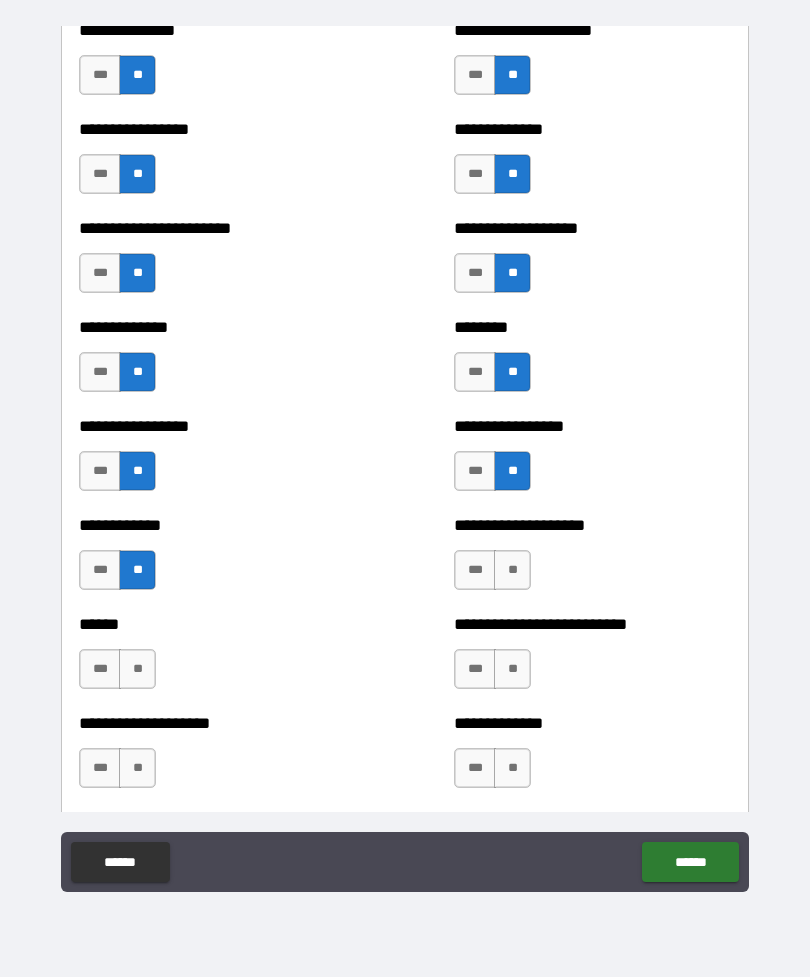 click on "**" at bounding box center (512, 570) 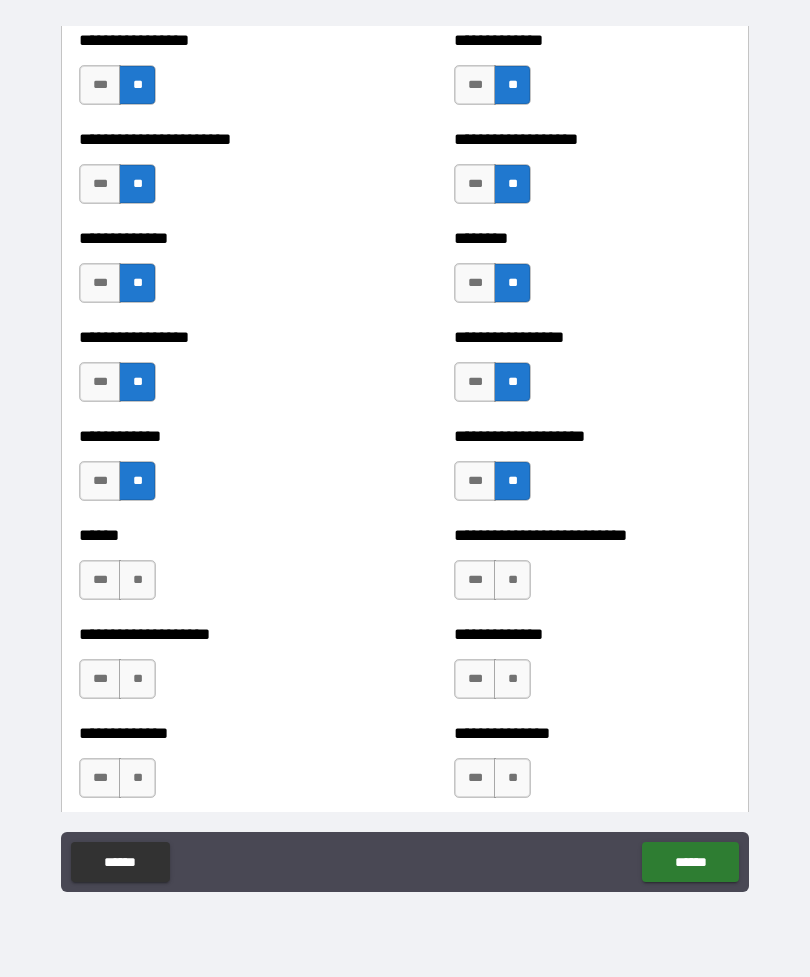 scroll, scrollTop: 3571, scrollLeft: 0, axis: vertical 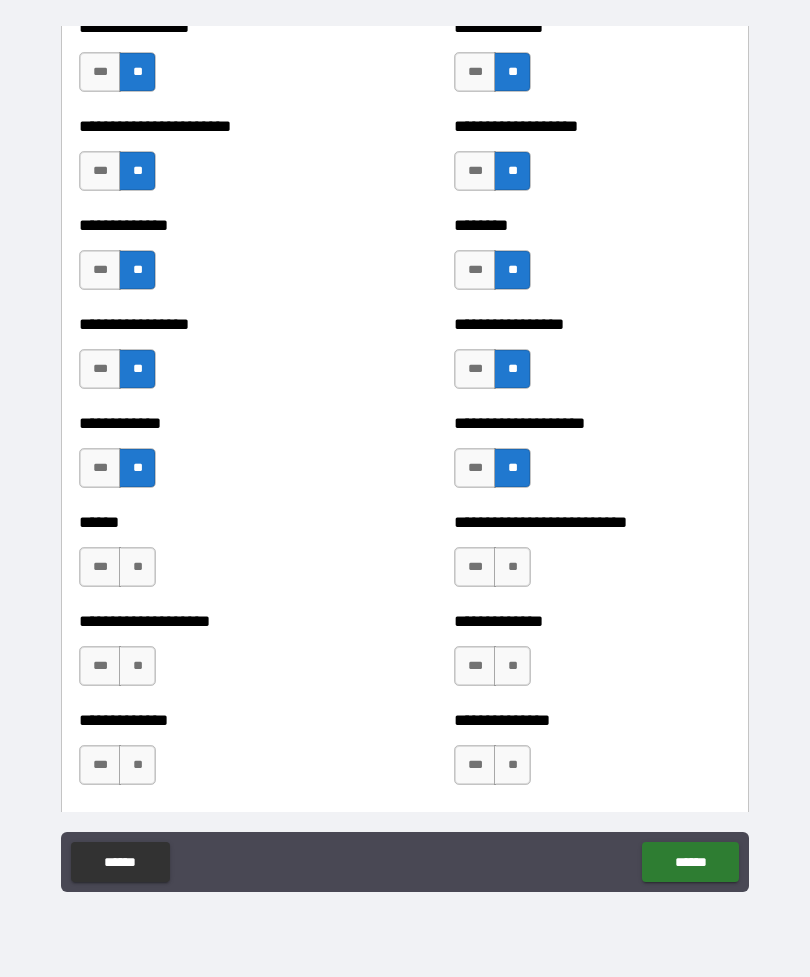 click on "***" at bounding box center [100, 567] 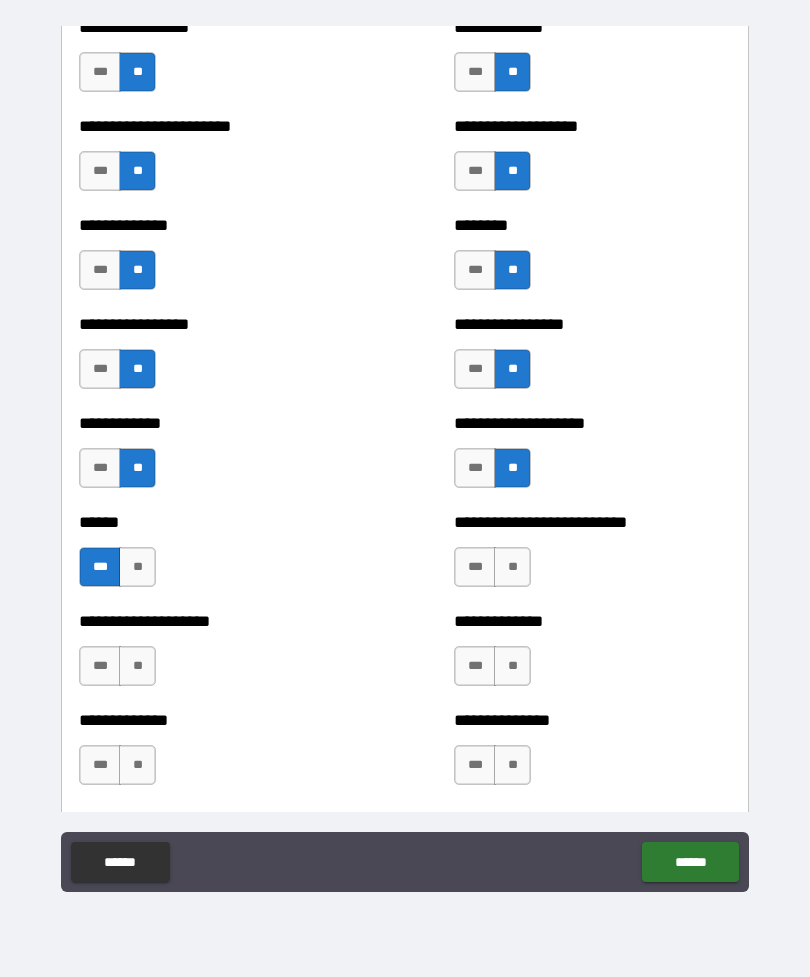 click on "**" at bounding box center (512, 567) 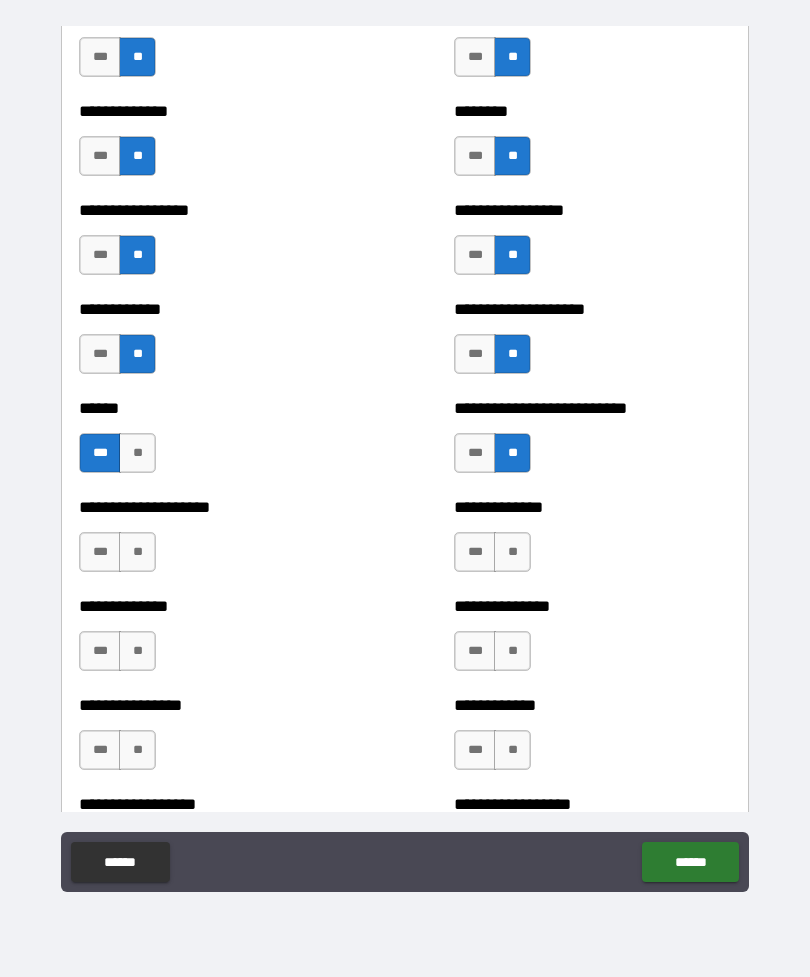 scroll, scrollTop: 3686, scrollLeft: 0, axis: vertical 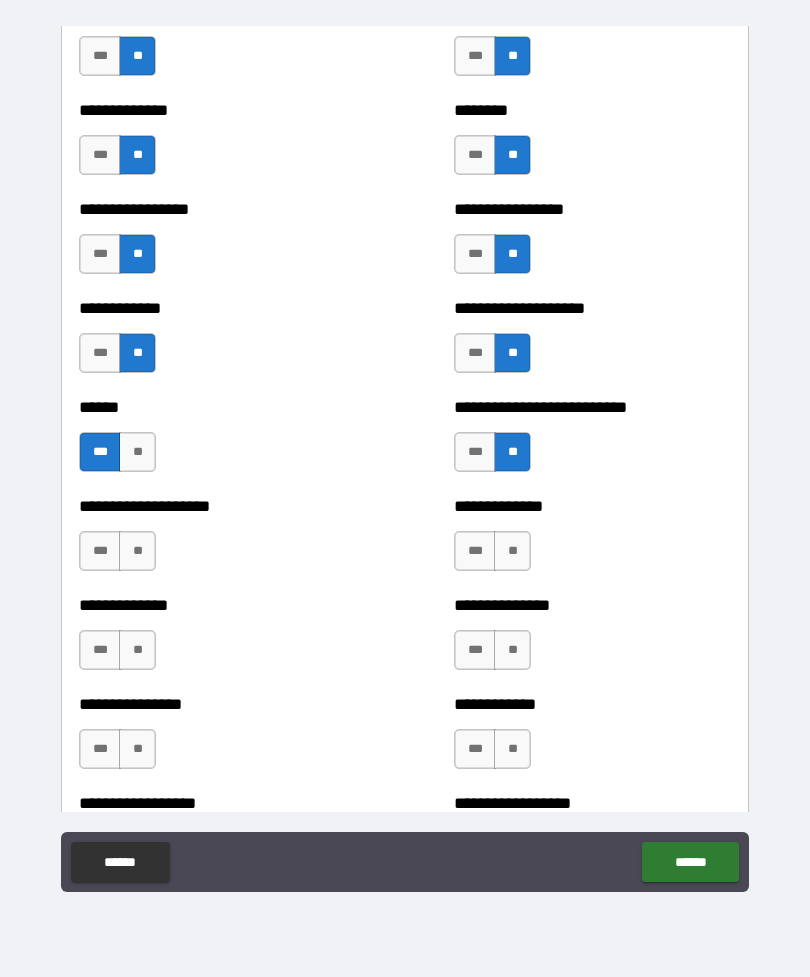 click on "**" at bounding box center [137, 551] 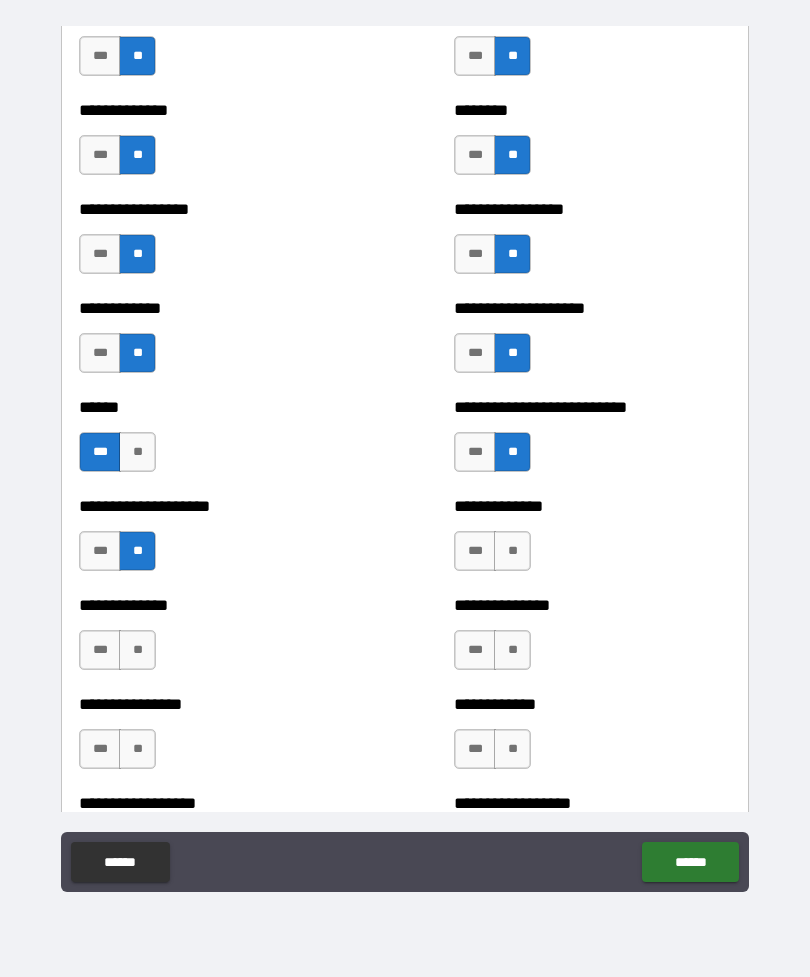 click on "**" at bounding box center (512, 551) 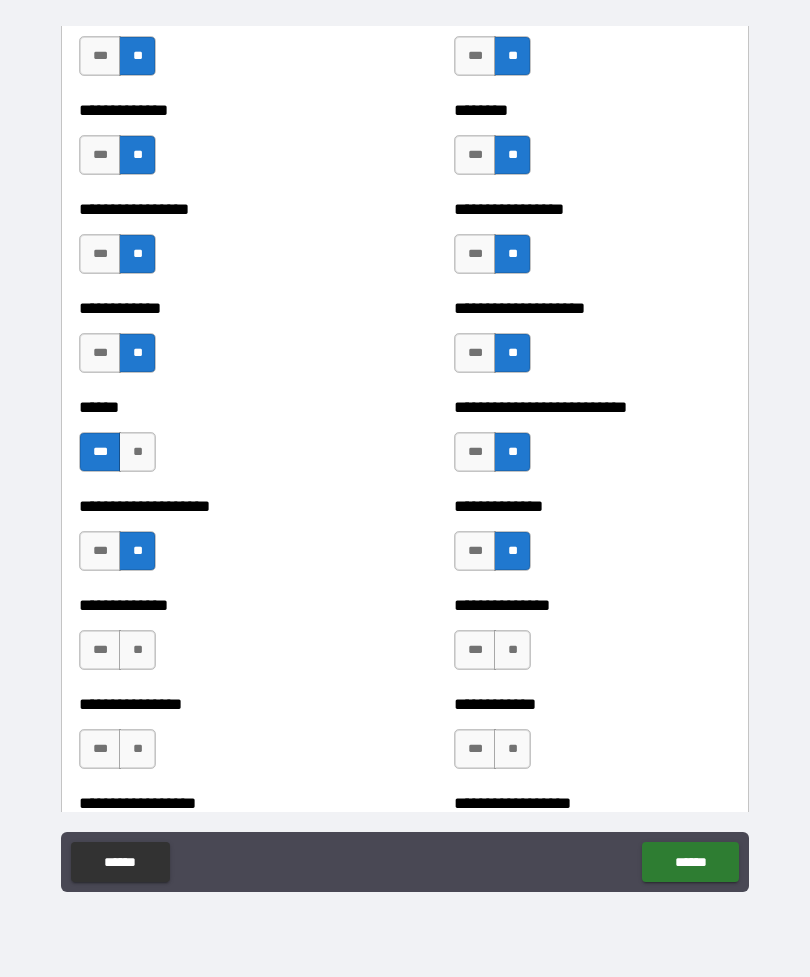 click on "***" at bounding box center [475, 551] 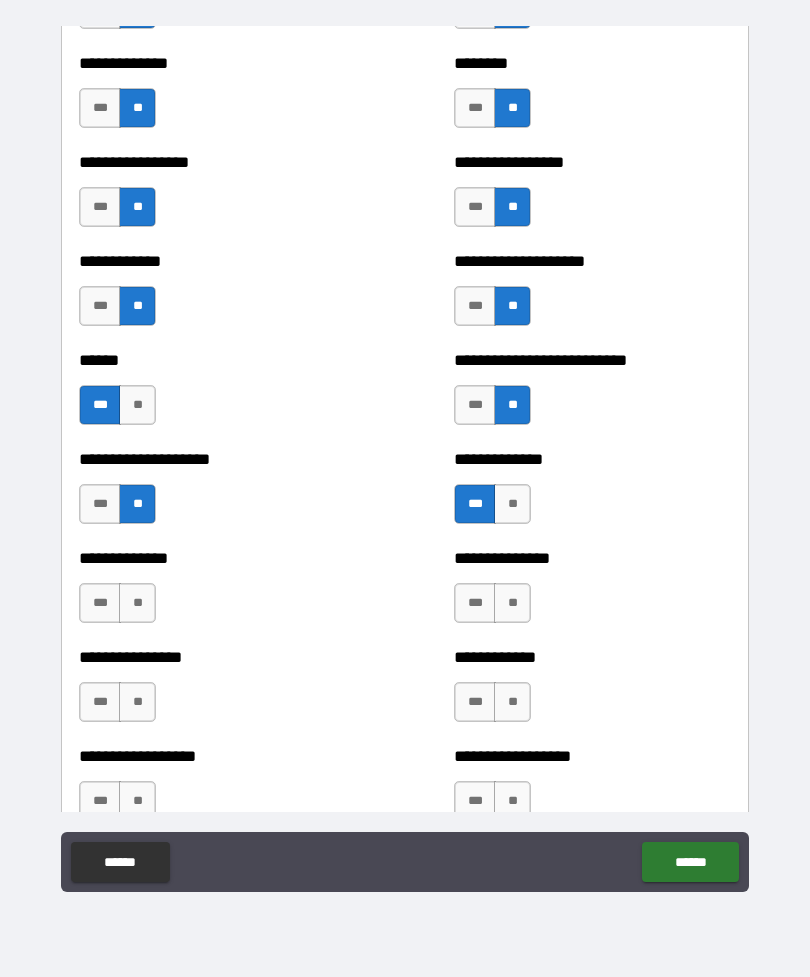 scroll, scrollTop: 3744, scrollLeft: 0, axis: vertical 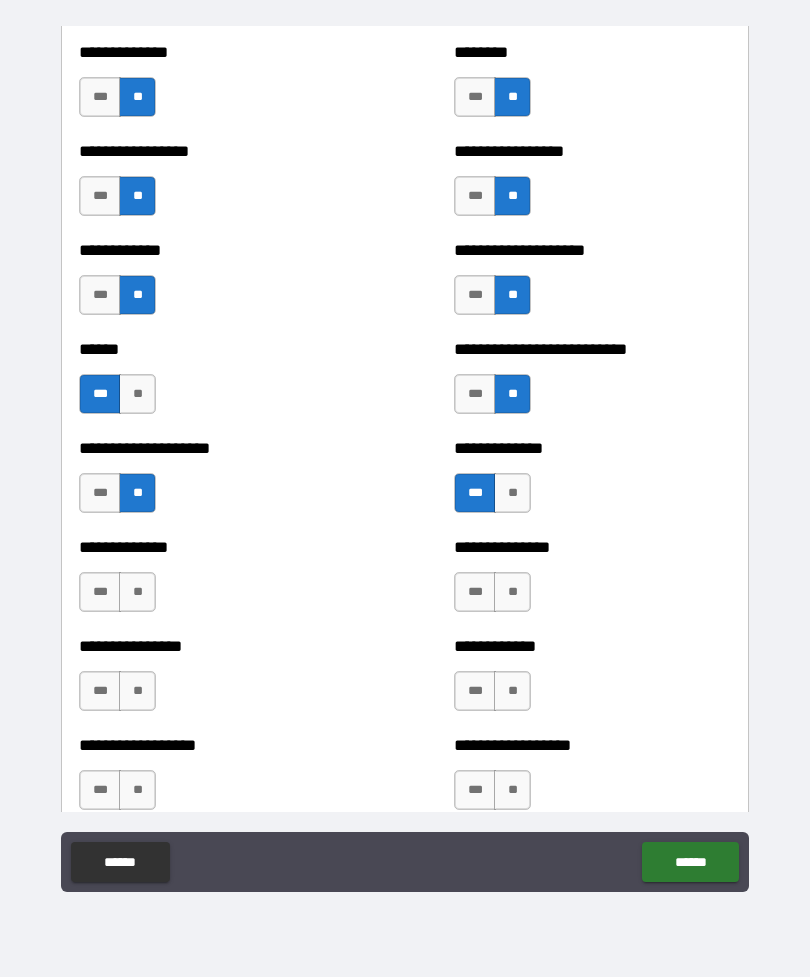 click on "**" at bounding box center [137, 592] 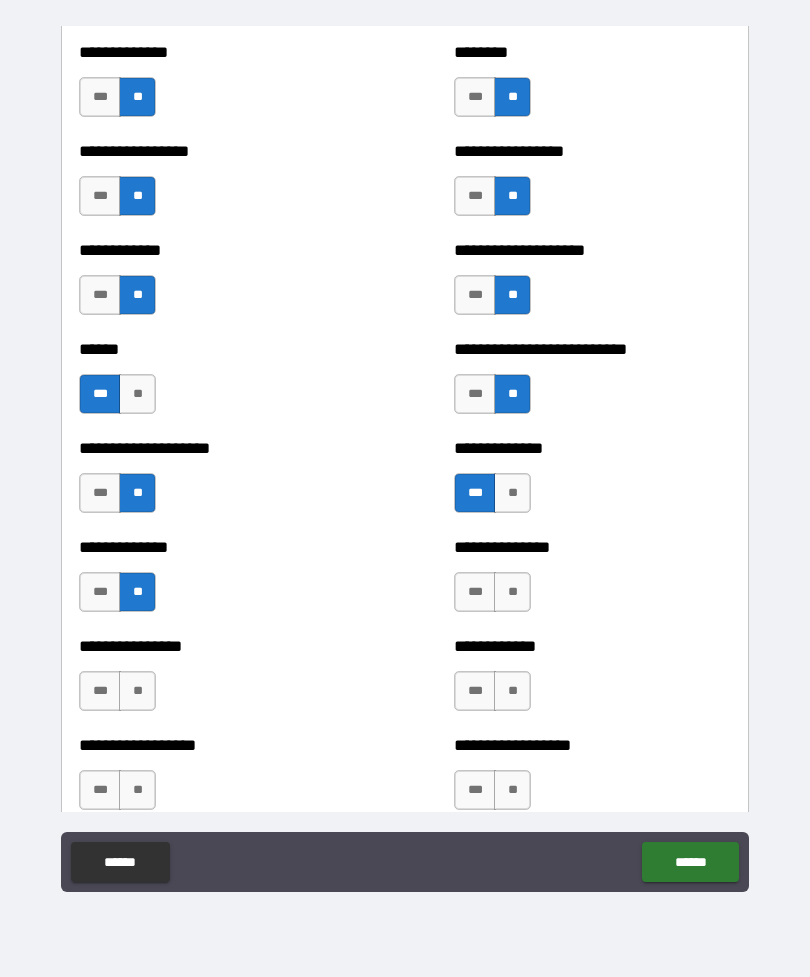 click on "**" at bounding box center (512, 592) 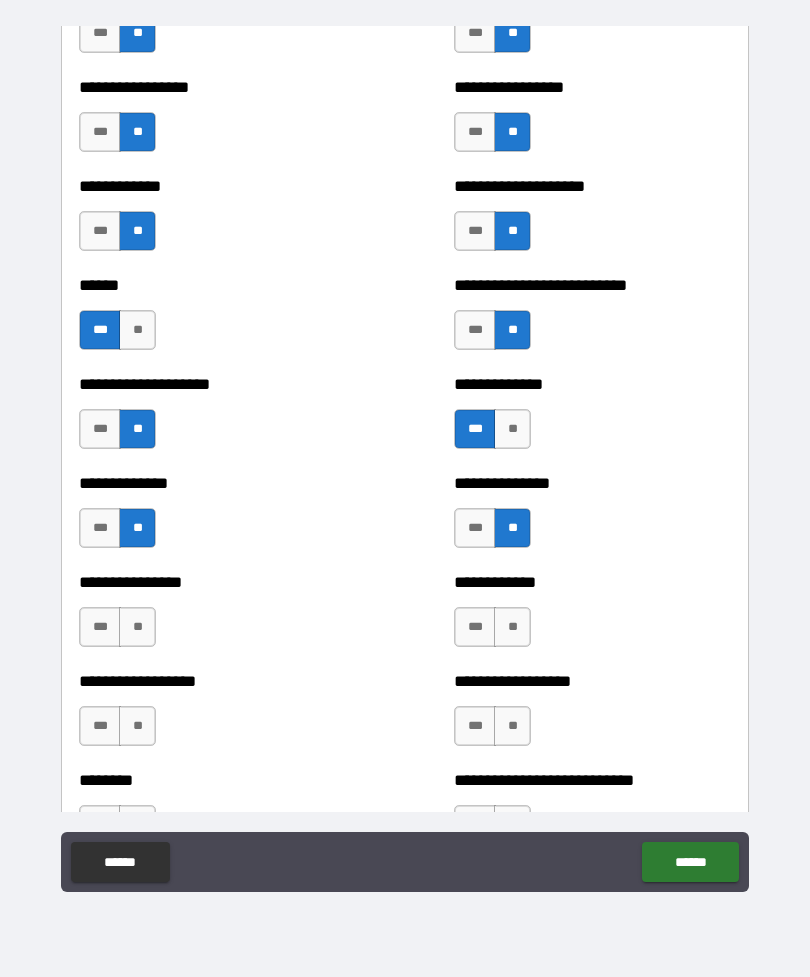 scroll, scrollTop: 3857, scrollLeft: 0, axis: vertical 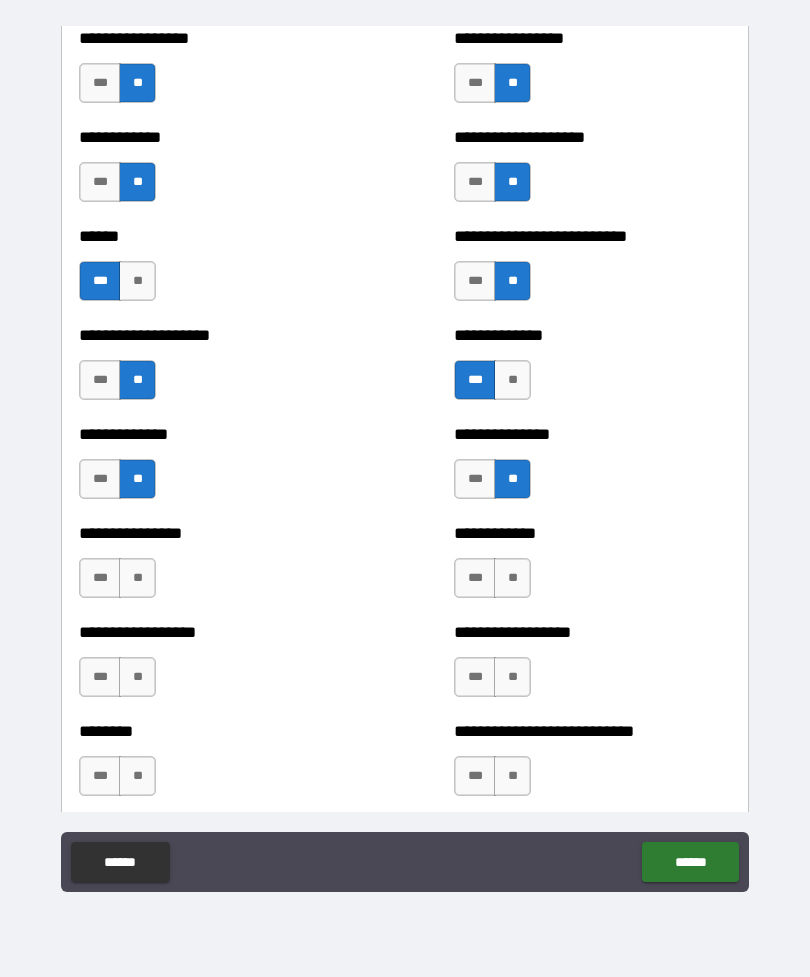 click on "**" at bounding box center [137, 578] 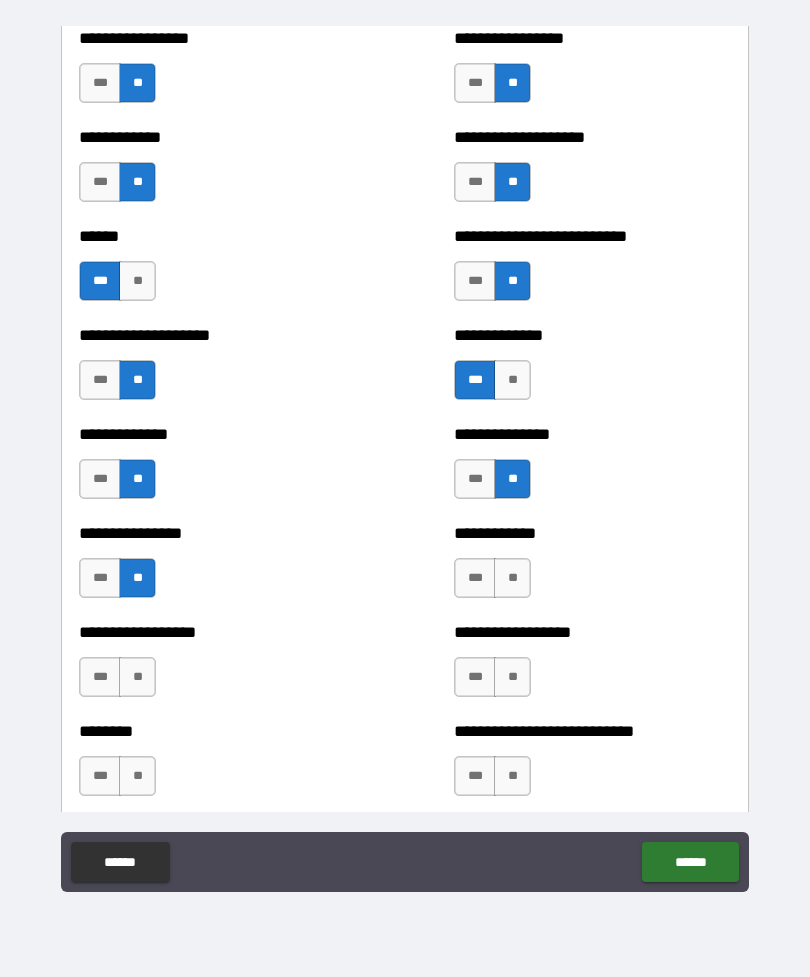 click on "**" at bounding box center (512, 578) 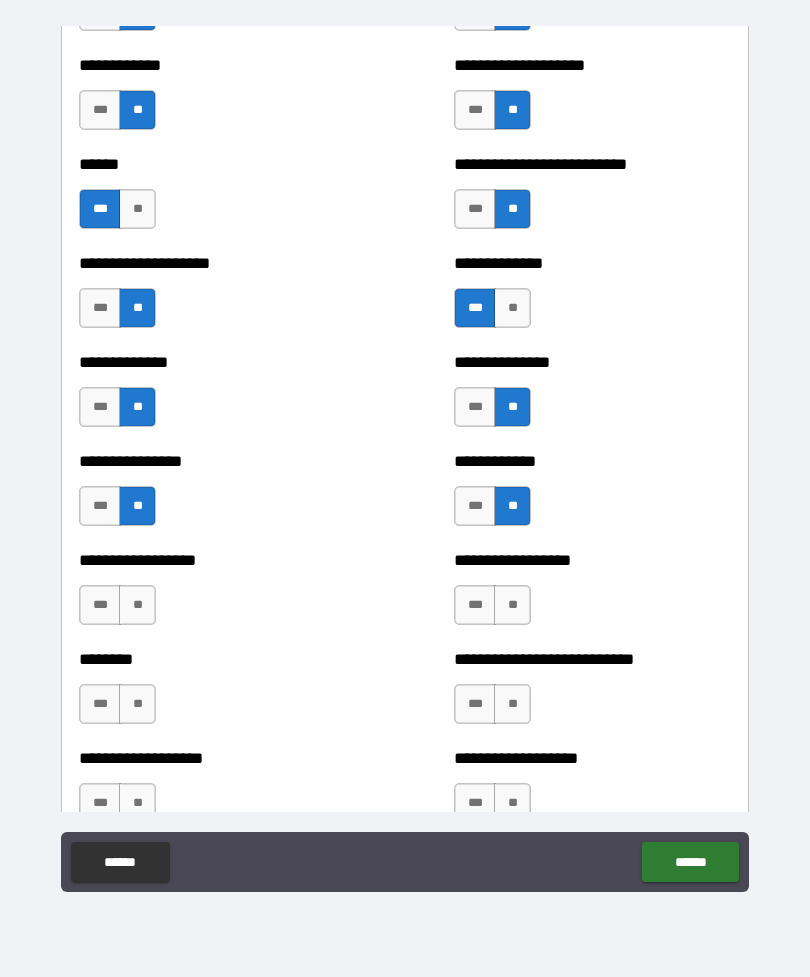 scroll, scrollTop: 3938, scrollLeft: 0, axis: vertical 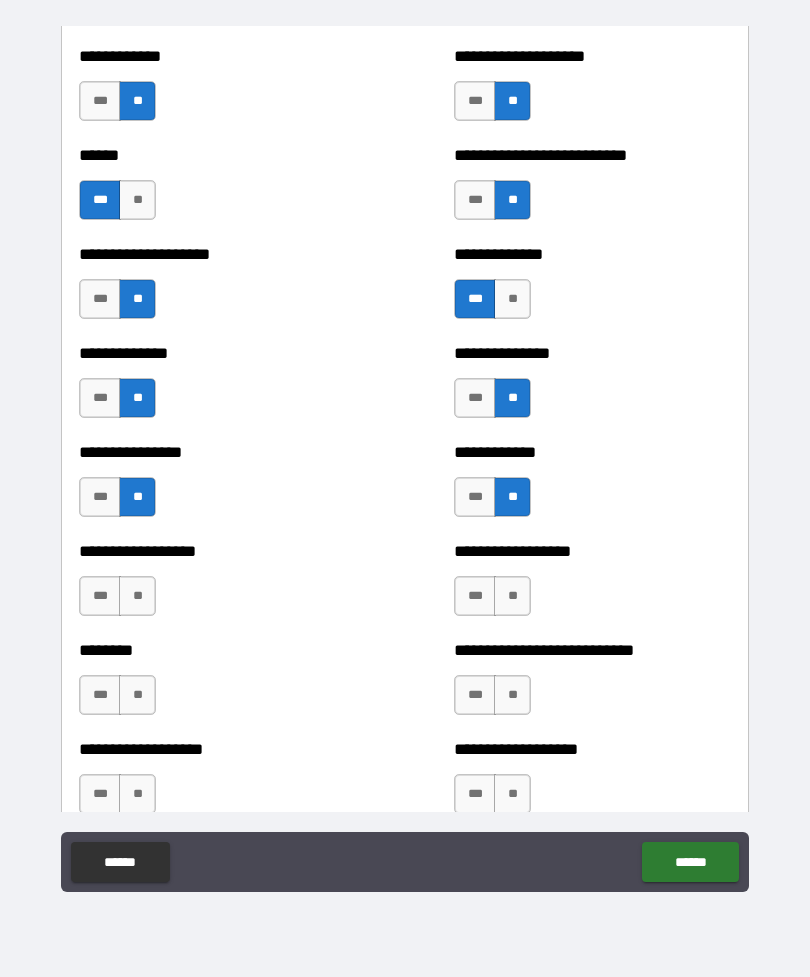 click on "**" at bounding box center (137, 596) 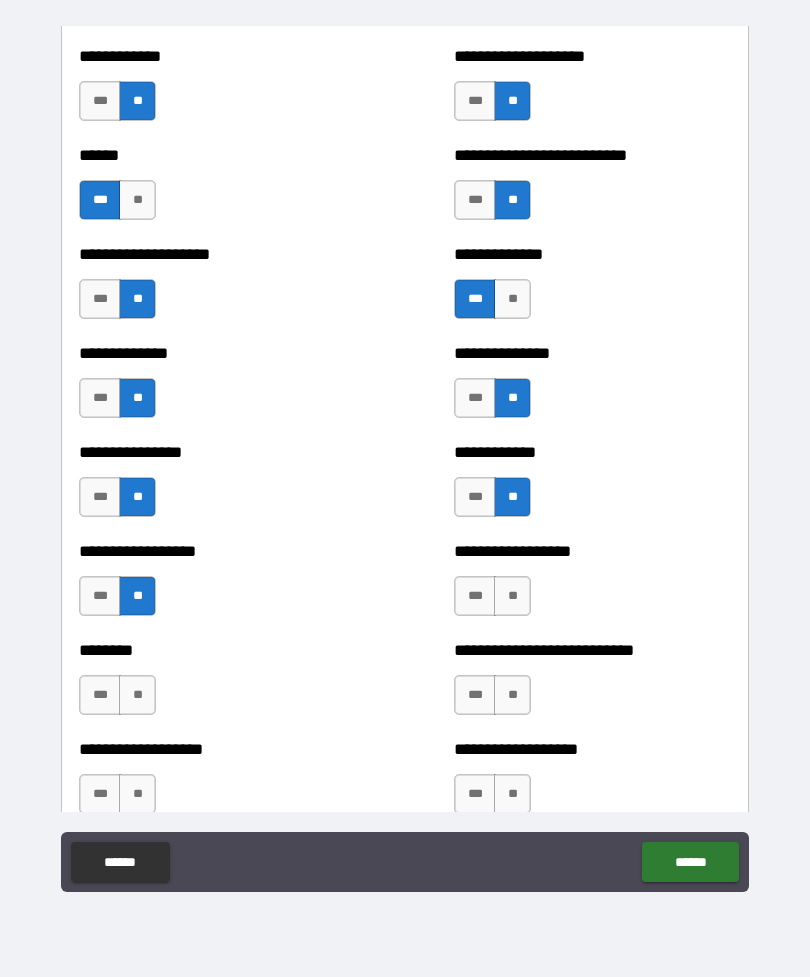 click on "**" at bounding box center [512, 596] 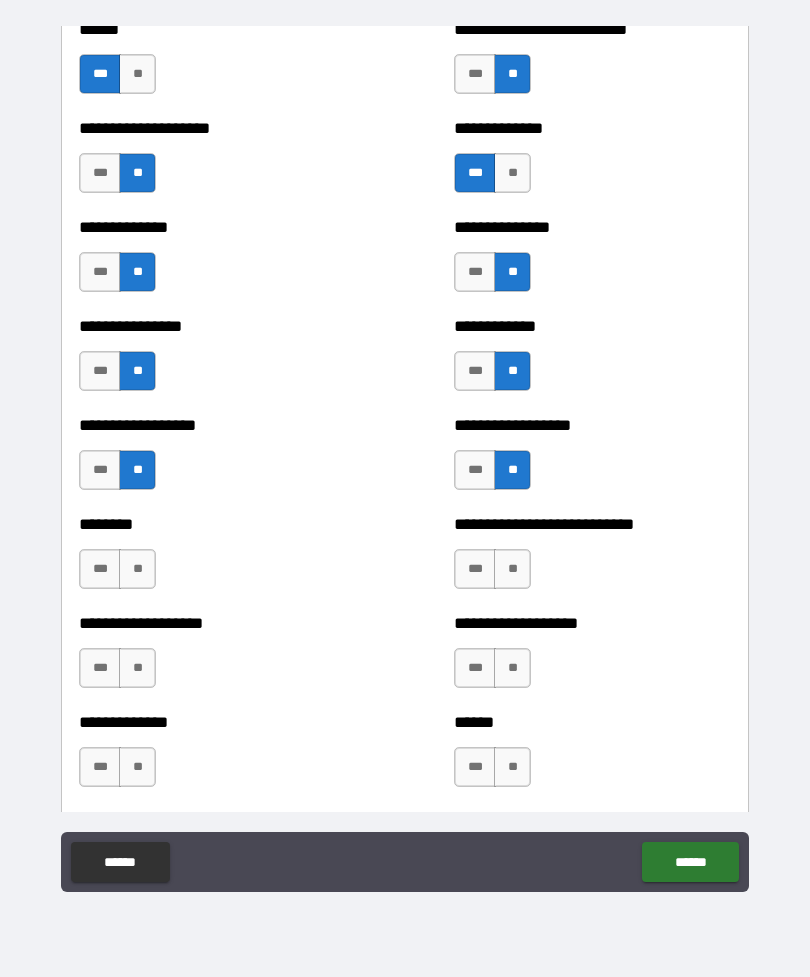 scroll, scrollTop: 4073, scrollLeft: 0, axis: vertical 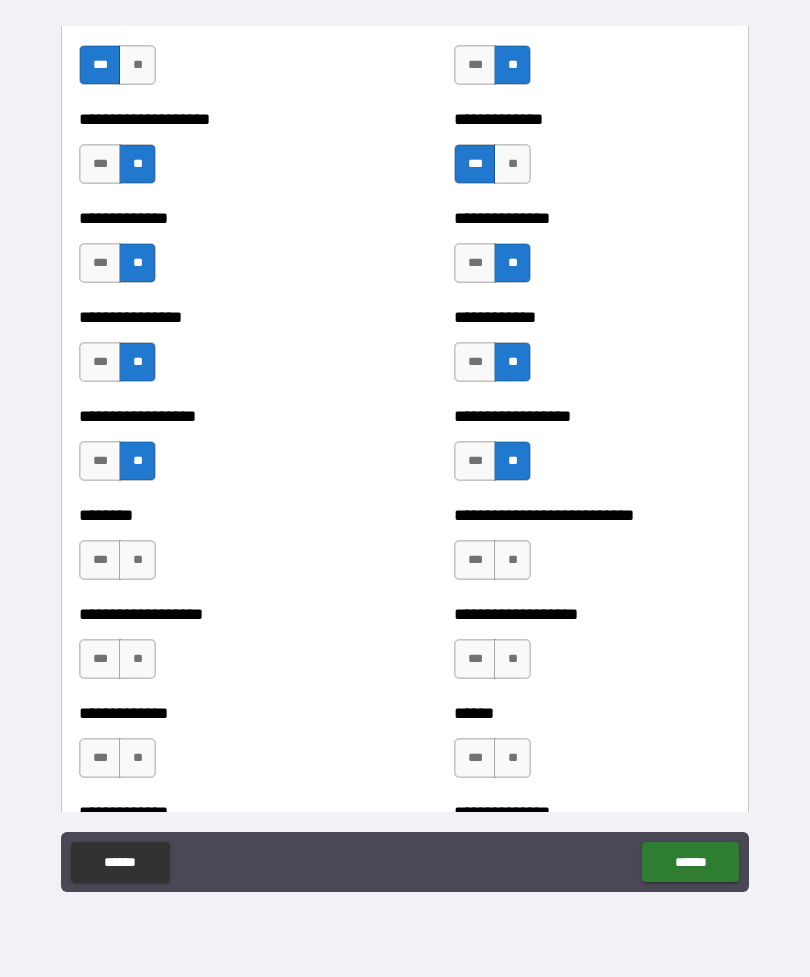 click on "**" at bounding box center [137, 560] 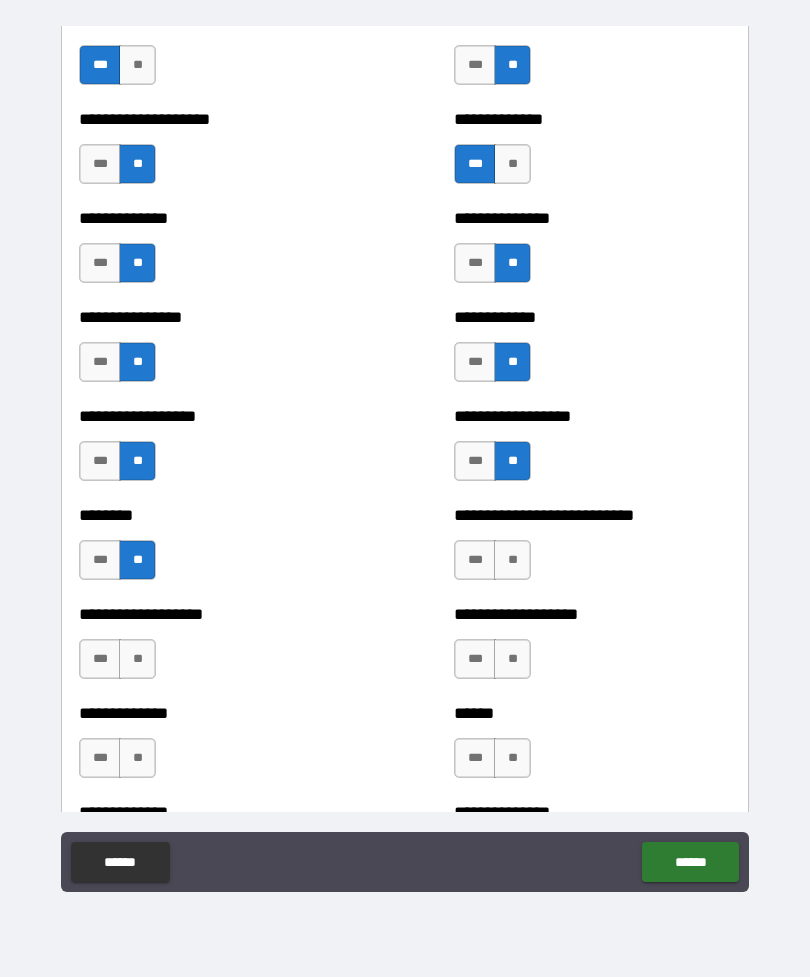 click on "**" at bounding box center (512, 560) 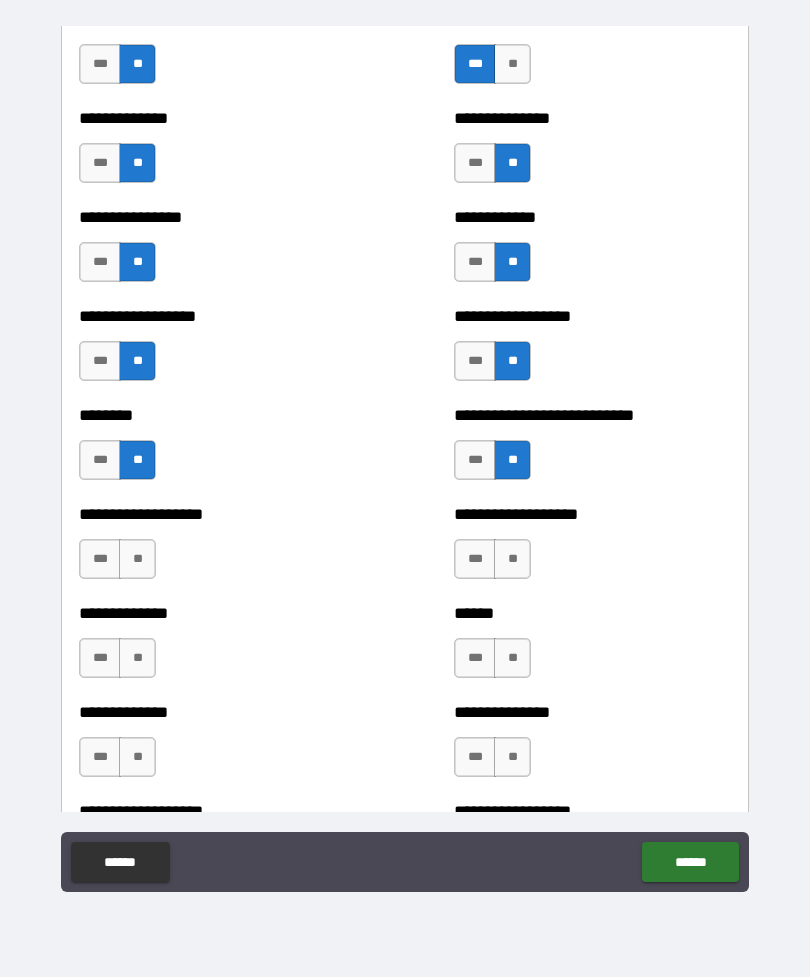 scroll, scrollTop: 4176, scrollLeft: 0, axis: vertical 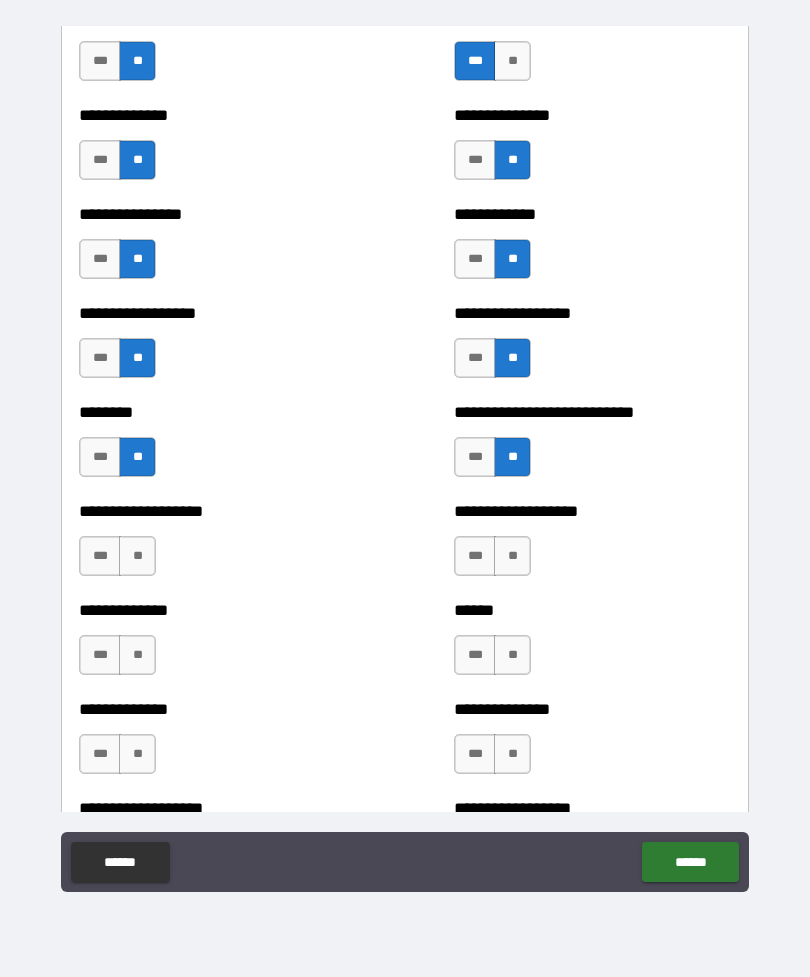 click on "**" at bounding box center (137, 556) 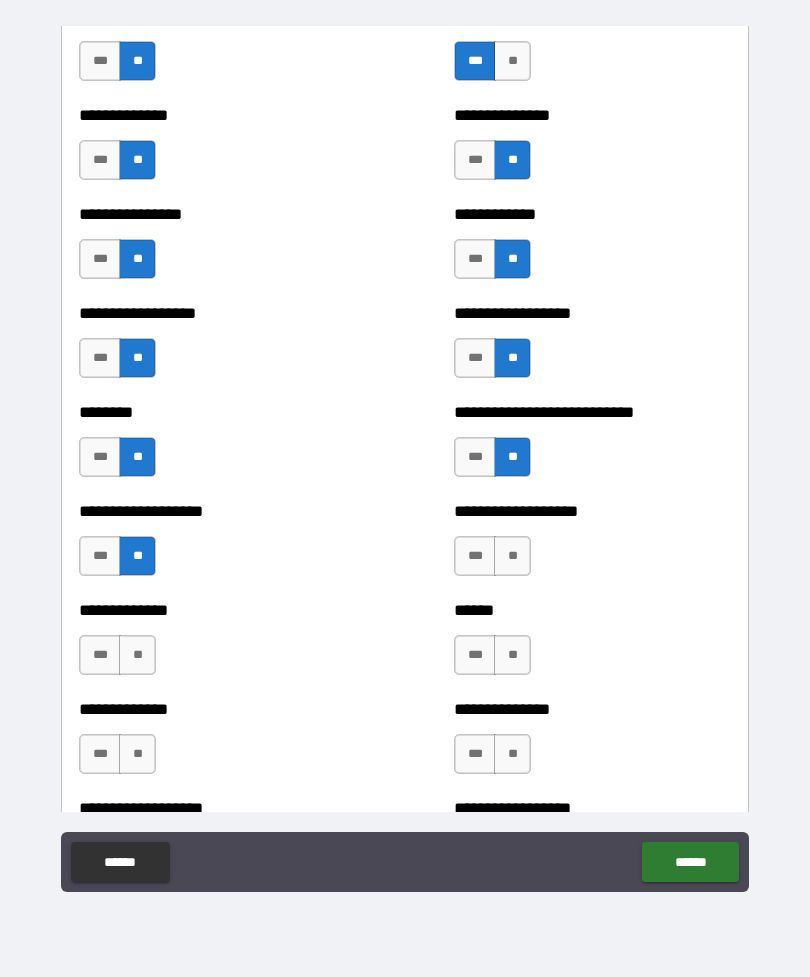 click on "**" at bounding box center (512, 556) 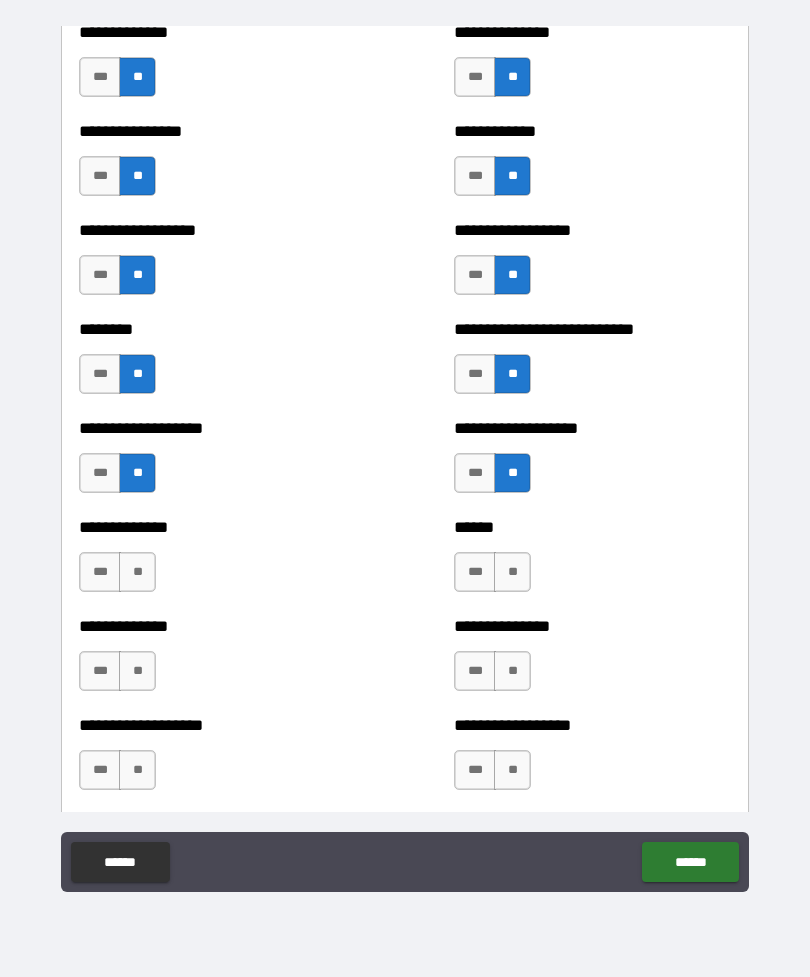 scroll, scrollTop: 4258, scrollLeft: 0, axis: vertical 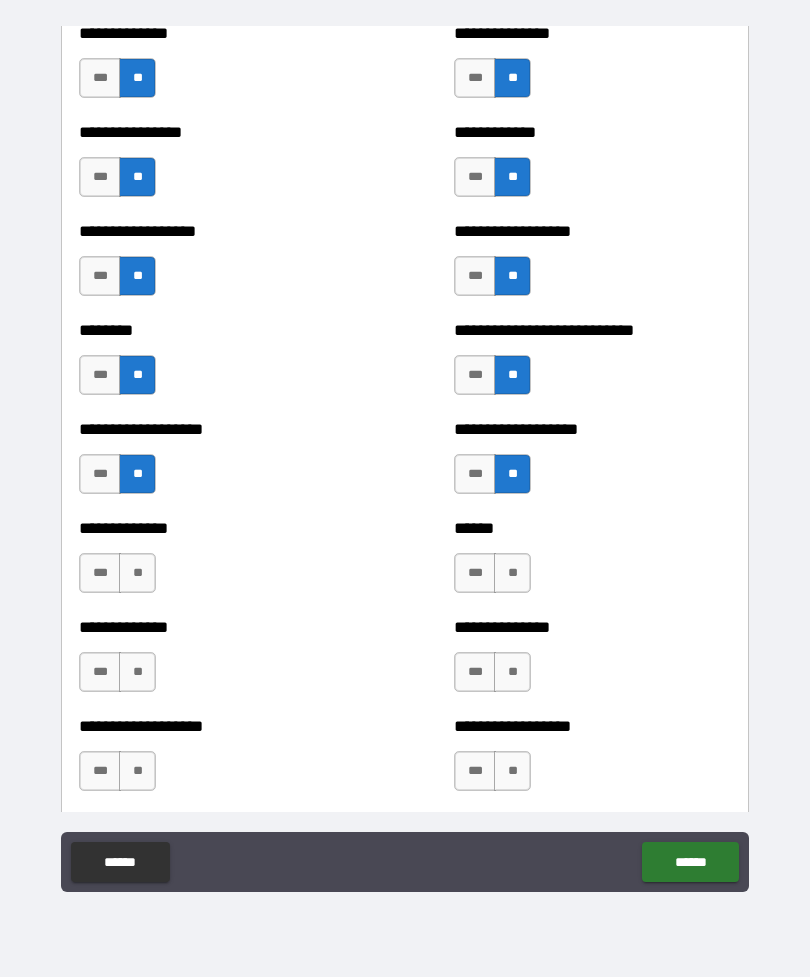 click on "**" at bounding box center (137, 573) 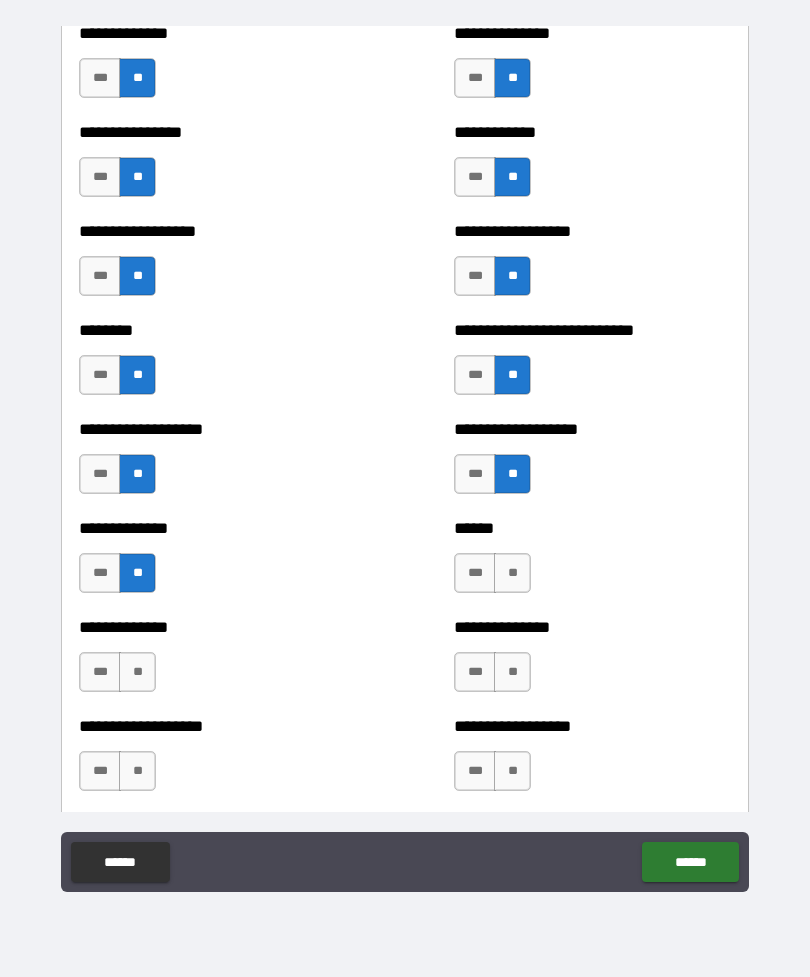 click on "**" at bounding box center (512, 573) 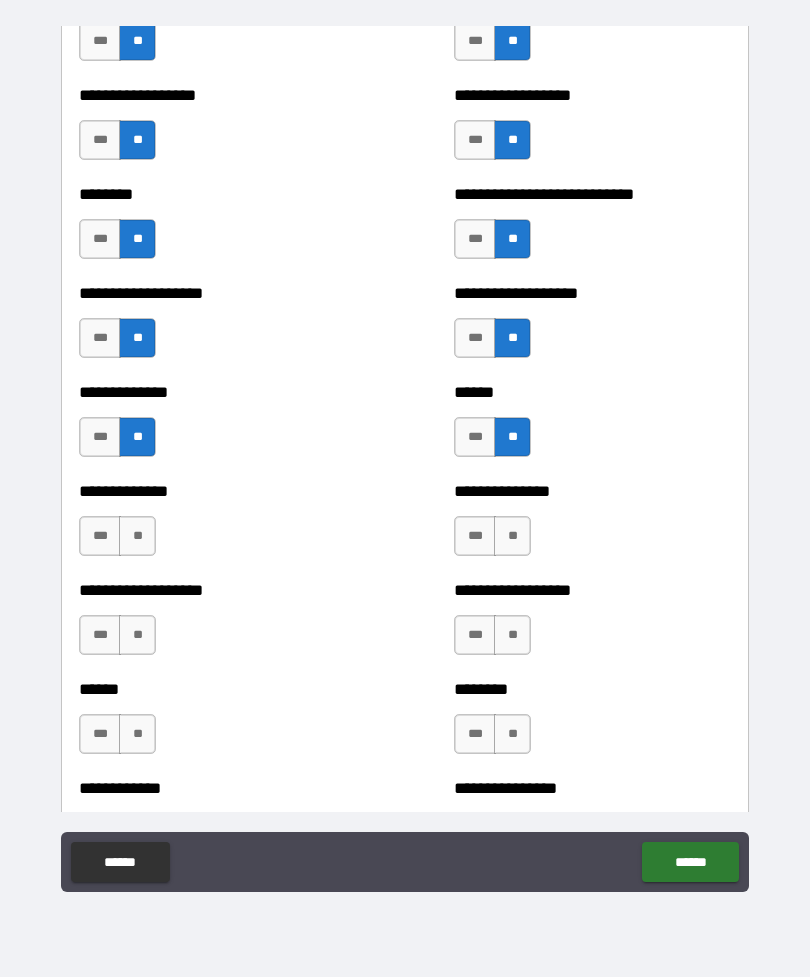 scroll, scrollTop: 4339, scrollLeft: 0, axis: vertical 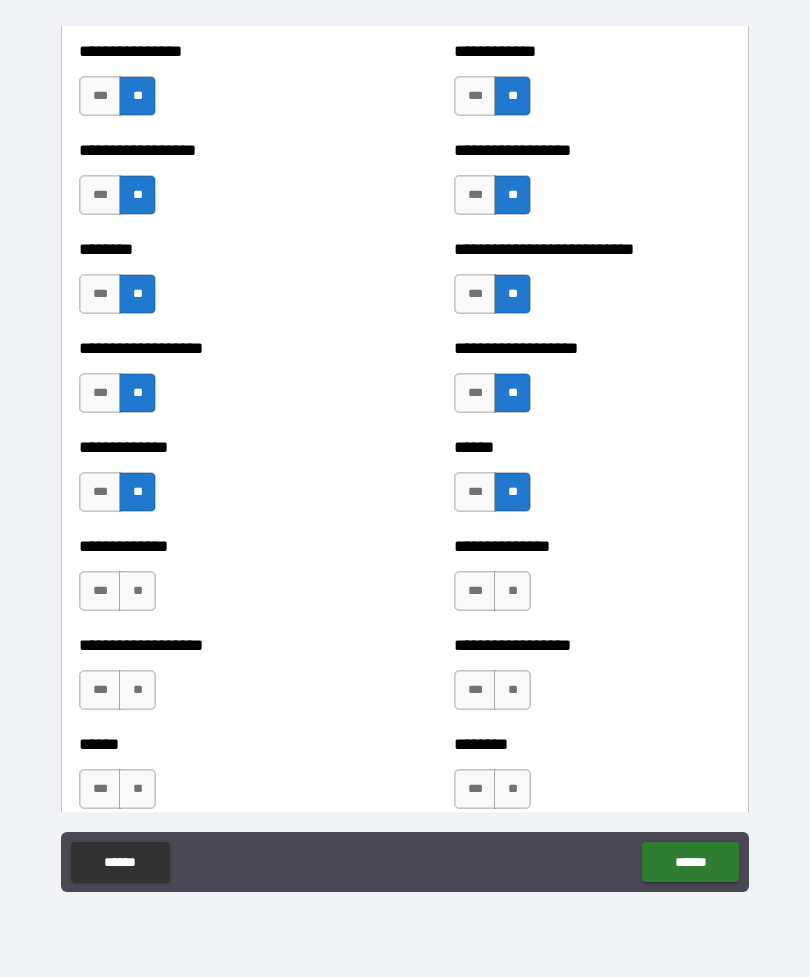 click on "**" at bounding box center [137, 591] 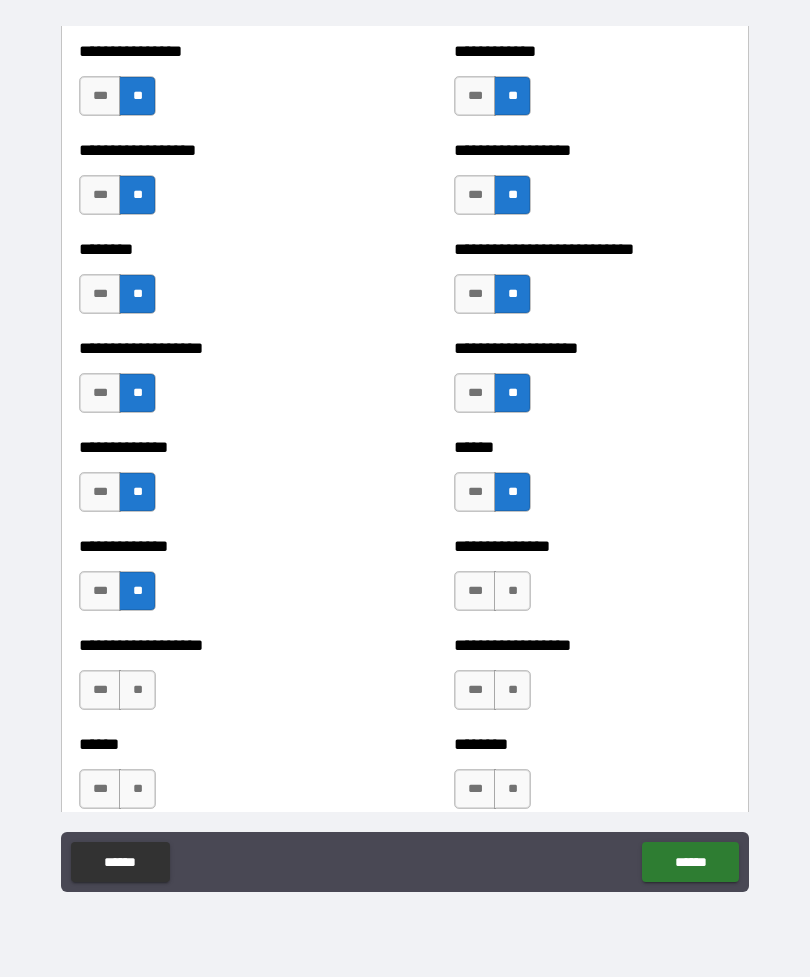 click on "**" at bounding box center (512, 591) 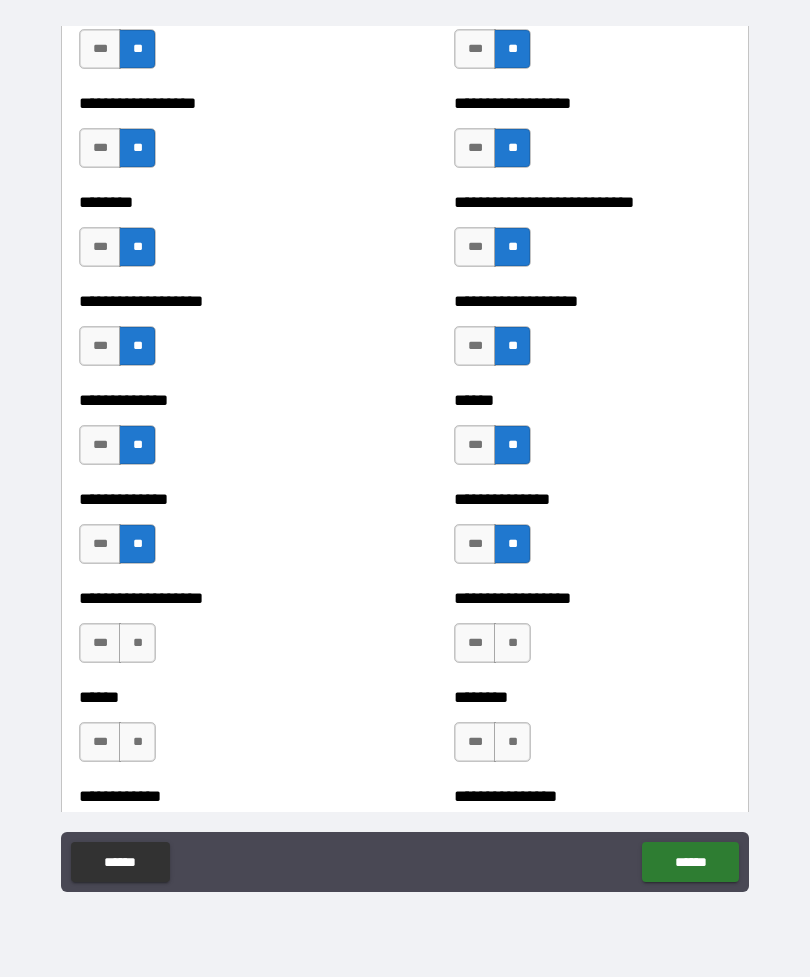 scroll, scrollTop: 4387, scrollLeft: 0, axis: vertical 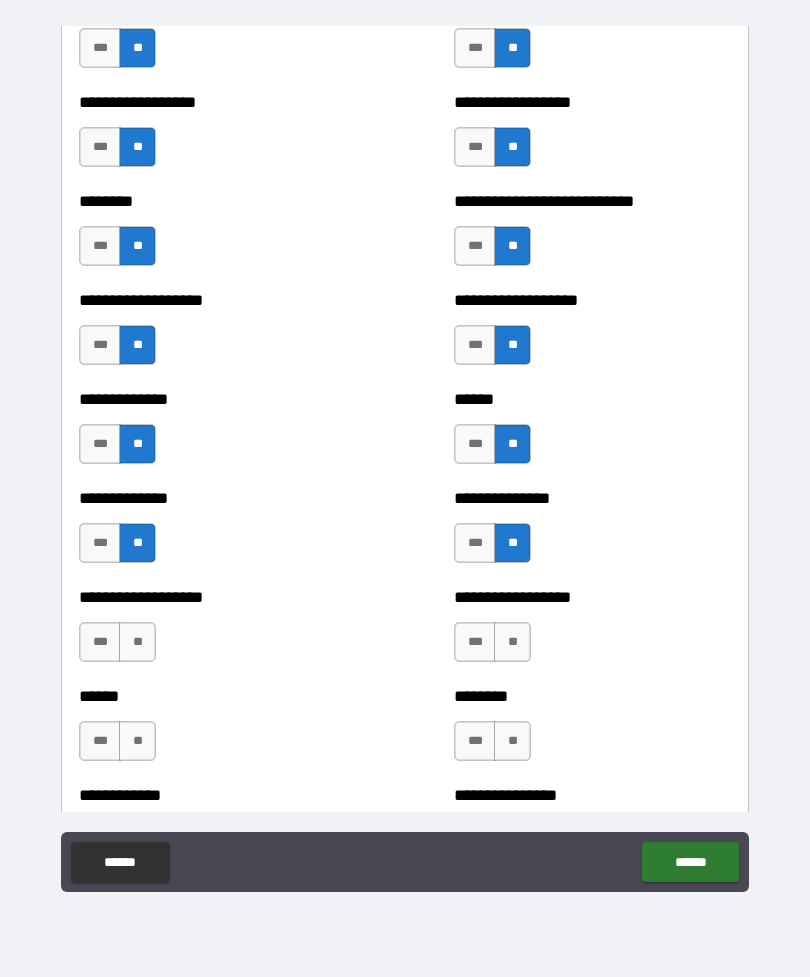 click on "**" at bounding box center (137, 642) 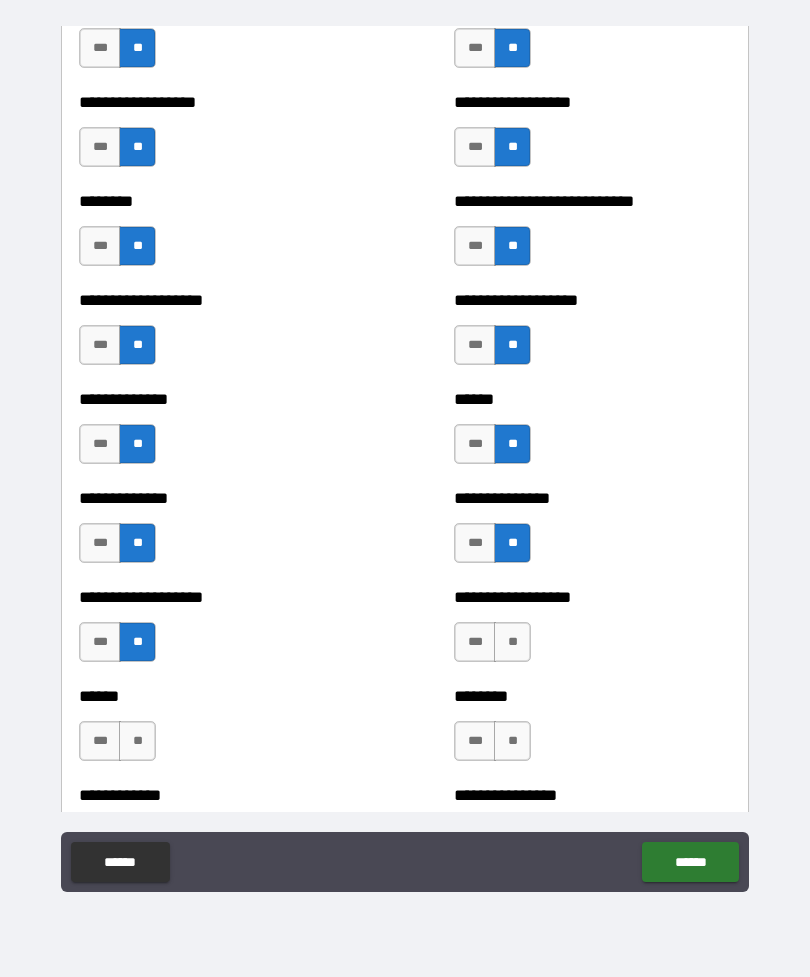 click on "**" at bounding box center (512, 642) 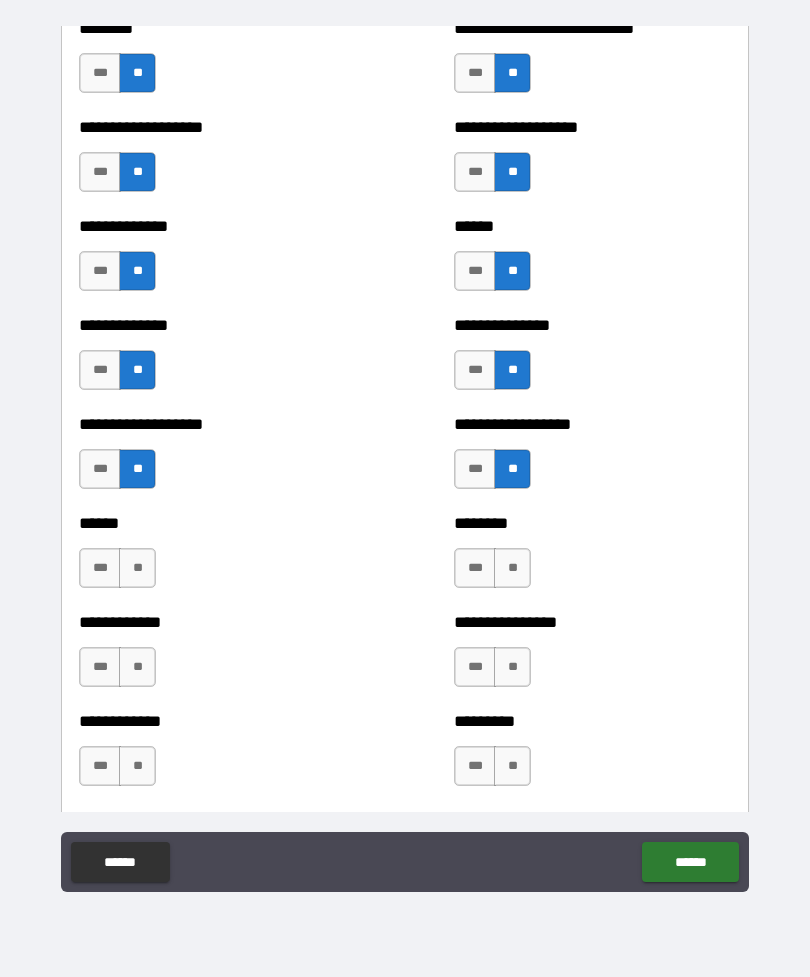 scroll, scrollTop: 4563, scrollLeft: 0, axis: vertical 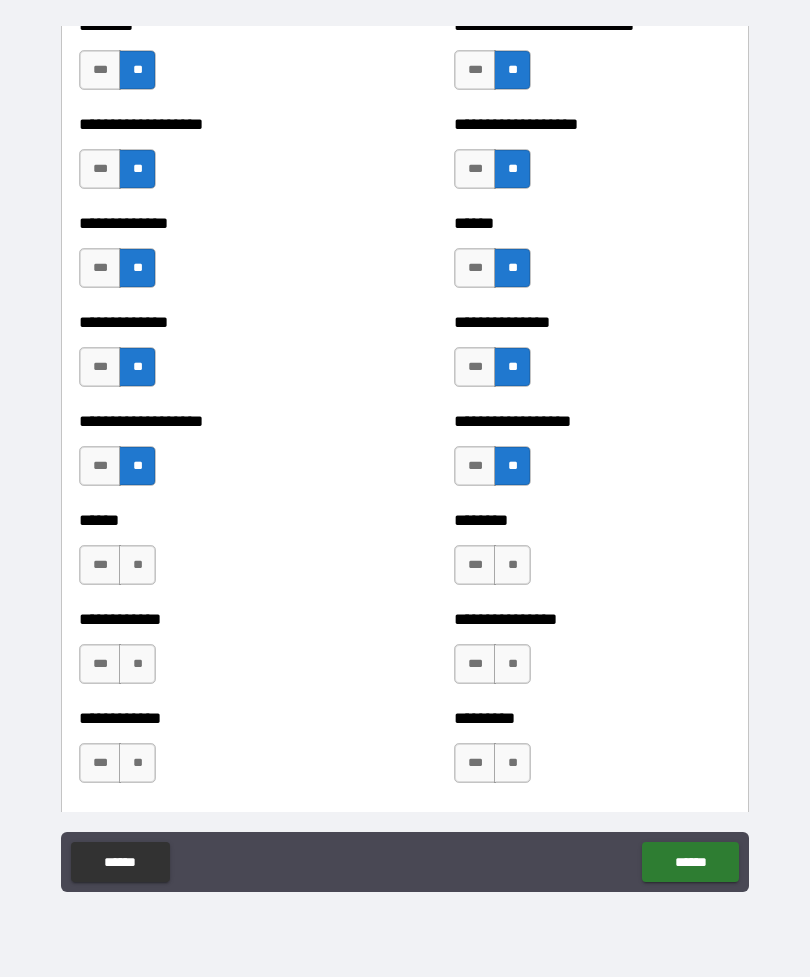 click on "**" at bounding box center [137, 565] 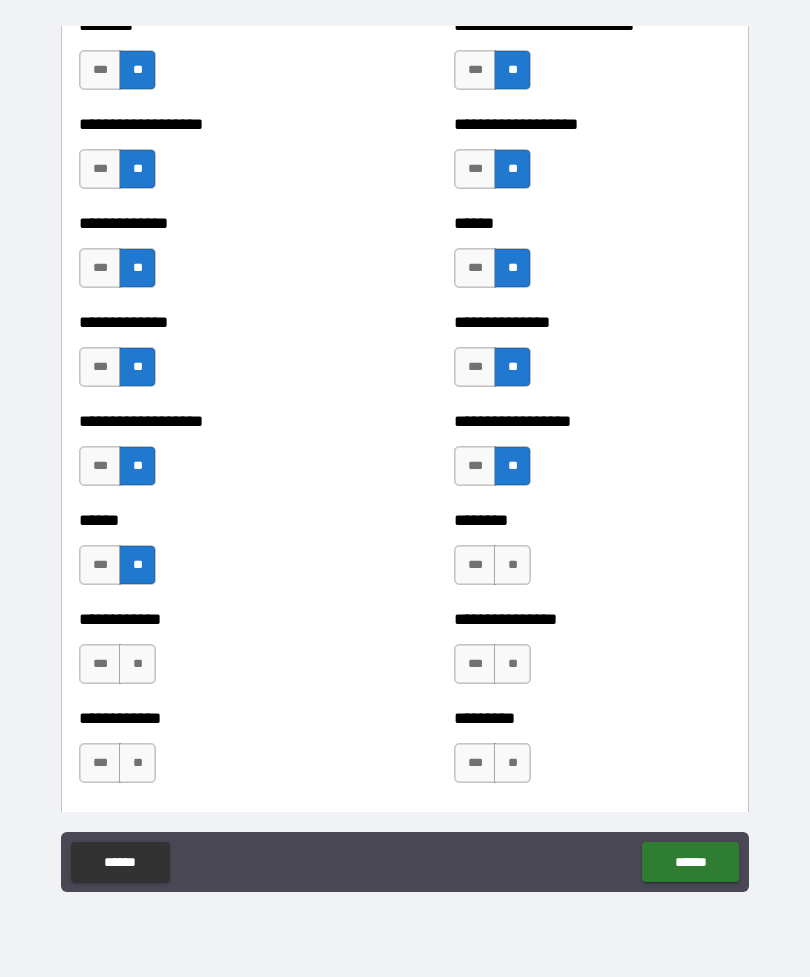 click on "**" at bounding box center (512, 565) 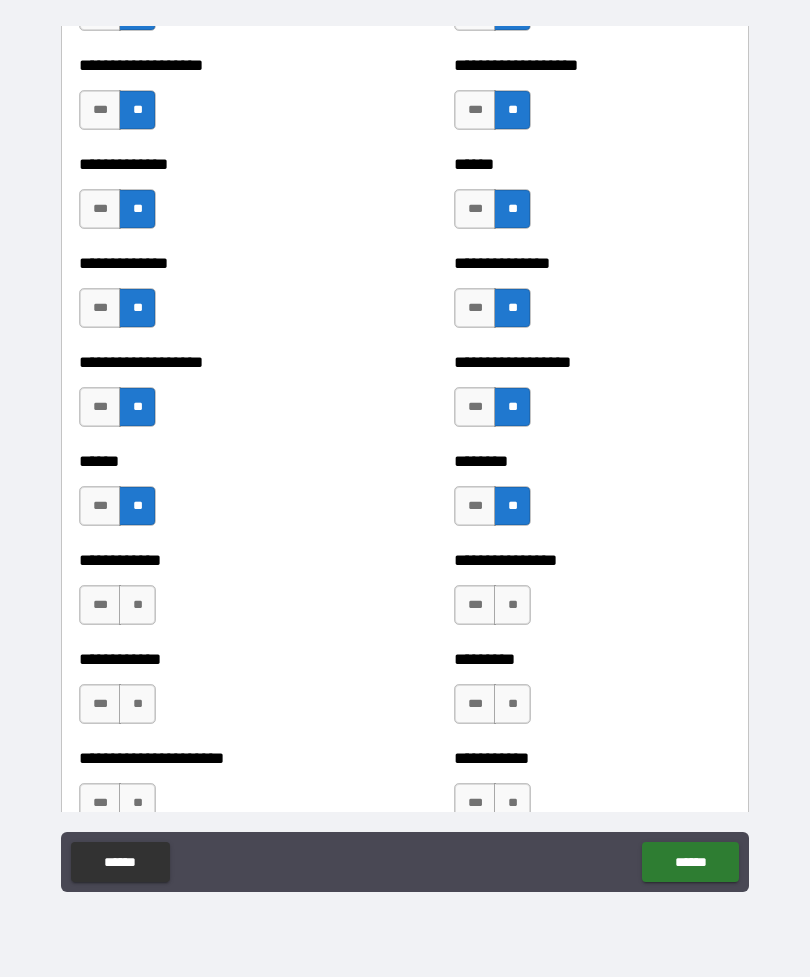 scroll, scrollTop: 4643, scrollLeft: 0, axis: vertical 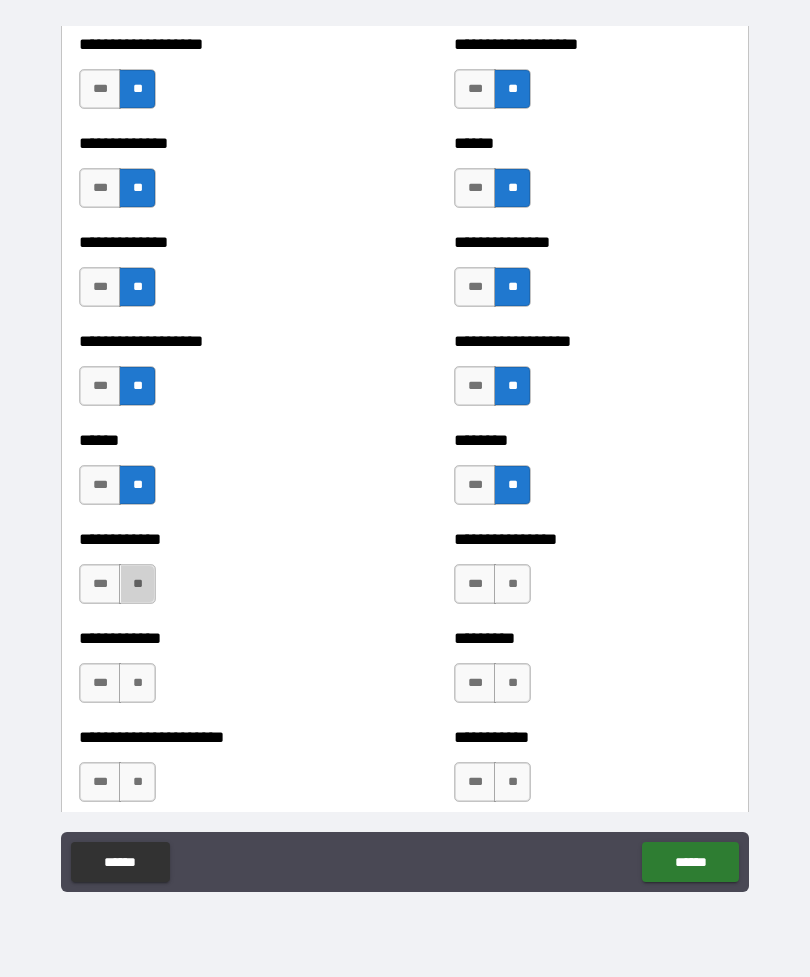 click on "**" at bounding box center (512, 584) 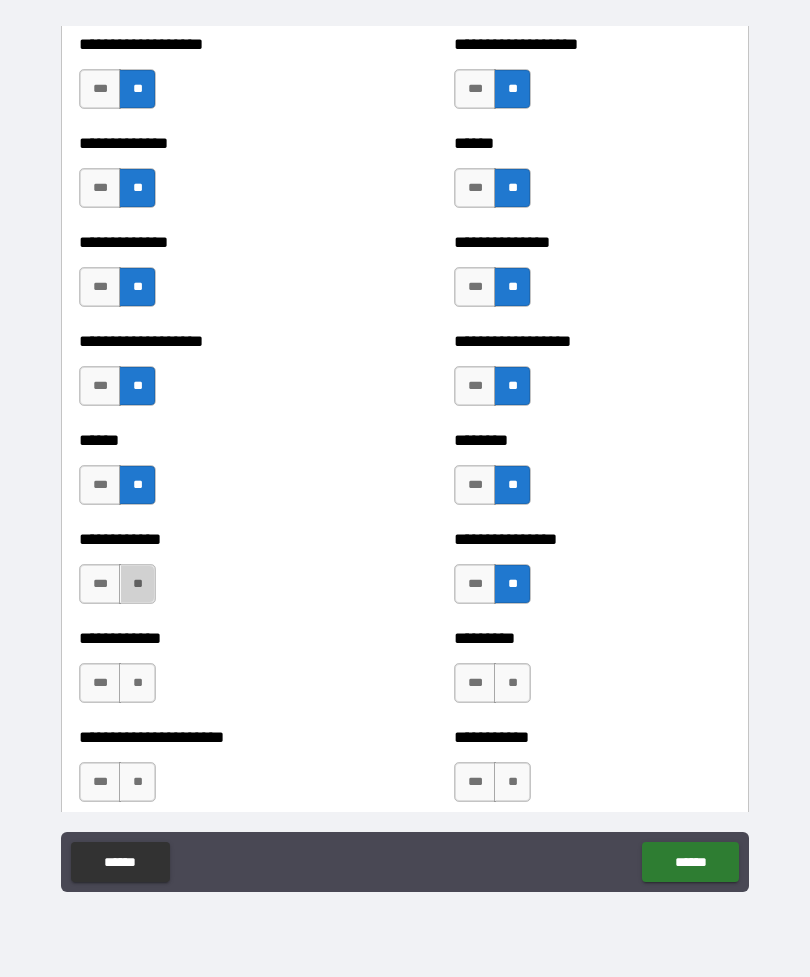 click on "**" at bounding box center (137, 584) 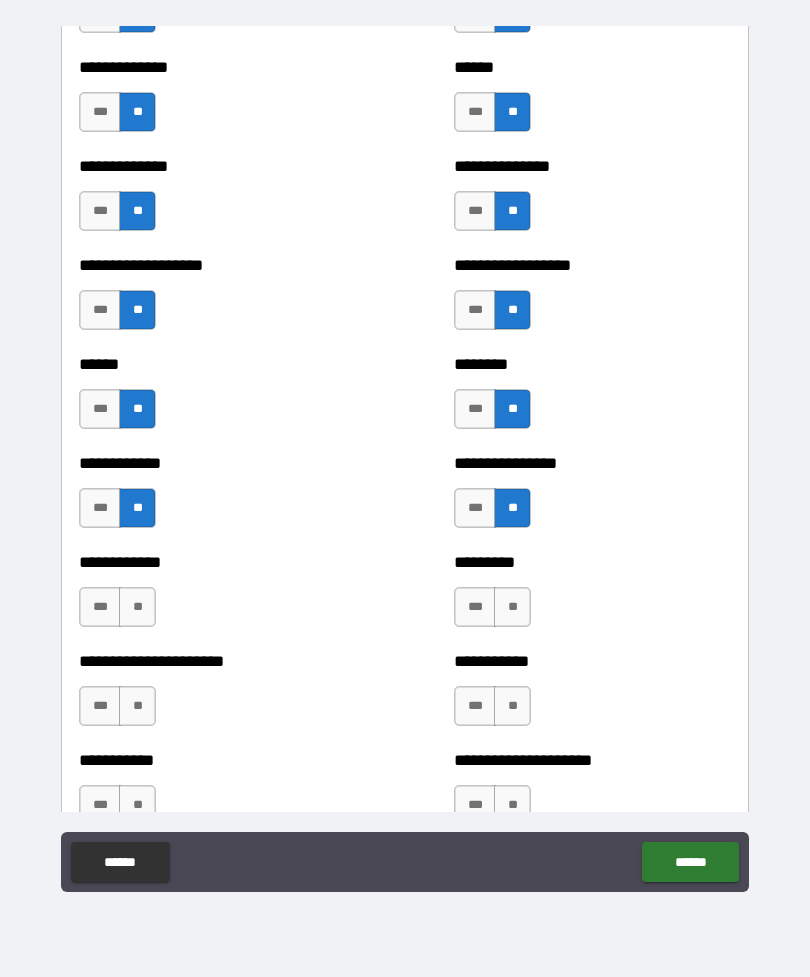 scroll, scrollTop: 4732, scrollLeft: 0, axis: vertical 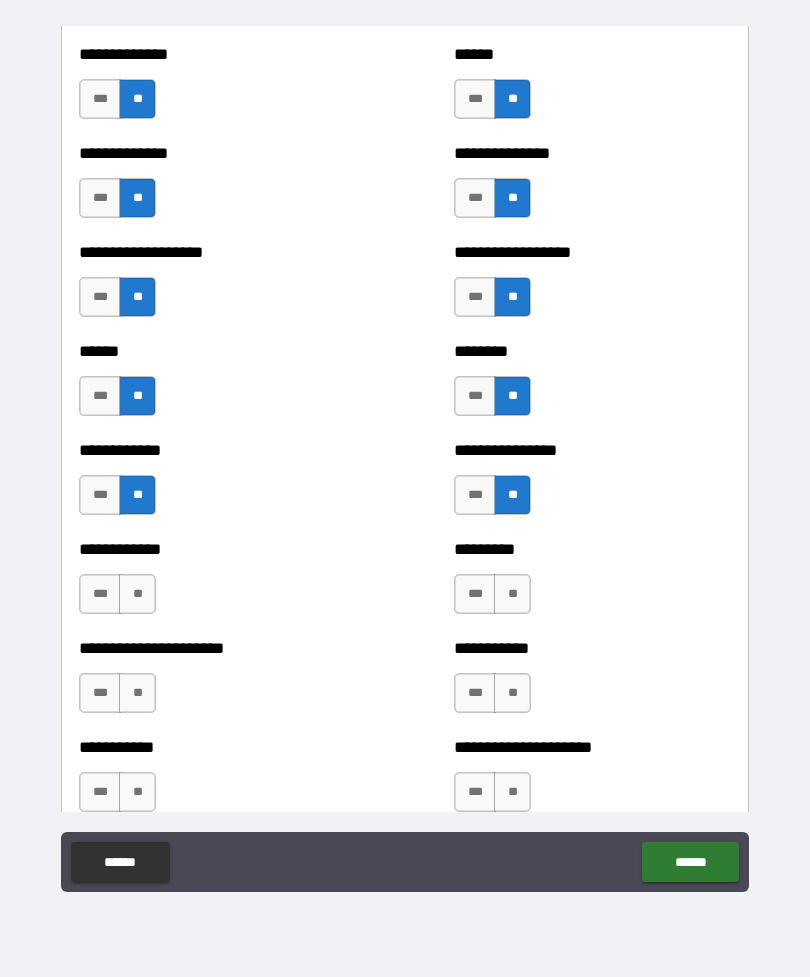 click on "**" at bounding box center [137, 594] 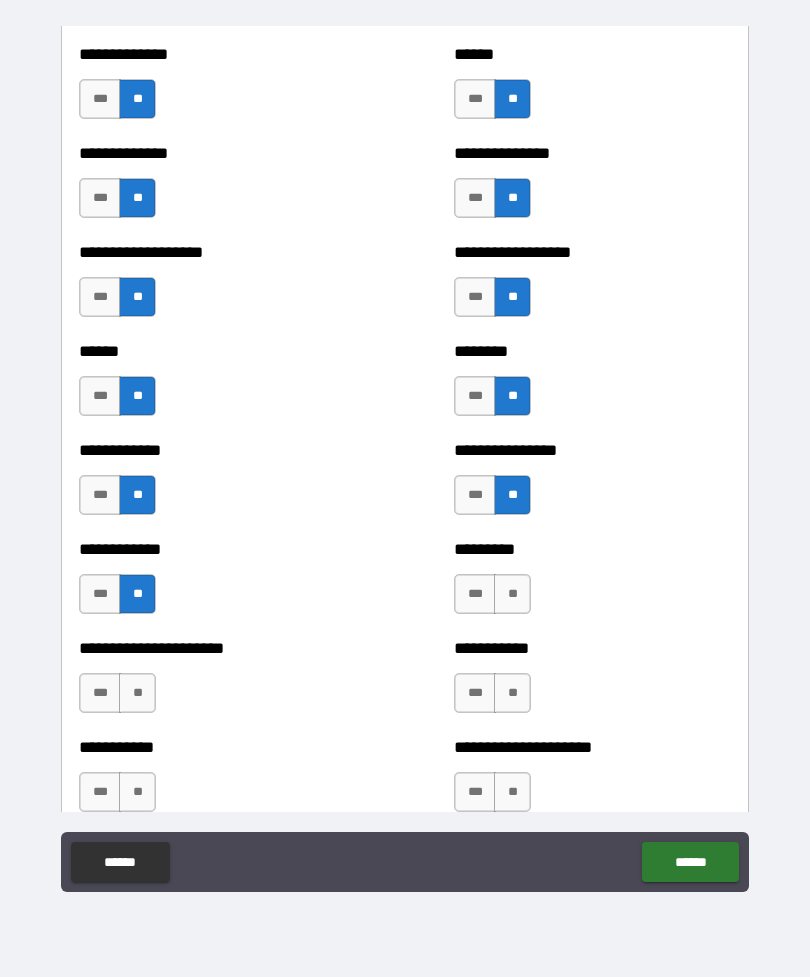 click on "**" at bounding box center (512, 594) 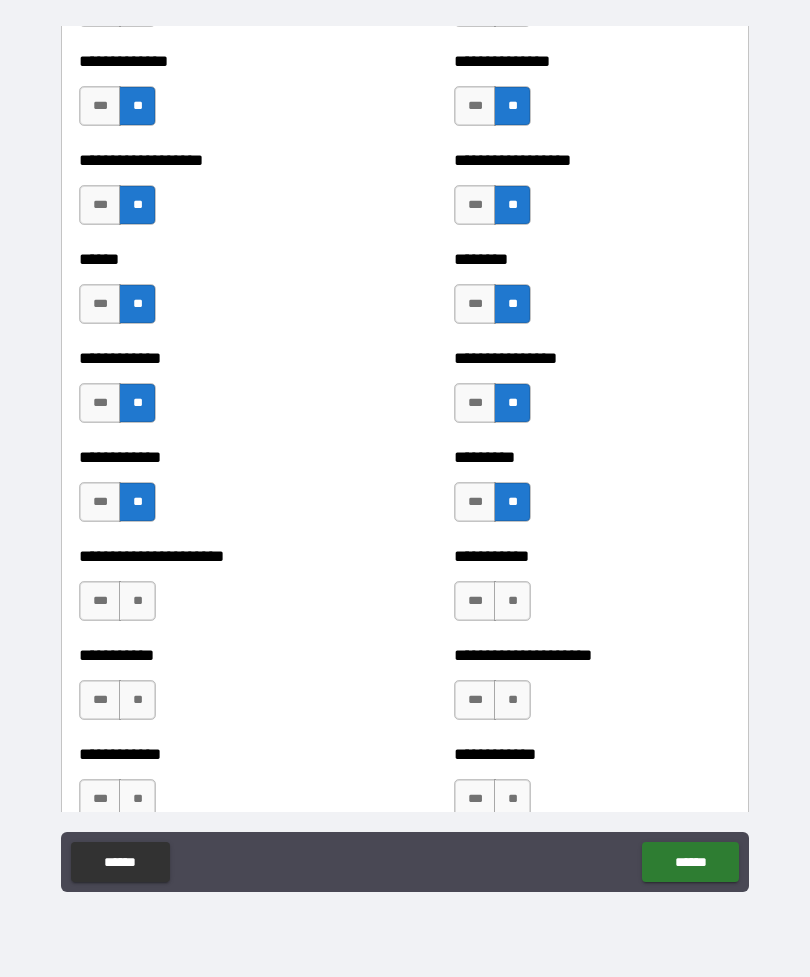 scroll, scrollTop: 4823, scrollLeft: 0, axis: vertical 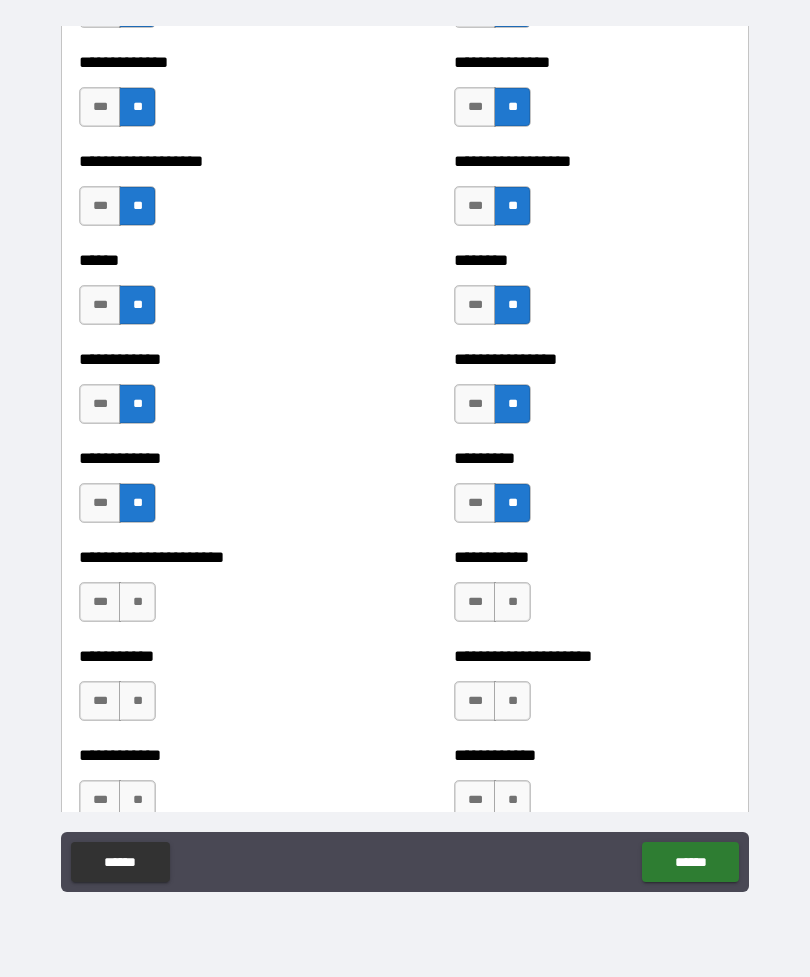 click on "**" at bounding box center (137, 602) 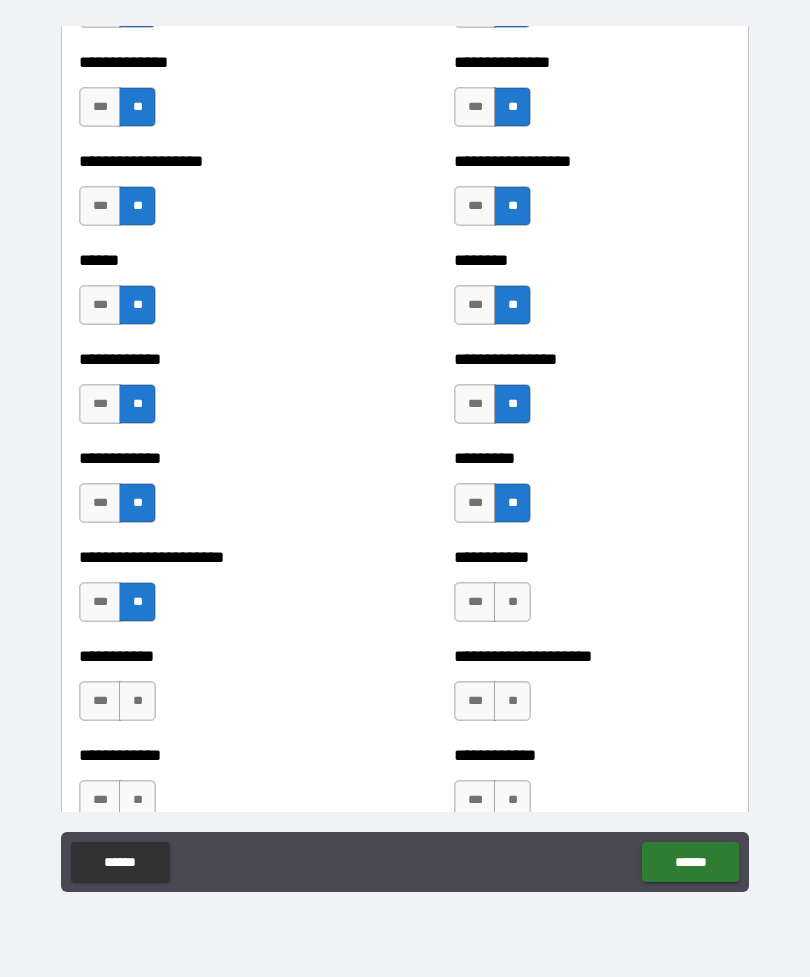 click on "**" at bounding box center [512, 602] 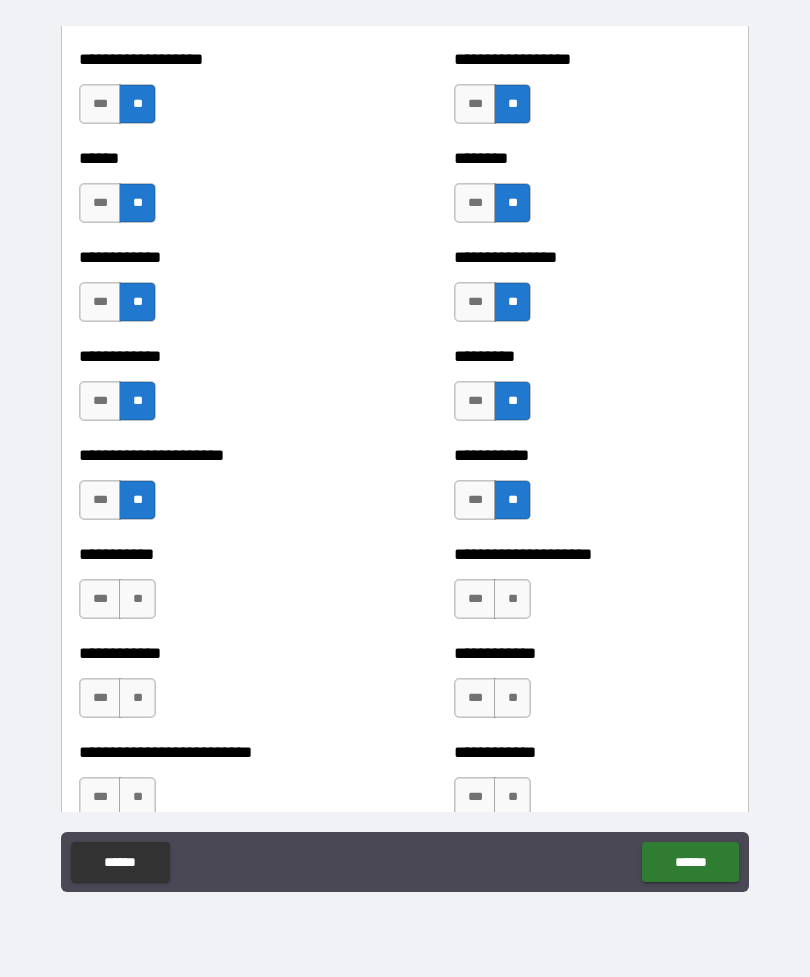 scroll, scrollTop: 4958, scrollLeft: 0, axis: vertical 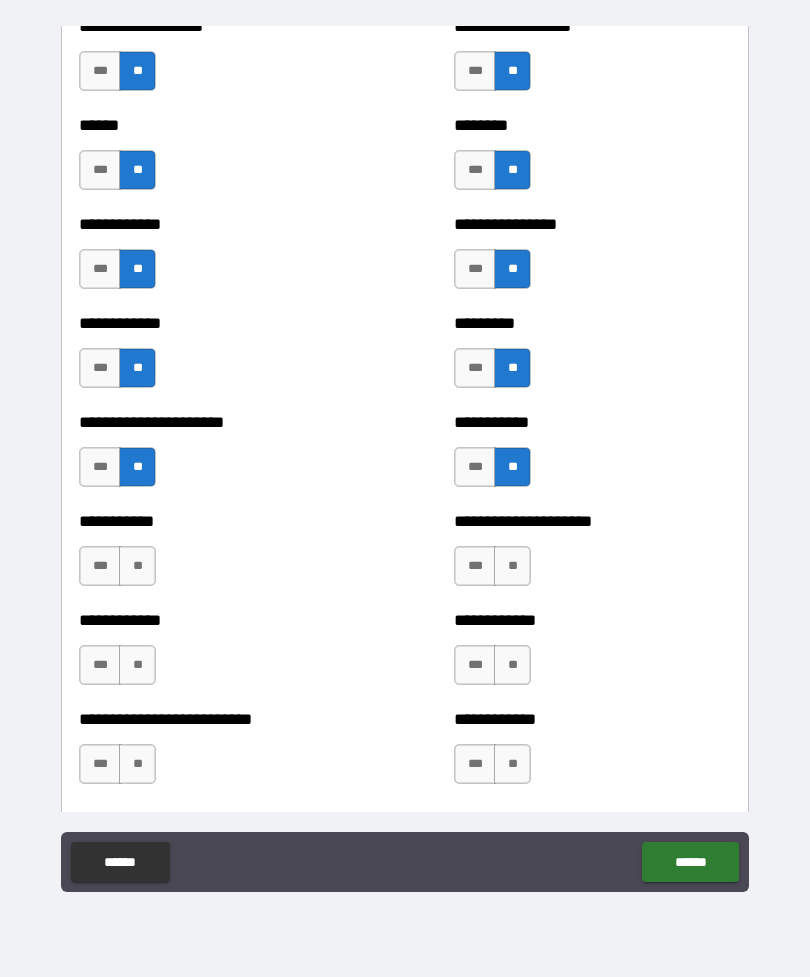 click on "**" at bounding box center [137, 566] 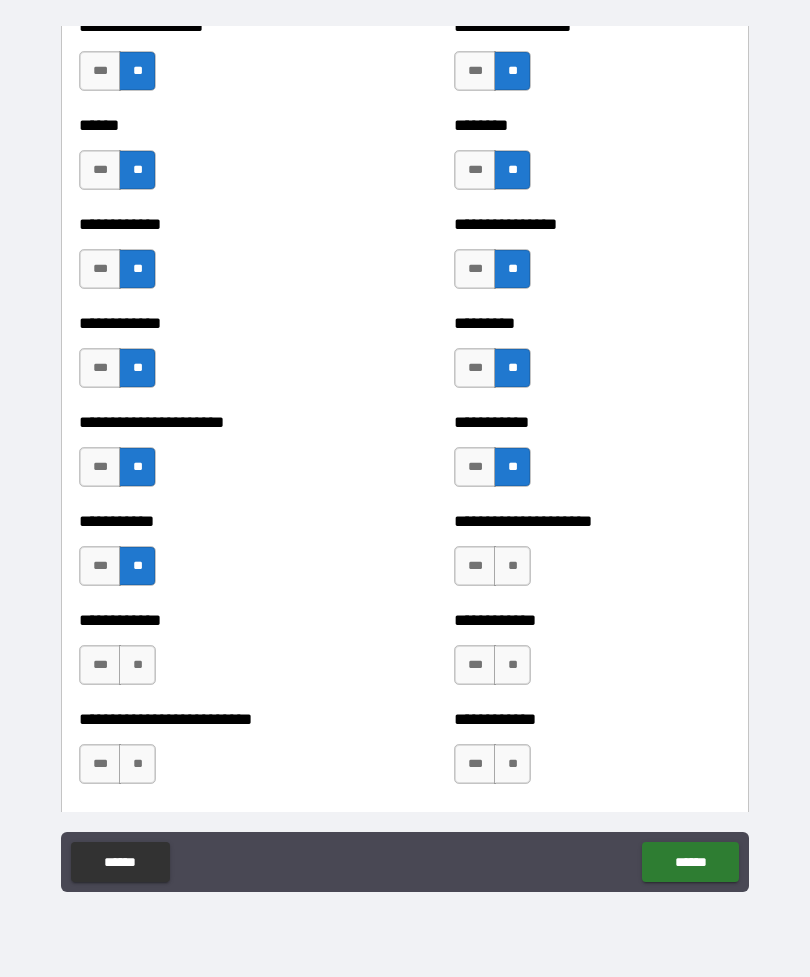 click on "**" at bounding box center (512, 566) 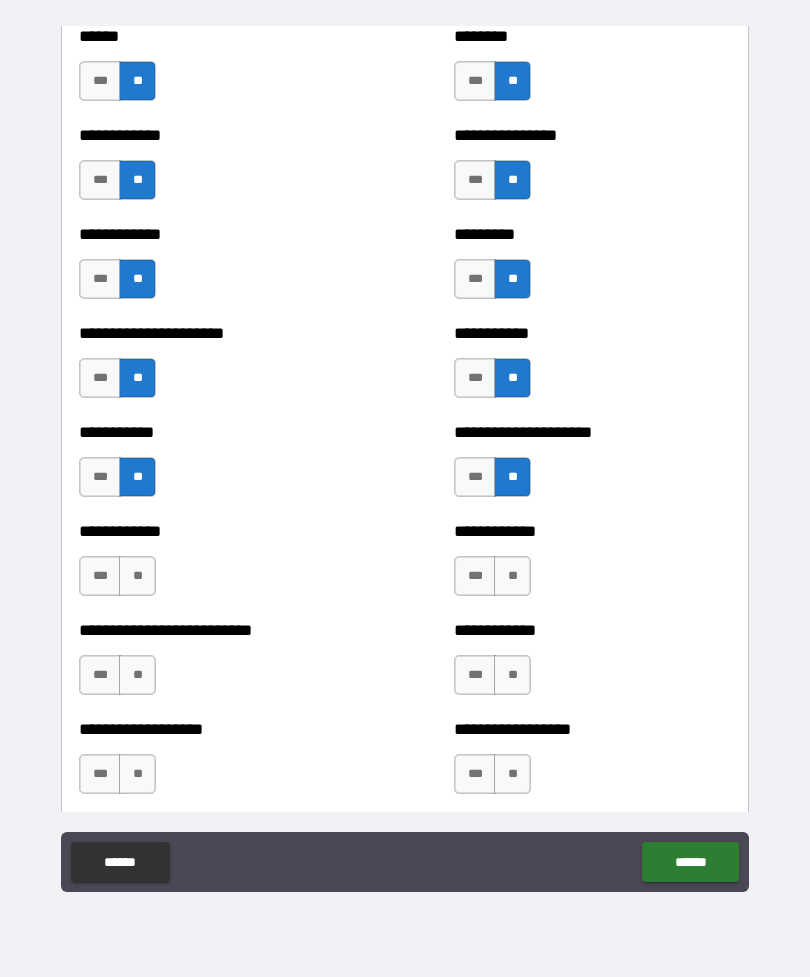 scroll, scrollTop: 5046, scrollLeft: 0, axis: vertical 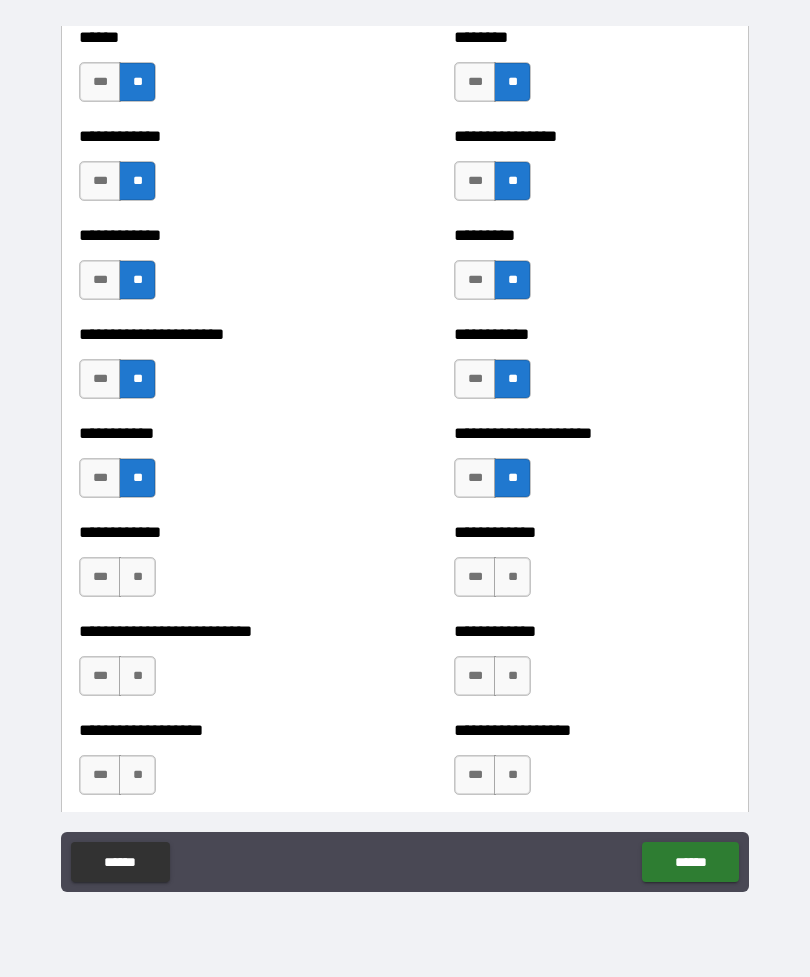 click on "**" at bounding box center [137, 577] 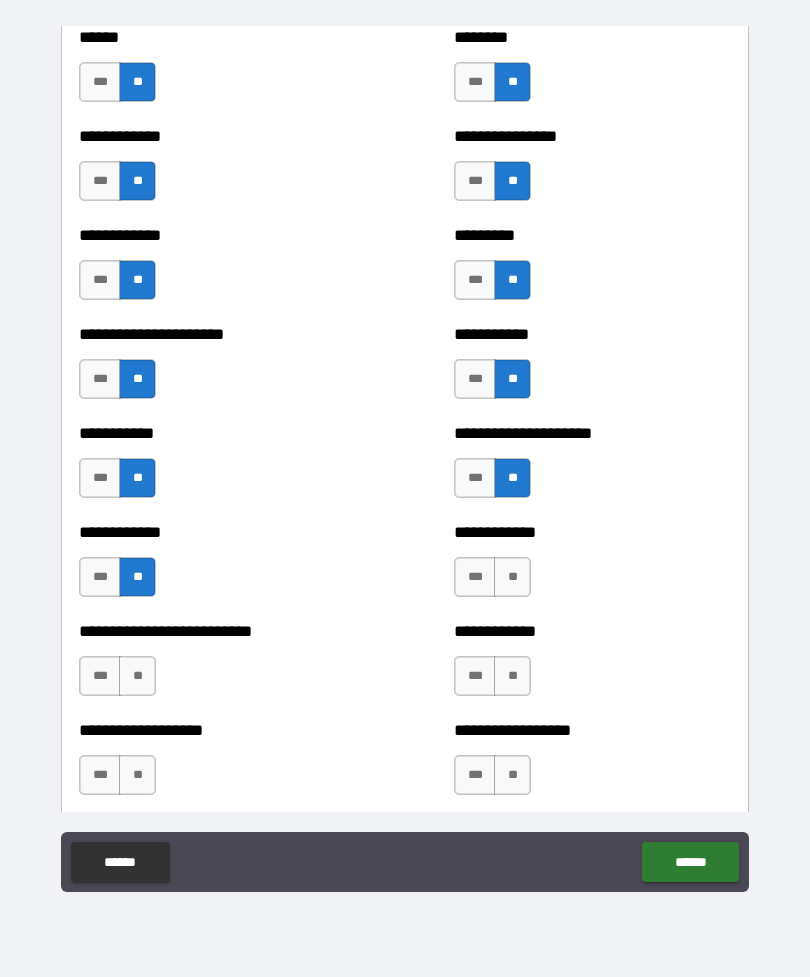 click on "**" at bounding box center [512, 577] 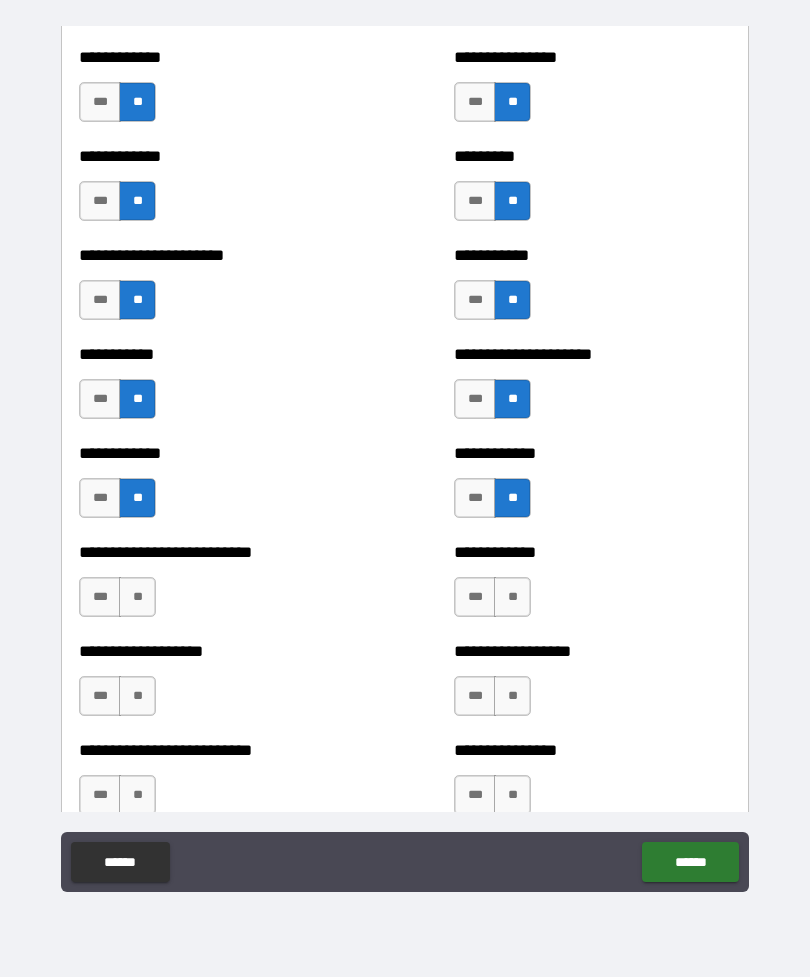 scroll, scrollTop: 5137, scrollLeft: 0, axis: vertical 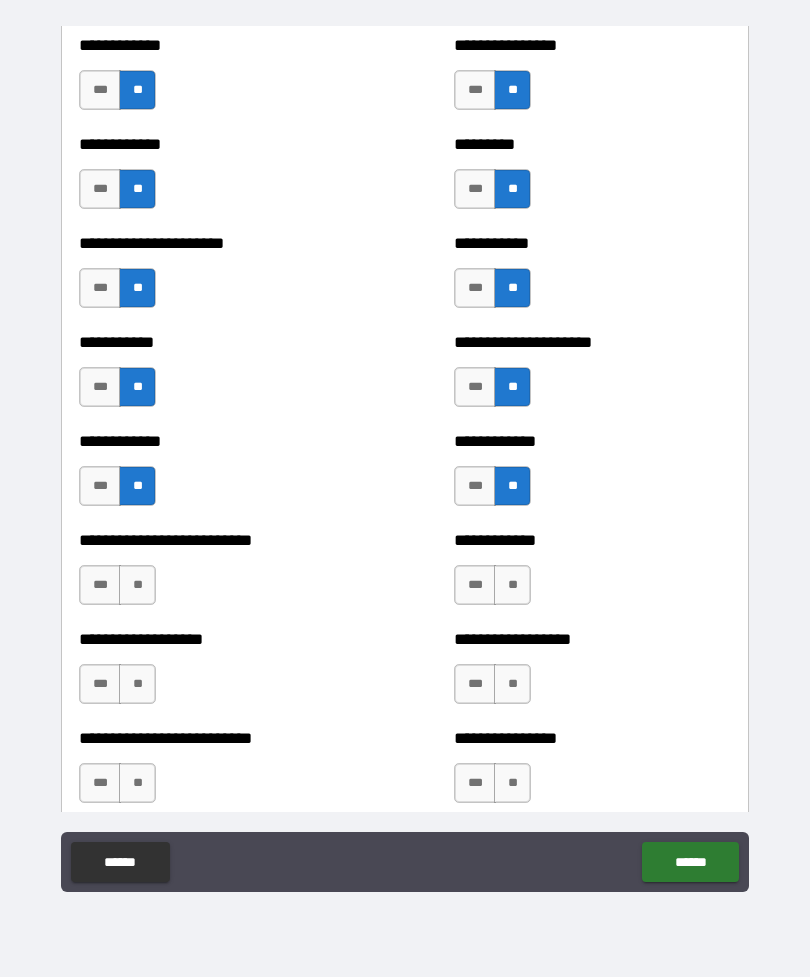 click on "**" at bounding box center [137, 585] 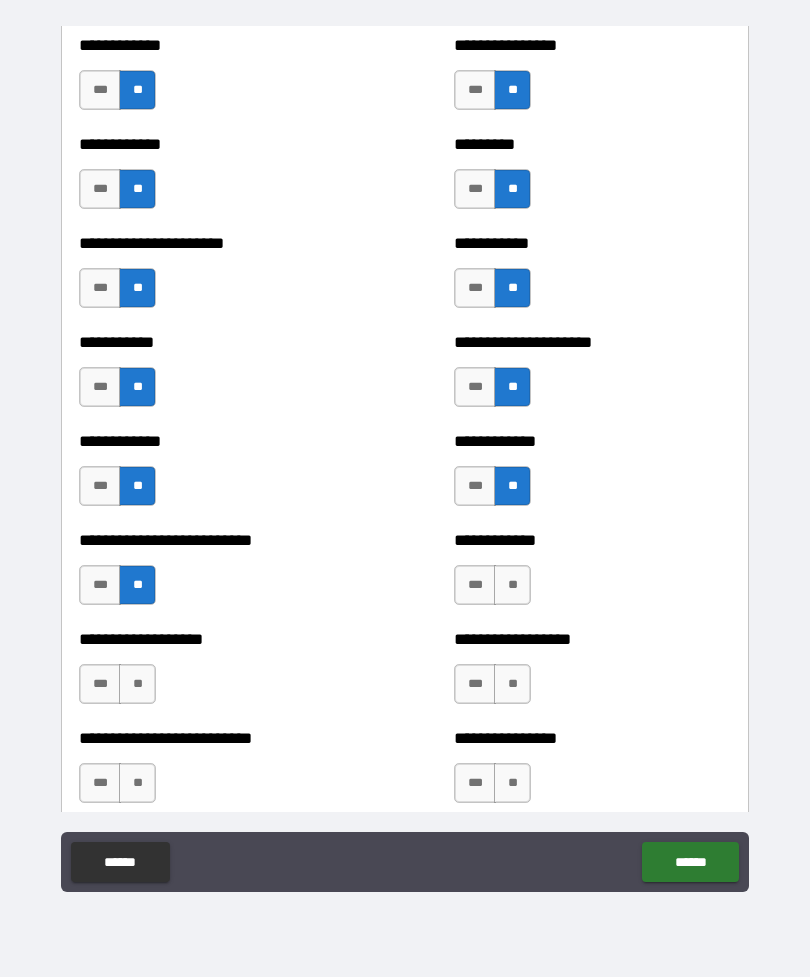 click on "**" at bounding box center [512, 585] 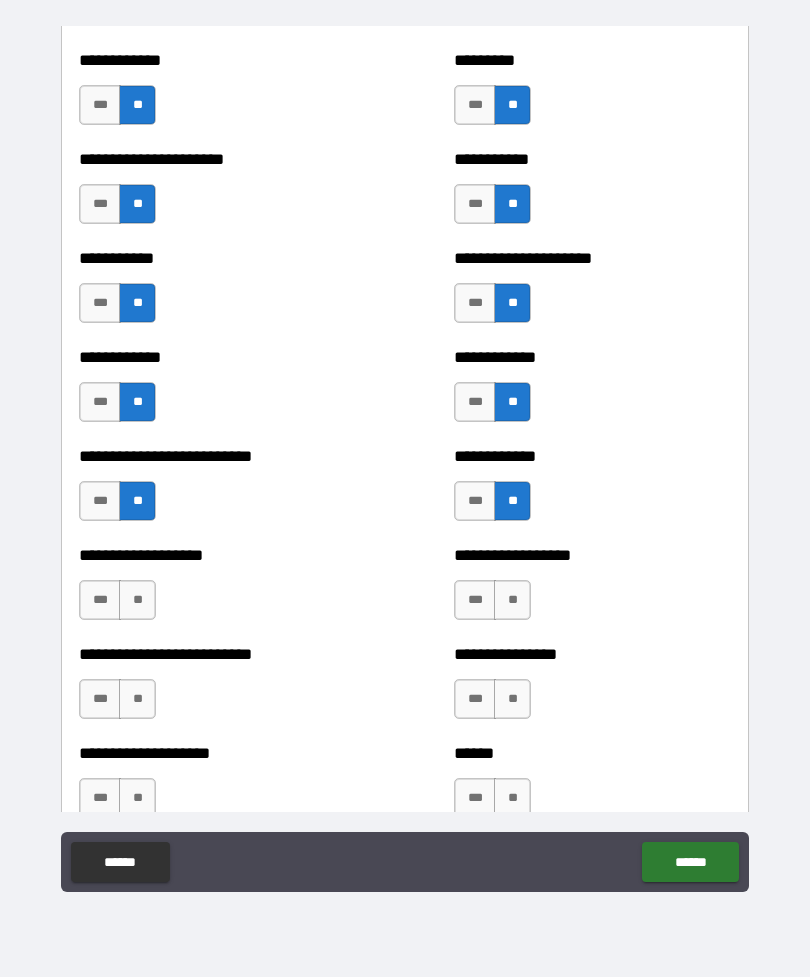 scroll 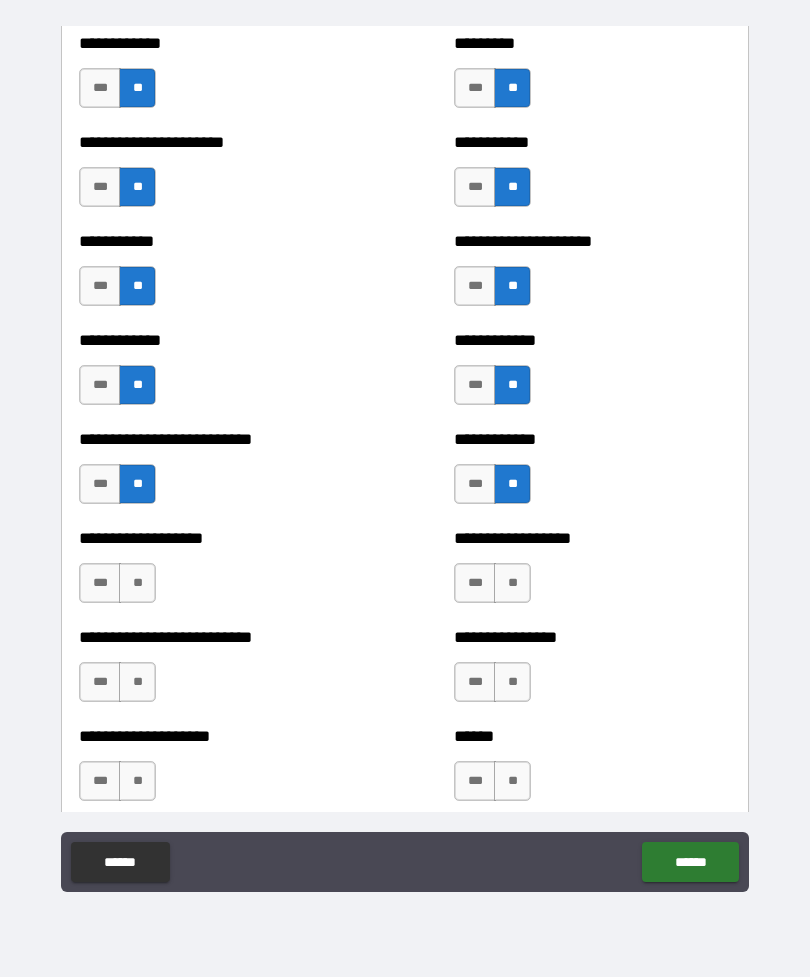 click on "**" at bounding box center (137, 583) 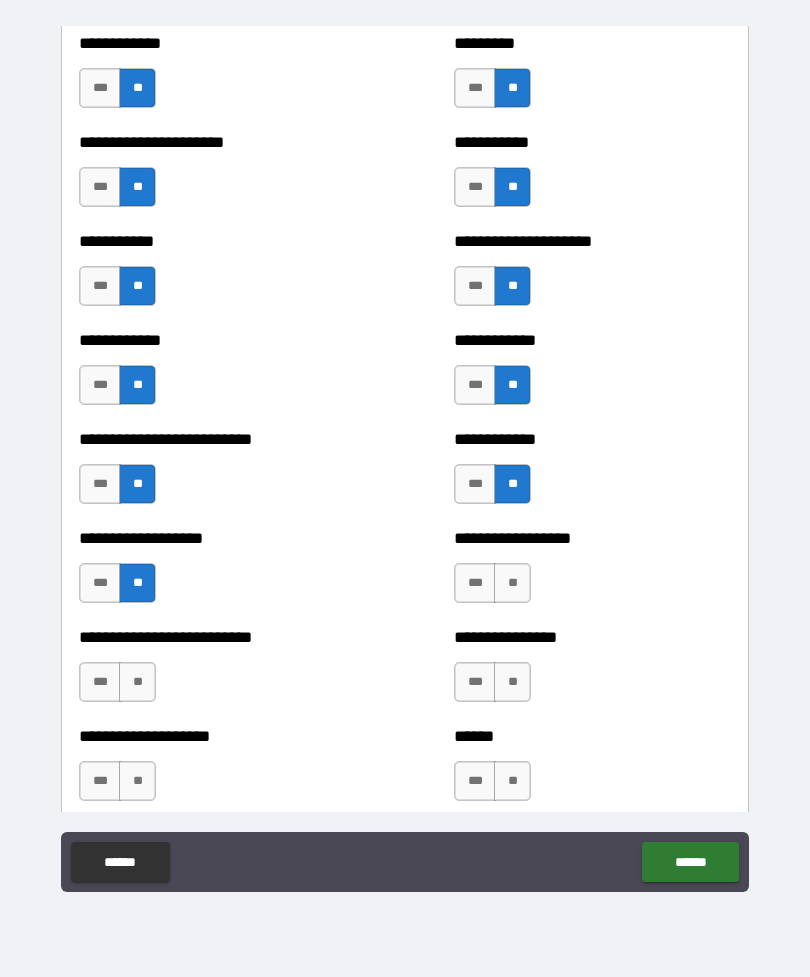 click on "**" at bounding box center (512, 583) 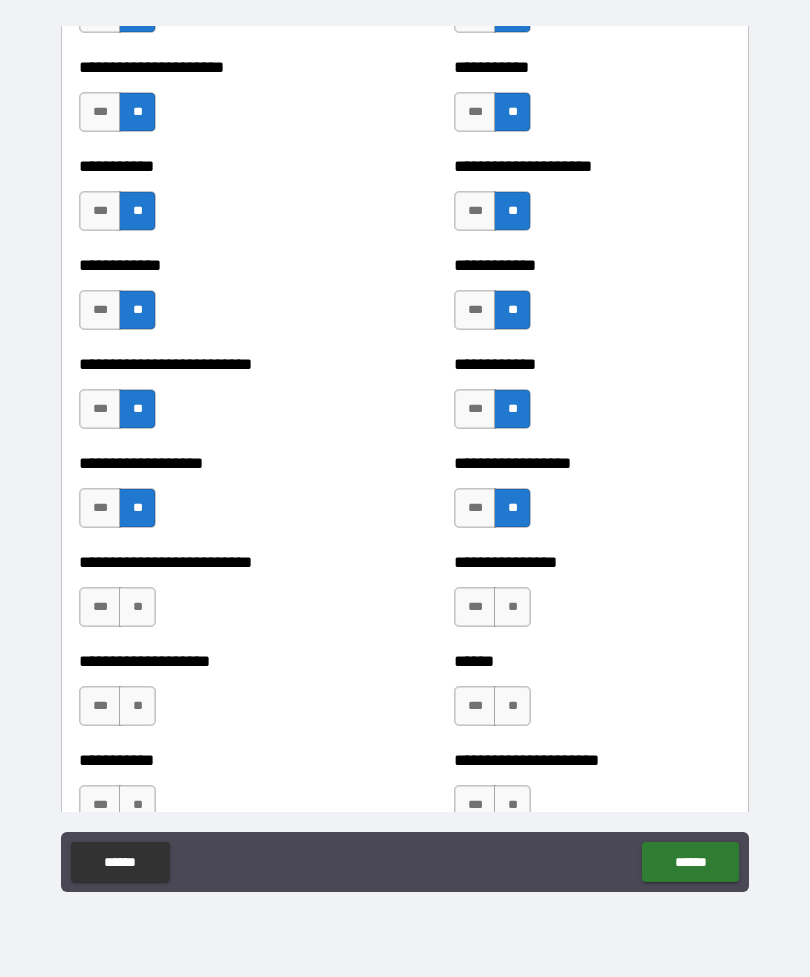 scroll, scrollTop: 5340, scrollLeft: 0, axis: vertical 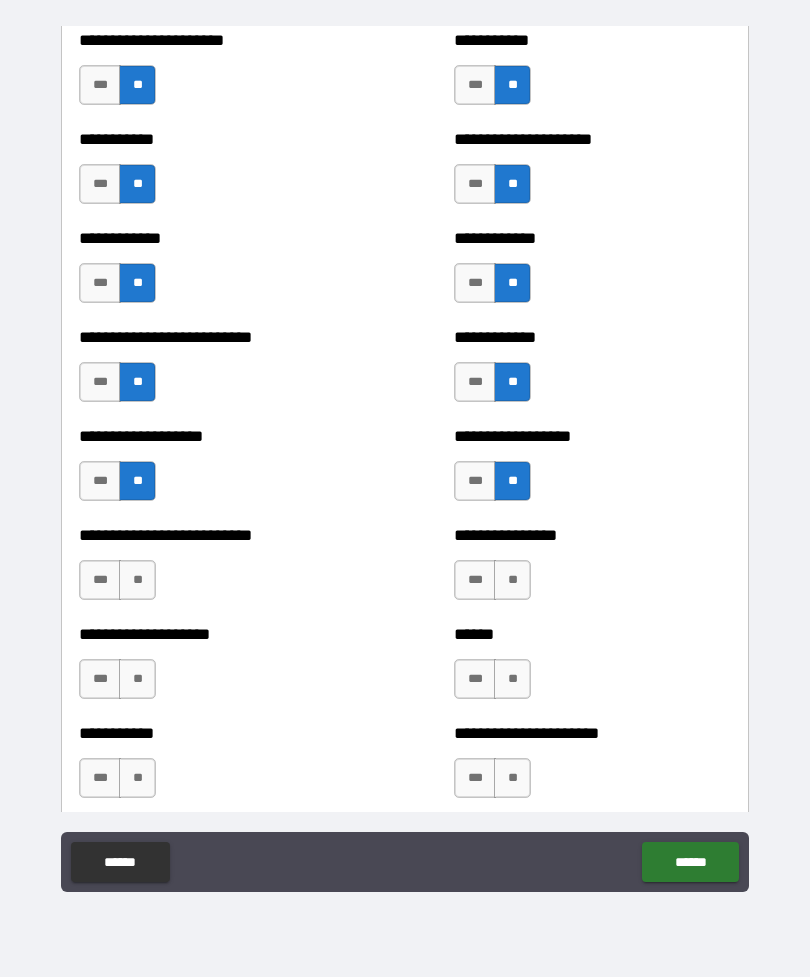 click on "**" at bounding box center [137, 580] 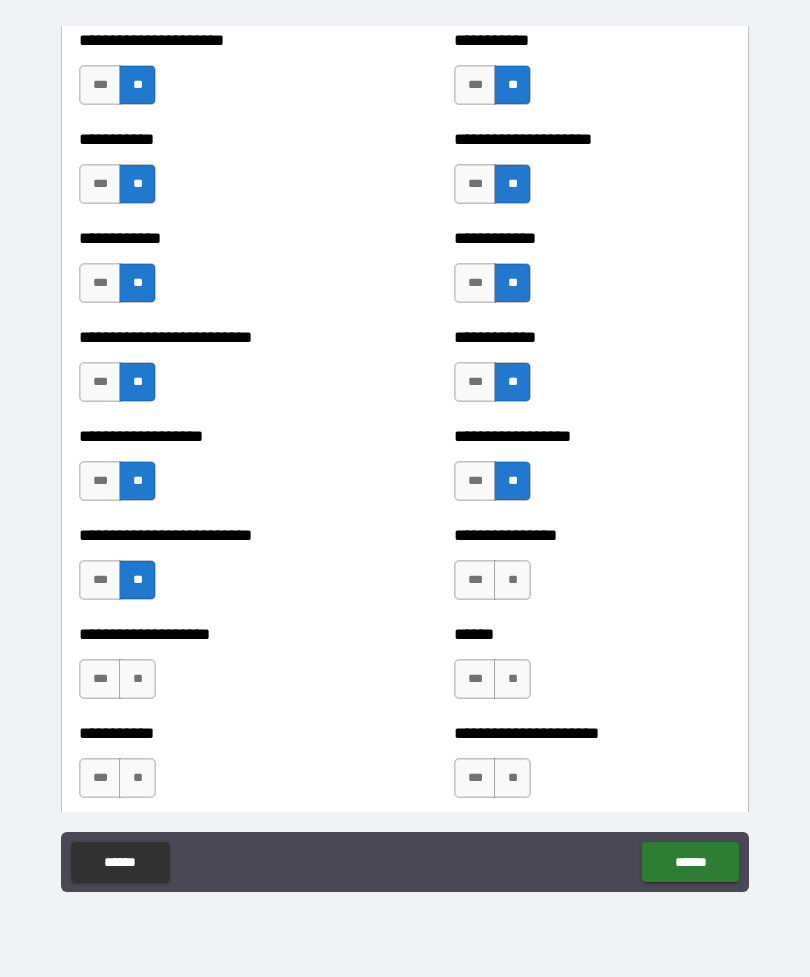 click on "**" at bounding box center (512, 580) 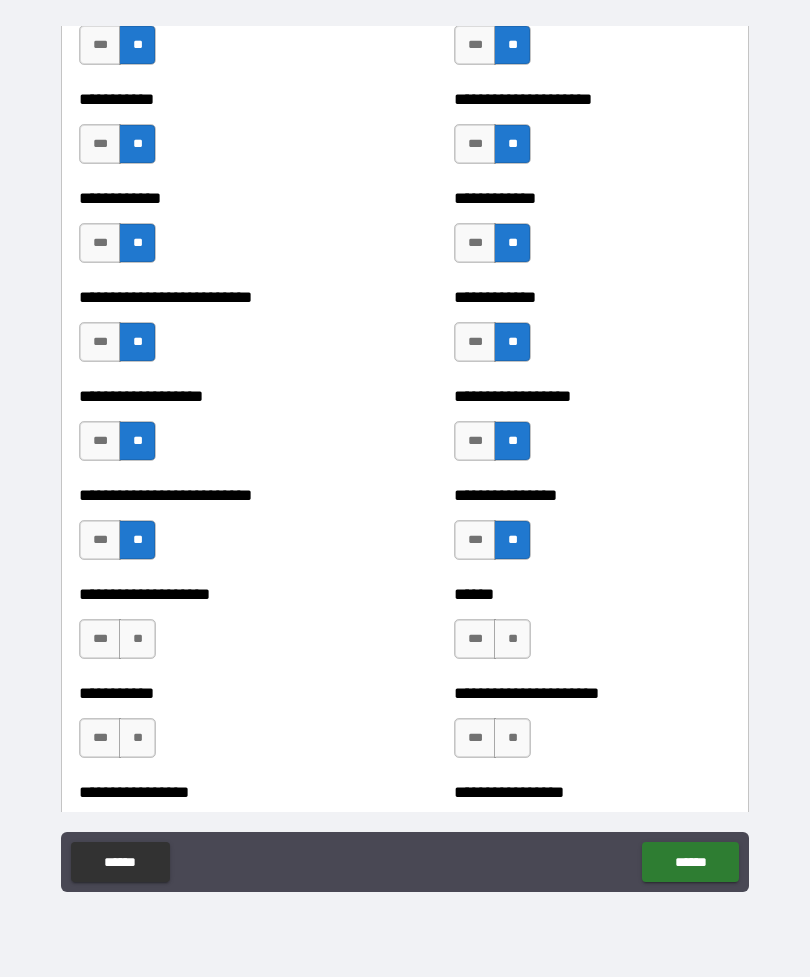 scroll, scrollTop: 5397, scrollLeft: 0, axis: vertical 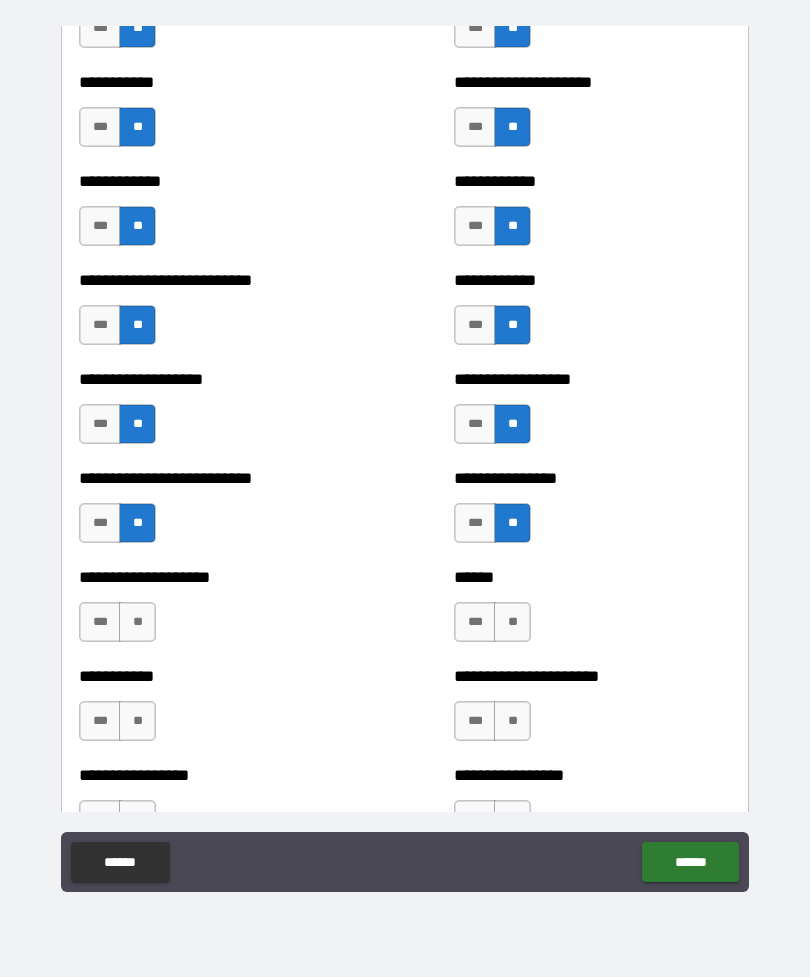 click on "**" at bounding box center (137, 622) 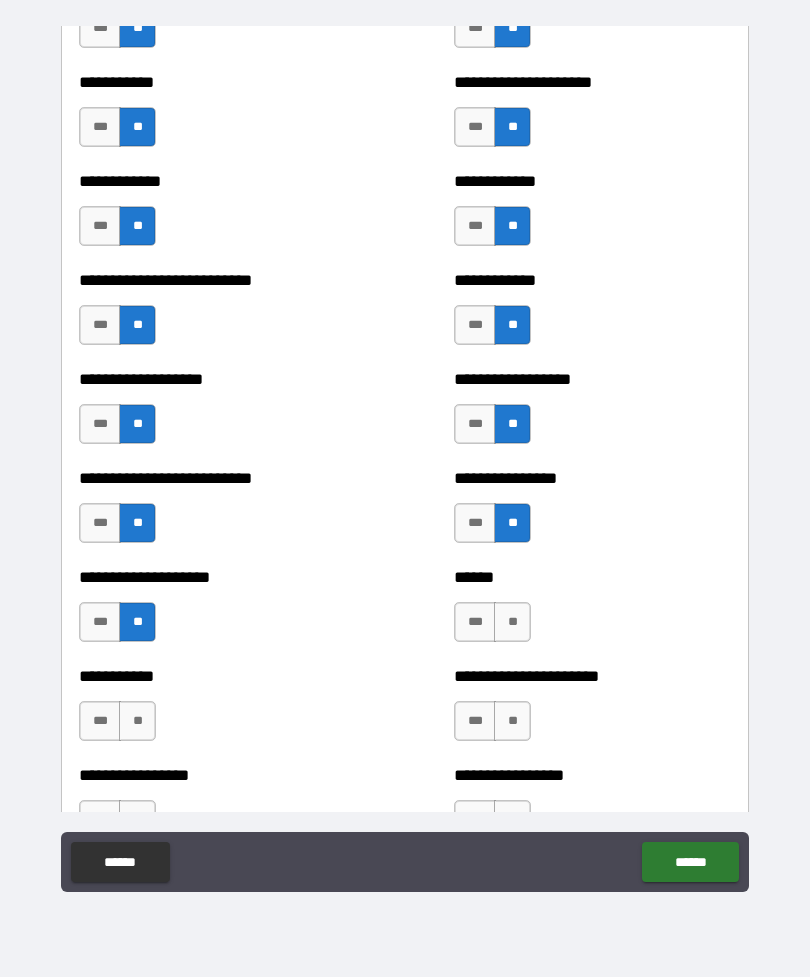 click on "**" at bounding box center (512, 622) 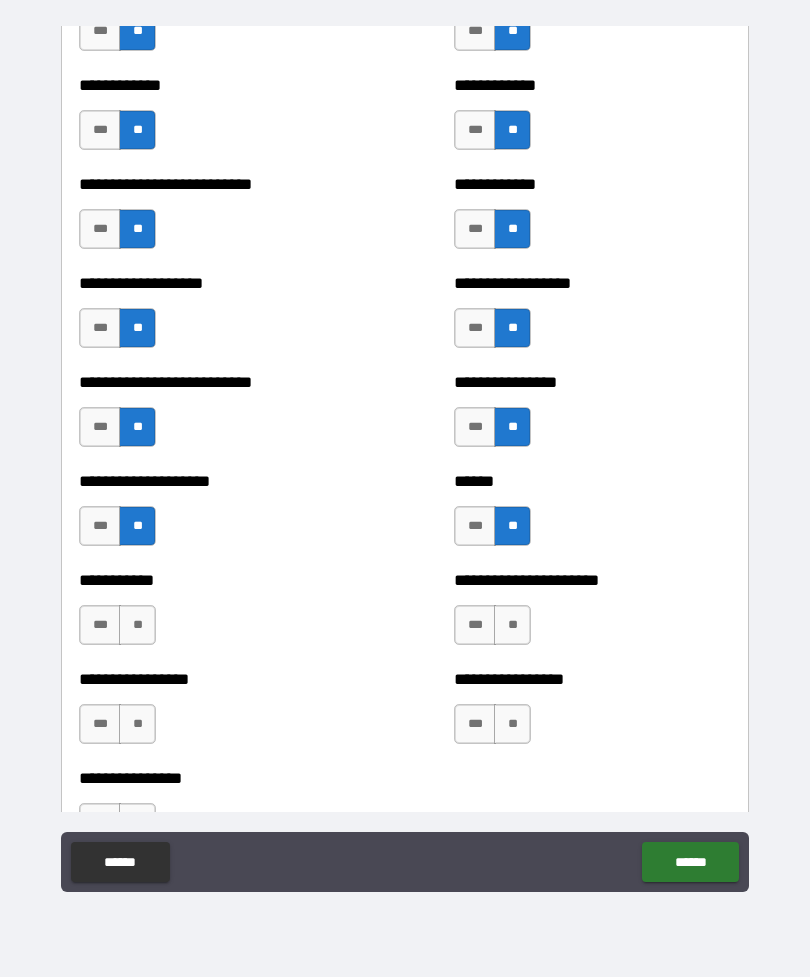 click on "**" at bounding box center (137, 625) 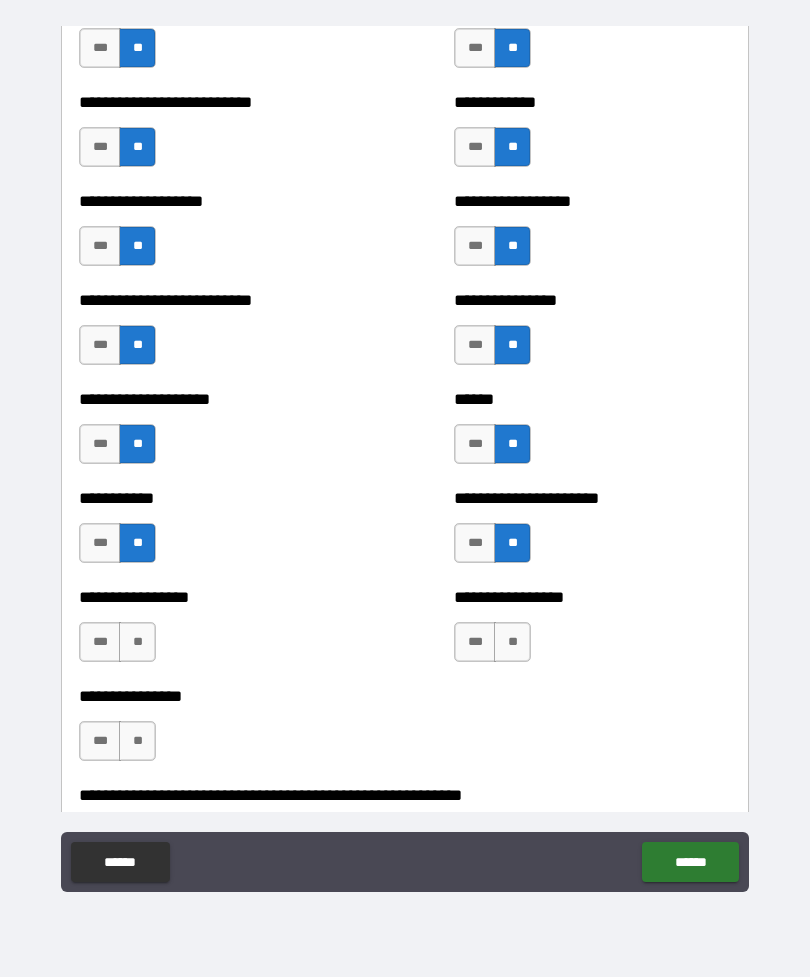 scroll, scrollTop: 5584, scrollLeft: 0, axis: vertical 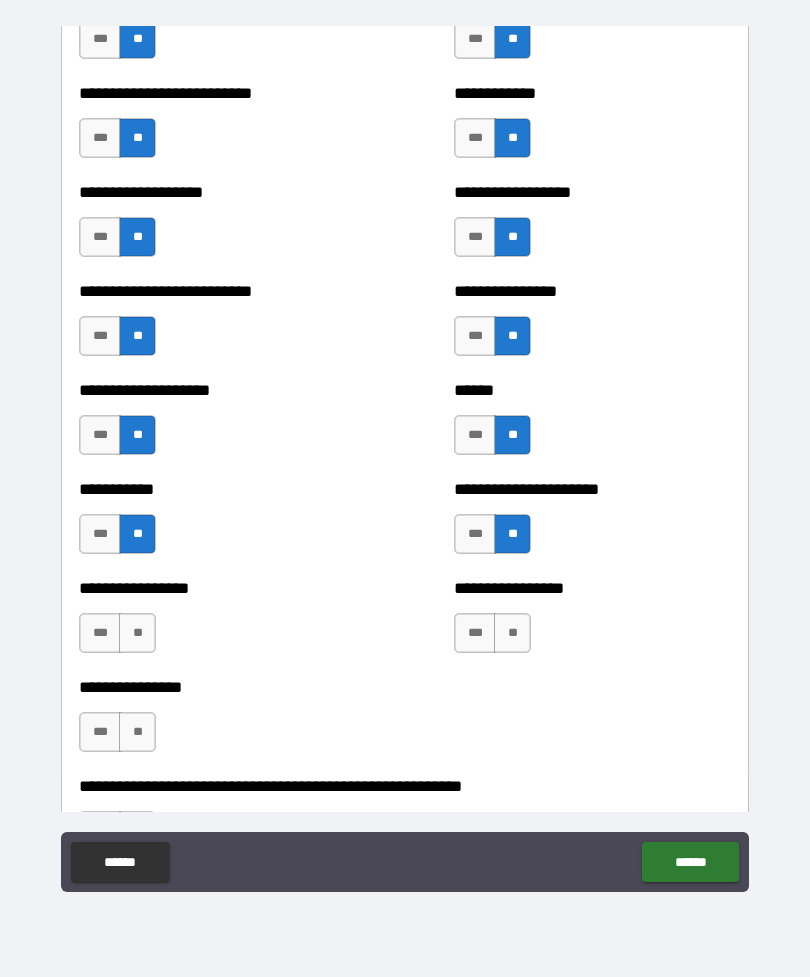 click on "**" at bounding box center [137, 633] 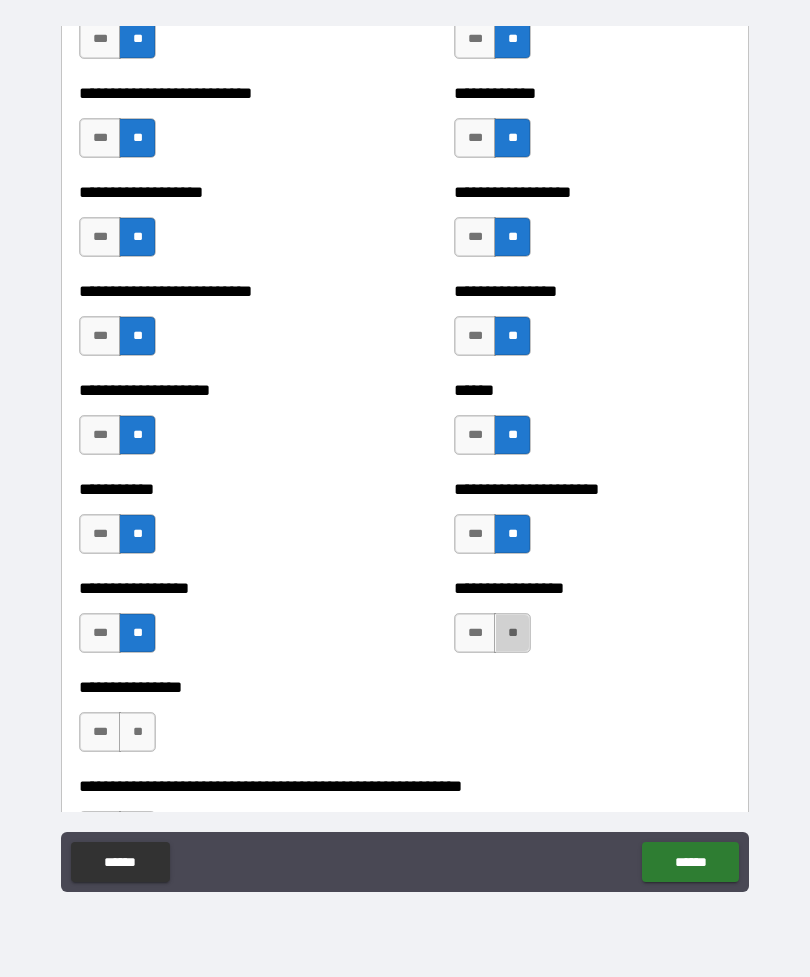 click on "**" at bounding box center [512, 633] 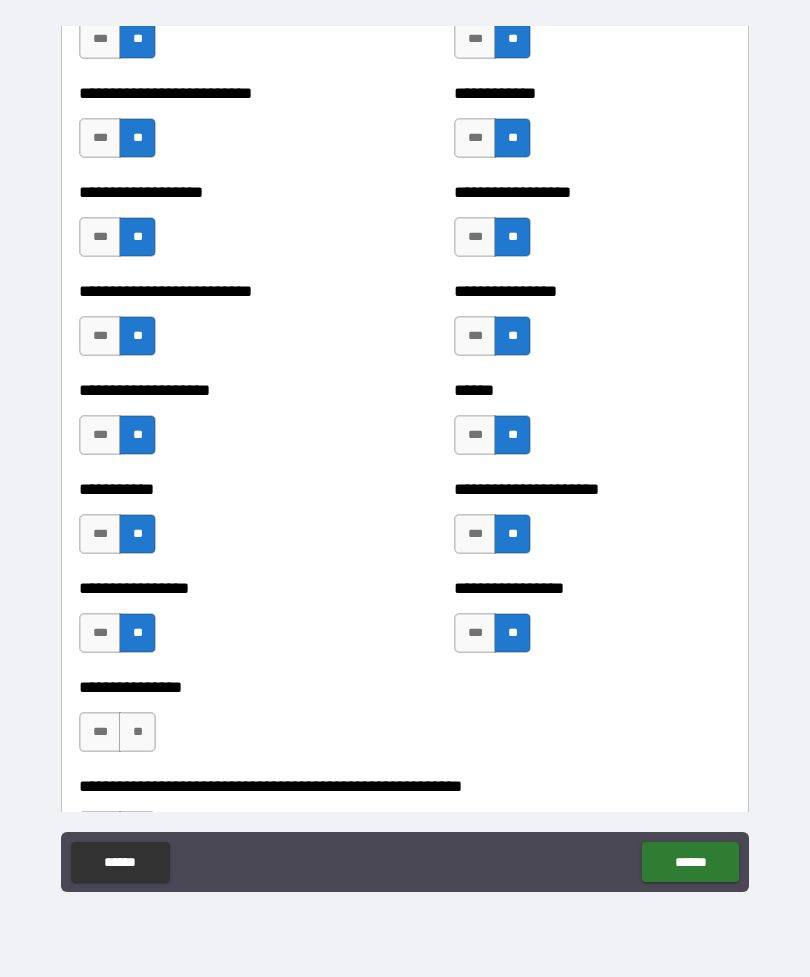 click on "**" at bounding box center (137, 732) 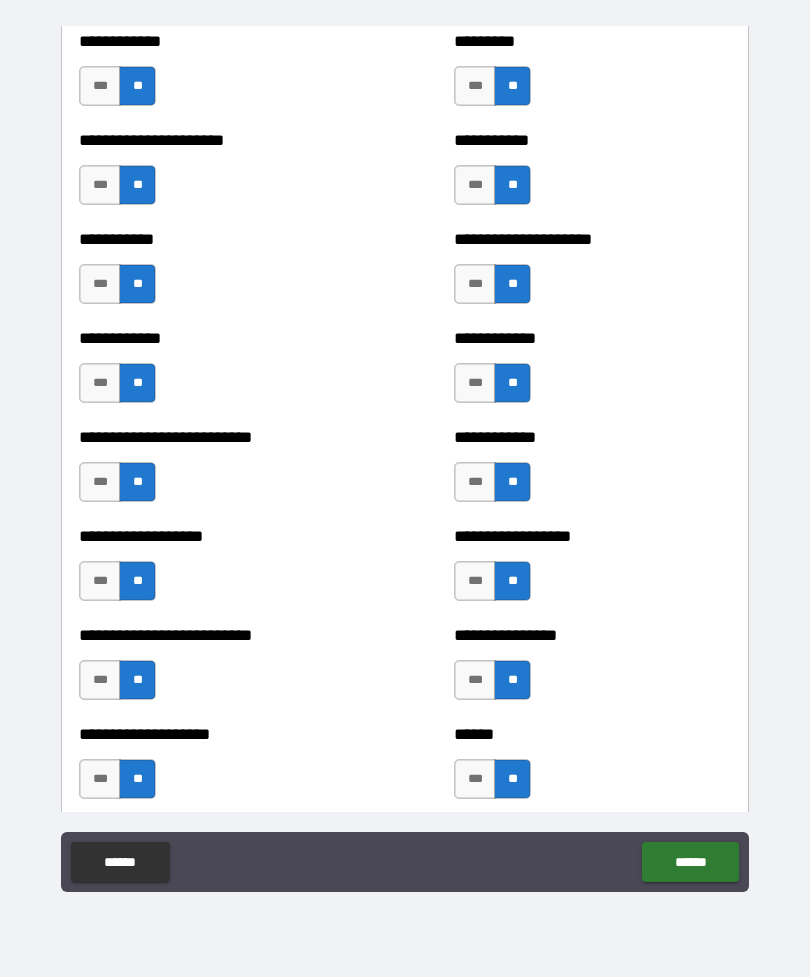 click on "***" at bounding box center [100, 581] 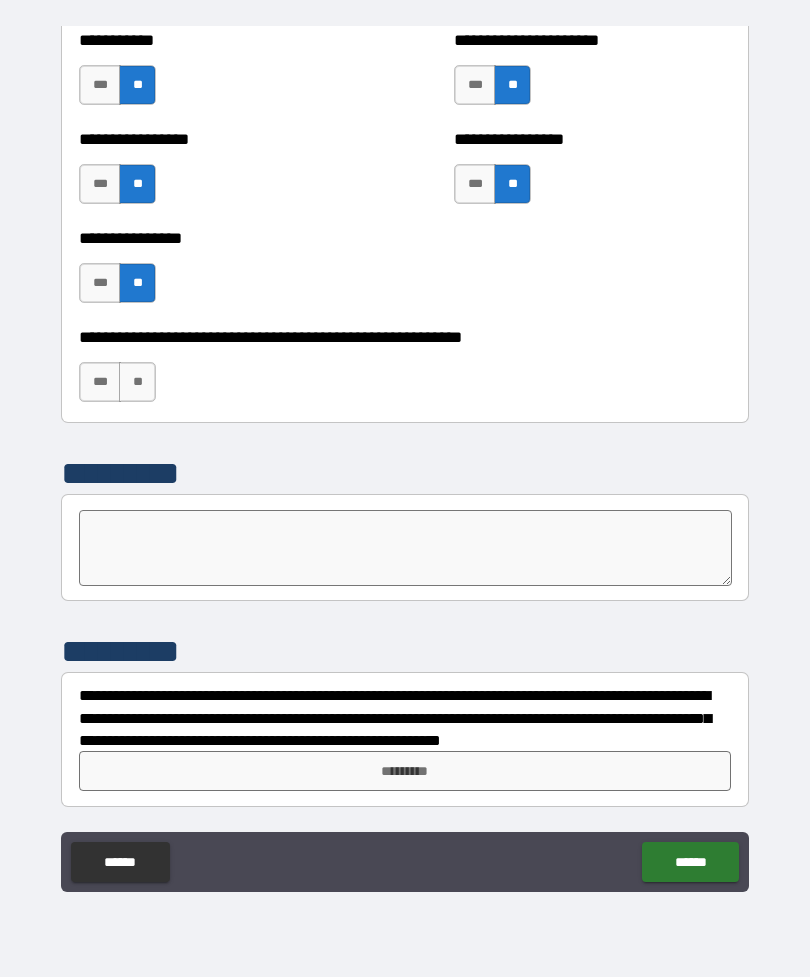 scroll, scrollTop: 6033, scrollLeft: 0, axis: vertical 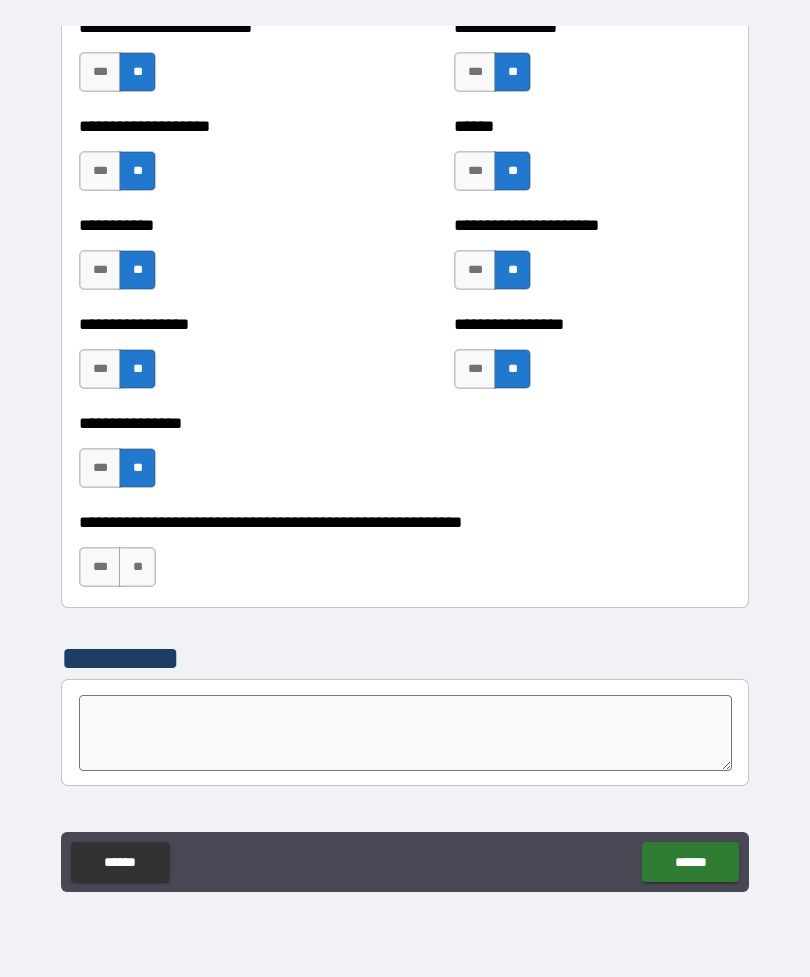 click on "**" at bounding box center (137, 567) 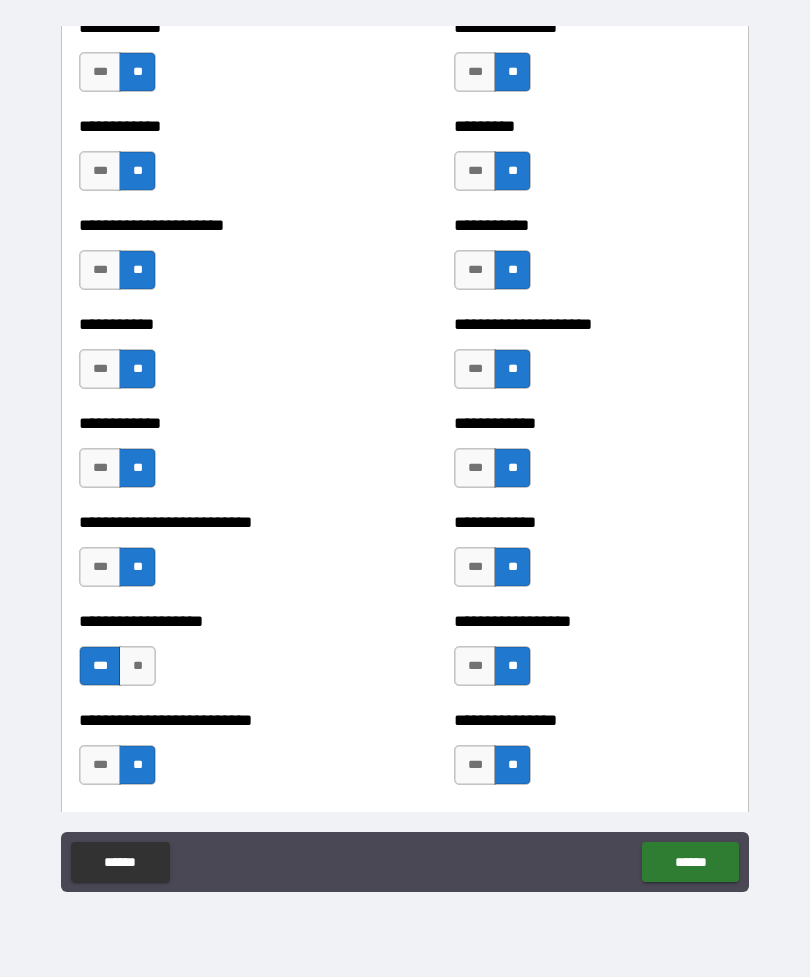 scroll, scrollTop: 5167, scrollLeft: 0, axis: vertical 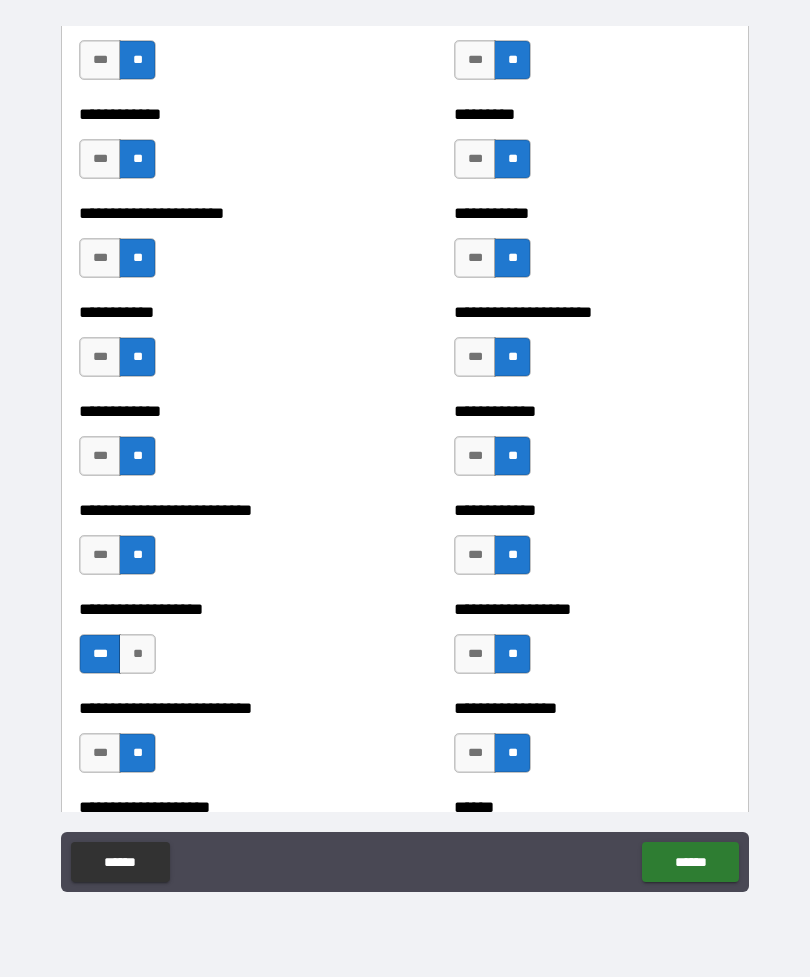 click on "**" at bounding box center [137, 654] 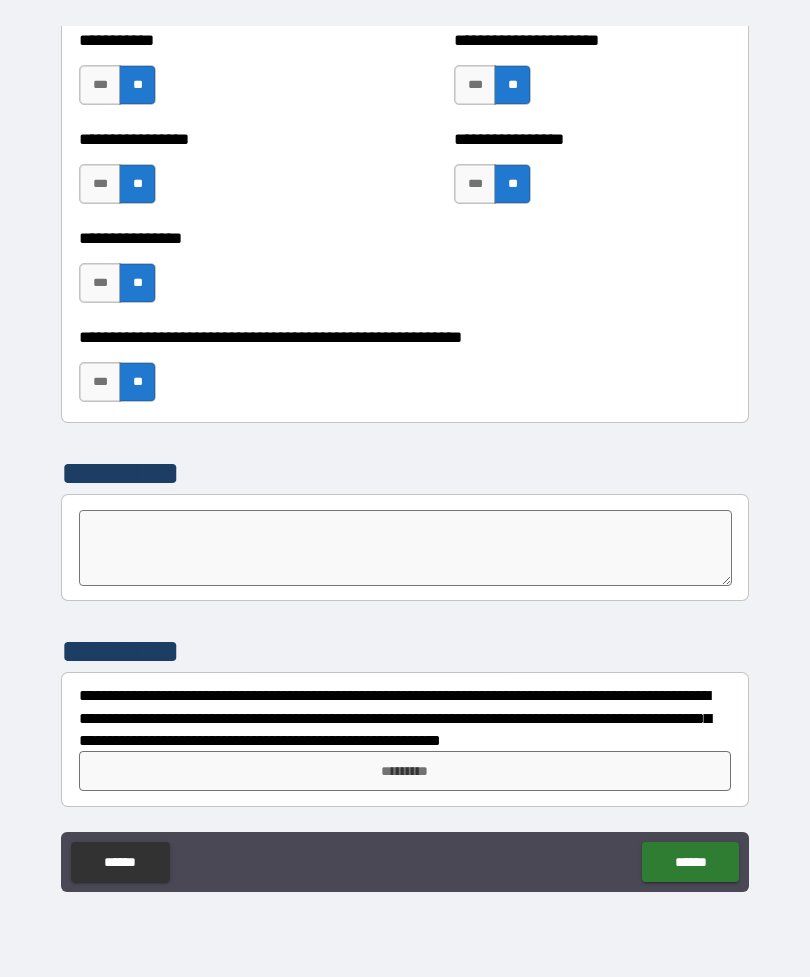 scroll, scrollTop: 6033, scrollLeft: 0, axis: vertical 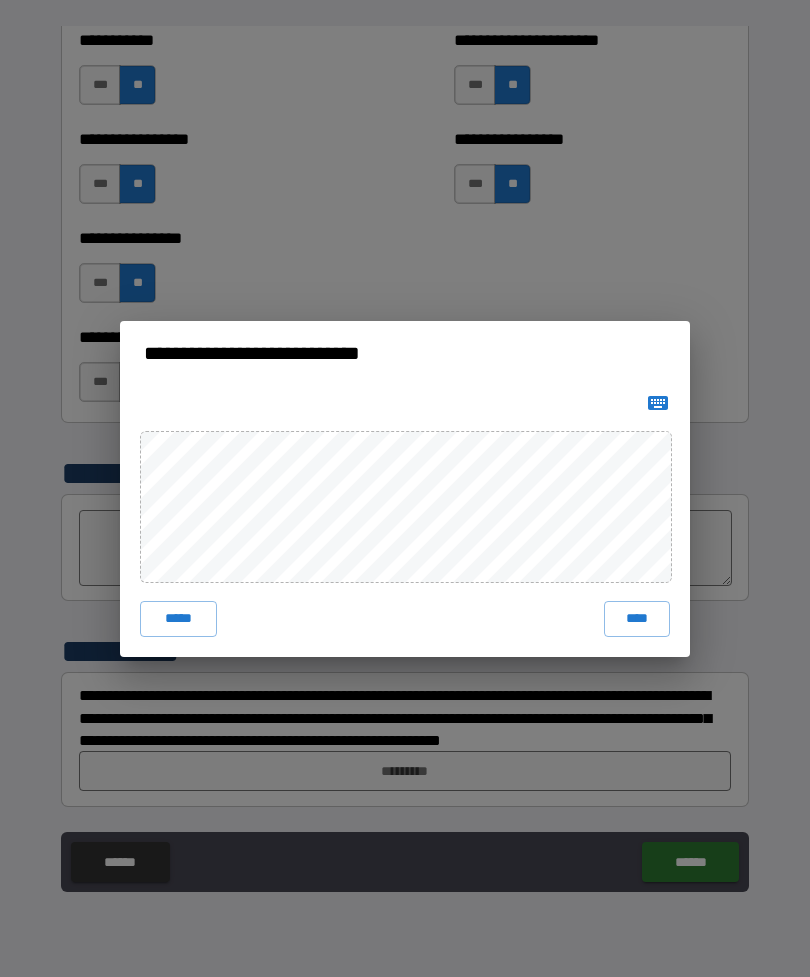 click on "****" at bounding box center [637, 619] 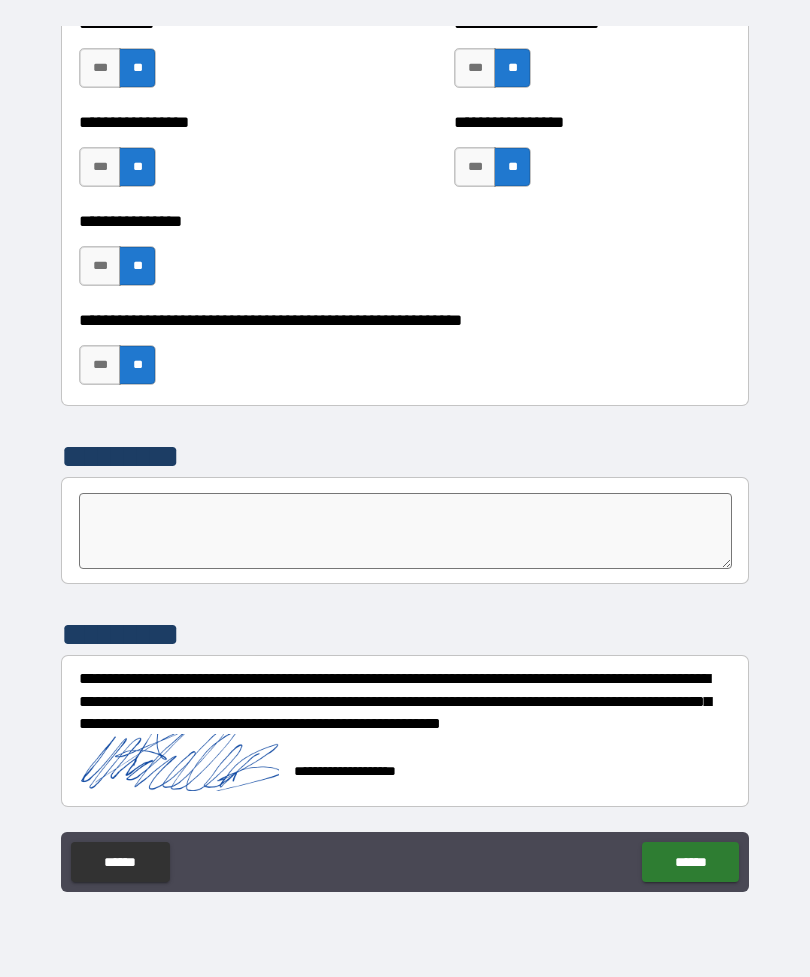scroll, scrollTop: 6050, scrollLeft: 0, axis: vertical 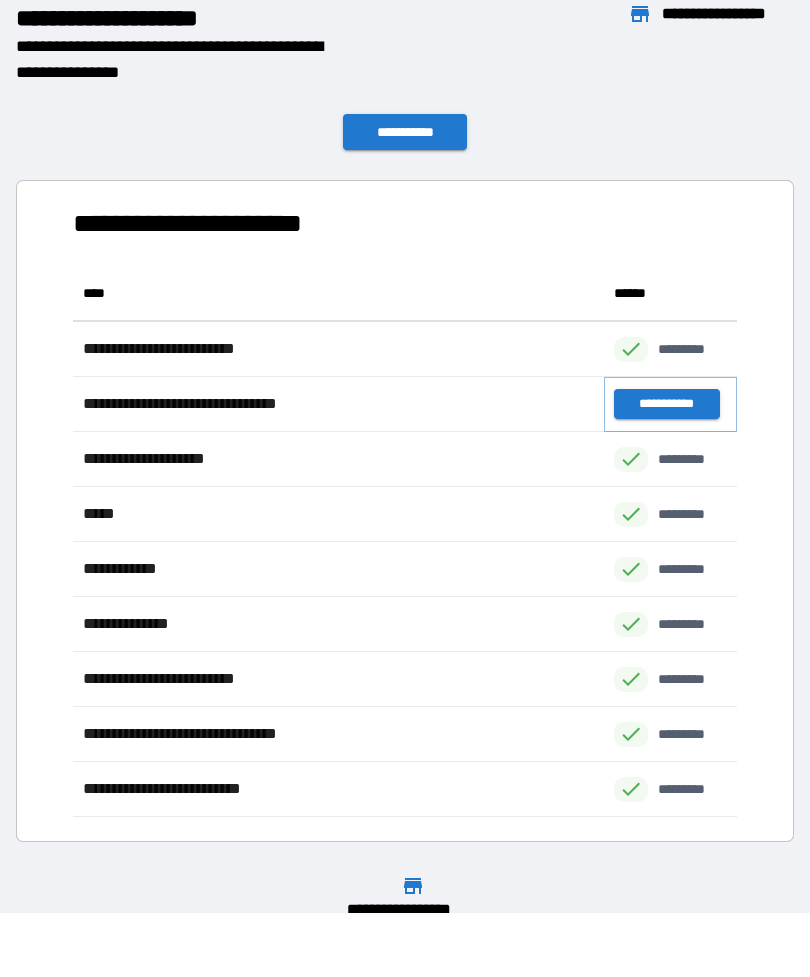 click on "**********" at bounding box center [666, 404] 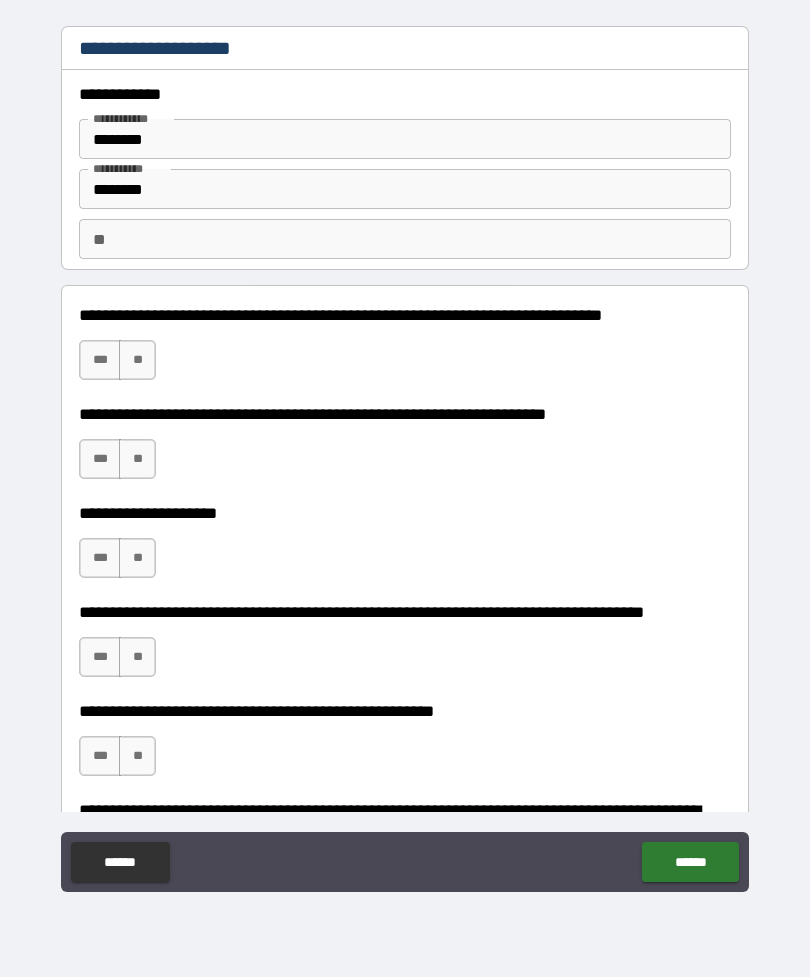 click on "**" at bounding box center [405, 239] 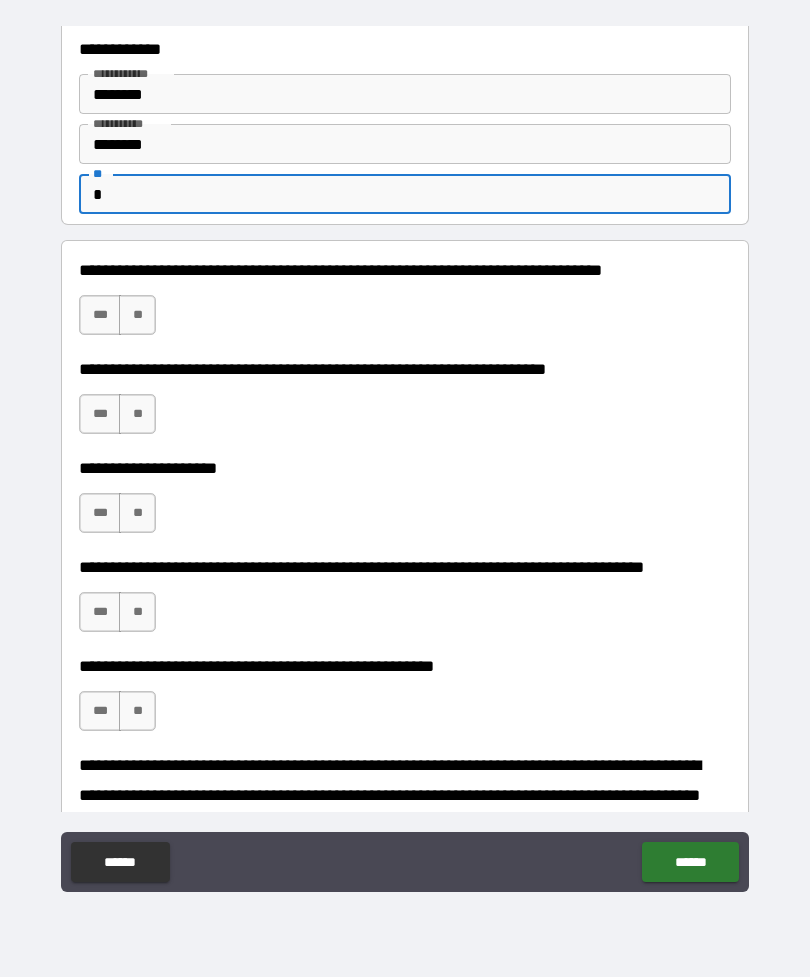 scroll, scrollTop: 27, scrollLeft: 0, axis: vertical 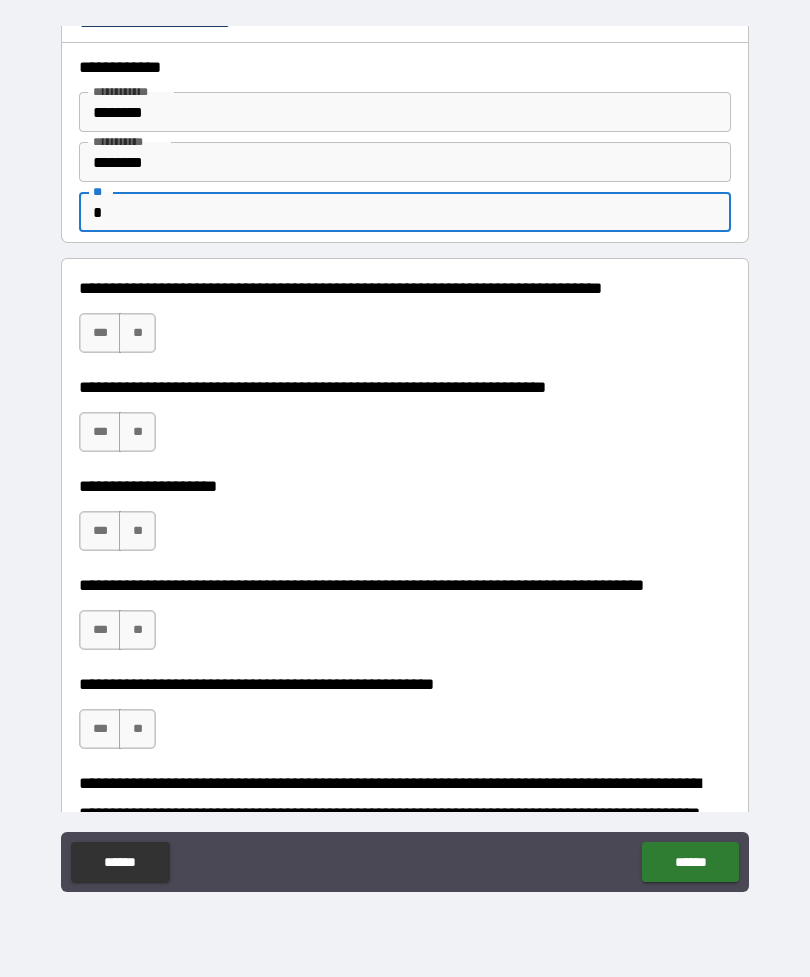 type on "*" 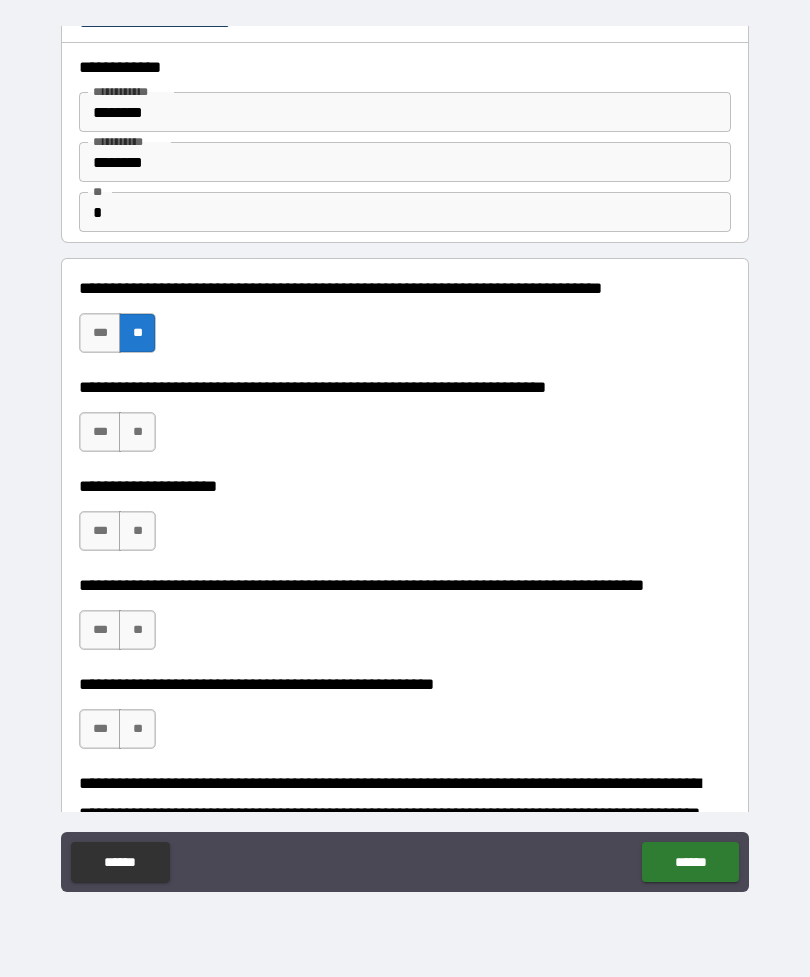 click on "**" at bounding box center (137, 432) 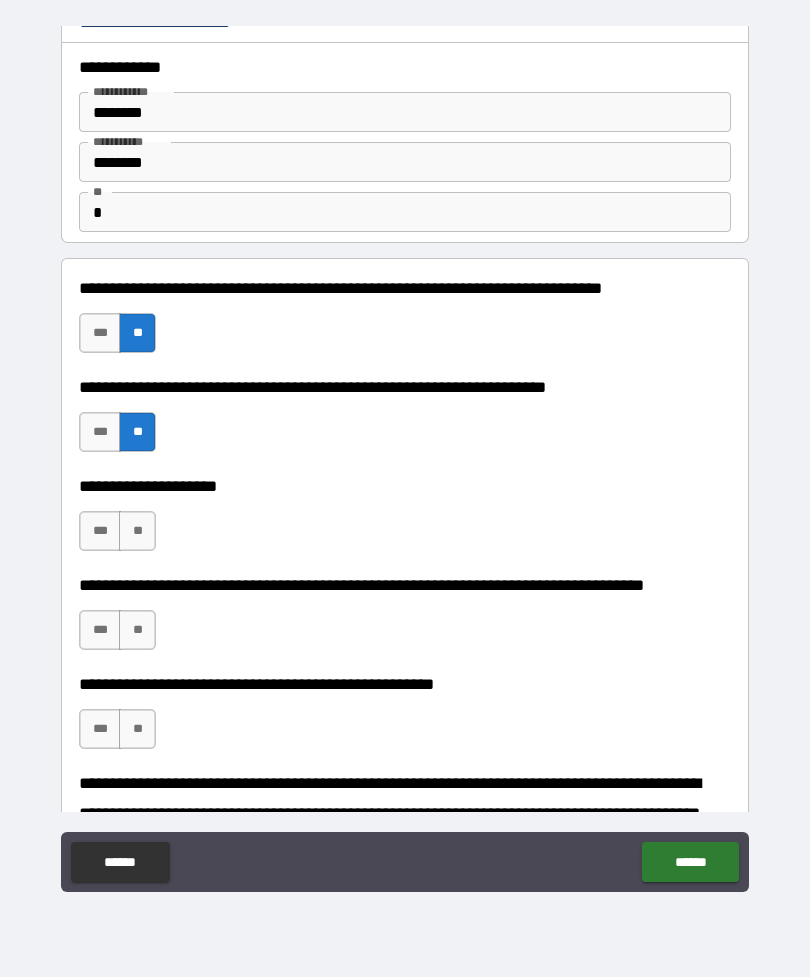 click on "**" at bounding box center (137, 531) 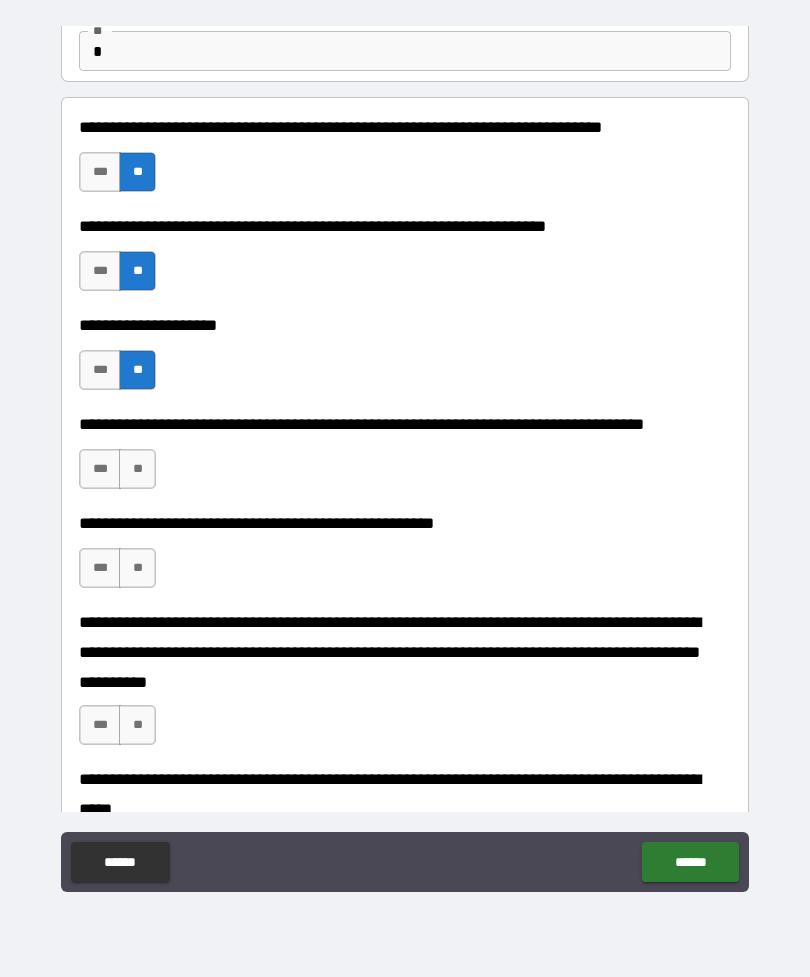 scroll, scrollTop: 190, scrollLeft: 0, axis: vertical 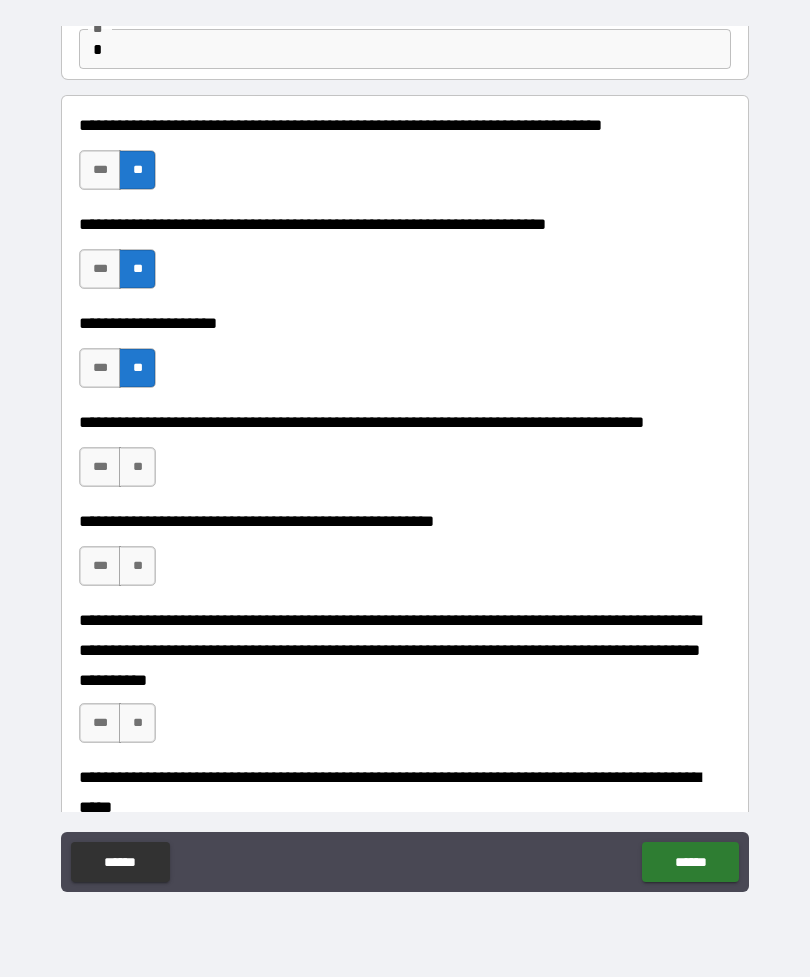 click on "**" at bounding box center (137, 467) 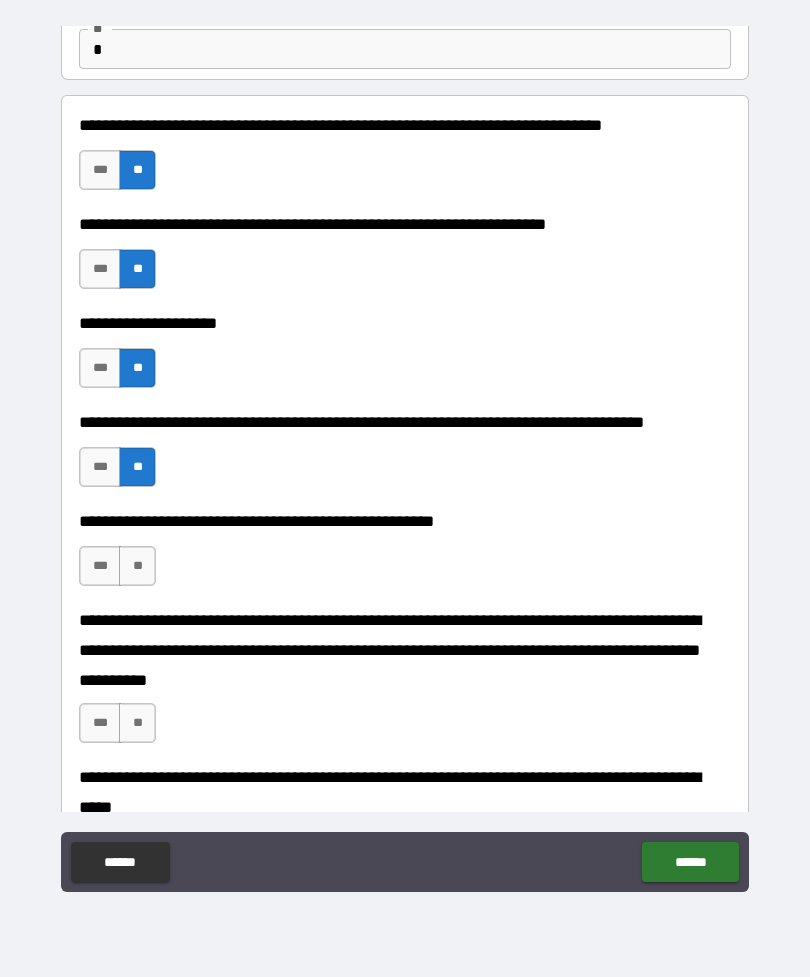 click on "**" at bounding box center [137, 566] 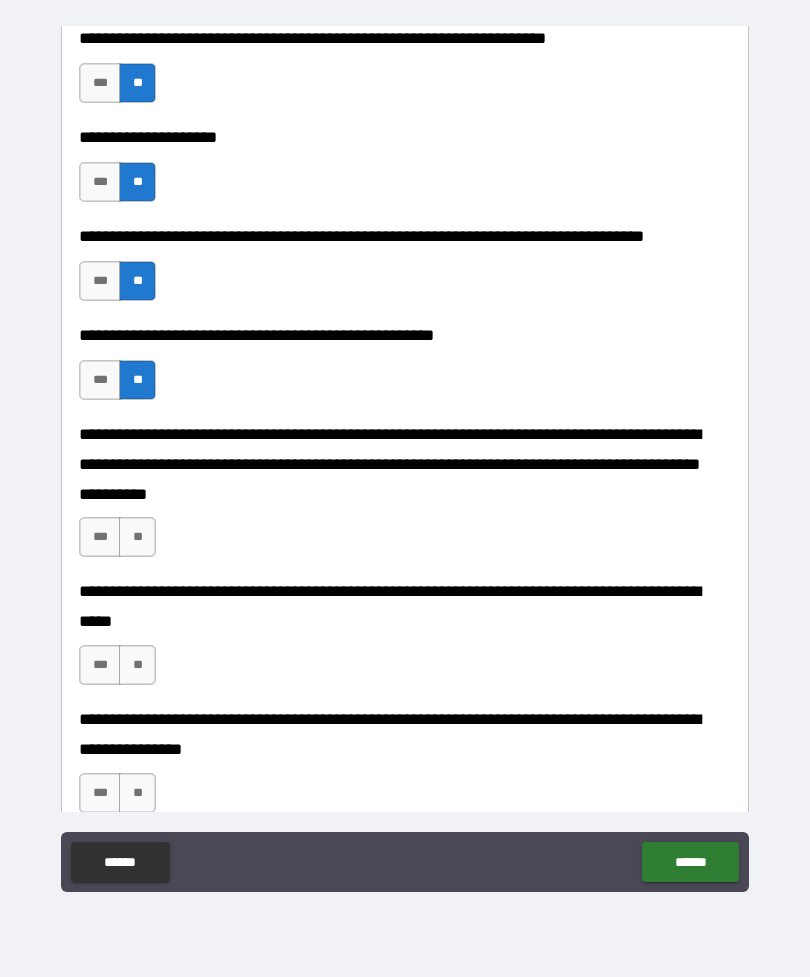 click on "**" at bounding box center (137, 537) 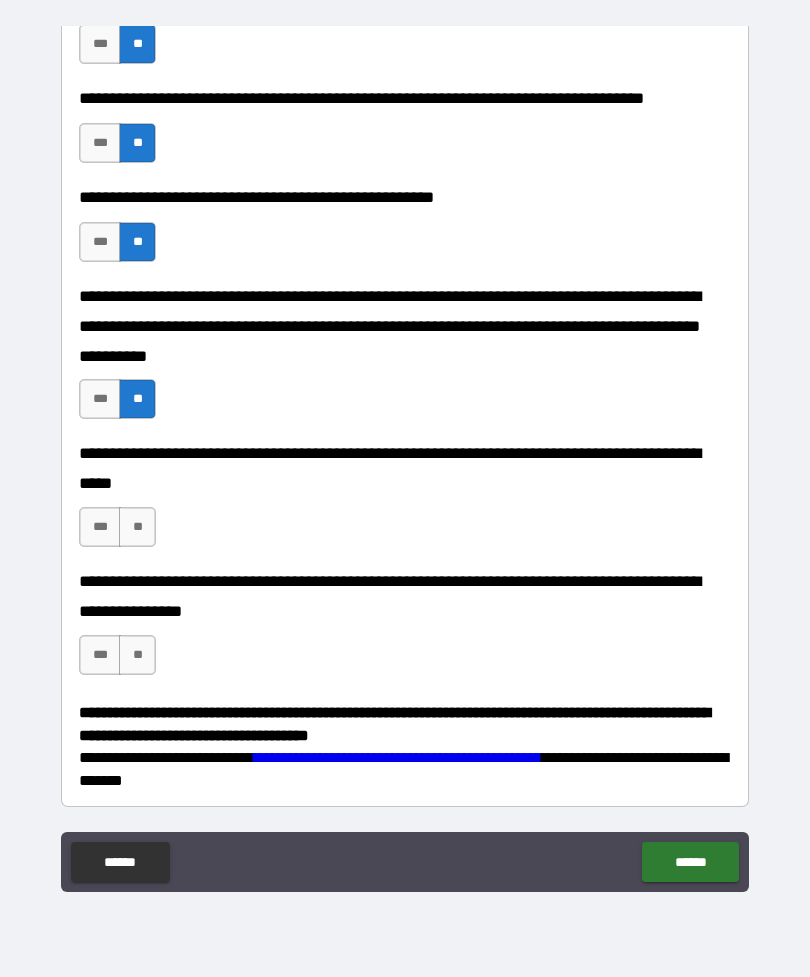 scroll, scrollTop: 513, scrollLeft: 0, axis: vertical 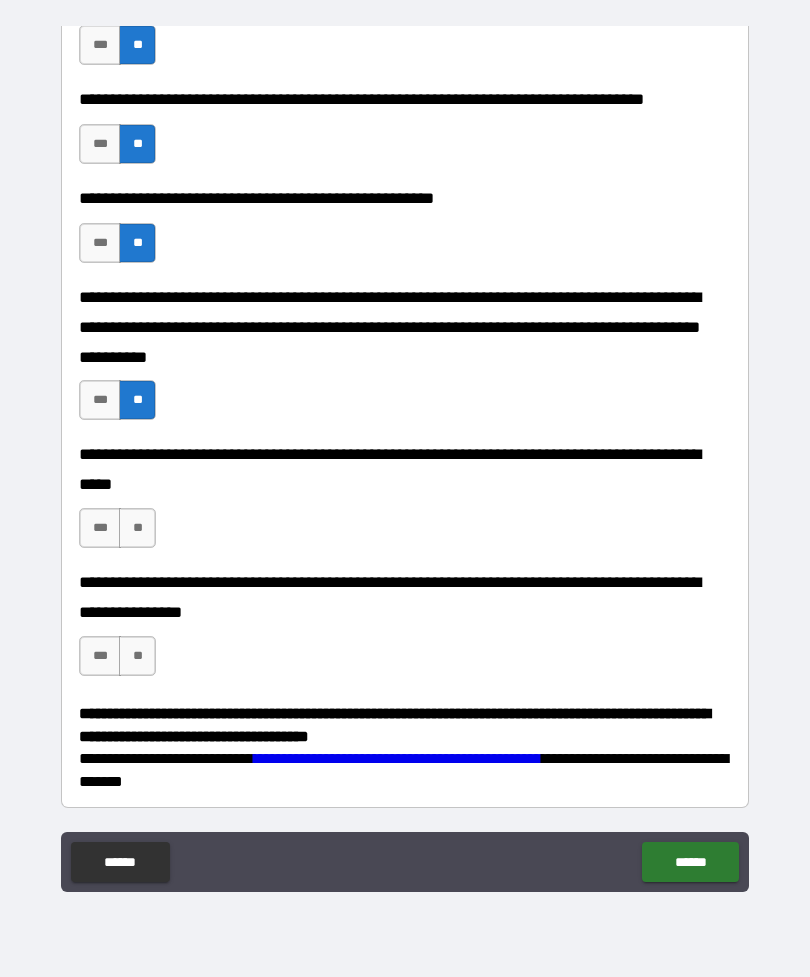 click on "**" at bounding box center [137, 528] 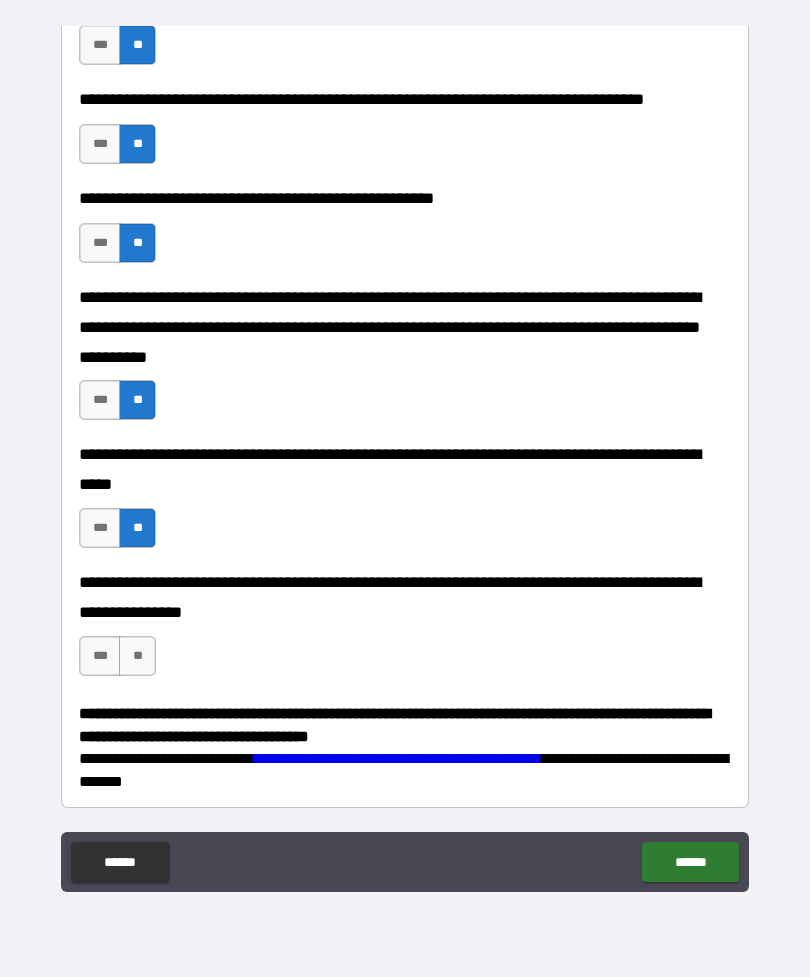 click on "**" at bounding box center (137, 656) 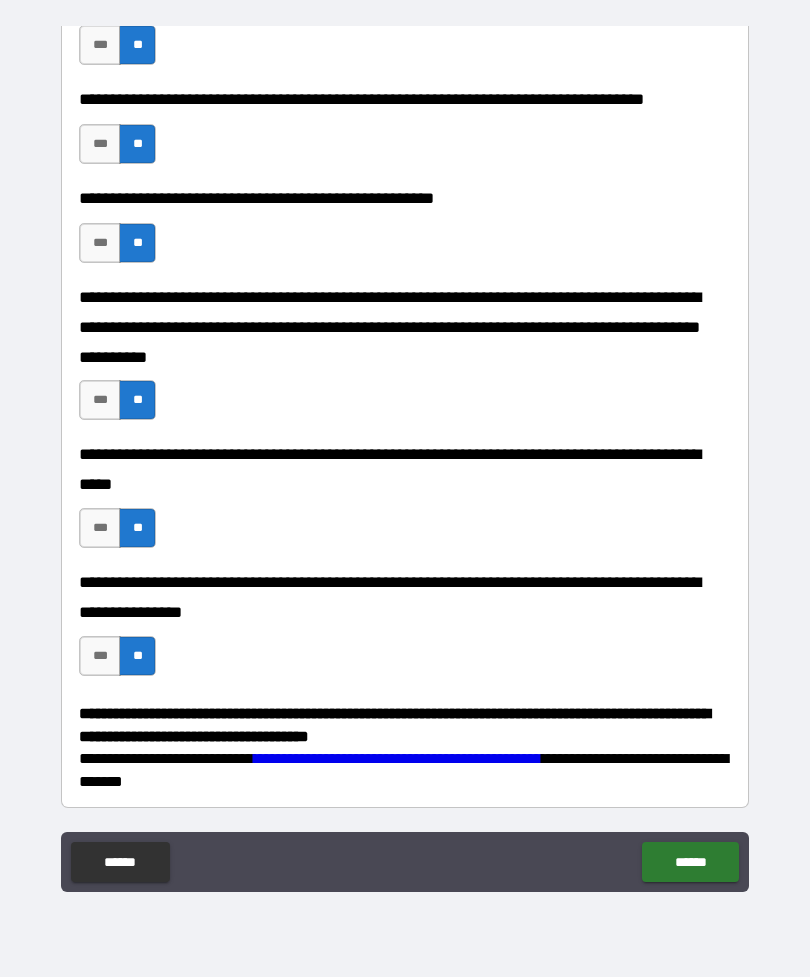 scroll, scrollTop: 513, scrollLeft: 0, axis: vertical 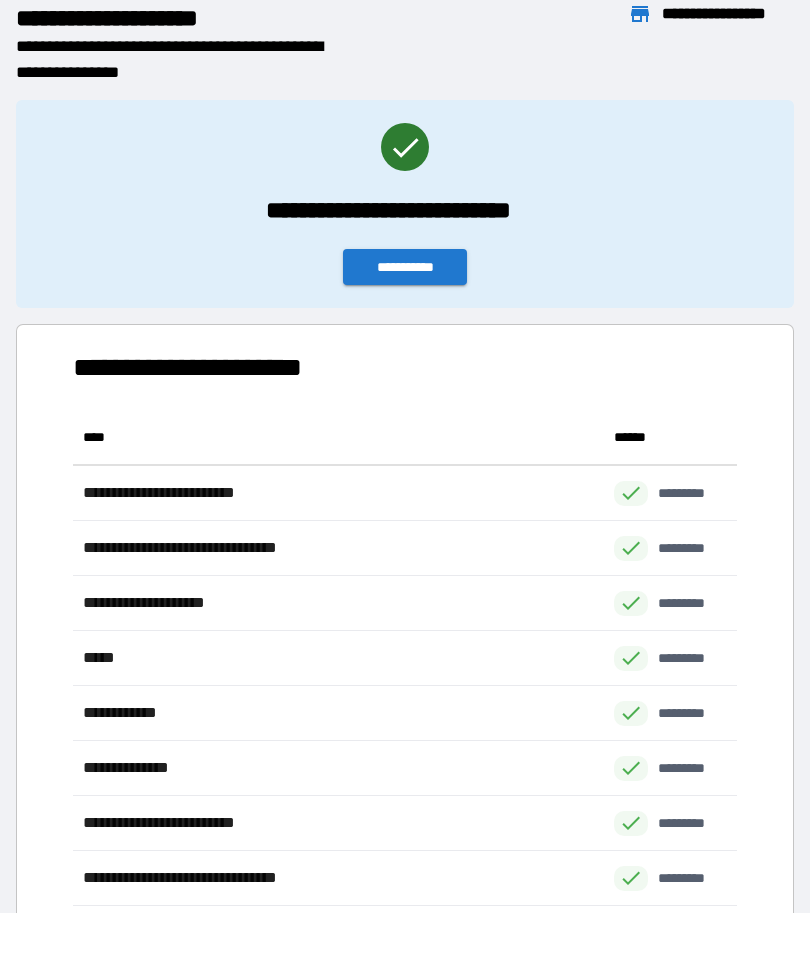 click on "**********" at bounding box center [405, 267] 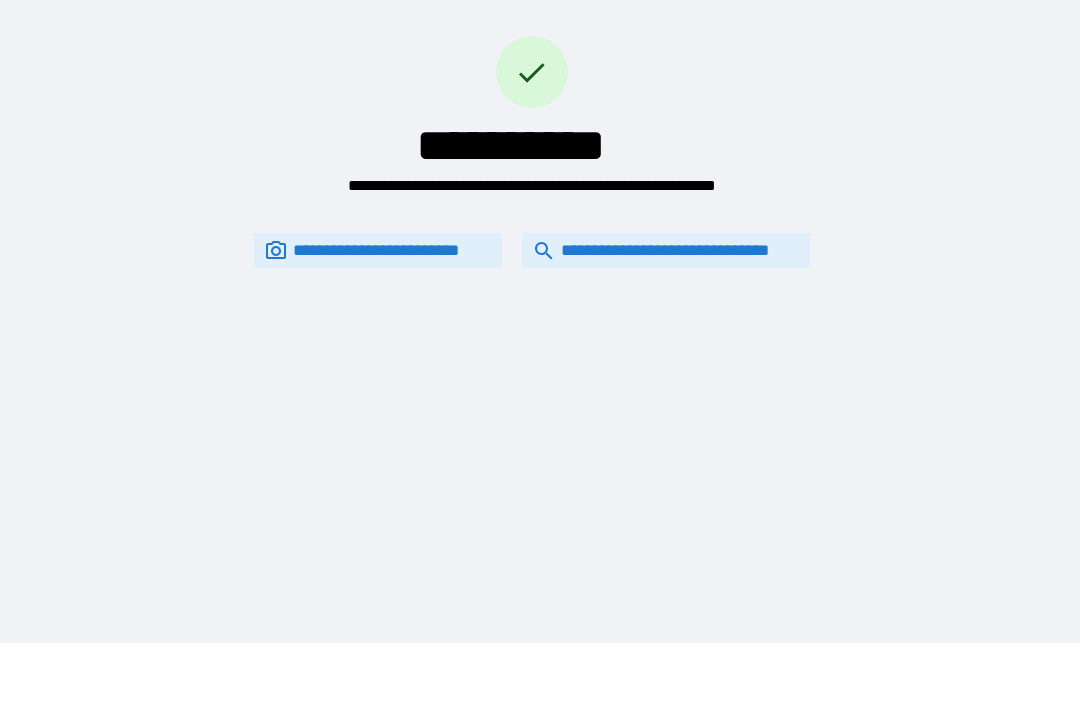 click on "**********" at bounding box center (666, 250) 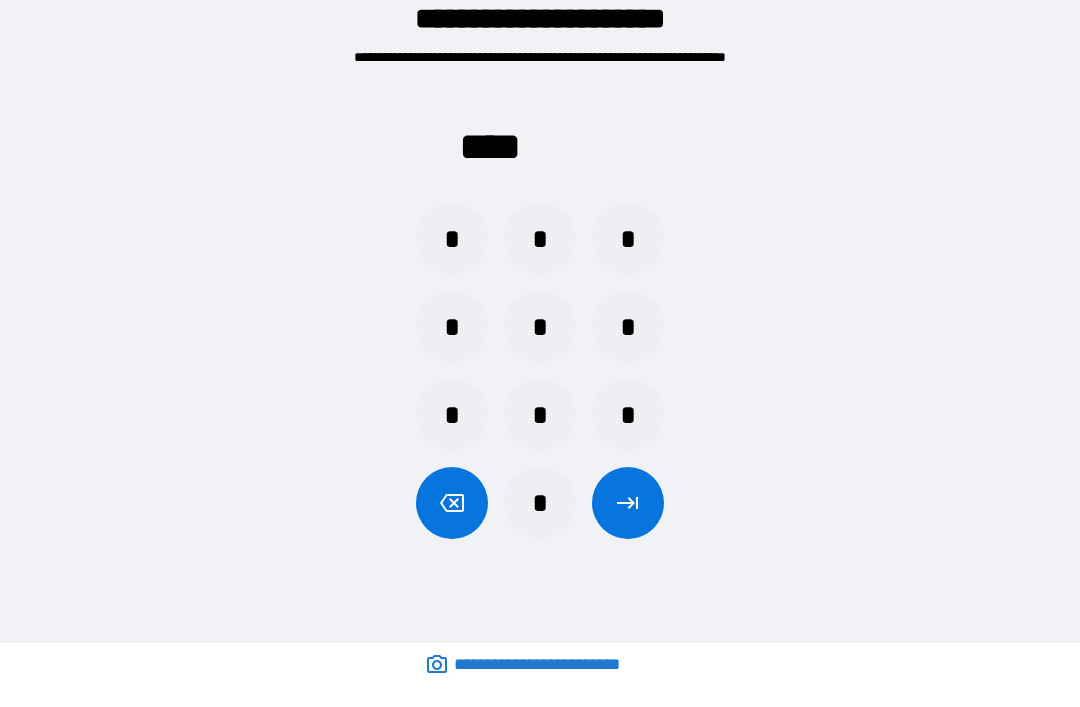 click on "*" at bounding box center (452, 239) 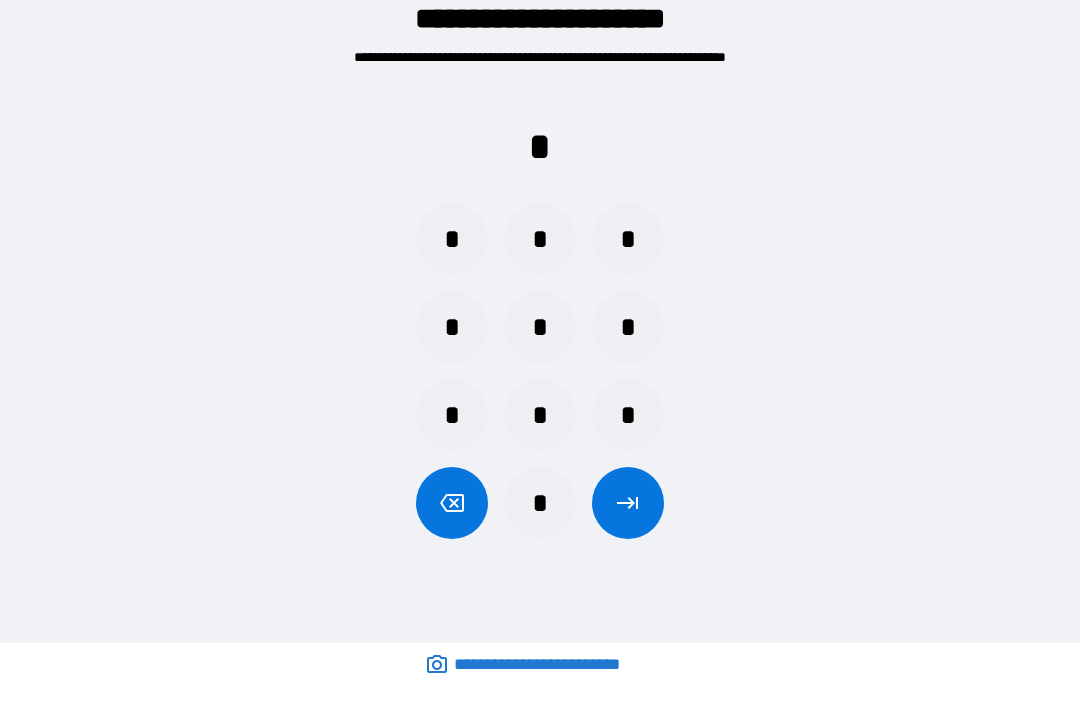 click on "*" at bounding box center (540, 503) 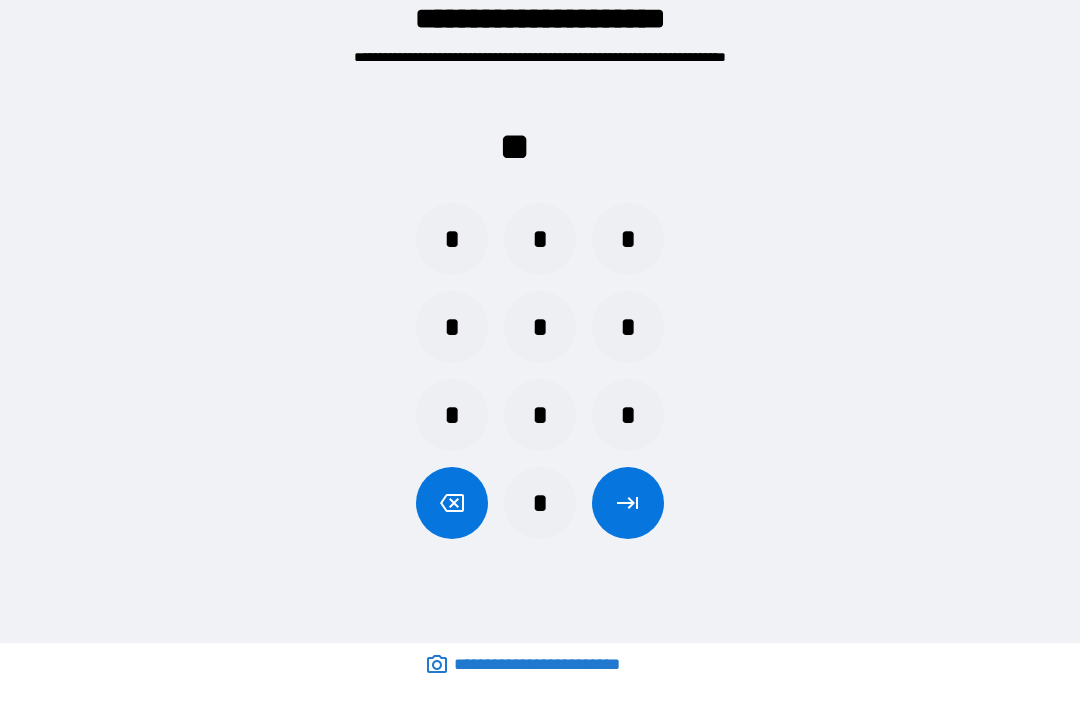 click on "*" at bounding box center (628, 239) 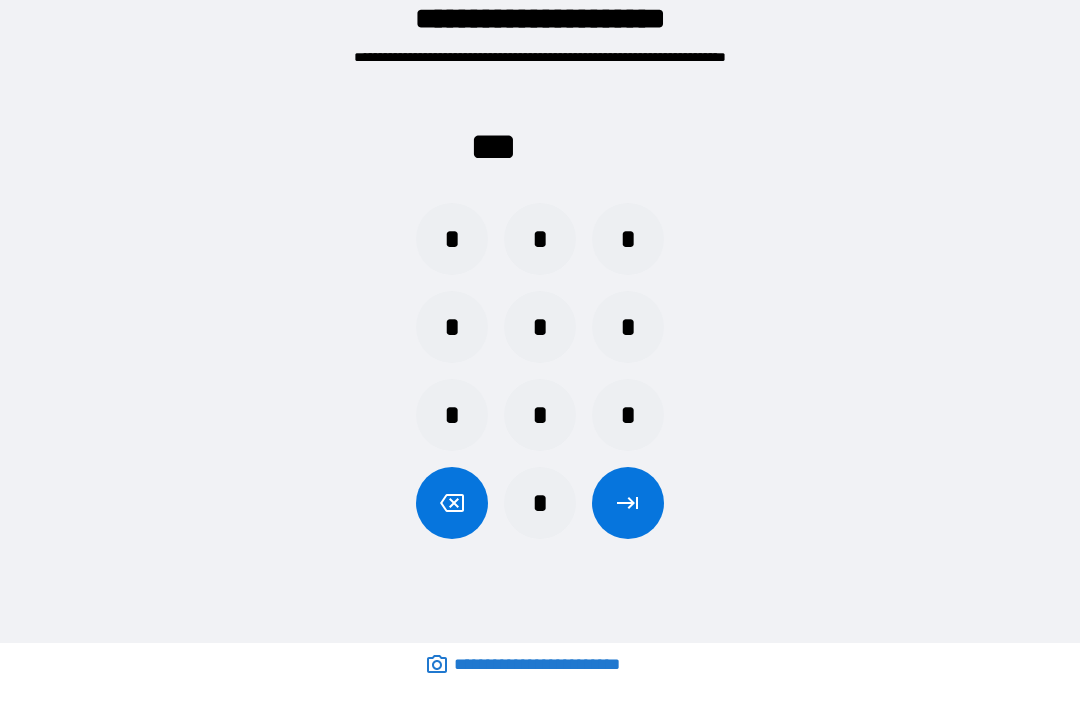 click on "*" at bounding box center [540, 503] 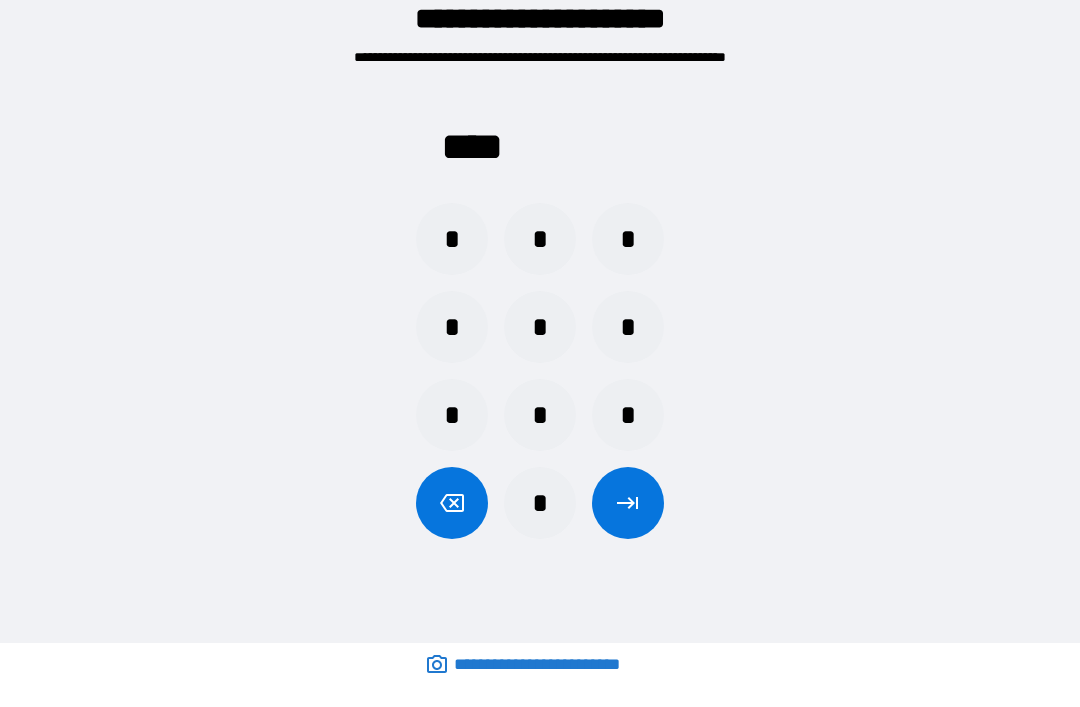 click at bounding box center (628, 503) 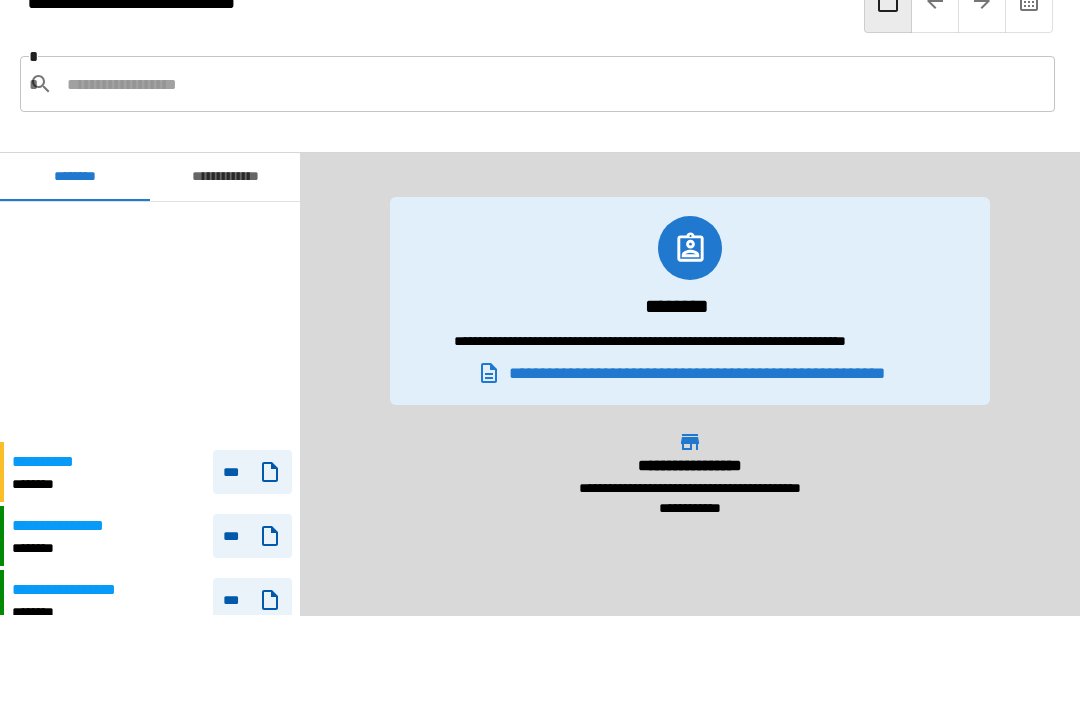 scroll, scrollTop: 240, scrollLeft: 0, axis: vertical 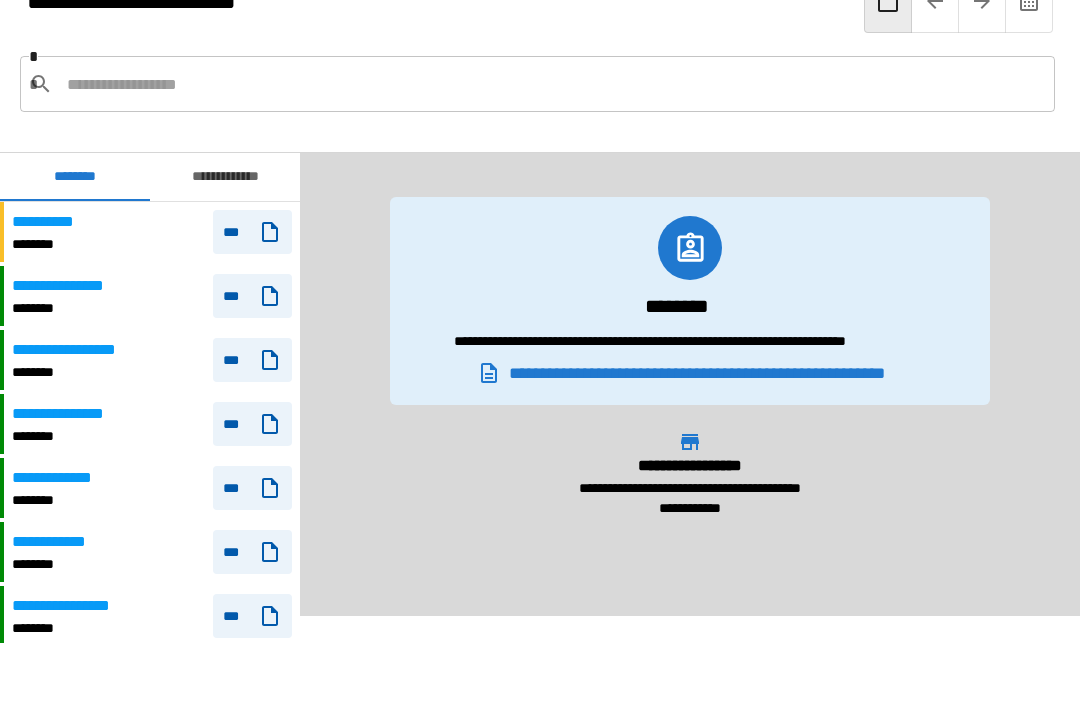 click on "********" at bounding box center [71, 436] 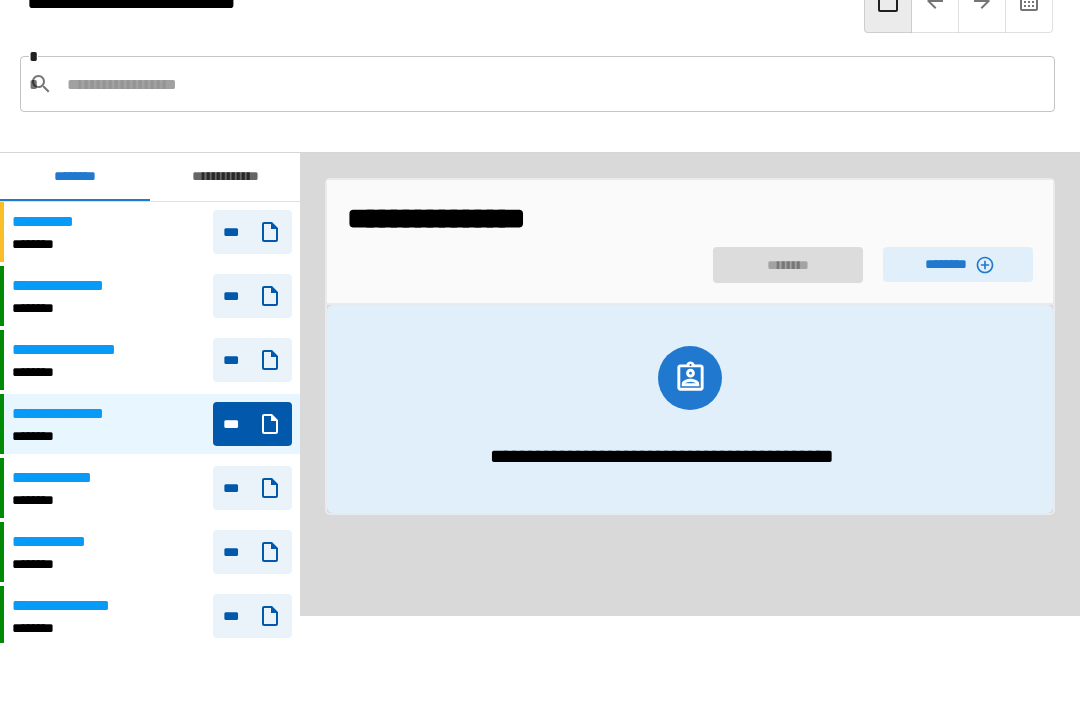 click on "********" at bounding box center [958, 264] 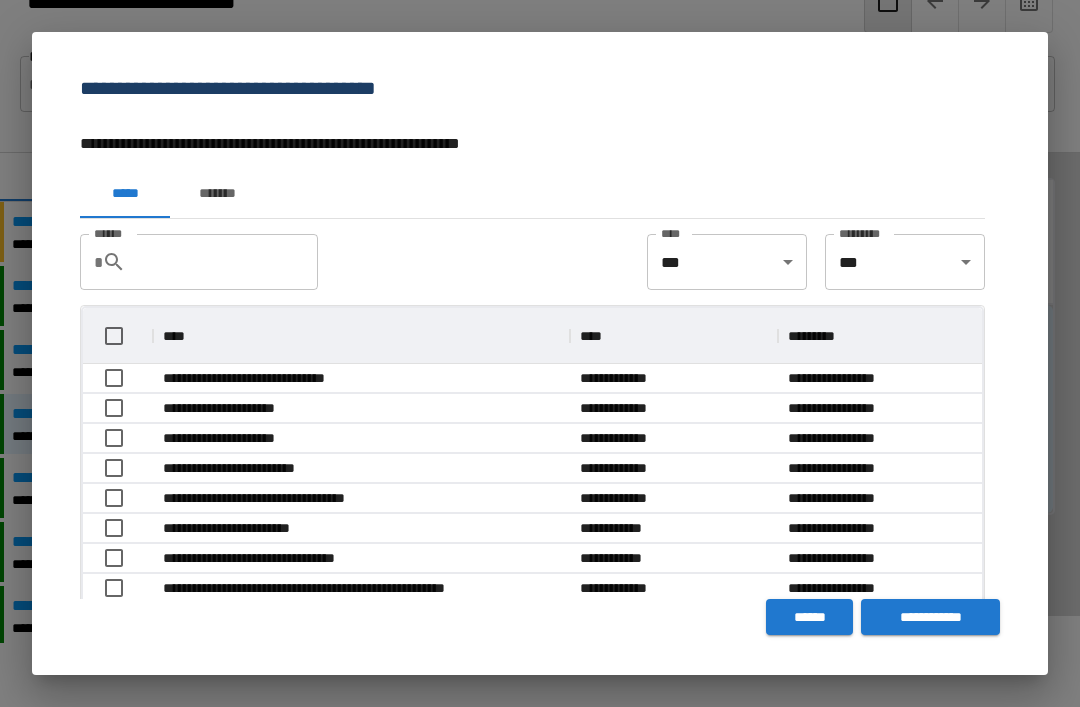 scroll, scrollTop: 1, scrollLeft: 1, axis: both 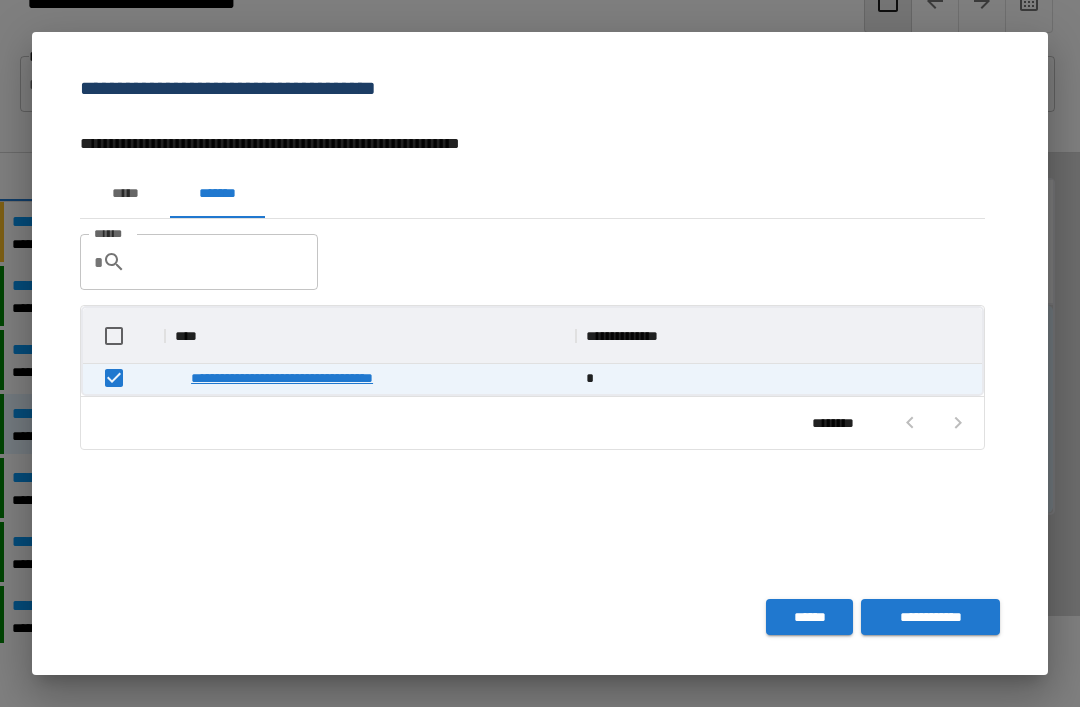 click on "**********" at bounding box center [930, 617] 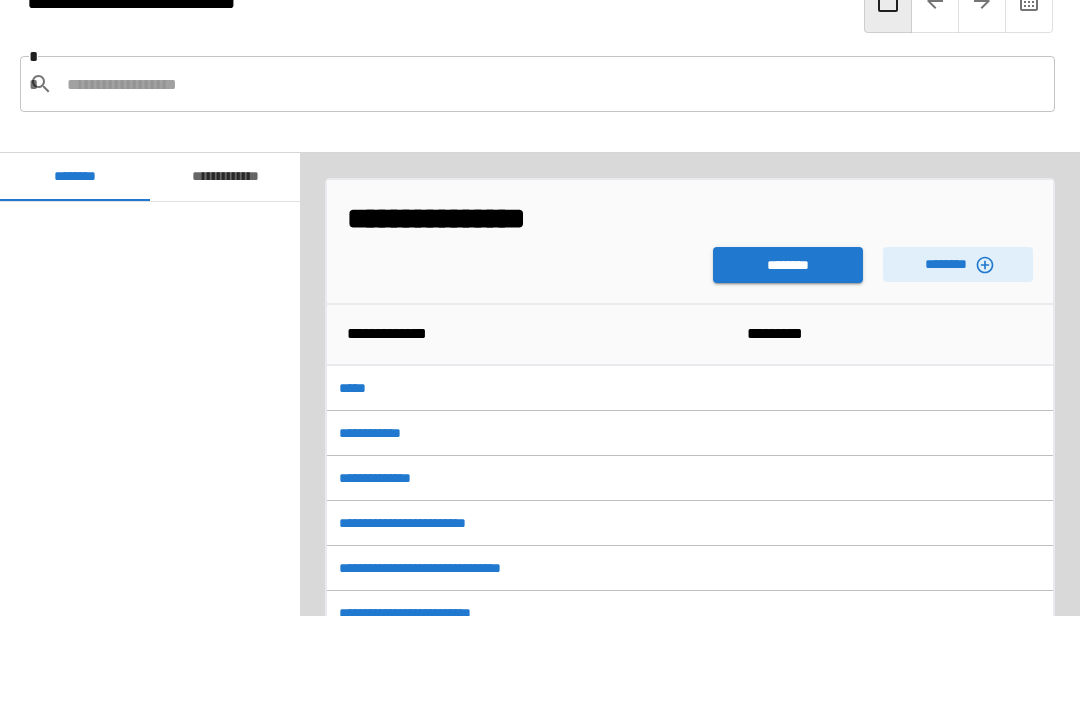scroll, scrollTop: 240, scrollLeft: 0, axis: vertical 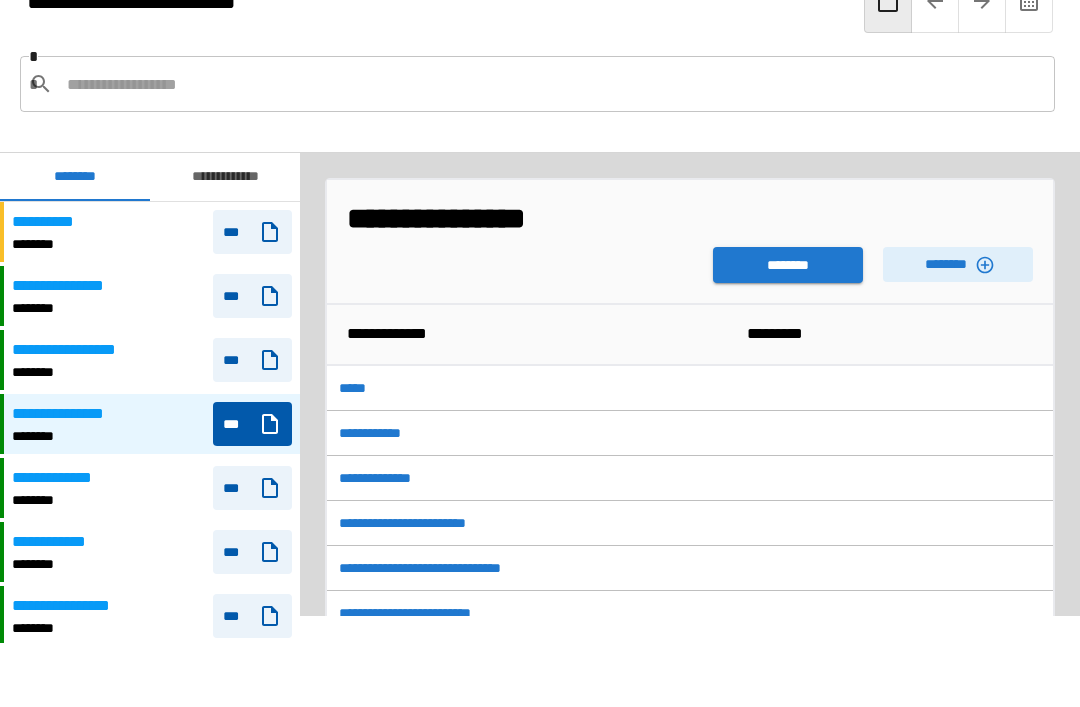 click on "********" at bounding box center (958, 264) 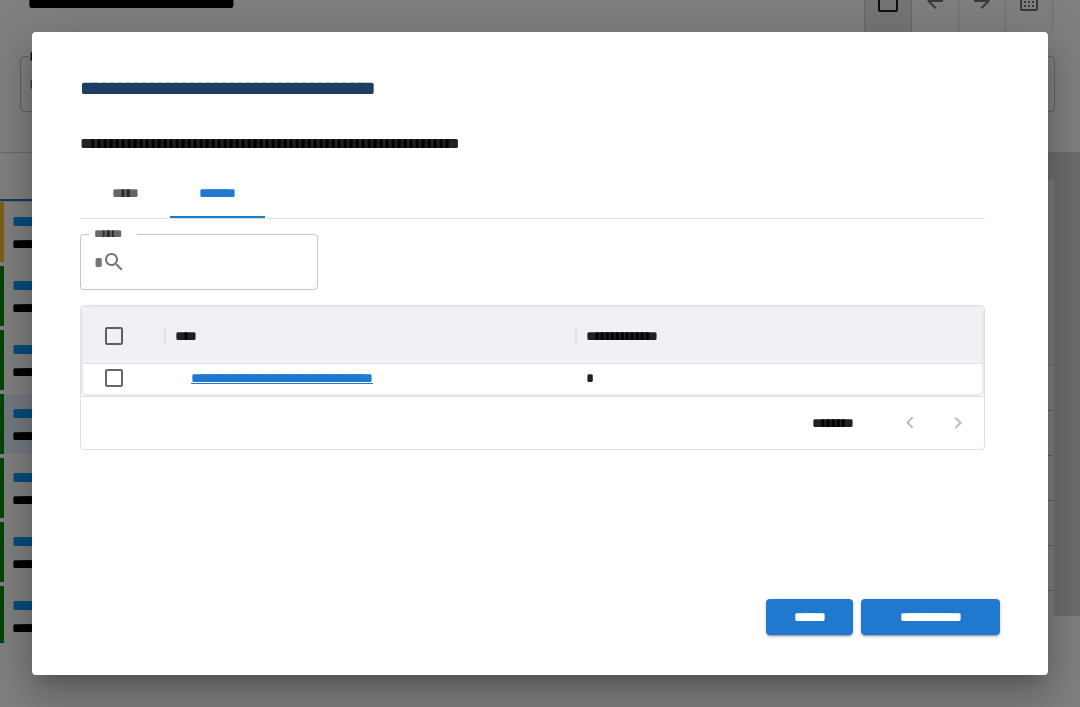 scroll, scrollTop: 1, scrollLeft: 1, axis: both 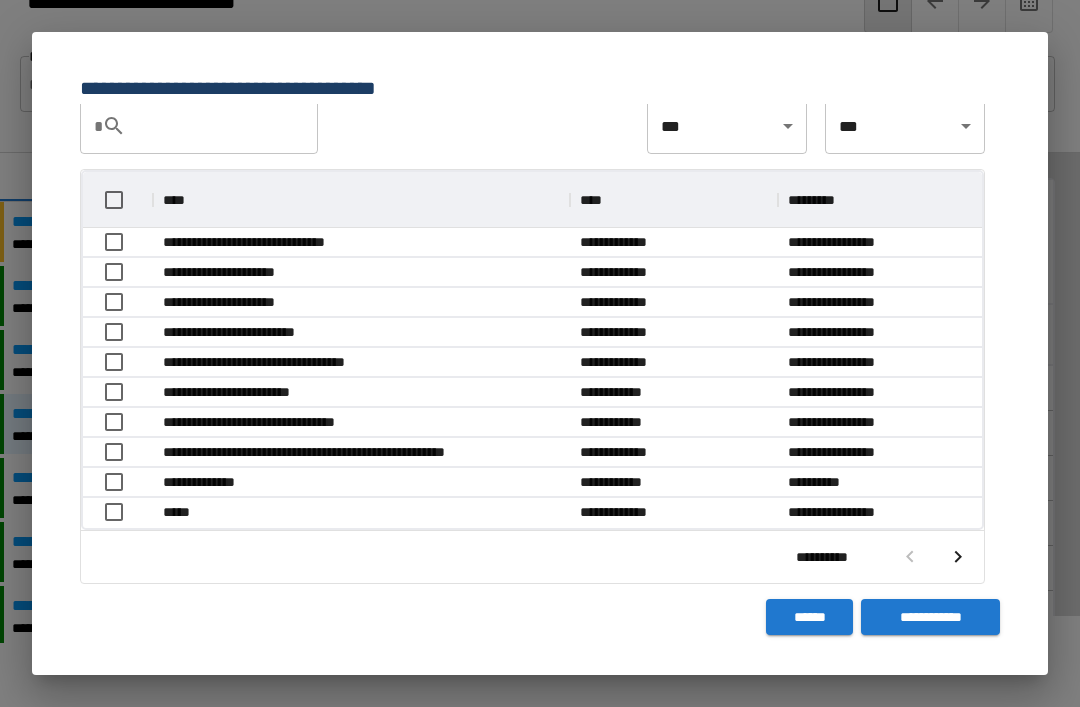 click 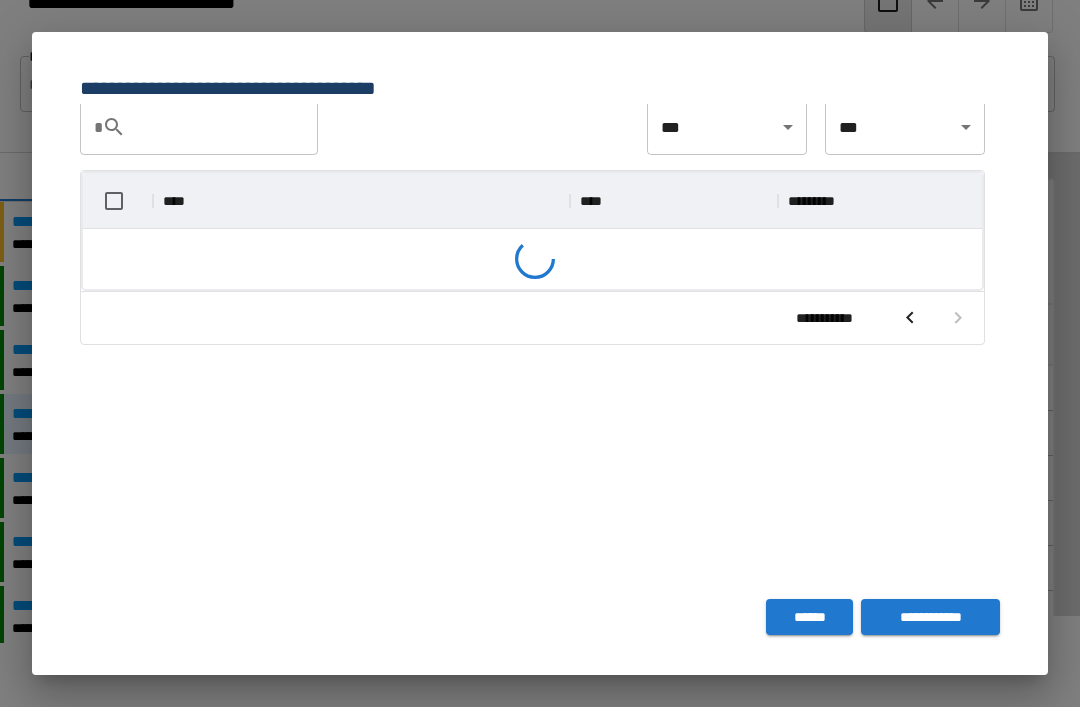 scroll, scrollTop: 266, scrollLeft: 899, axis: both 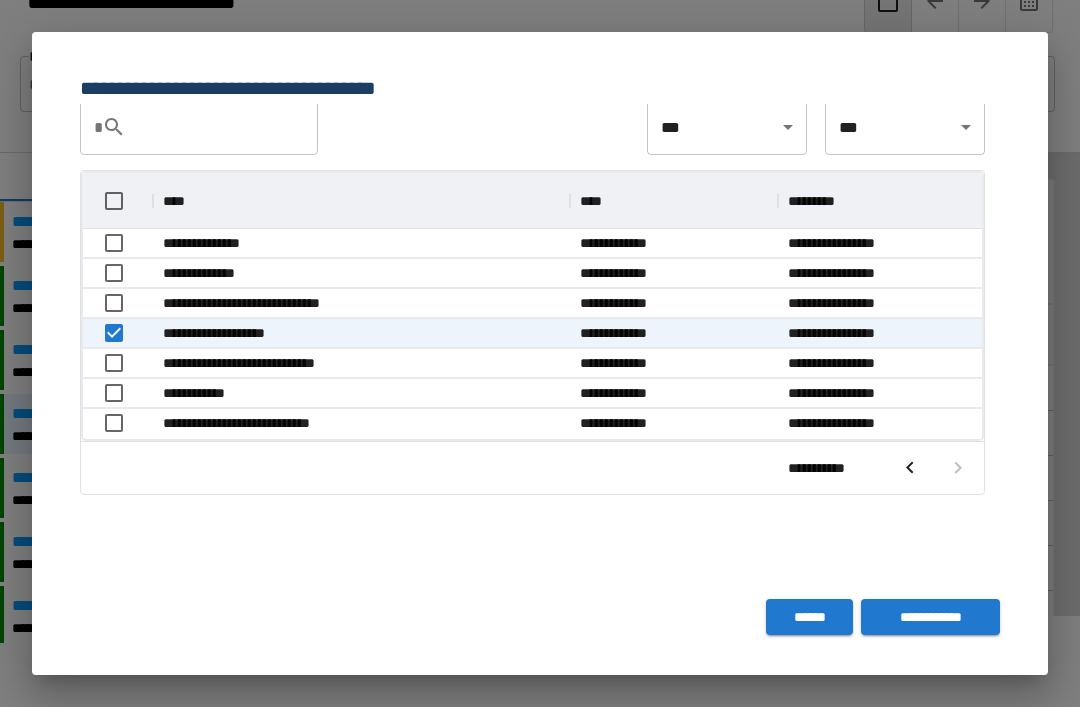 click on "**********" at bounding box center [930, 617] 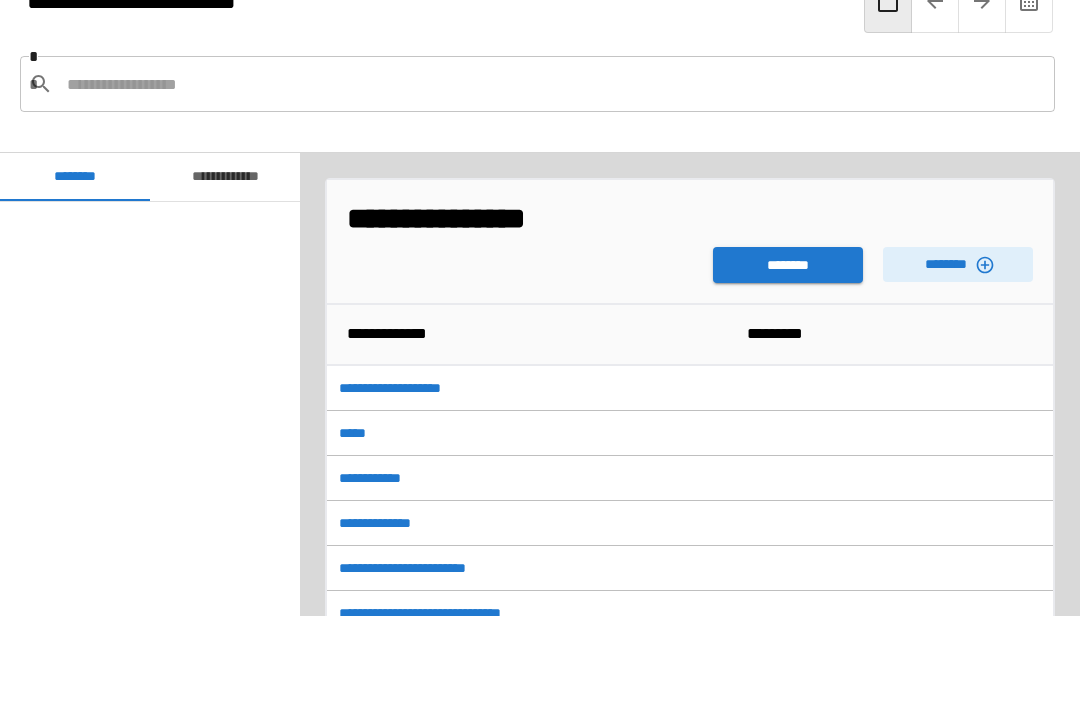 scroll, scrollTop: 240, scrollLeft: 0, axis: vertical 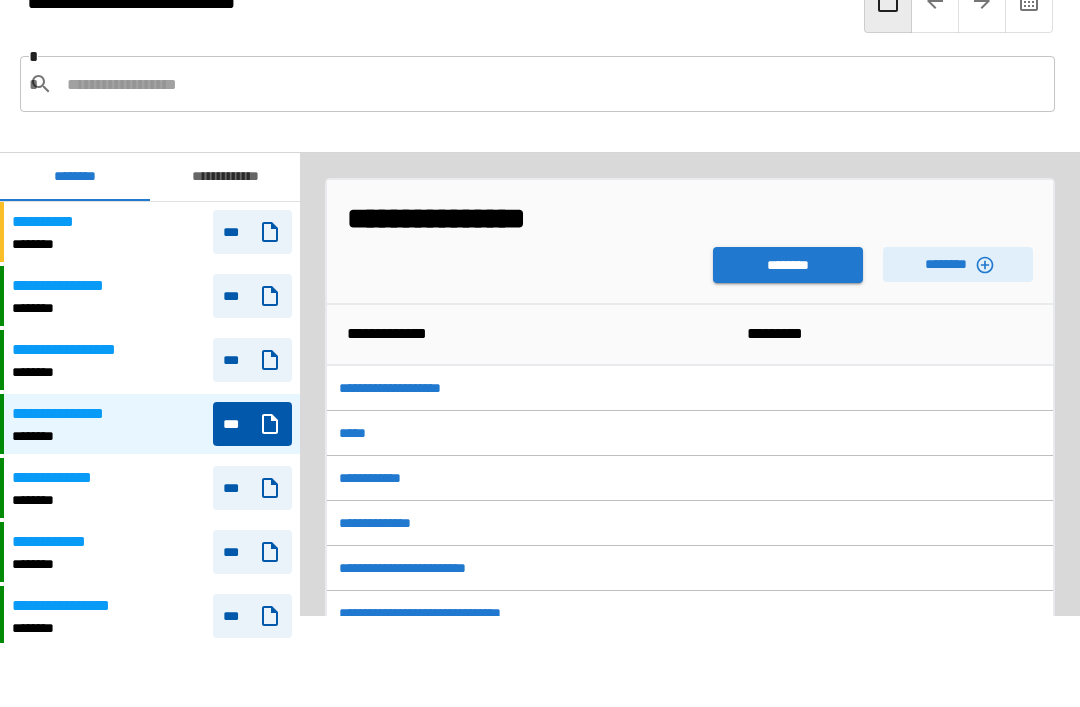 click on "********" at bounding box center [788, 265] 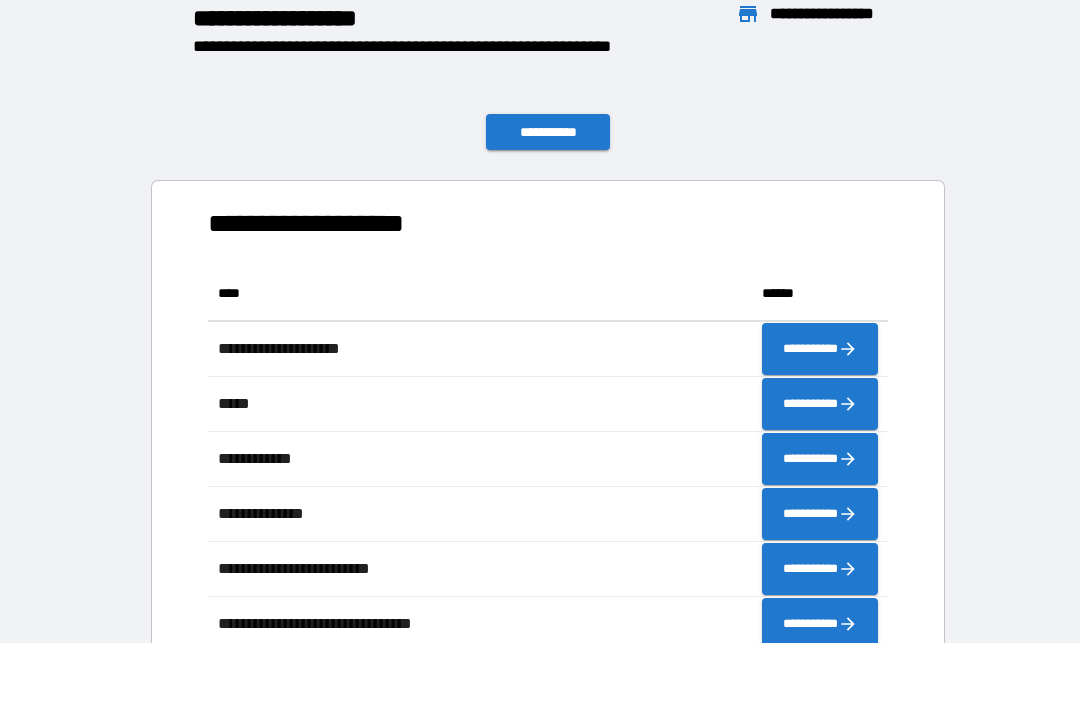 scroll, scrollTop: 1, scrollLeft: 1, axis: both 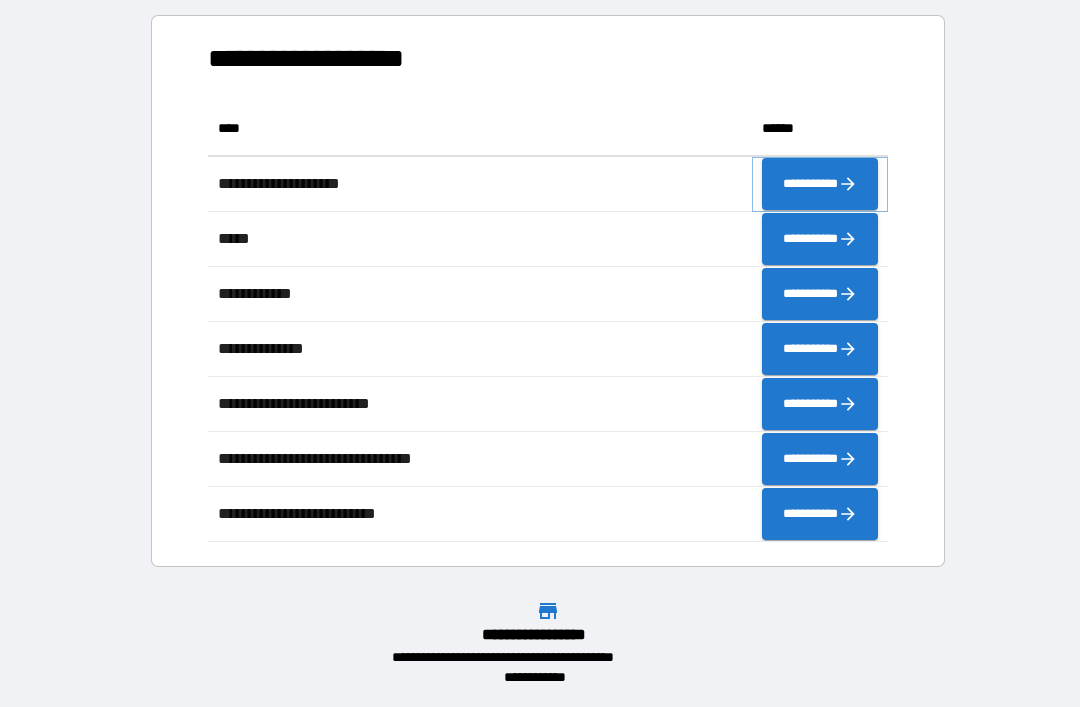 click on "**********" at bounding box center (820, 184) 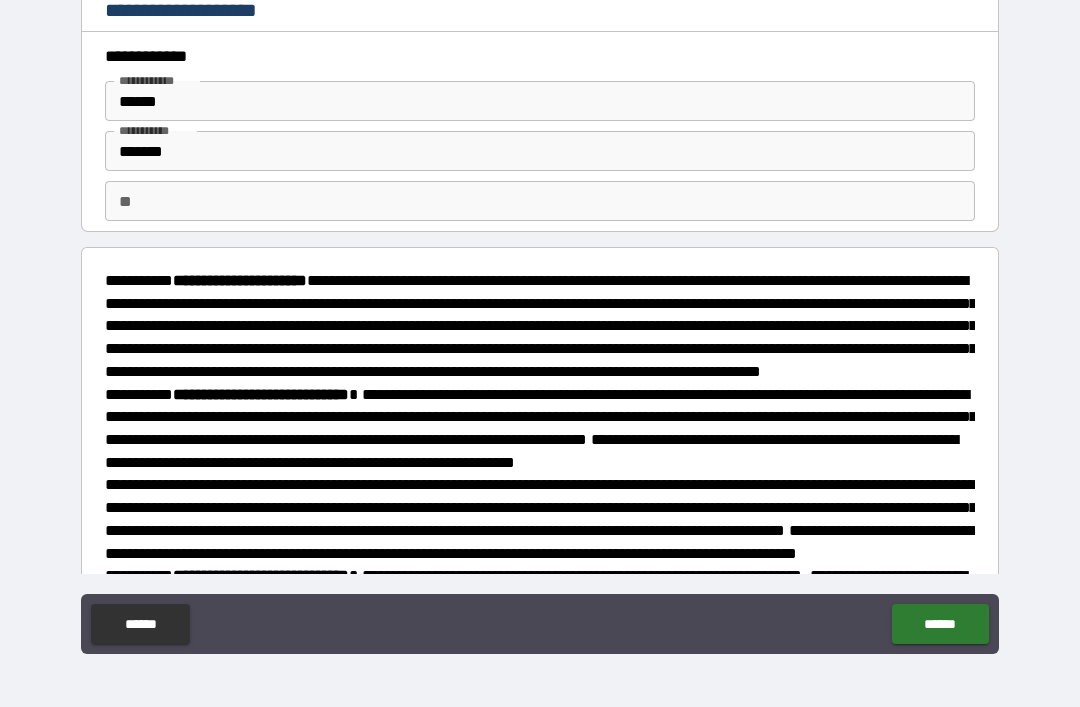 type on "*" 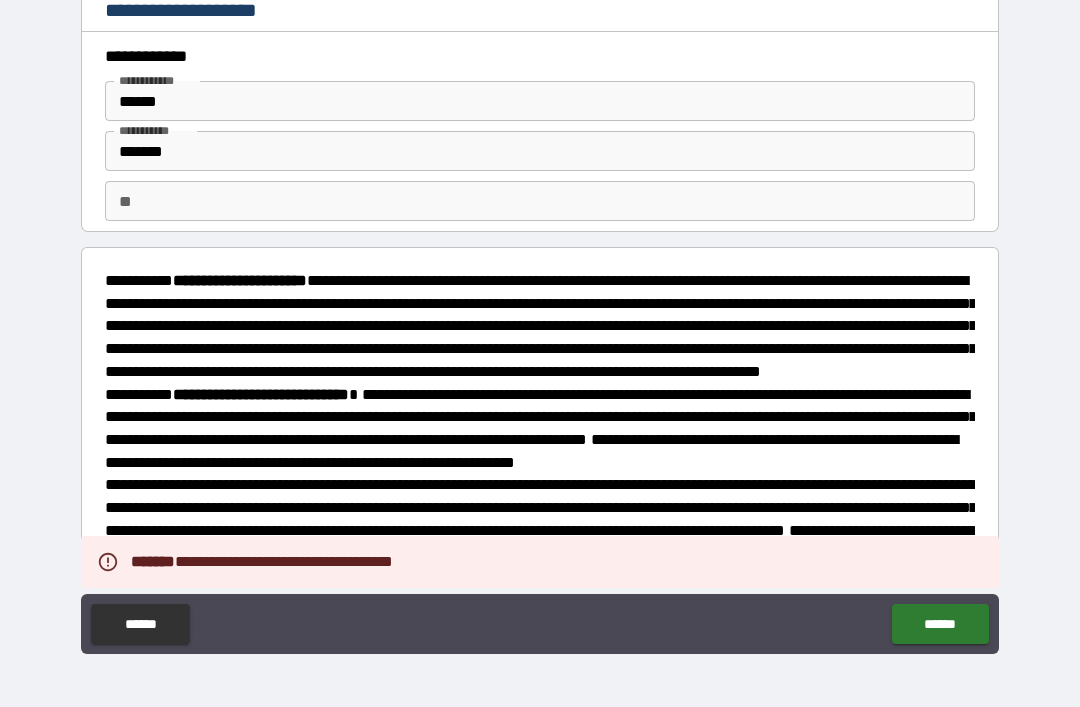 type on "*" 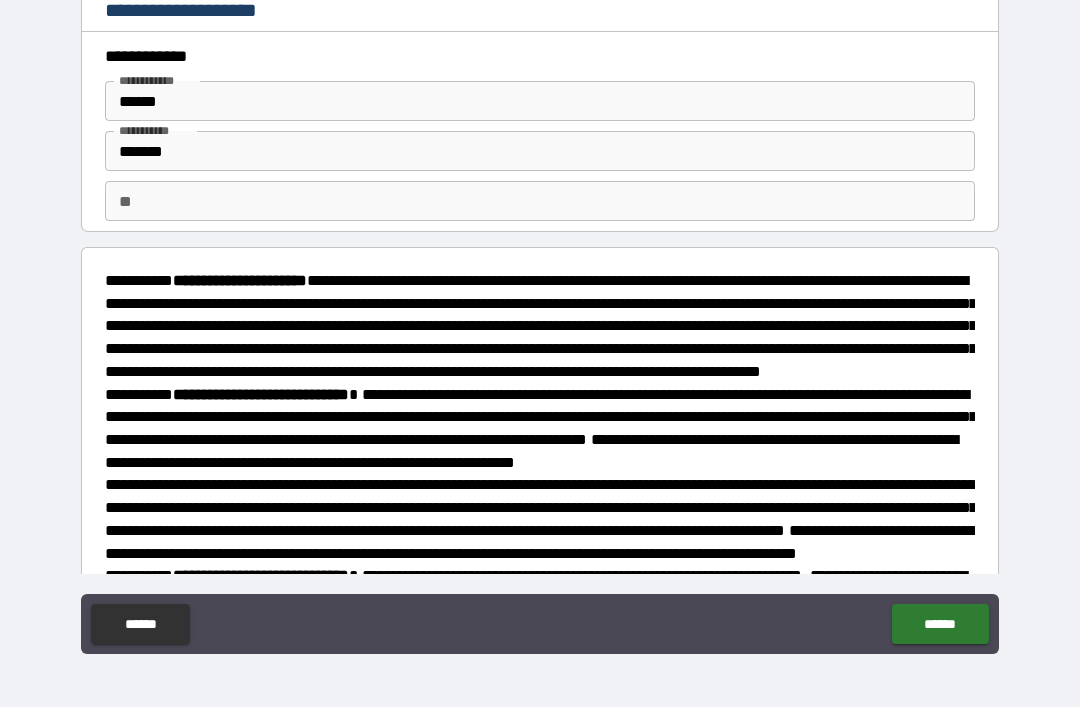 click on "******" at bounding box center [940, 624] 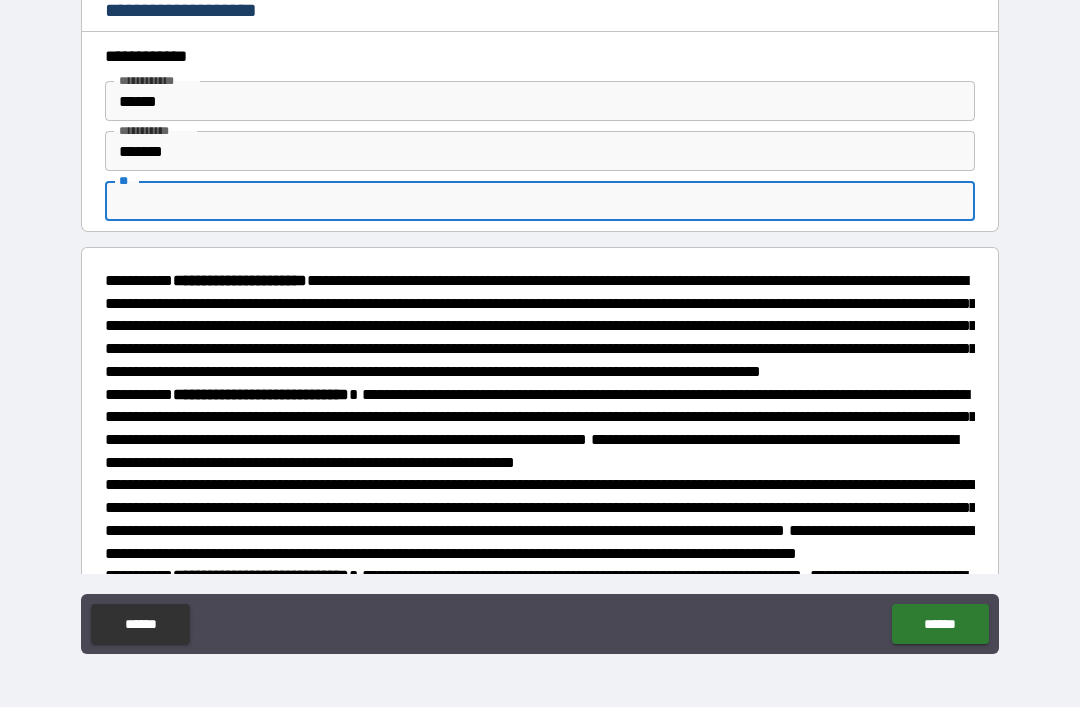 type on "*" 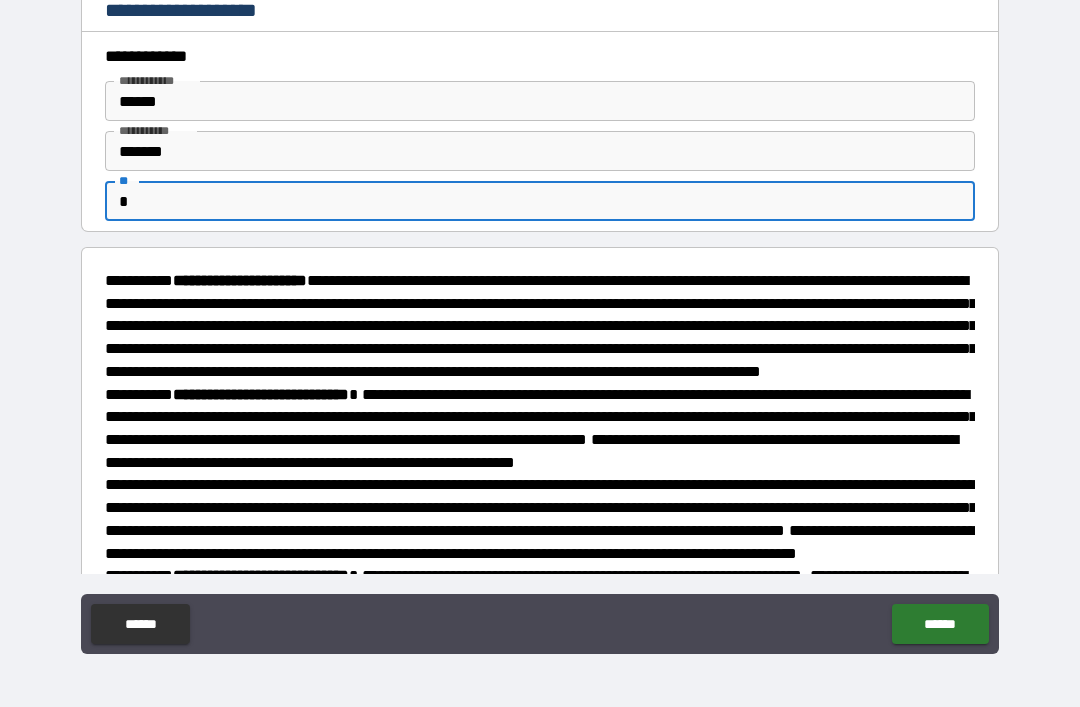 type on "*" 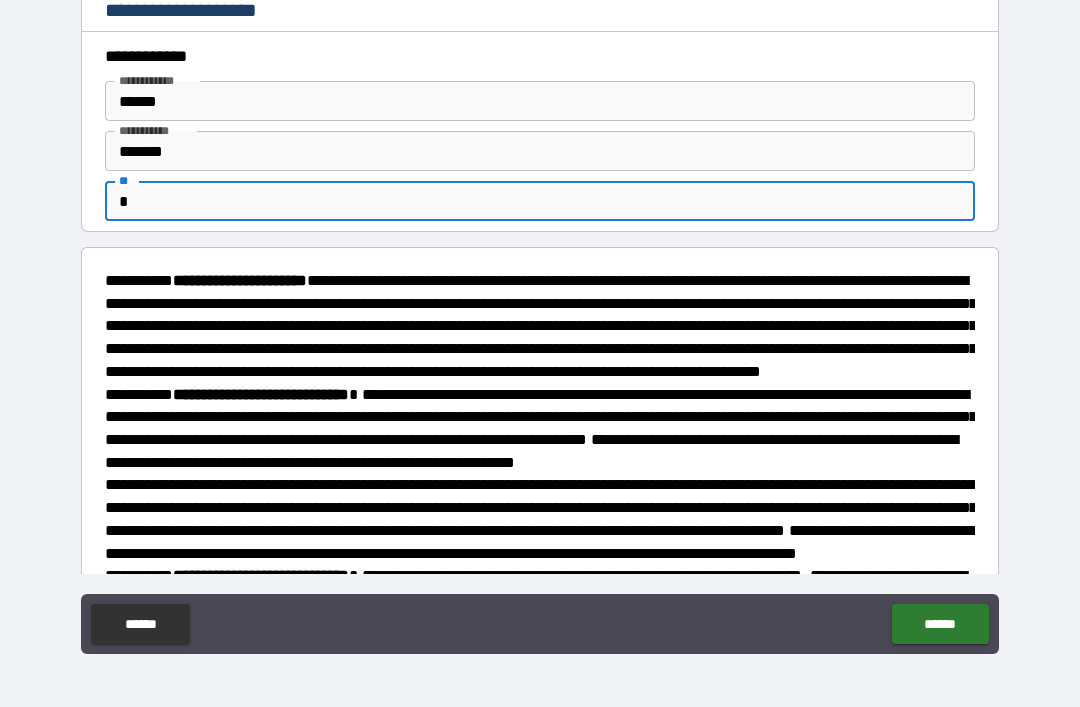 type 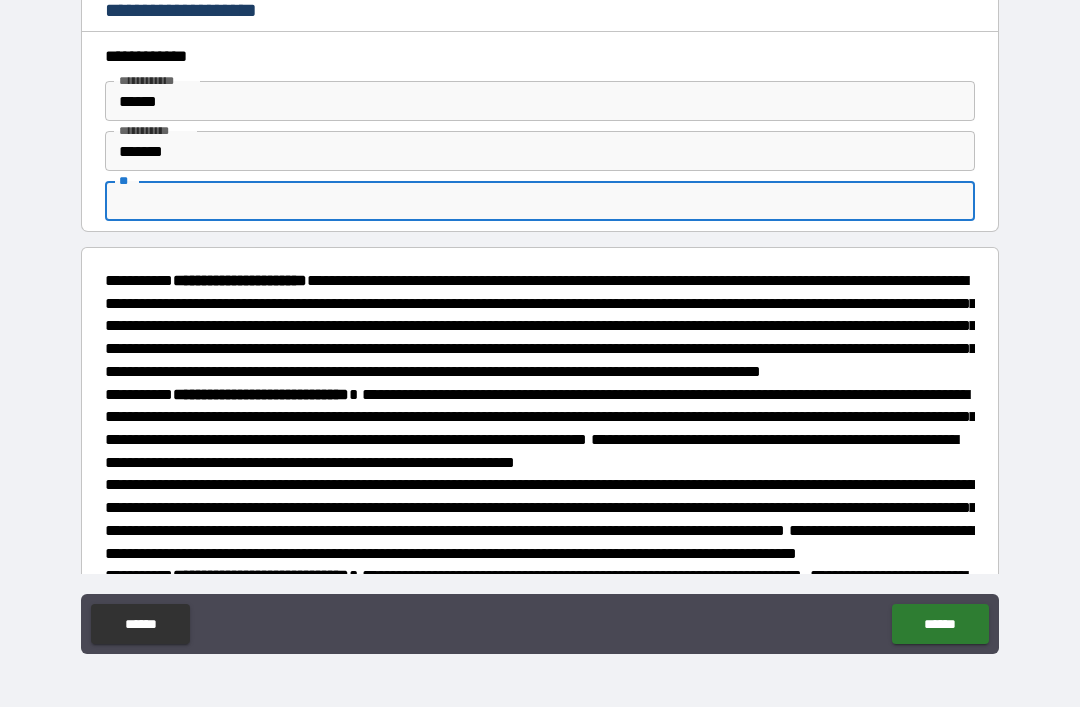 type on "*" 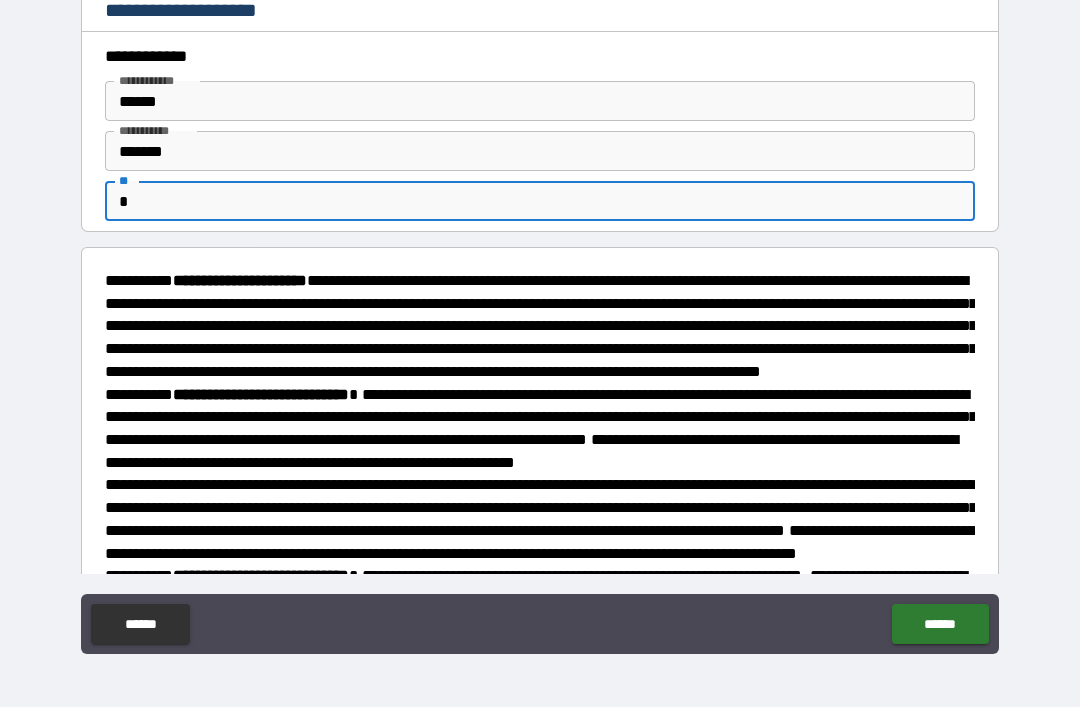 type on "*" 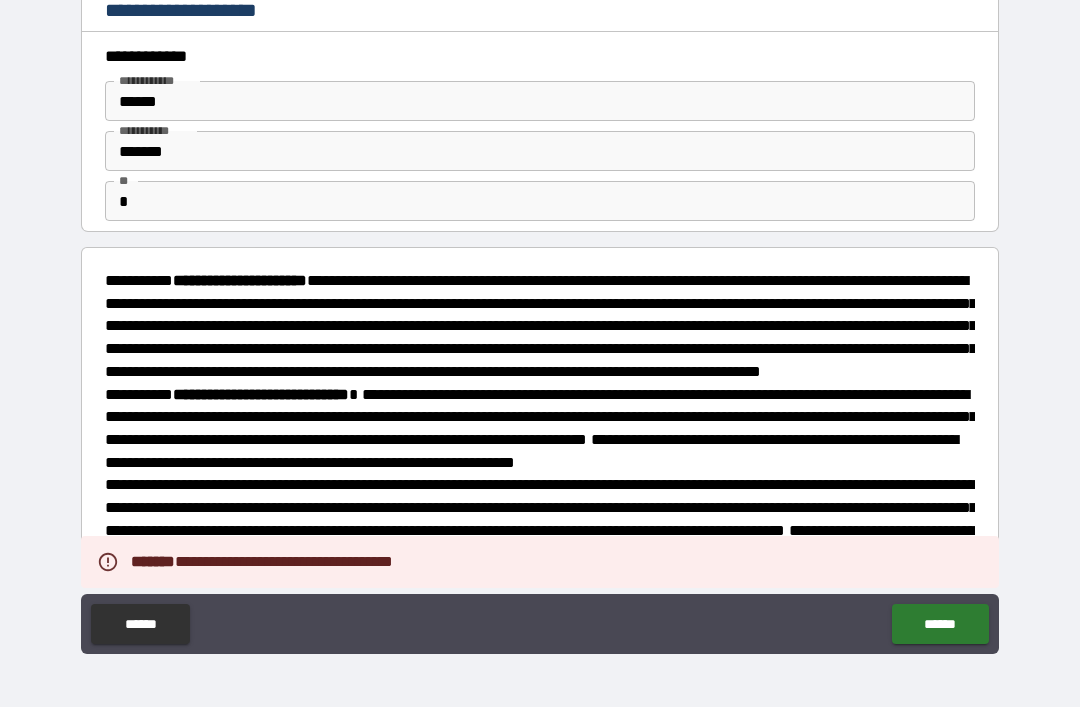 type on "*" 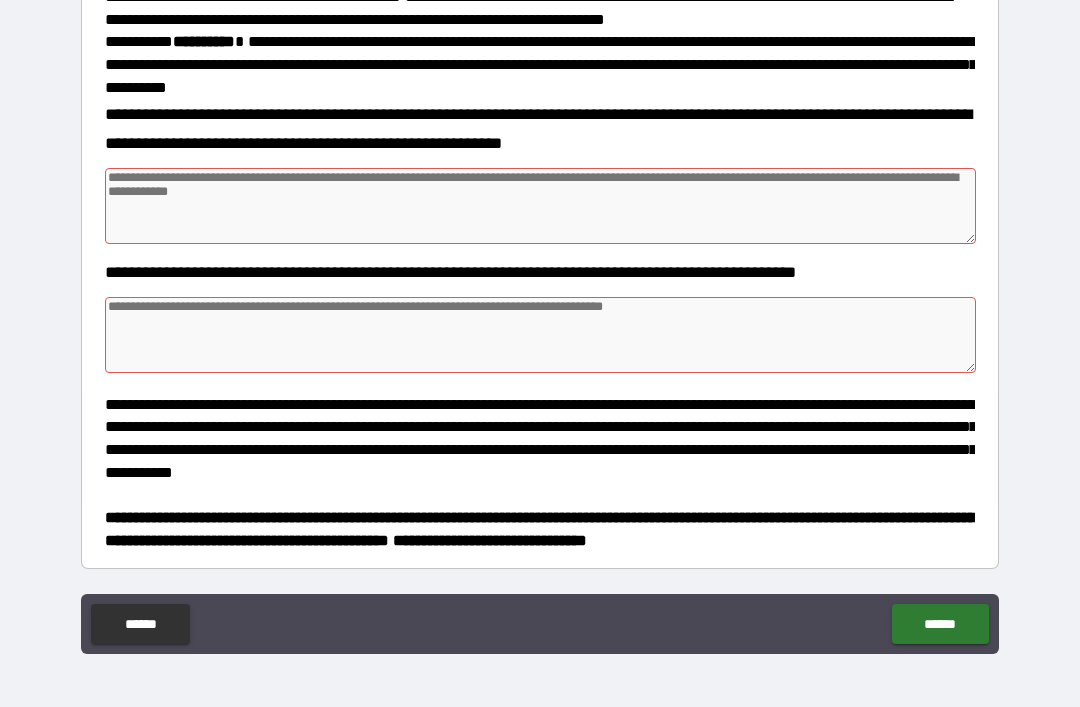 scroll, scrollTop: 1111, scrollLeft: 0, axis: vertical 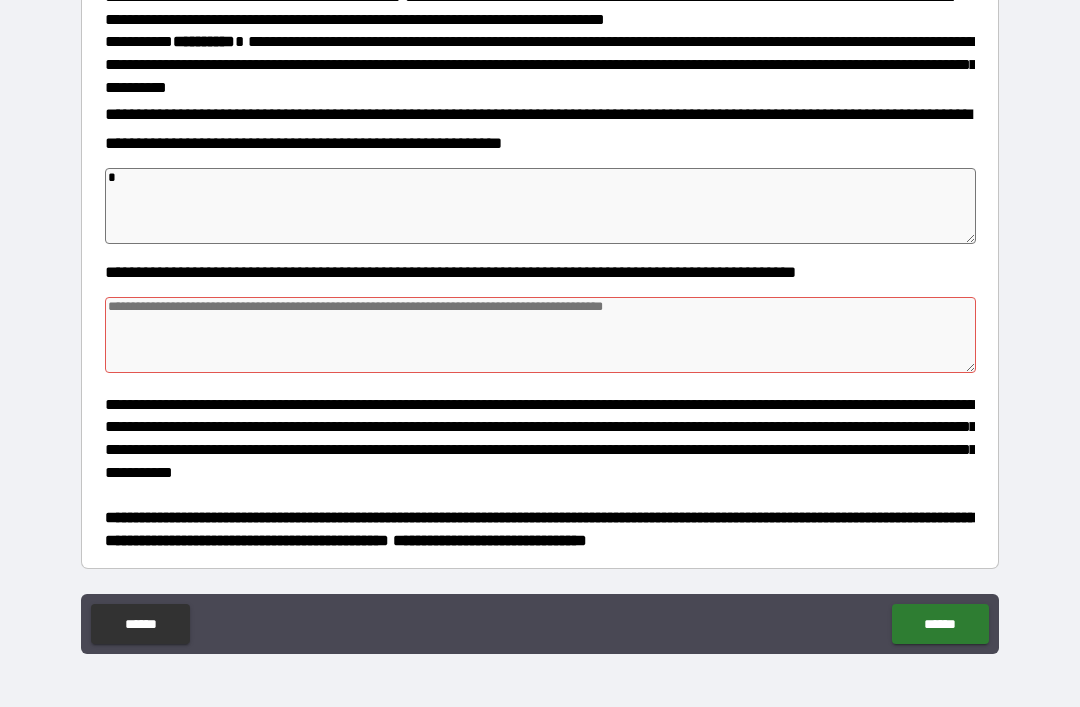 type on "*" 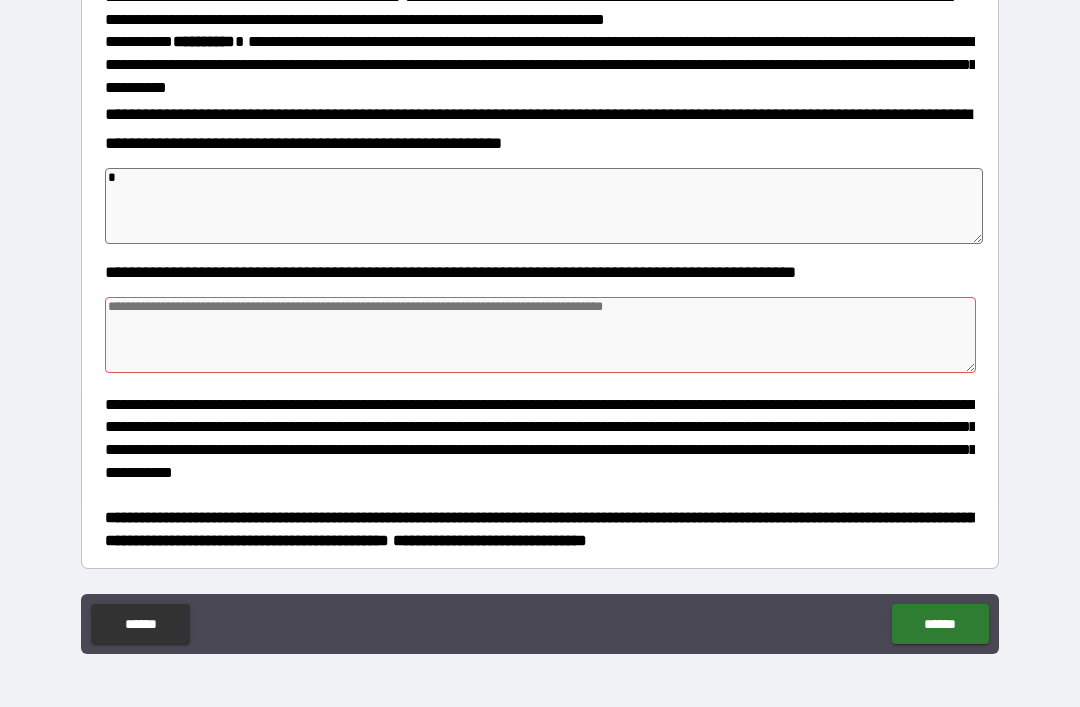 type on "**" 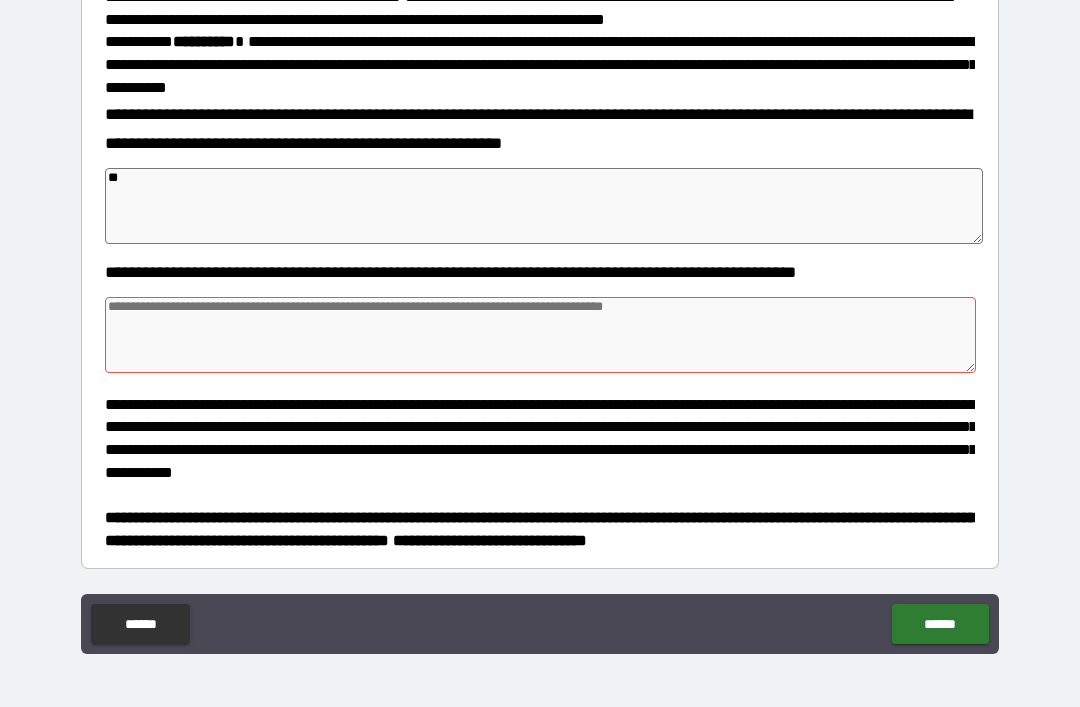 type on "*" 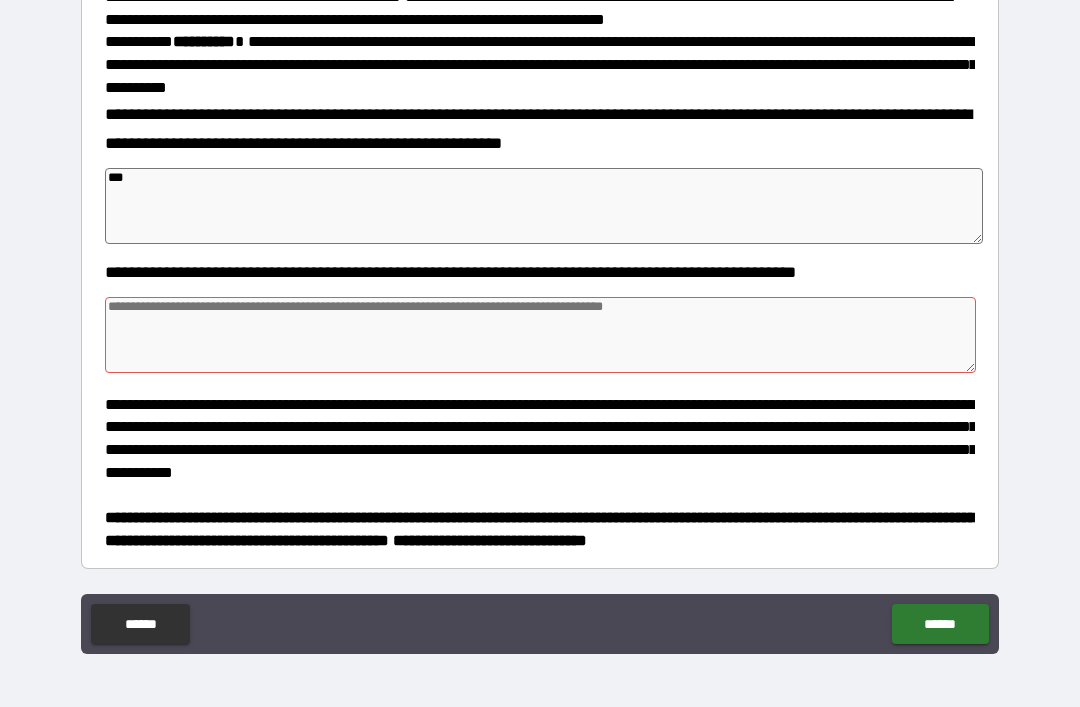 type on "*" 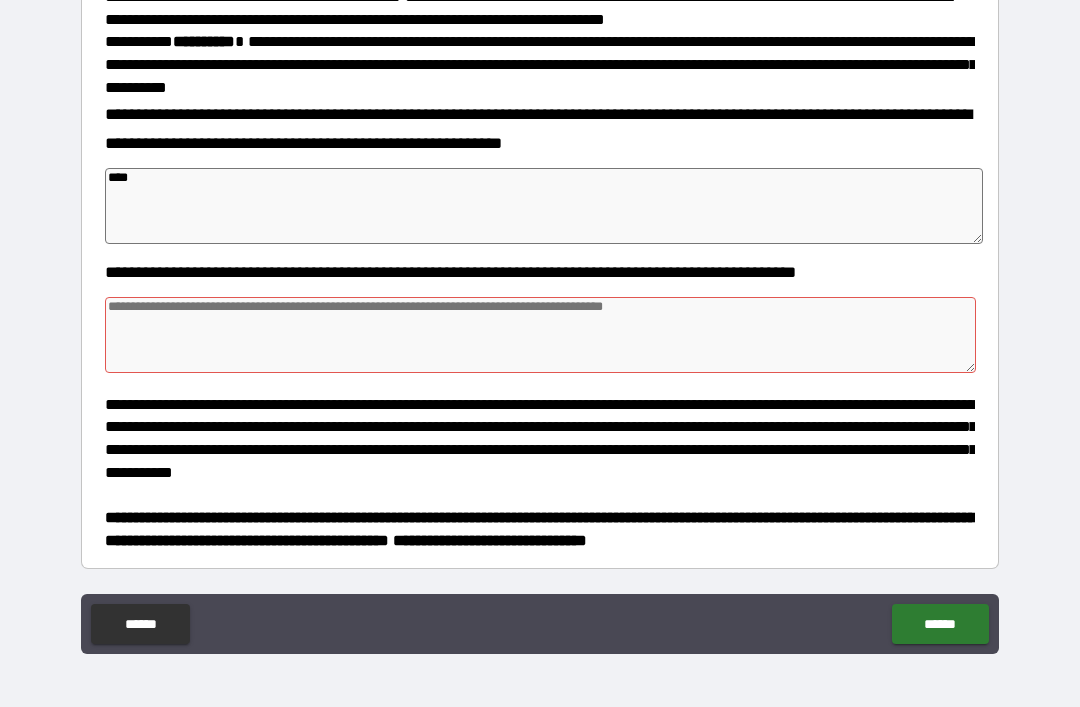 type on "*" 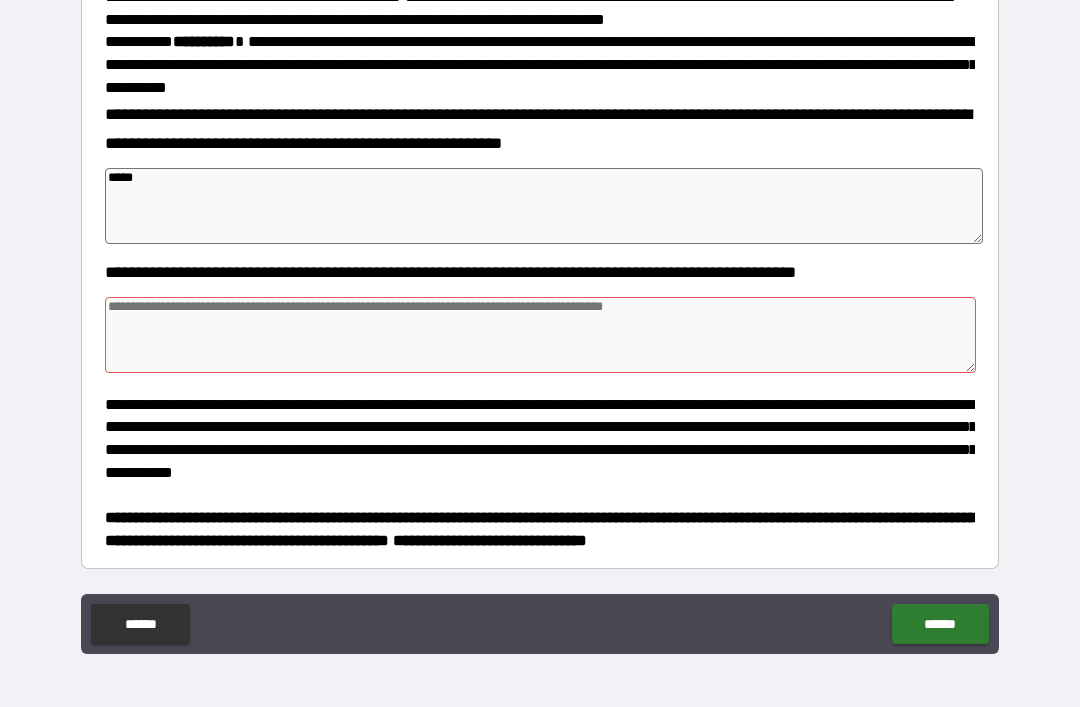 type on "*" 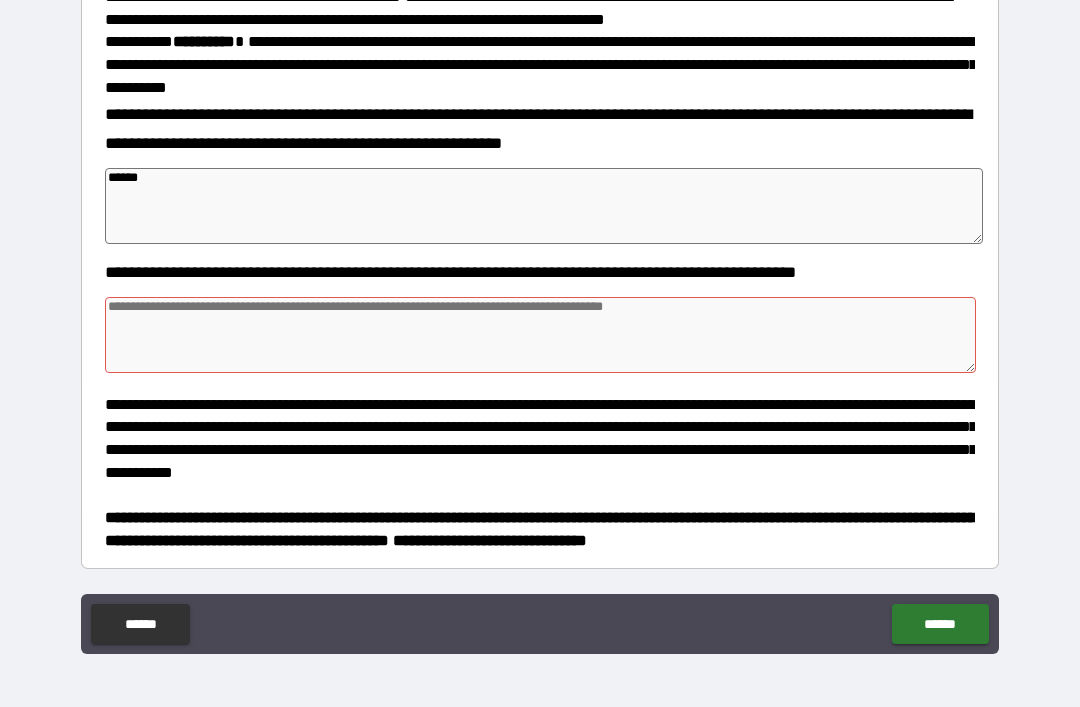 type on "*" 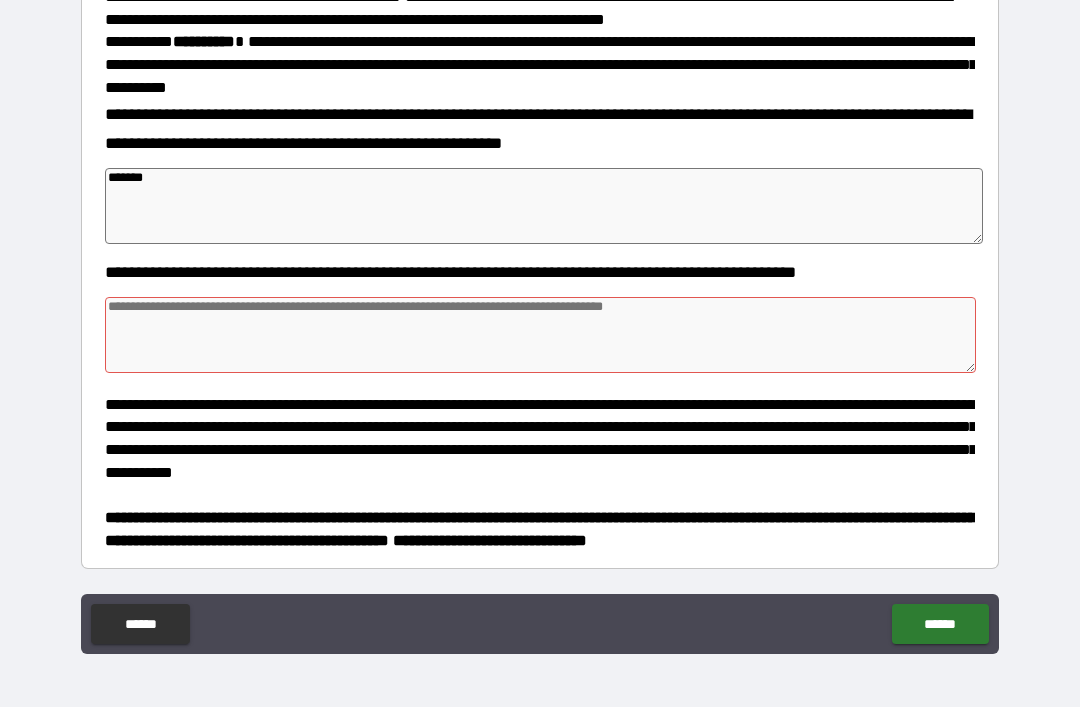 type on "*" 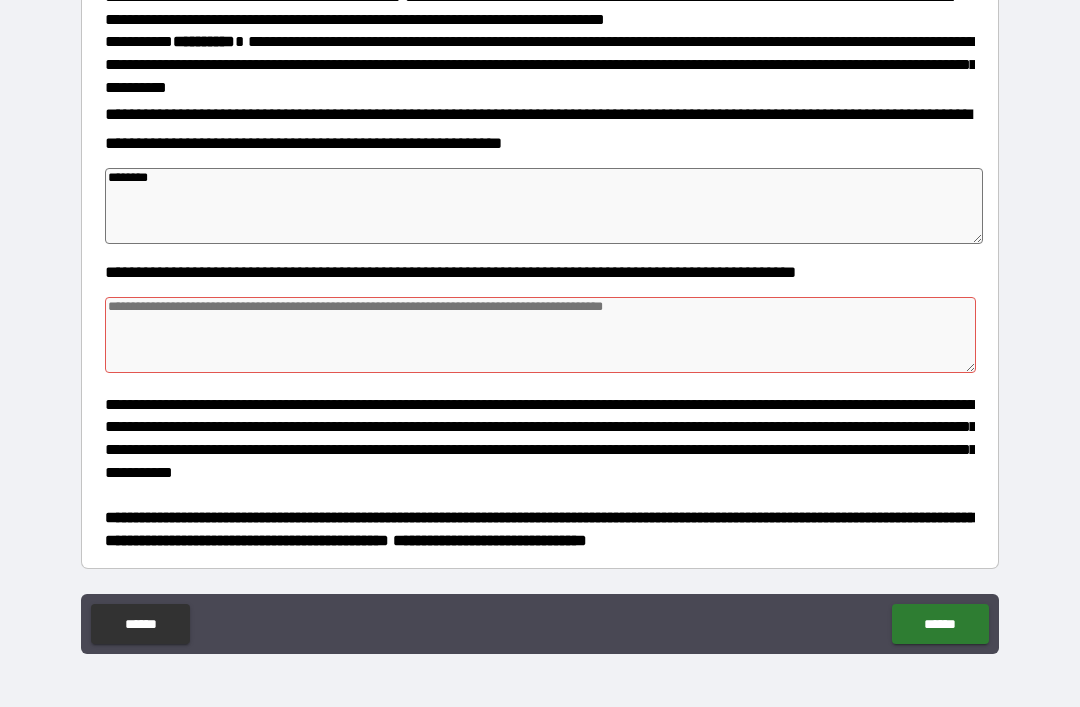 type on "*" 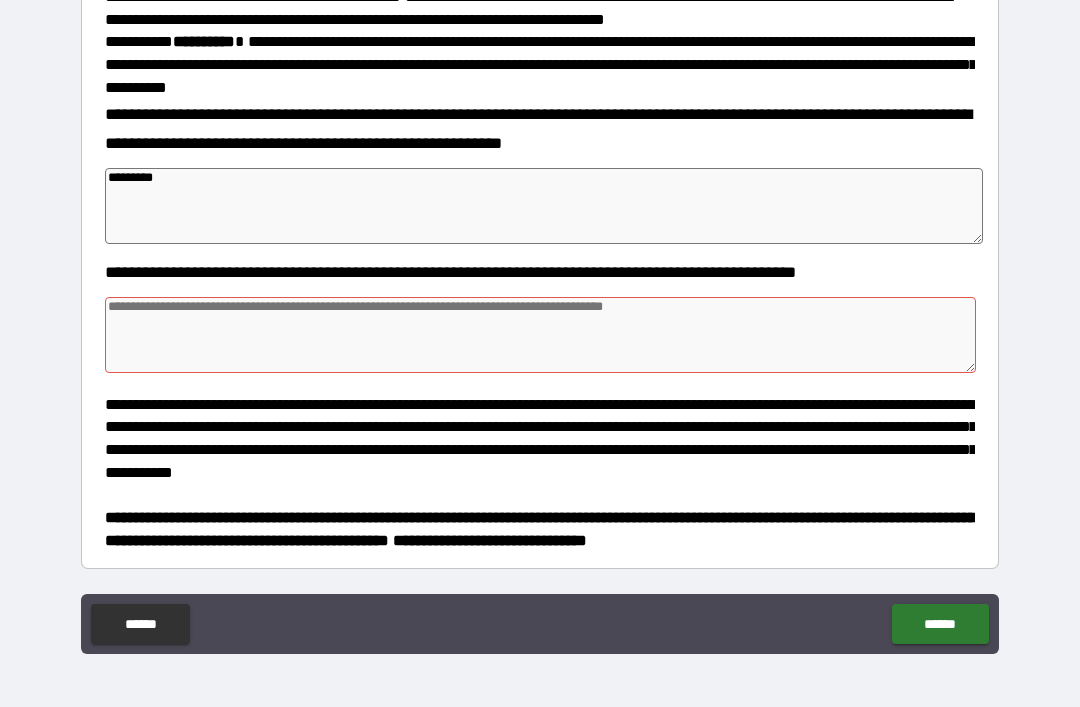 type on "*" 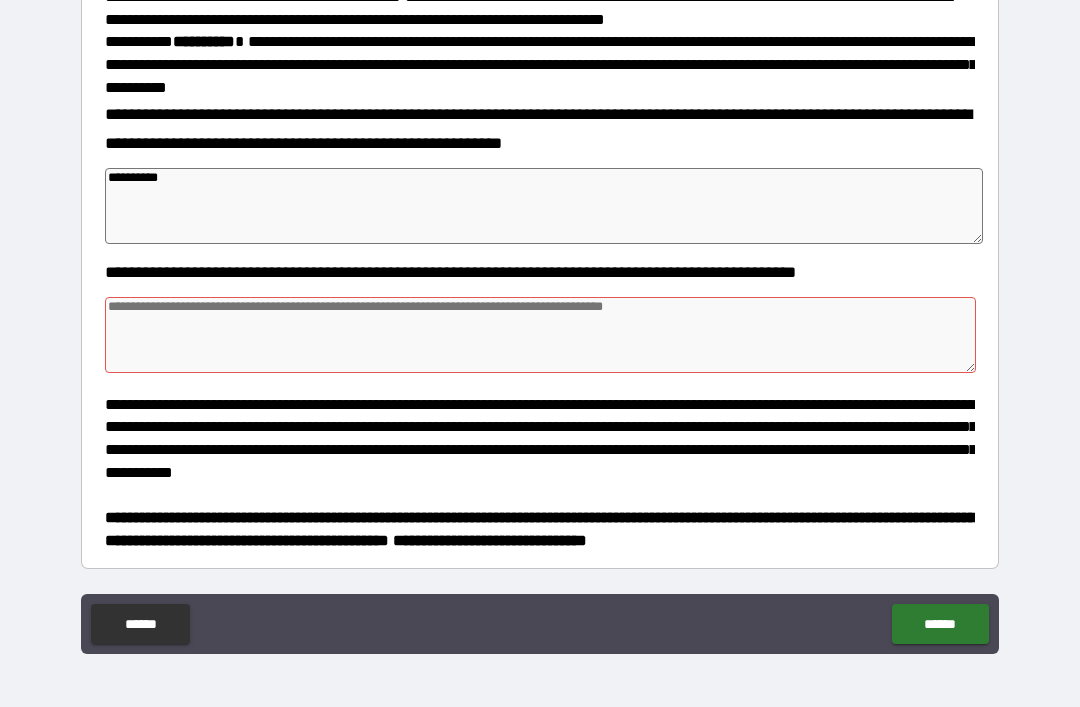 type on "*" 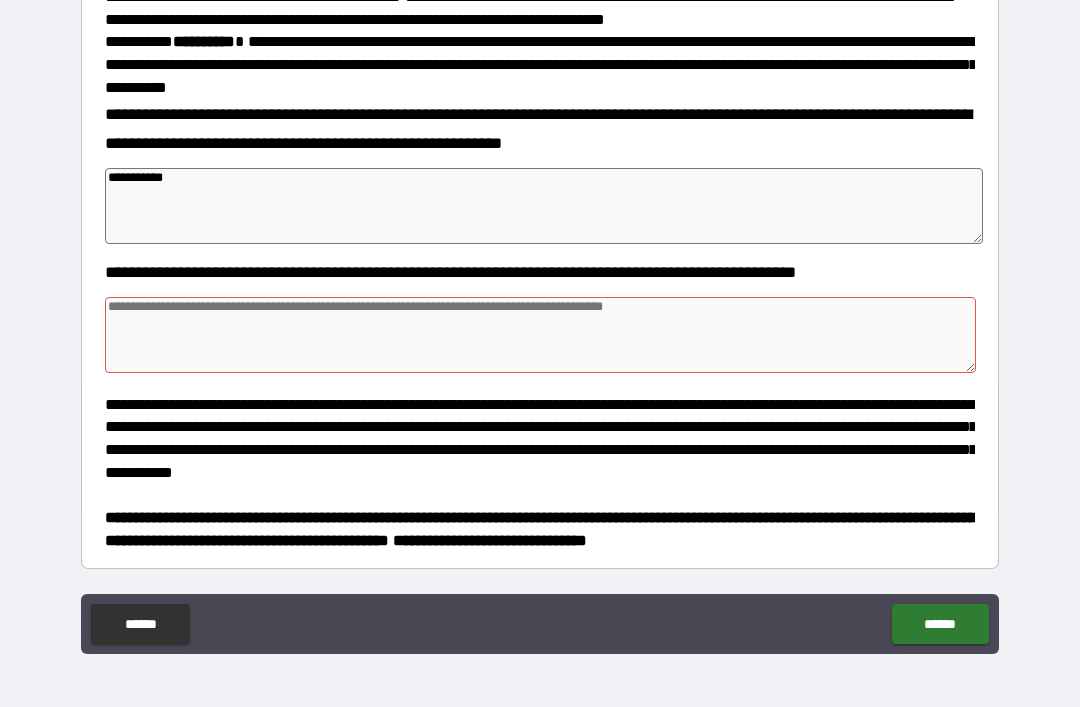 type on "*" 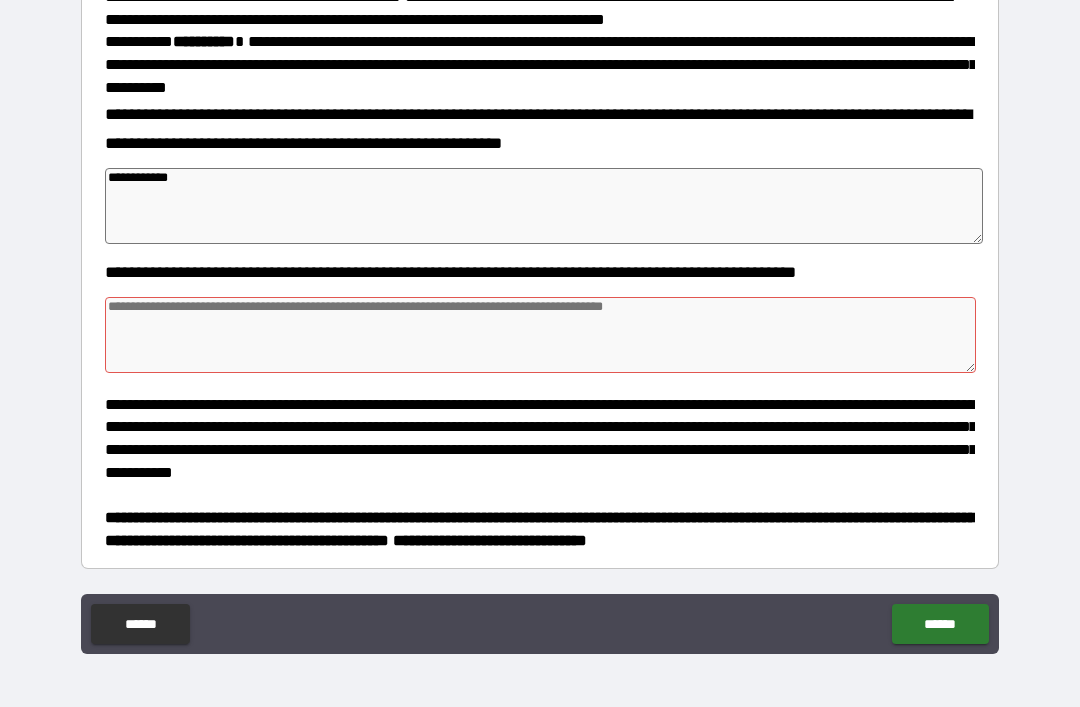 type on "*" 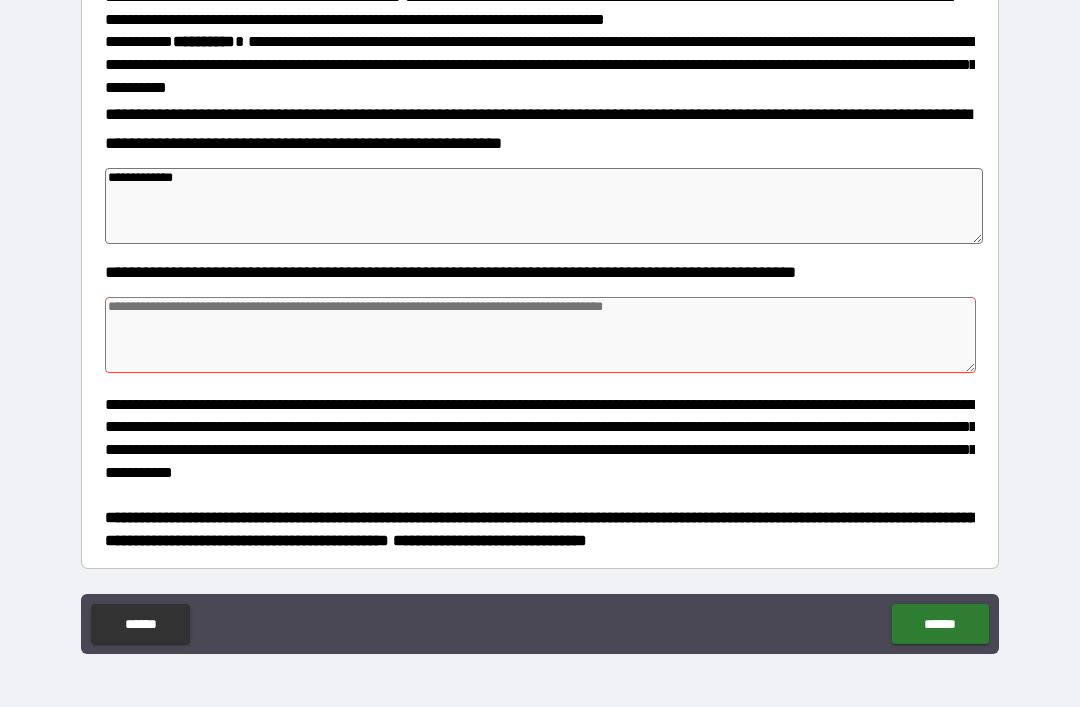 type on "*" 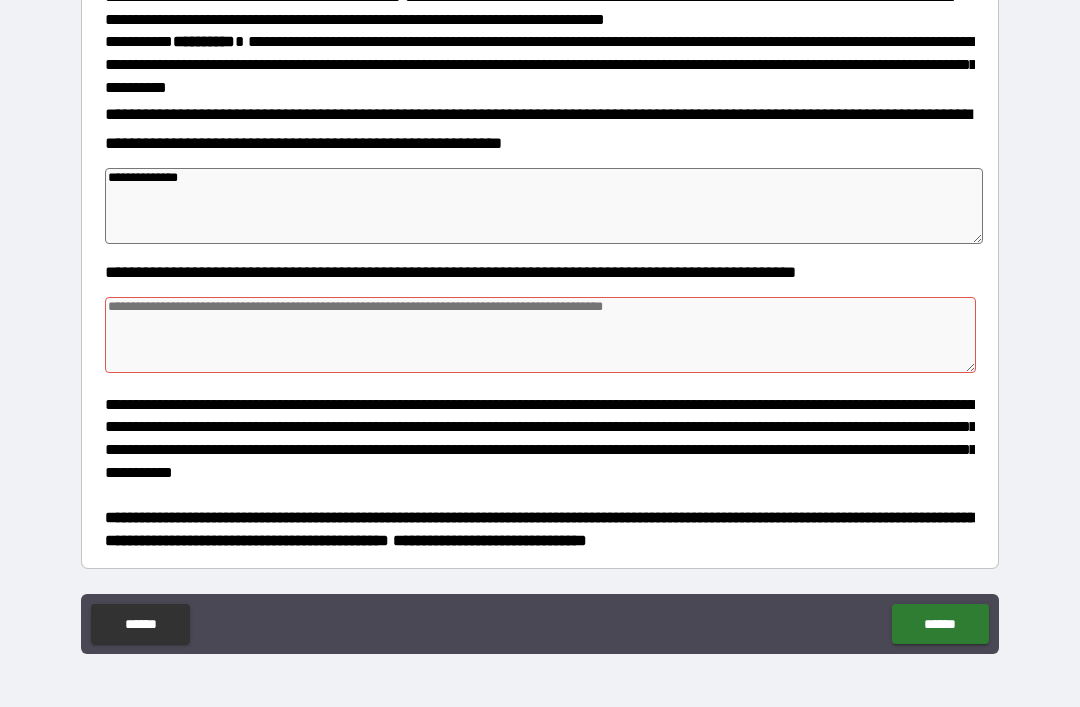 type on "*" 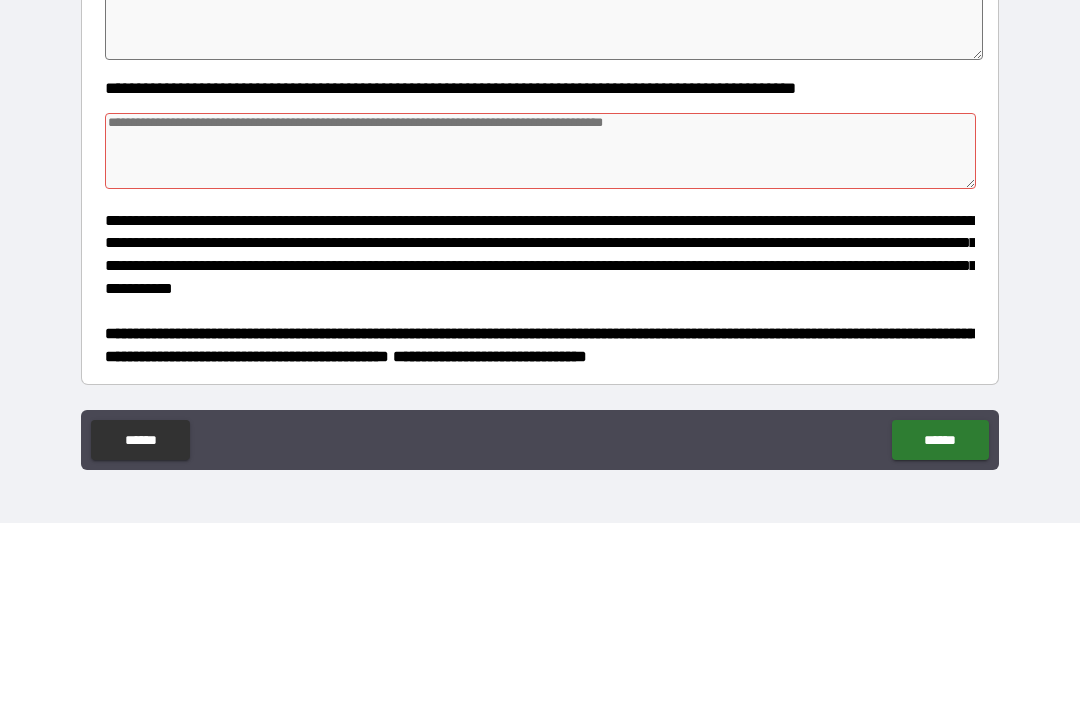 type on "**********" 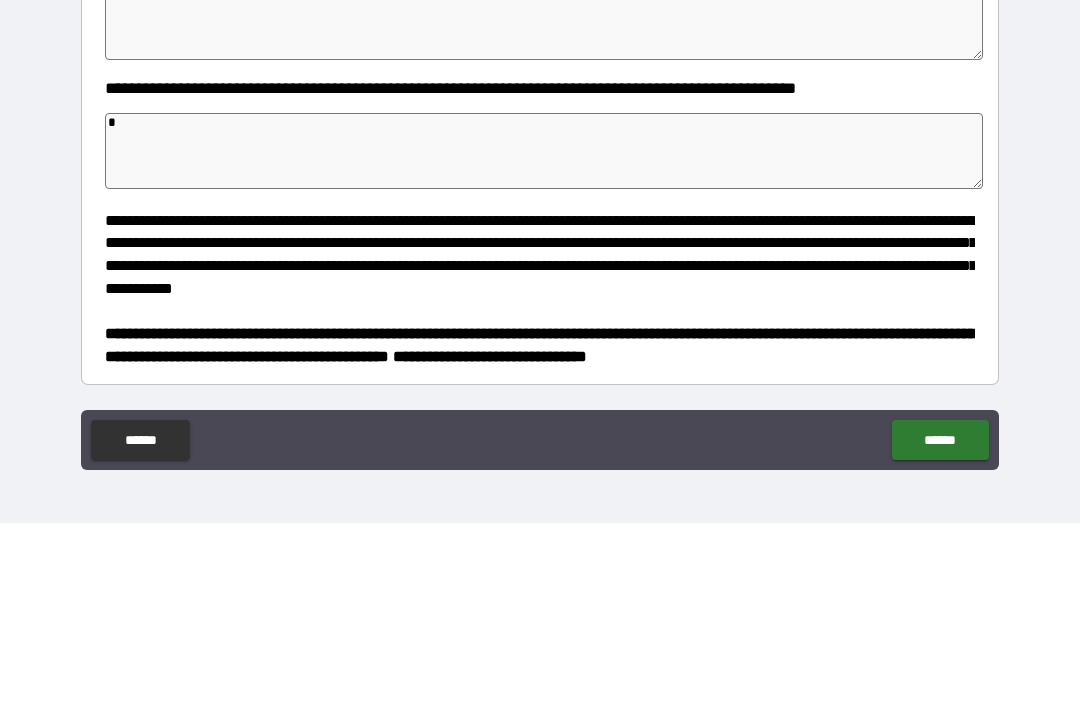 type on "*" 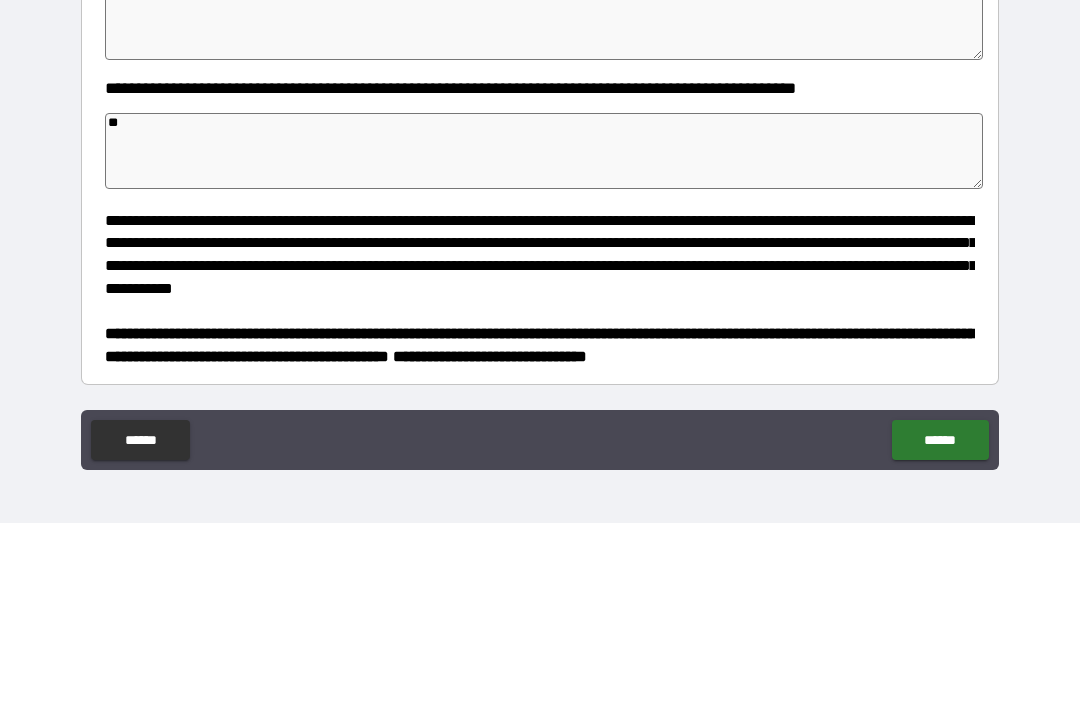 type on "*" 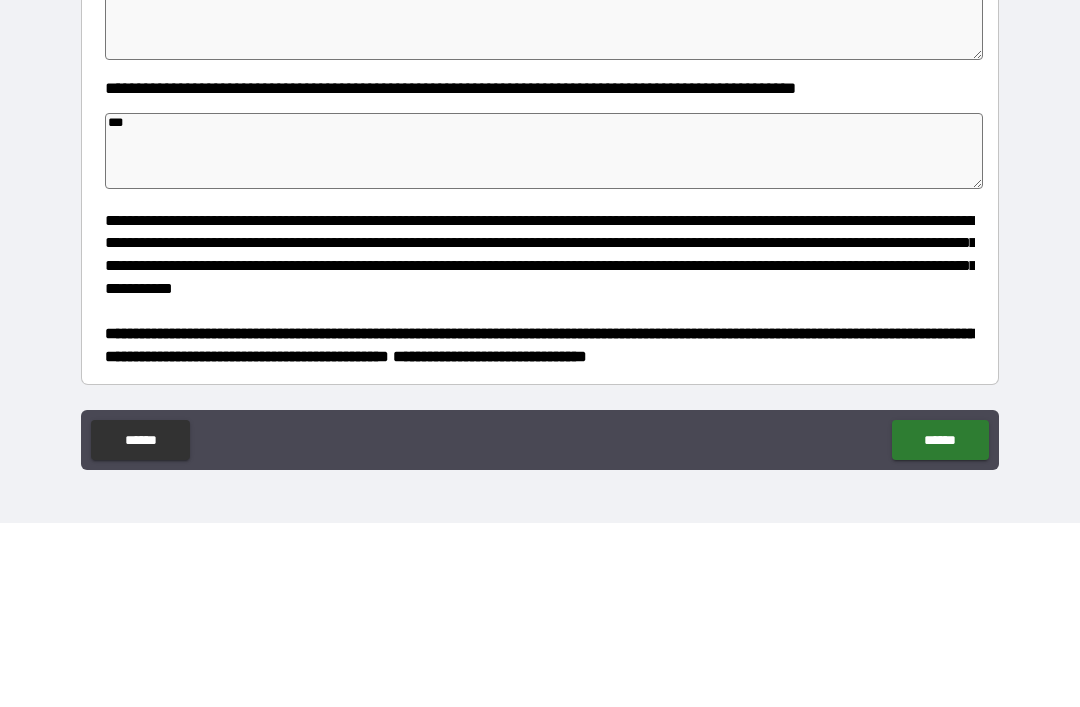 type on "*" 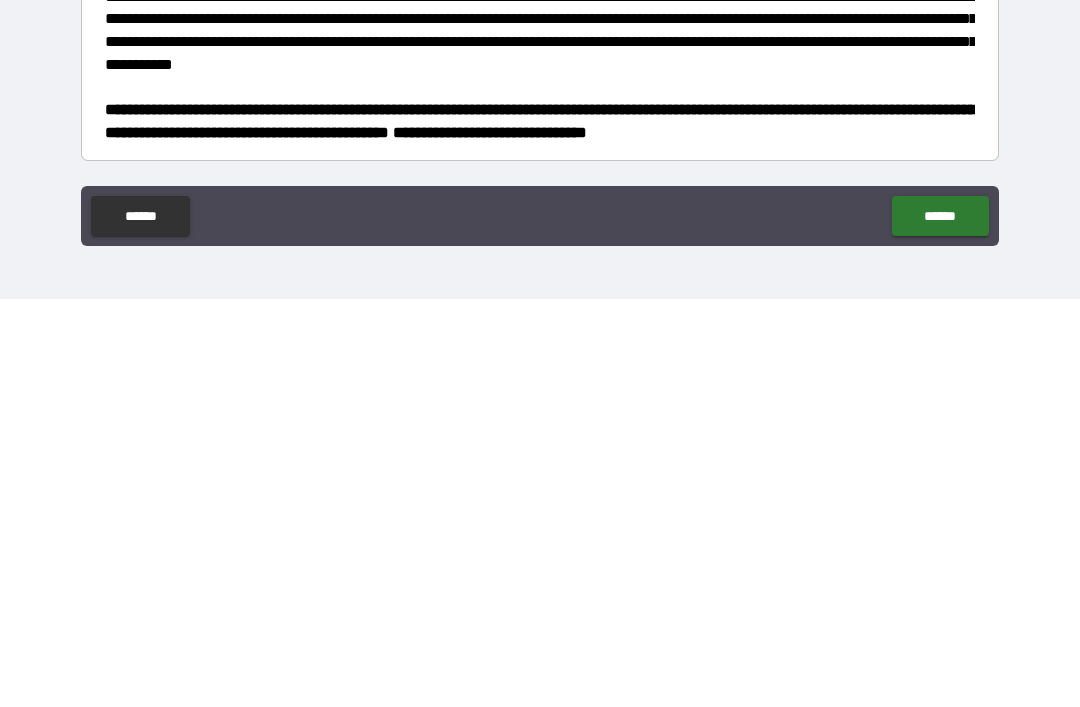 click on "******" at bounding box center [940, 624] 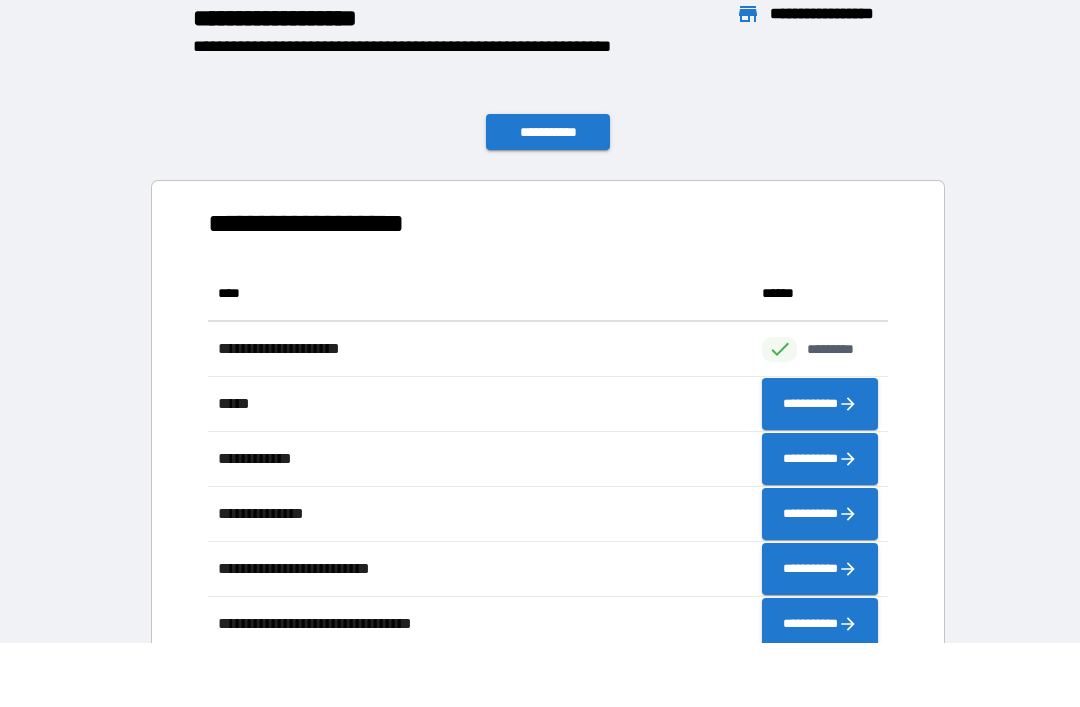 scroll, scrollTop: 1, scrollLeft: 1, axis: both 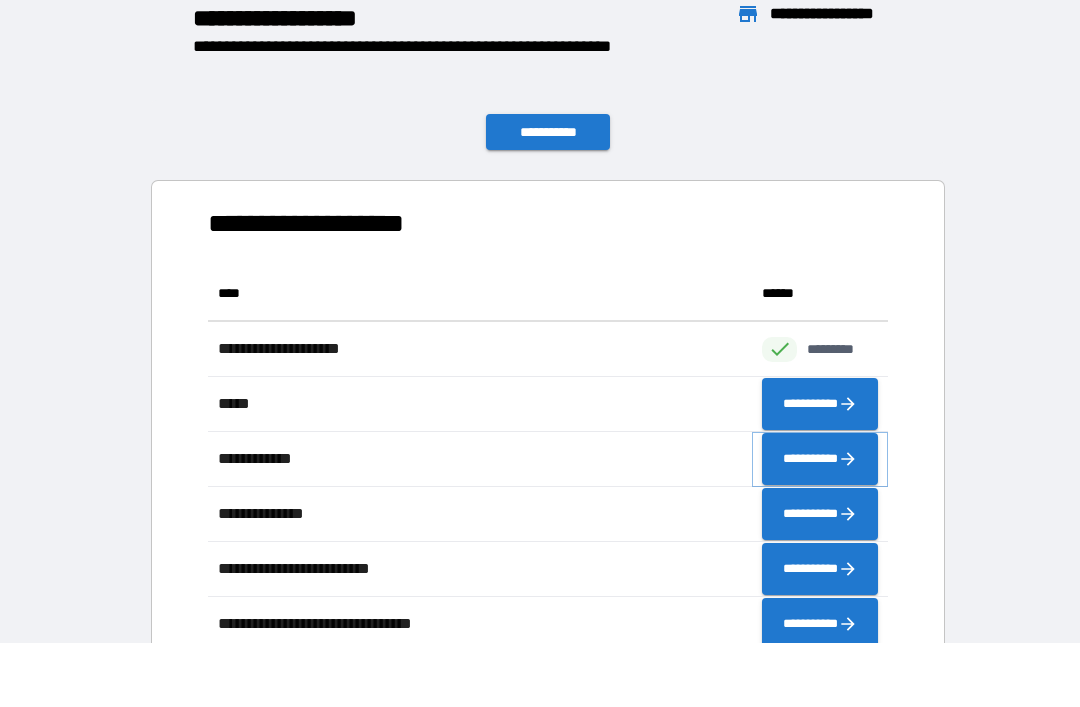 click on "**********" at bounding box center (820, 459) 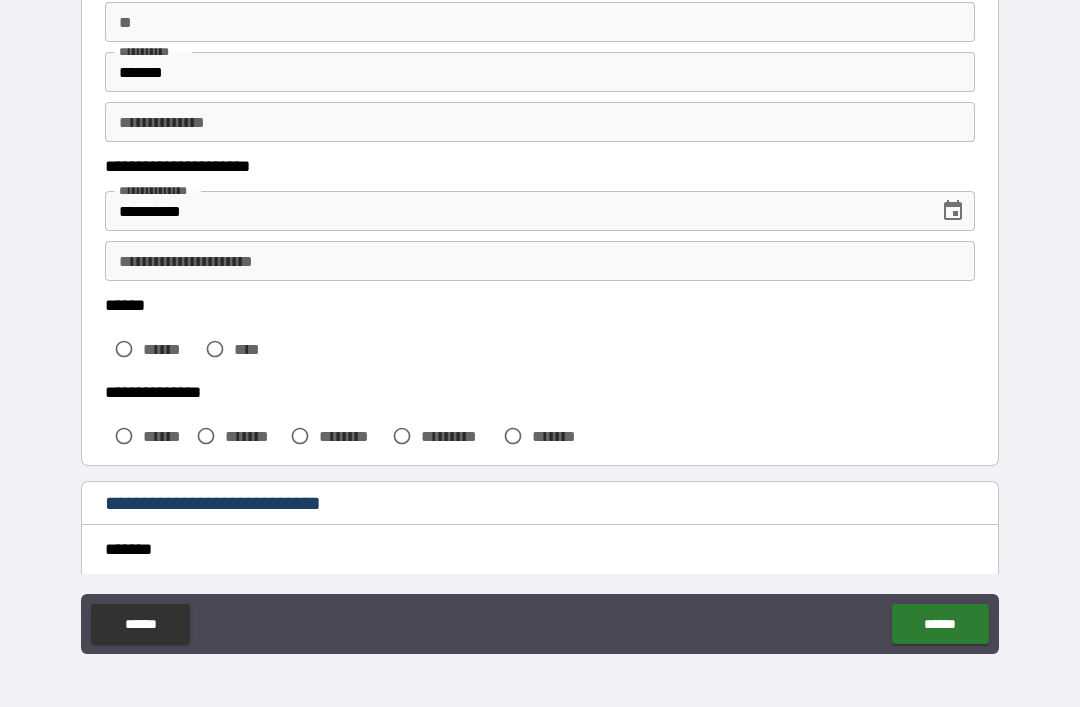 scroll, scrollTop: 186, scrollLeft: 0, axis: vertical 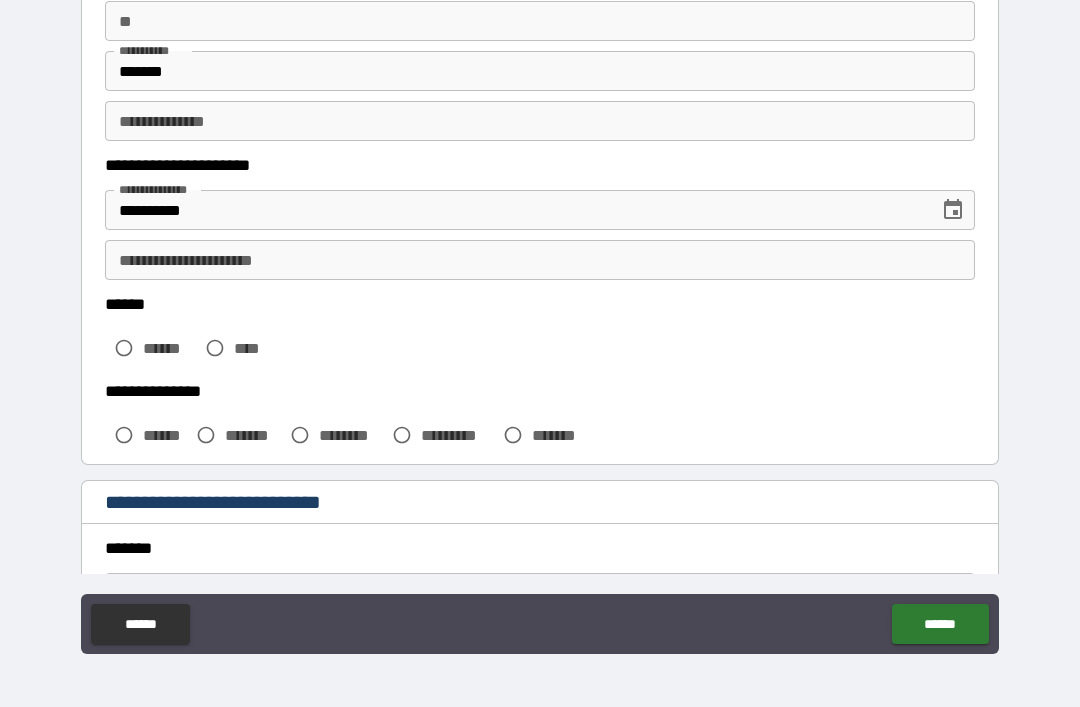 click on "**********" at bounding box center [540, 260] 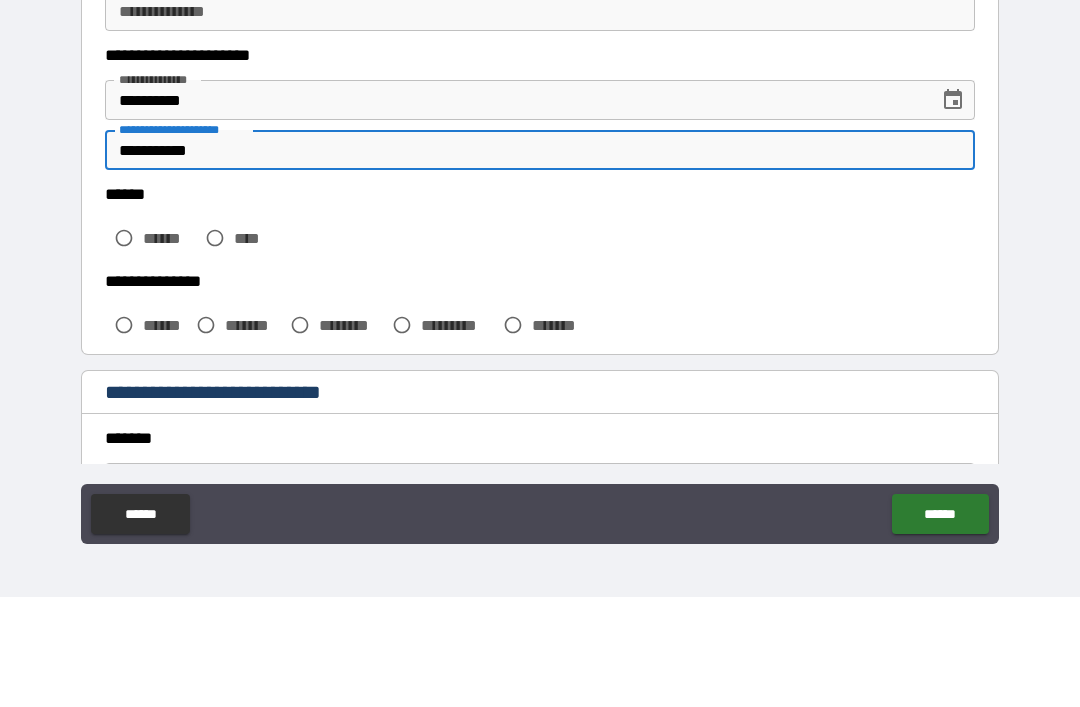 type on "**********" 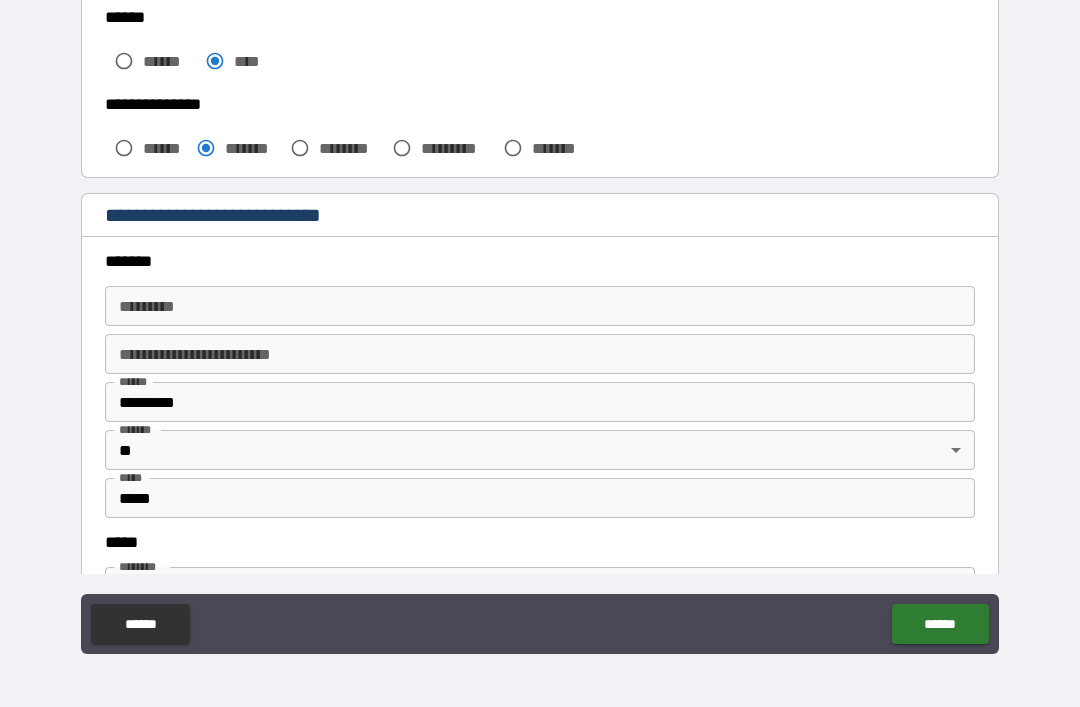 scroll, scrollTop: 477, scrollLeft: 0, axis: vertical 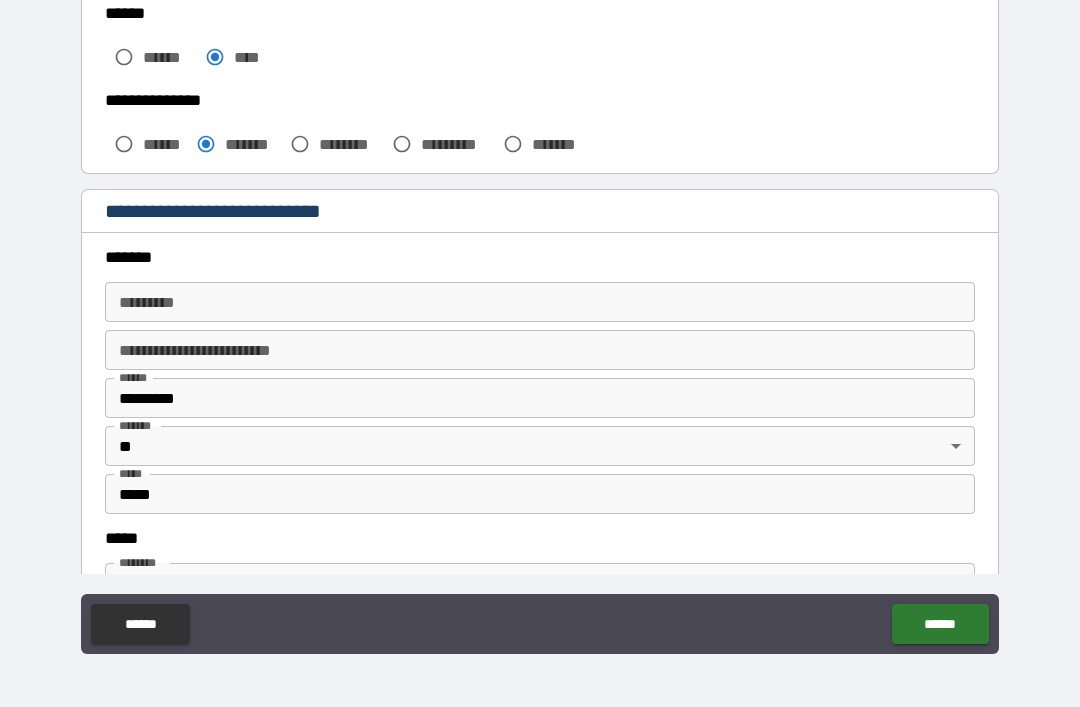 click on "*******   *" at bounding box center [540, 302] 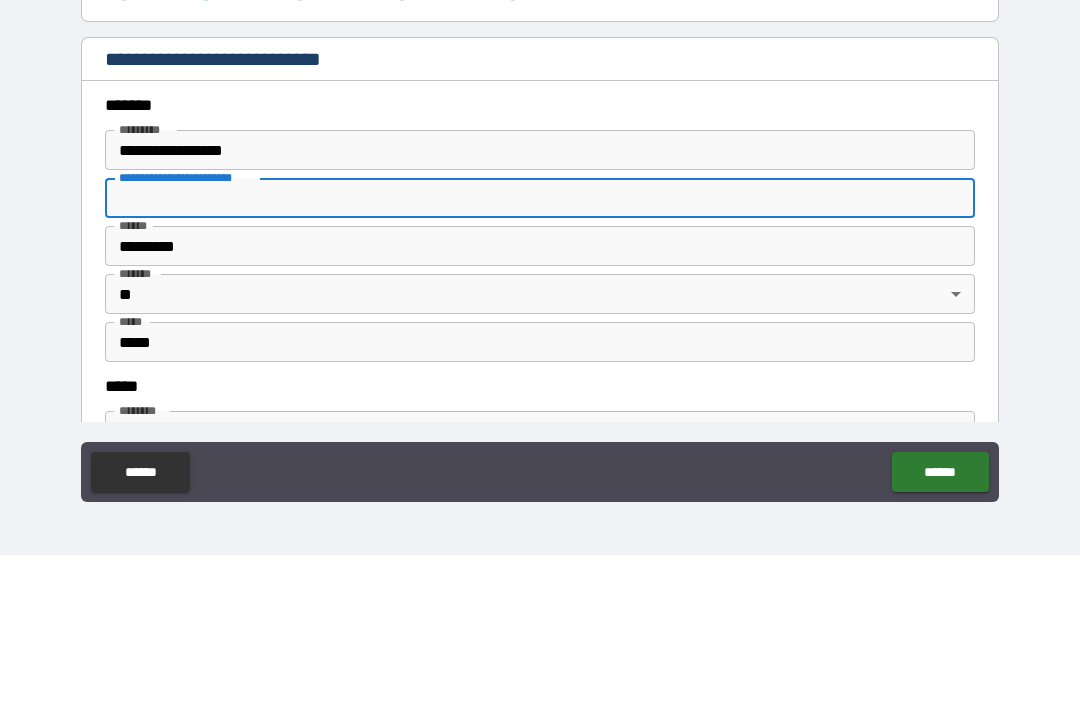 type on "**********" 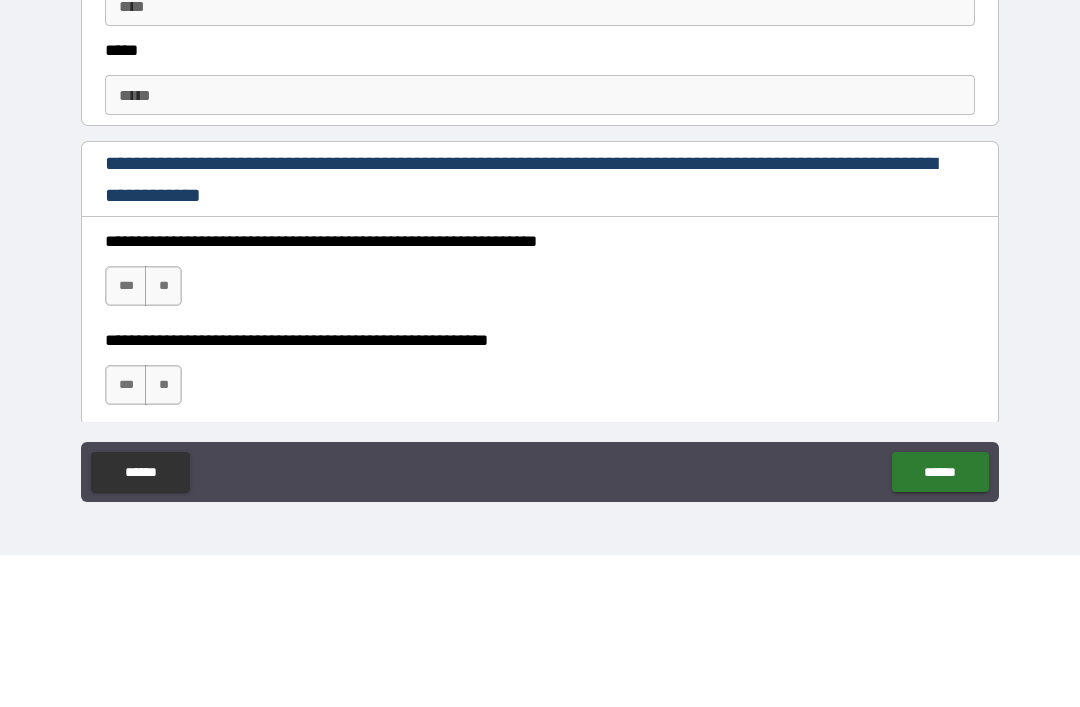 scroll, scrollTop: 1005, scrollLeft: 0, axis: vertical 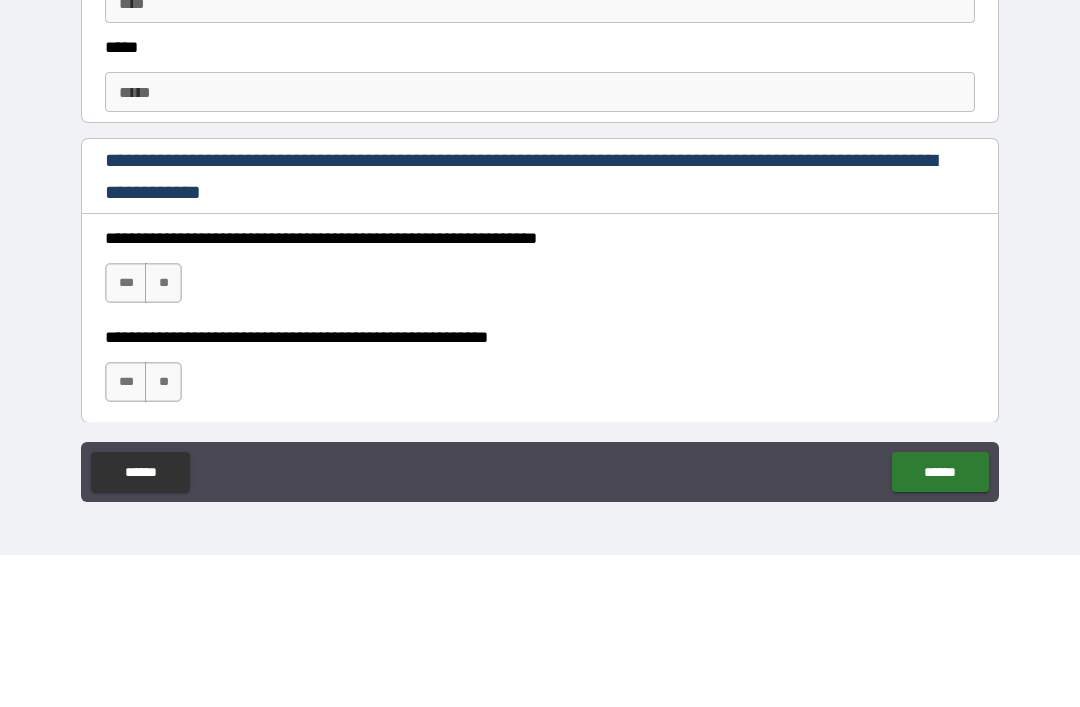 click on "*****" at bounding box center [540, 244] 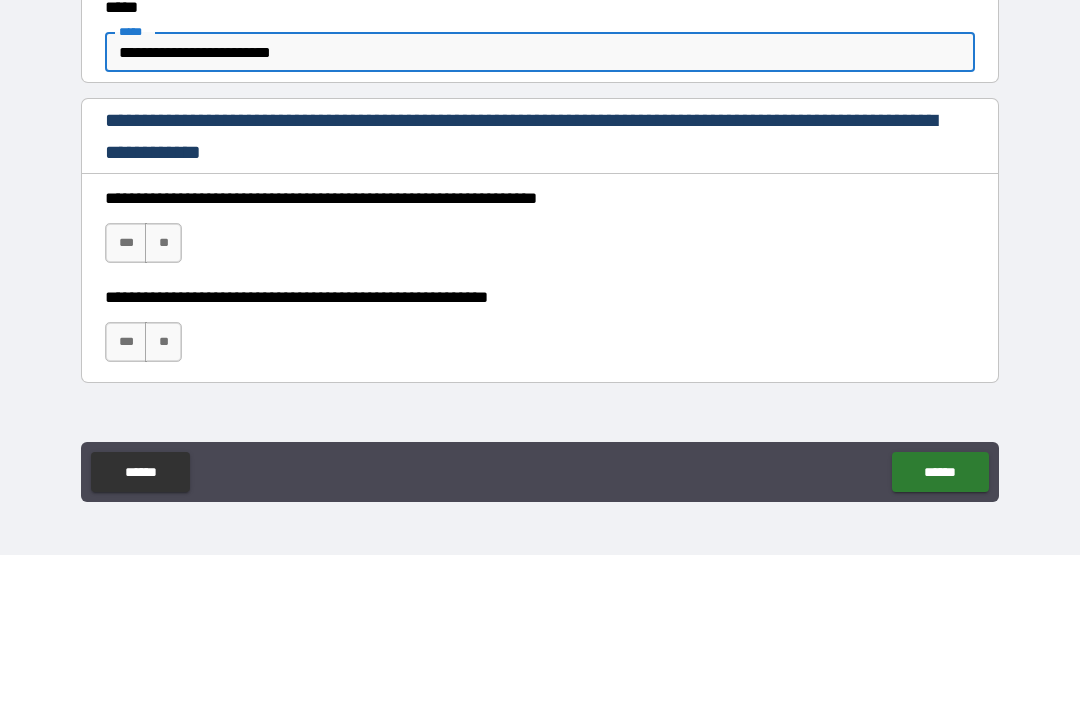 scroll, scrollTop: 1057, scrollLeft: 0, axis: vertical 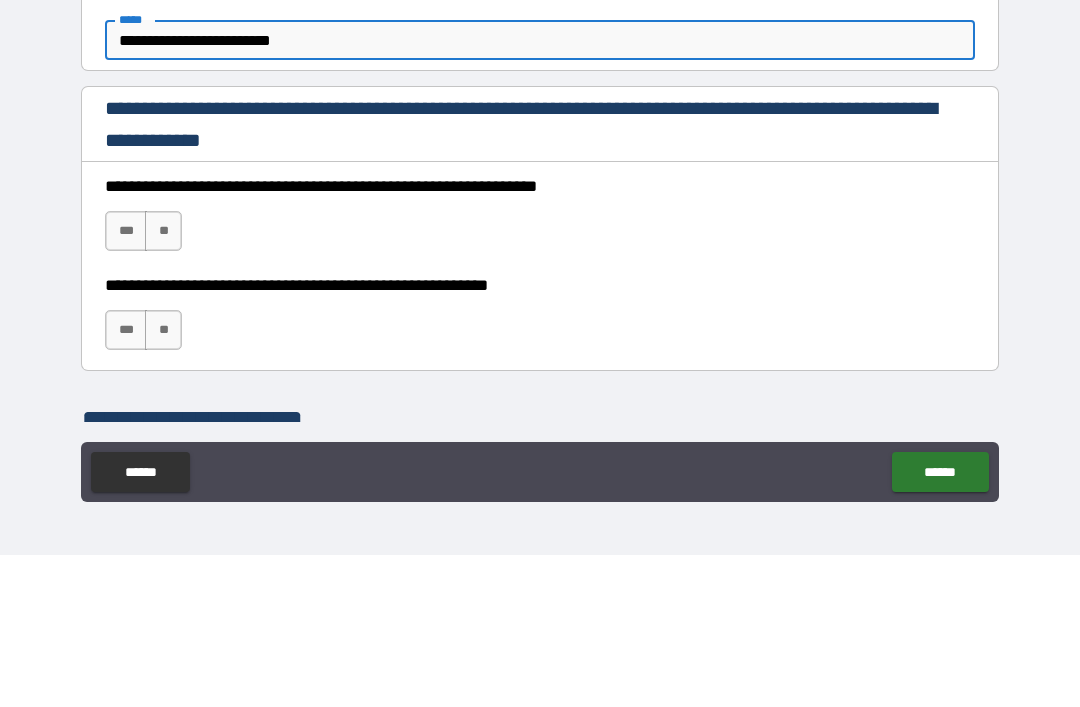 click on "***" at bounding box center (126, 383) 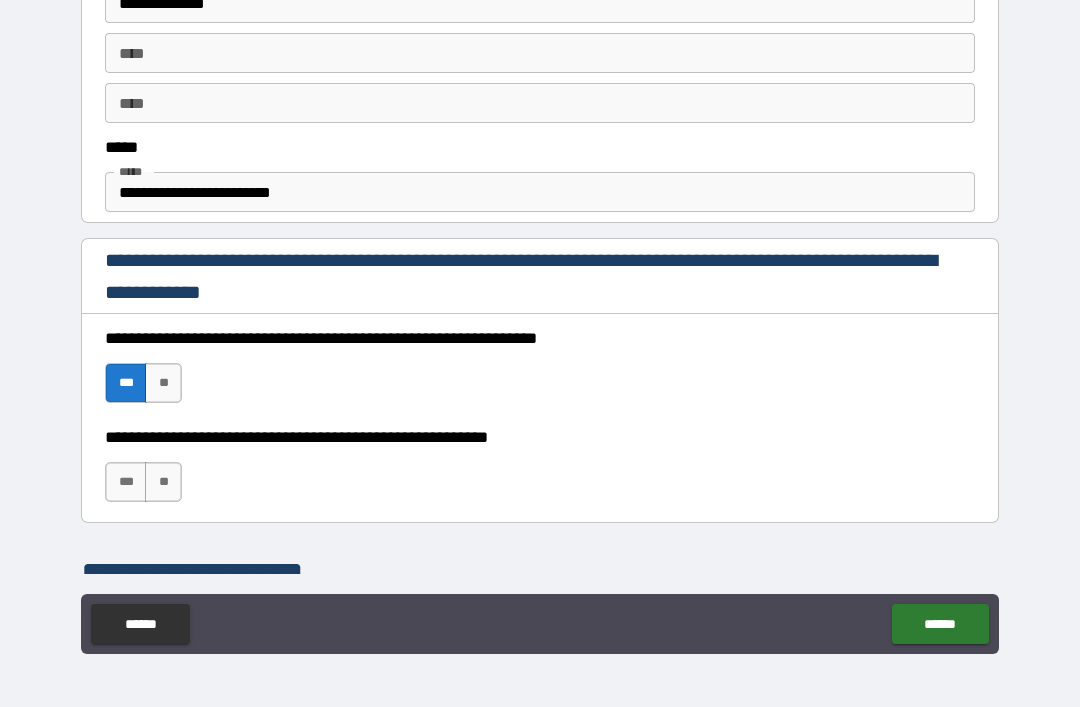 click on "***" at bounding box center (126, 482) 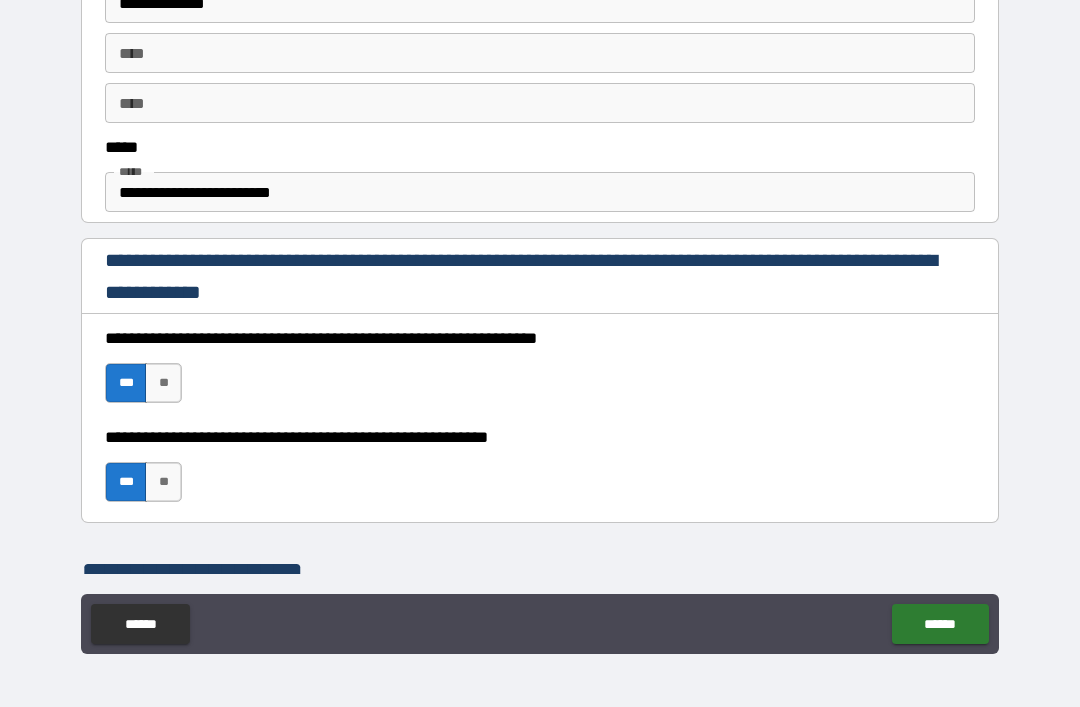 click on "******" at bounding box center (940, 624) 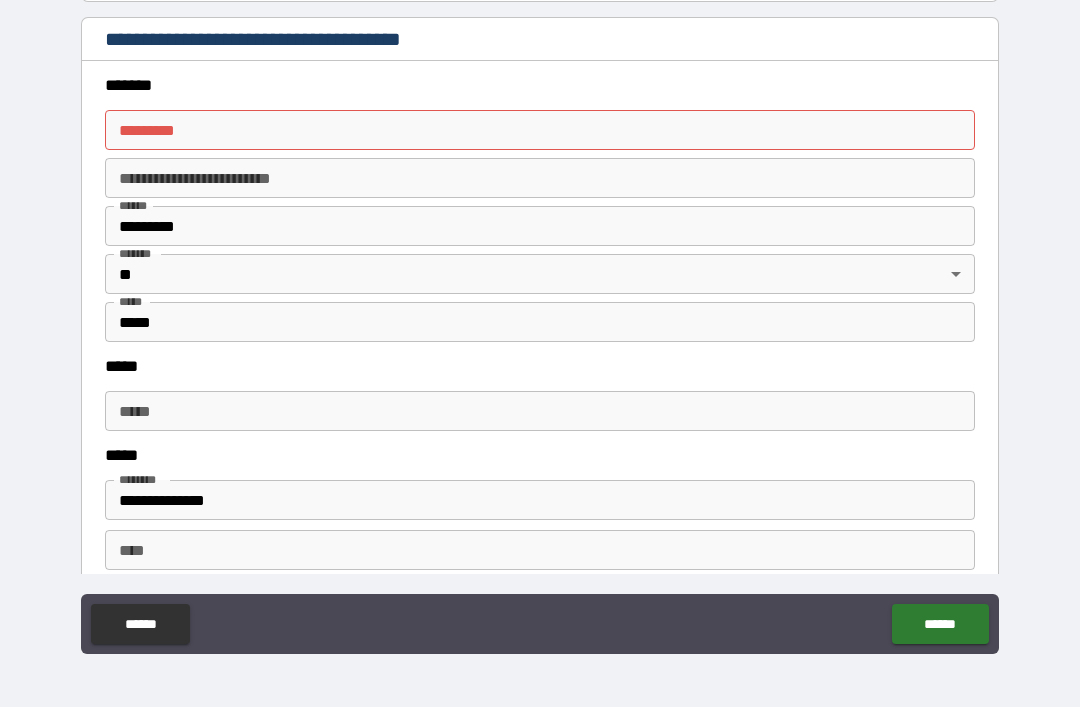 scroll, scrollTop: 2237, scrollLeft: 0, axis: vertical 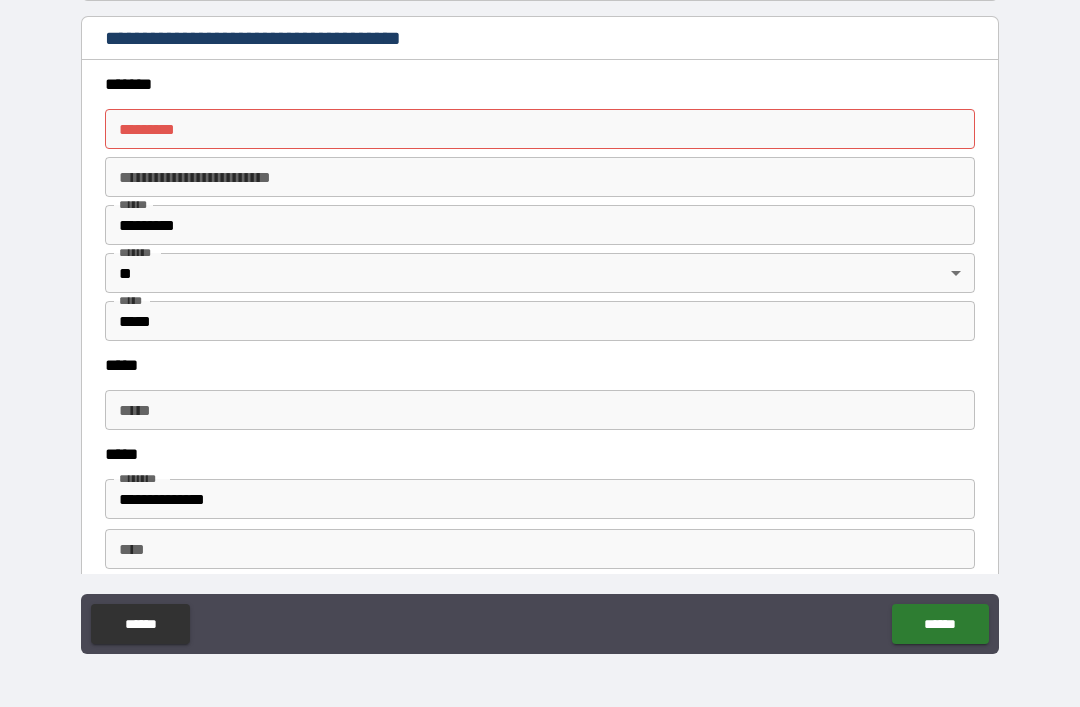 type on "**********" 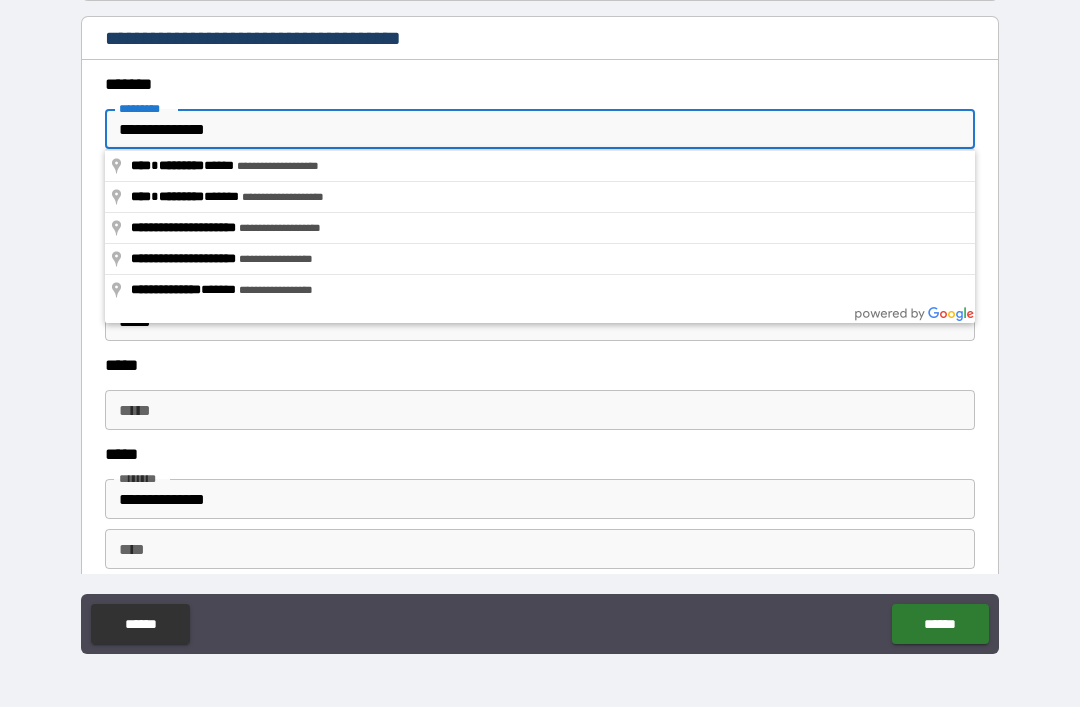 type on "**********" 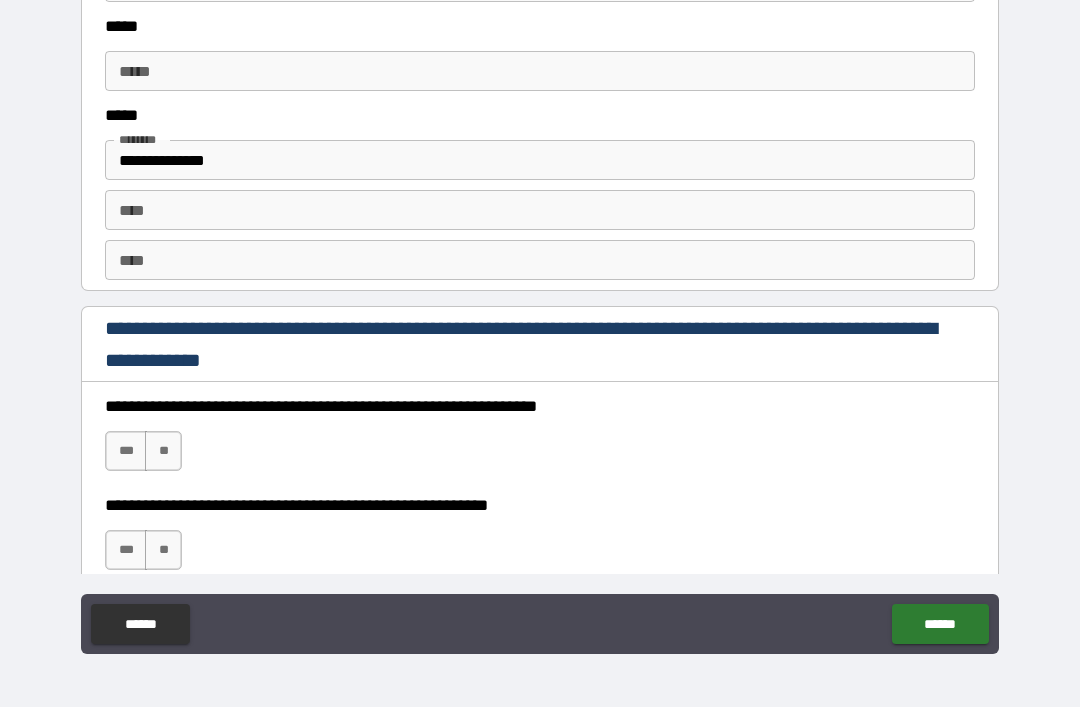 scroll, scrollTop: 2577, scrollLeft: 0, axis: vertical 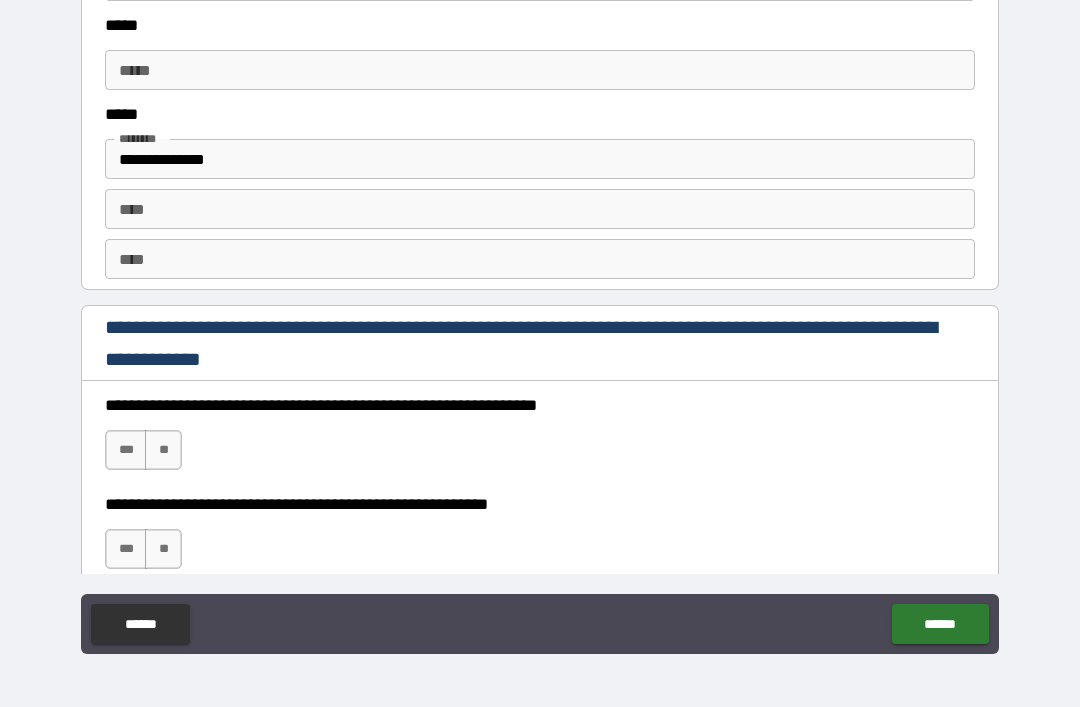click on "***" at bounding box center [126, 450] 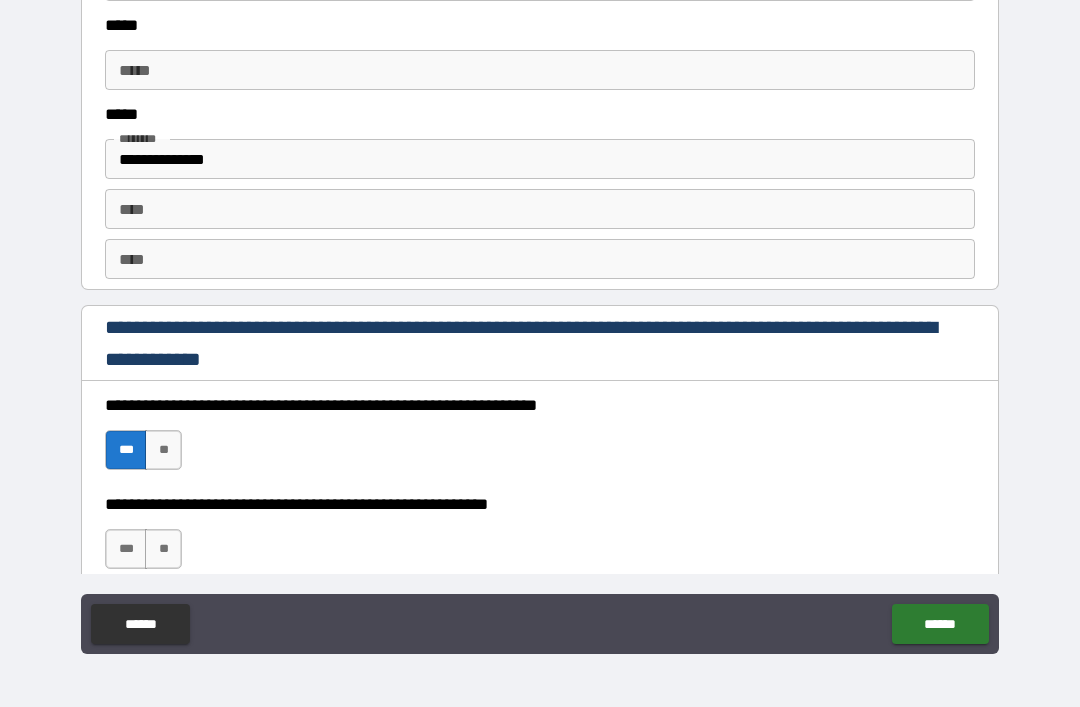 click on "***" at bounding box center [126, 549] 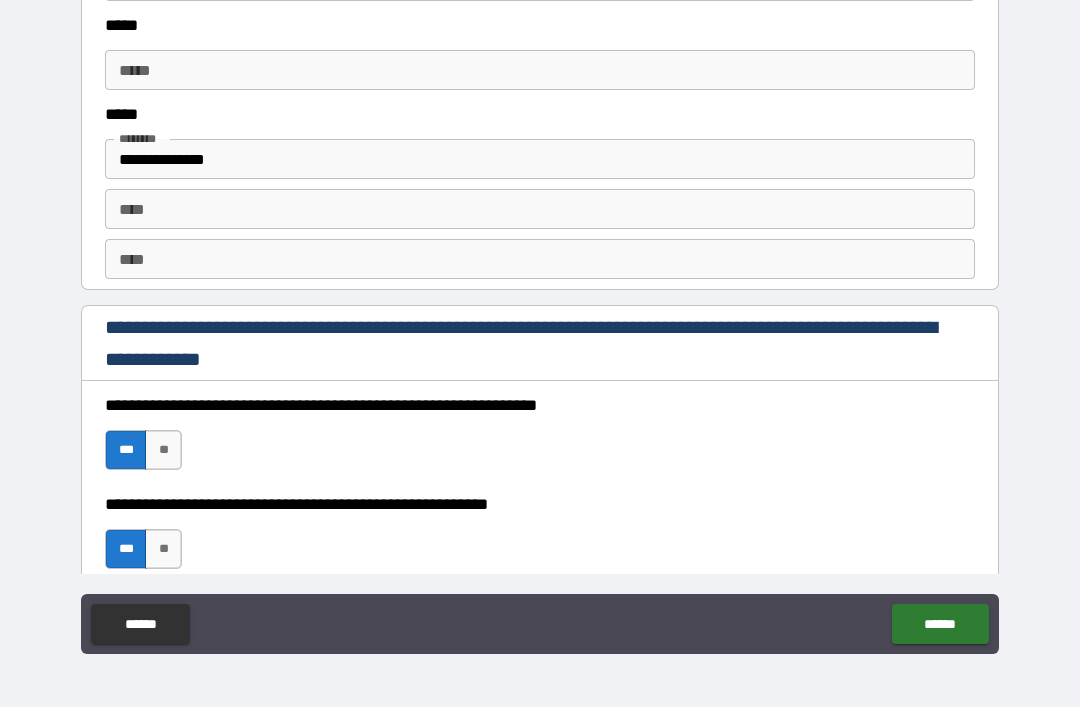 click on "****" at bounding box center [540, 209] 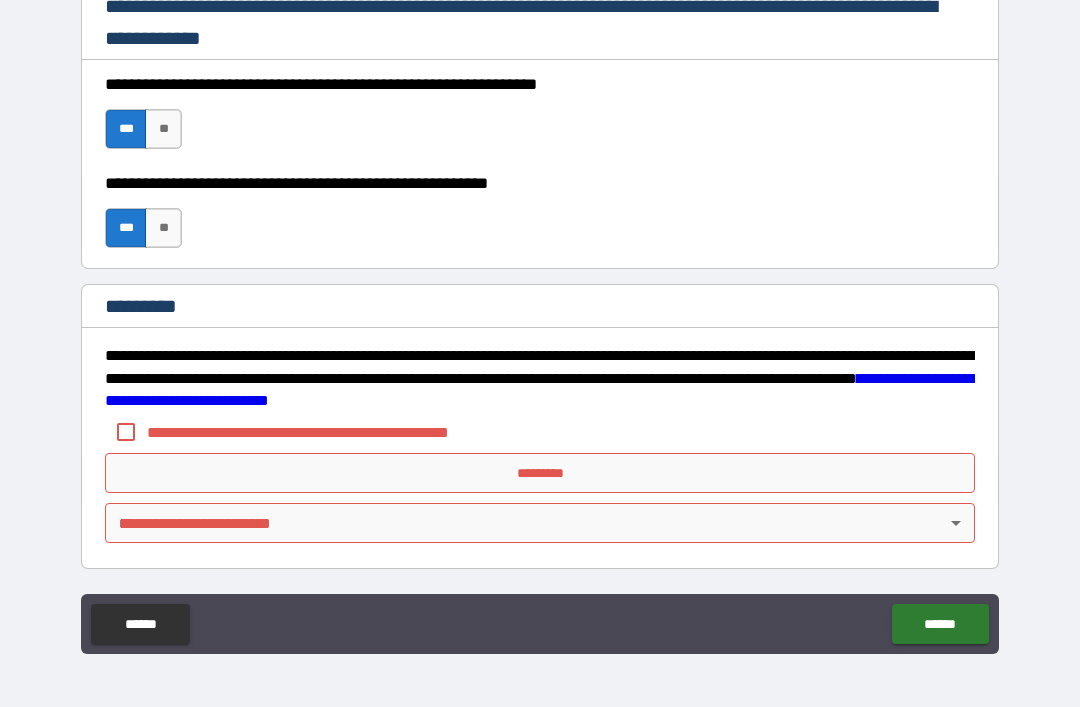 scroll, scrollTop: 2898, scrollLeft: 0, axis: vertical 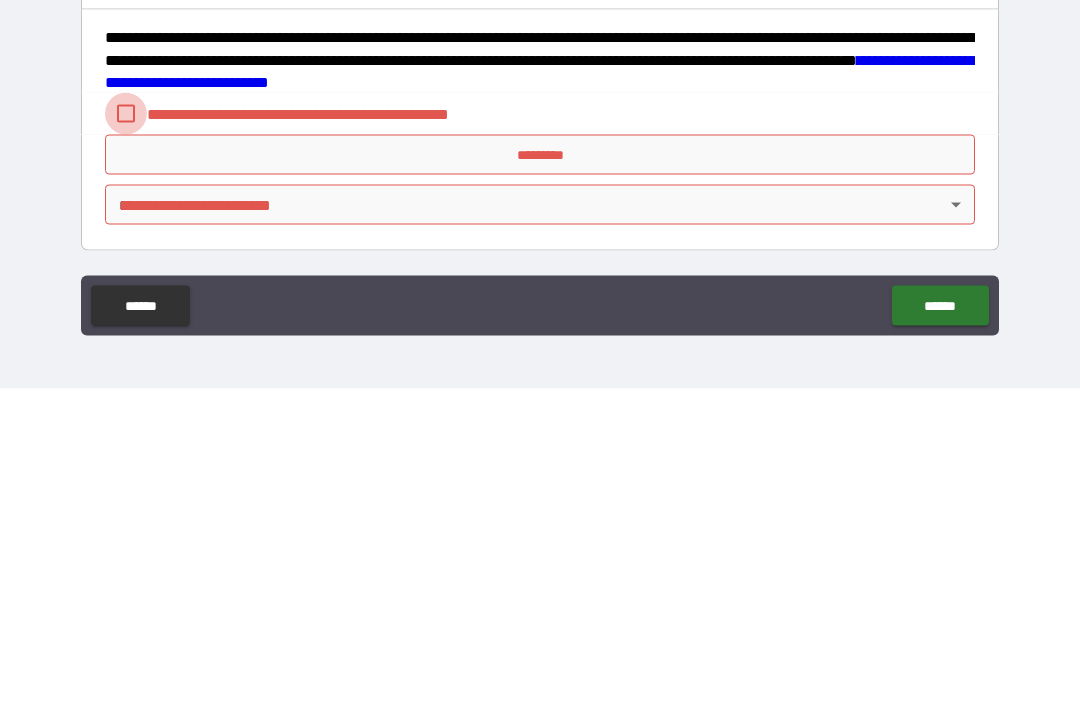 type on "**********" 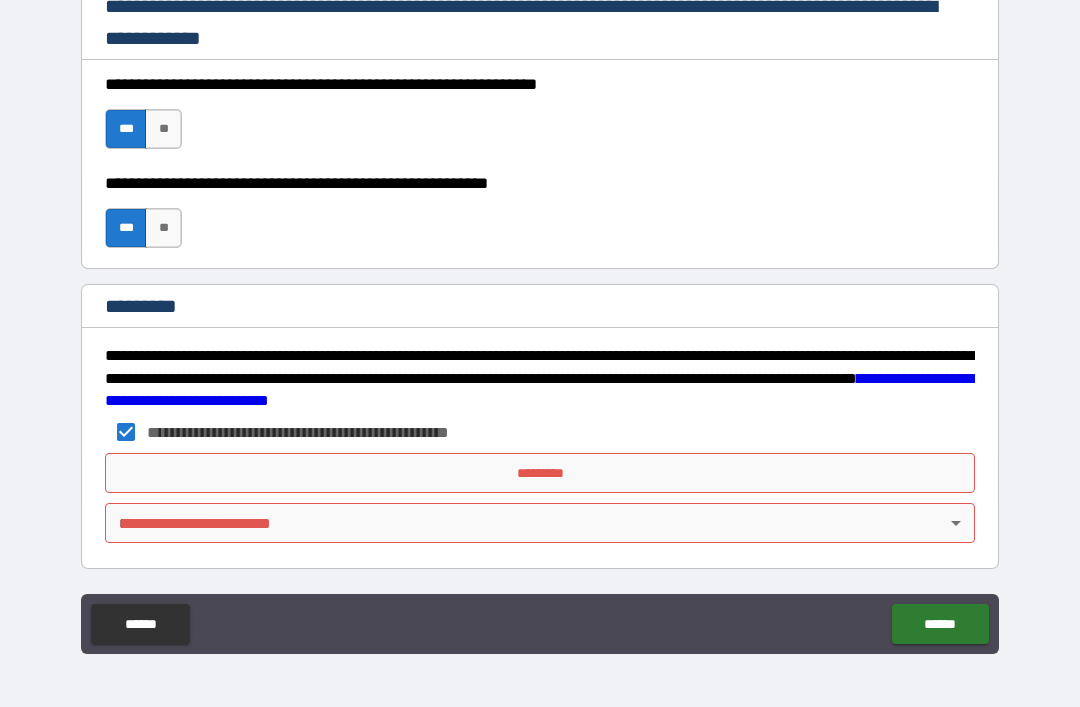 click on "**********" at bounding box center [540, 321] 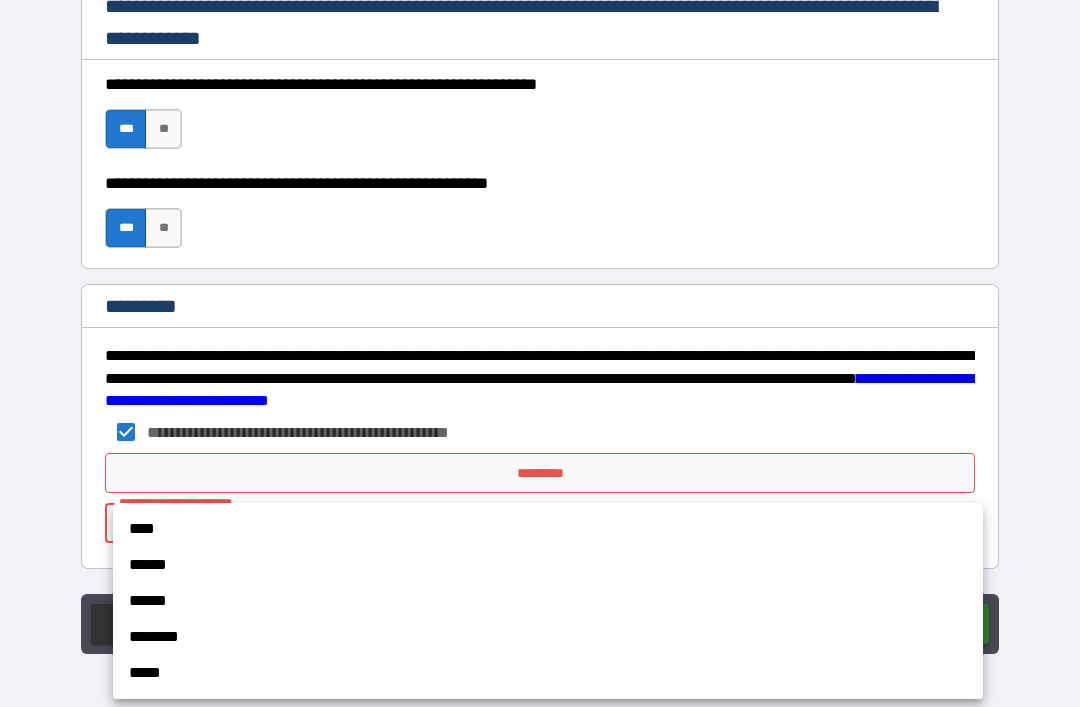 click on "****" at bounding box center [548, 529] 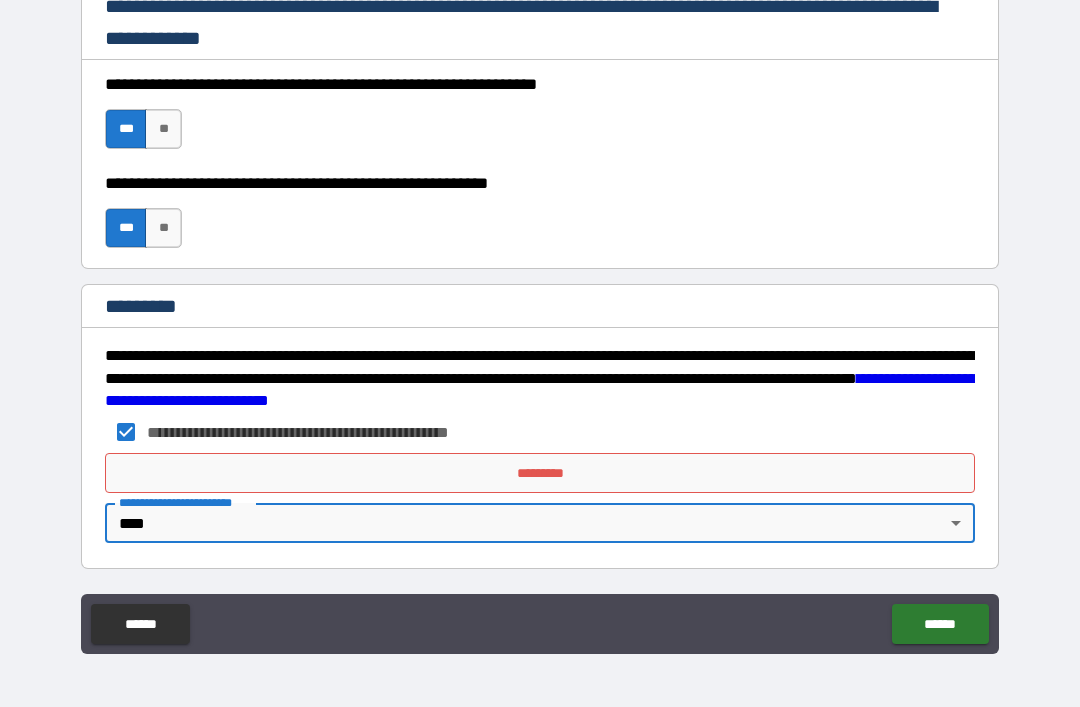 click on "**********" at bounding box center (540, 321) 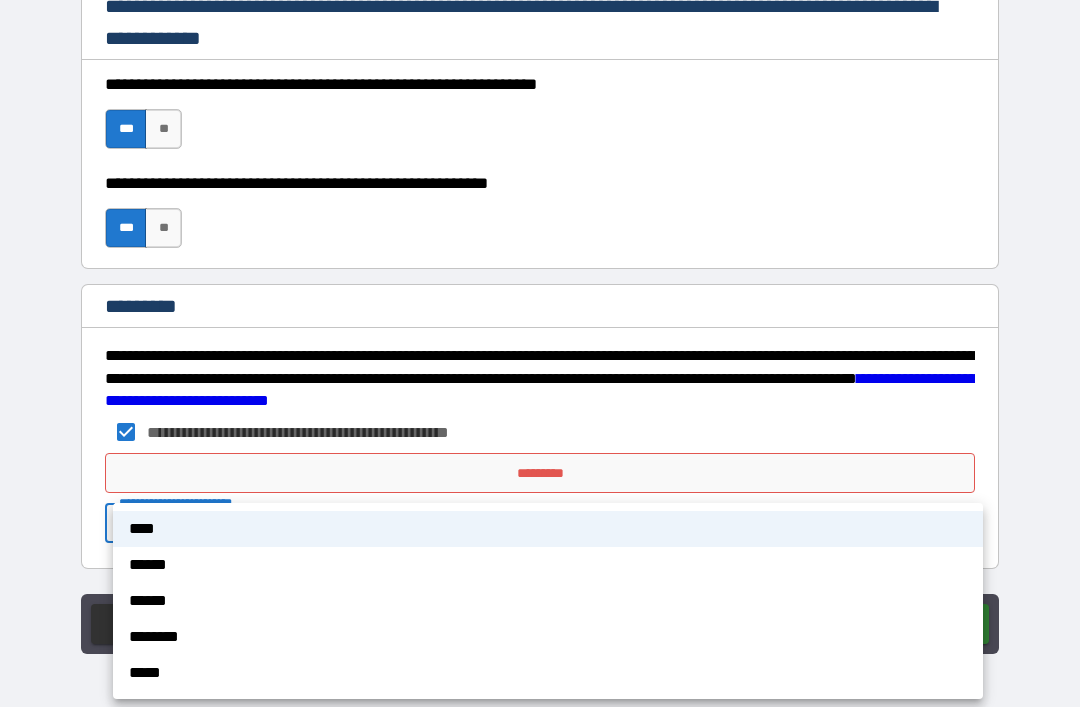 click on "******" at bounding box center [548, 601] 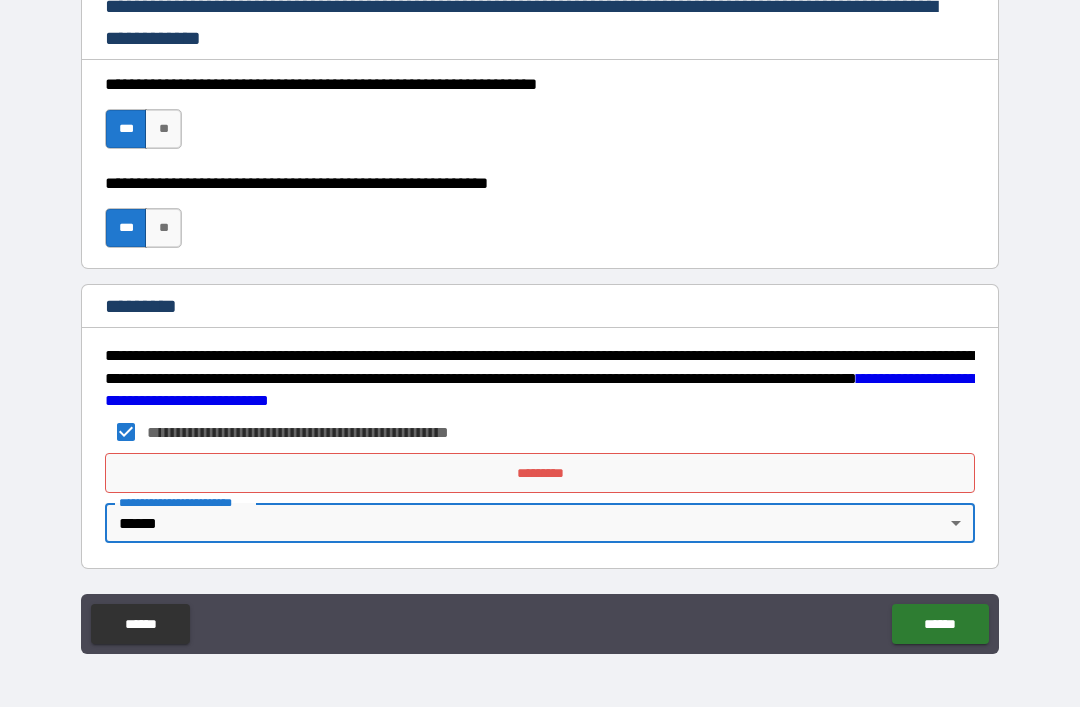 click on "******" at bounding box center (940, 624) 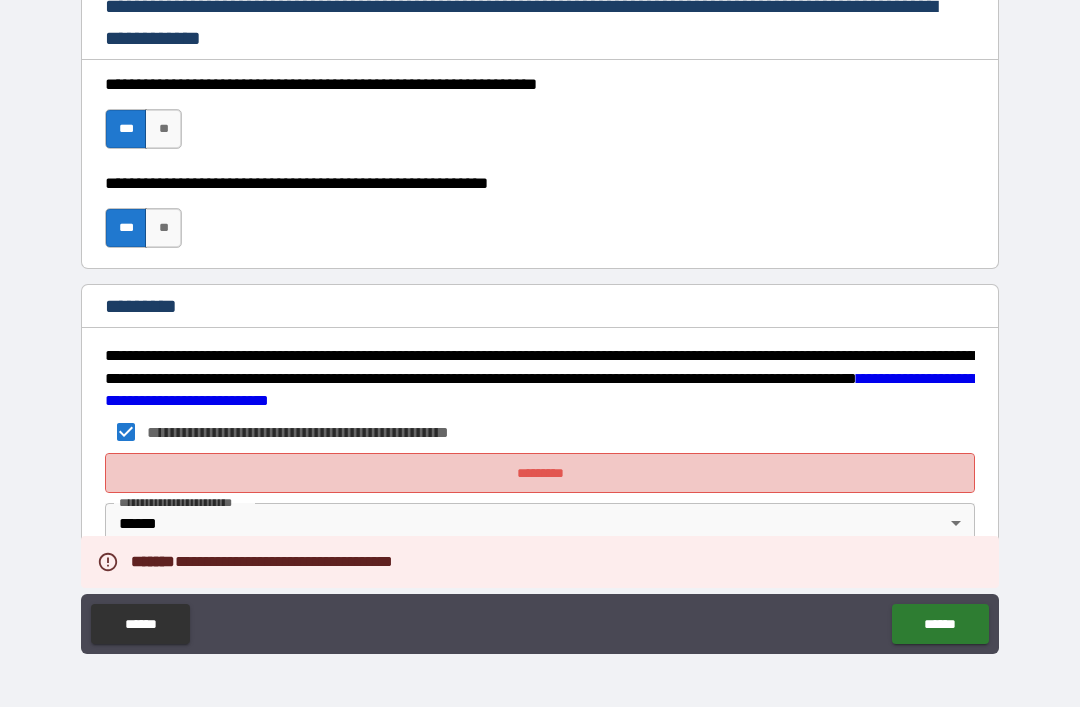 click on "*********" at bounding box center [540, 473] 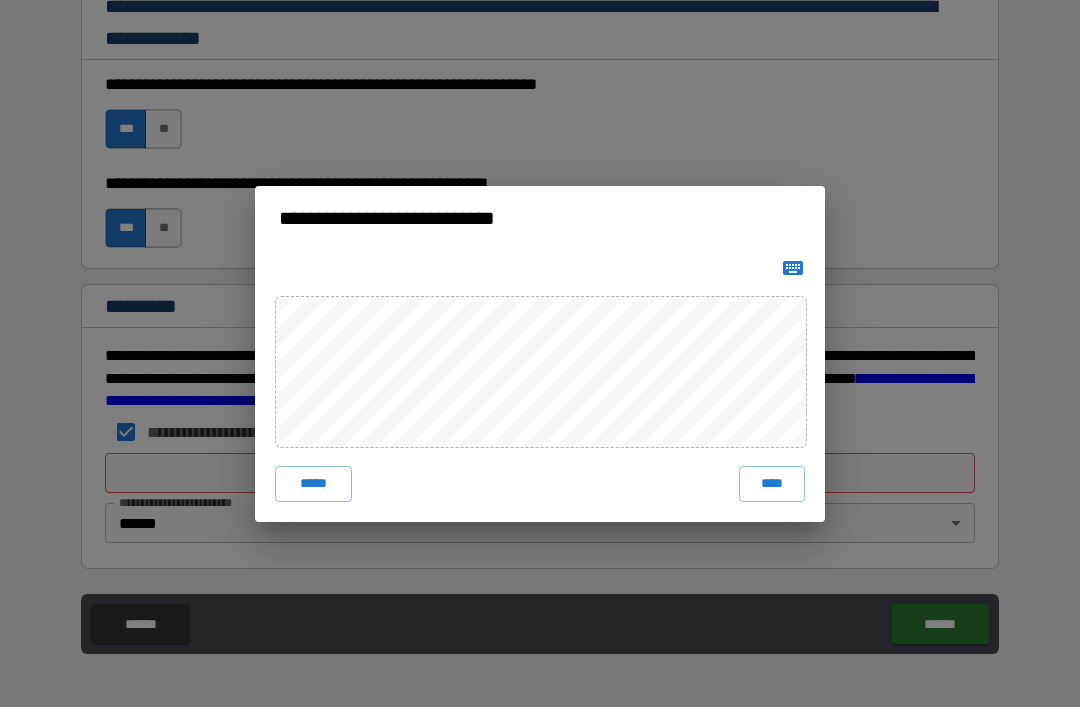 click on "****" at bounding box center [772, 484] 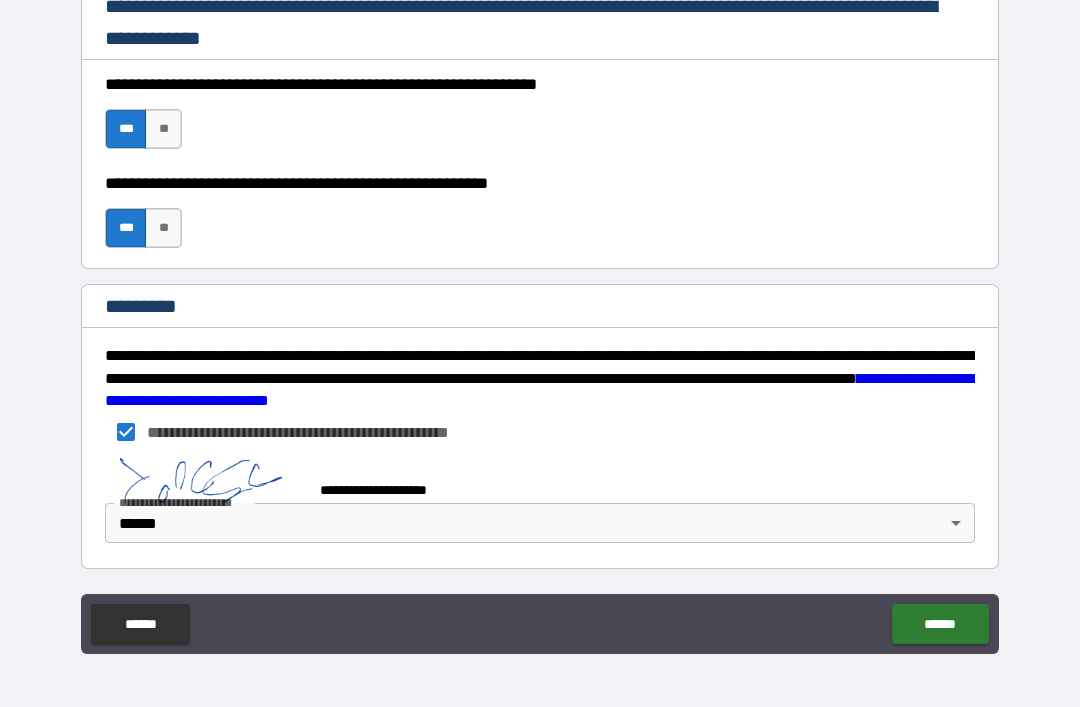 scroll, scrollTop: 2888, scrollLeft: 0, axis: vertical 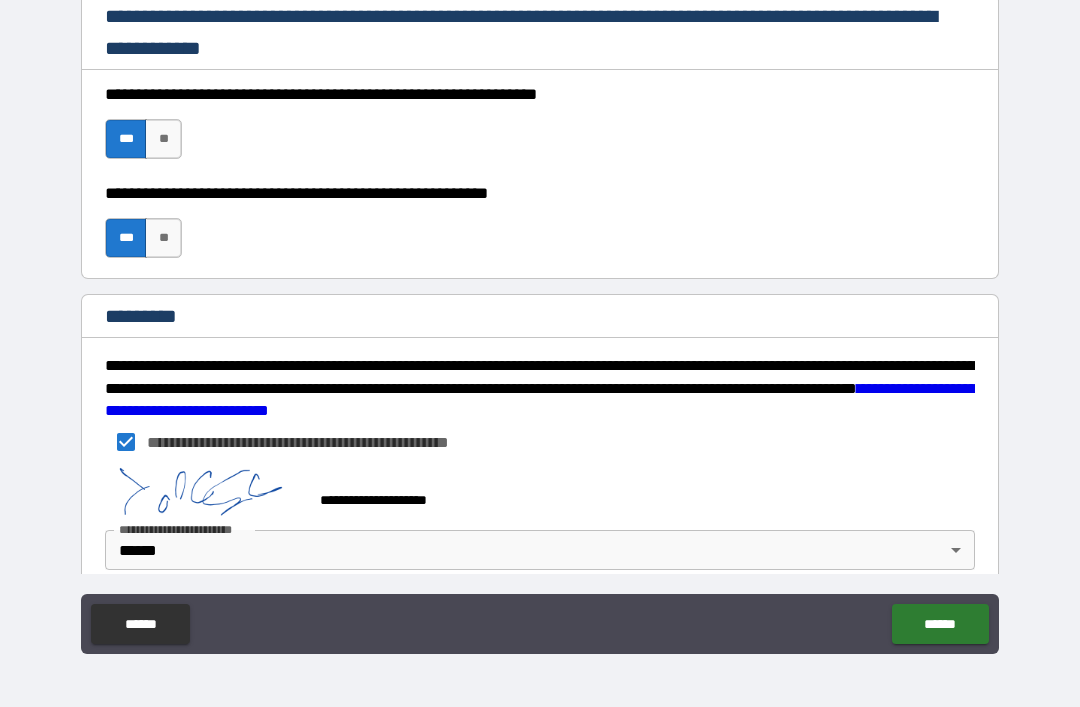 click on "******" at bounding box center [940, 624] 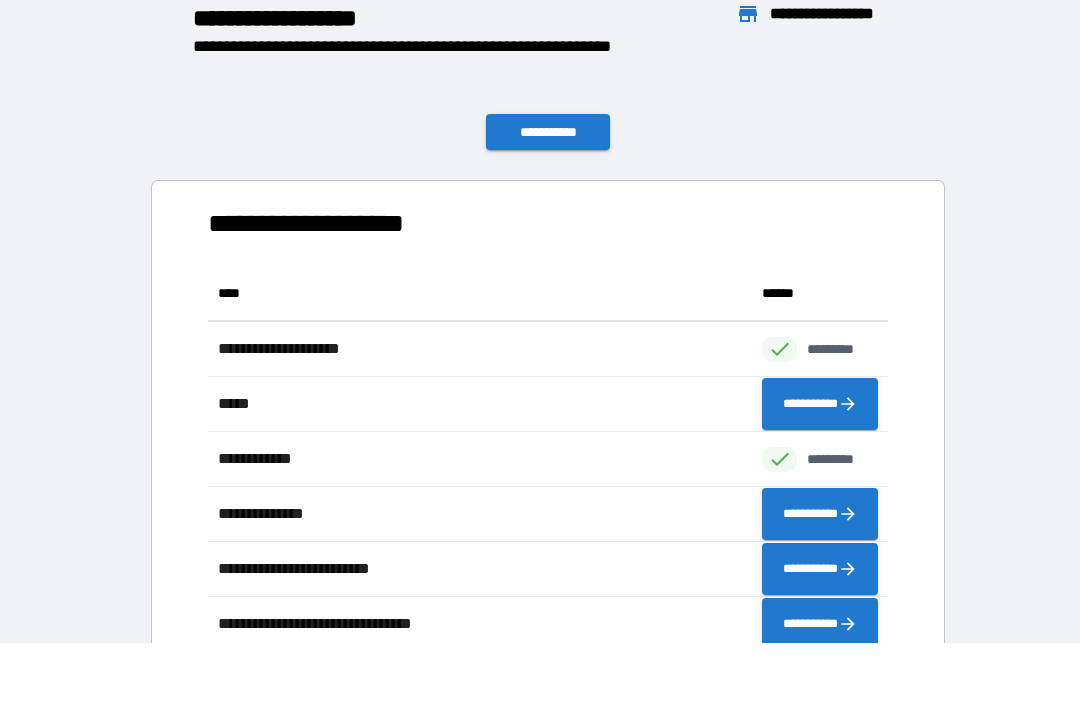 scroll, scrollTop: 441, scrollLeft: 680, axis: both 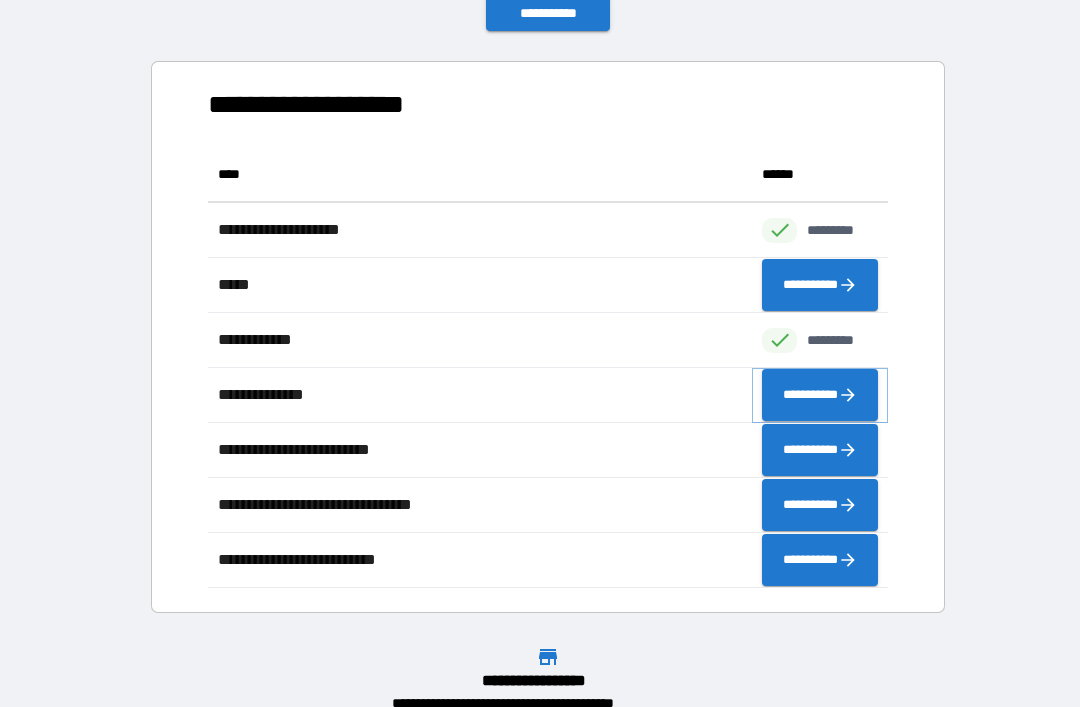 click on "**********" at bounding box center [820, 395] 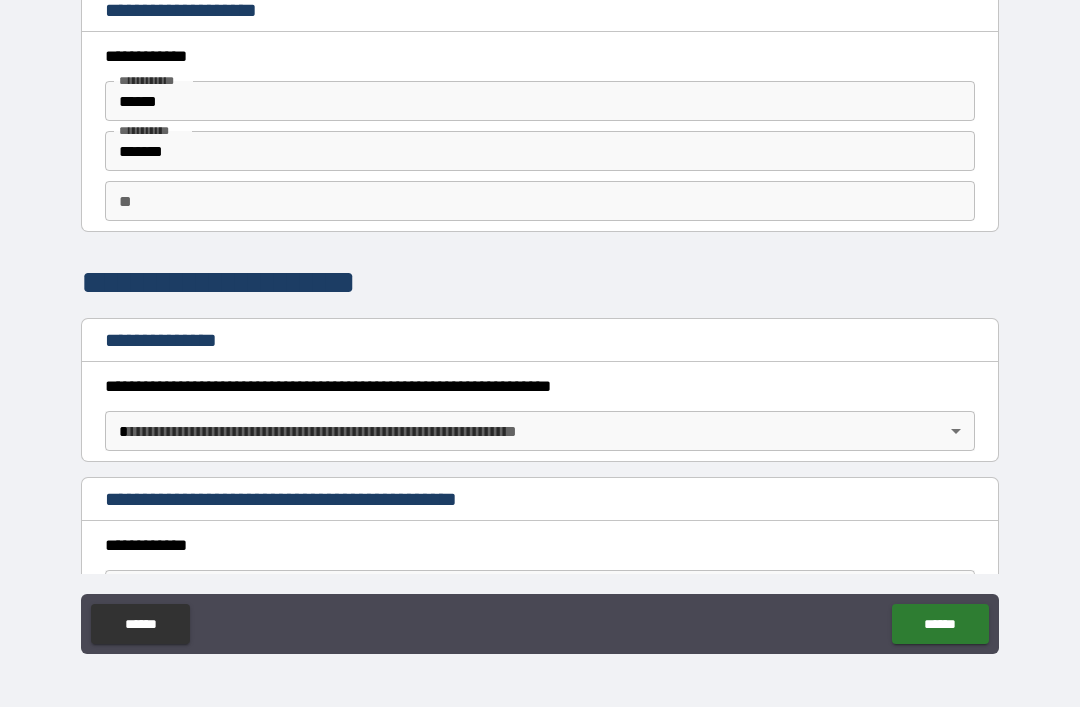 click on "**********" at bounding box center [540, 321] 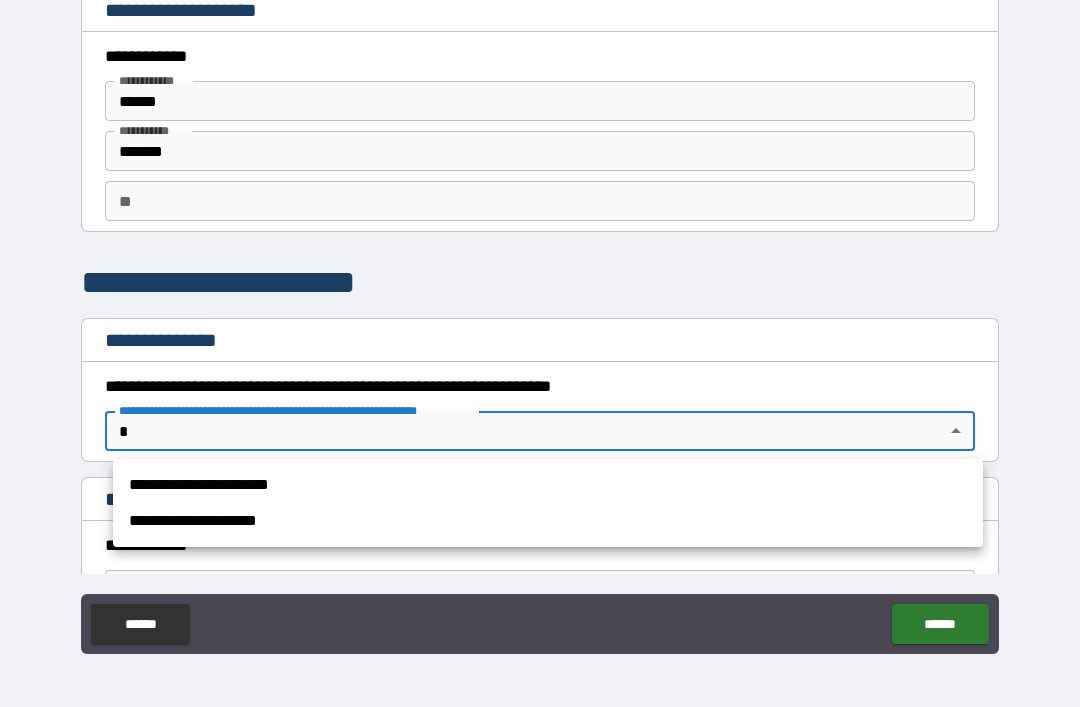 click on "**********" at bounding box center (548, 485) 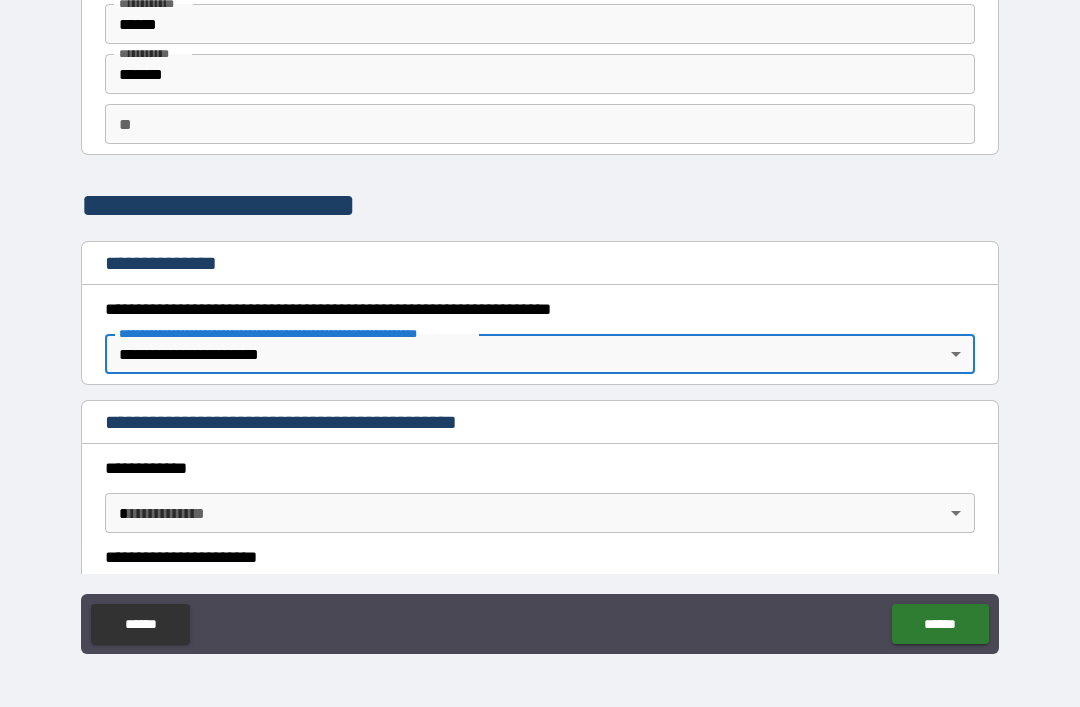 scroll, scrollTop: 88, scrollLeft: 0, axis: vertical 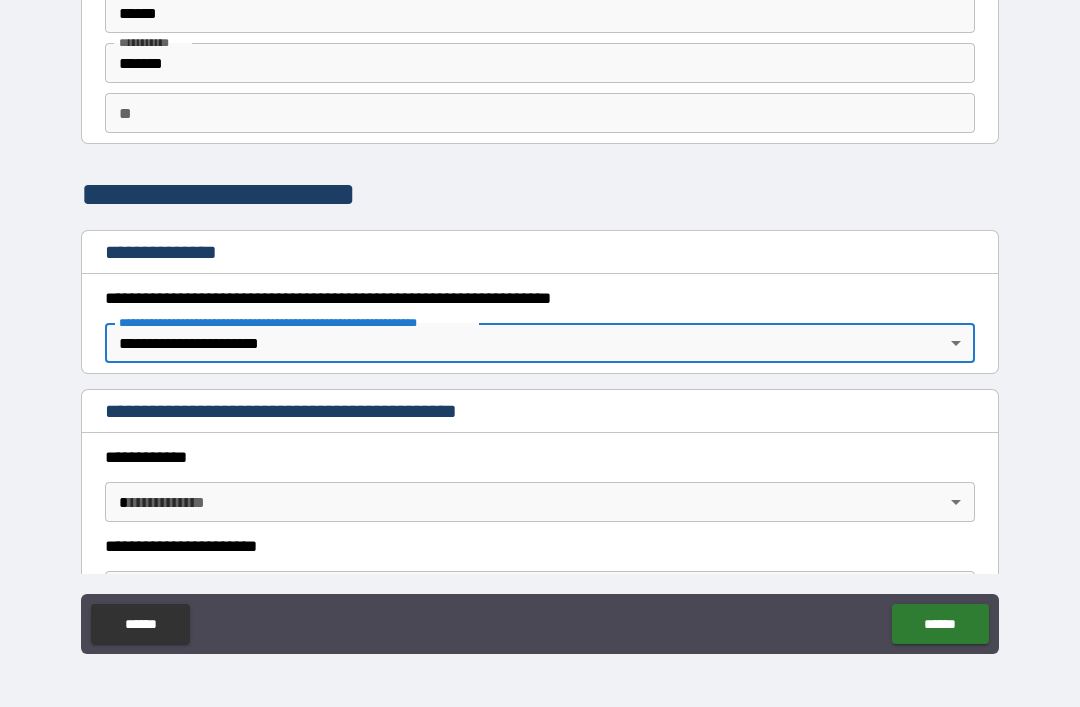 click on "**********" at bounding box center [540, 321] 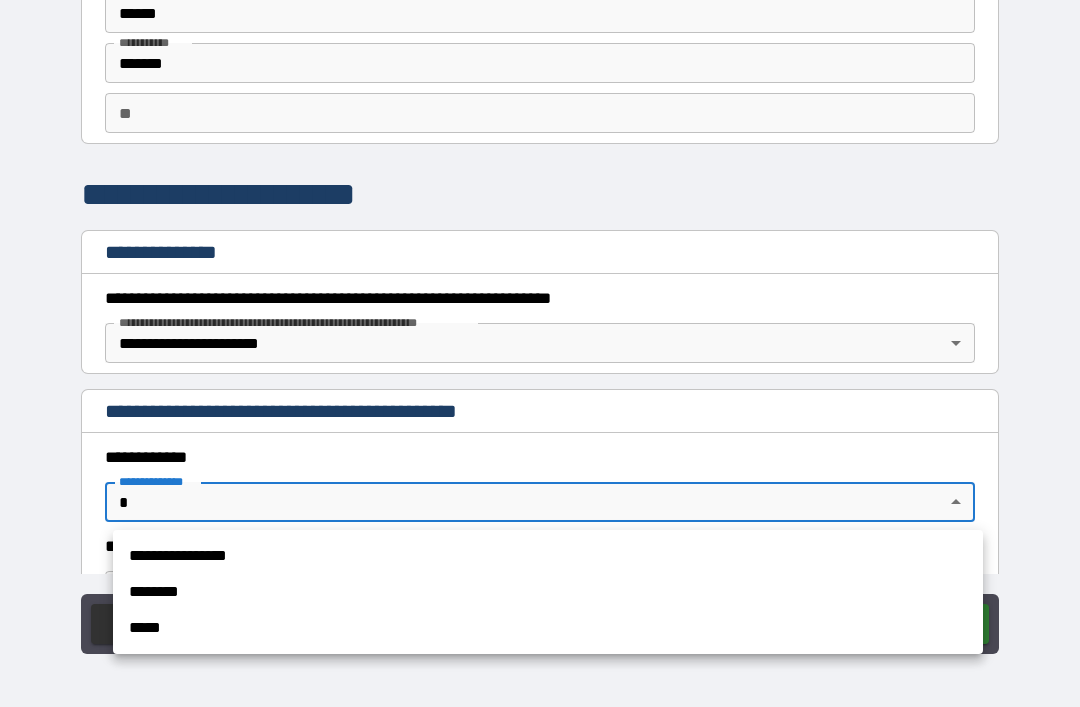 click on "**********" at bounding box center [548, 556] 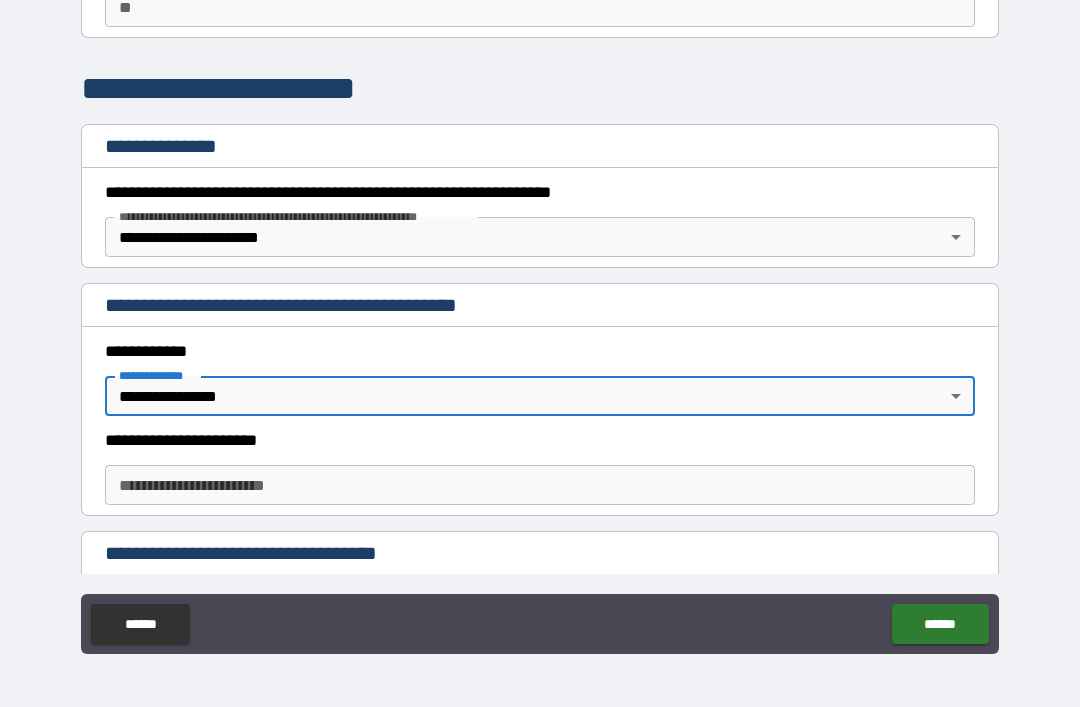 scroll, scrollTop: 202, scrollLeft: 0, axis: vertical 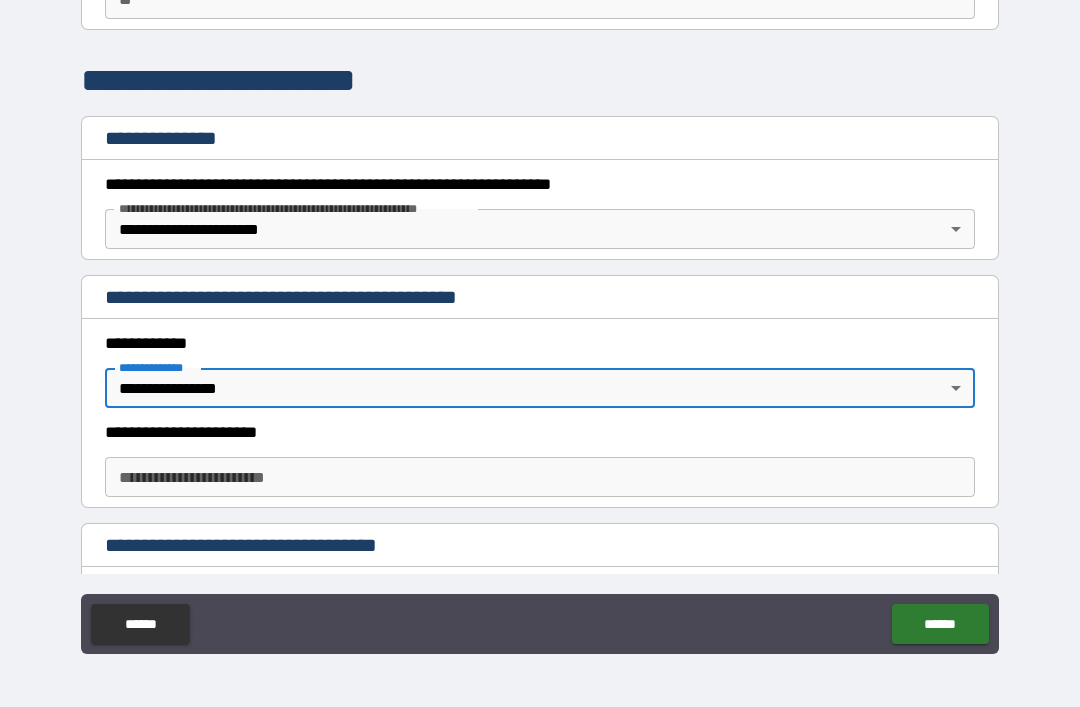 click on "**********" at bounding box center (540, 477) 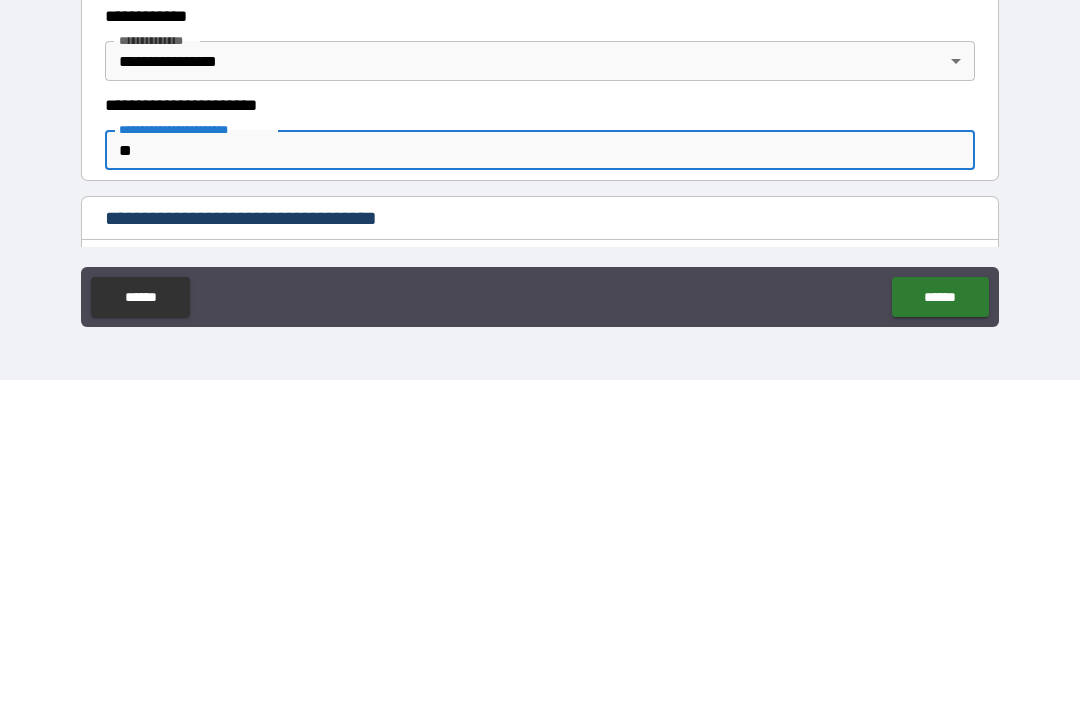 type on "*" 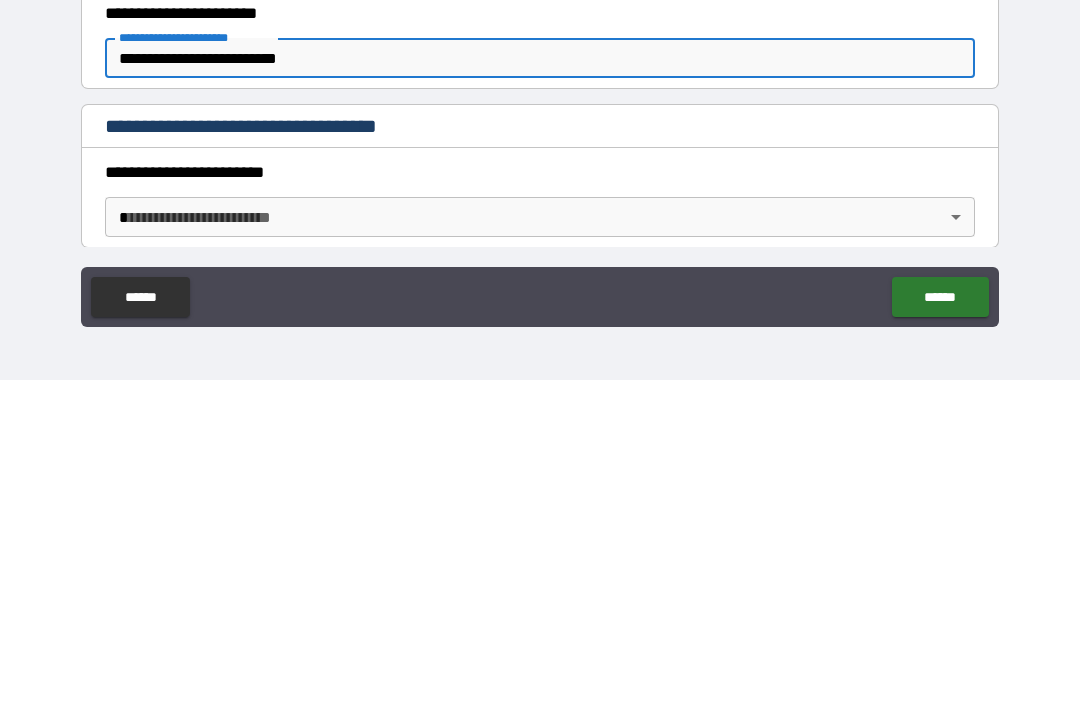 scroll, scrollTop: 309, scrollLeft: 0, axis: vertical 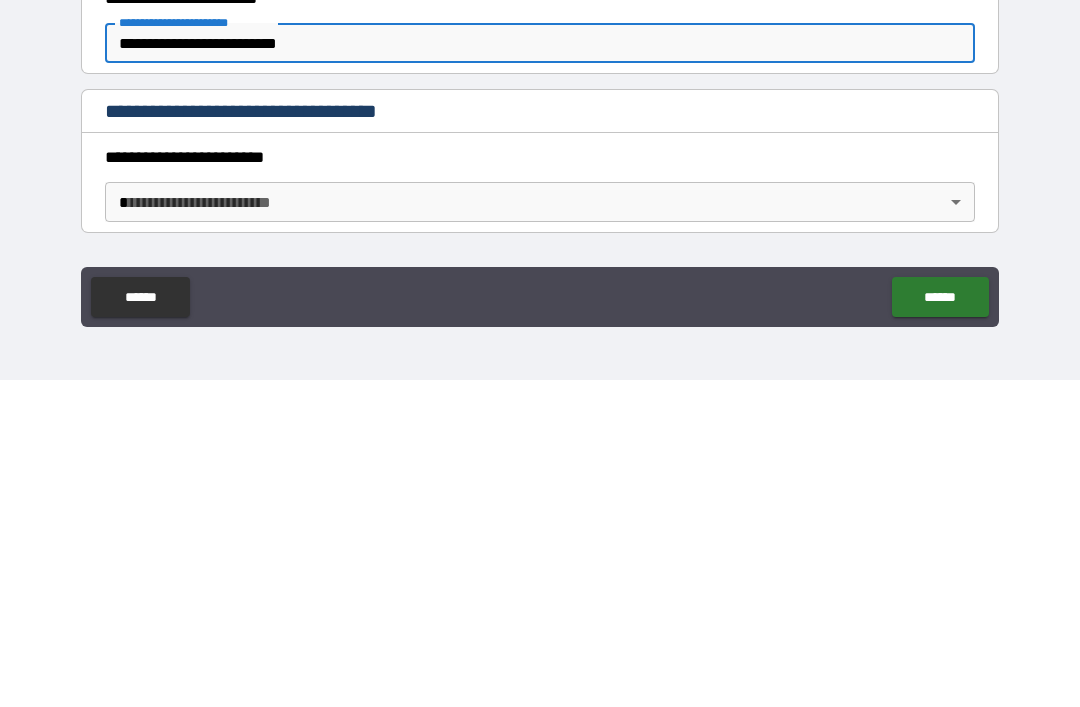 type on "**********" 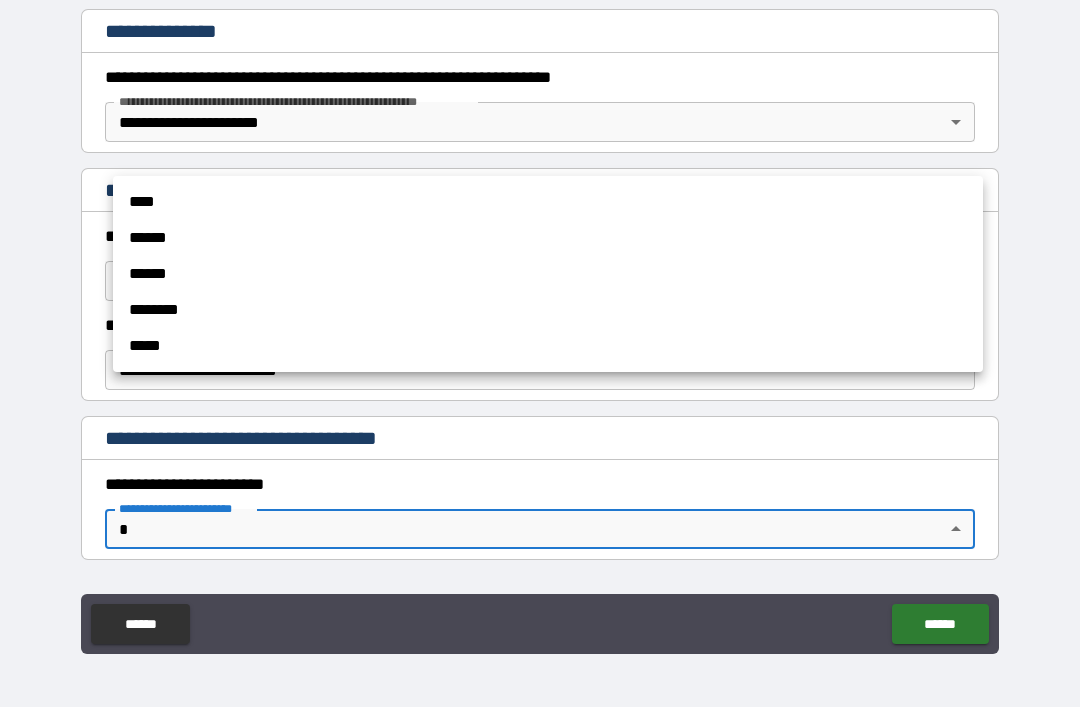 click on "******" at bounding box center (548, 274) 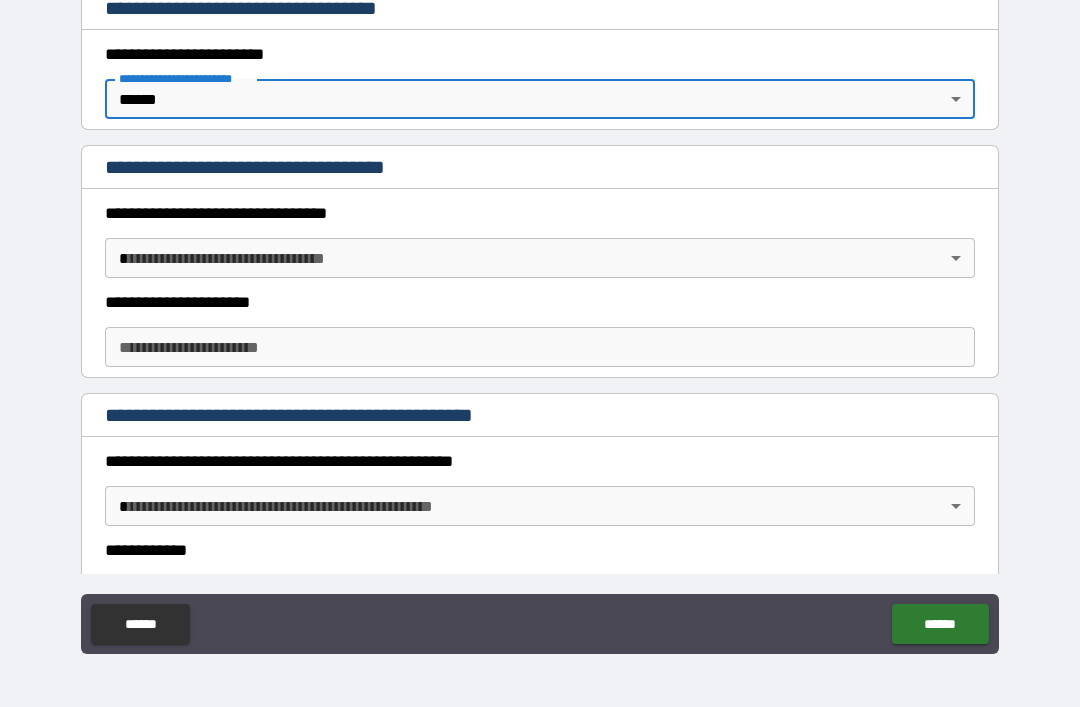 scroll, scrollTop: 741, scrollLeft: 0, axis: vertical 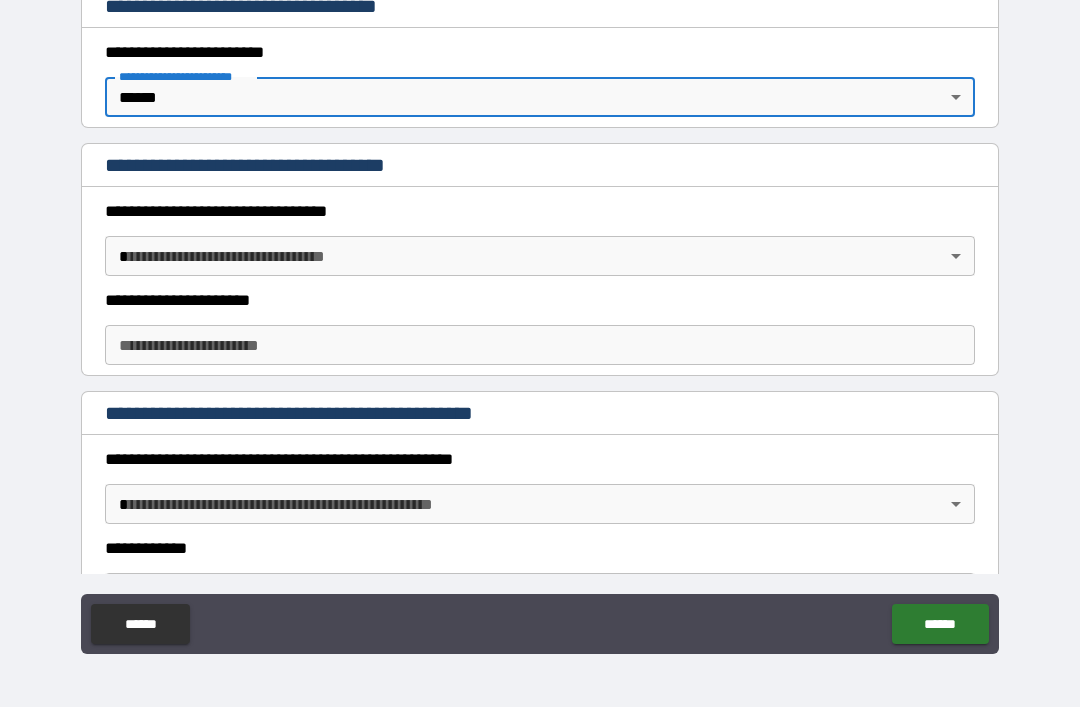 click on "**********" at bounding box center [540, 321] 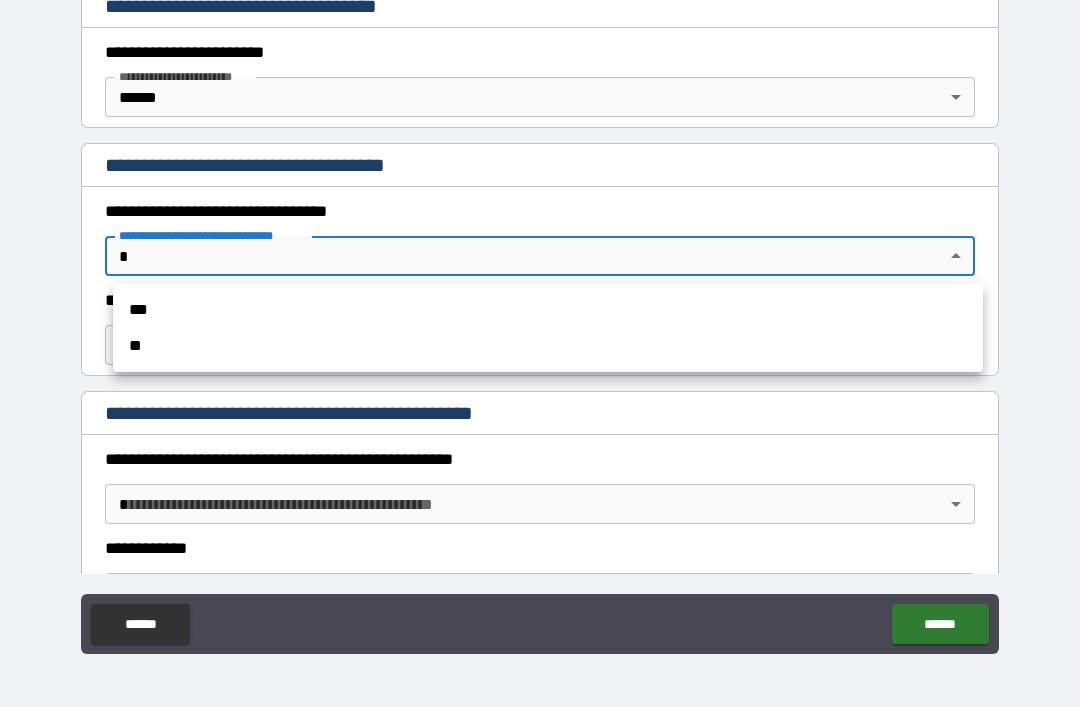click on "***" at bounding box center [548, 310] 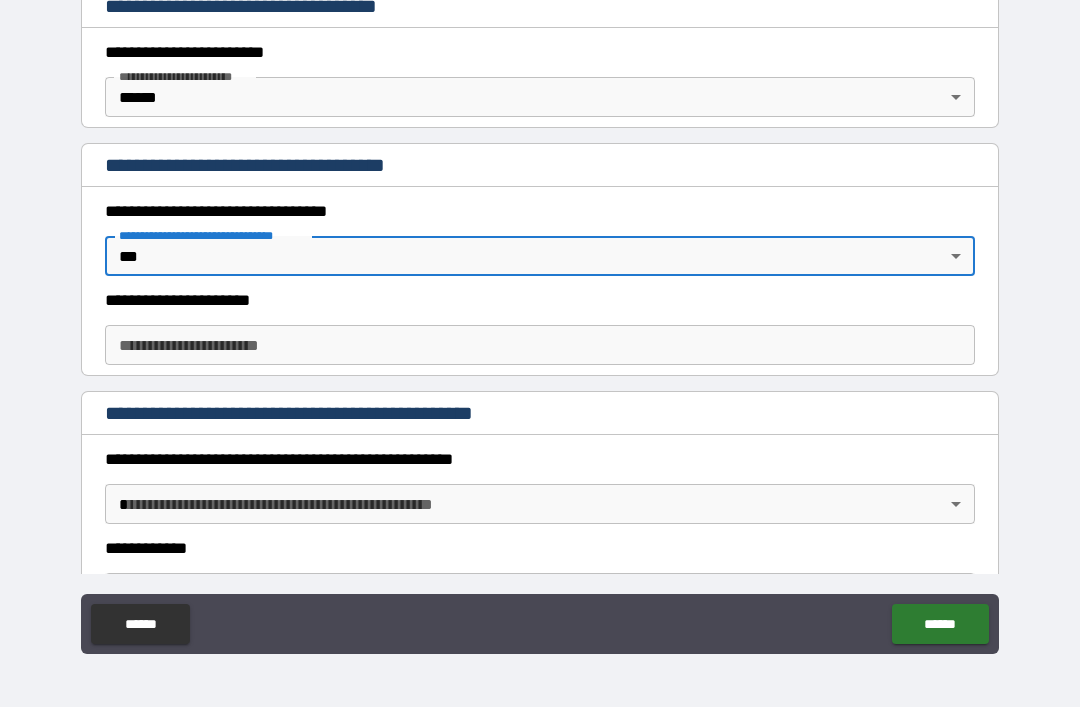 click on "**********" at bounding box center [540, 345] 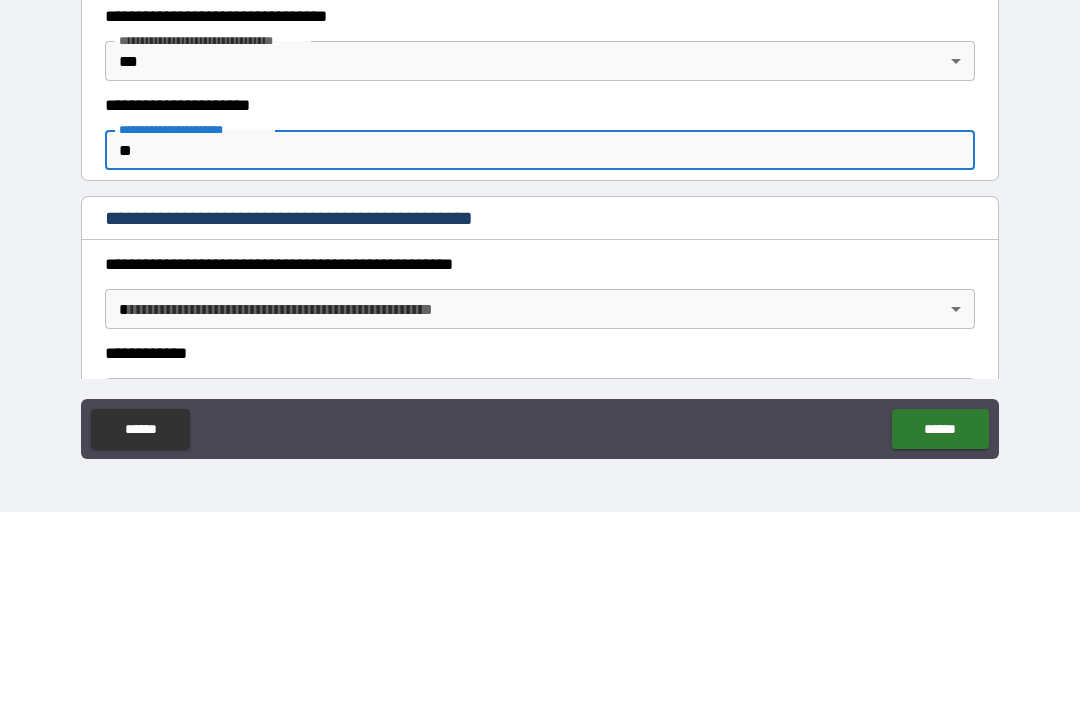 type on "*" 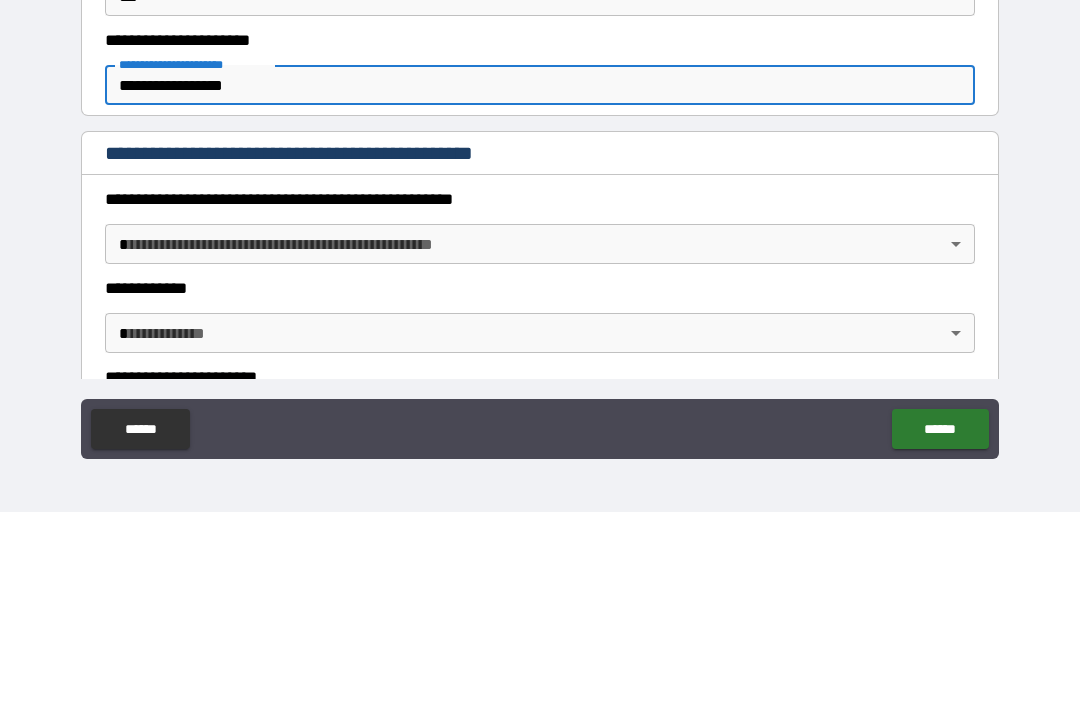 scroll, scrollTop: 828, scrollLeft: 0, axis: vertical 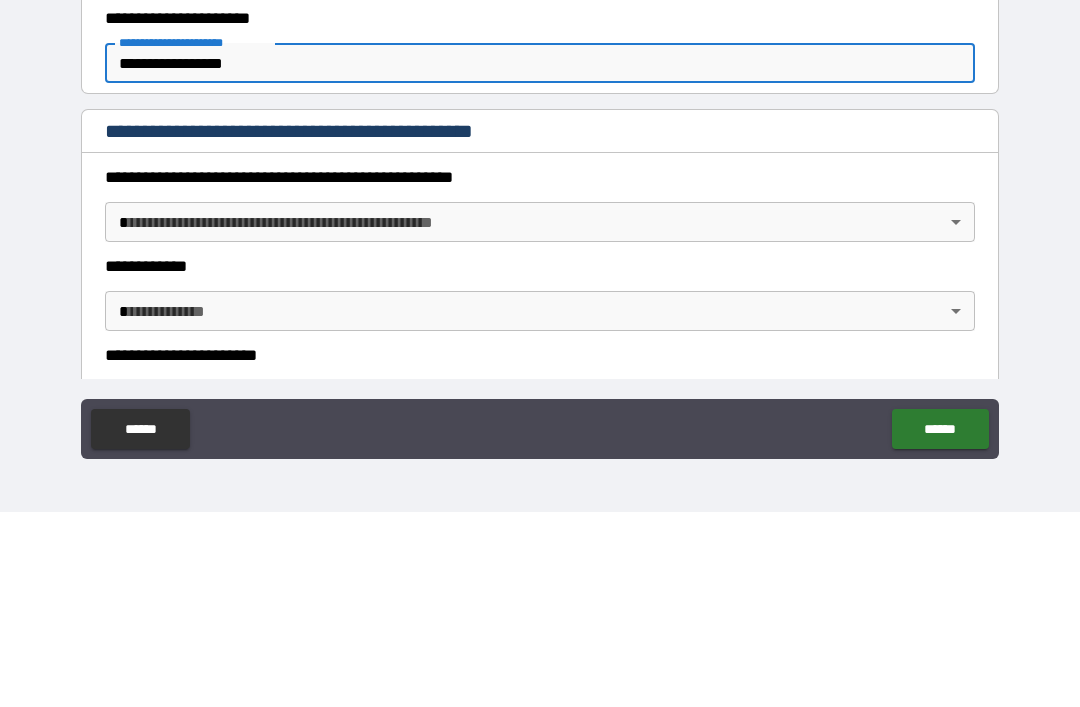 type on "**********" 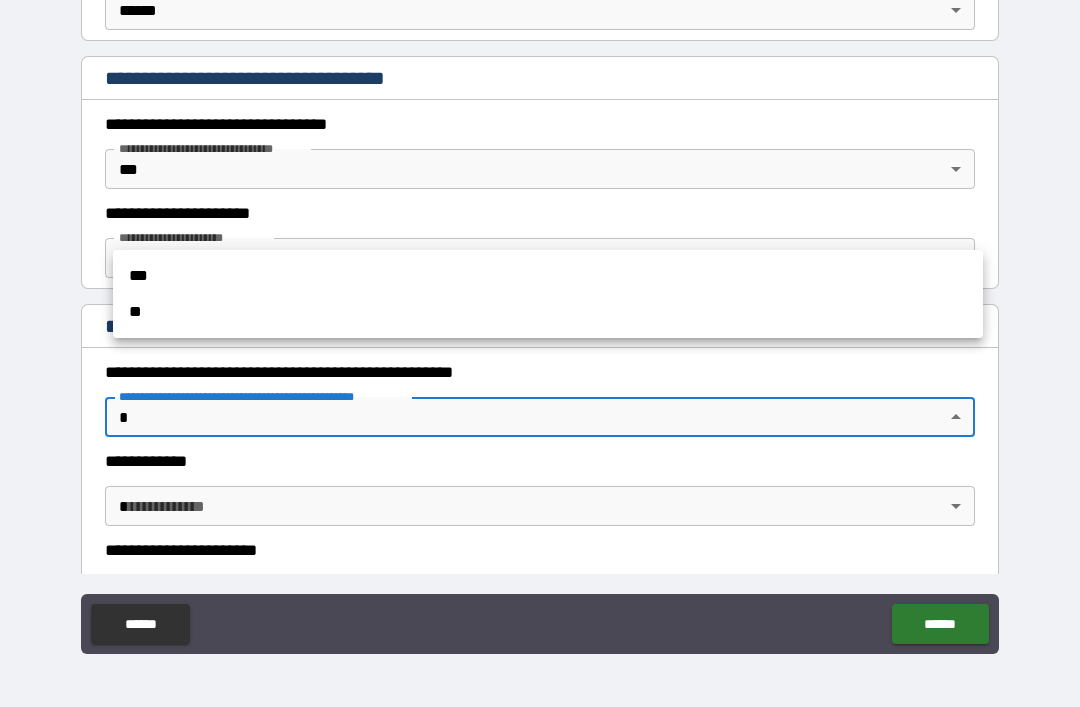 click on "**" at bounding box center [548, 312] 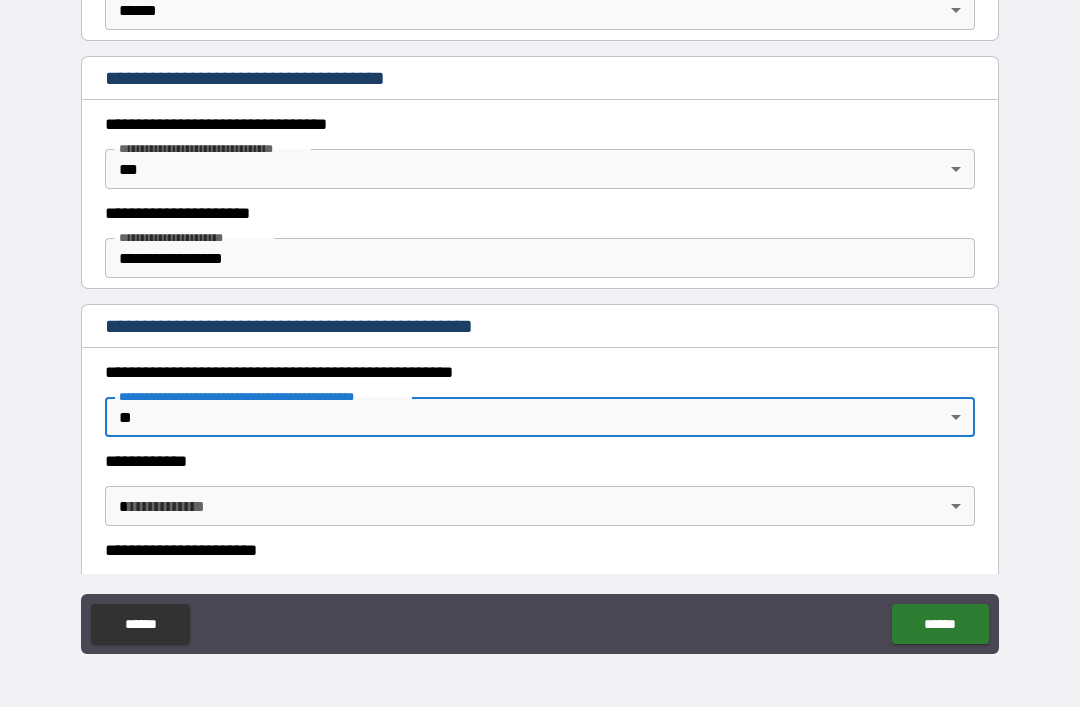 type on "*" 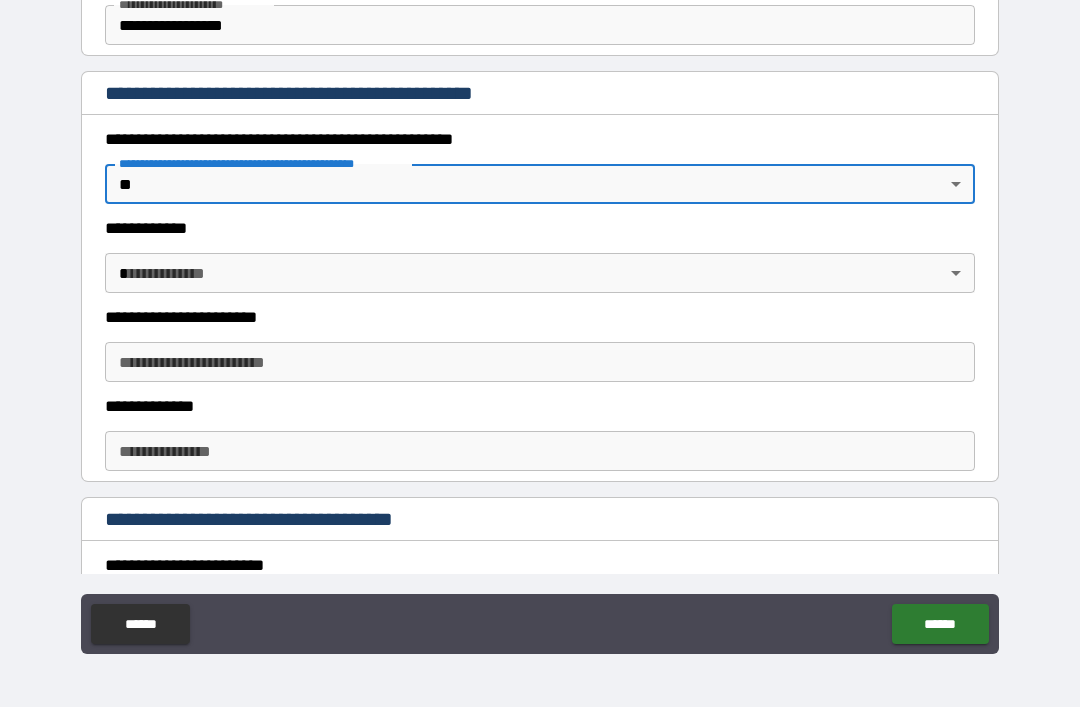 scroll, scrollTop: 1062, scrollLeft: 0, axis: vertical 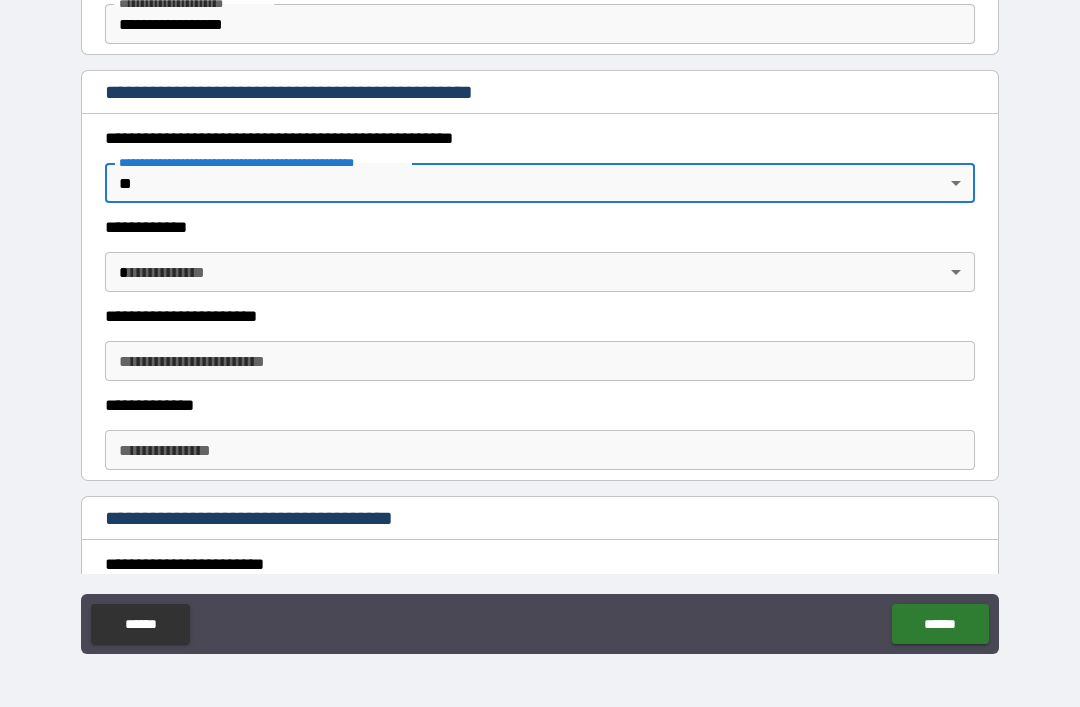 click on "**********" at bounding box center (540, 321) 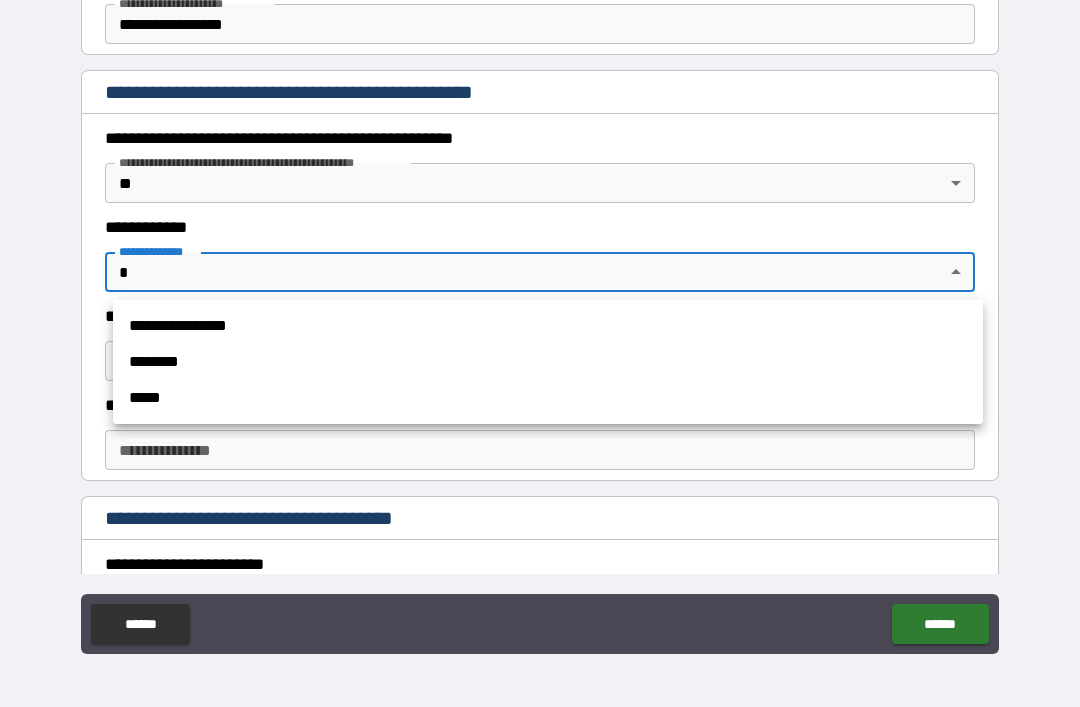 click at bounding box center [540, 353] 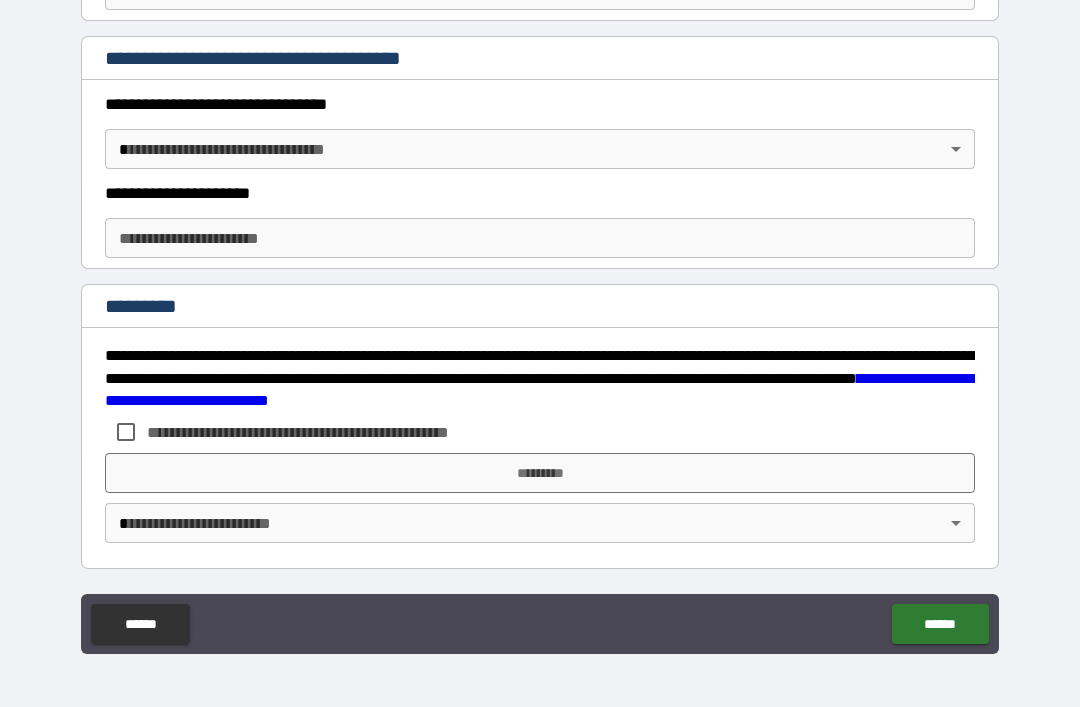 scroll, scrollTop: 1681, scrollLeft: 0, axis: vertical 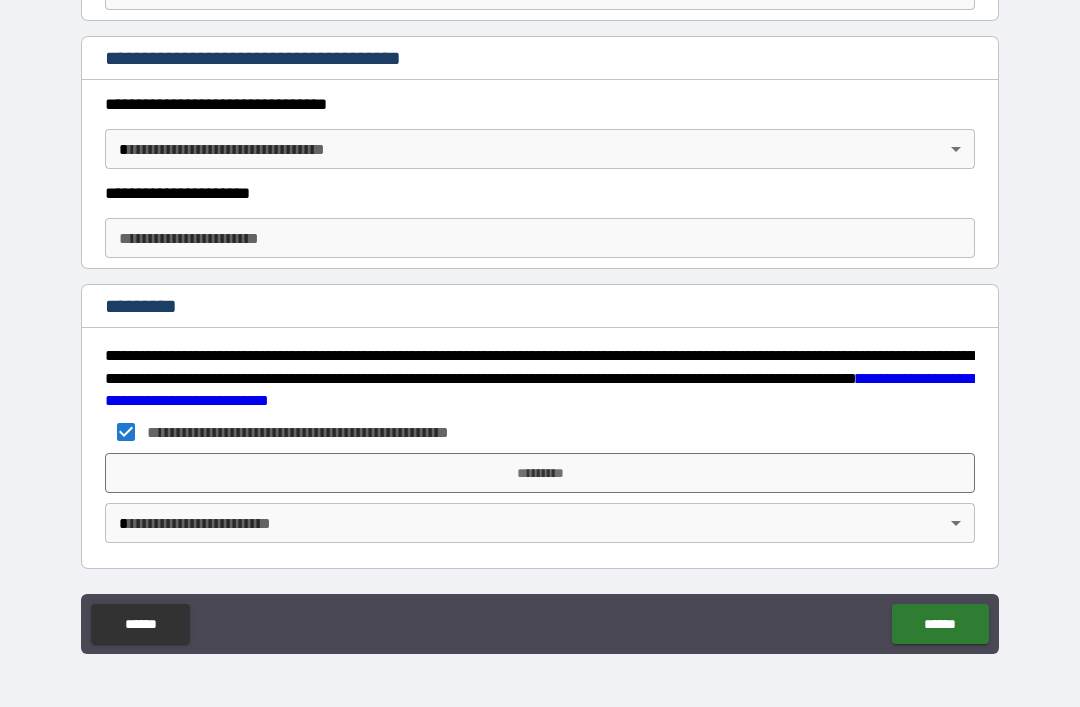 click on "*********" at bounding box center (540, 473) 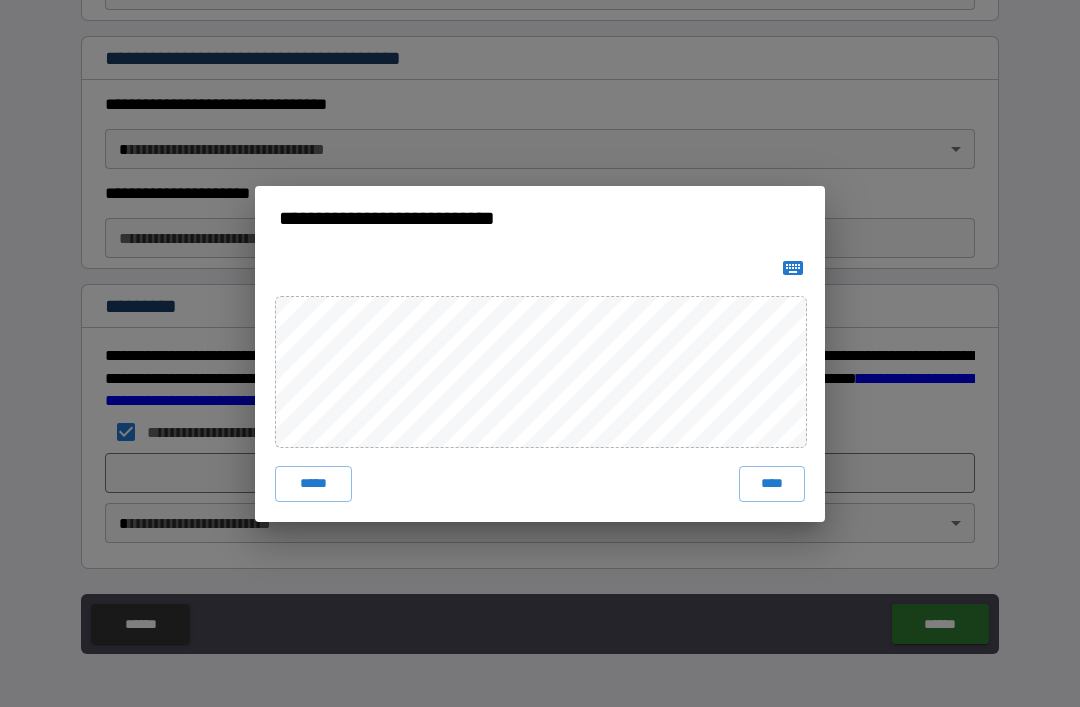 click on "****" at bounding box center (772, 484) 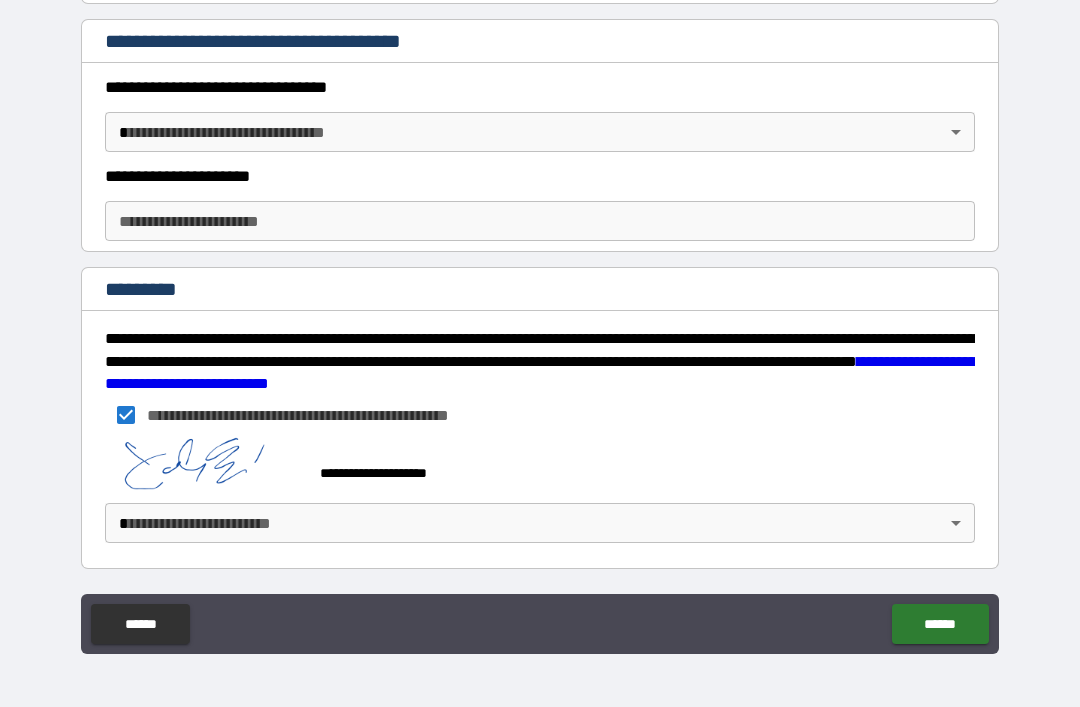 scroll, scrollTop: 1698, scrollLeft: 0, axis: vertical 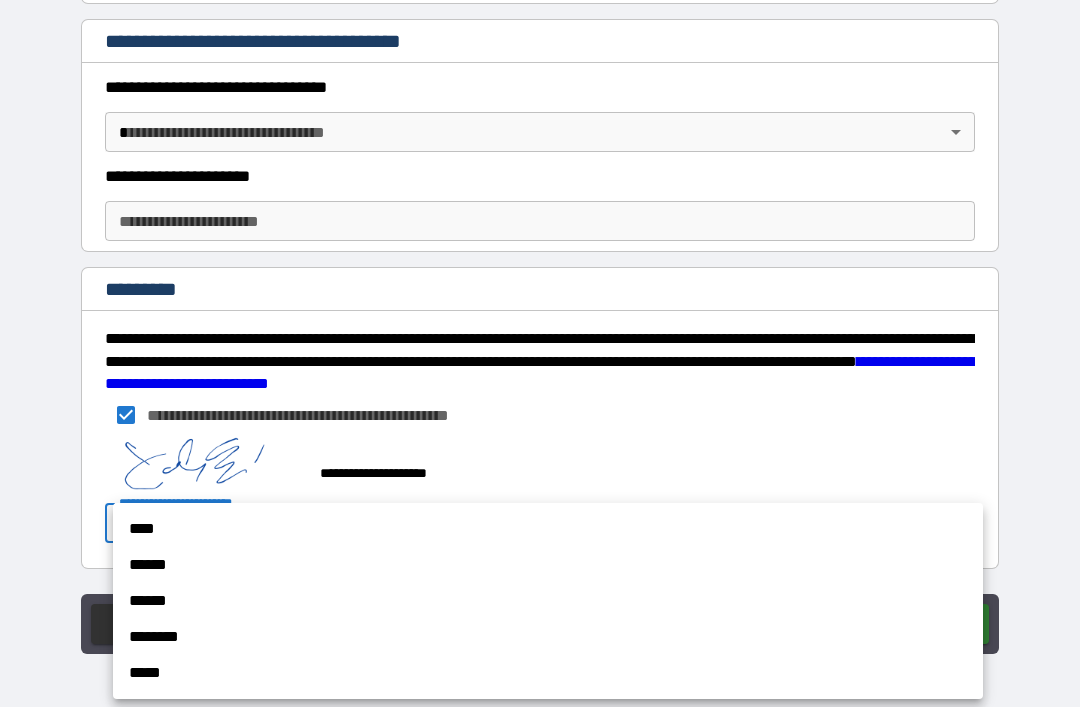 click on "******" at bounding box center (548, 601) 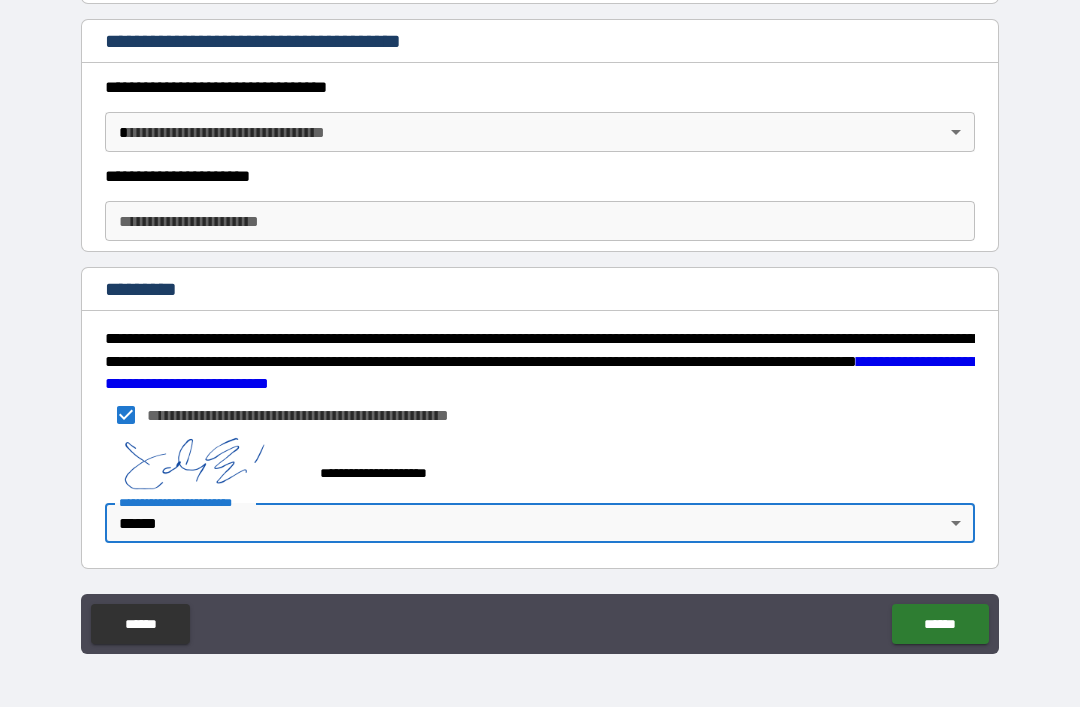 click on "******" at bounding box center (940, 624) 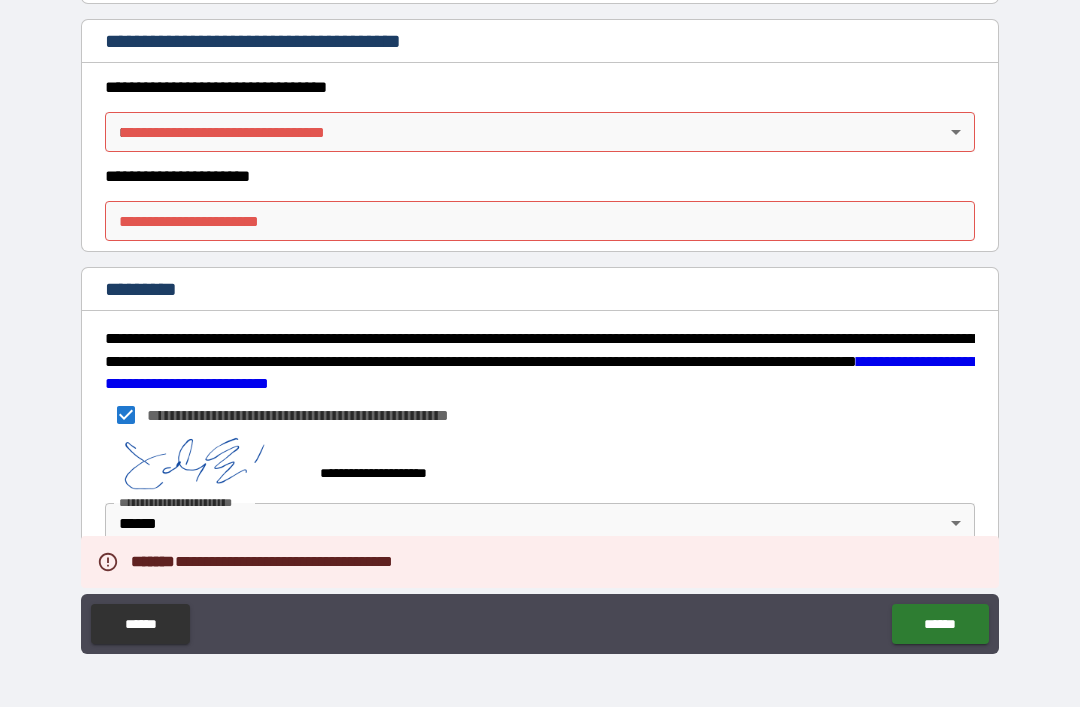 click on "**********" at bounding box center (540, 321) 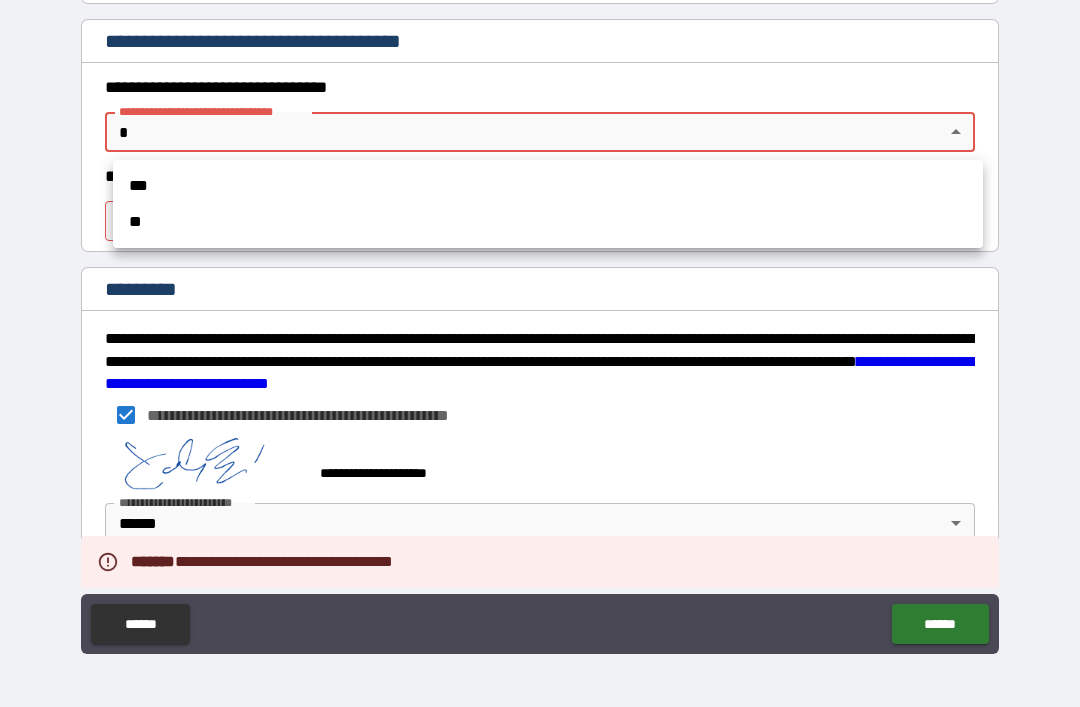 click on "**" at bounding box center (548, 222) 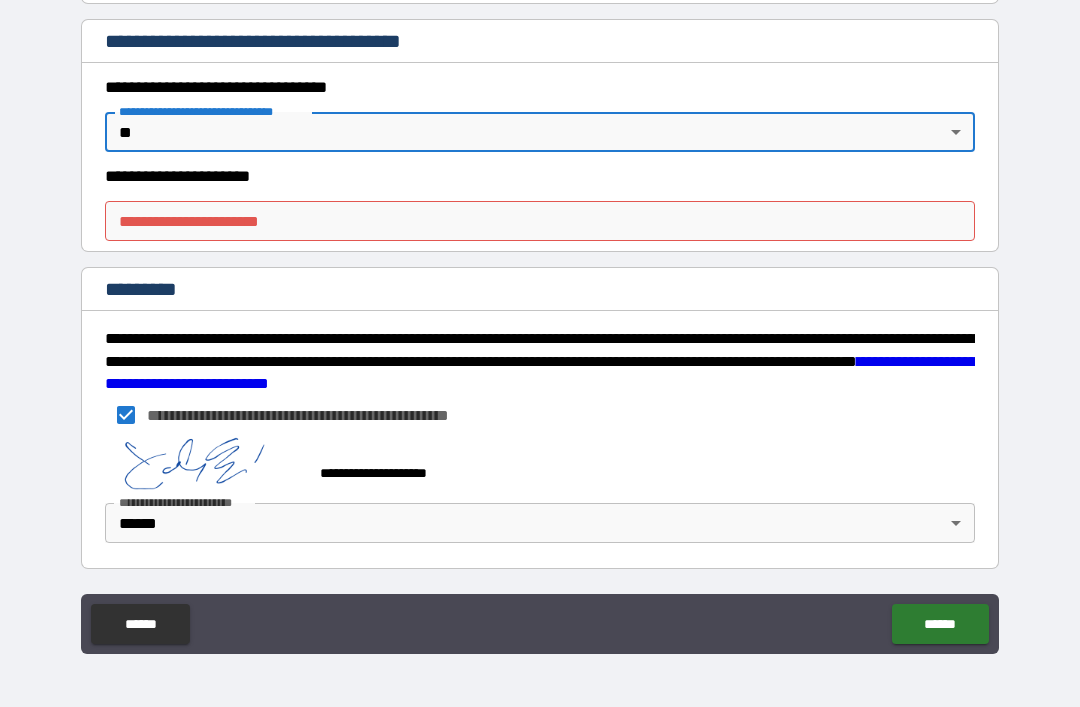 click on "**********" at bounding box center (540, 221) 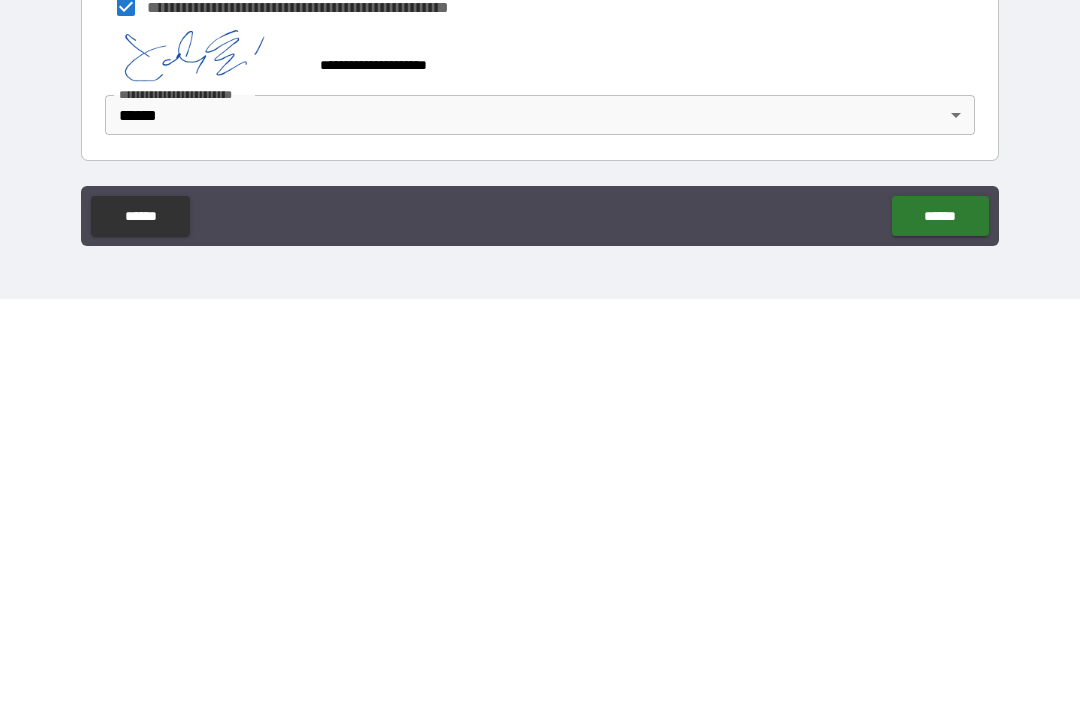 type on "***" 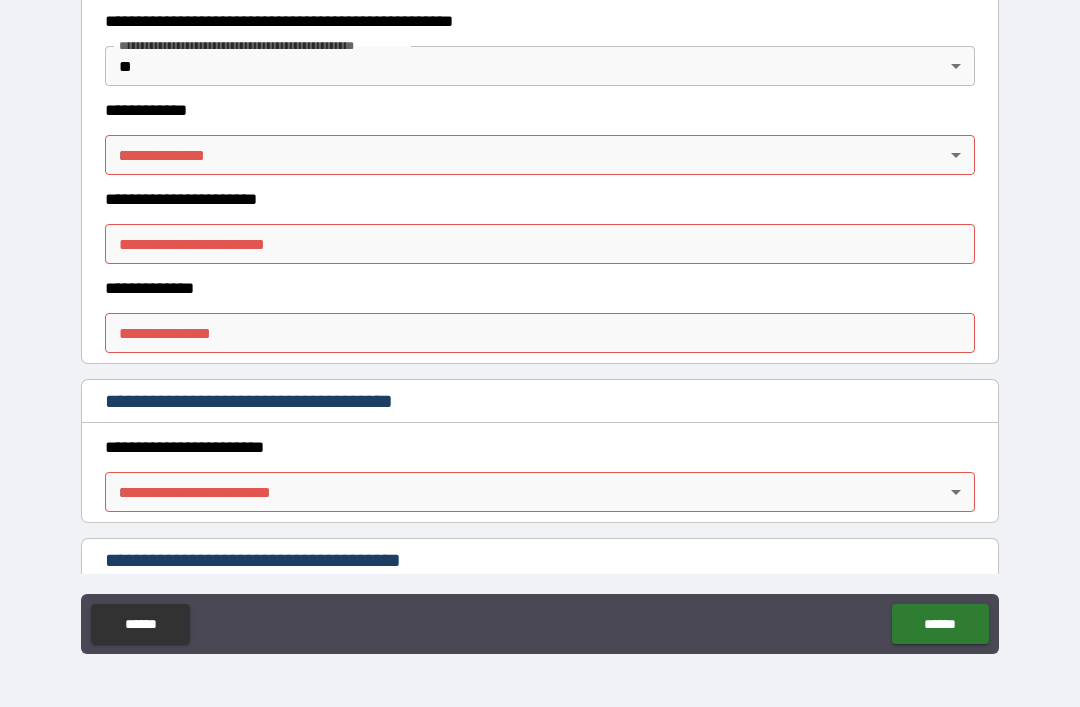 scroll, scrollTop: 1221, scrollLeft: 0, axis: vertical 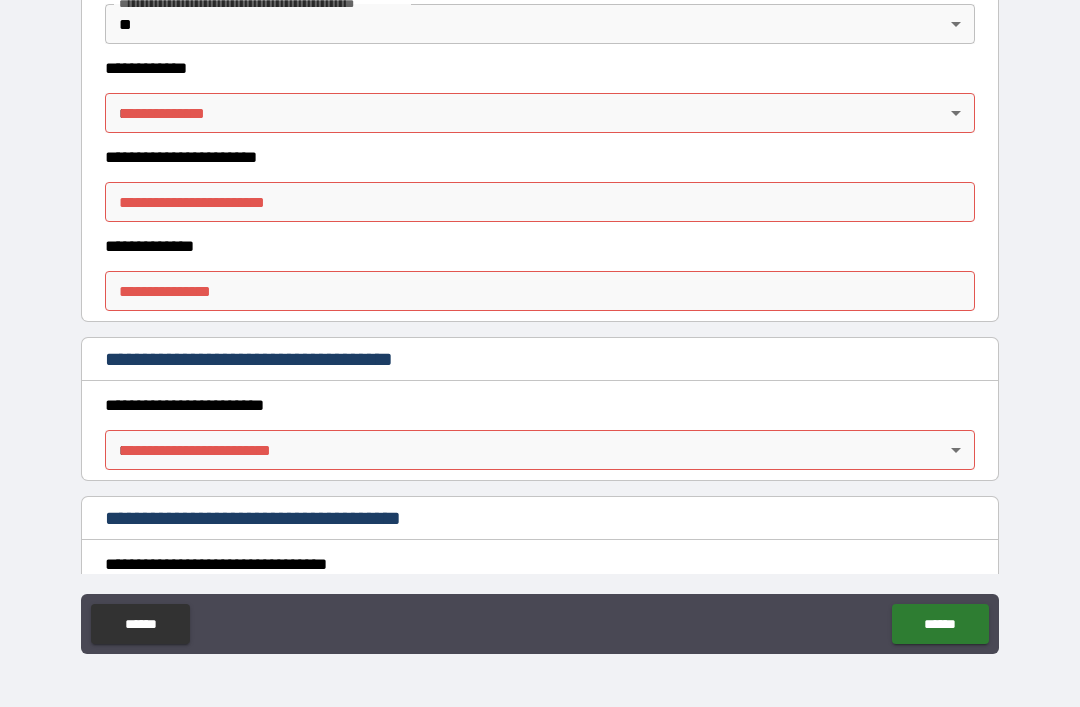 click on "**********" at bounding box center (540, 321) 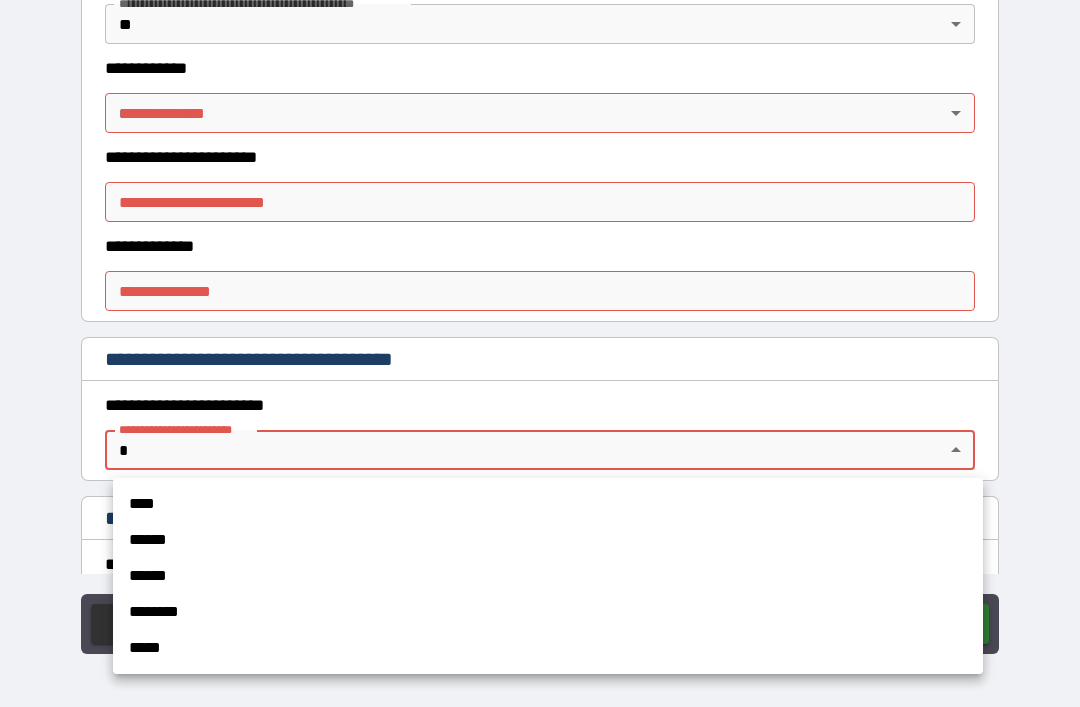 click at bounding box center (540, 353) 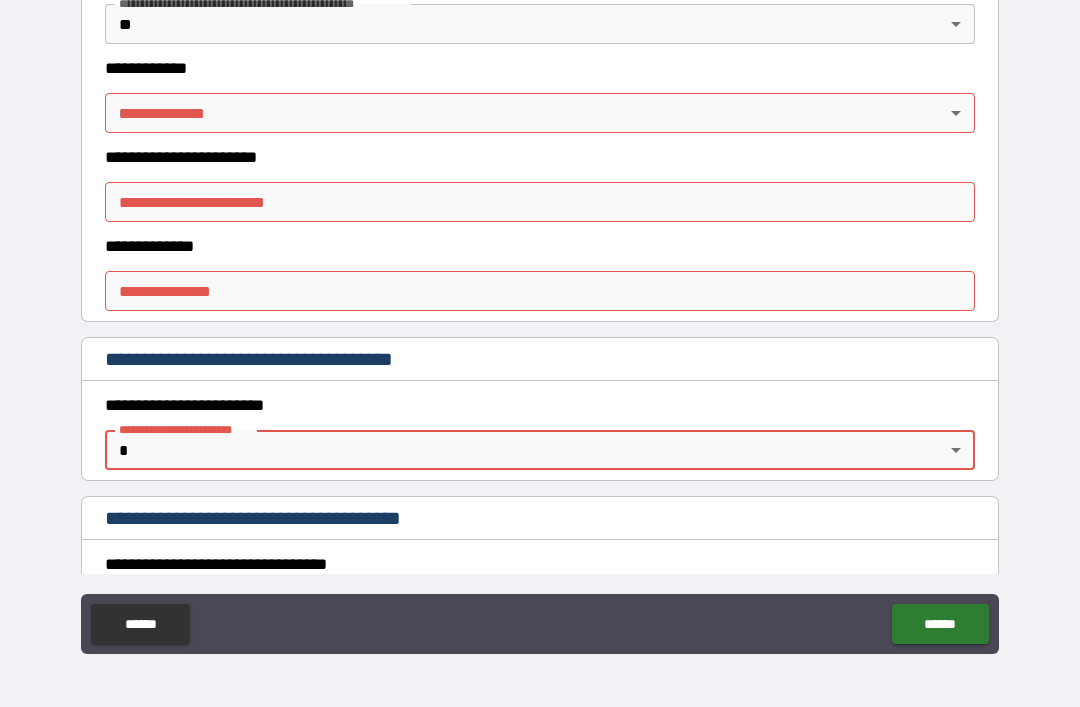 click on "**********" at bounding box center (540, 321) 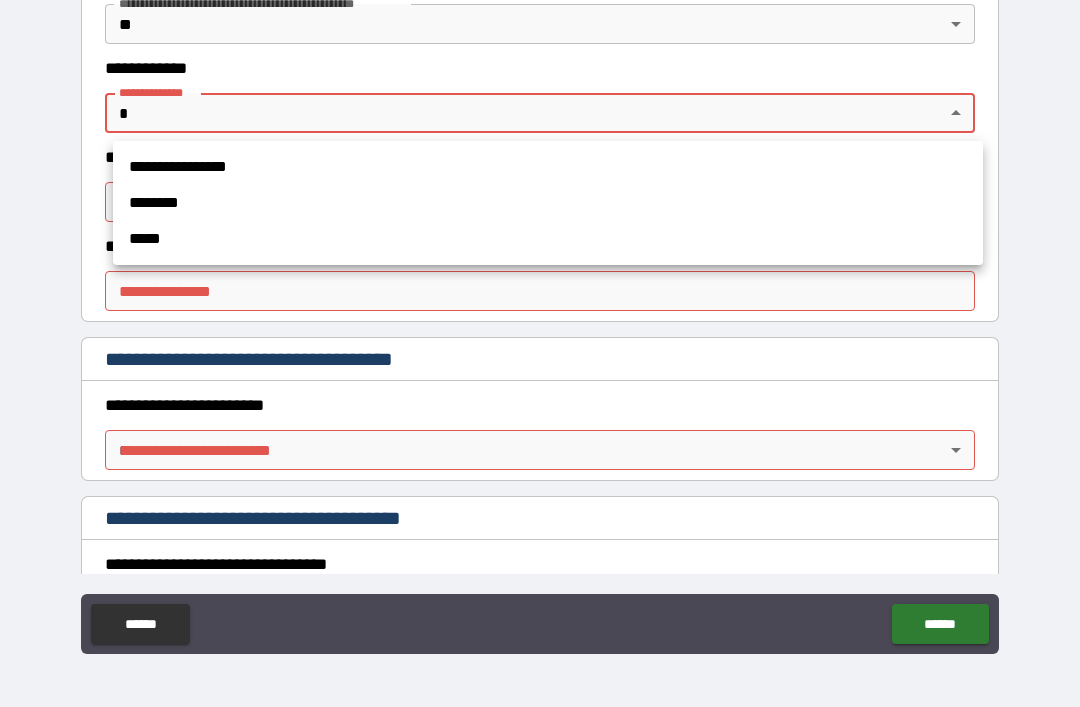 click at bounding box center [540, 353] 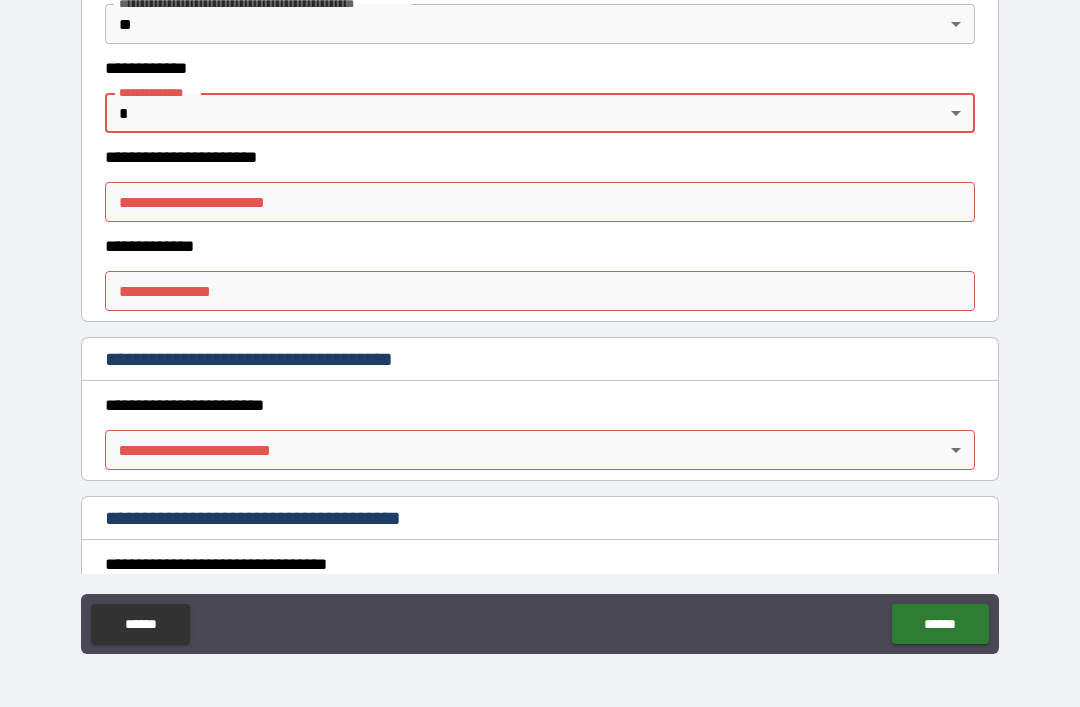 click on "**********" at bounding box center [540, 321] 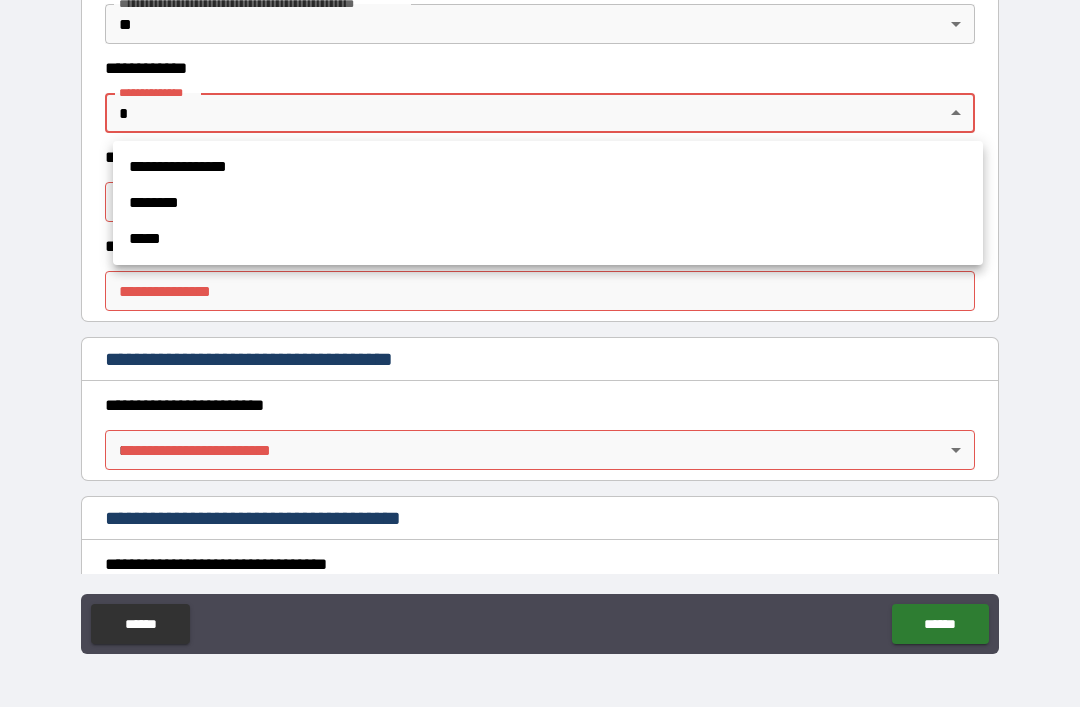 click at bounding box center (540, 353) 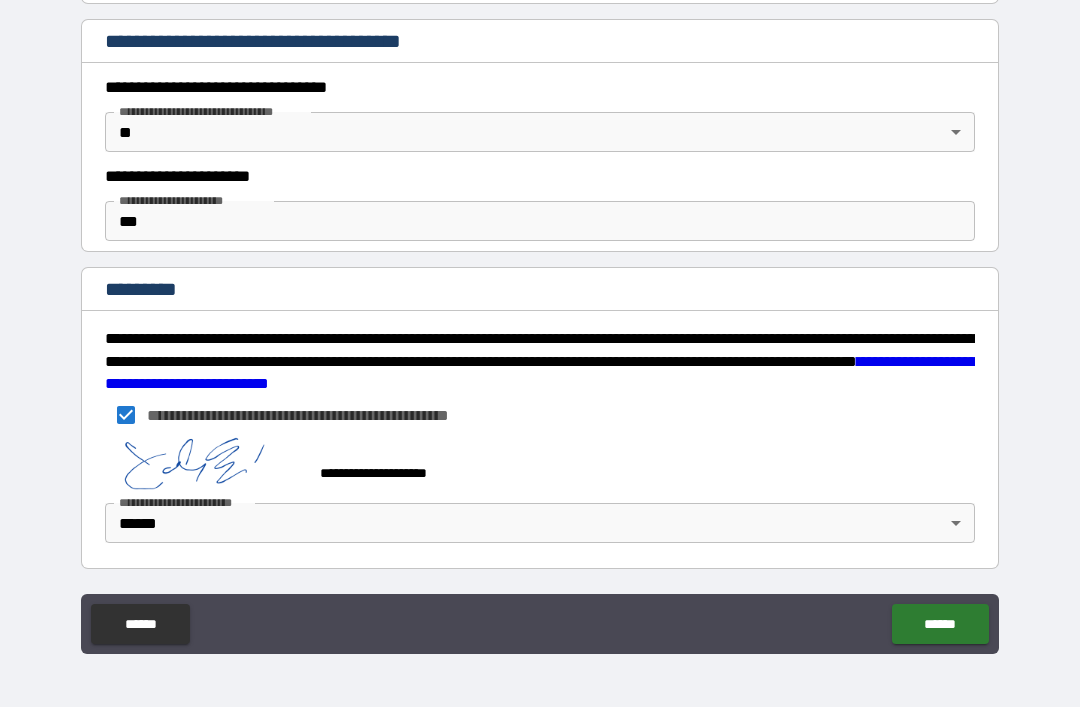 scroll, scrollTop: 1698, scrollLeft: 0, axis: vertical 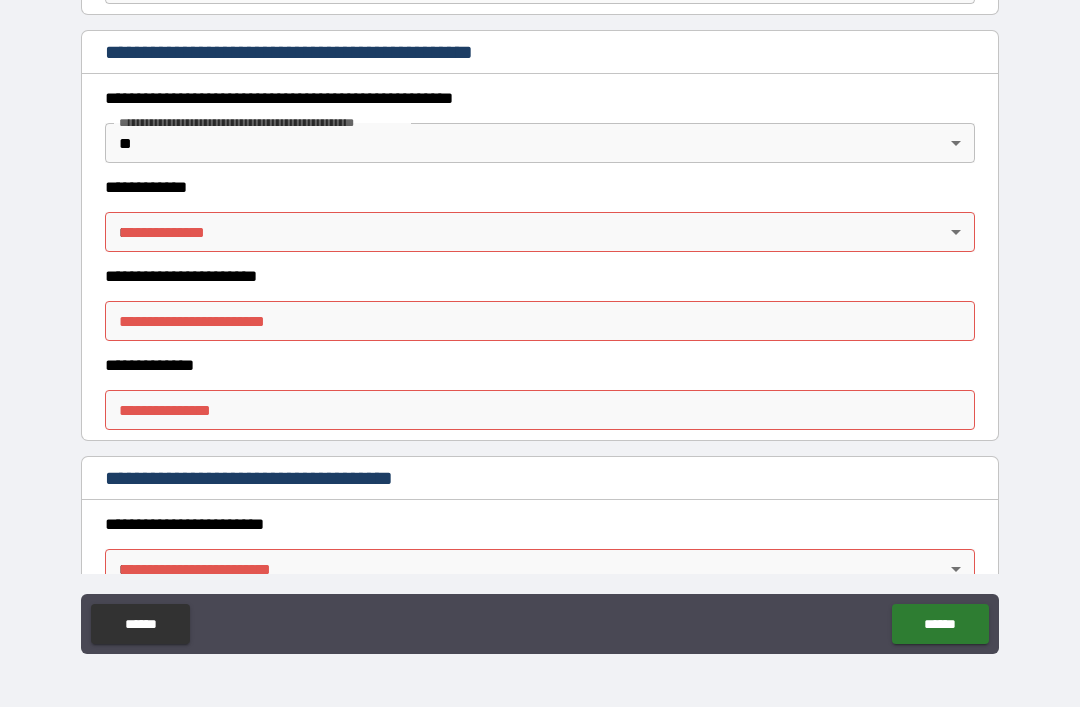 click on "**********" at bounding box center (540, 321) 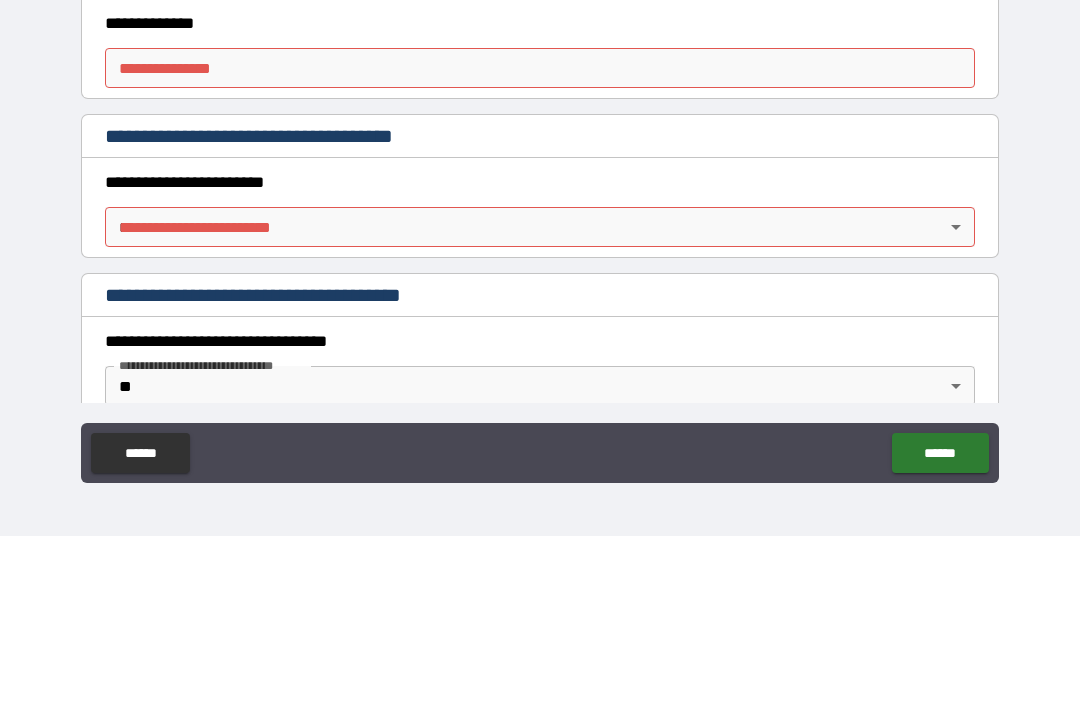 scroll, scrollTop: 1256, scrollLeft: 0, axis: vertical 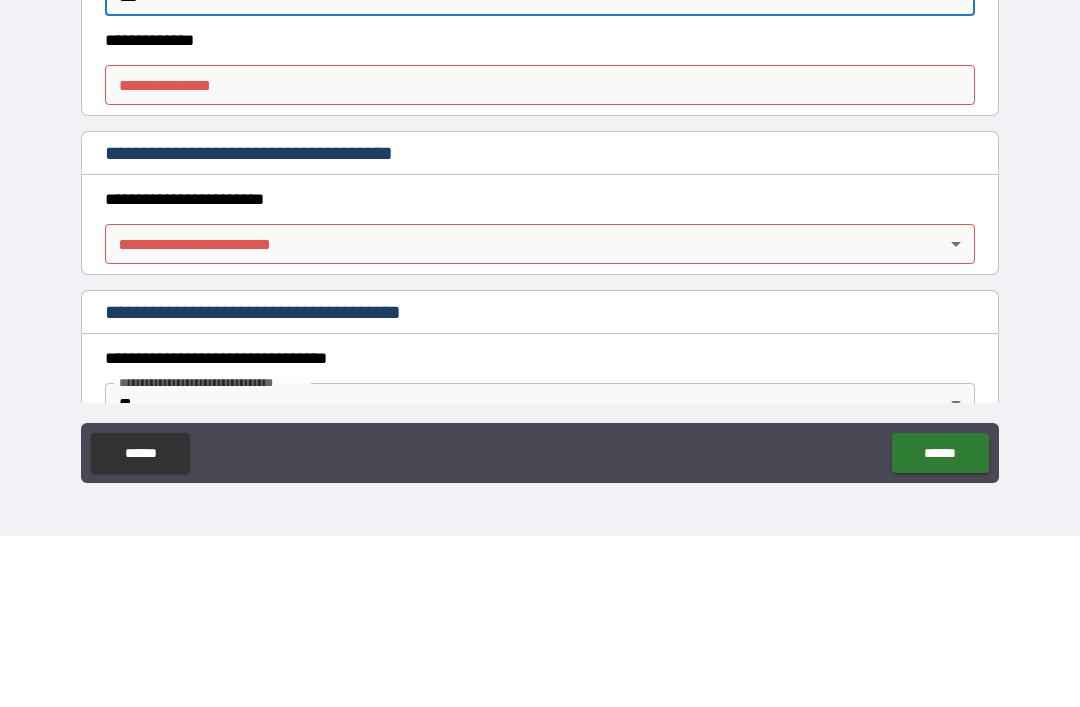 type on "***" 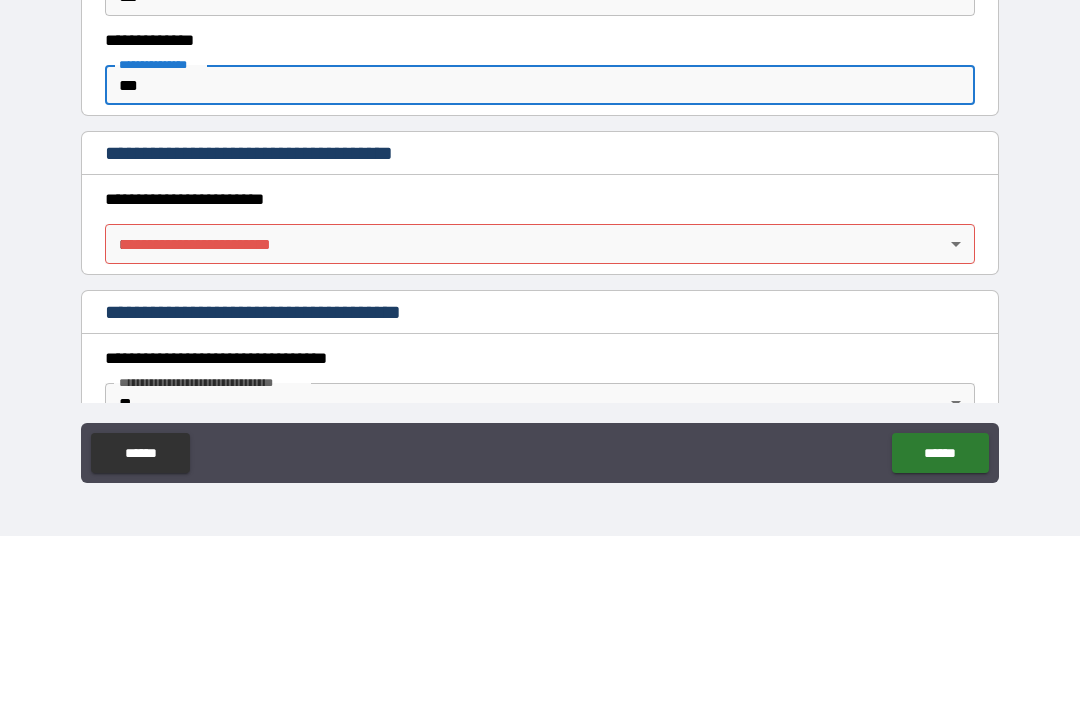 scroll, scrollTop: 1299, scrollLeft: 0, axis: vertical 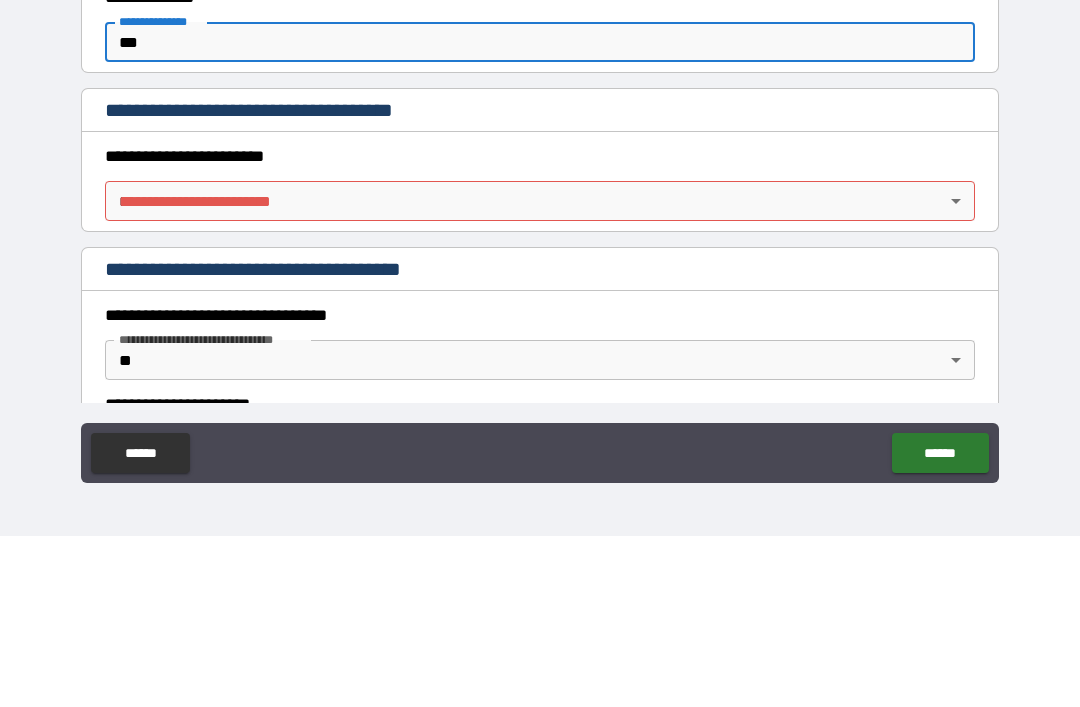 type on "***" 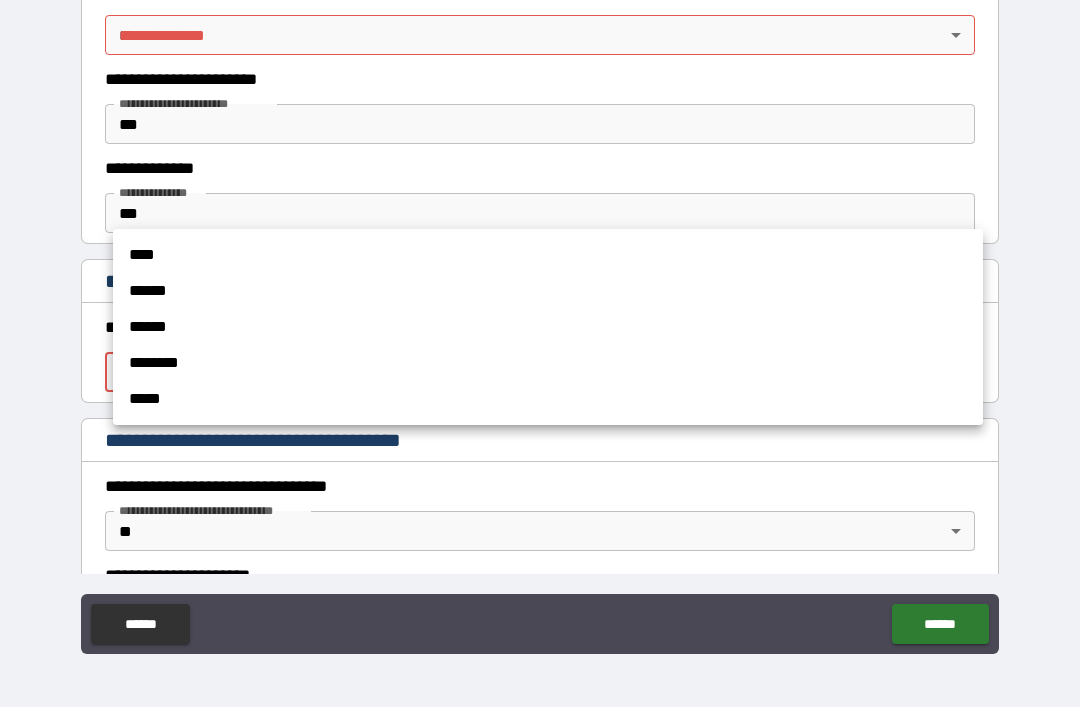 click on "*****" at bounding box center [548, 399] 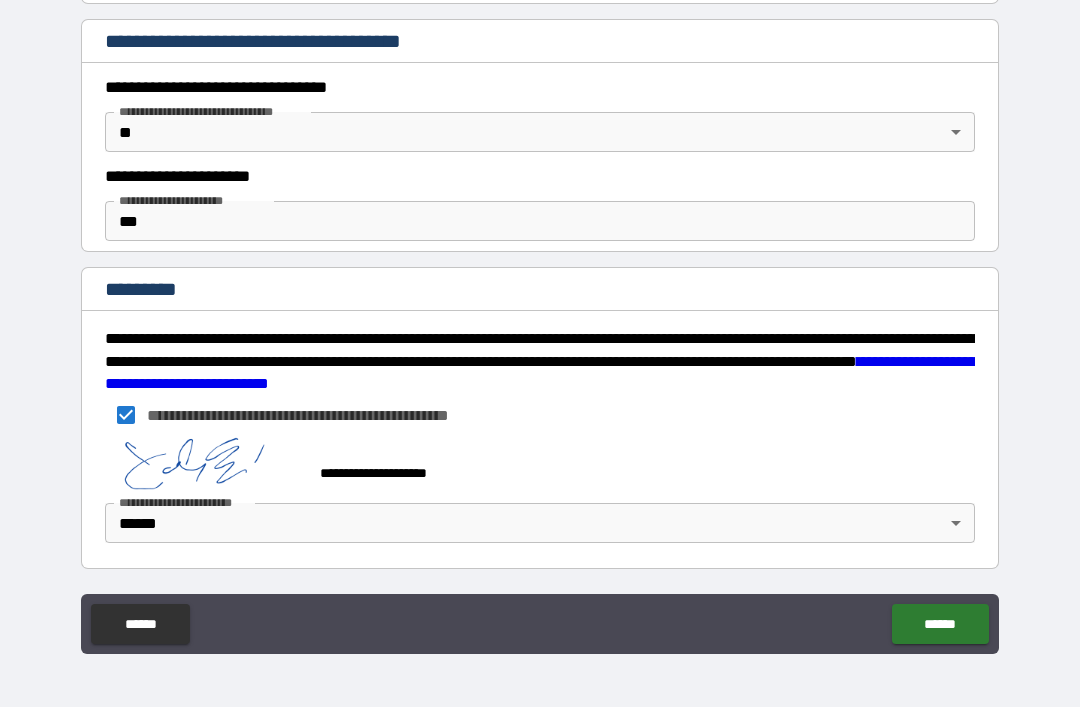 scroll, scrollTop: 1698, scrollLeft: 0, axis: vertical 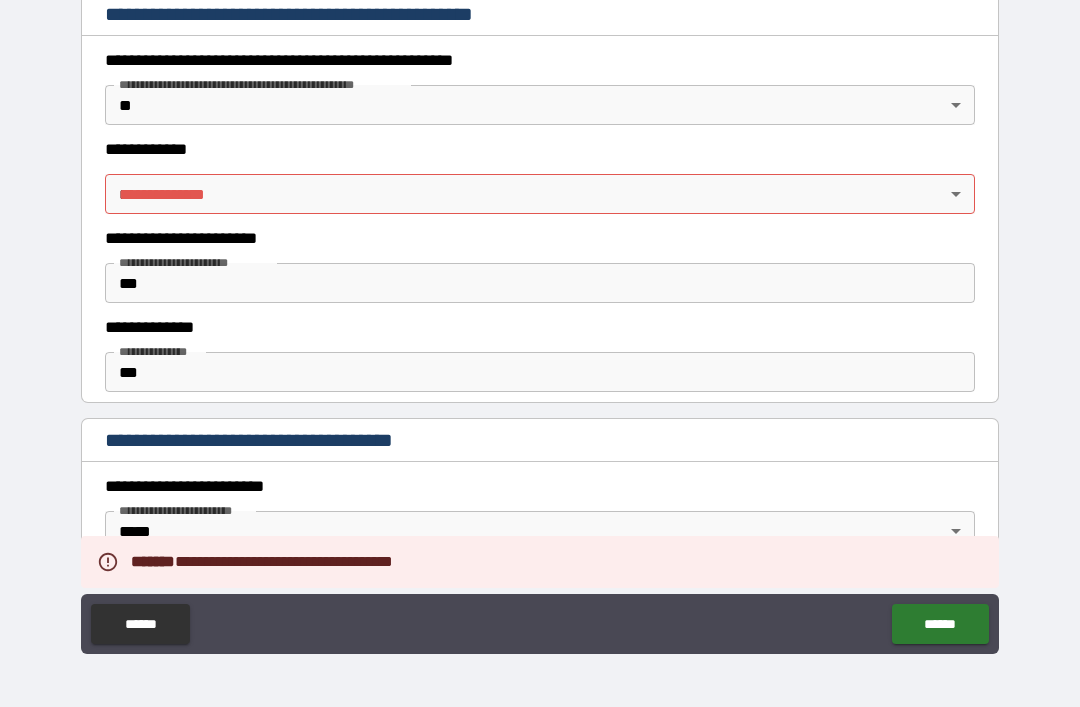 click on "**********" at bounding box center [540, 321] 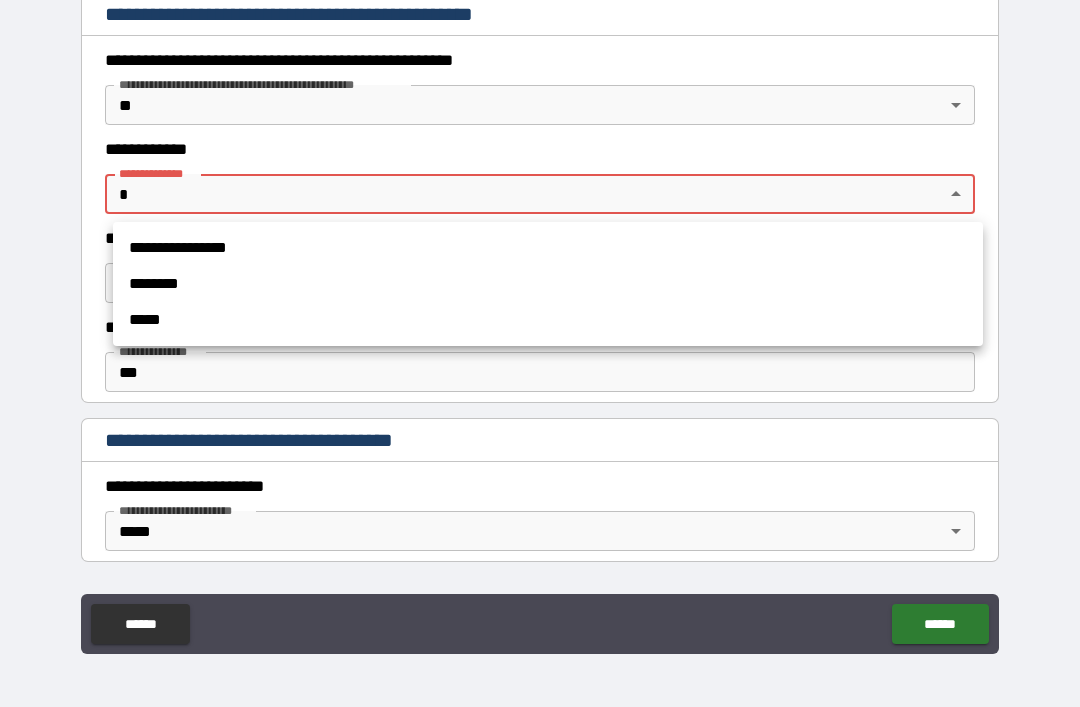click on "*****" at bounding box center [548, 320] 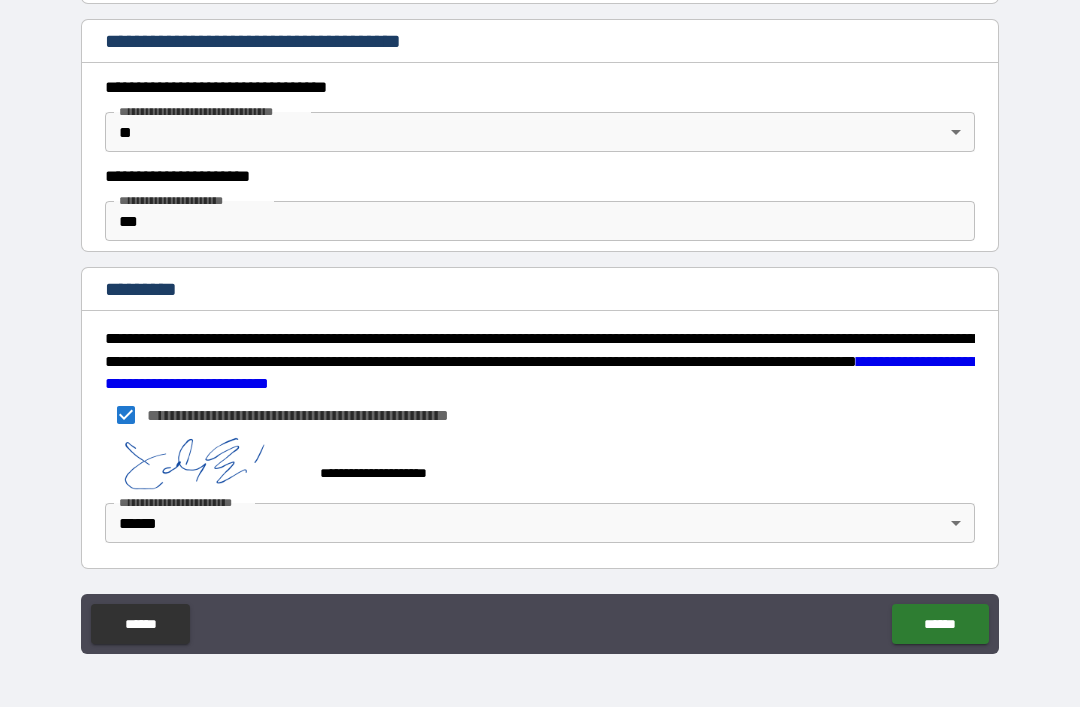 scroll, scrollTop: 1698, scrollLeft: 0, axis: vertical 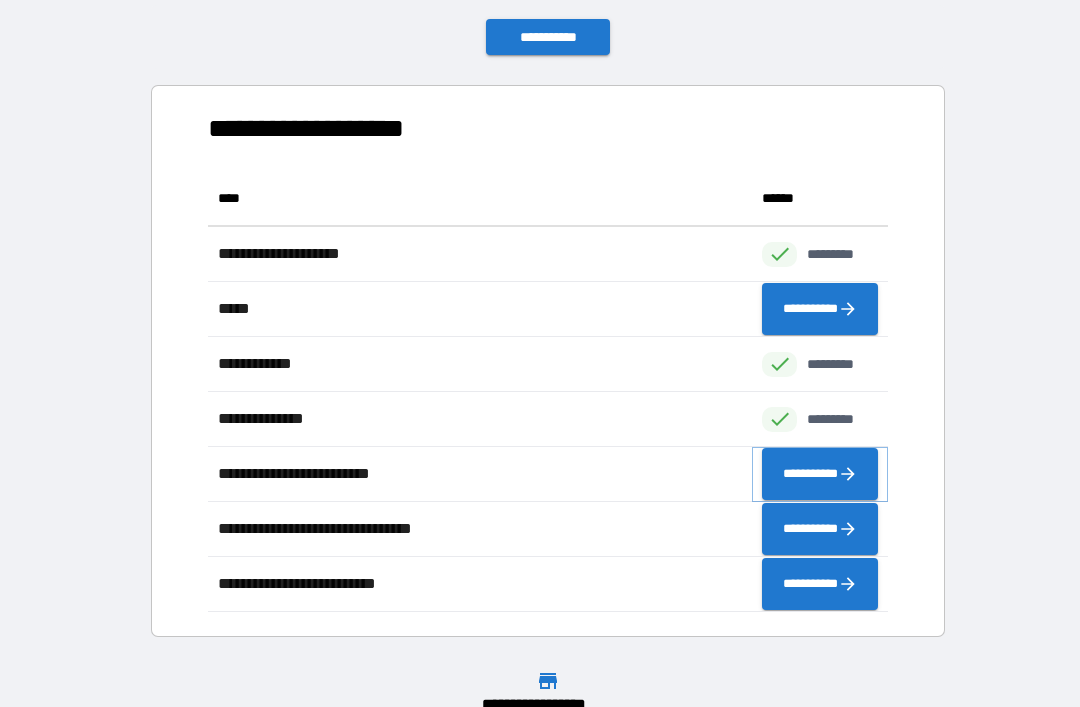 click on "**********" at bounding box center (820, 474) 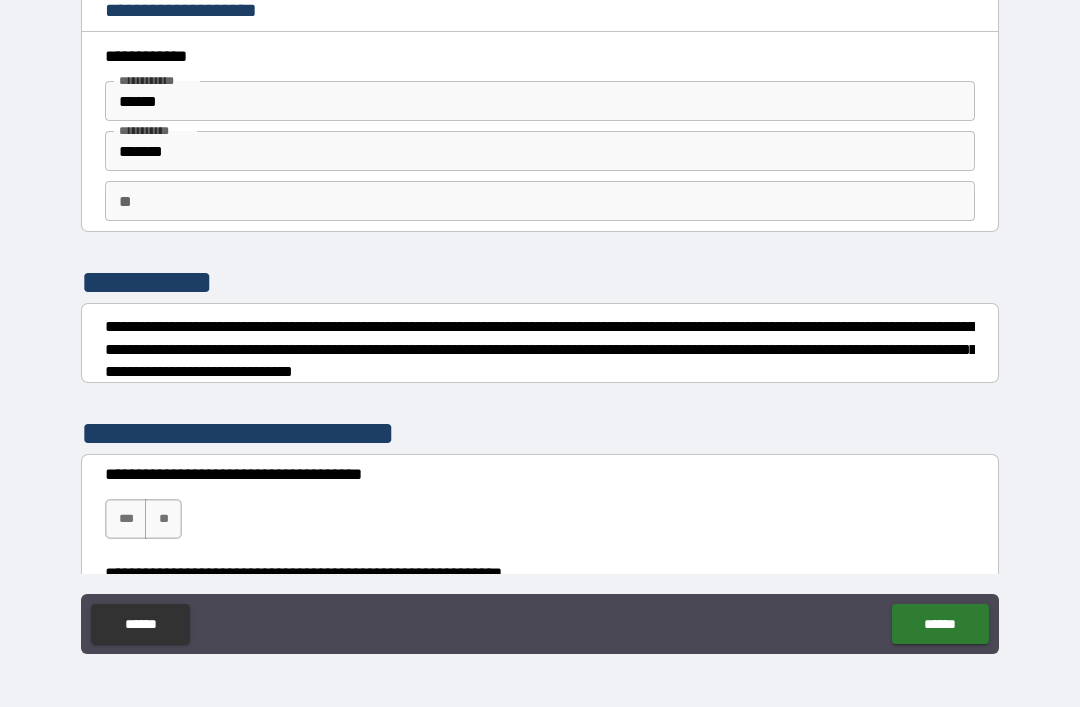 click on "**" at bounding box center [163, 519] 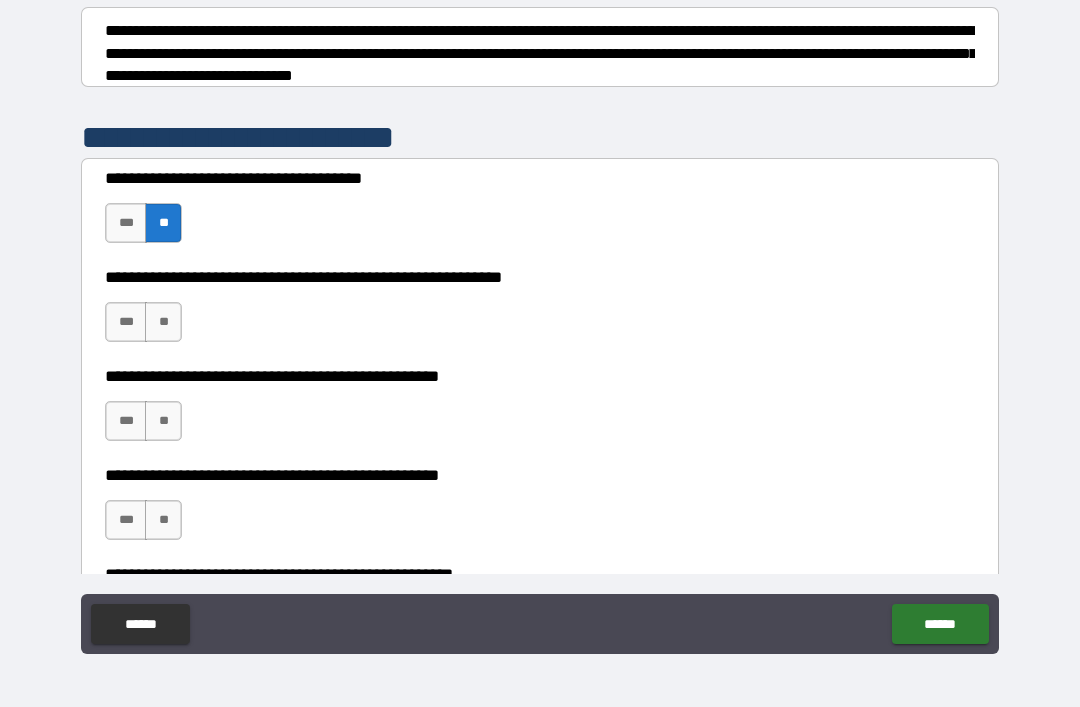 scroll, scrollTop: 296, scrollLeft: 0, axis: vertical 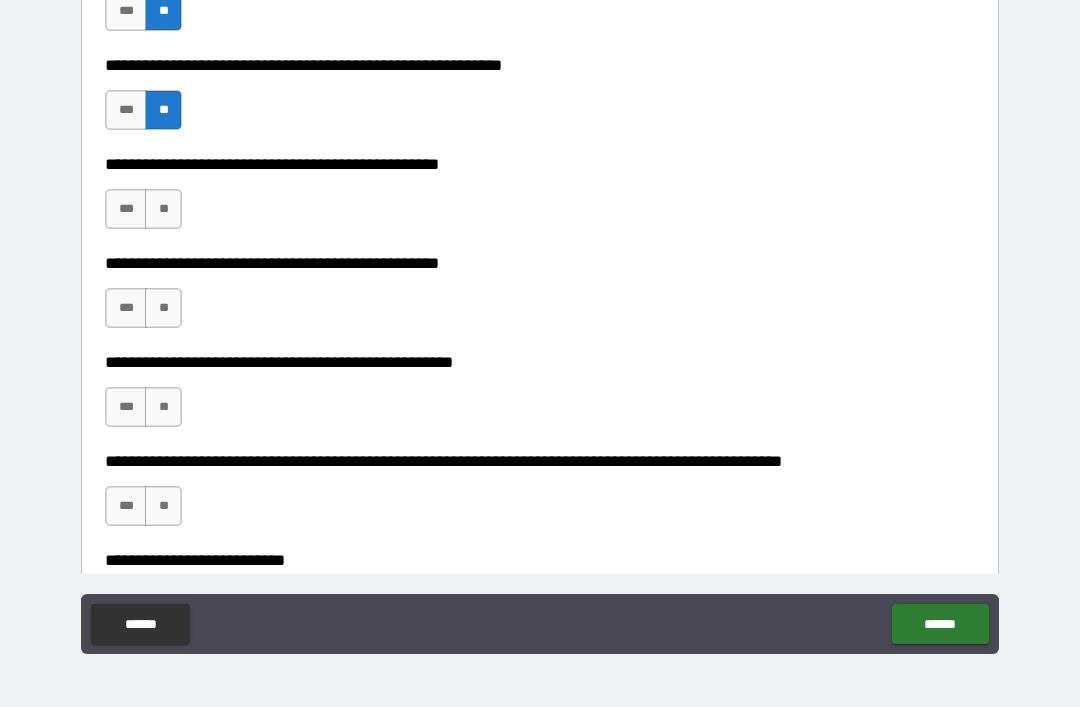 click on "**" at bounding box center [163, 209] 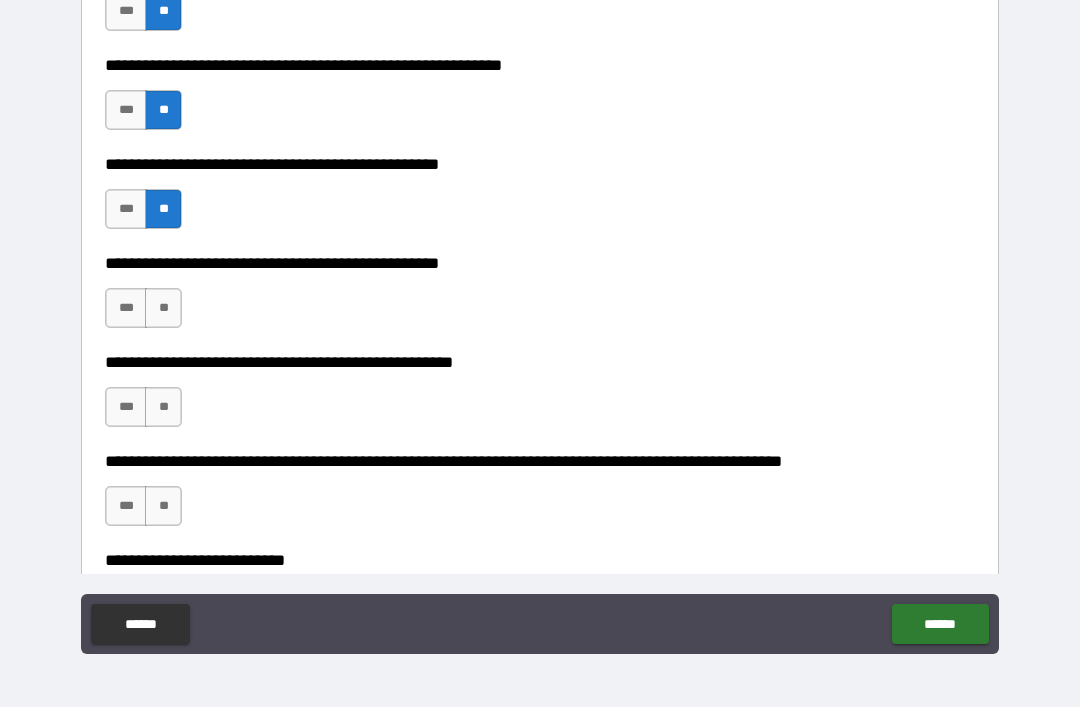 scroll, scrollTop: 542, scrollLeft: 0, axis: vertical 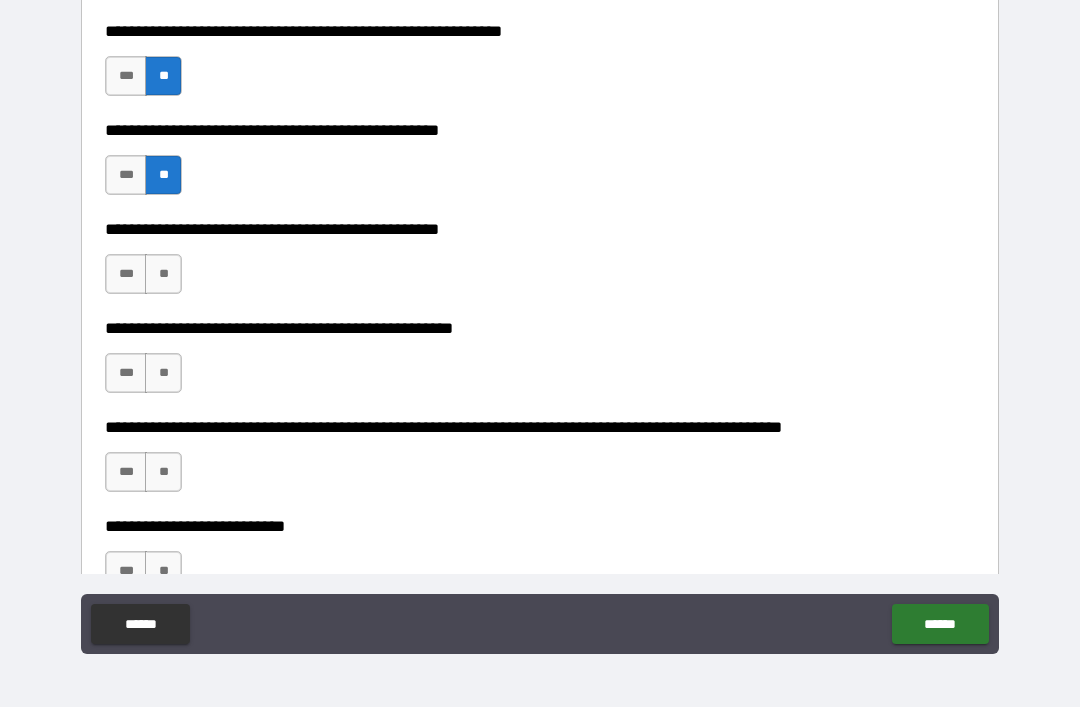 click on "**" at bounding box center [163, 274] 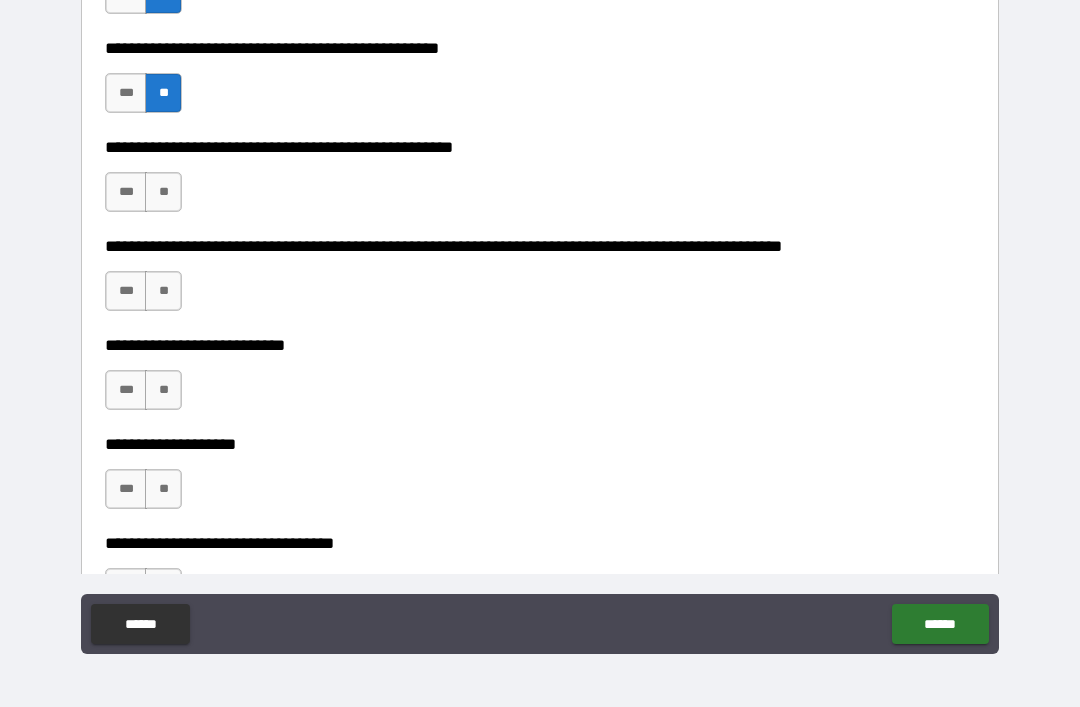 scroll, scrollTop: 724, scrollLeft: 0, axis: vertical 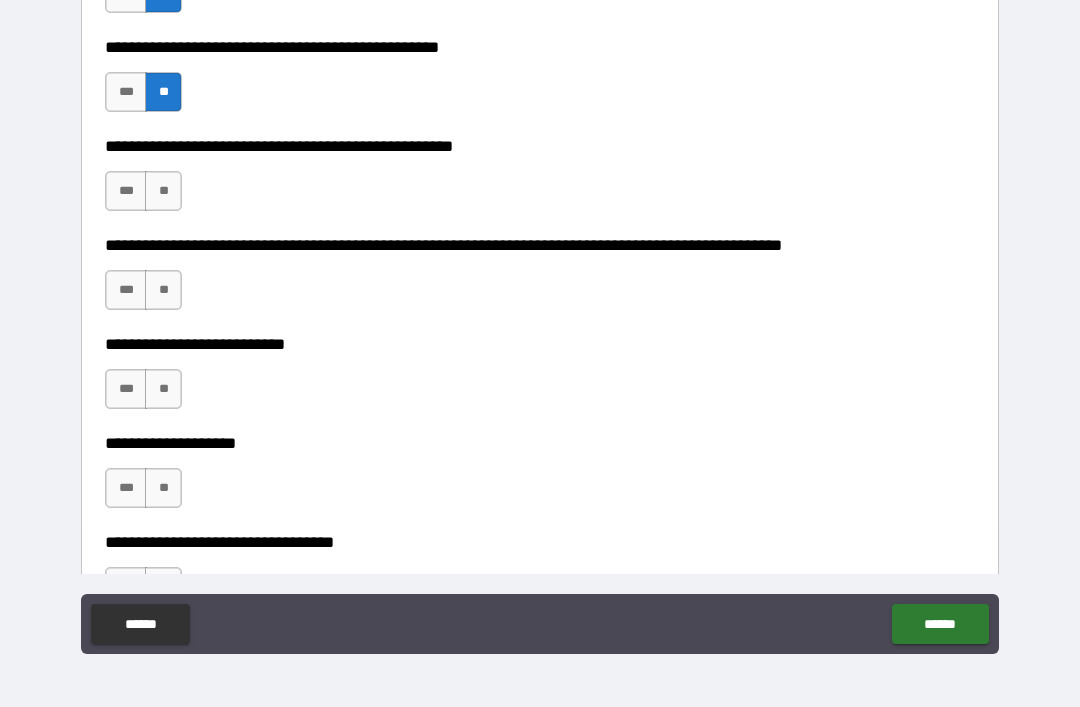 click on "**" at bounding box center (163, 191) 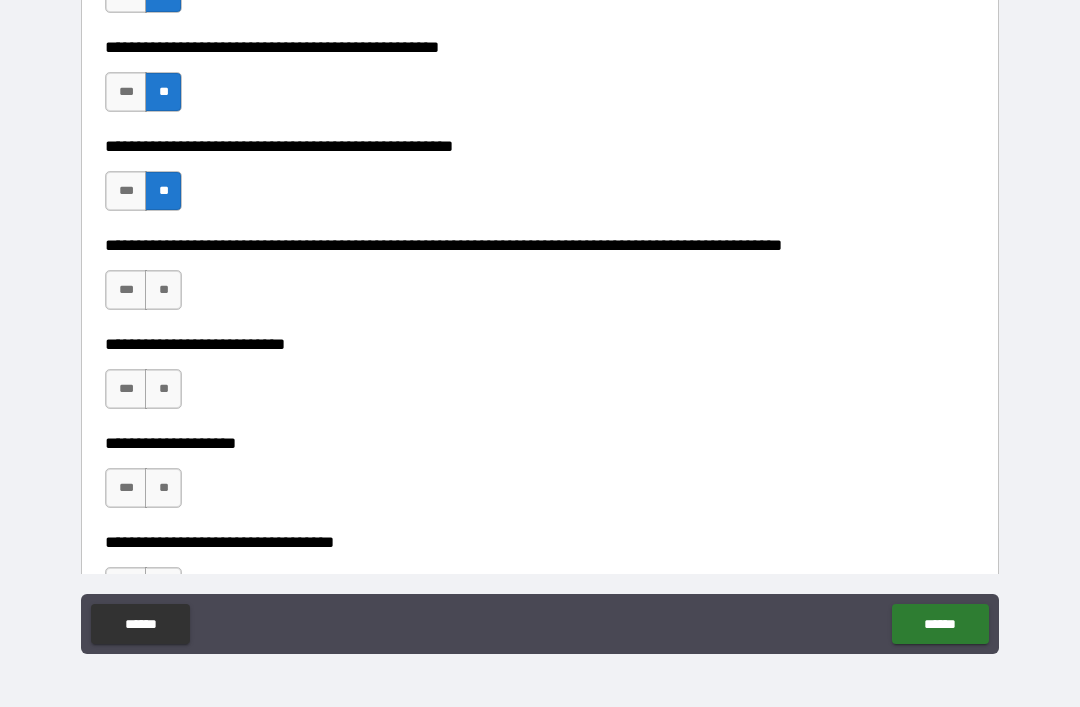 scroll, scrollTop: 764, scrollLeft: 0, axis: vertical 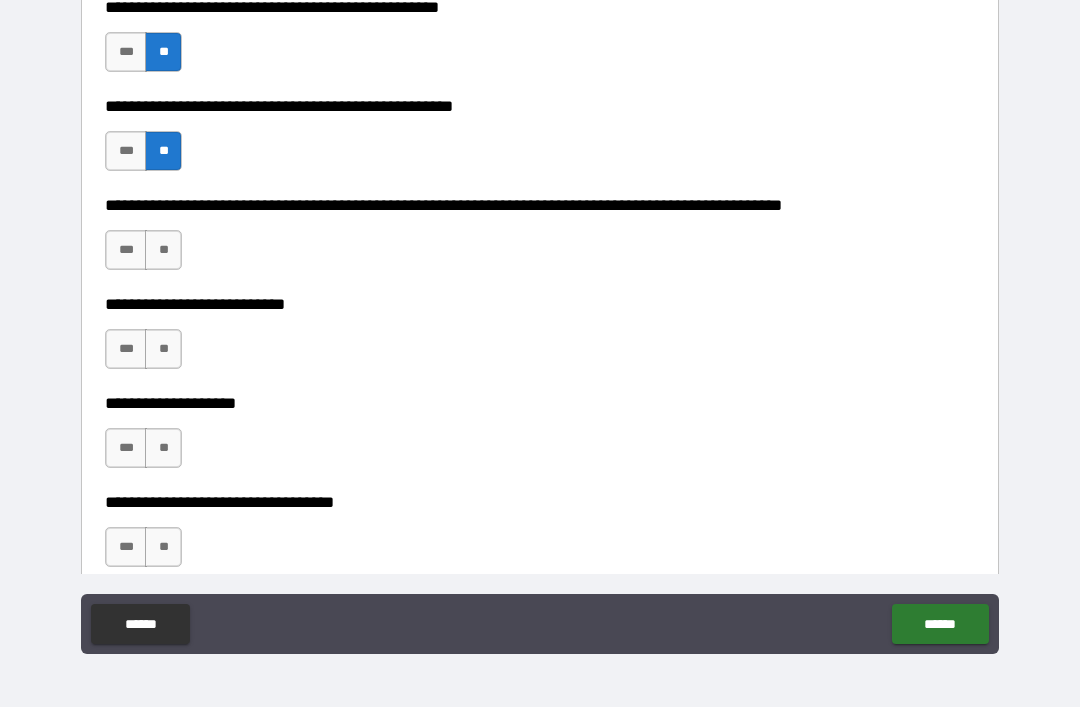 click on "**" at bounding box center (163, 250) 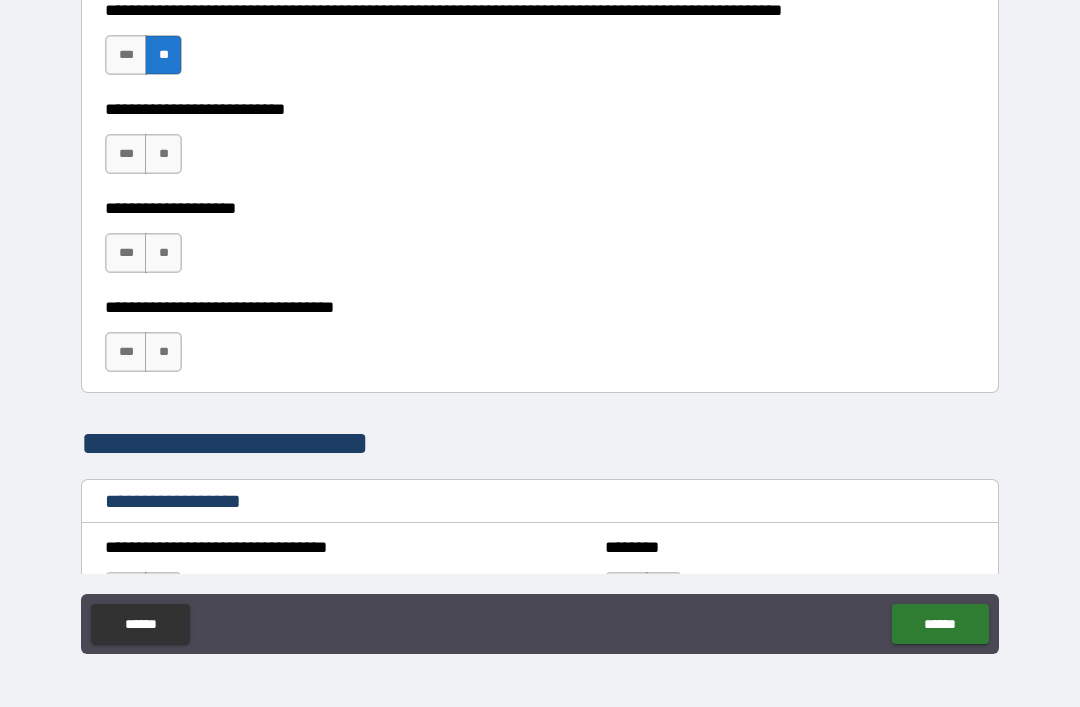 scroll, scrollTop: 963, scrollLeft: 0, axis: vertical 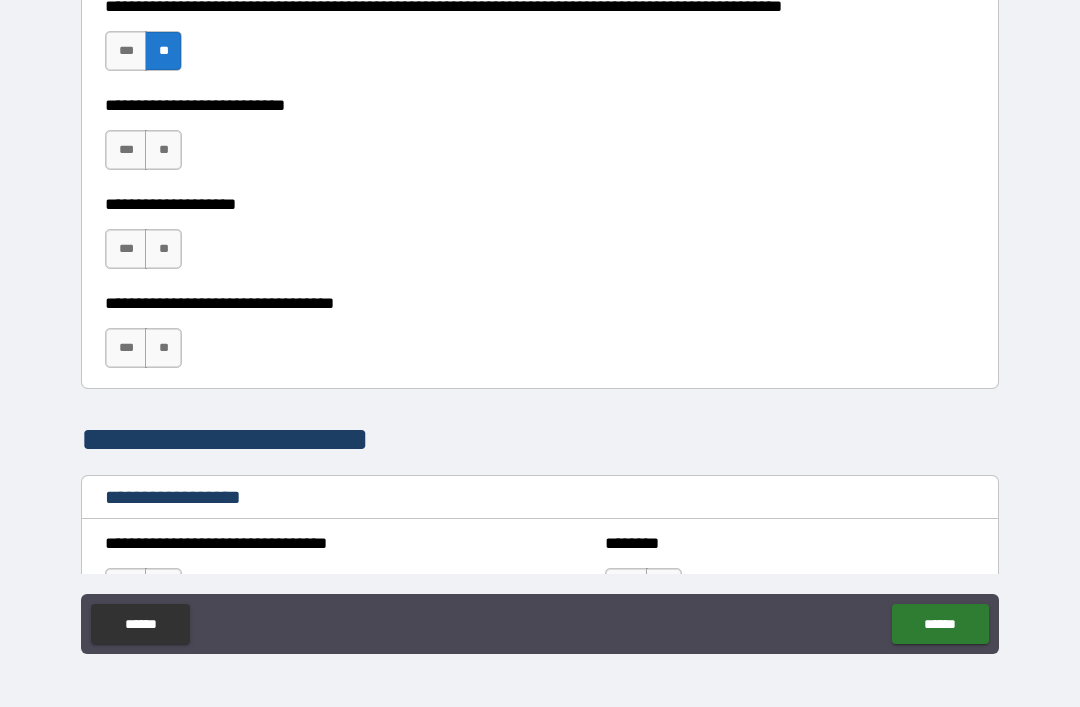 click on "**" at bounding box center (163, 150) 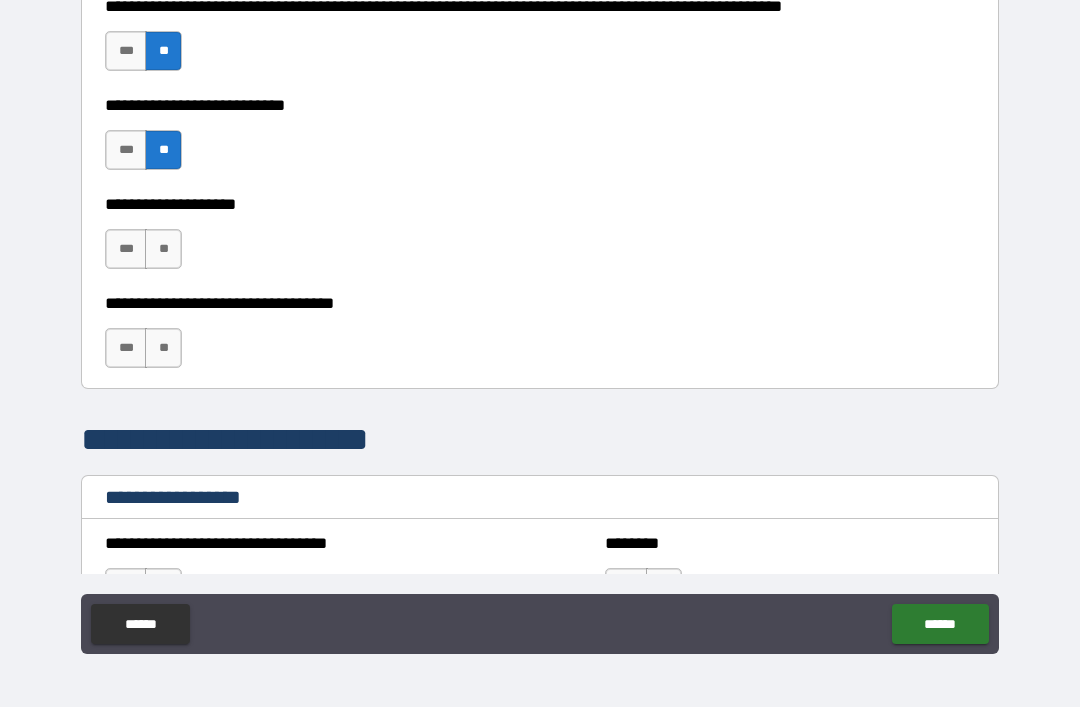 click on "**" at bounding box center [163, 249] 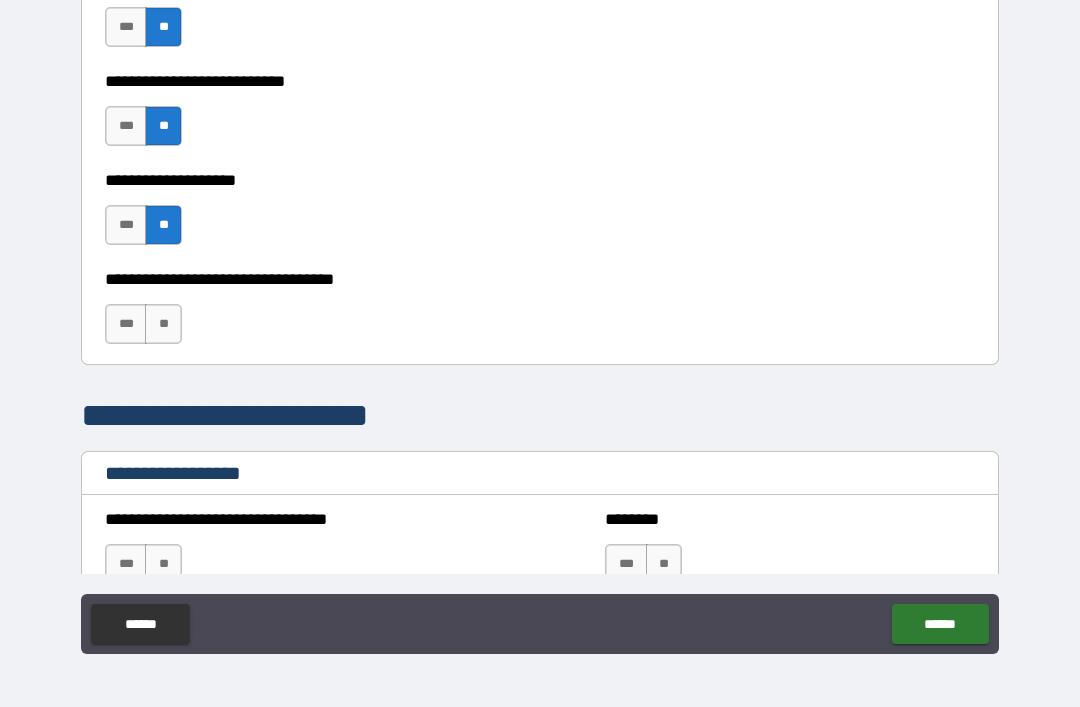 scroll, scrollTop: 992, scrollLeft: 0, axis: vertical 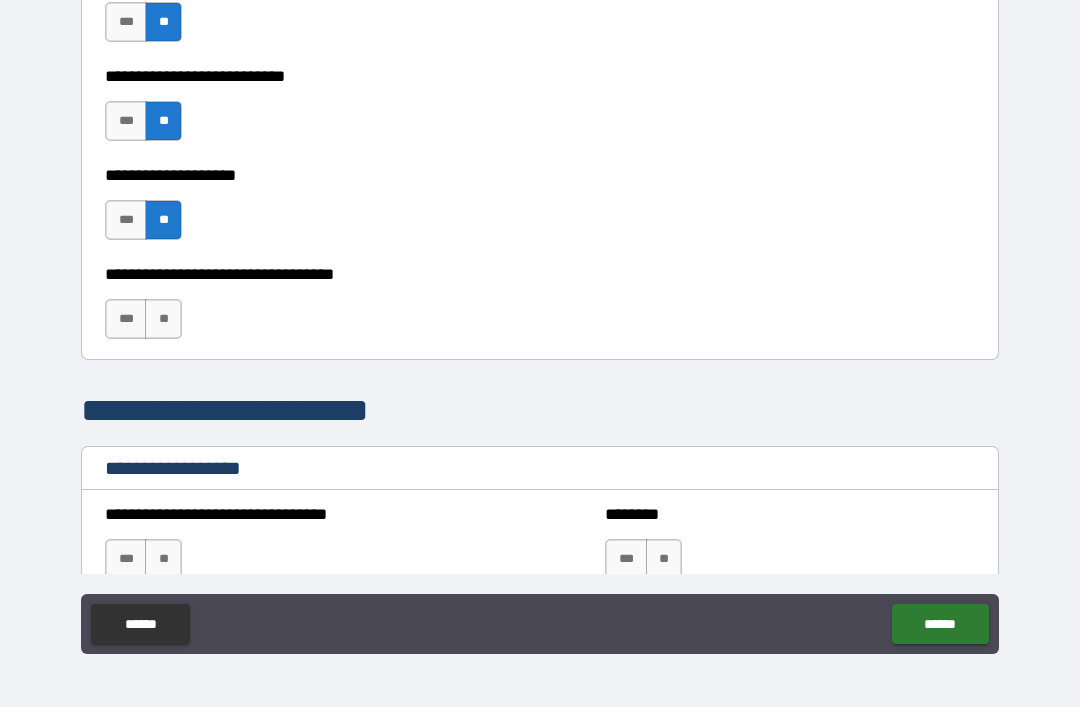 click on "**" at bounding box center [163, 319] 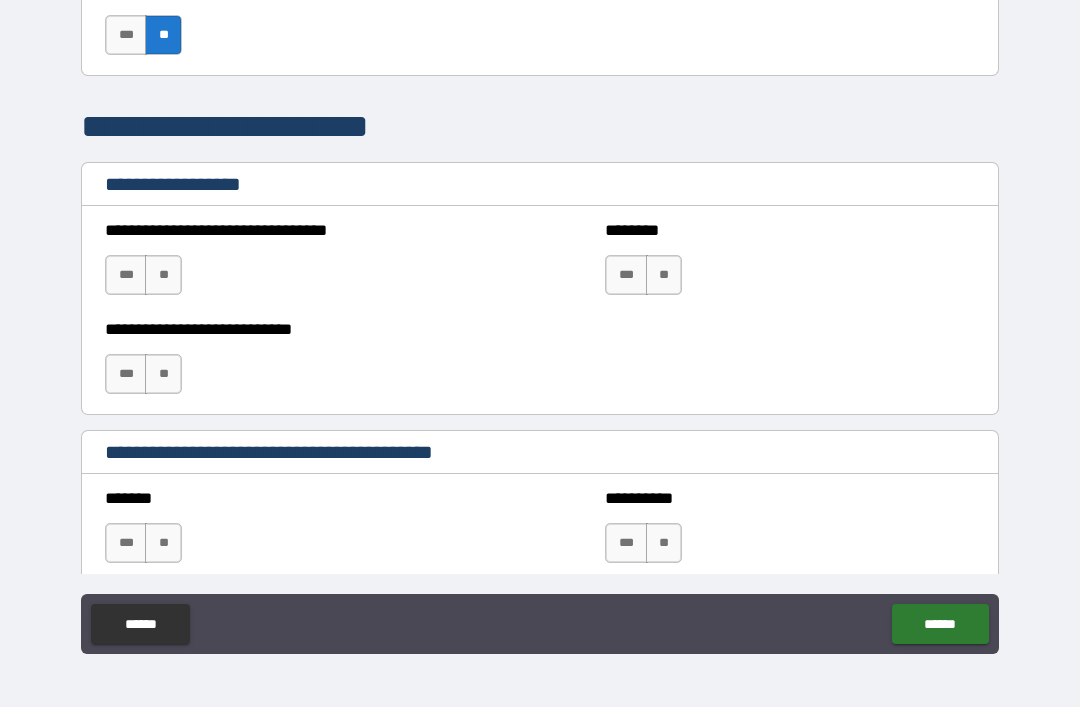 scroll, scrollTop: 1276, scrollLeft: 0, axis: vertical 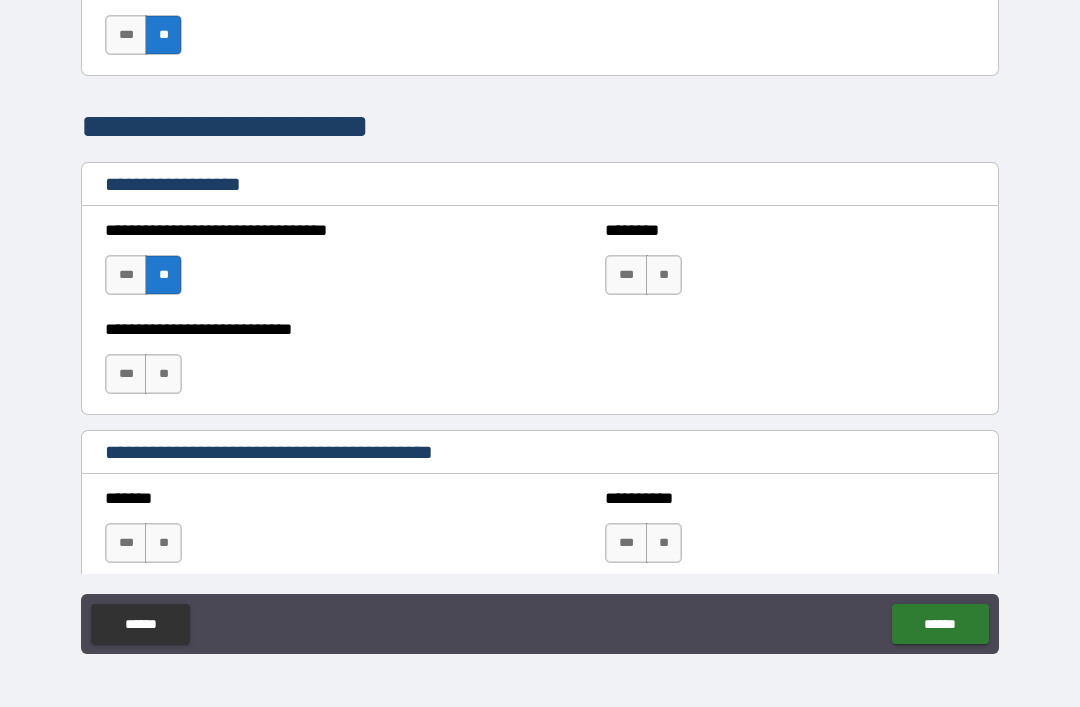 click on "**" at bounding box center (163, 374) 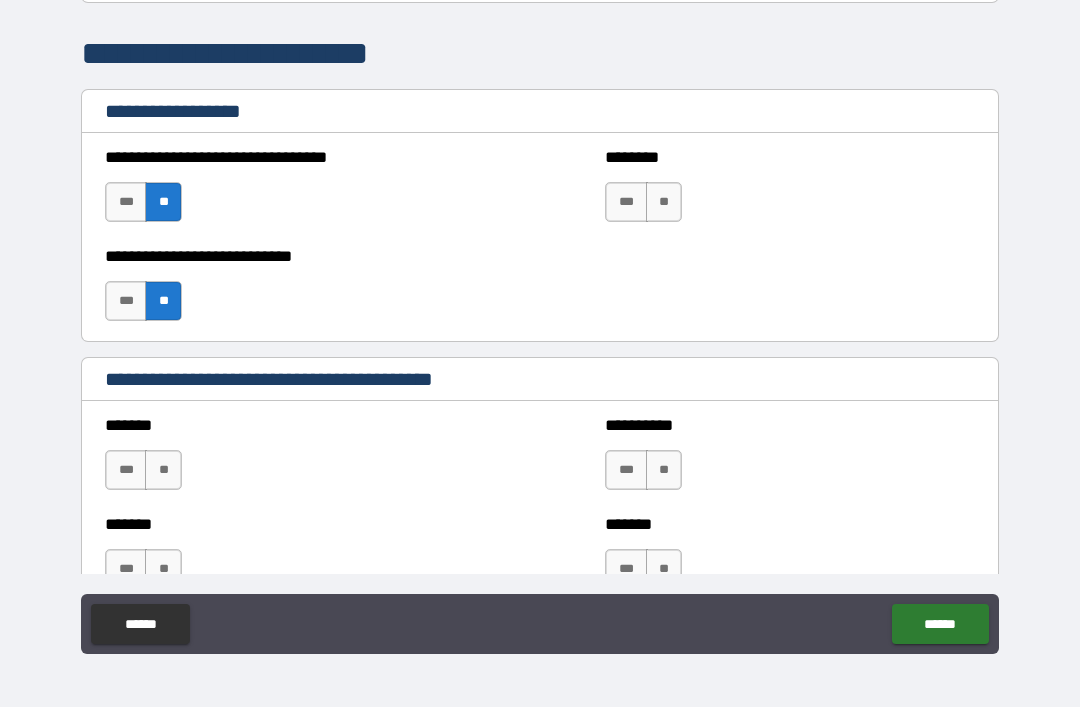 scroll, scrollTop: 1357, scrollLeft: 0, axis: vertical 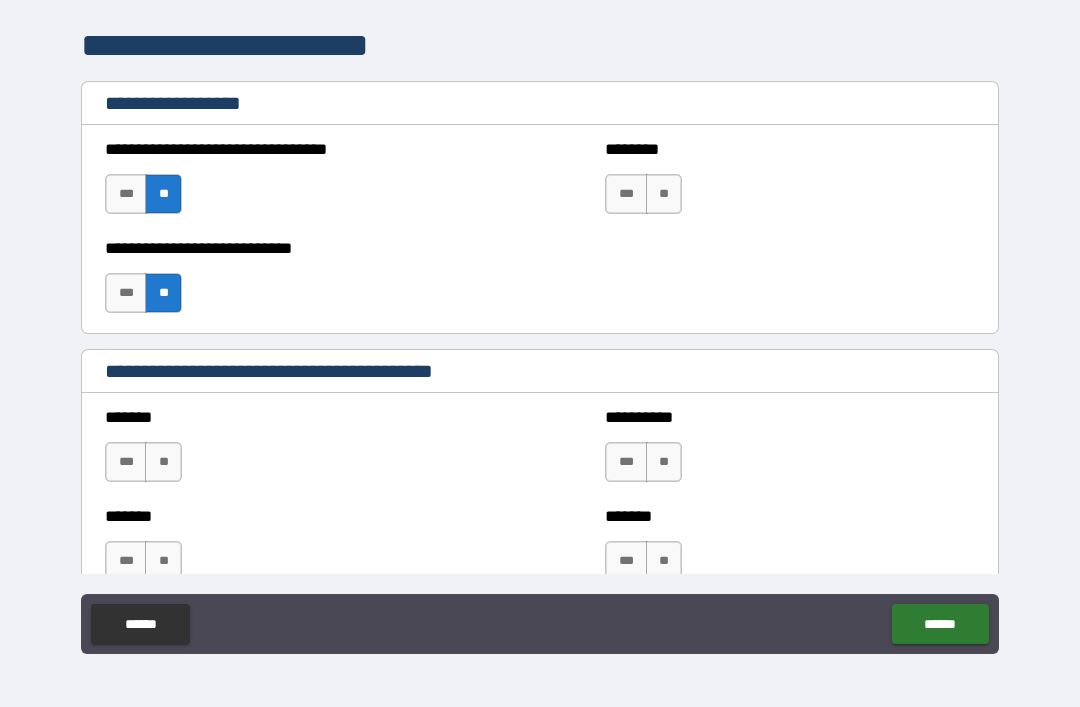 click on "**" at bounding box center (664, 194) 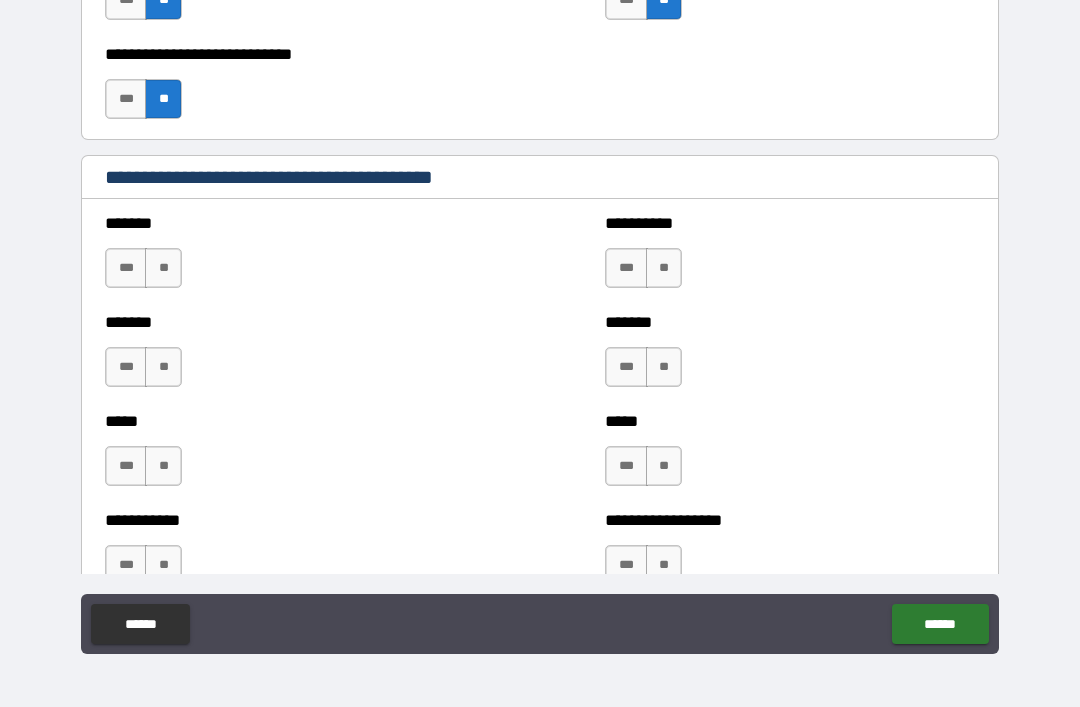 scroll, scrollTop: 1554, scrollLeft: 0, axis: vertical 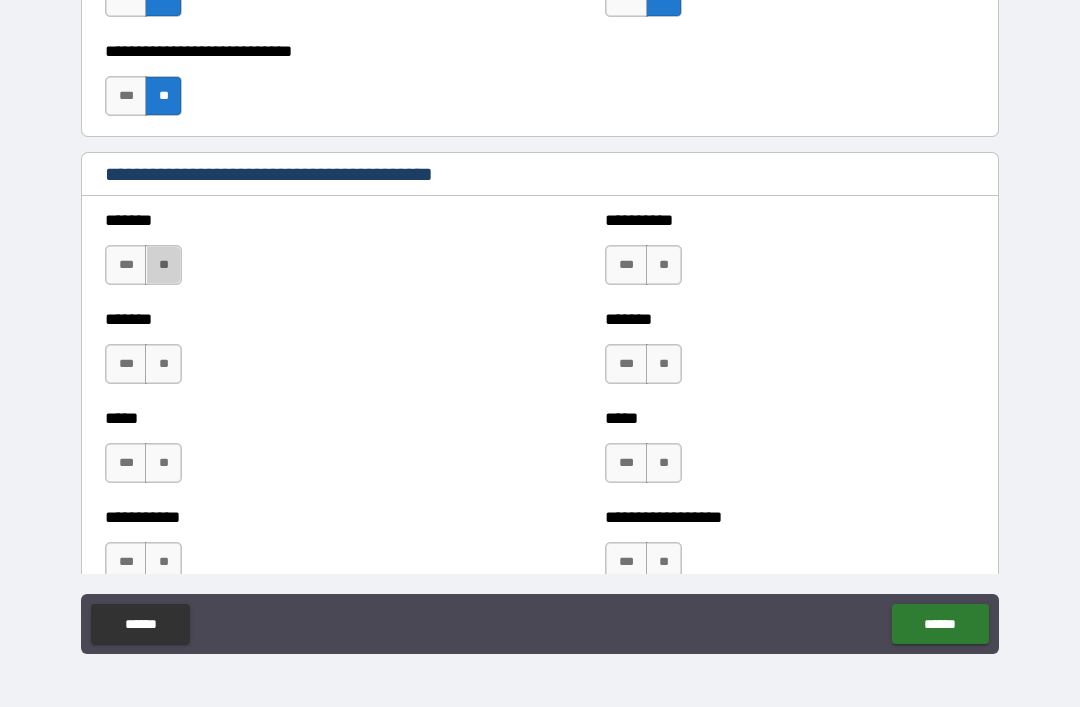 click on "**" at bounding box center (163, 265) 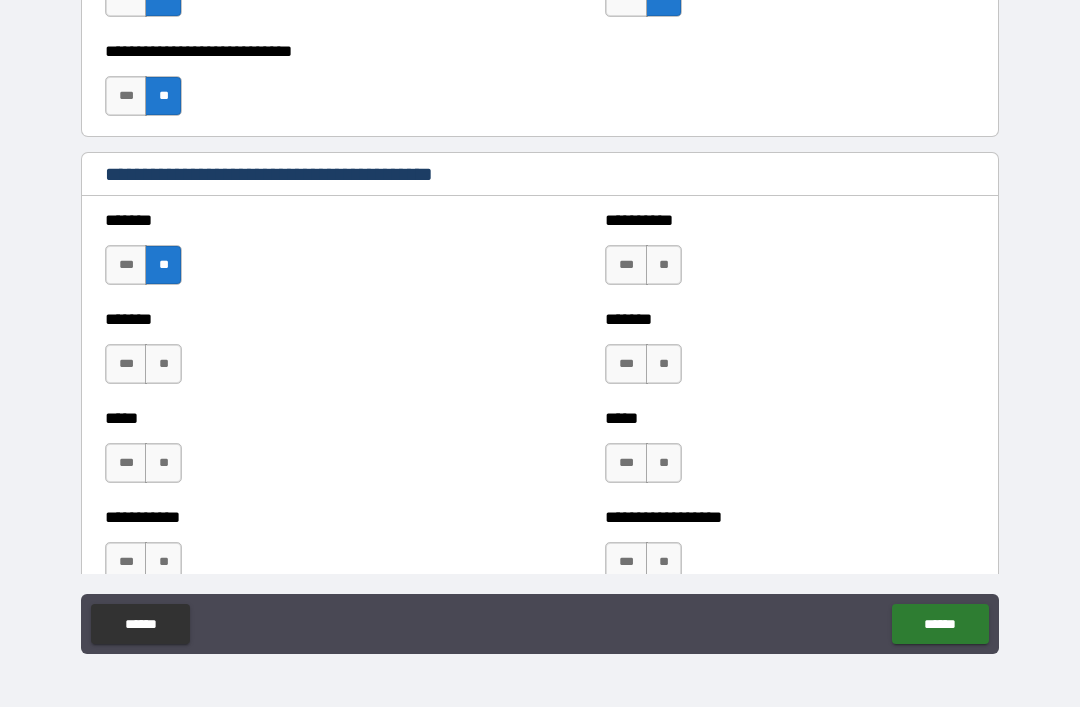 click on "**" at bounding box center (163, 364) 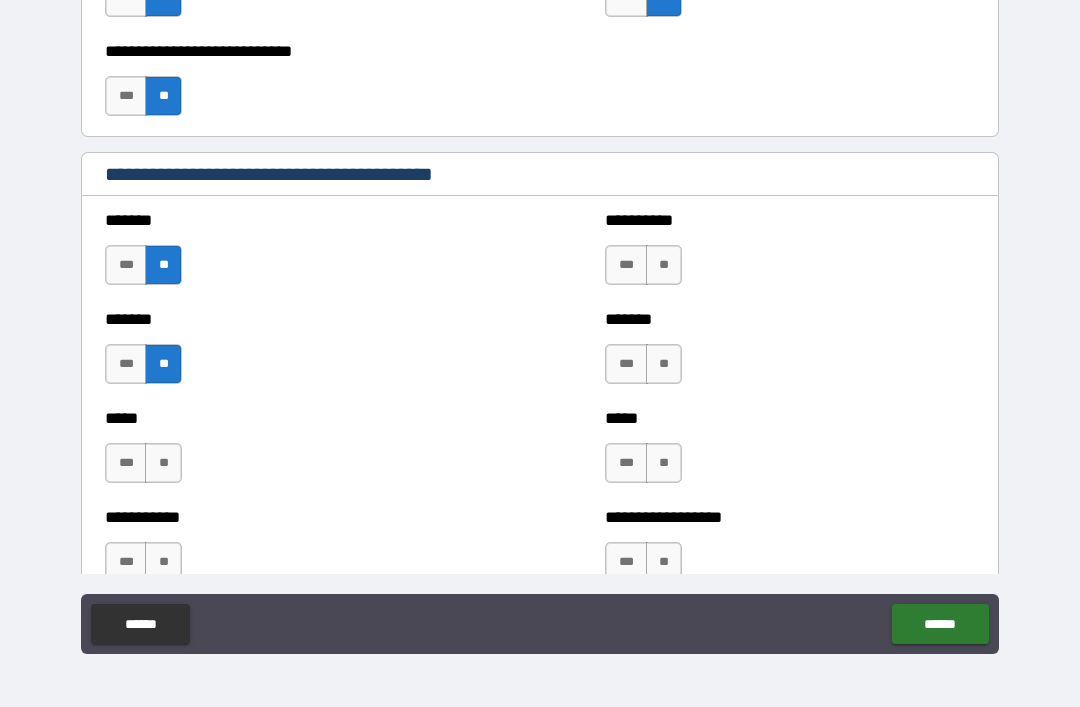 click on "**" at bounding box center (163, 463) 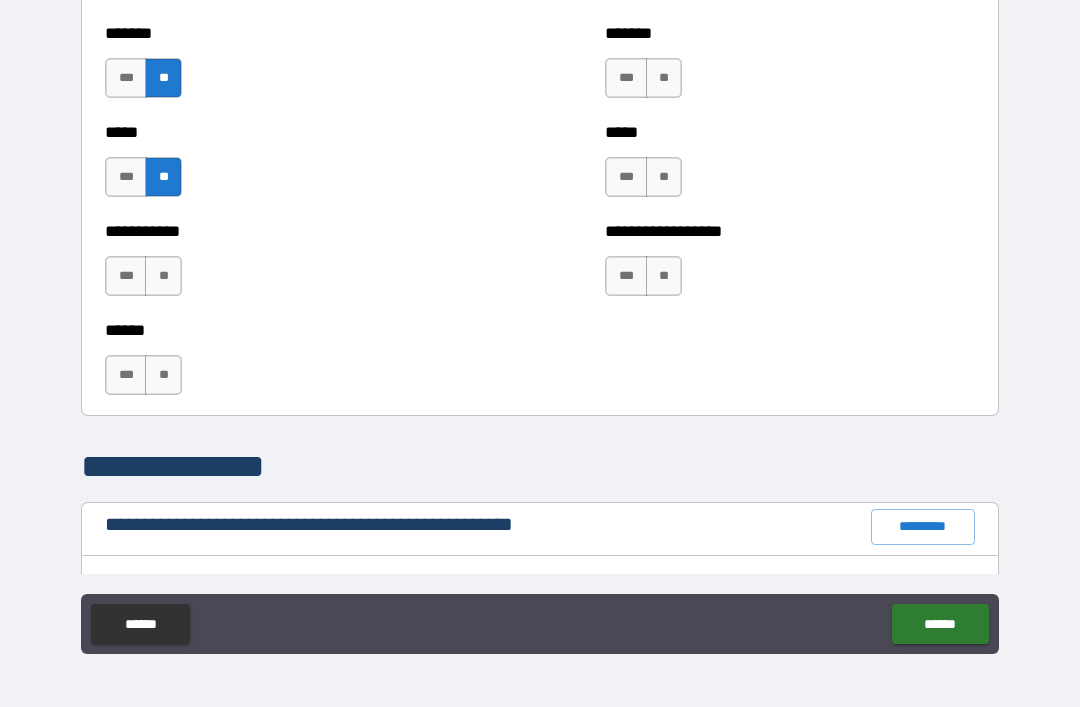 scroll, scrollTop: 1846, scrollLeft: 0, axis: vertical 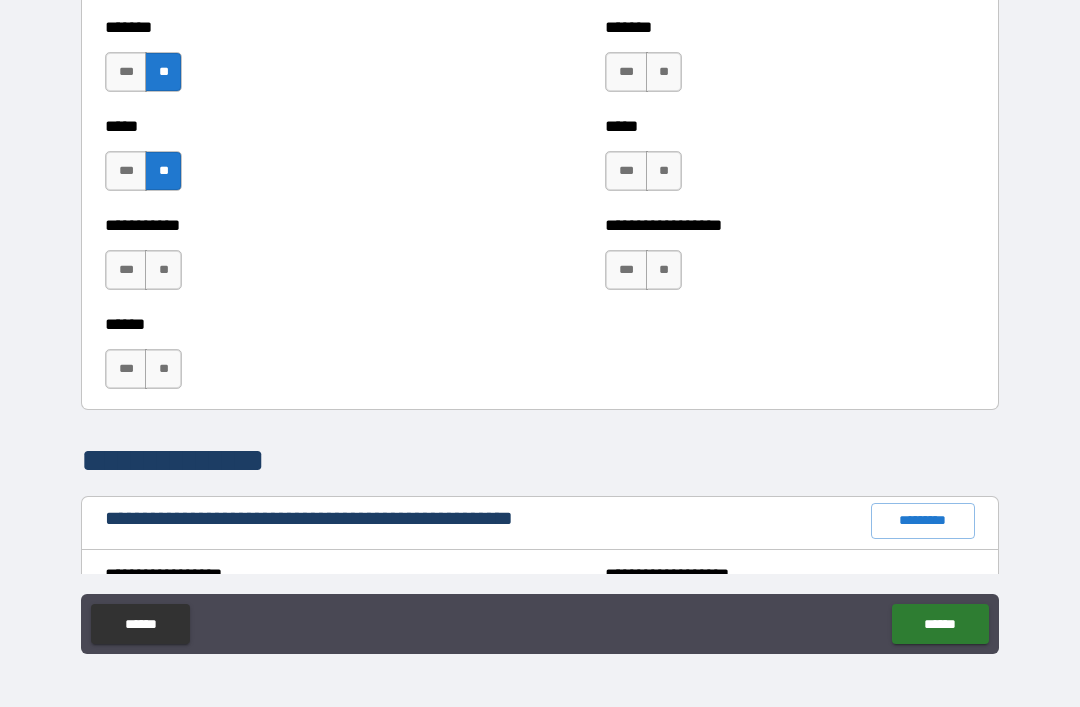click on "**" at bounding box center (163, 270) 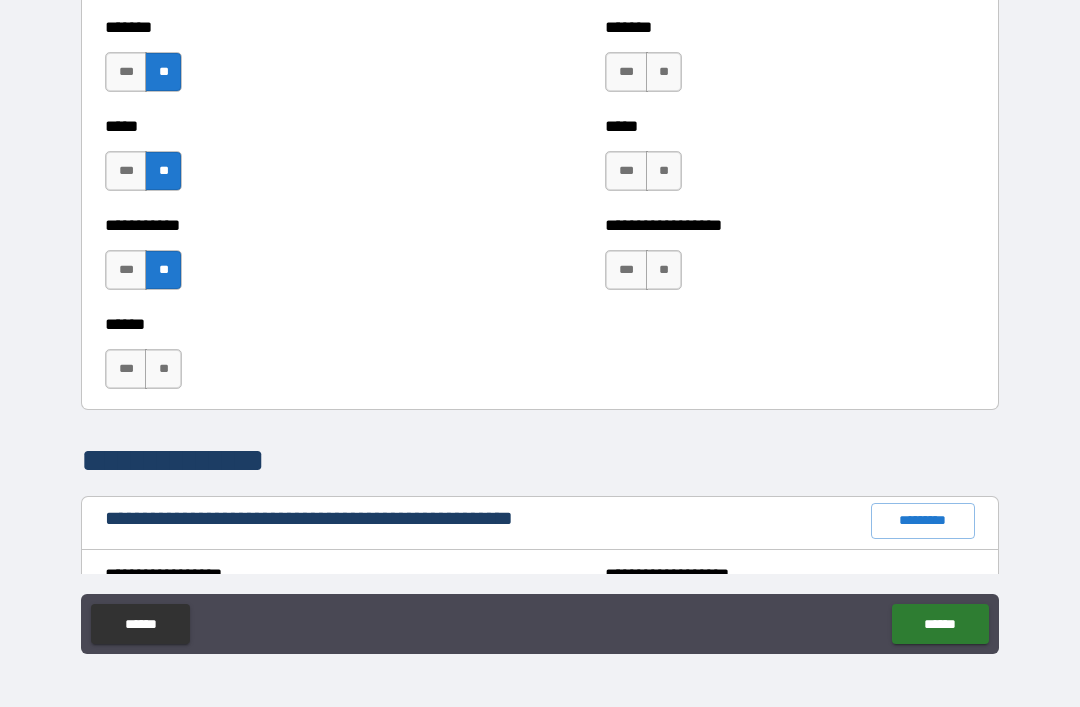 click on "**" at bounding box center [163, 369] 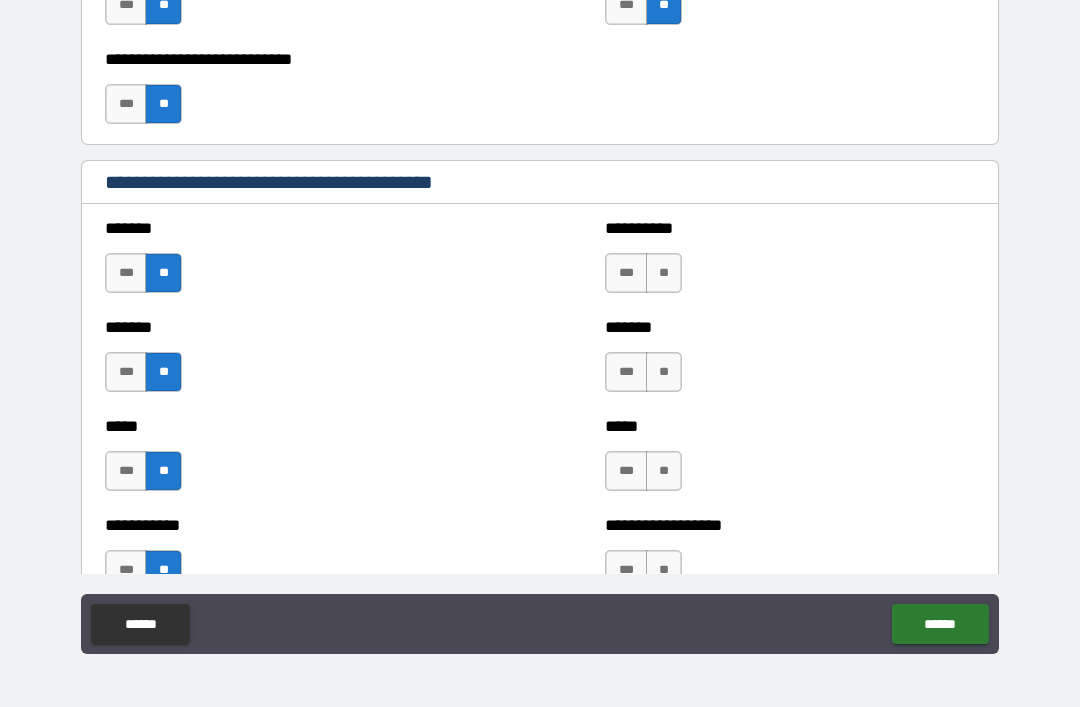 scroll, scrollTop: 1546, scrollLeft: 0, axis: vertical 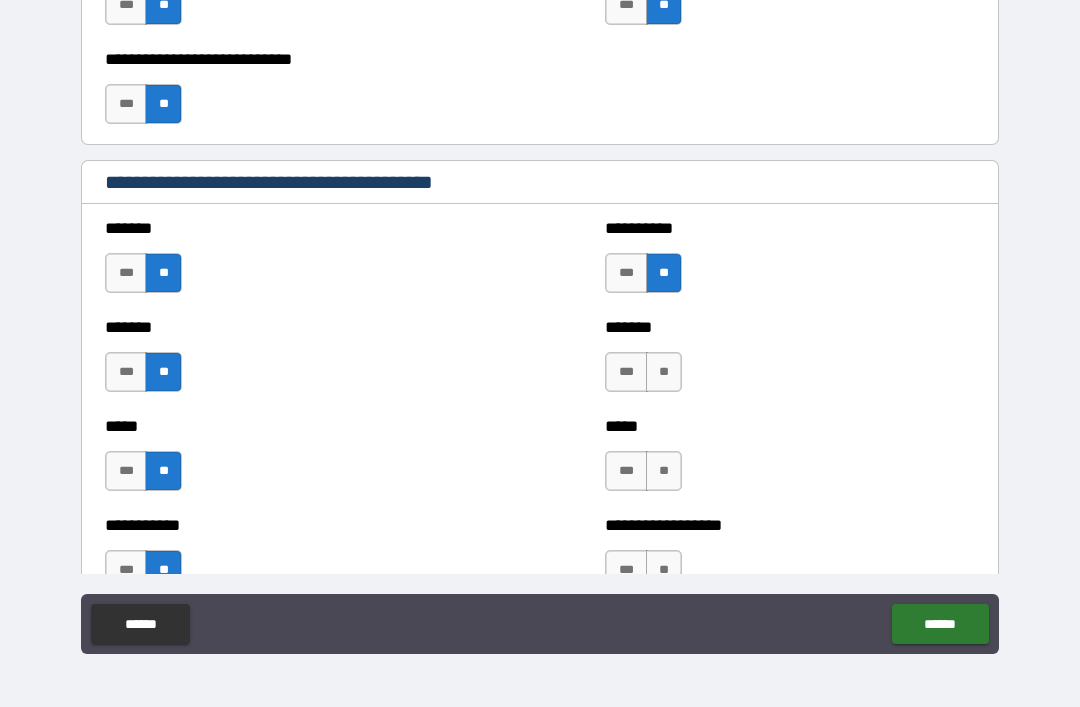 click on "**" at bounding box center [664, 372] 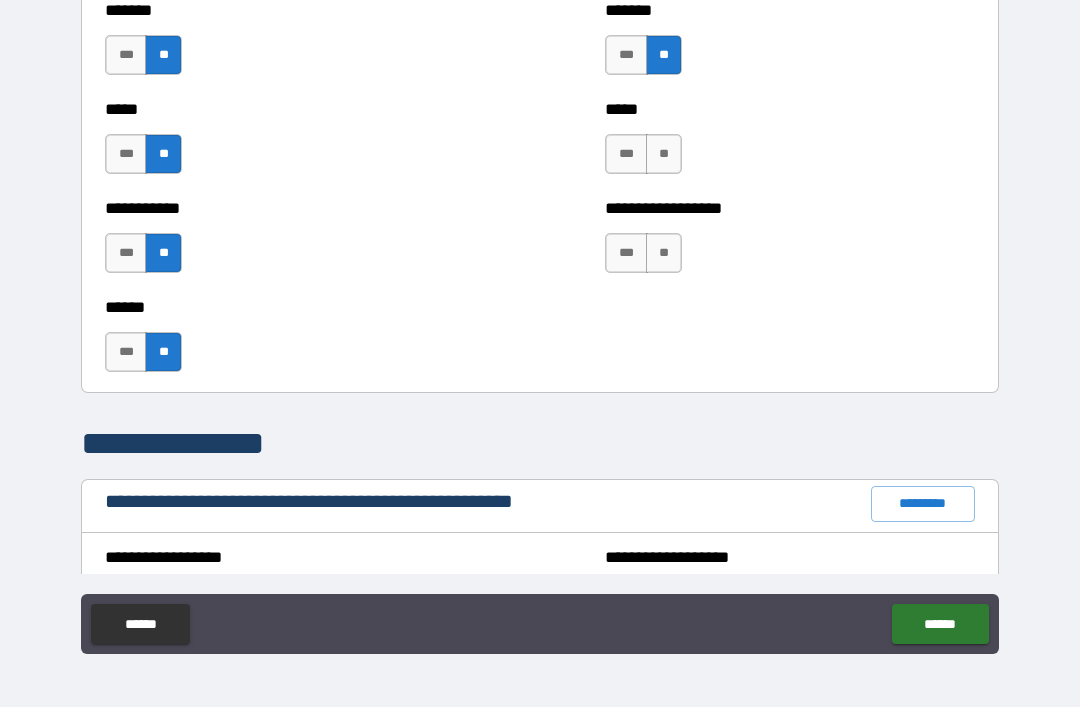 scroll, scrollTop: 1867, scrollLeft: 0, axis: vertical 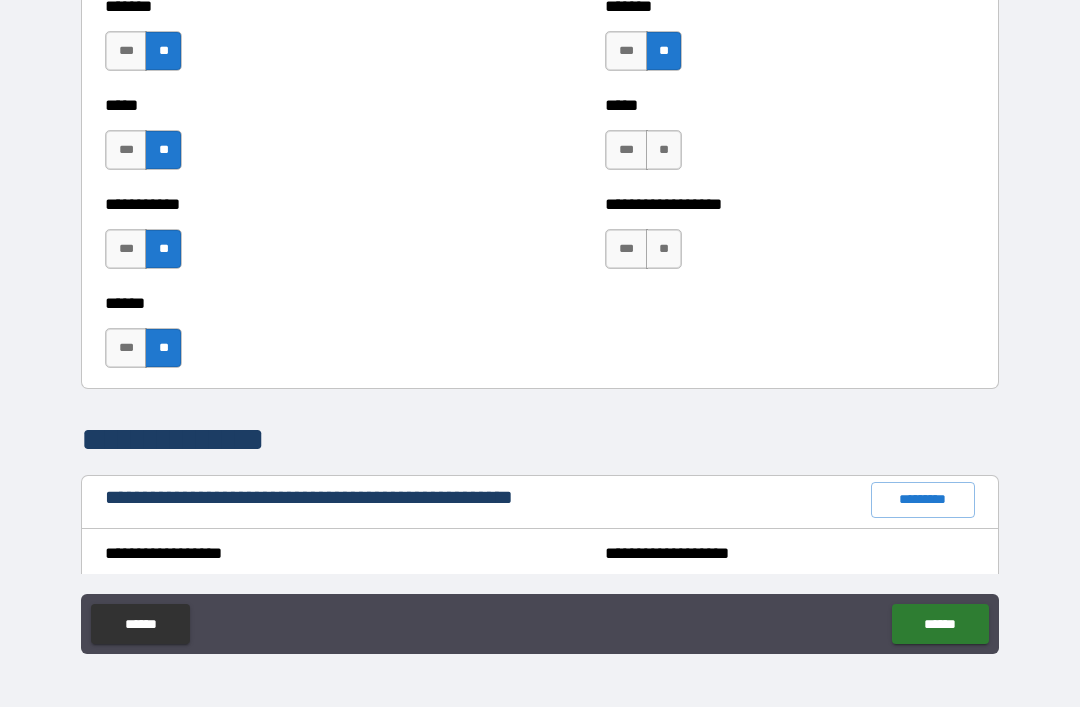 click on "**" at bounding box center (664, 150) 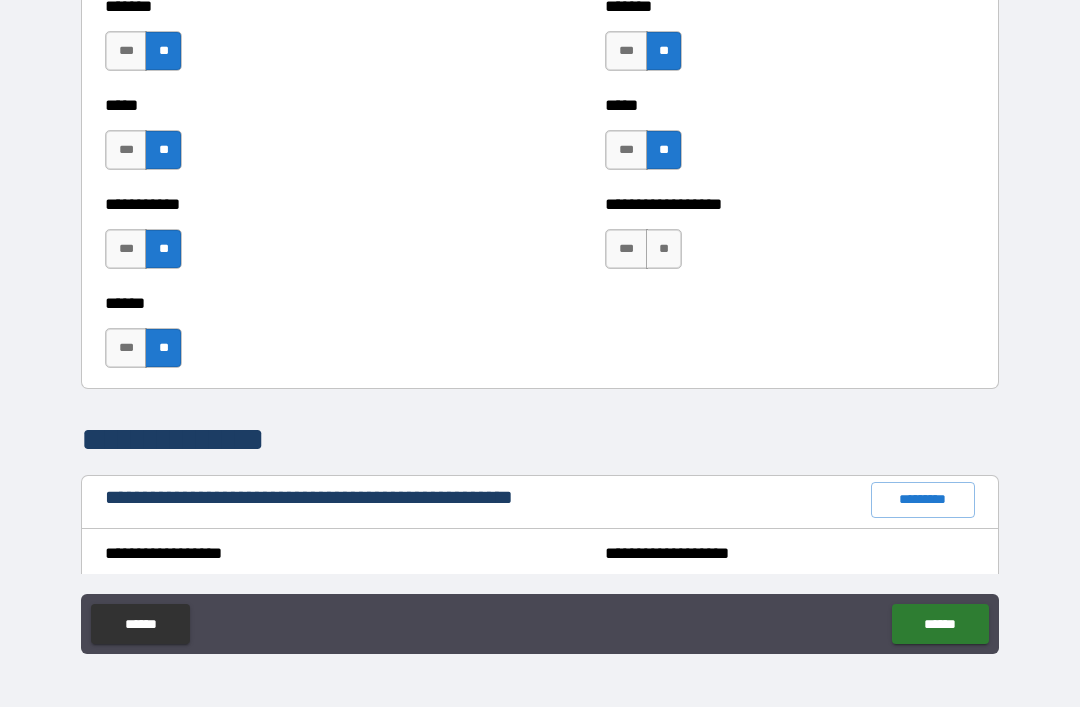 click on "**" at bounding box center [664, 249] 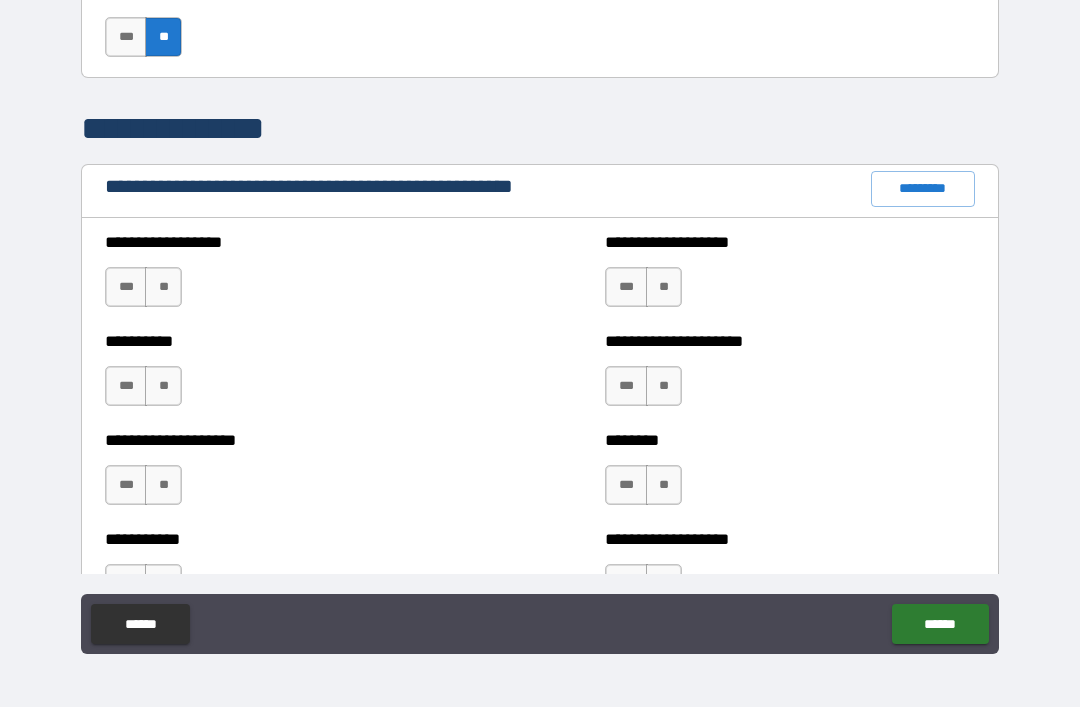 scroll, scrollTop: 2179, scrollLeft: 0, axis: vertical 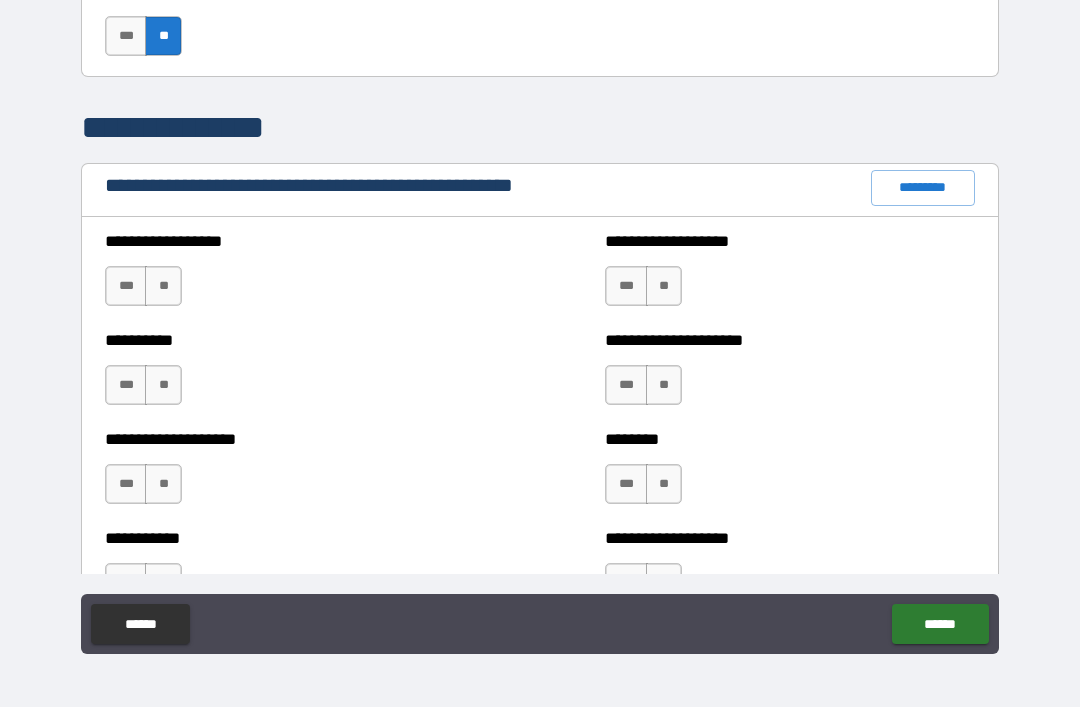 click on "**" at bounding box center (163, 286) 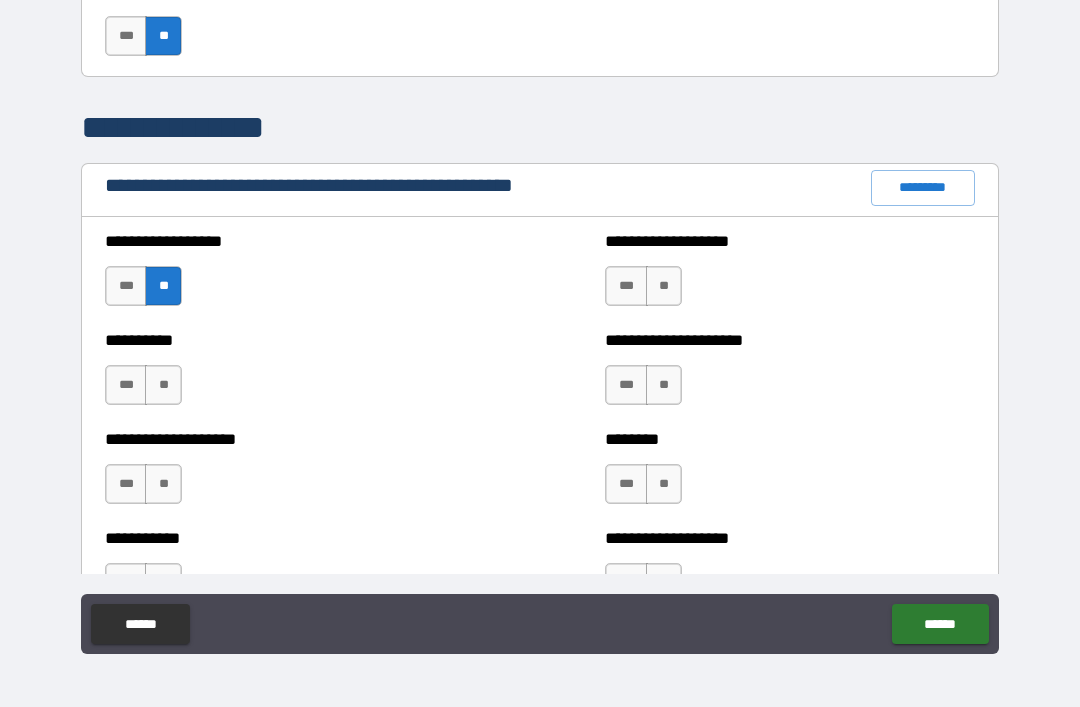 click on "**" at bounding box center [163, 385] 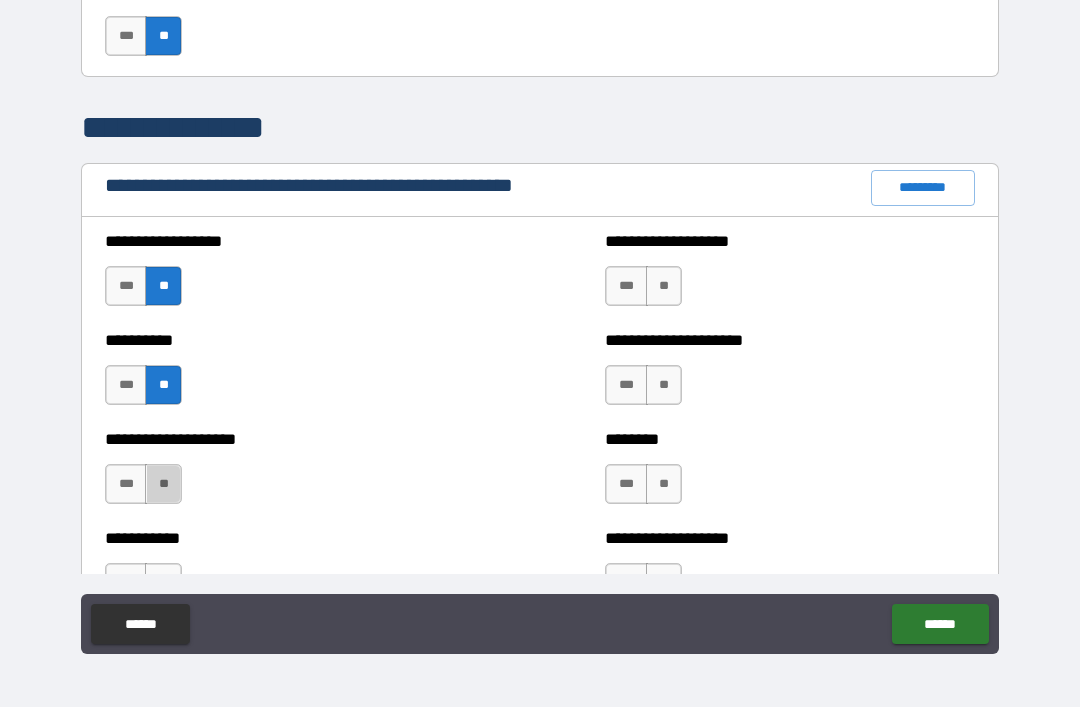 click on "**" at bounding box center [163, 484] 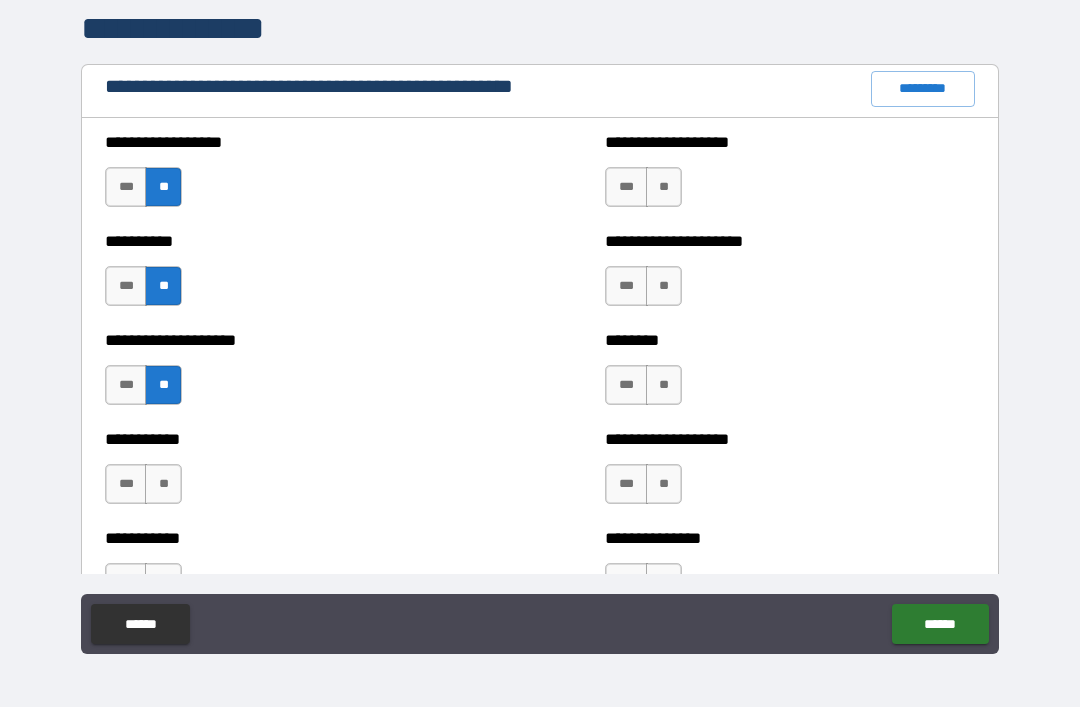 scroll, scrollTop: 2286, scrollLeft: 0, axis: vertical 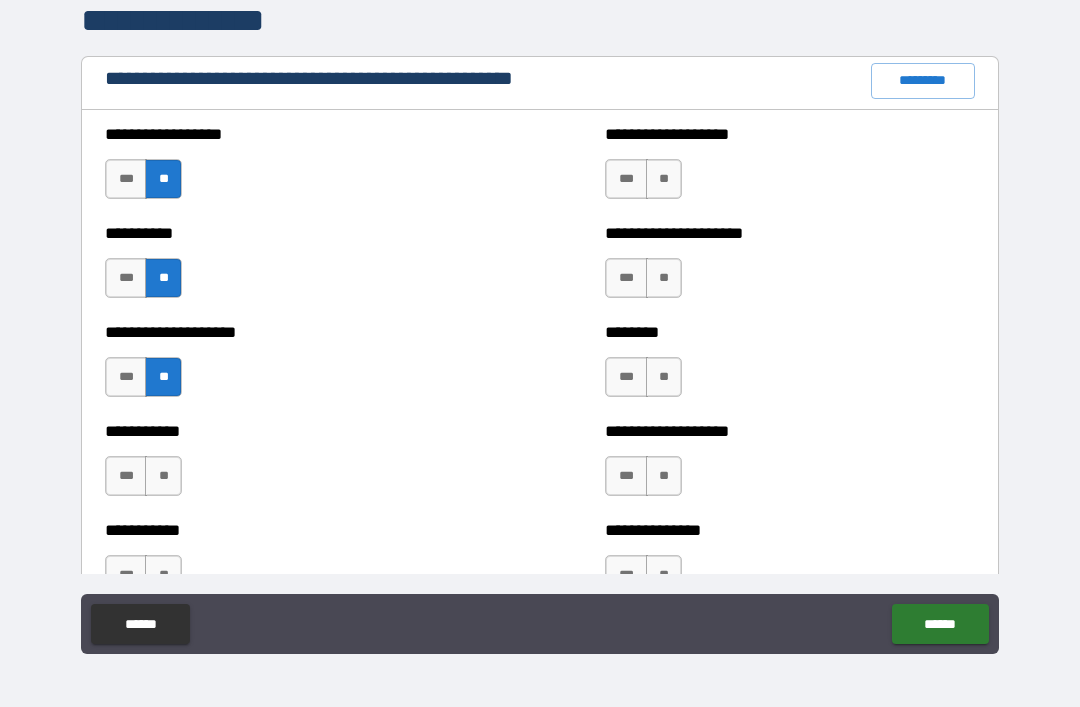 click on "**" at bounding box center (163, 476) 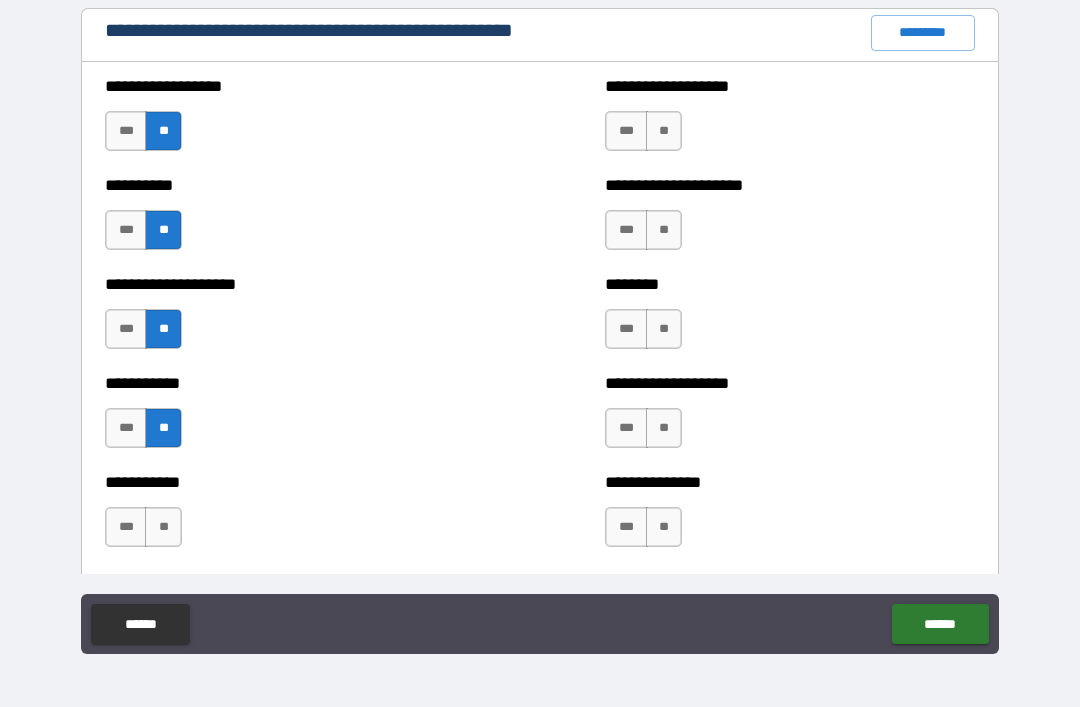 scroll, scrollTop: 2404, scrollLeft: 0, axis: vertical 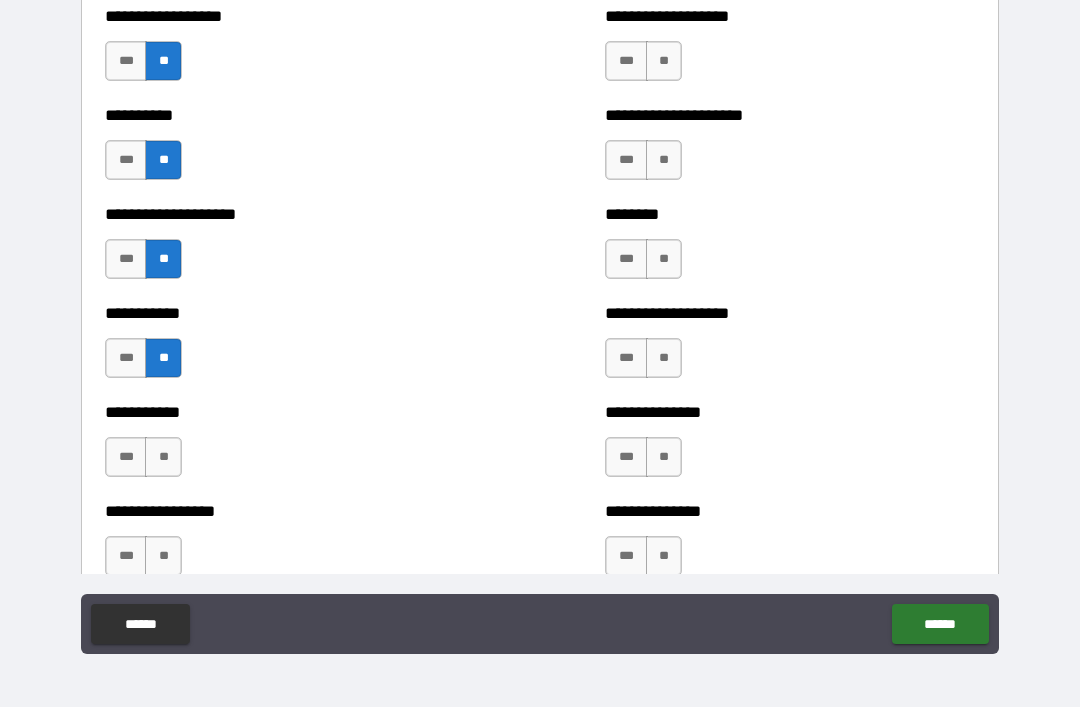 click on "**" at bounding box center [163, 457] 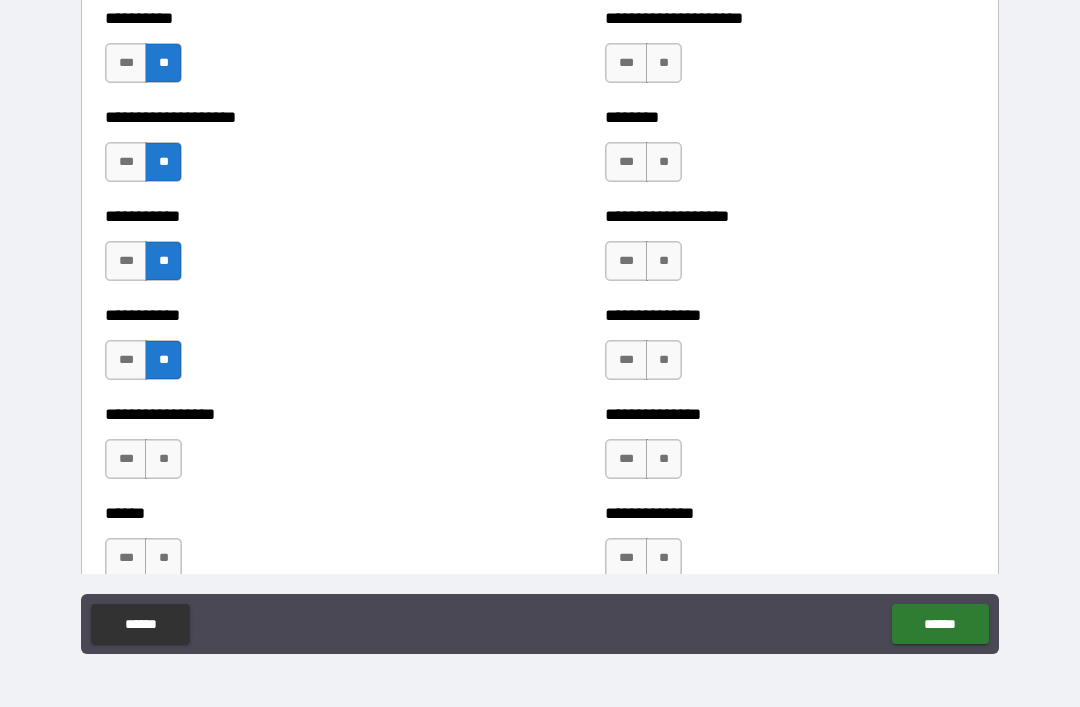 scroll, scrollTop: 2503, scrollLeft: 0, axis: vertical 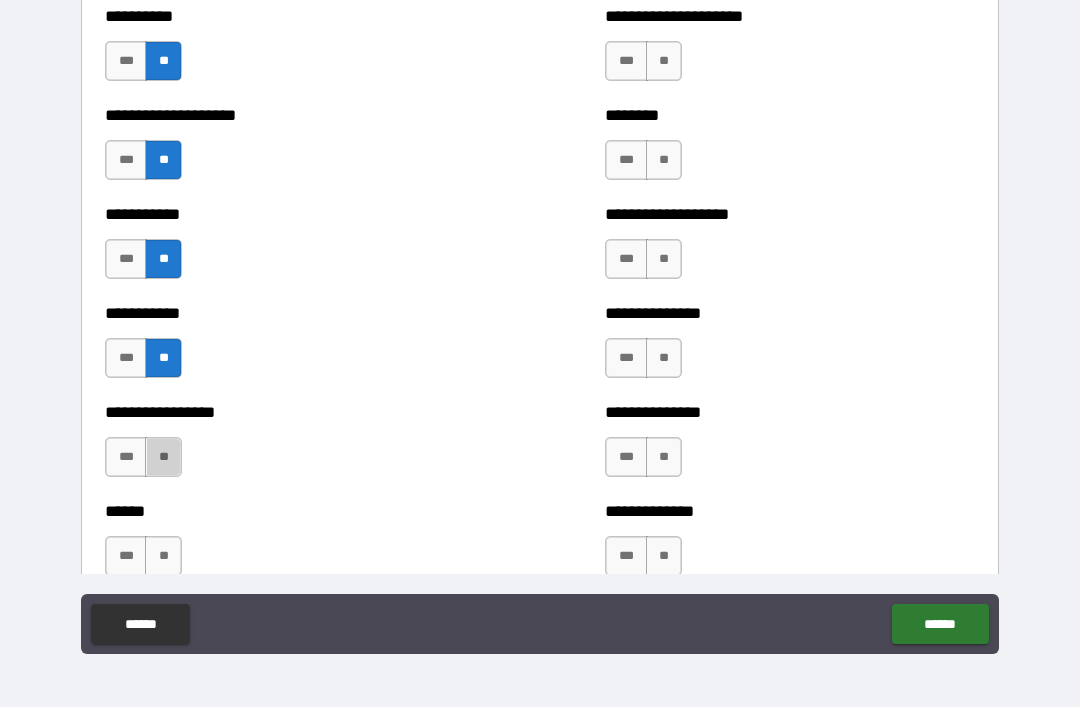 click on "**" at bounding box center [163, 457] 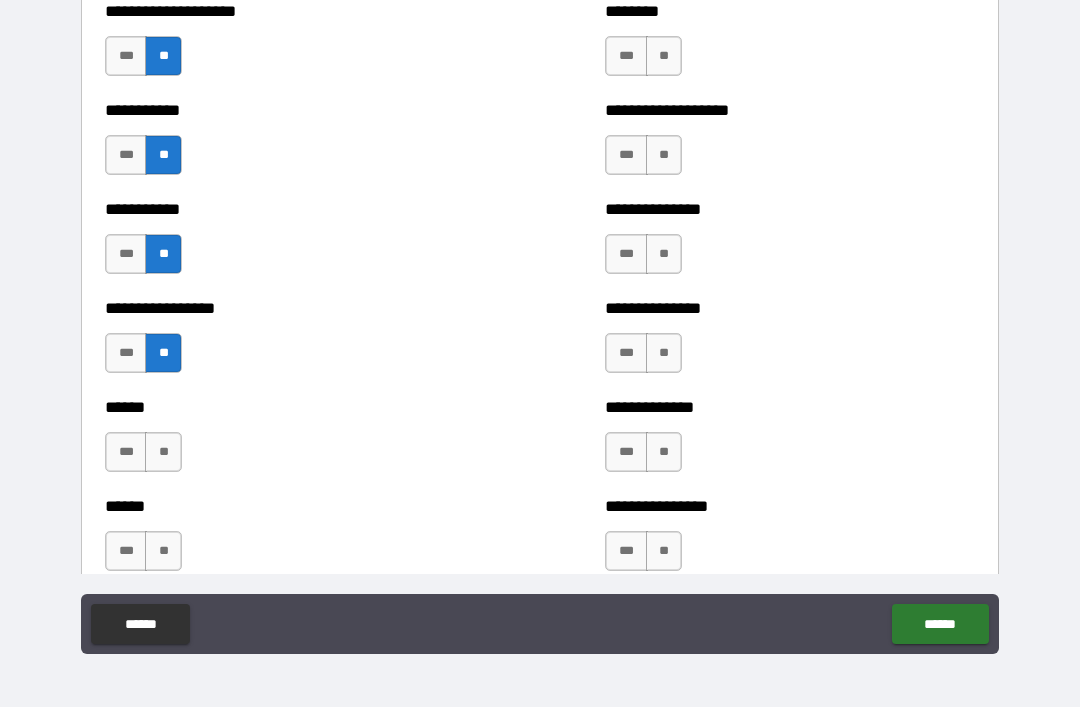 scroll, scrollTop: 2610, scrollLeft: 0, axis: vertical 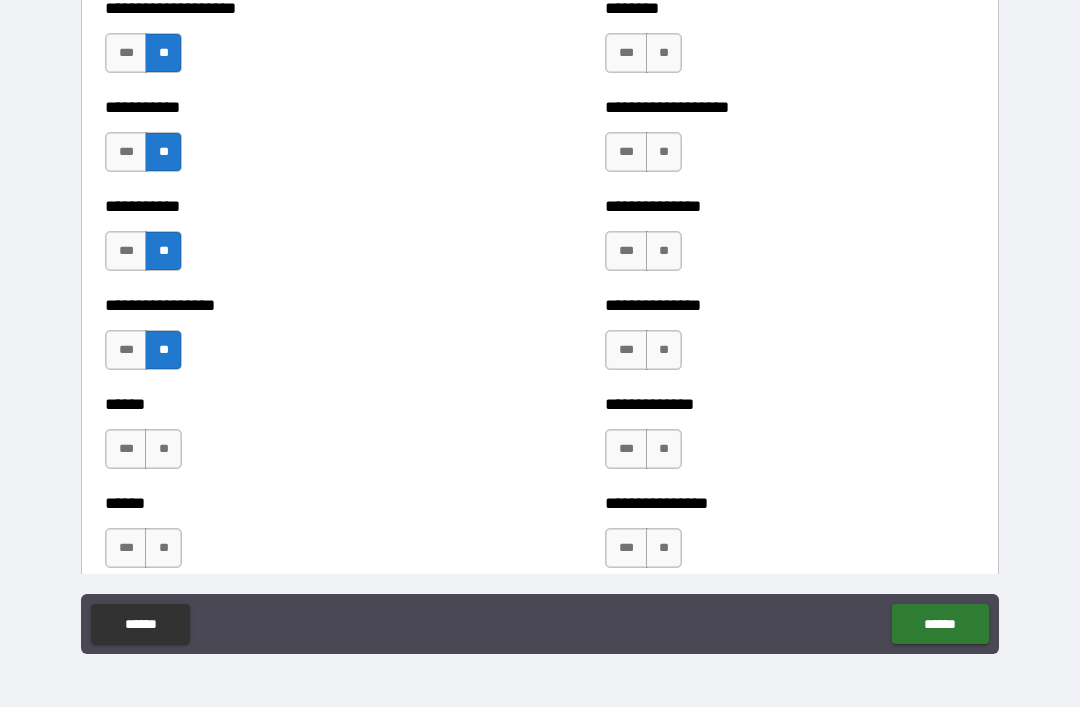 click on "**" at bounding box center [163, 449] 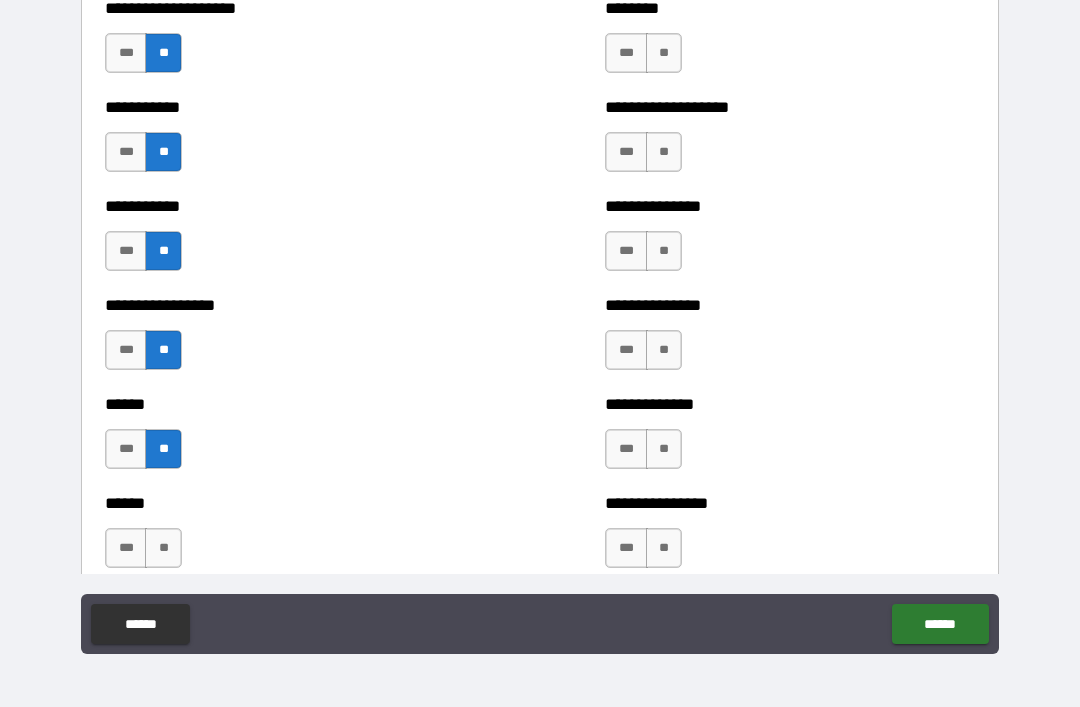 scroll, scrollTop: 2703, scrollLeft: 0, axis: vertical 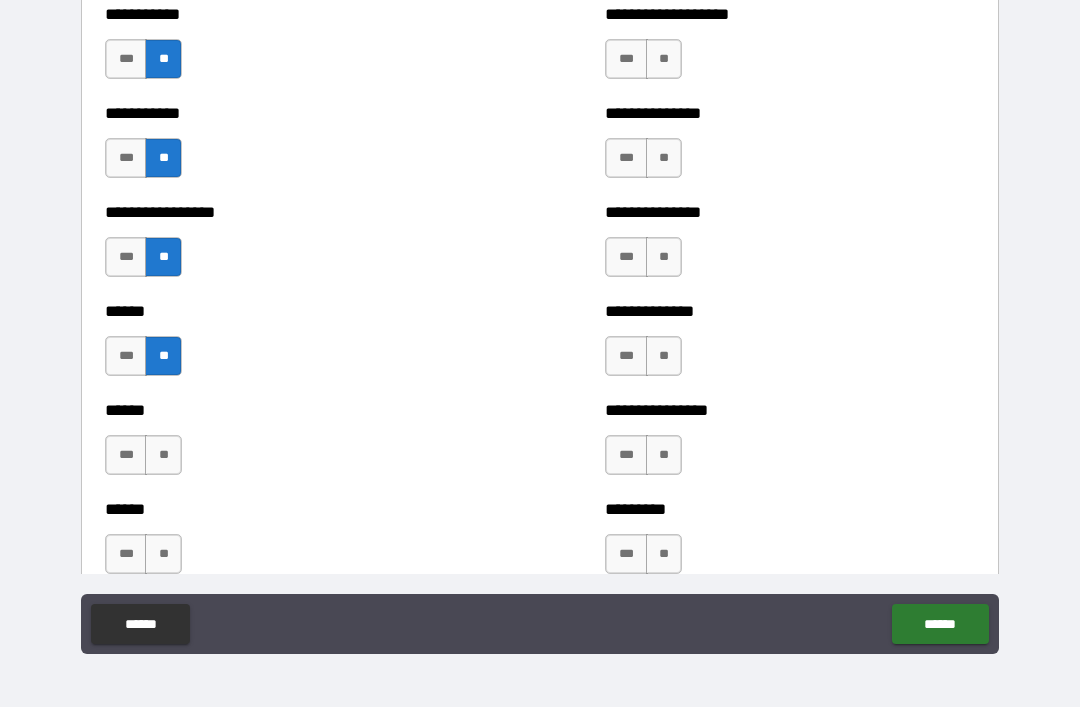 click on "**" at bounding box center [163, 455] 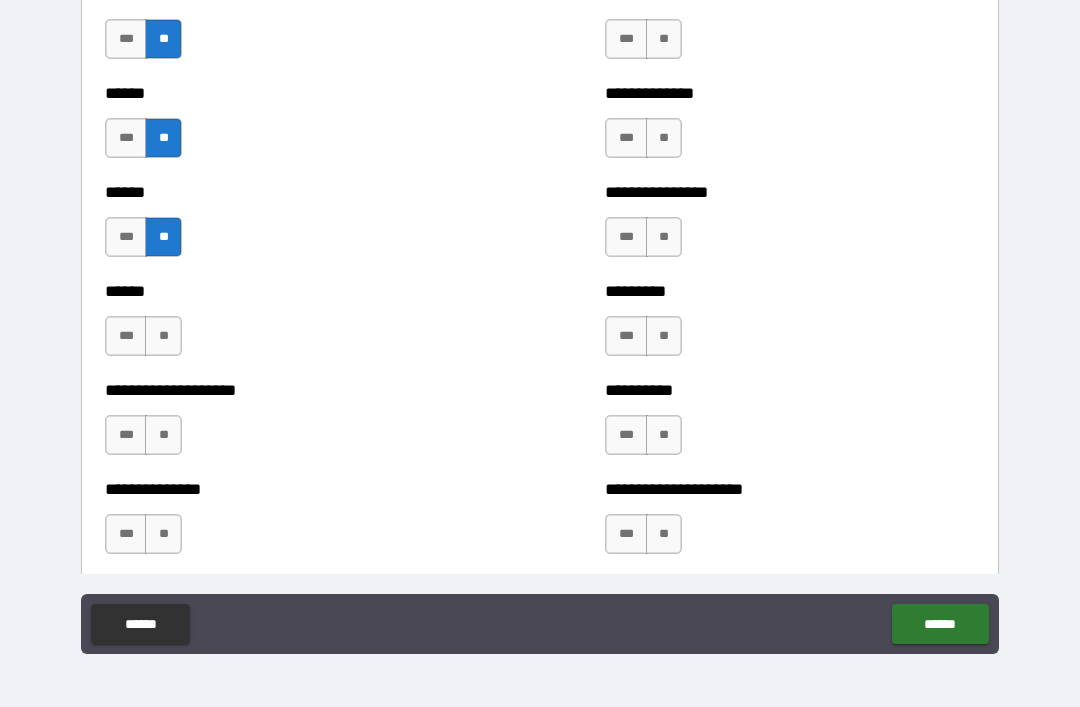 scroll, scrollTop: 2926, scrollLeft: 0, axis: vertical 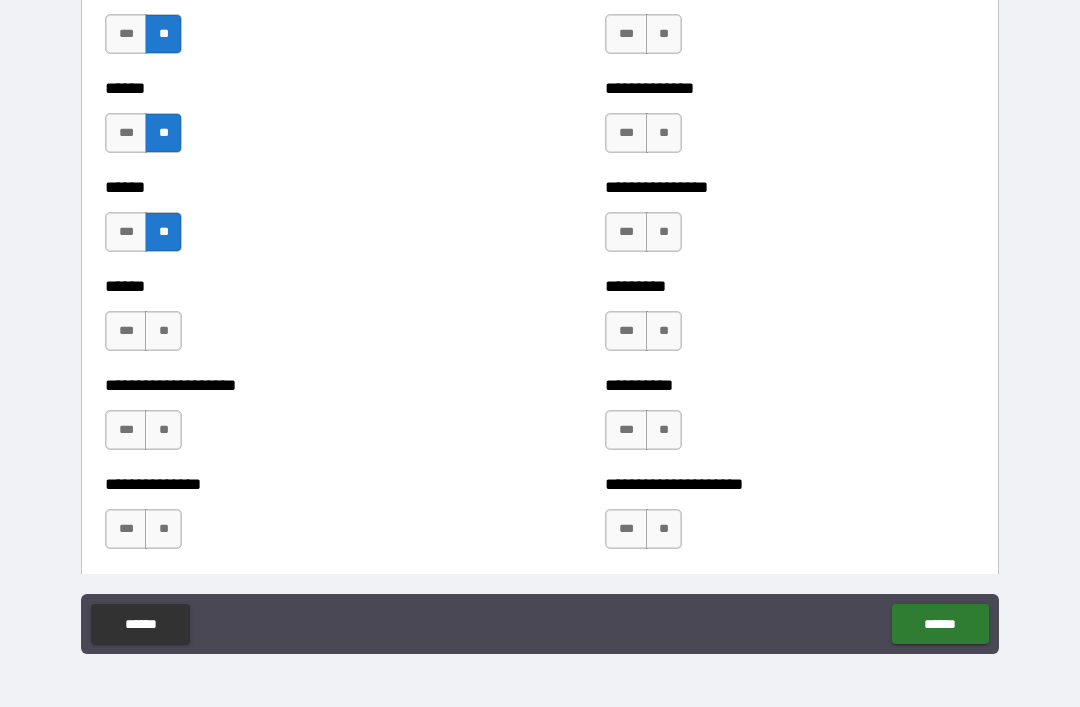 click on "**" at bounding box center (163, 331) 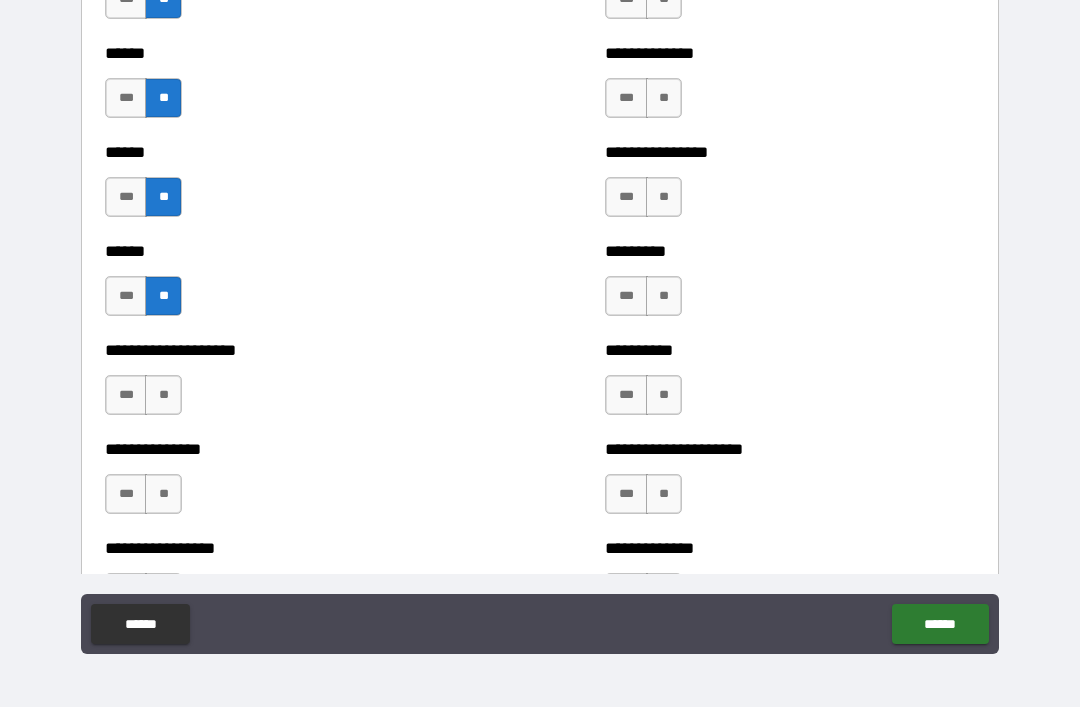 scroll, scrollTop: 2966, scrollLeft: 0, axis: vertical 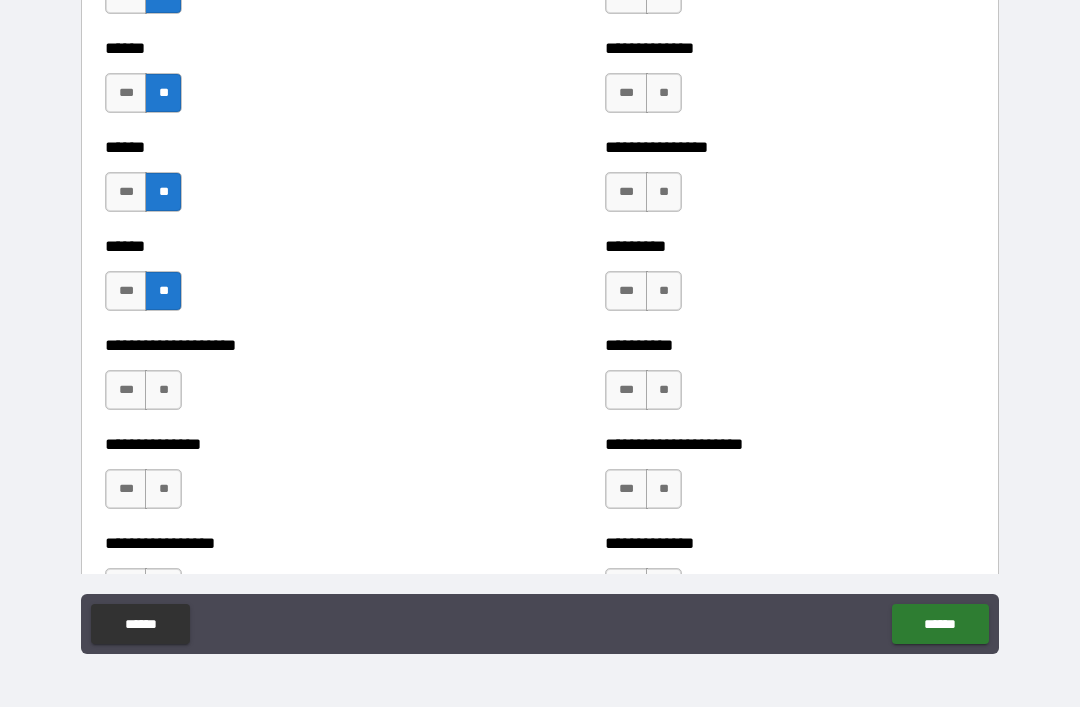 click on "**" at bounding box center (163, 390) 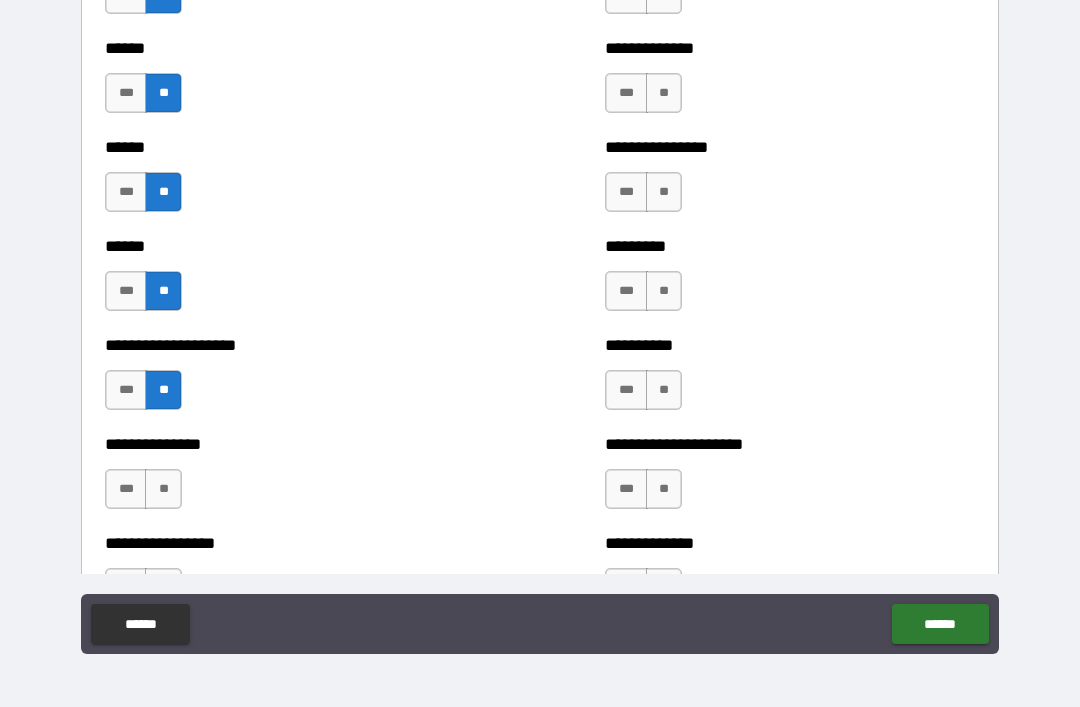 click on "**" at bounding box center (163, 489) 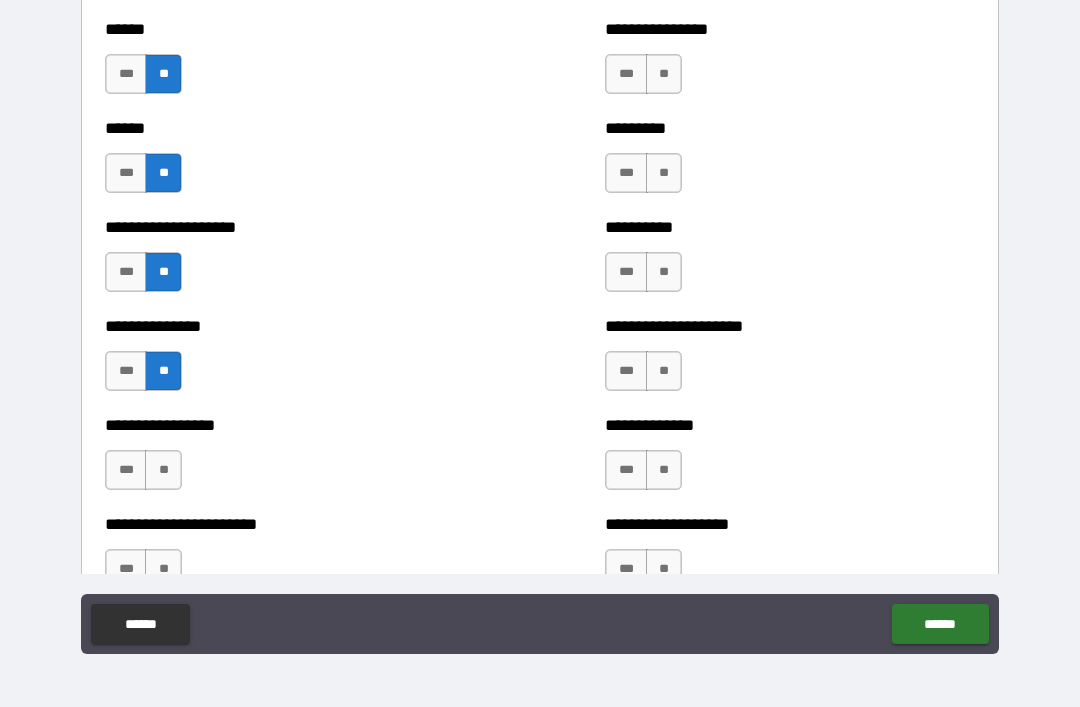 scroll, scrollTop: 3096, scrollLeft: 0, axis: vertical 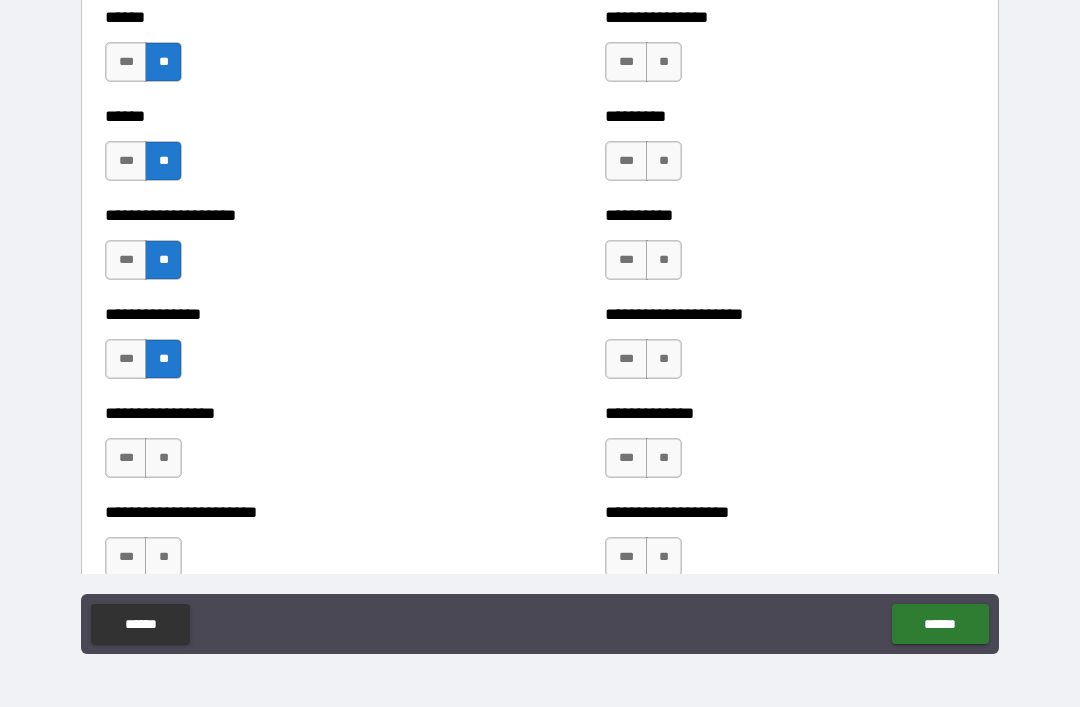 click on "**" at bounding box center (163, 458) 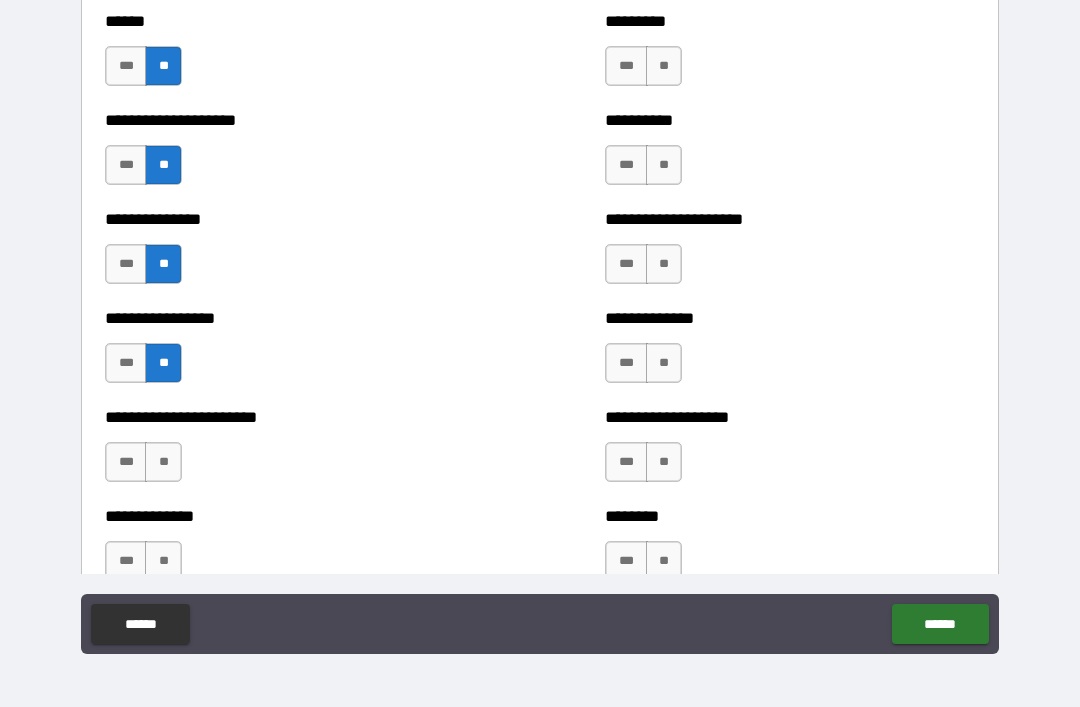 scroll, scrollTop: 3192, scrollLeft: 0, axis: vertical 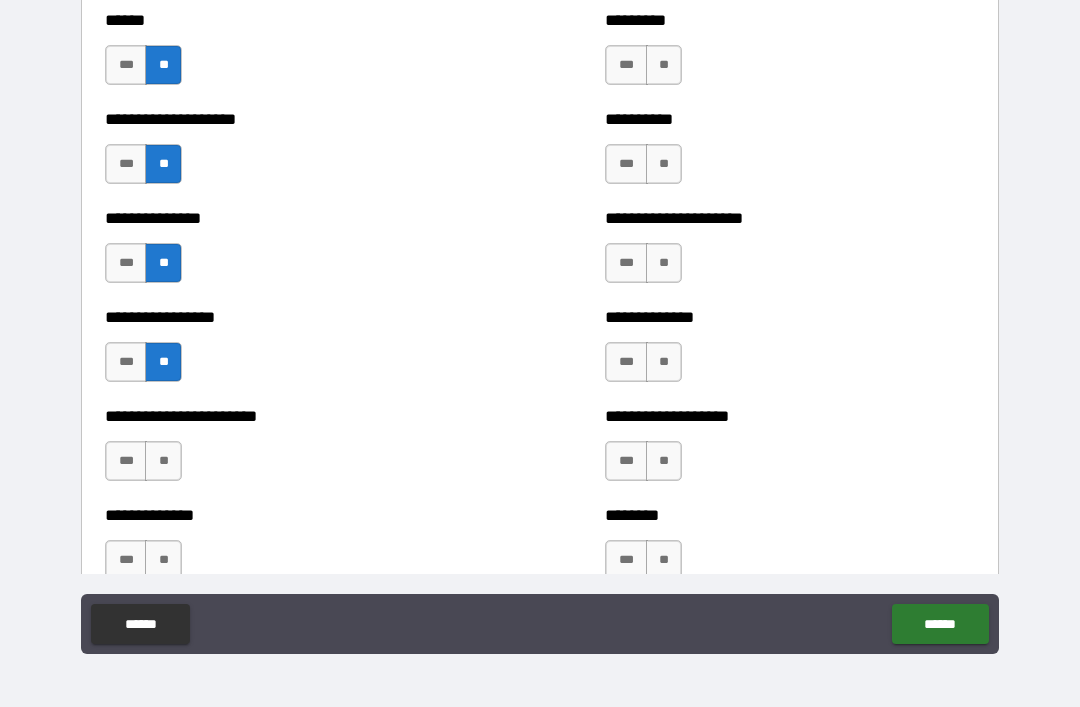 click on "**" at bounding box center (163, 461) 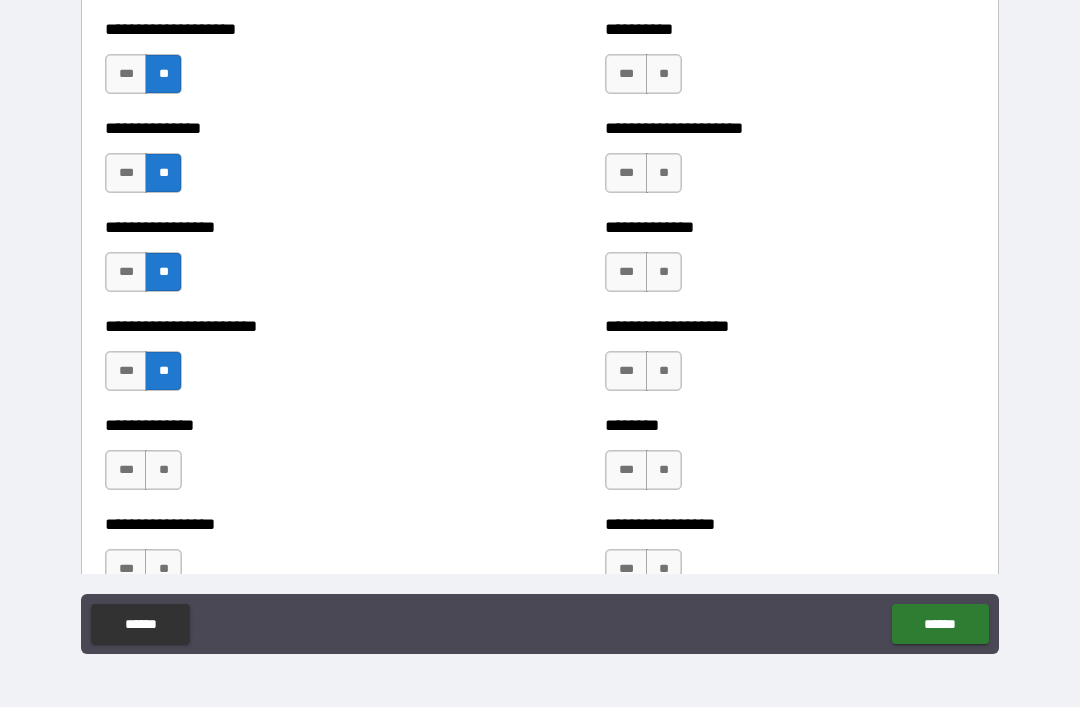 scroll, scrollTop: 3283, scrollLeft: 0, axis: vertical 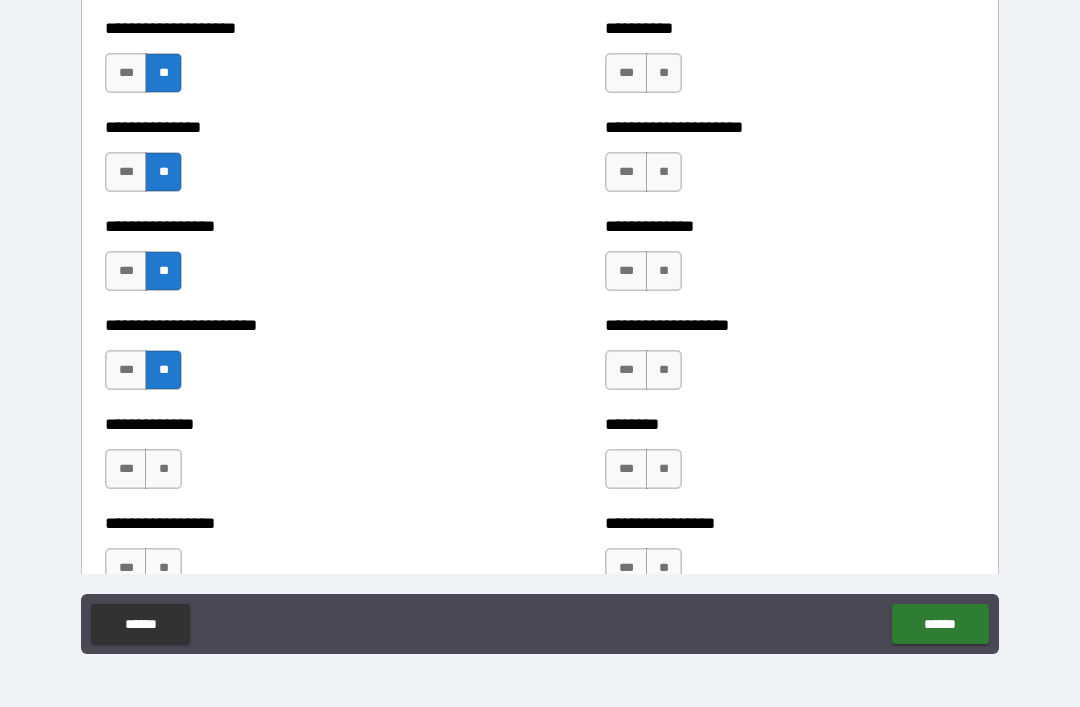 click on "**" at bounding box center [163, 469] 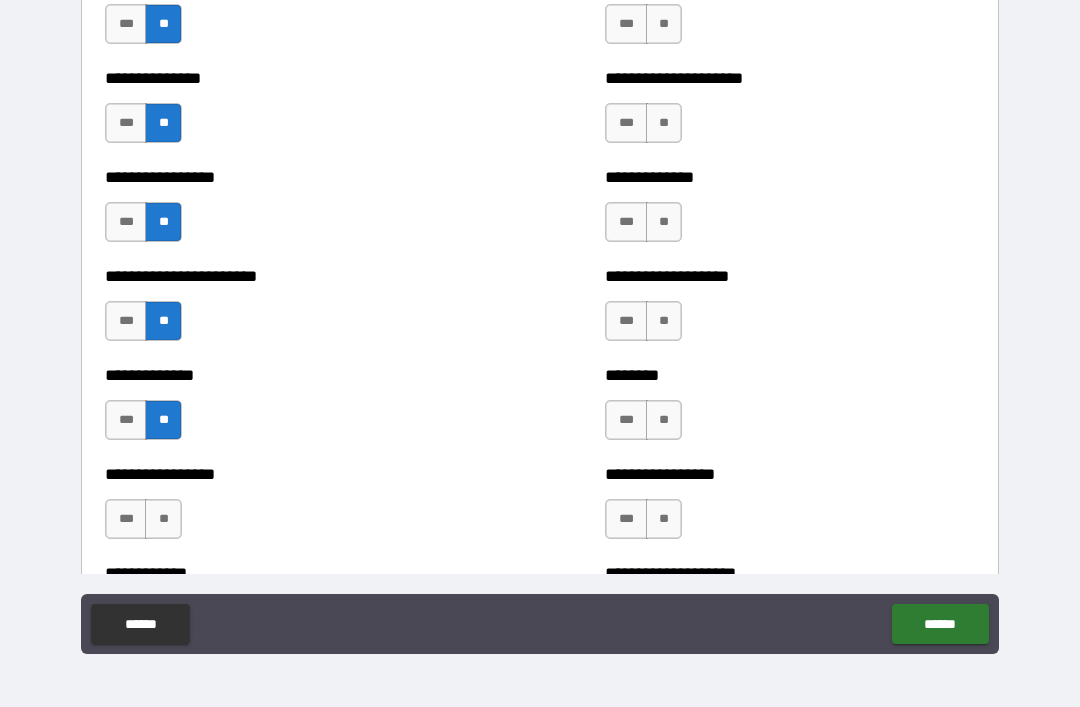 scroll, scrollTop: 3392, scrollLeft: 0, axis: vertical 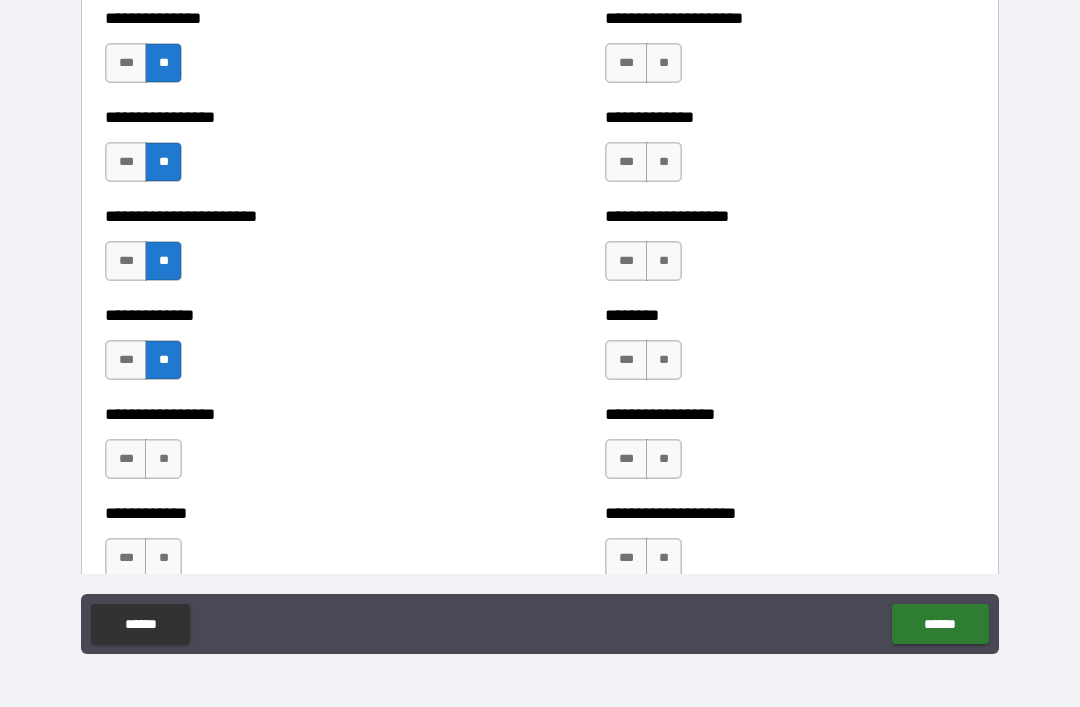 click on "**" at bounding box center (163, 459) 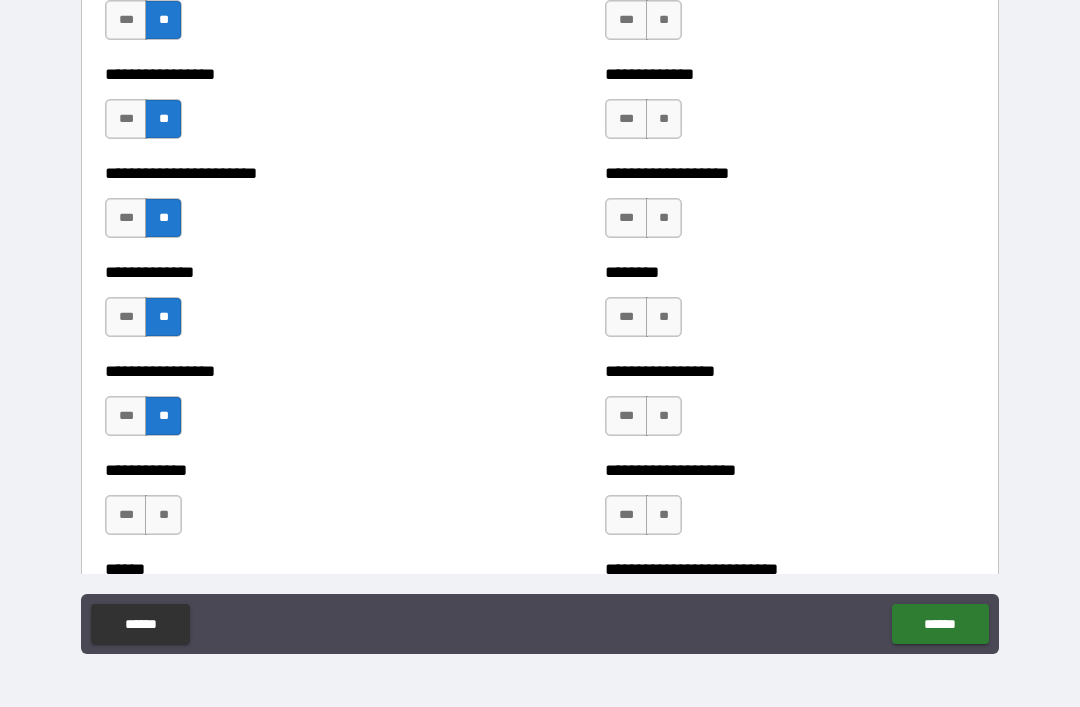 scroll, scrollTop: 3508, scrollLeft: 0, axis: vertical 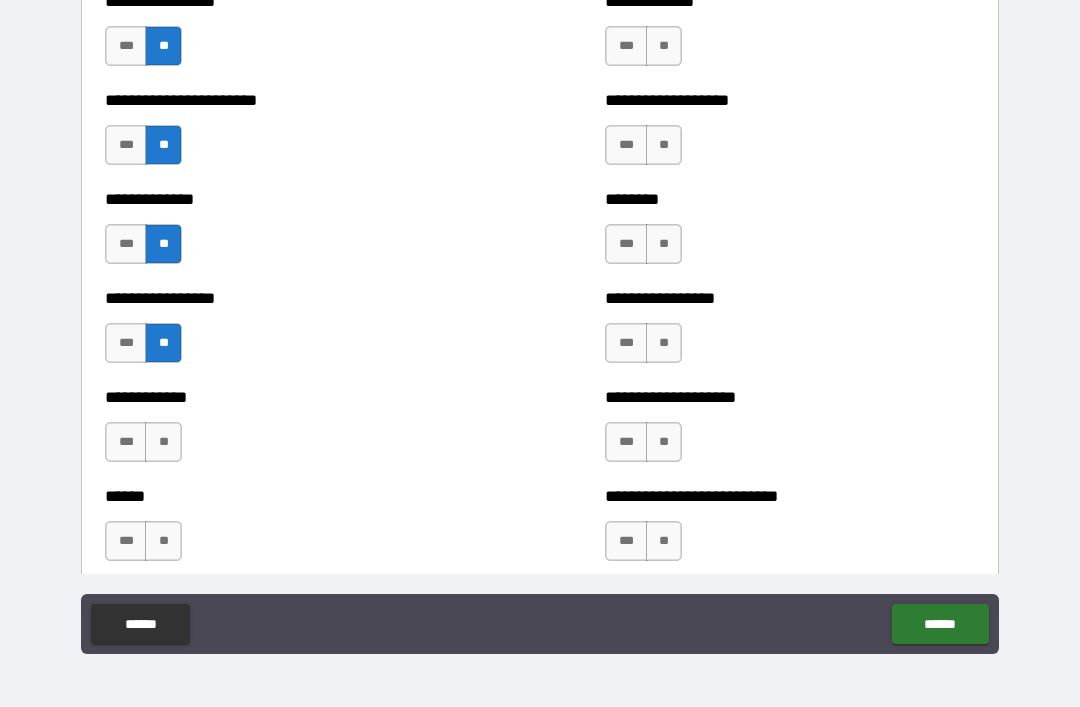click on "**" at bounding box center (163, 442) 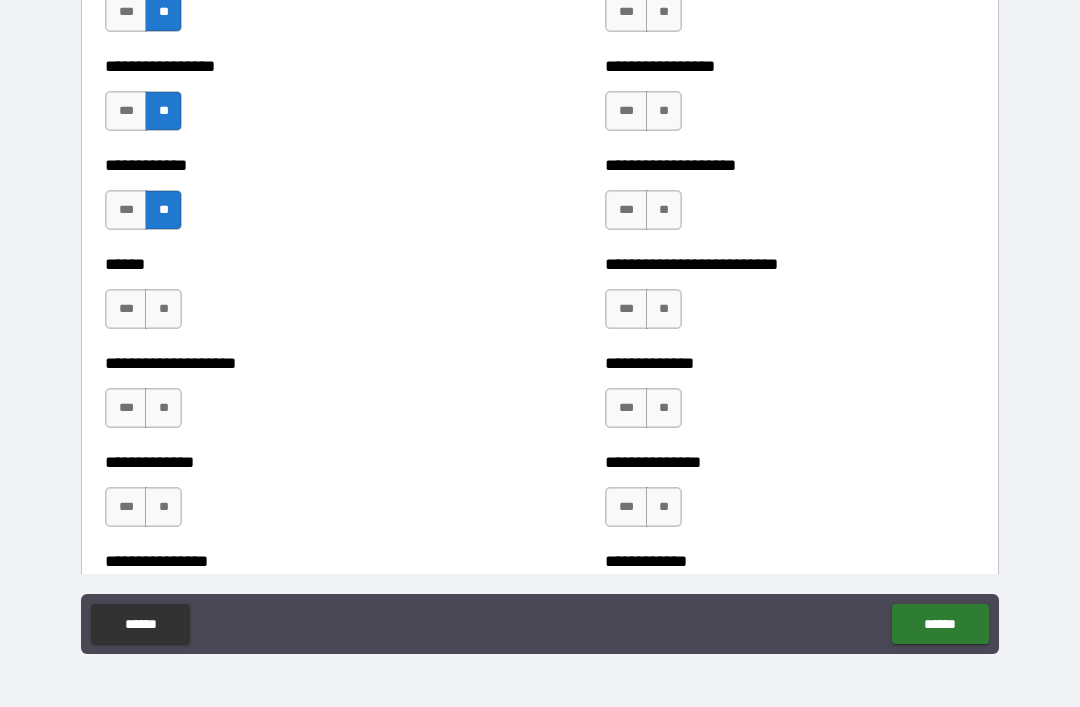 scroll, scrollTop: 3741, scrollLeft: 0, axis: vertical 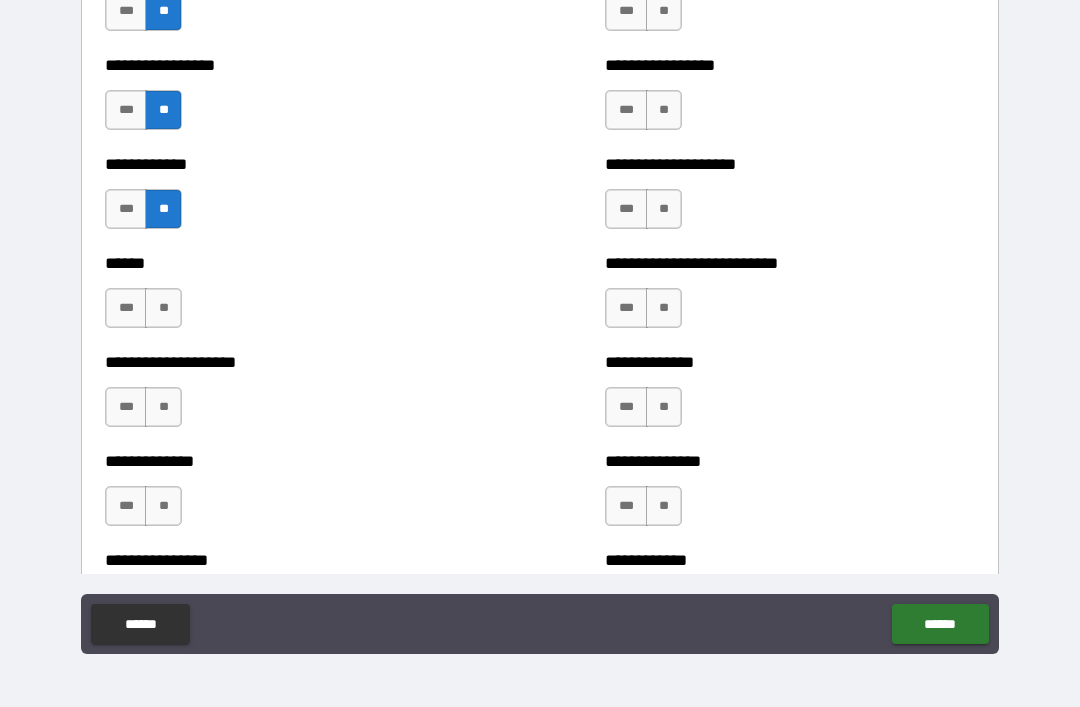 click on "**" at bounding box center (163, 407) 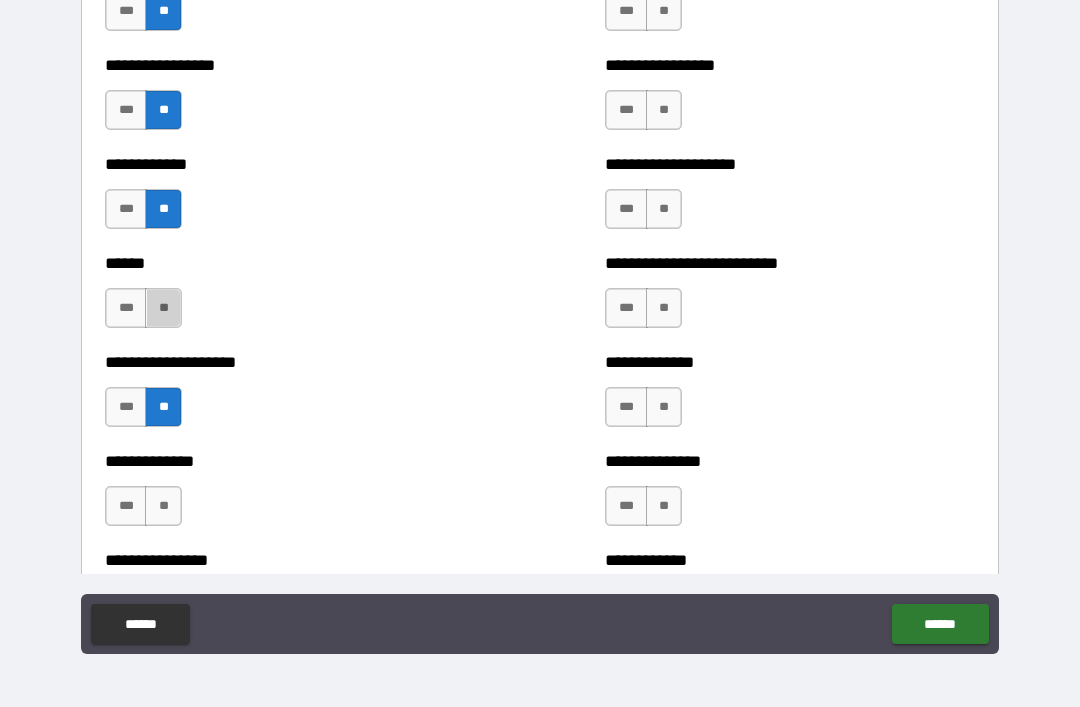 click on "**" at bounding box center [163, 308] 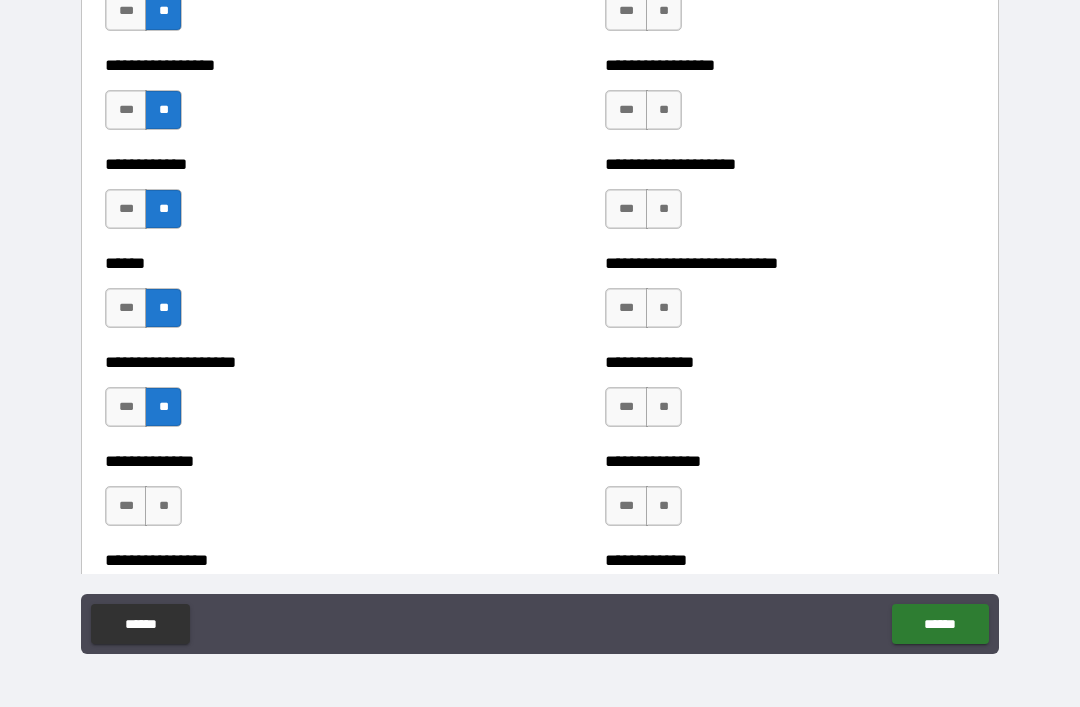 click on "**" at bounding box center [163, 506] 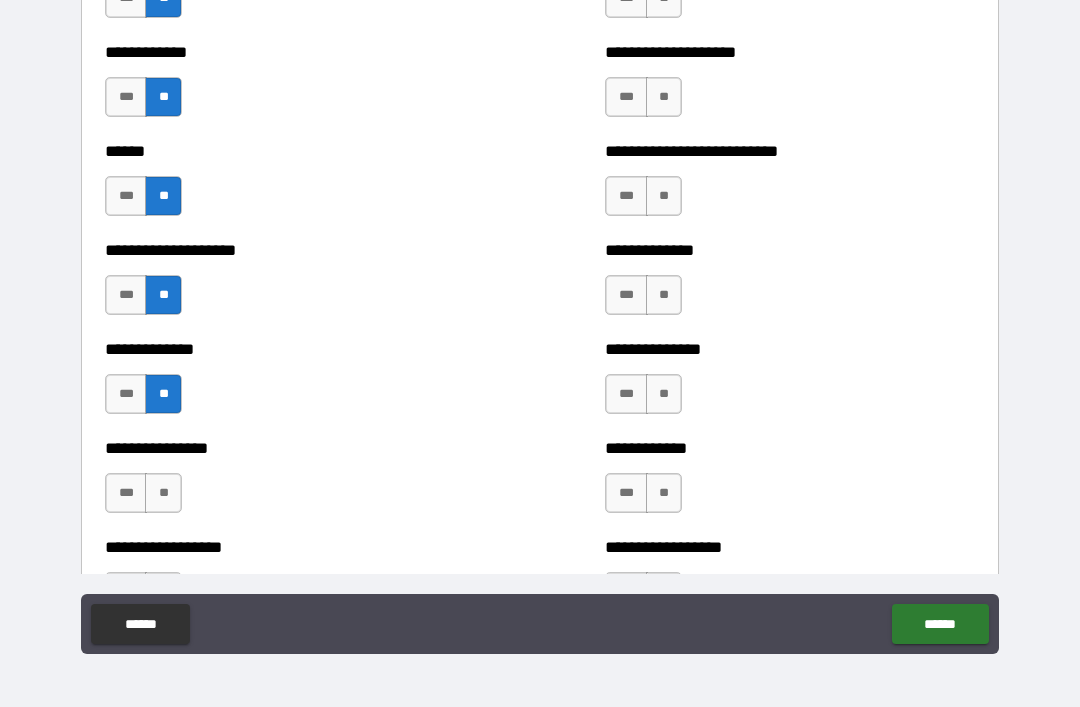 scroll, scrollTop: 3862, scrollLeft: 0, axis: vertical 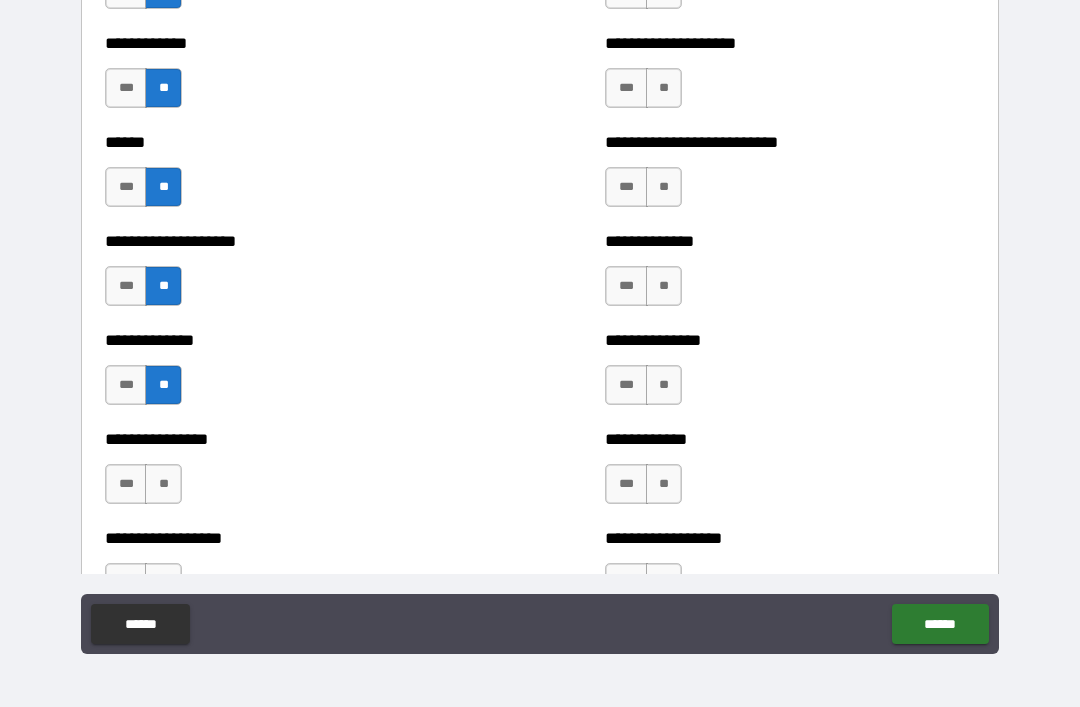 click on "**" at bounding box center (163, 484) 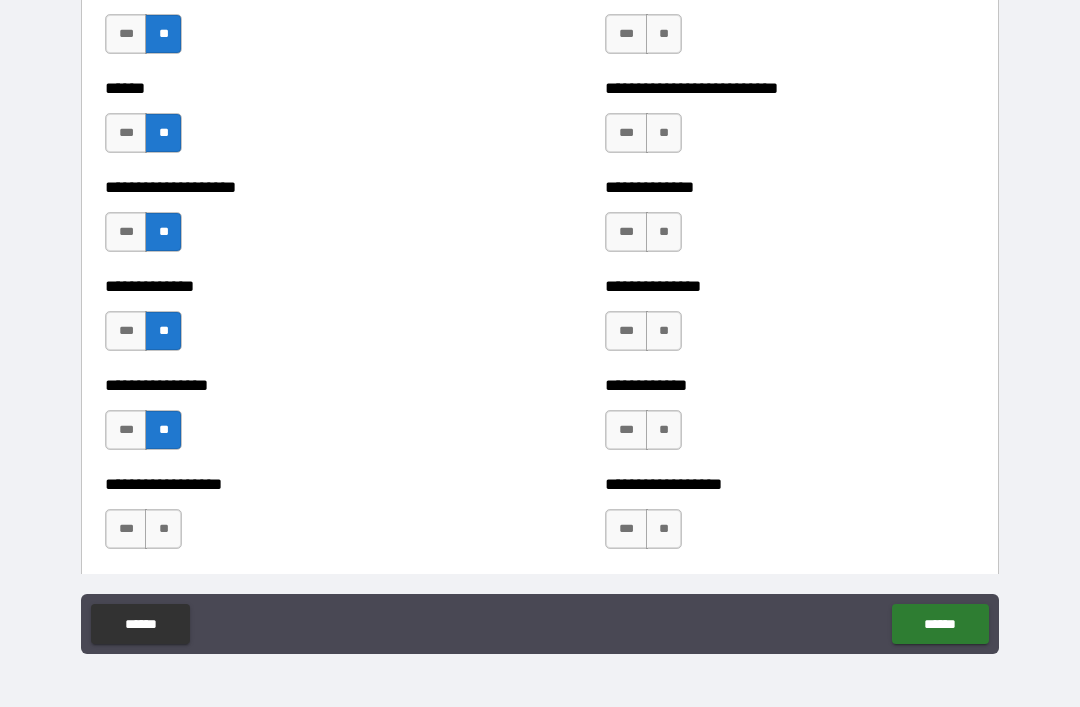 scroll, scrollTop: 3973, scrollLeft: 0, axis: vertical 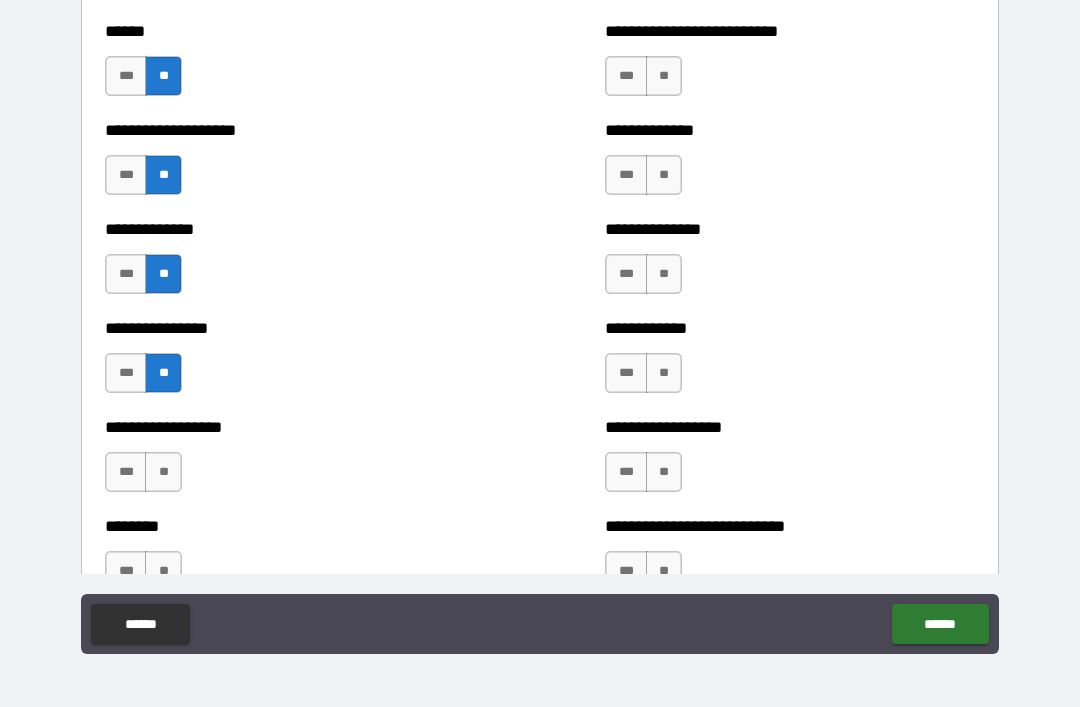 click on "**" at bounding box center (163, 472) 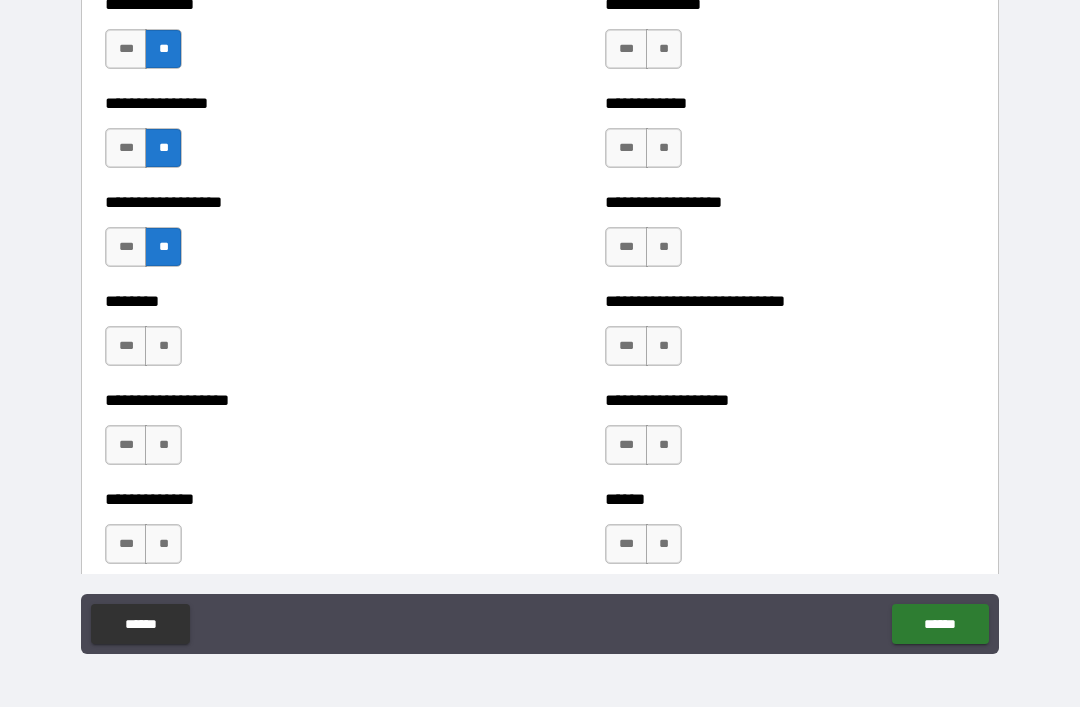 scroll, scrollTop: 4199, scrollLeft: 0, axis: vertical 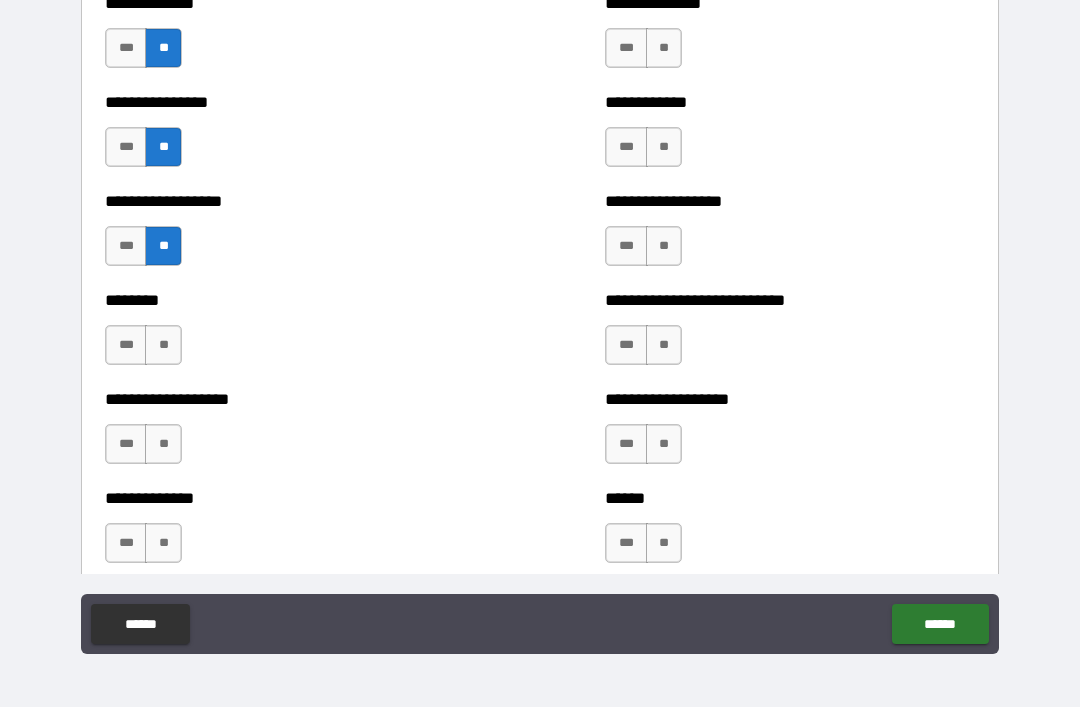 click on "**" at bounding box center (163, 345) 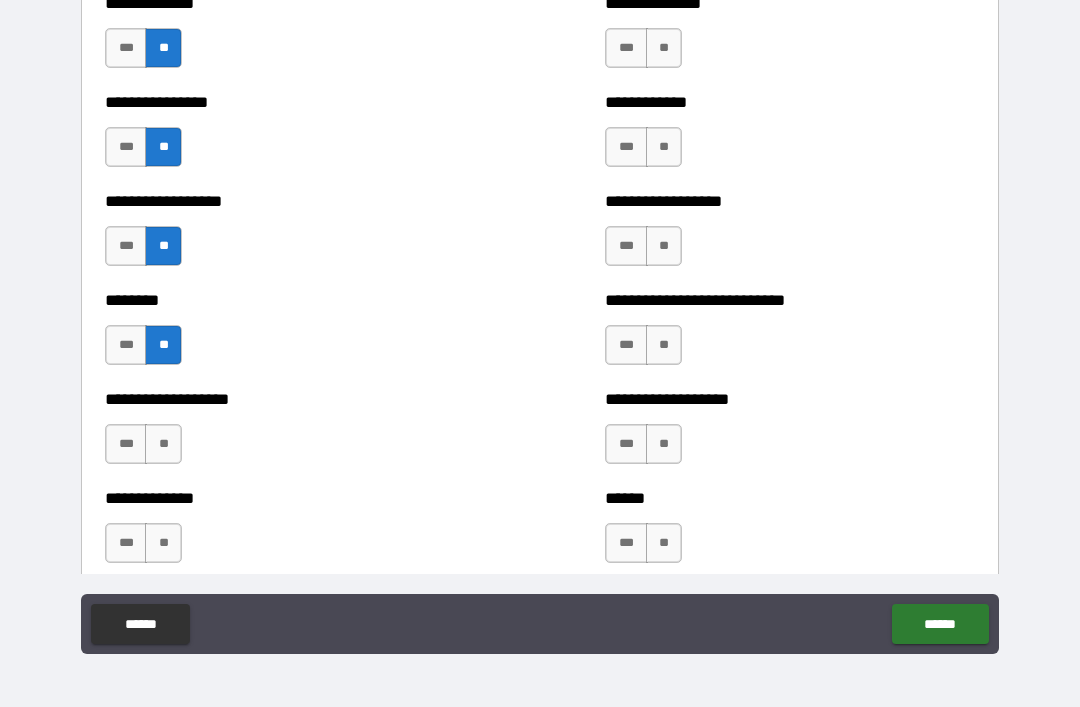 click on "**" at bounding box center (163, 444) 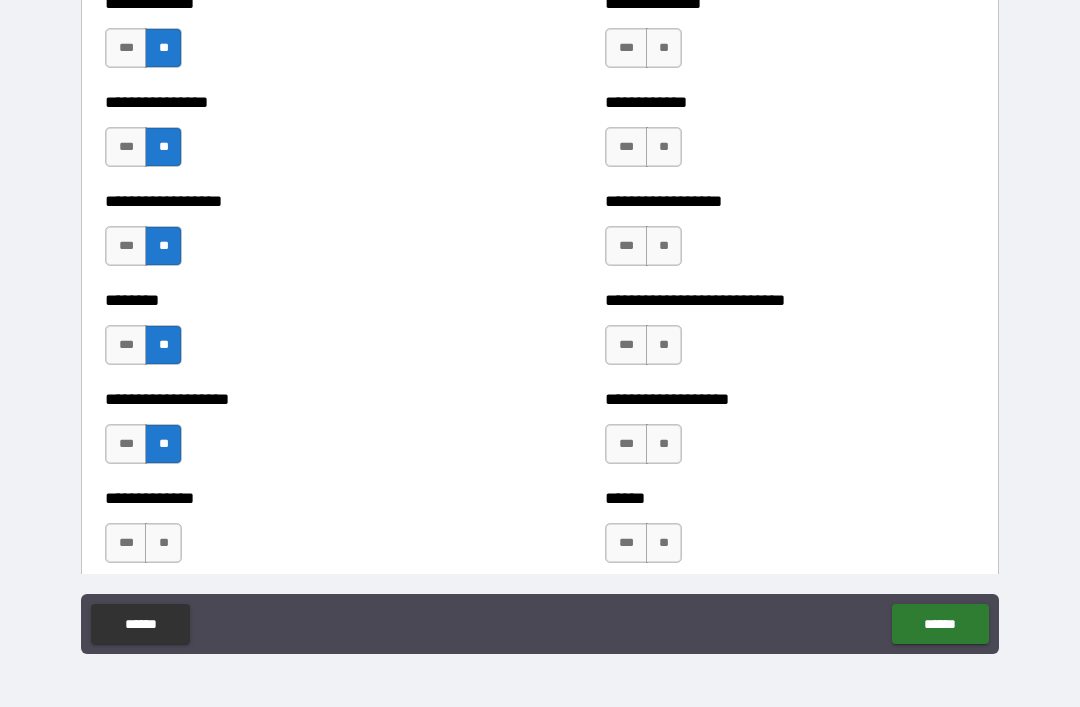 click on "**" at bounding box center (163, 543) 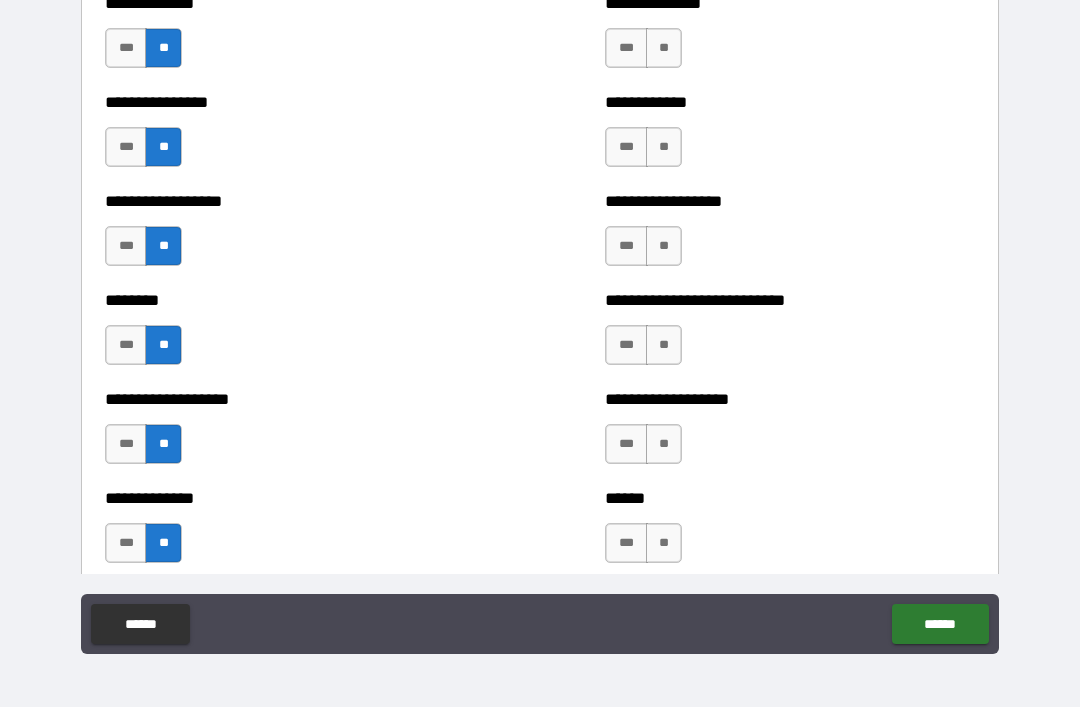 click on "**" at bounding box center [664, 543] 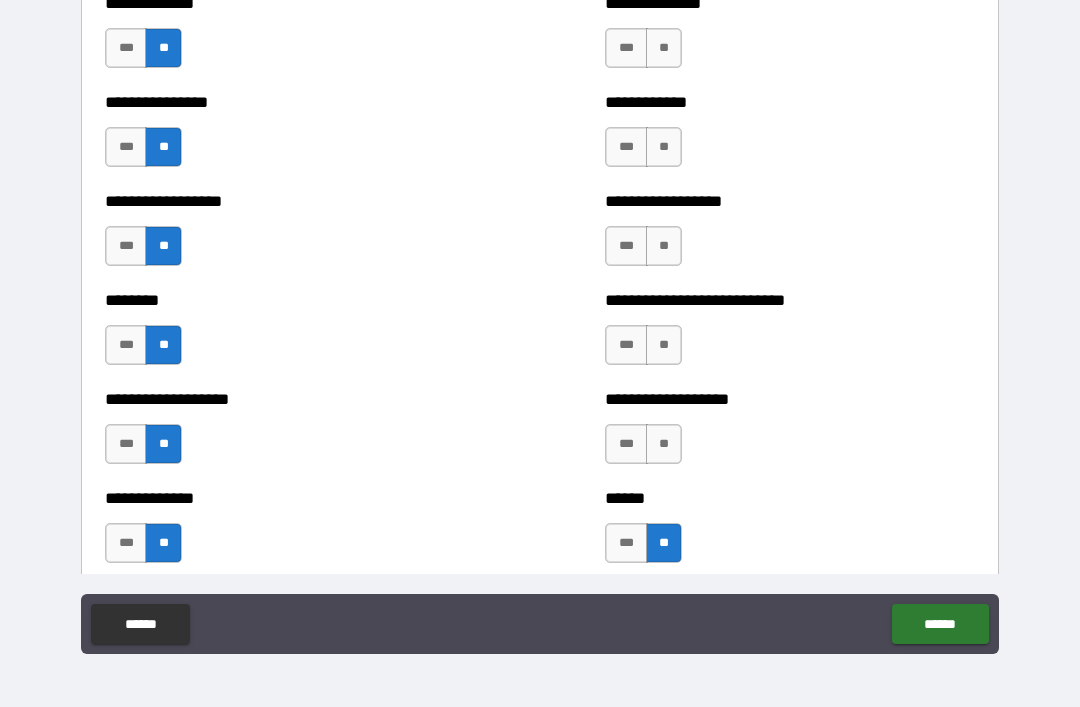 click on "**" at bounding box center (664, 444) 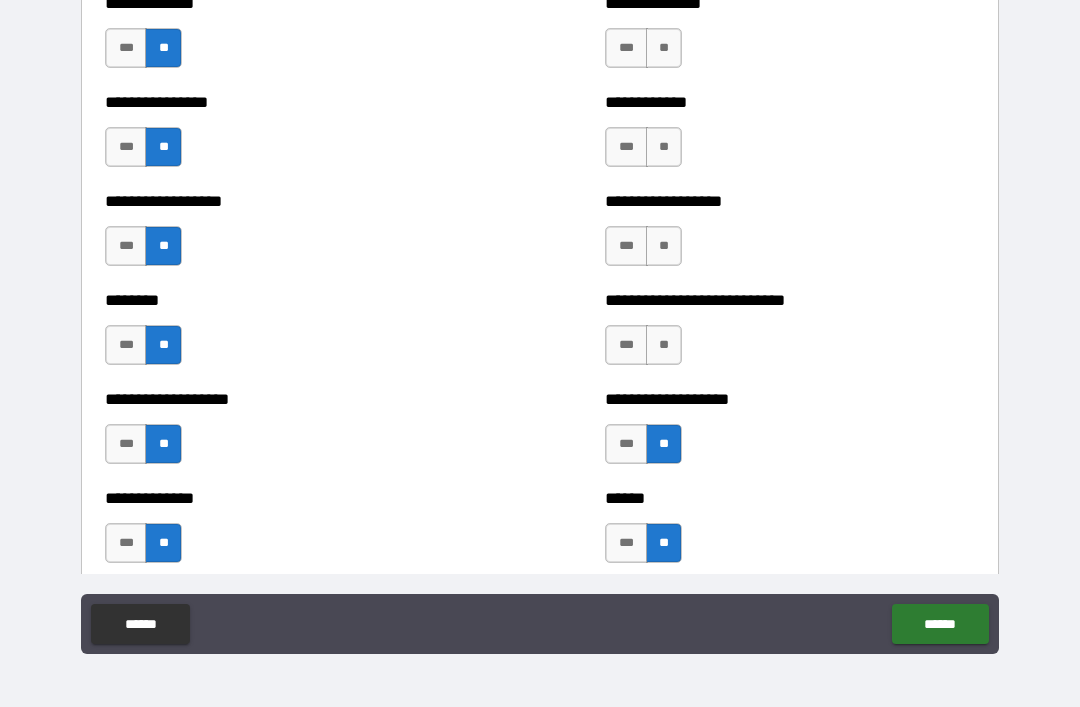 click on "**" at bounding box center (664, 345) 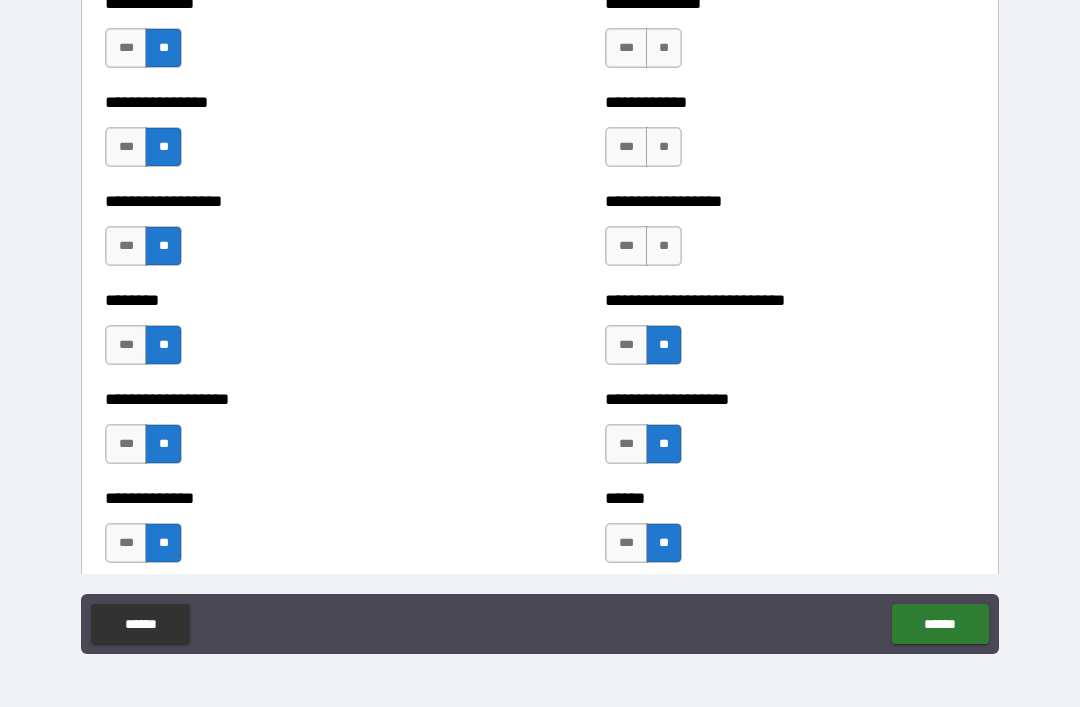 click on "**" at bounding box center [664, 246] 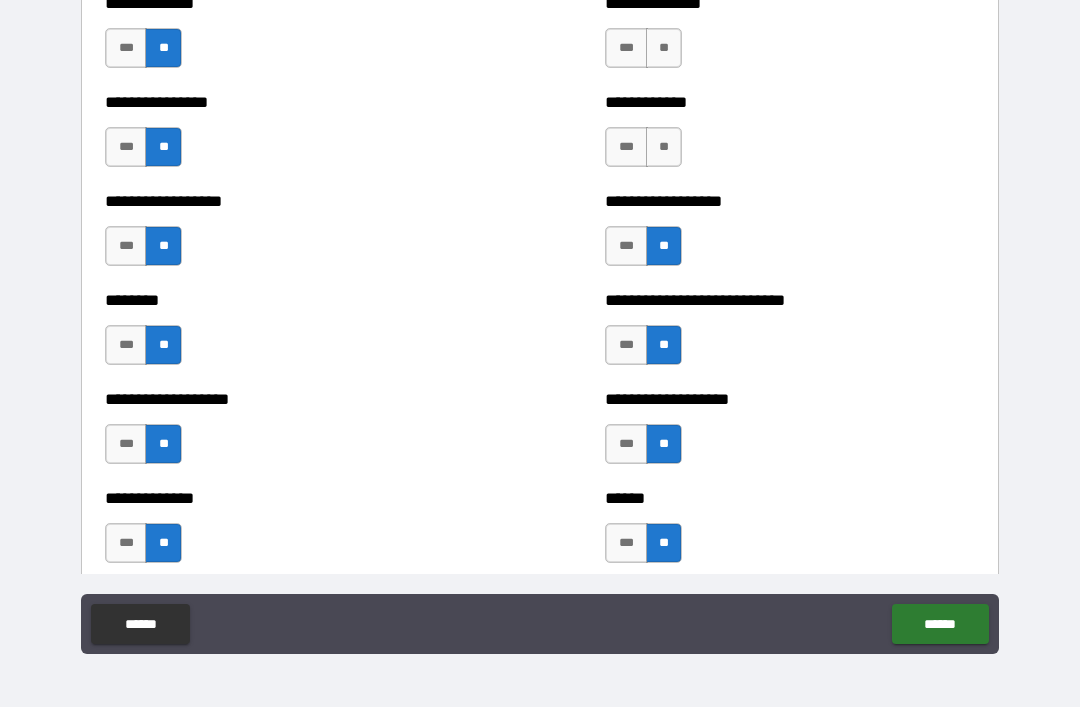 click on "**" at bounding box center [664, 147] 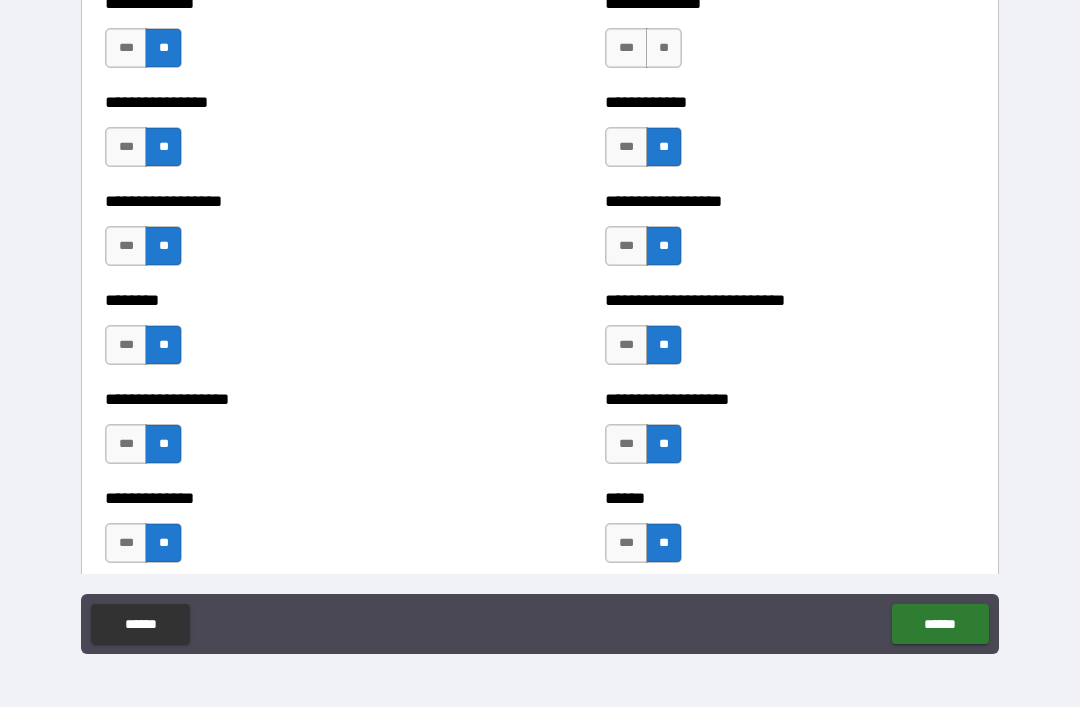 click on "**" at bounding box center [664, 48] 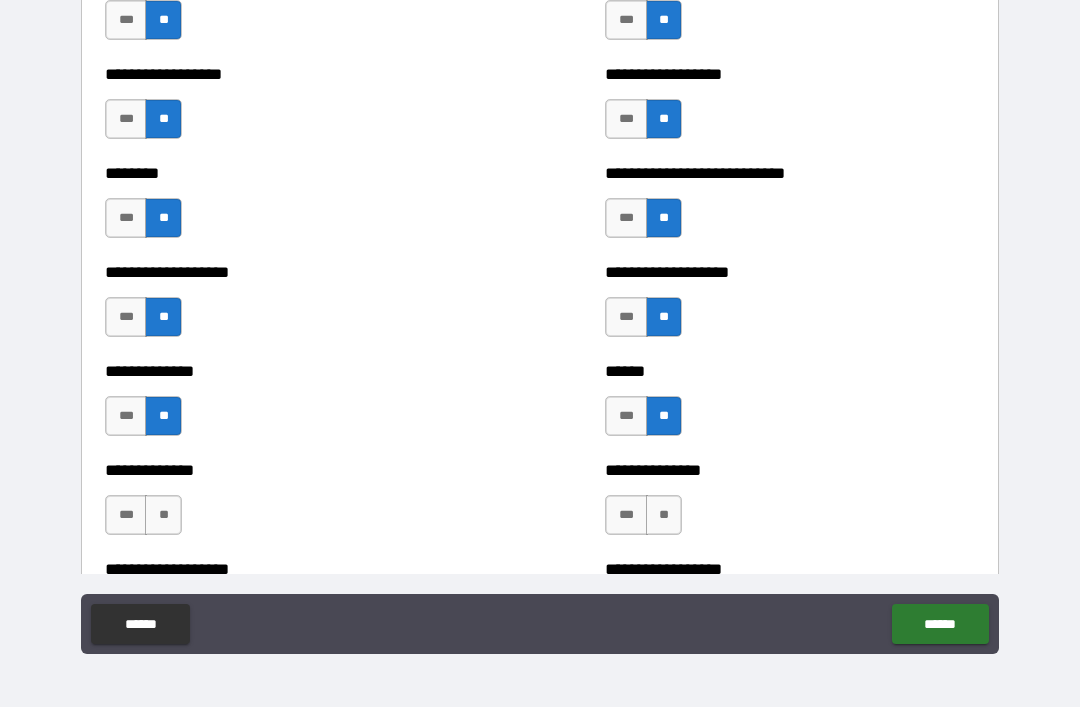 scroll, scrollTop: 4356, scrollLeft: 0, axis: vertical 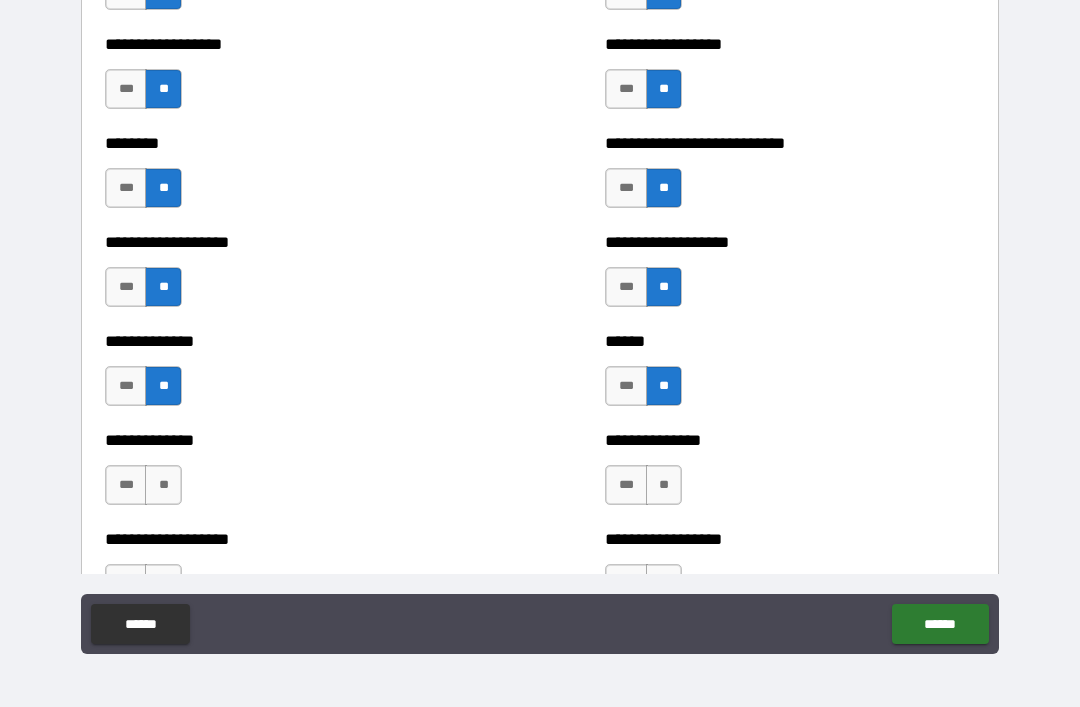click on "**" at bounding box center [163, 485] 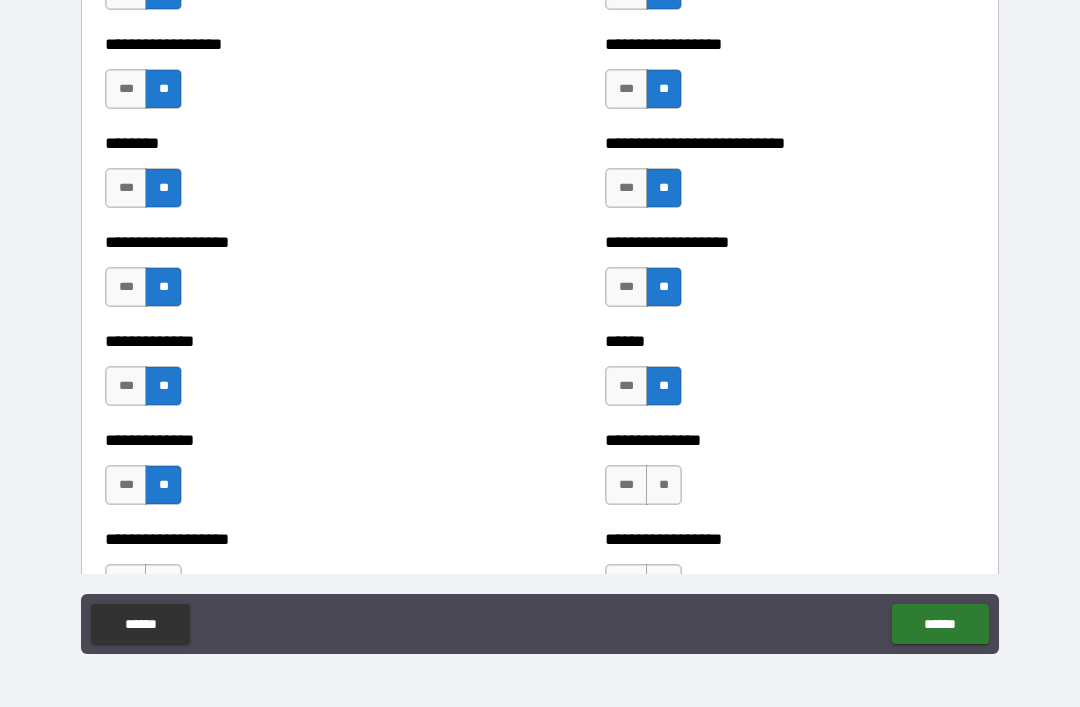 click on "**" at bounding box center (664, 485) 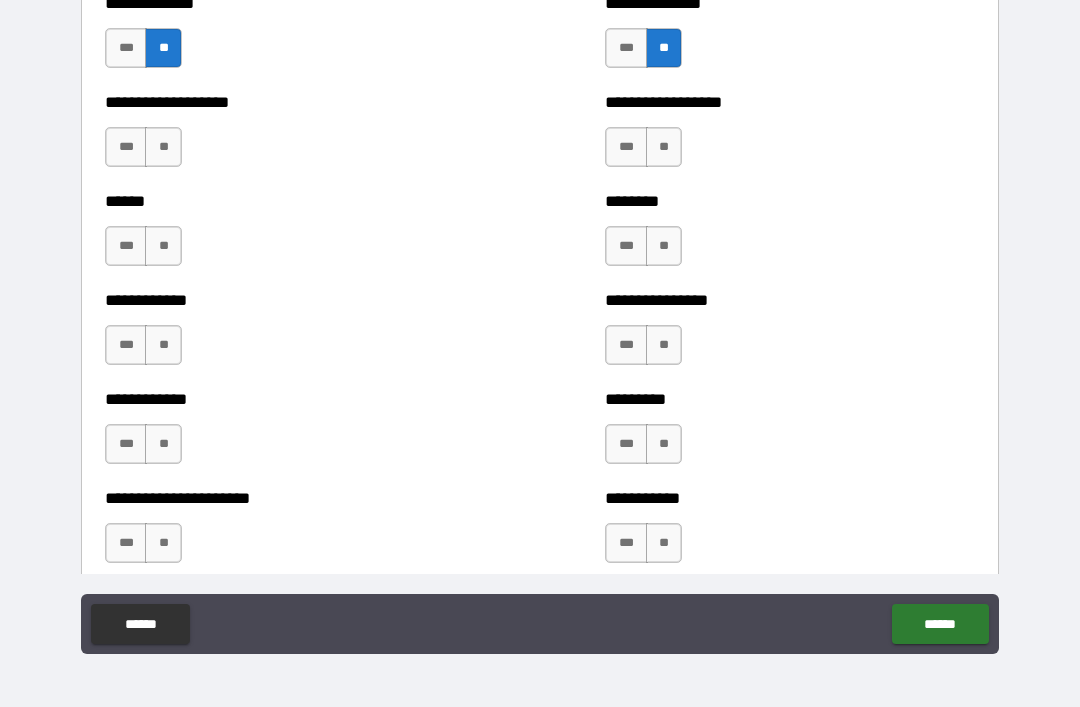 scroll, scrollTop: 4796, scrollLeft: 0, axis: vertical 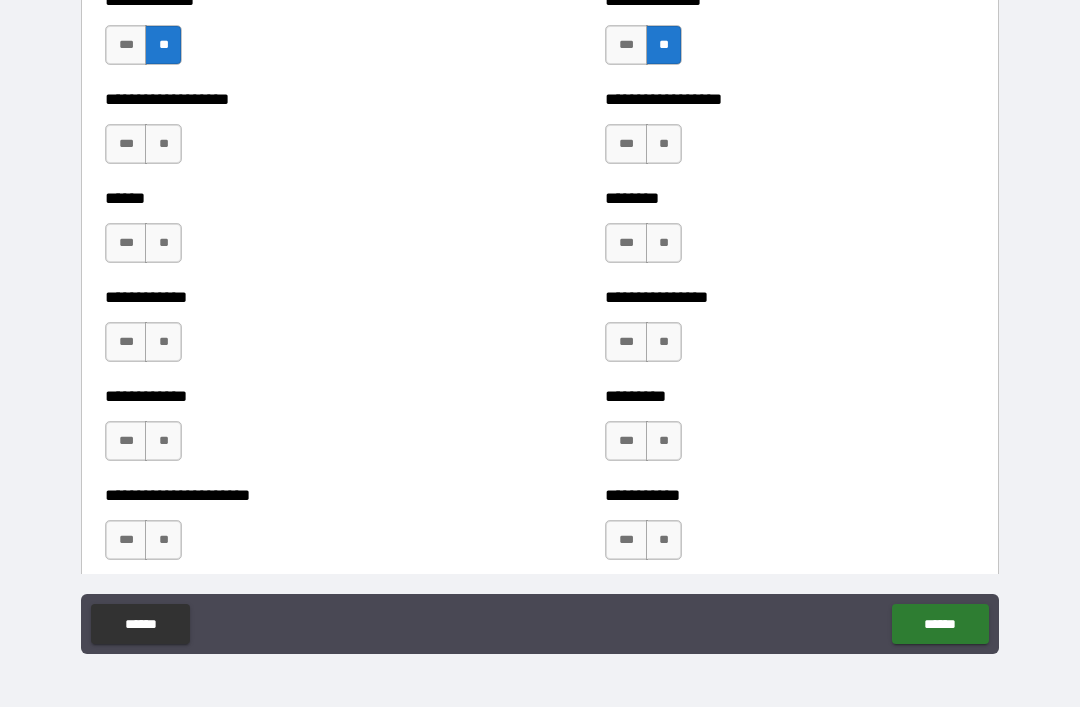 click on "**" at bounding box center [163, 144] 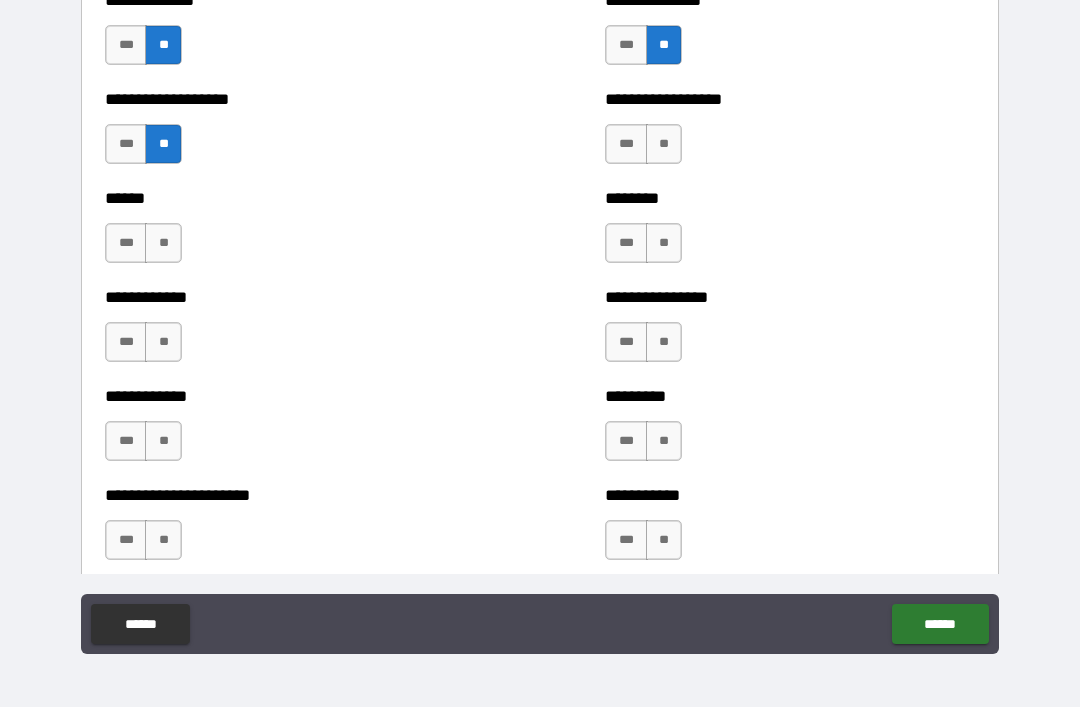 click on "**" at bounding box center (664, 144) 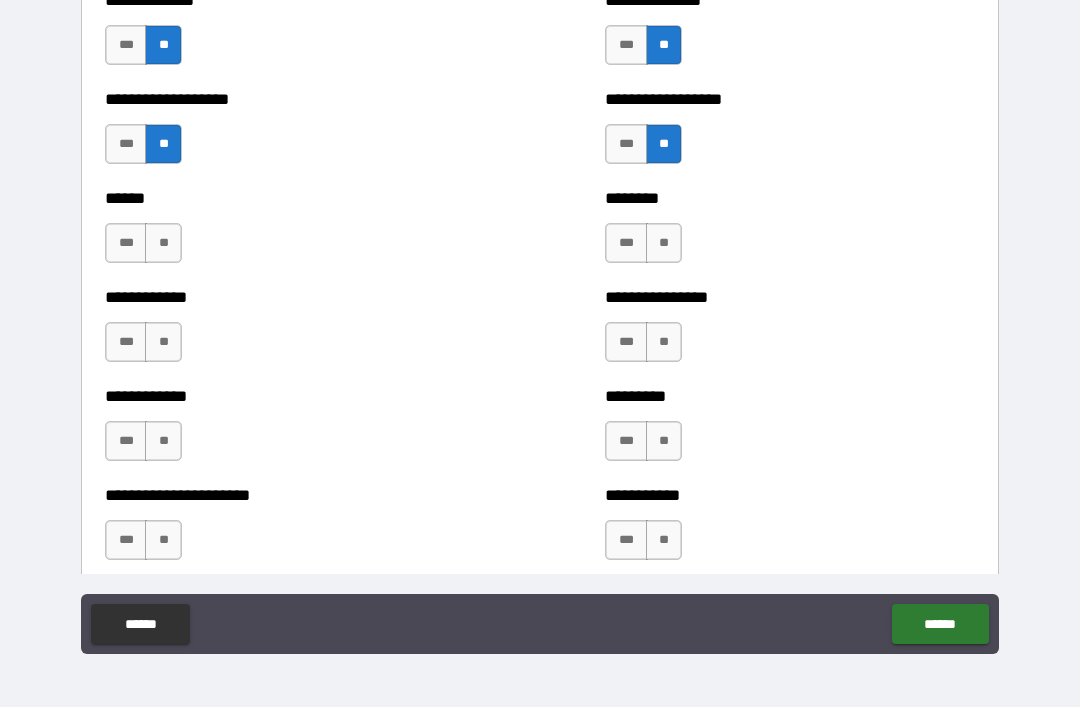 click on "**" at bounding box center [163, 243] 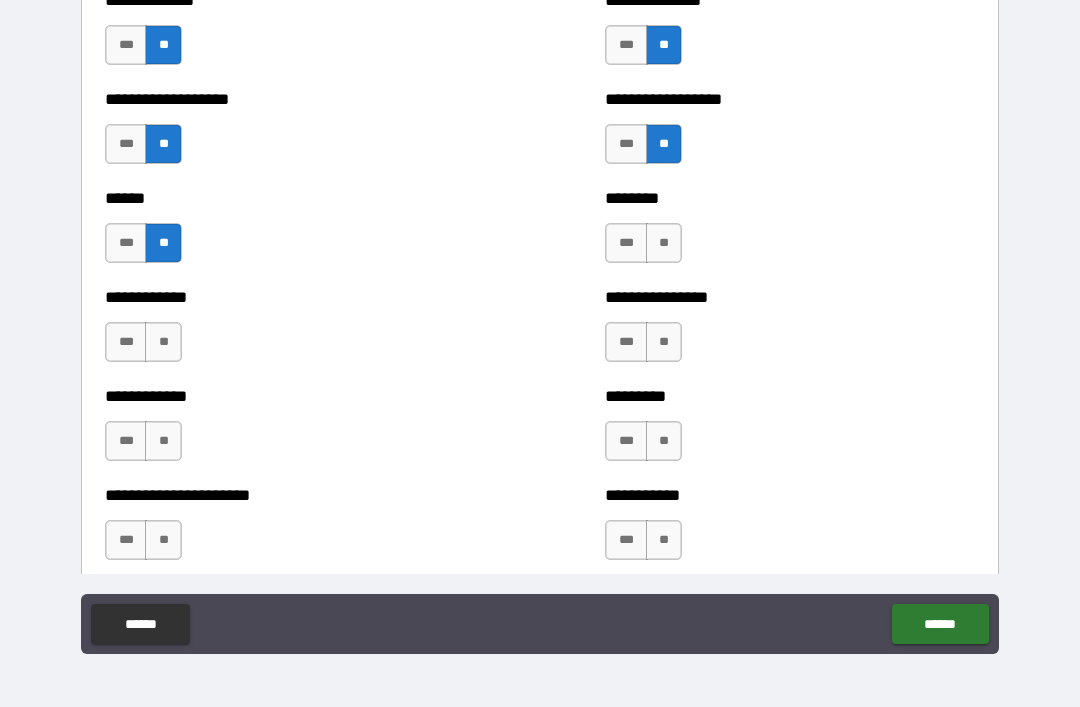 click on "**" at bounding box center (664, 243) 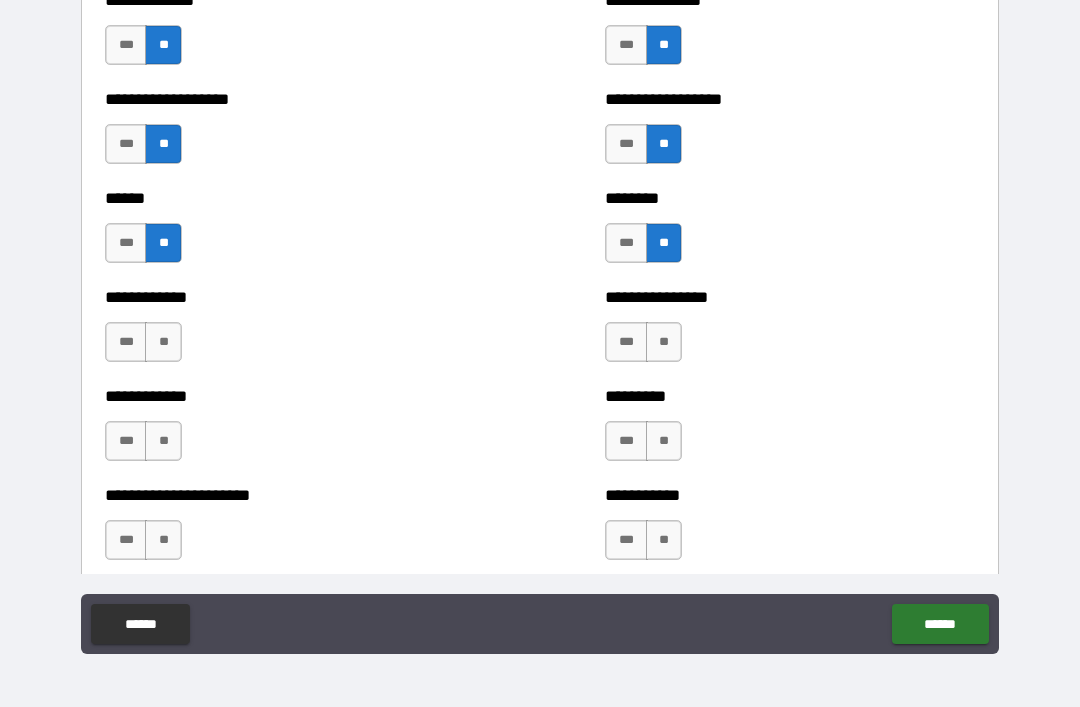click on "**" at bounding box center (163, 342) 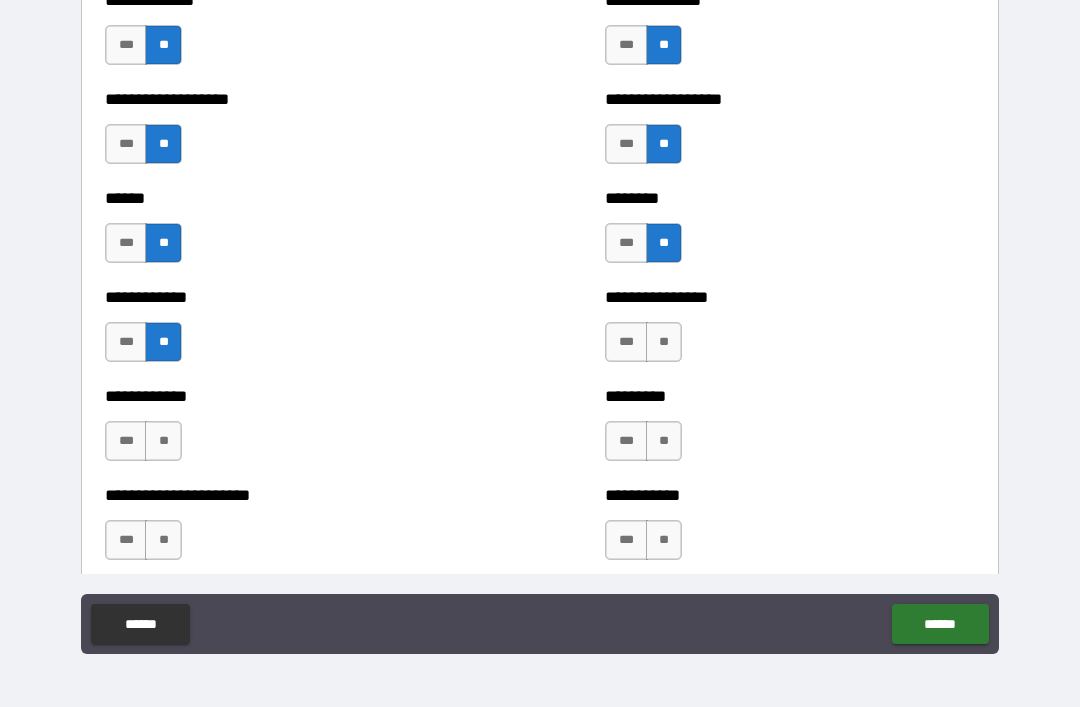 click on "**" at bounding box center (664, 342) 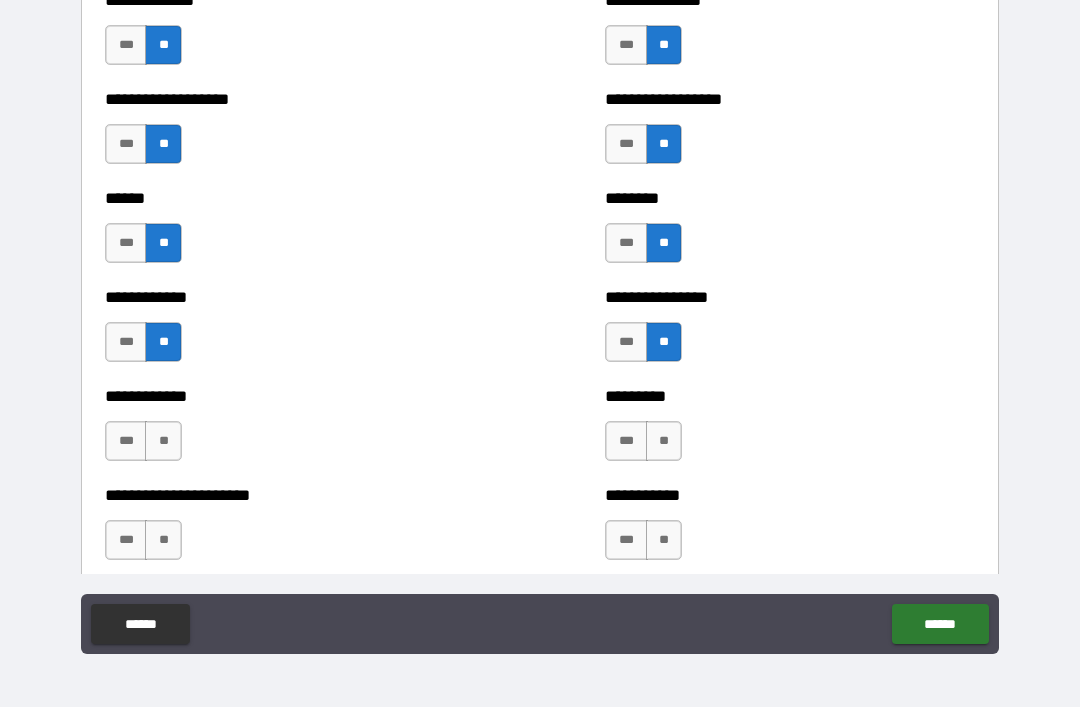 click on "**" at bounding box center (163, 441) 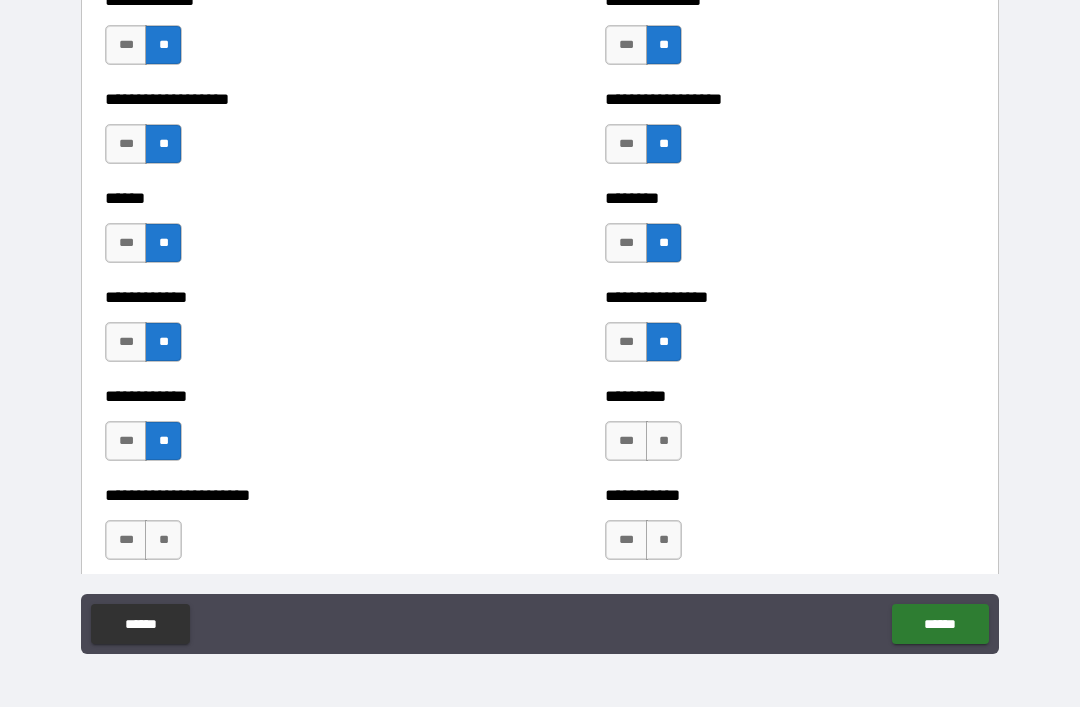 click on "**" at bounding box center [664, 441] 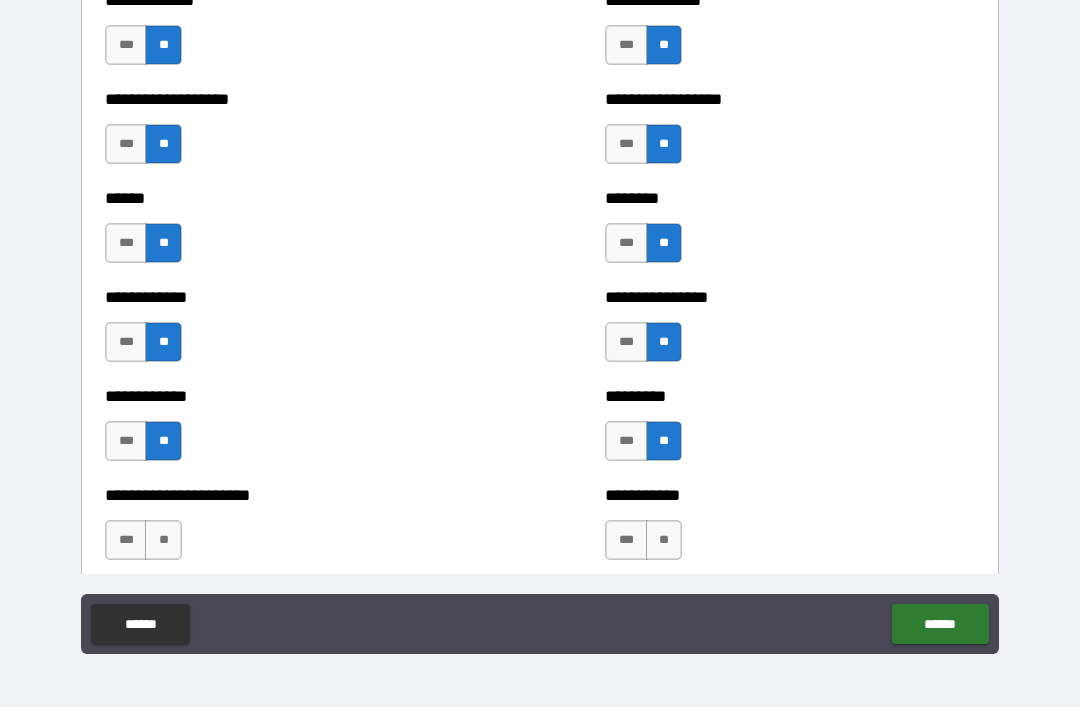 click on "**" at bounding box center [163, 540] 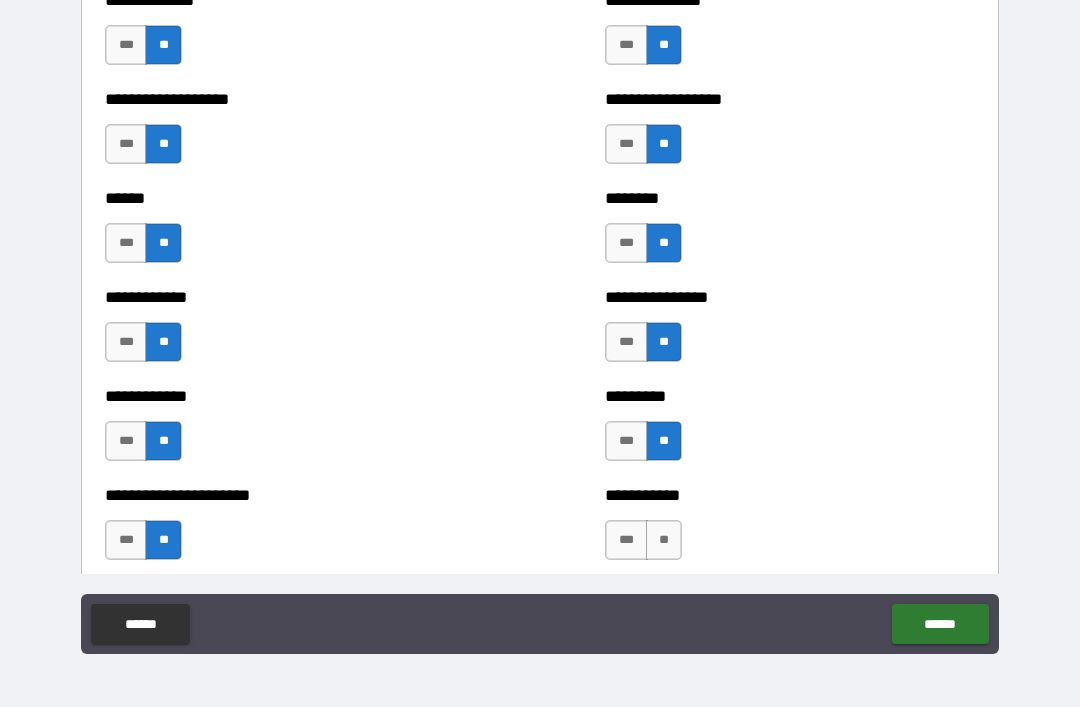 click on "**" at bounding box center (664, 540) 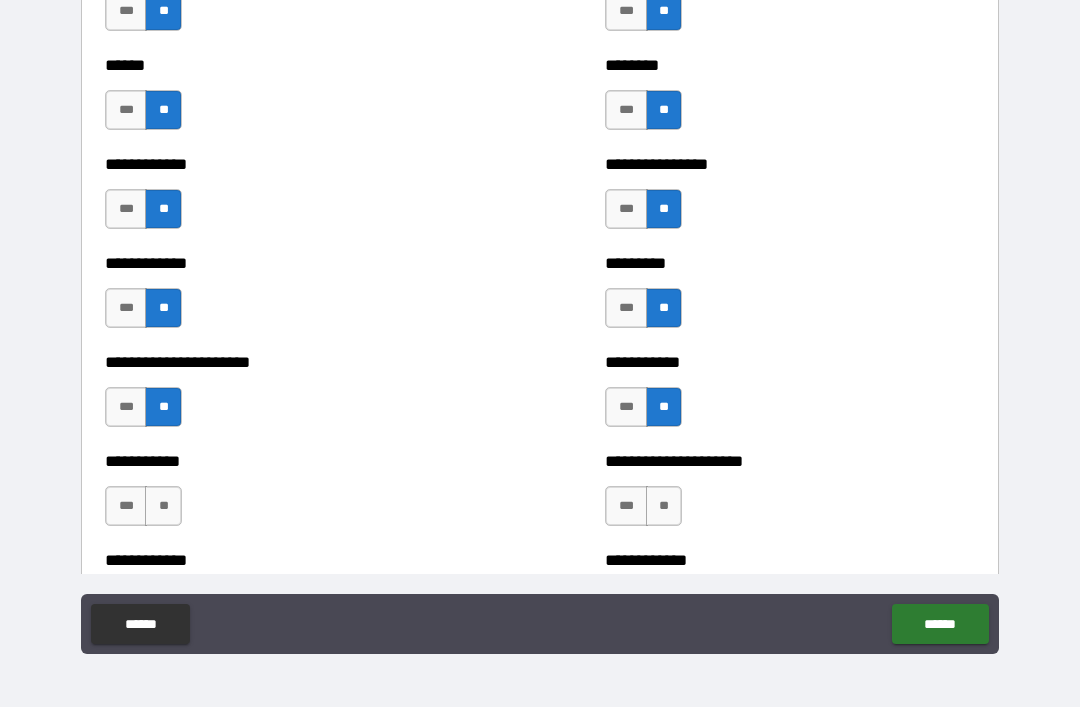 scroll, scrollTop: 4962, scrollLeft: 0, axis: vertical 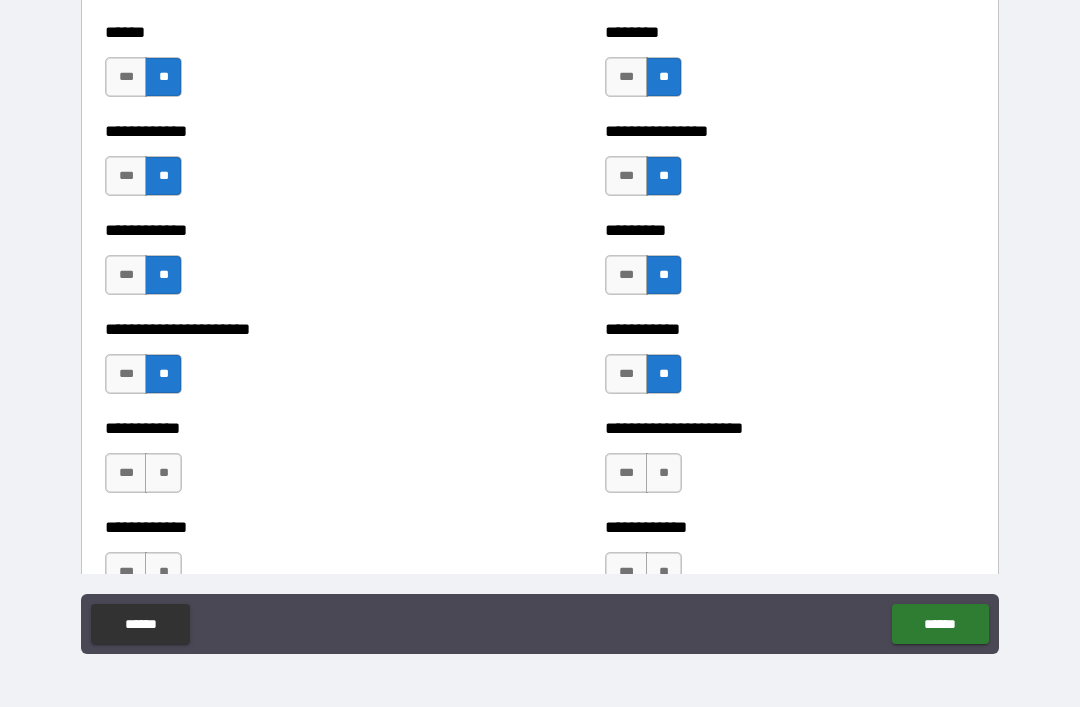 click on "**" at bounding box center [163, 473] 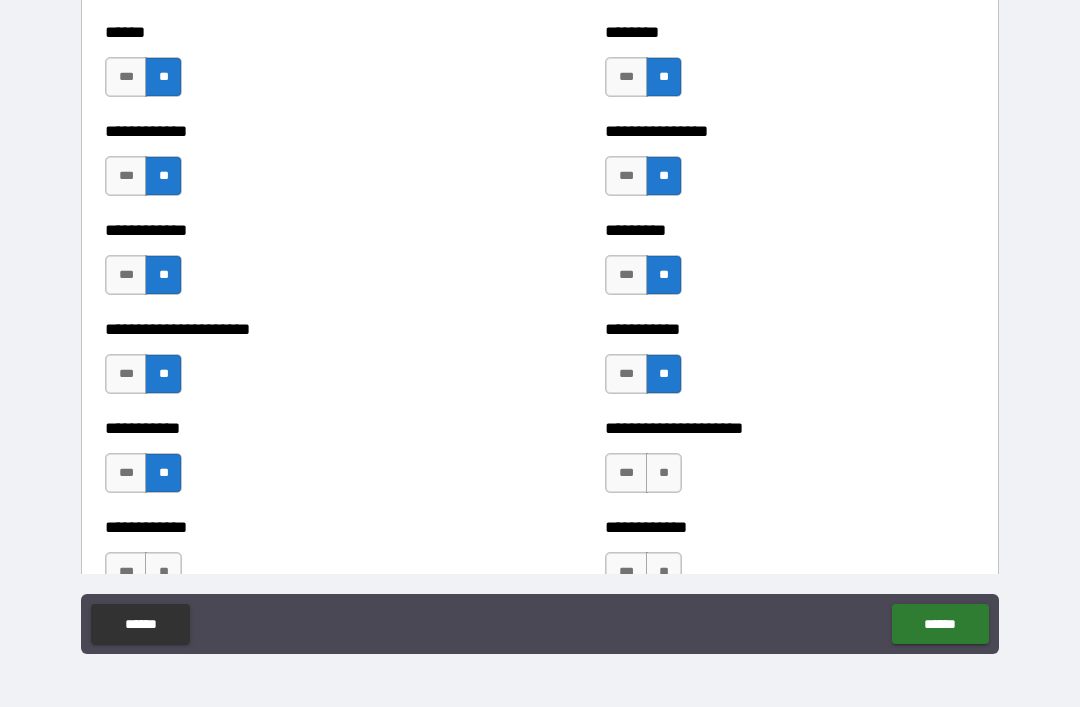 click on "**" at bounding box center (664, 473) 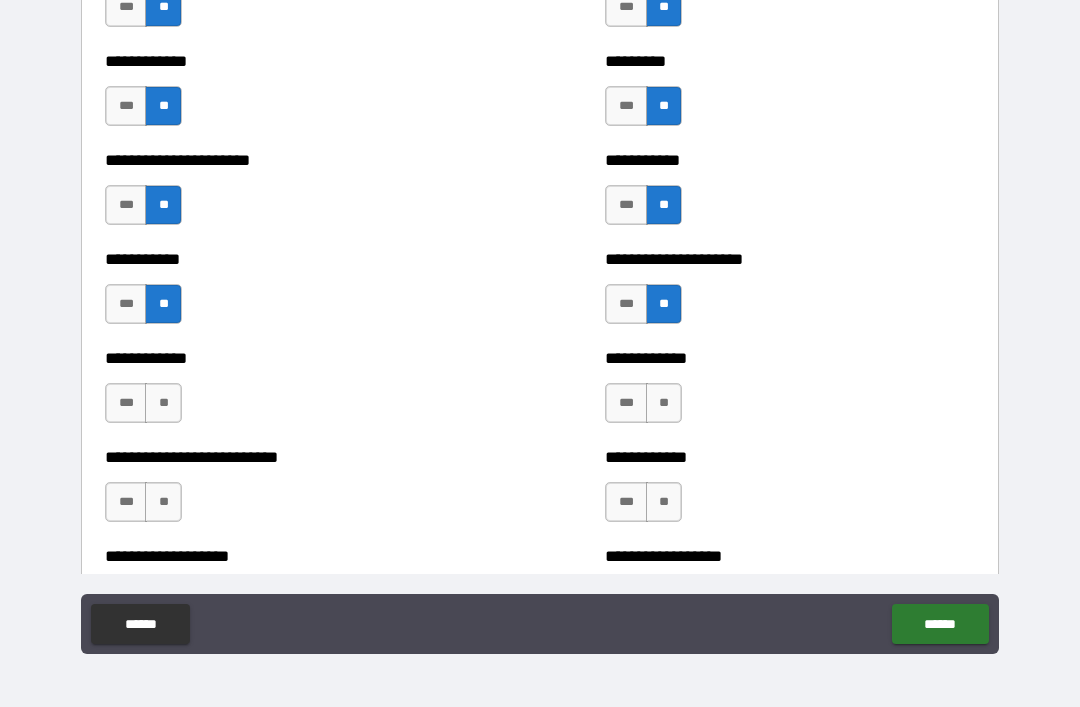 scroll, scrollTop: 5141, scrollLeft: 0, axis: vertical 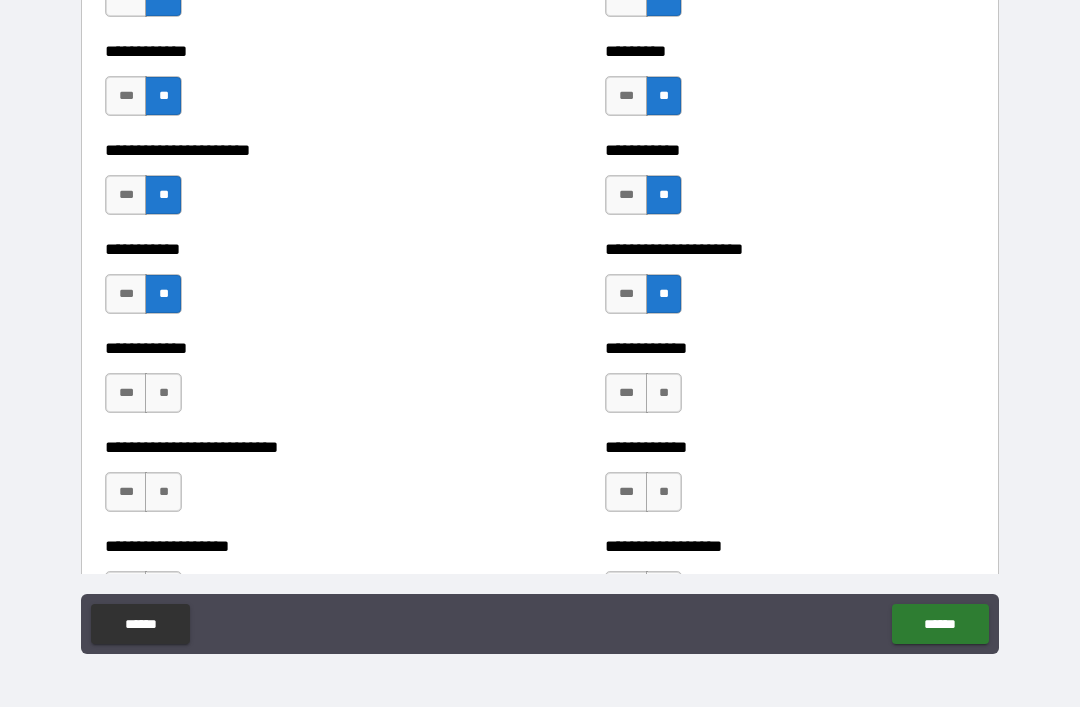 click on "**" at bounding box center (163, 393) 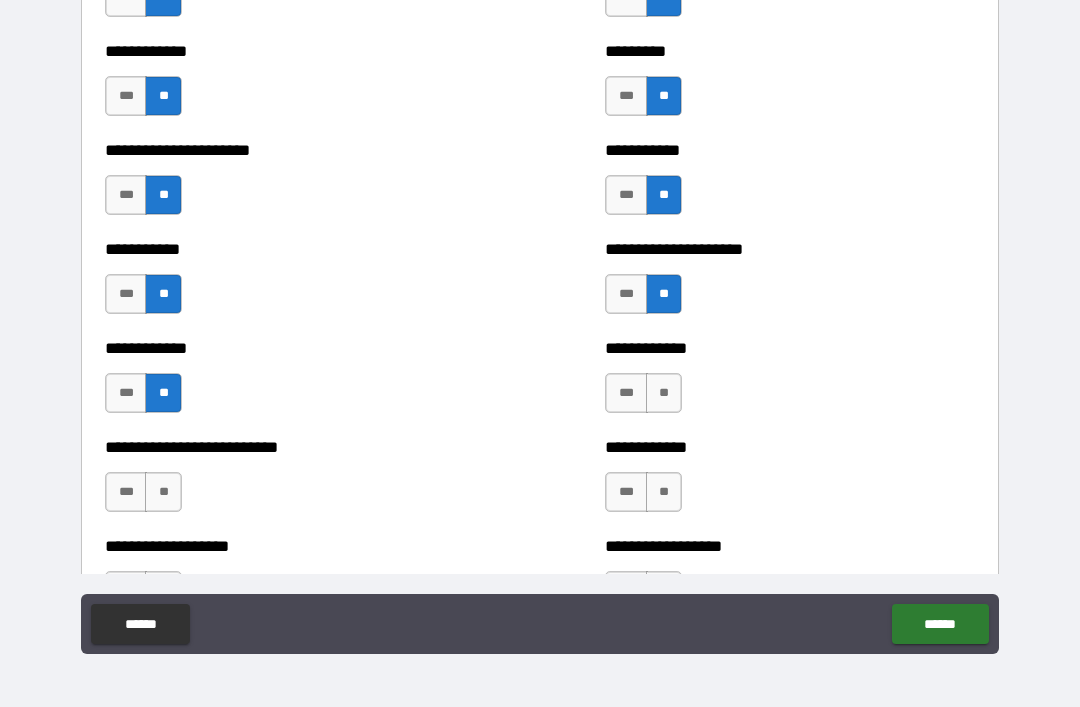 click on "**" at bounding box center [664, 393] 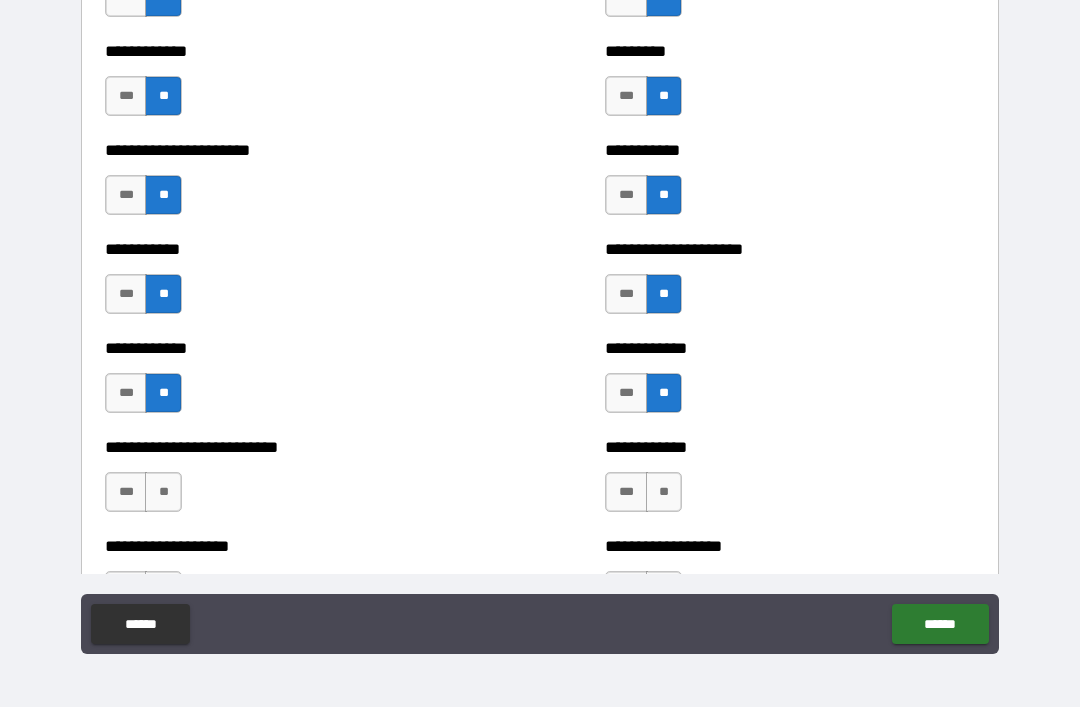 click on "**" at bounding box center [163, 492] 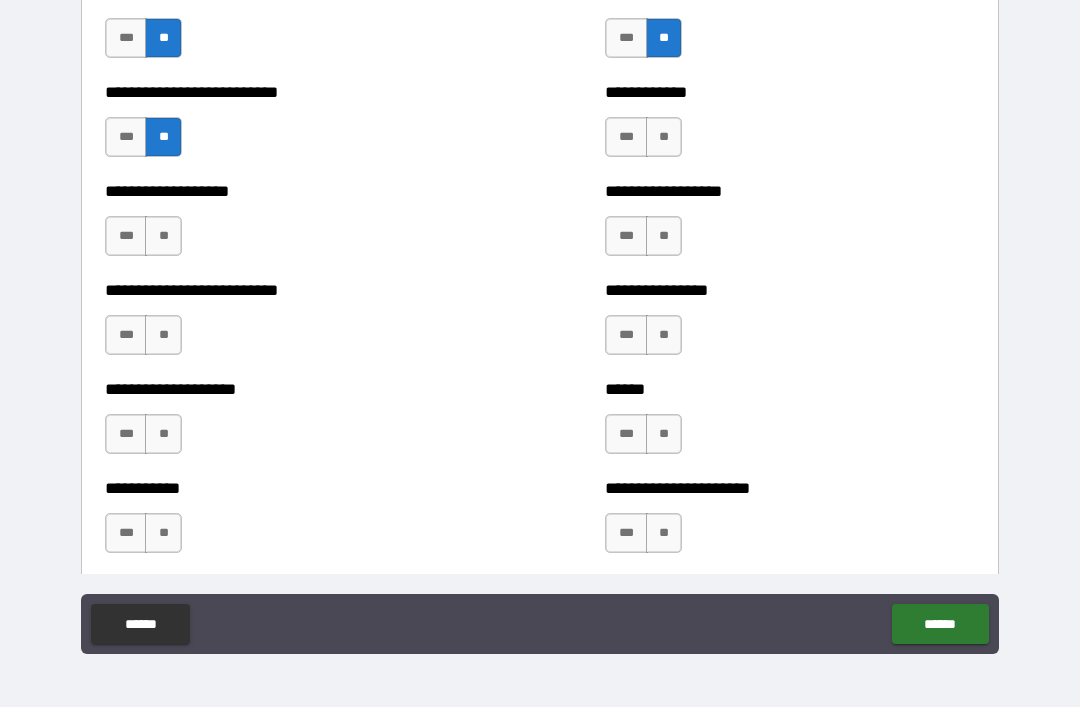 scroll, scrollTop: 5496, scrollLeft: 0, axis: vertical 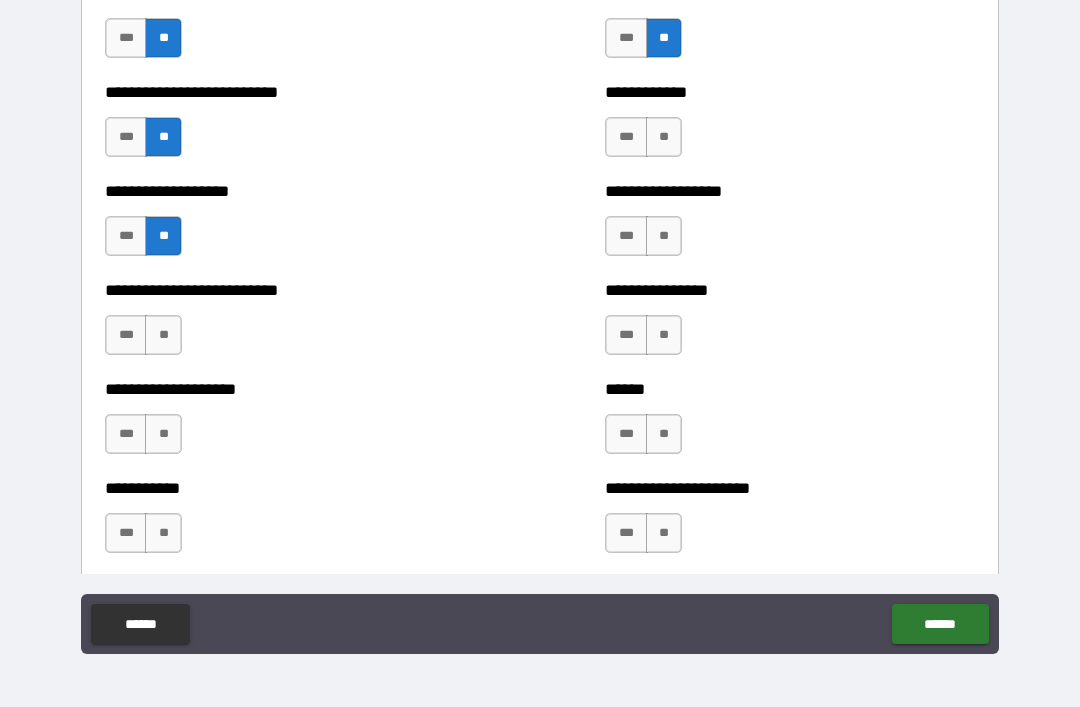 click on "**" at bounding box center (664, 236) 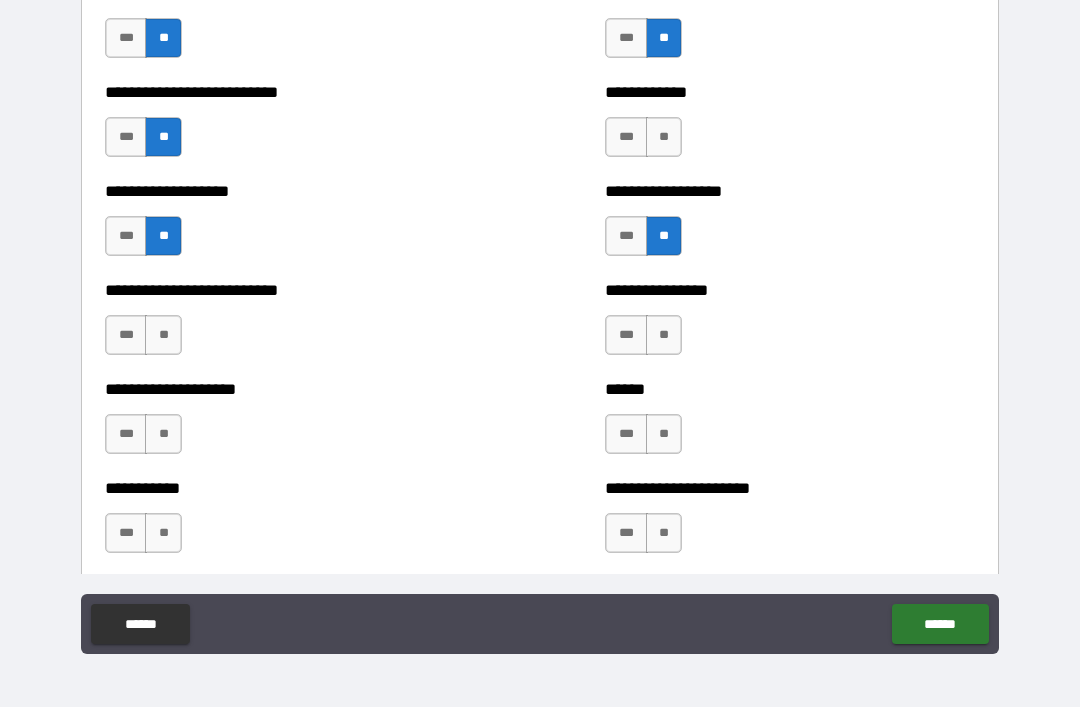 click on "**" at bounding box center [664, 335] 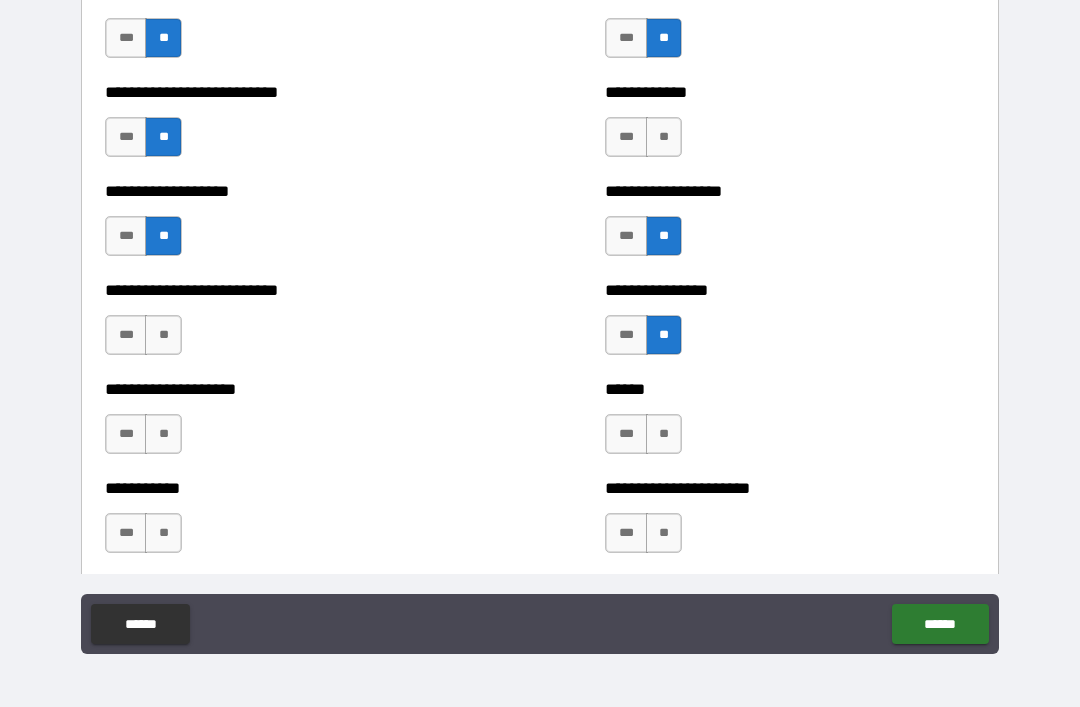 click on "**" at bounding box center [163, 335] 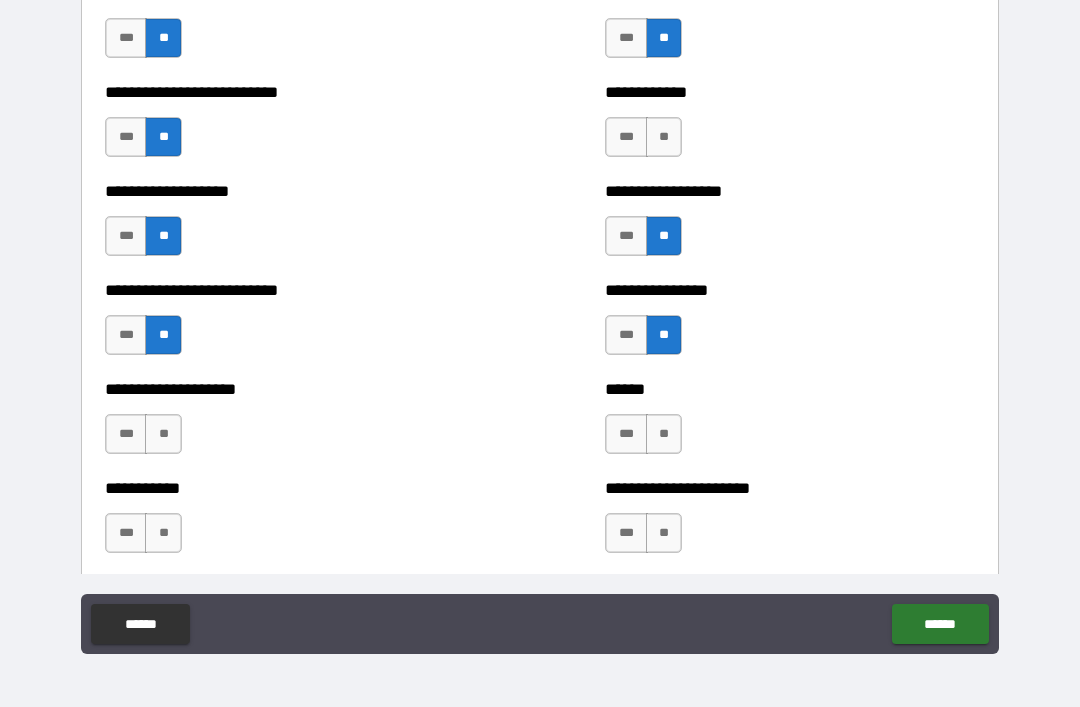 click on "**" at bounding box center [163, 434] 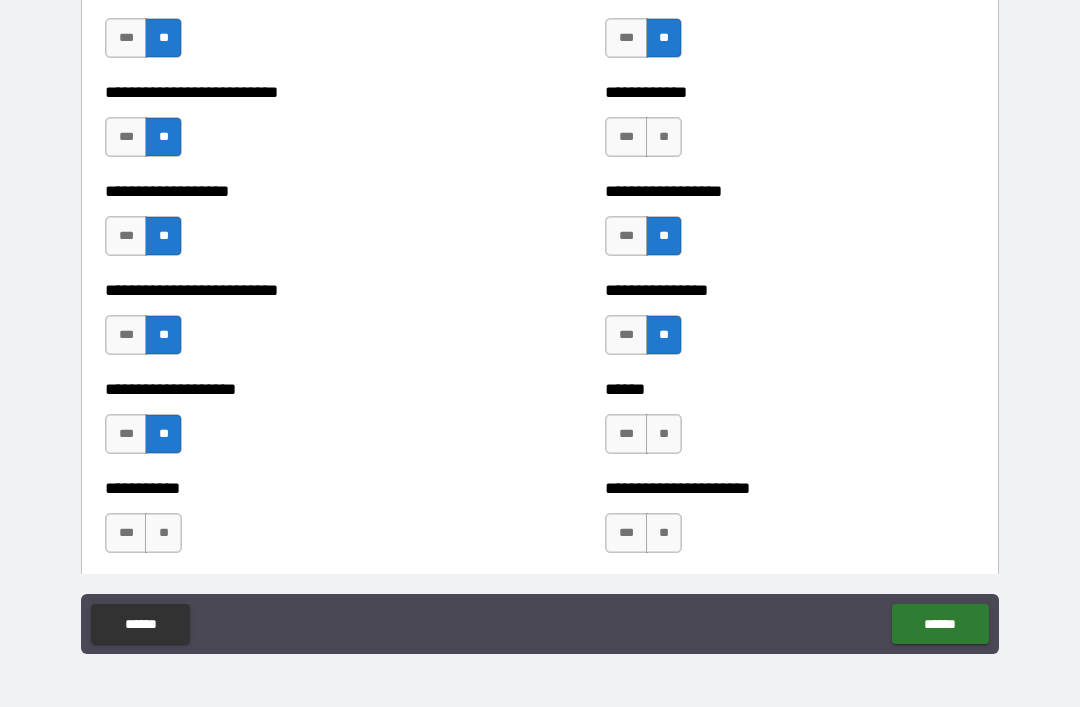 click on "**" at bounding box center [163, 533] 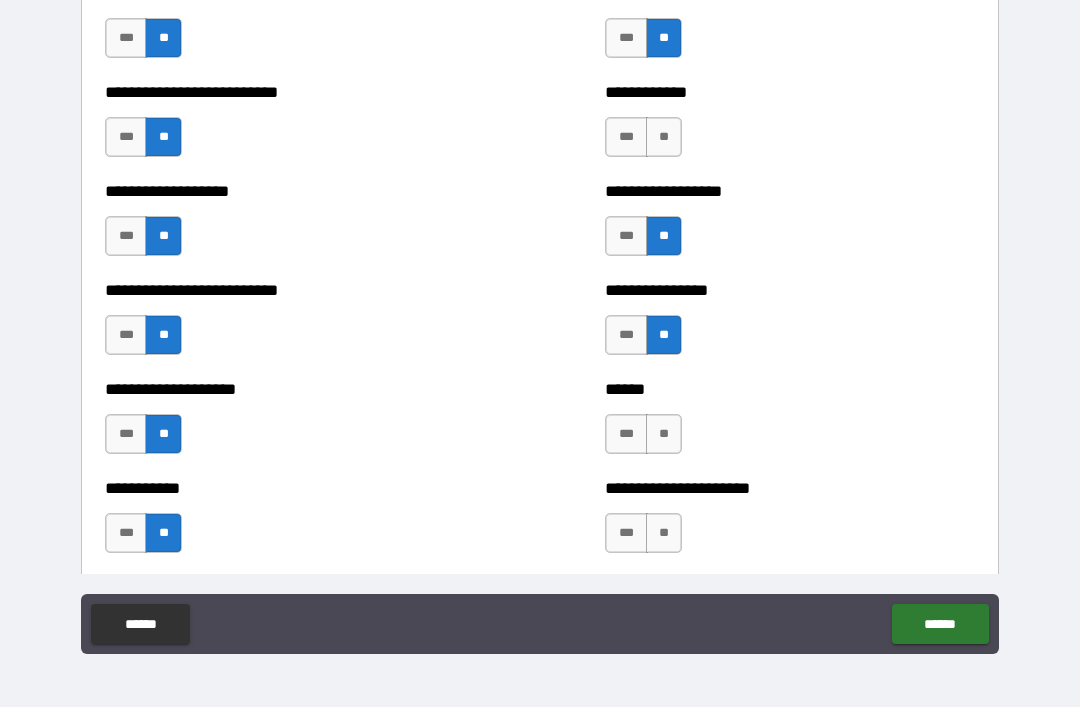 click on "**" at bounding box center [664, 533] 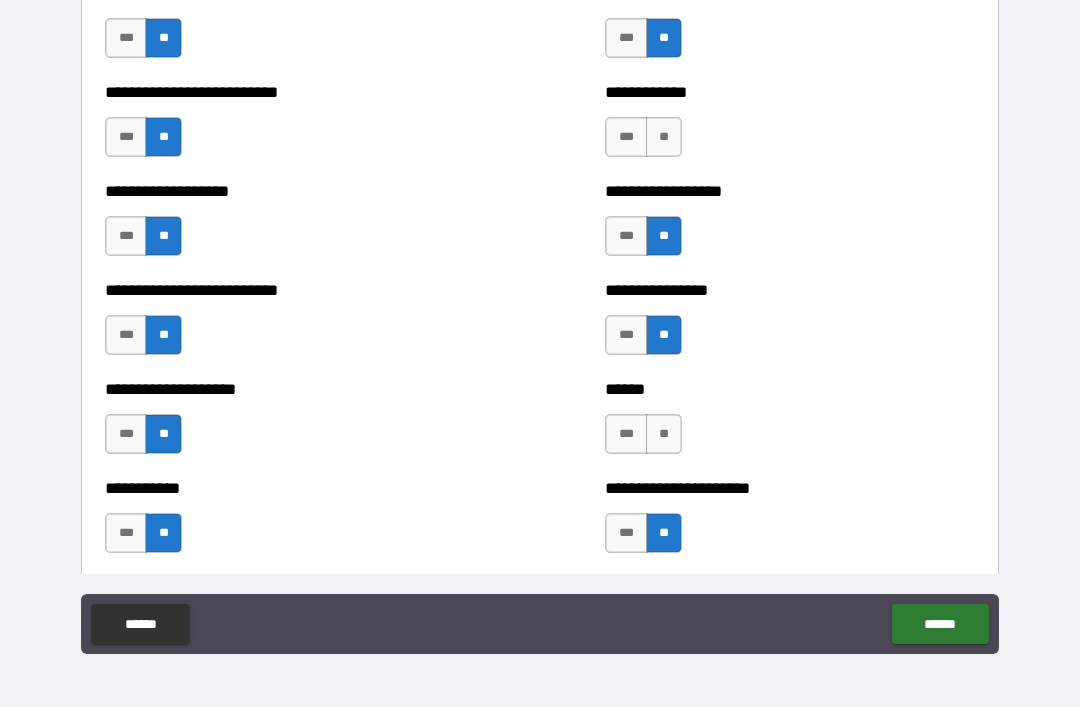 click on "**" at bounding box center (664, 434) 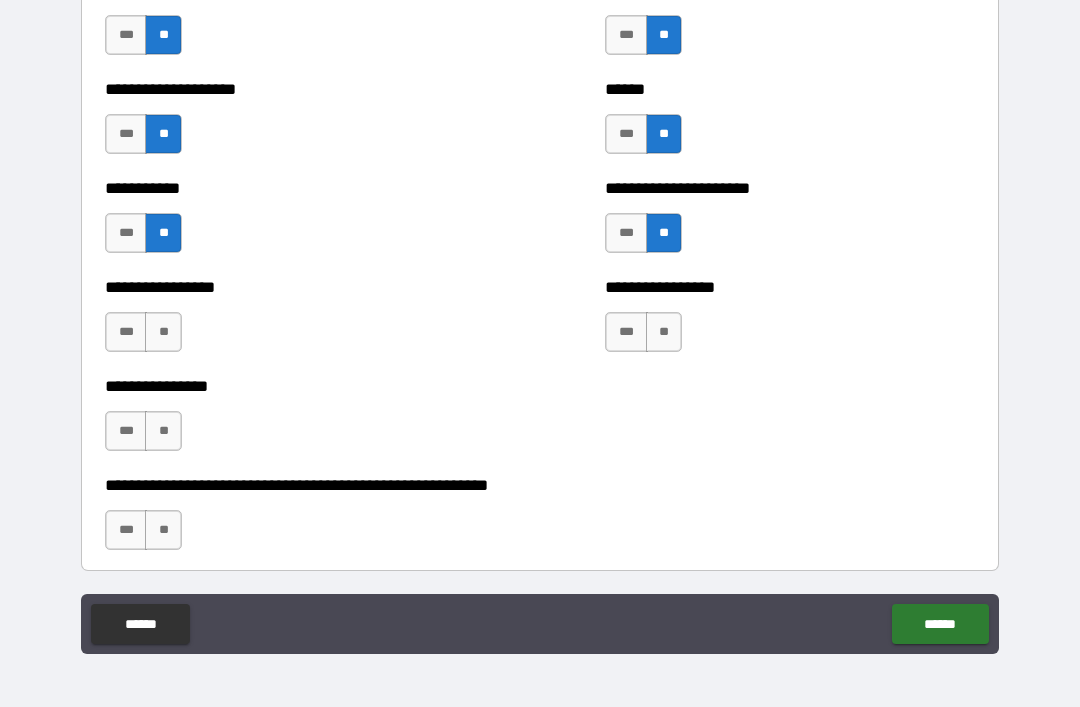 scroll, scrollTop: 5802, scrollLeft: 0, axis: vertical 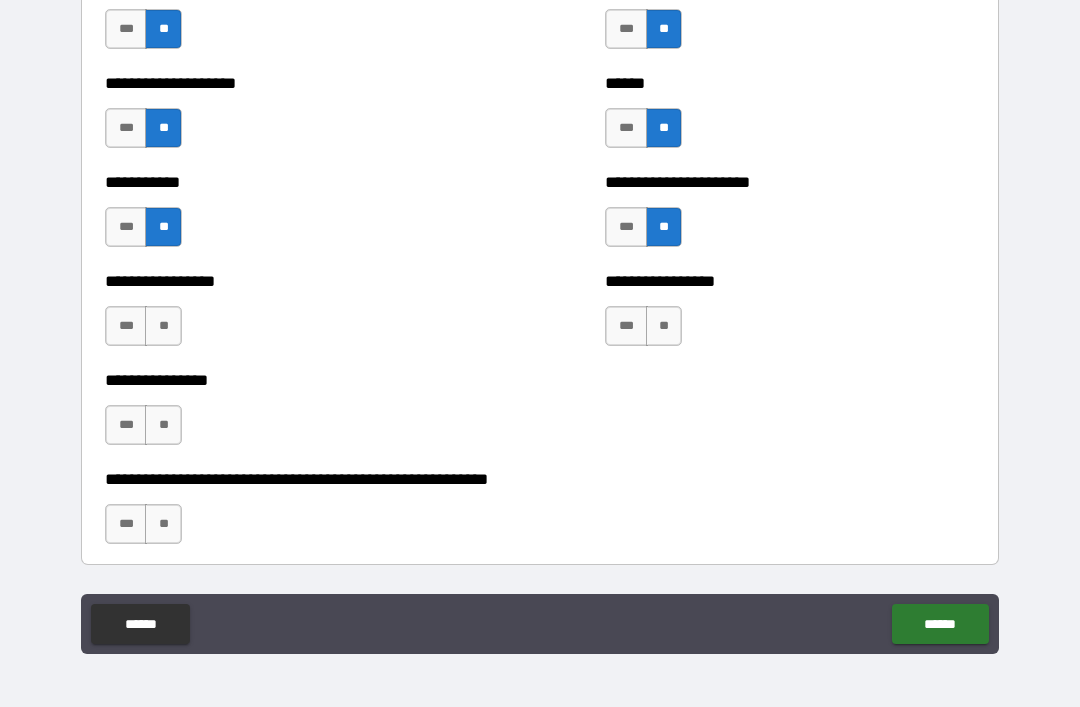 click on "**" at bounding box center [664, 326] 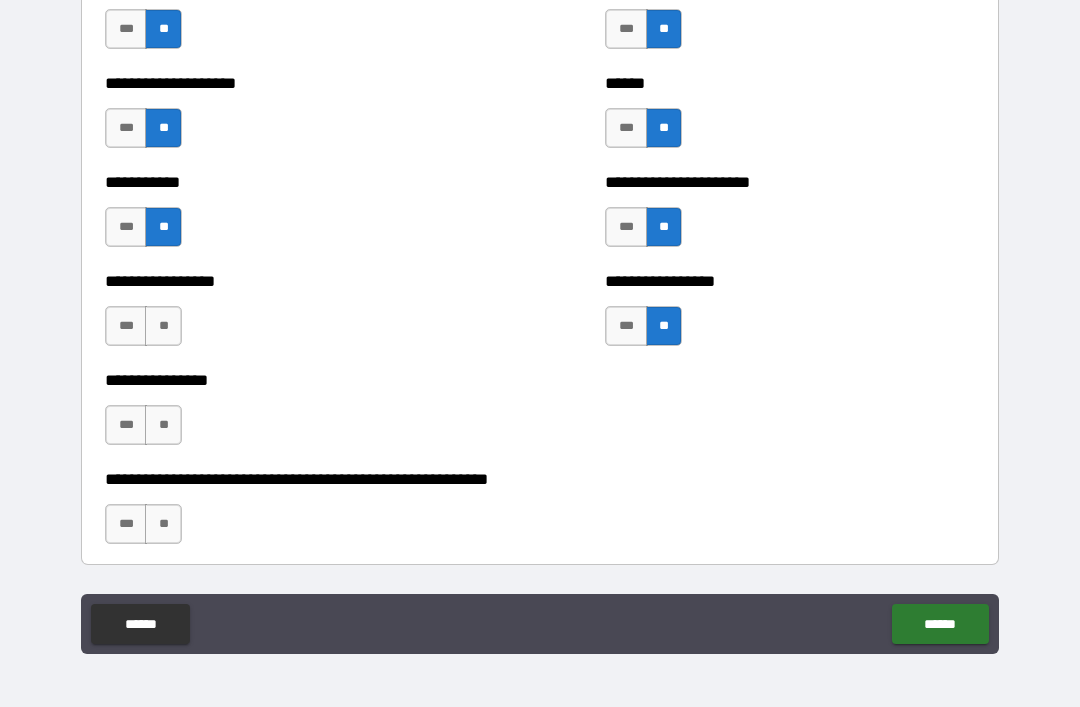click on "**" at bounding box center (163, 326) 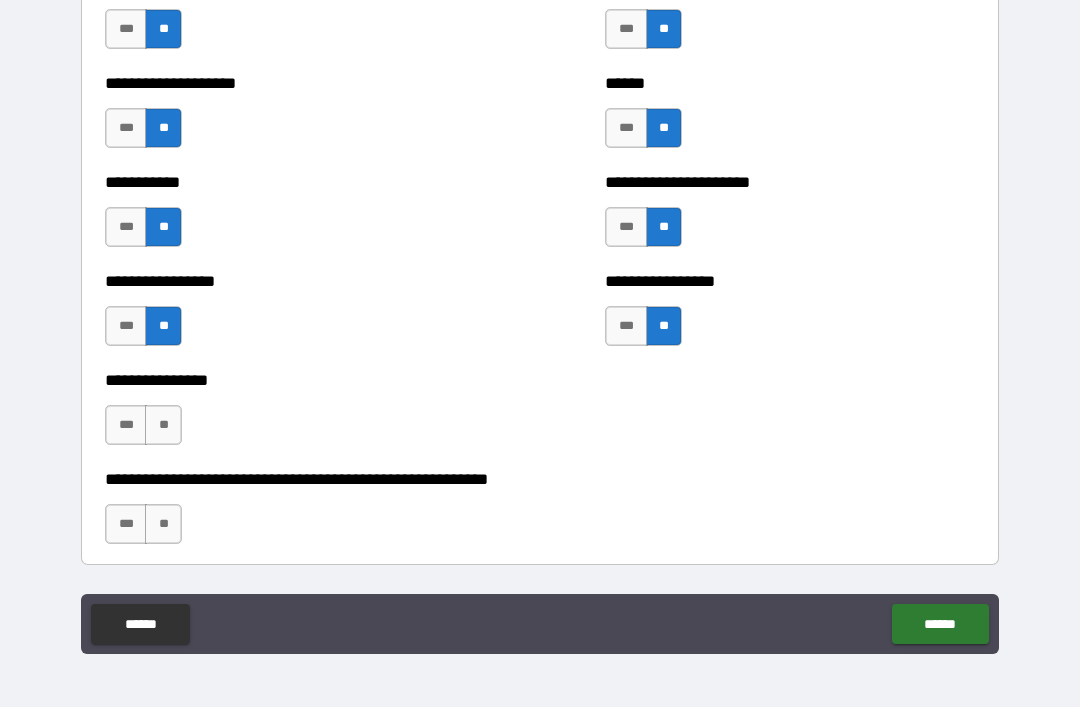 click on "**" at bounding box center (163, 425) 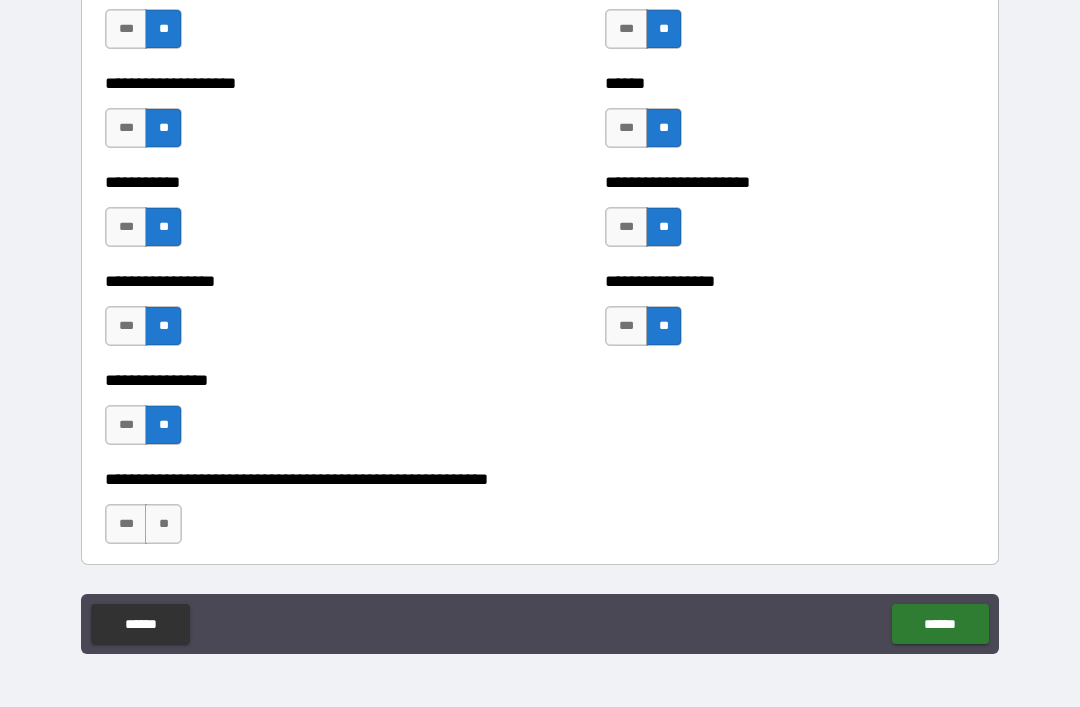 click on "**" at bounding box center (163, 524) 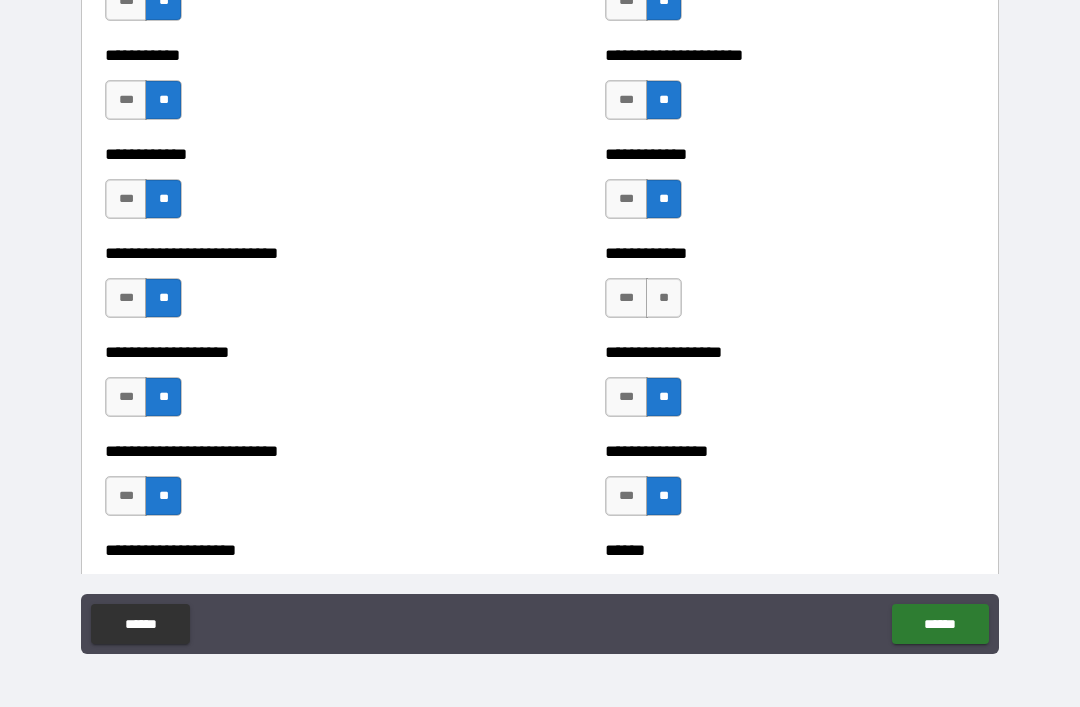 scroll, scrollTop: 5326, scrollLeft: 0, axis: vertical 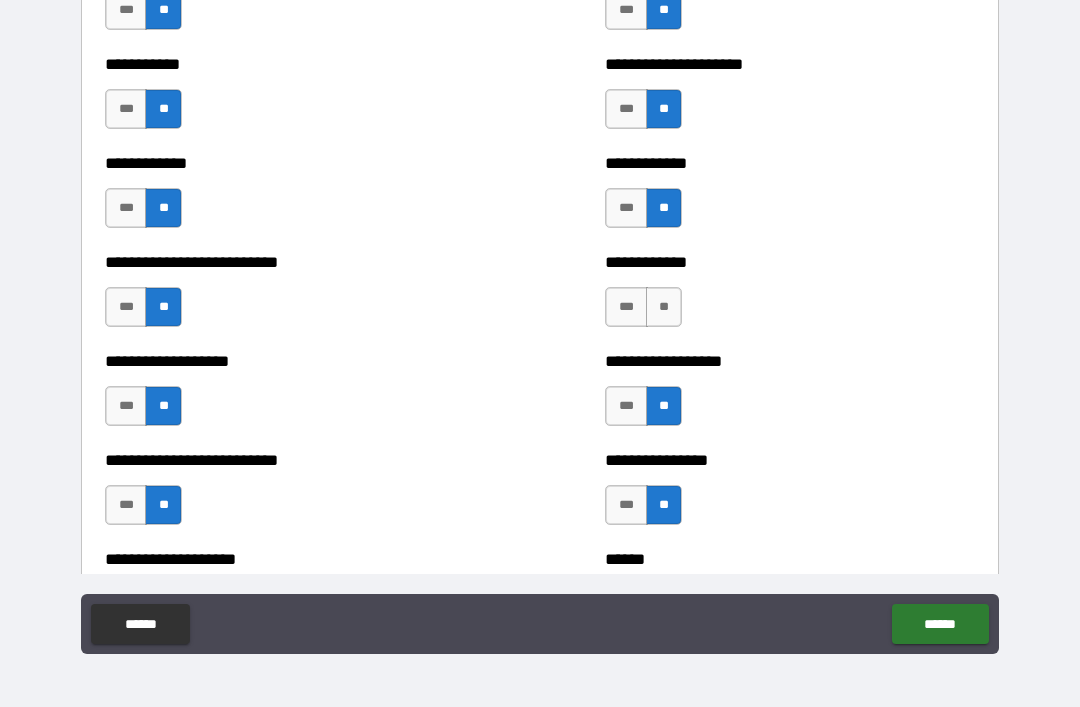 click on "**" at bounding box center (664, 307) 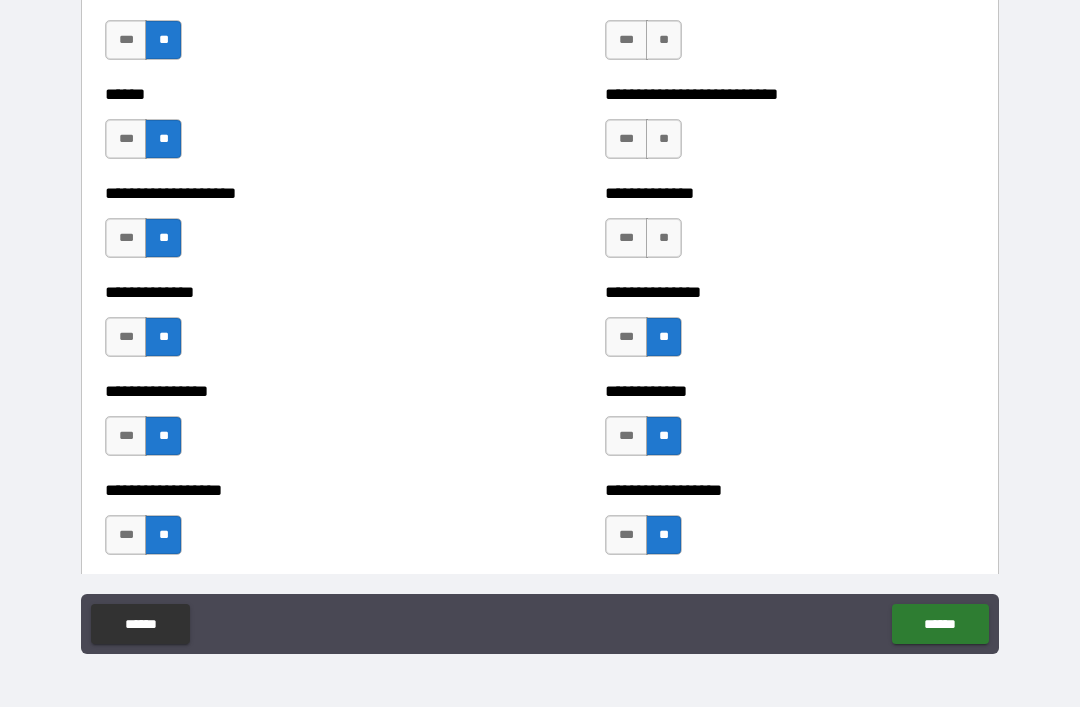 scroll, scrollTop: 3896, scrollLeft: 0, axis: vertical 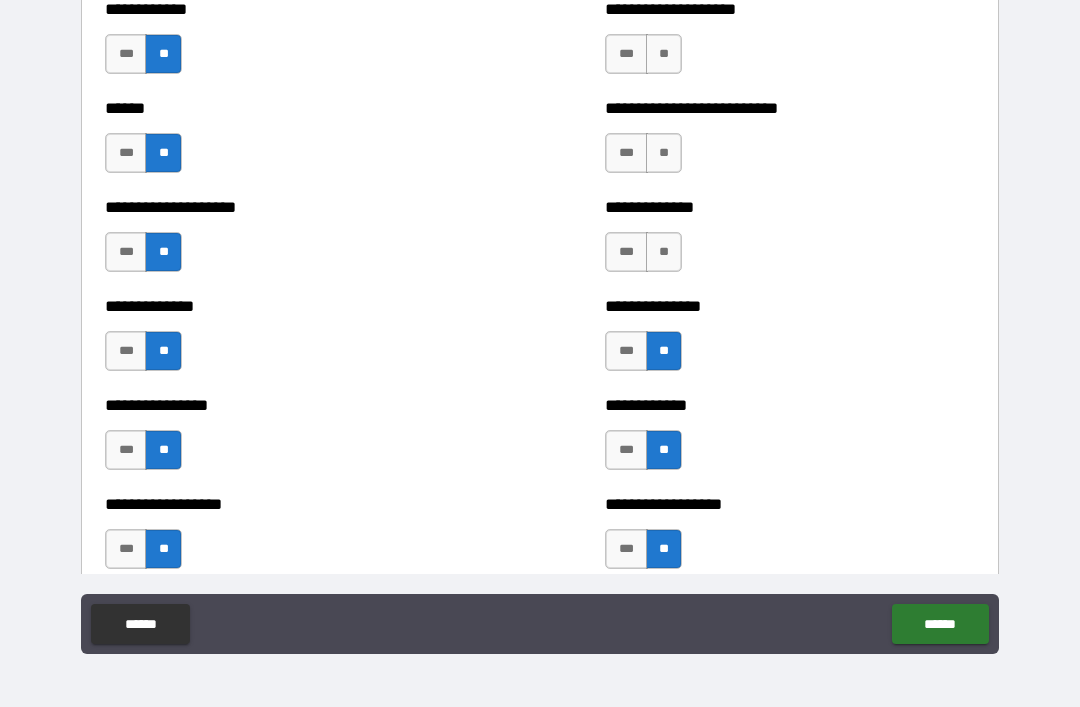 click on "**" at bounding box center (664, 252) 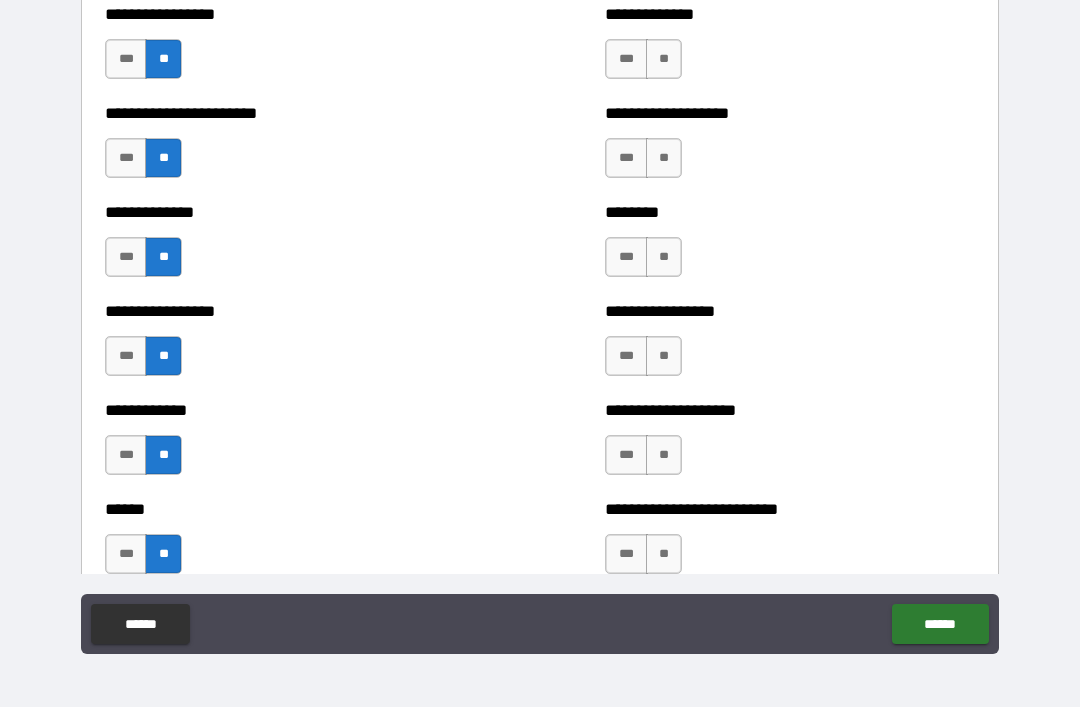 scroll, scrollTop: 3474, scrollLeft: 0, axis: vertical 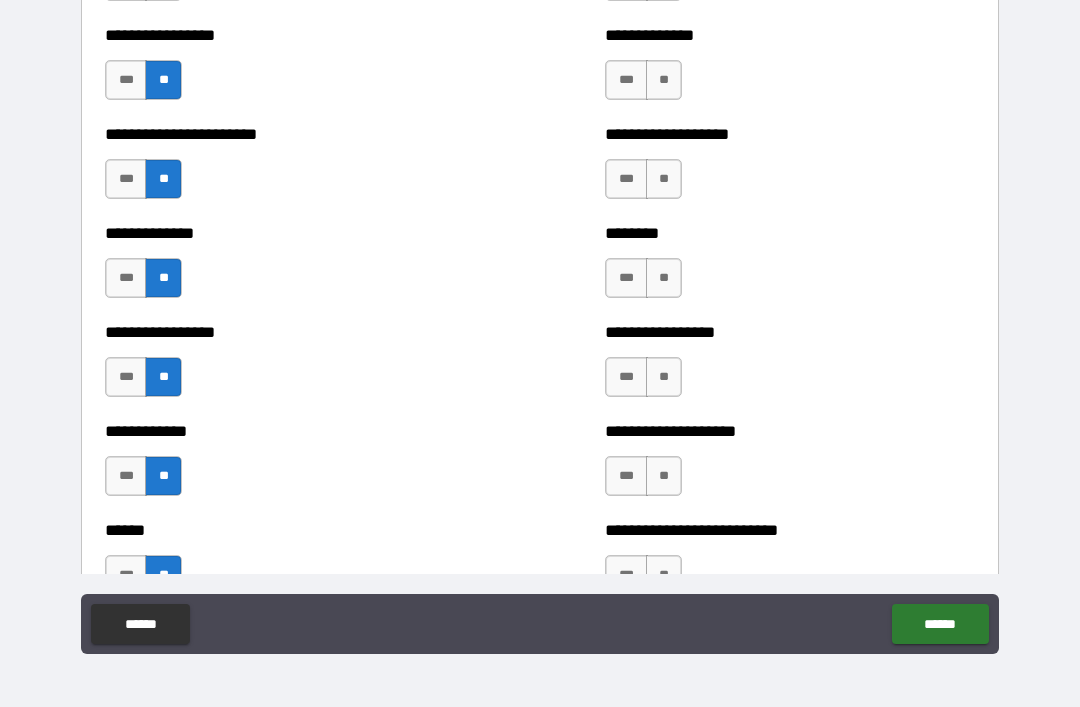 click on "**" at bounding box center (664, 575) 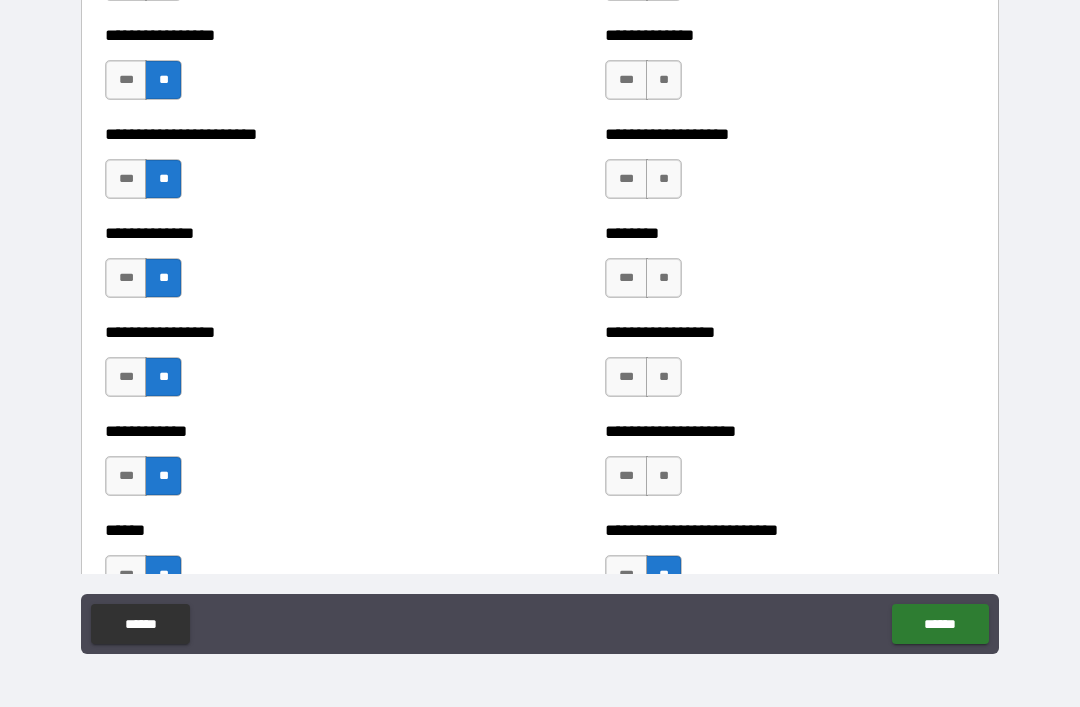click on "**" at bounding box center [664, 476] 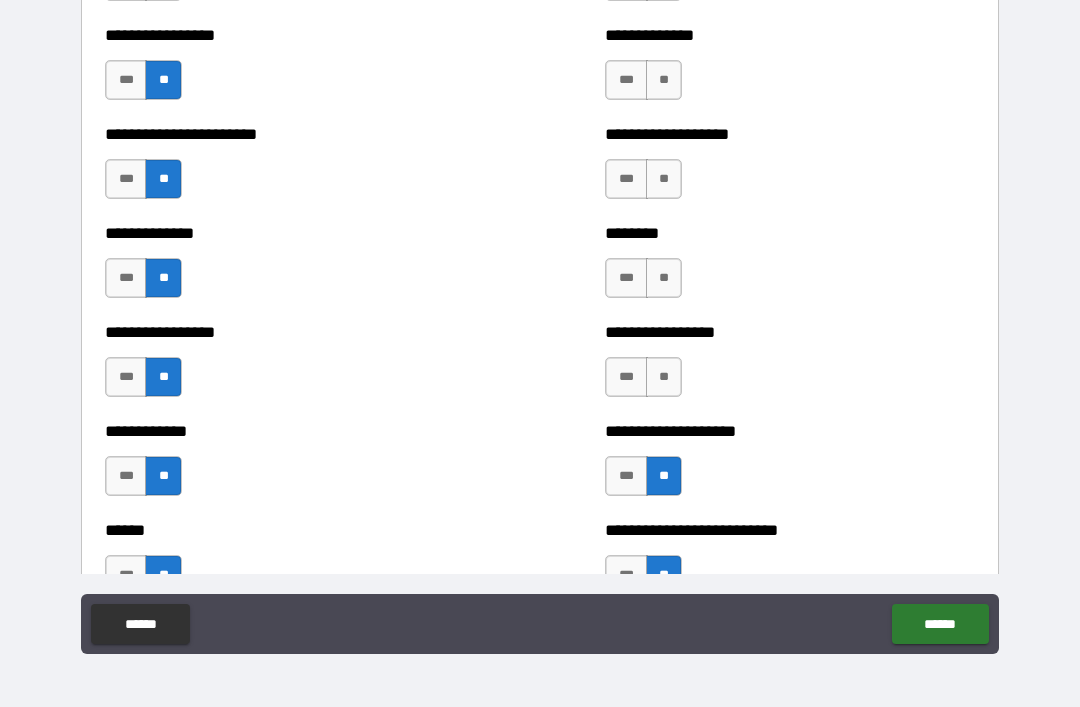 click on "**" at bounding box center [664, 377] 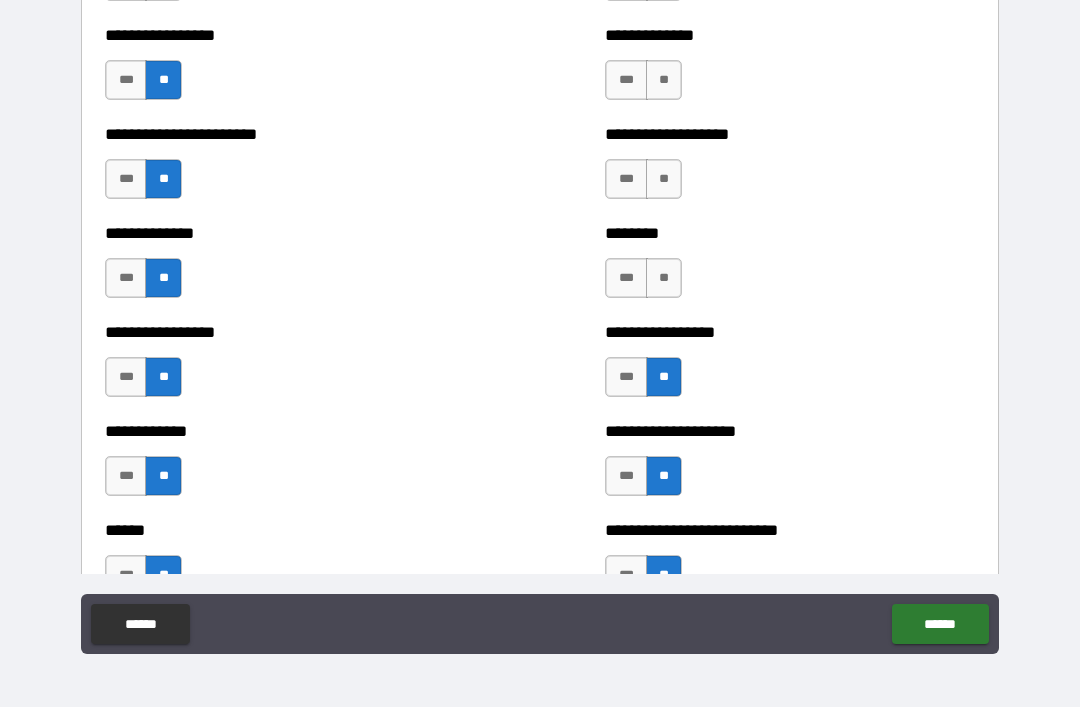 click on "**" at bounding box center (664, 278) 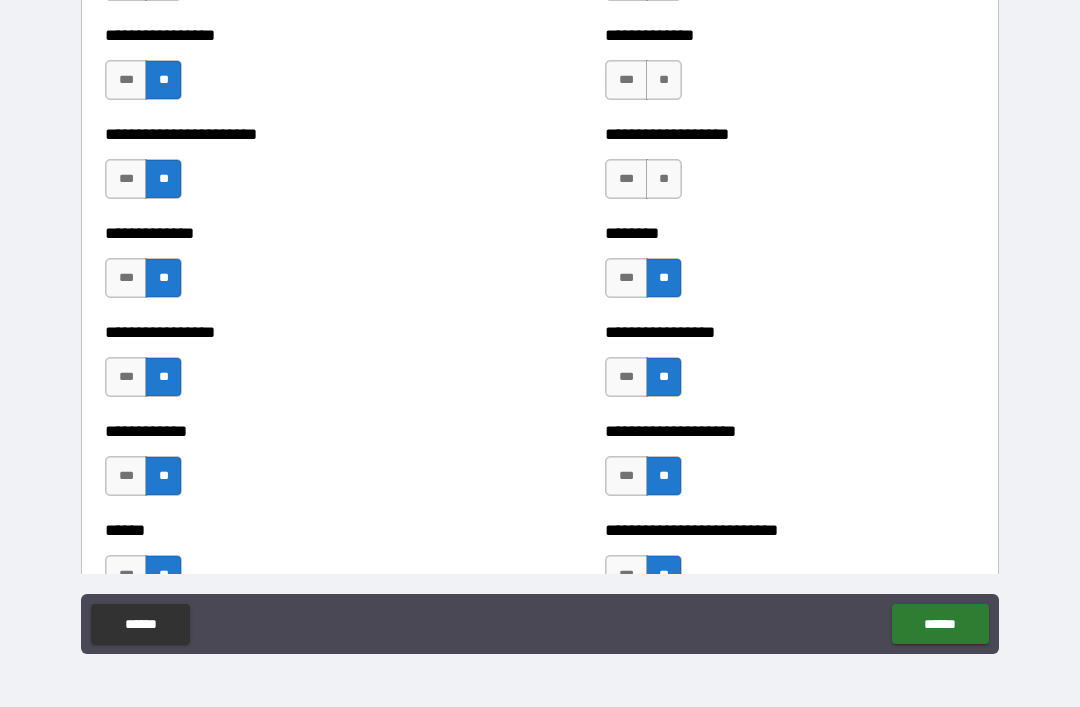 click on "**" at bounding box center [664, 179] 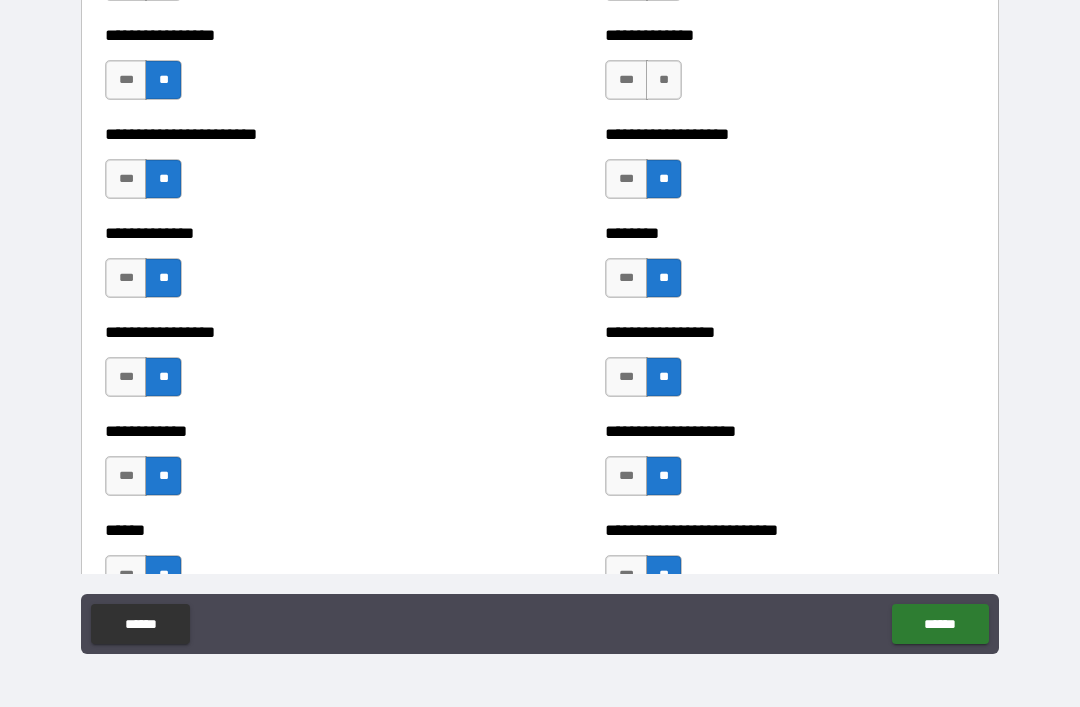 click on "**" at bounding box center (664, 80) 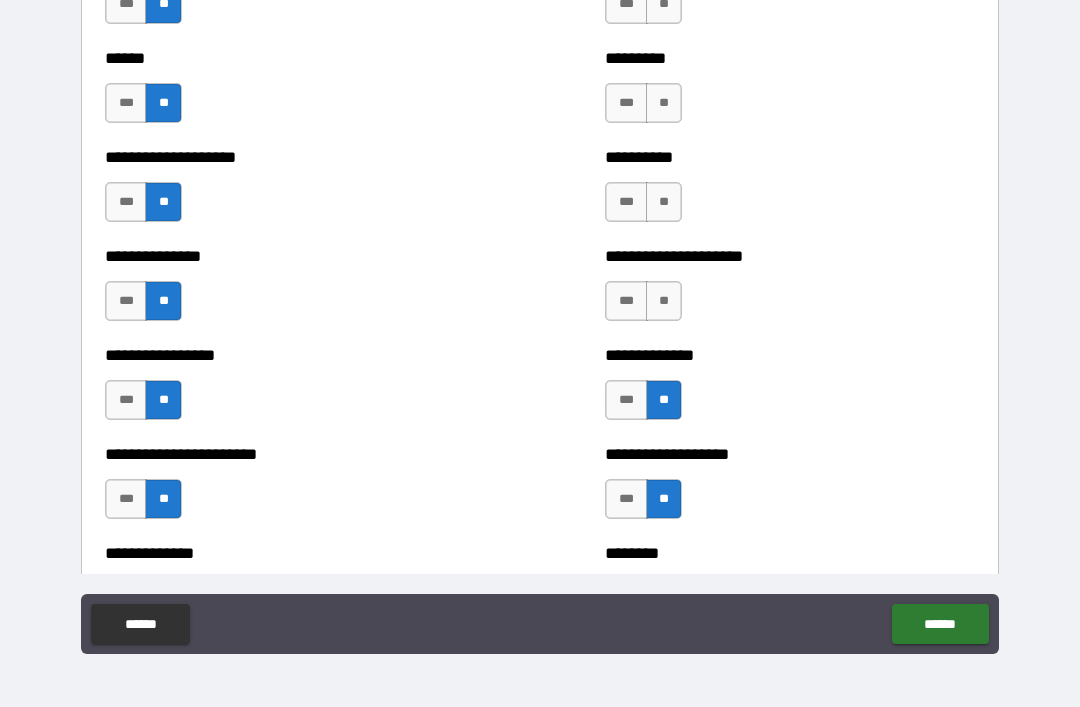 scroll, scrollTop: 3134, scrollLeft: 0, axis: vertical 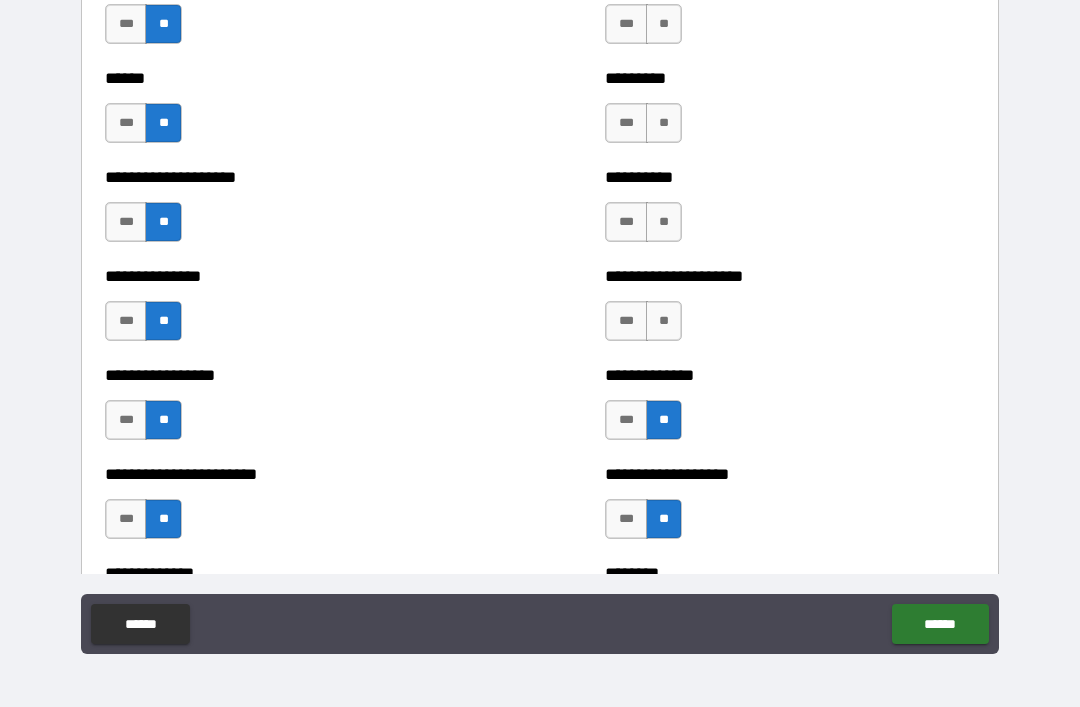 click on "**" at bounding box center [664, 321] 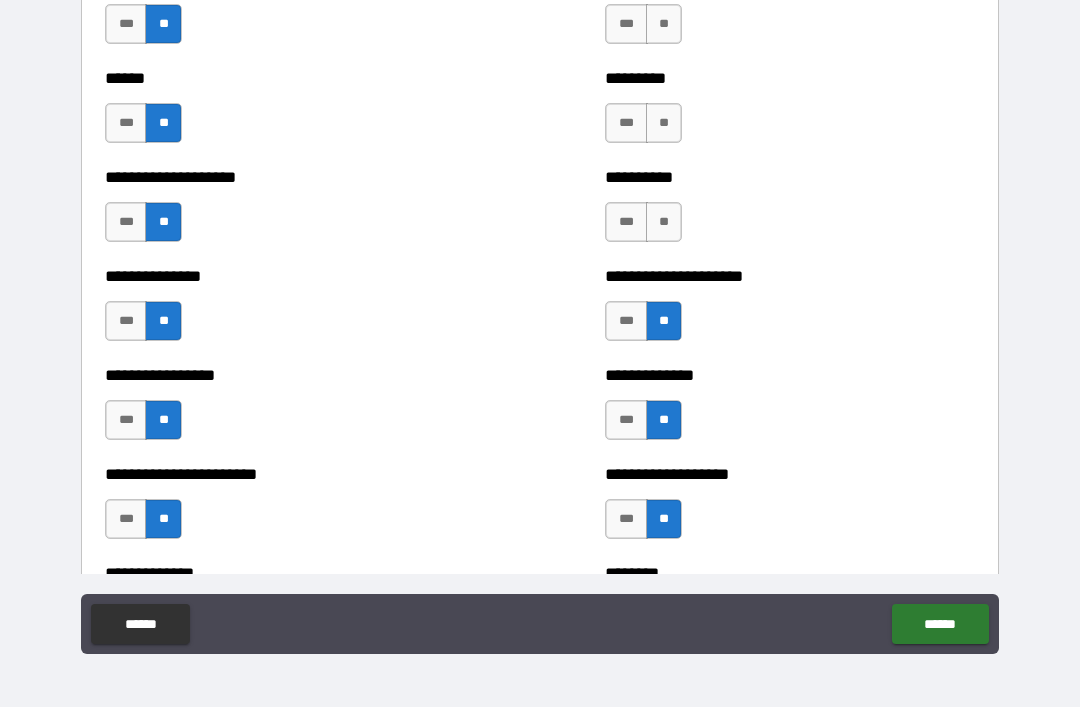 click on "**" at bounding box center (664, 222) 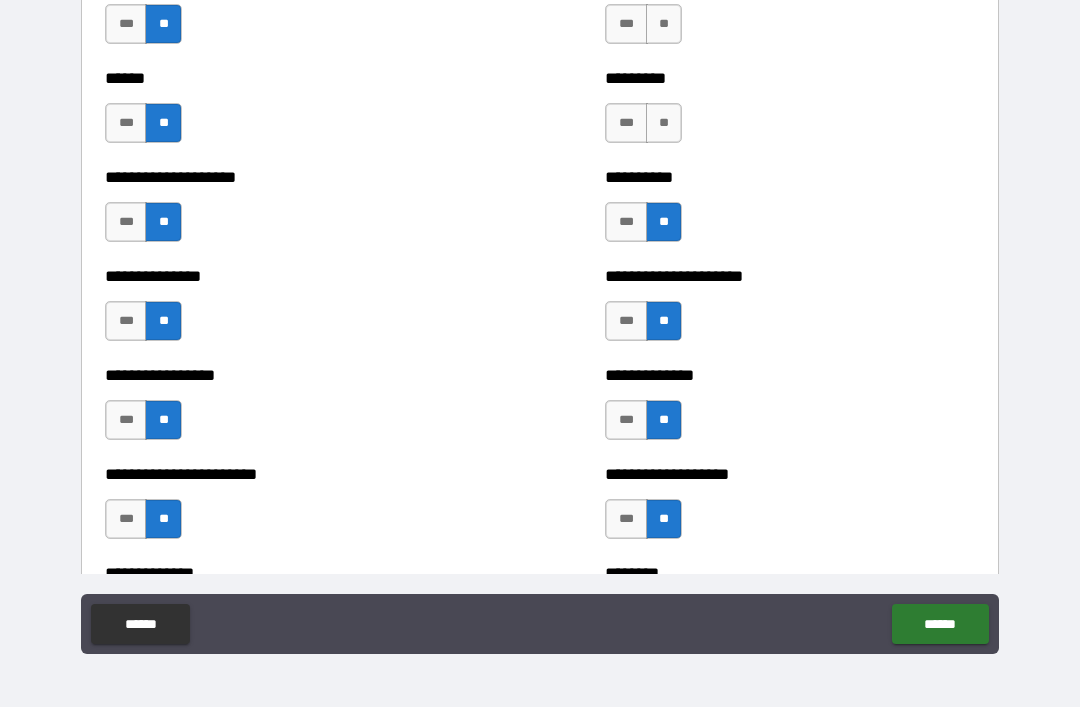 click on "**" at bounding box center [664, 123] 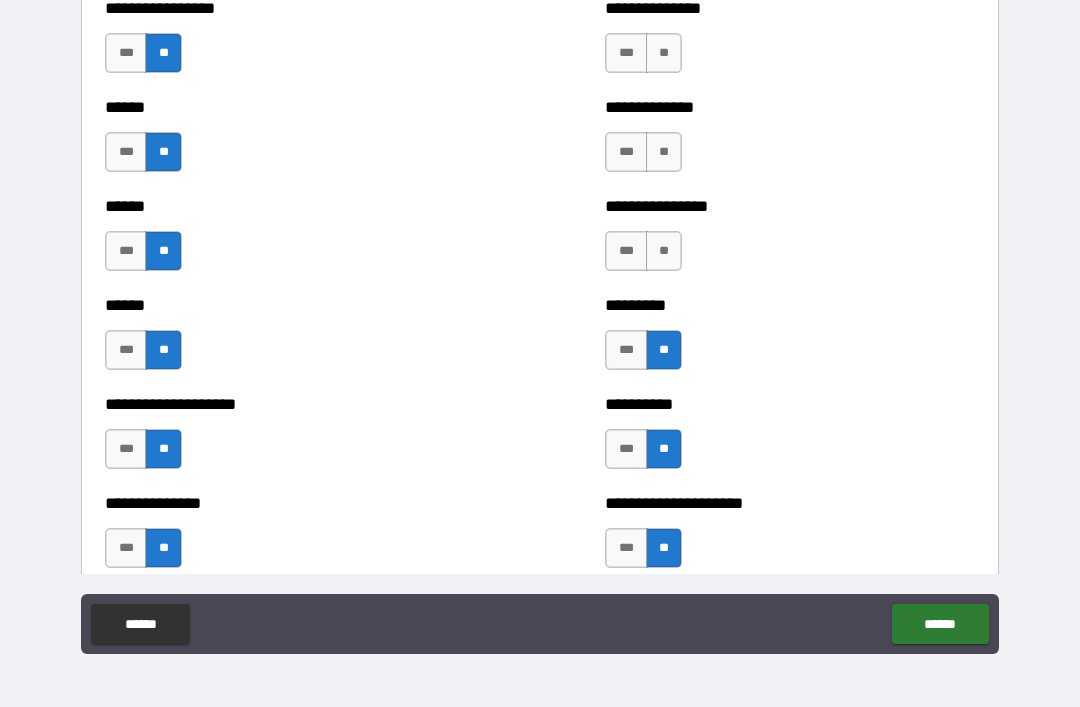 scroll, scrollTop: 2906, scrollLeft: 0, axis: vertical 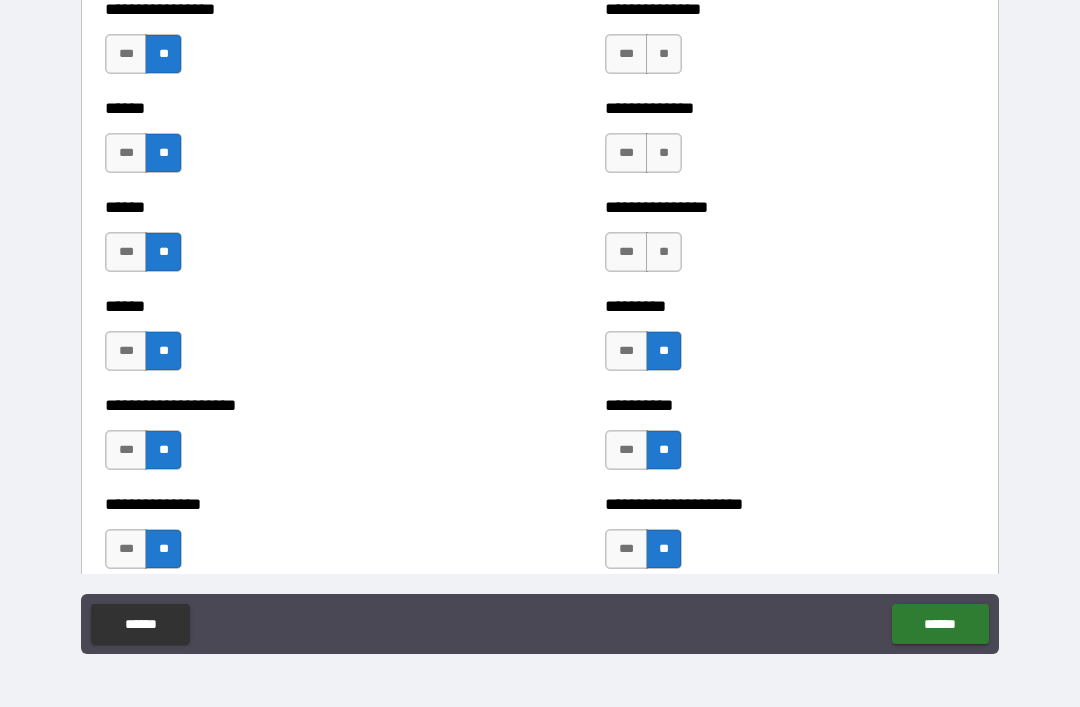 click on "**" at bounding box center (664, 252) 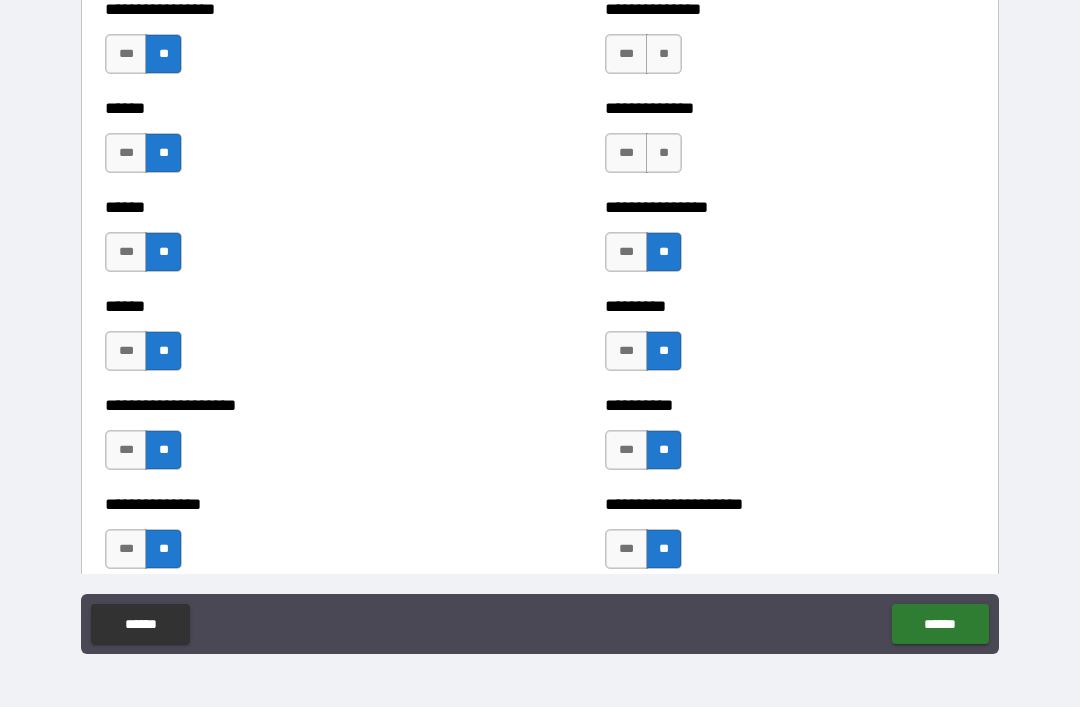 click on "**" at bounding box center [664, 153] 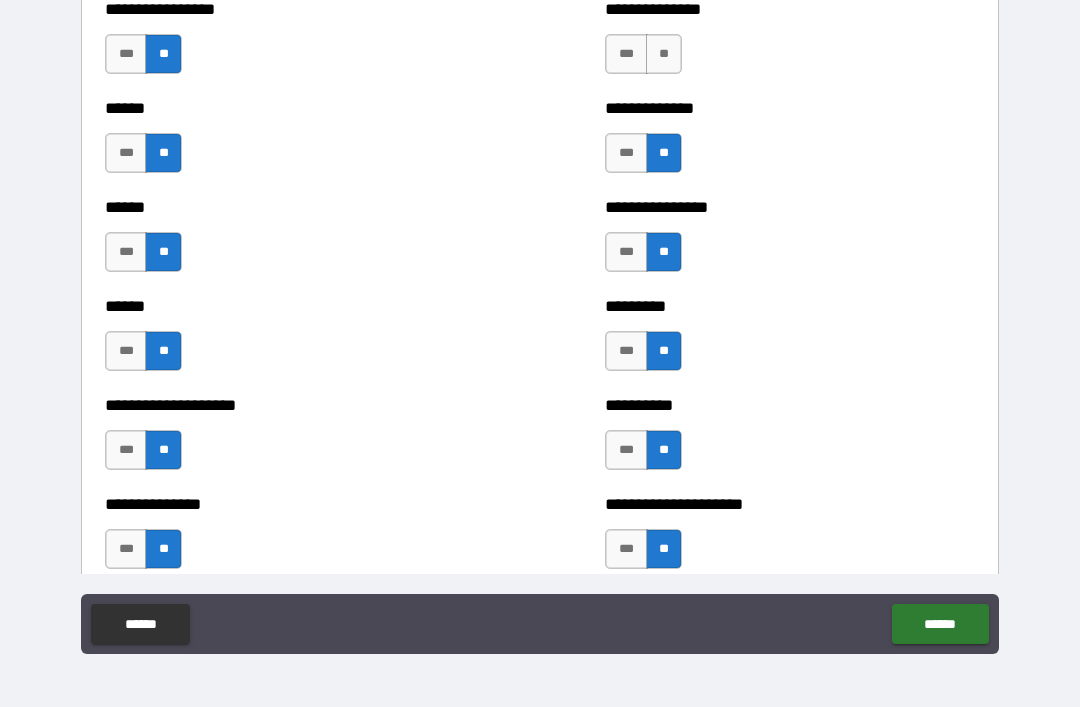 click on "**" at bounding box center [664, 54] 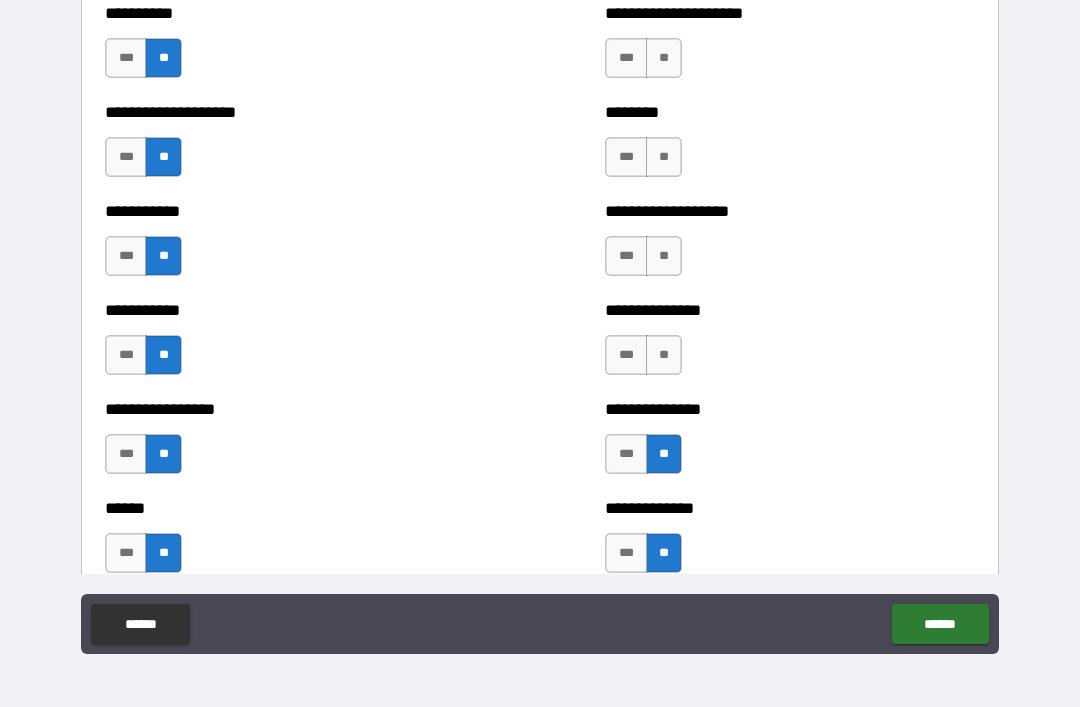 scroll, scrollTop: 2503, scrollLeft: 0, axis: vertical 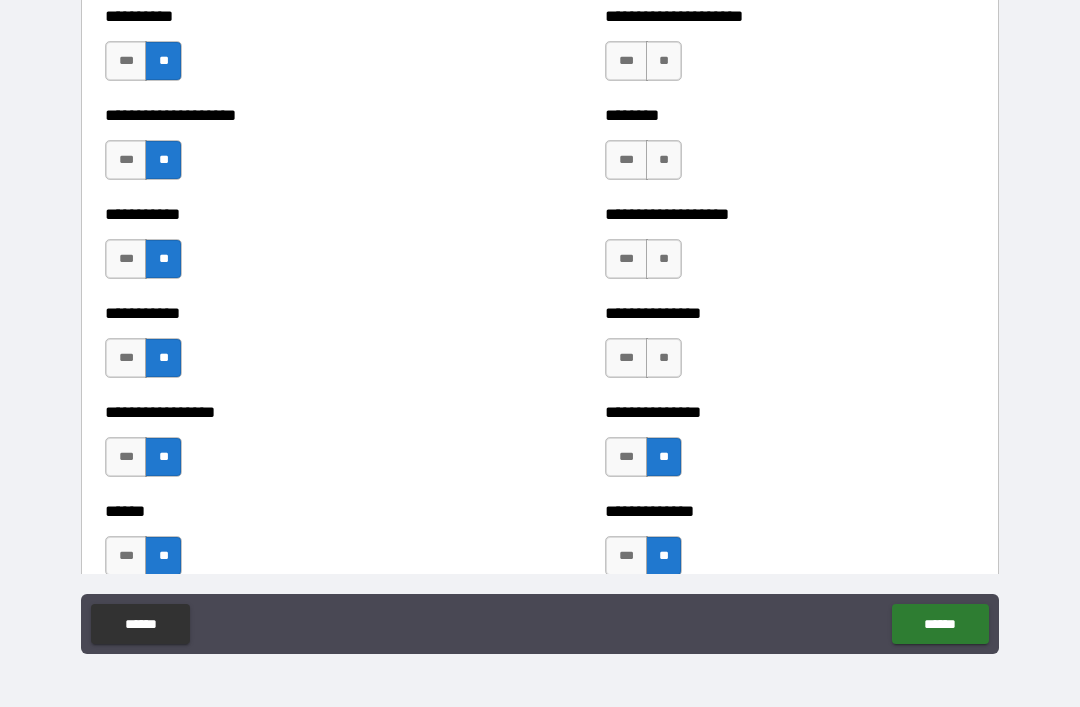 click on "**" at bounding box center (664, 358) 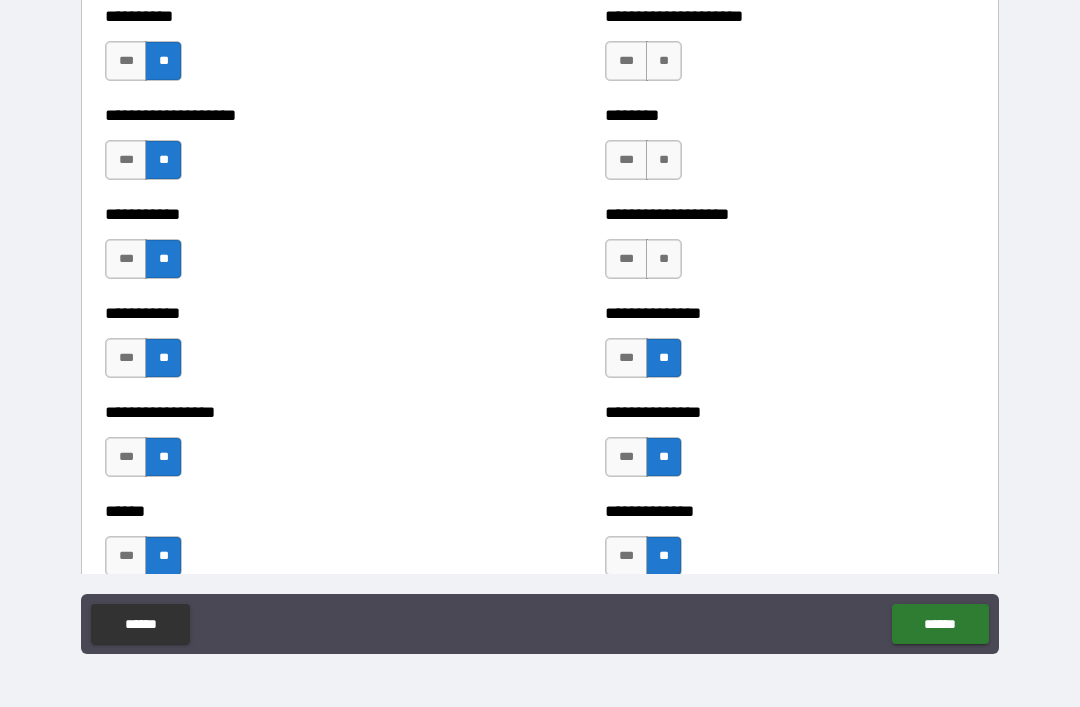 click on "**" at bounding box center [664, 259] 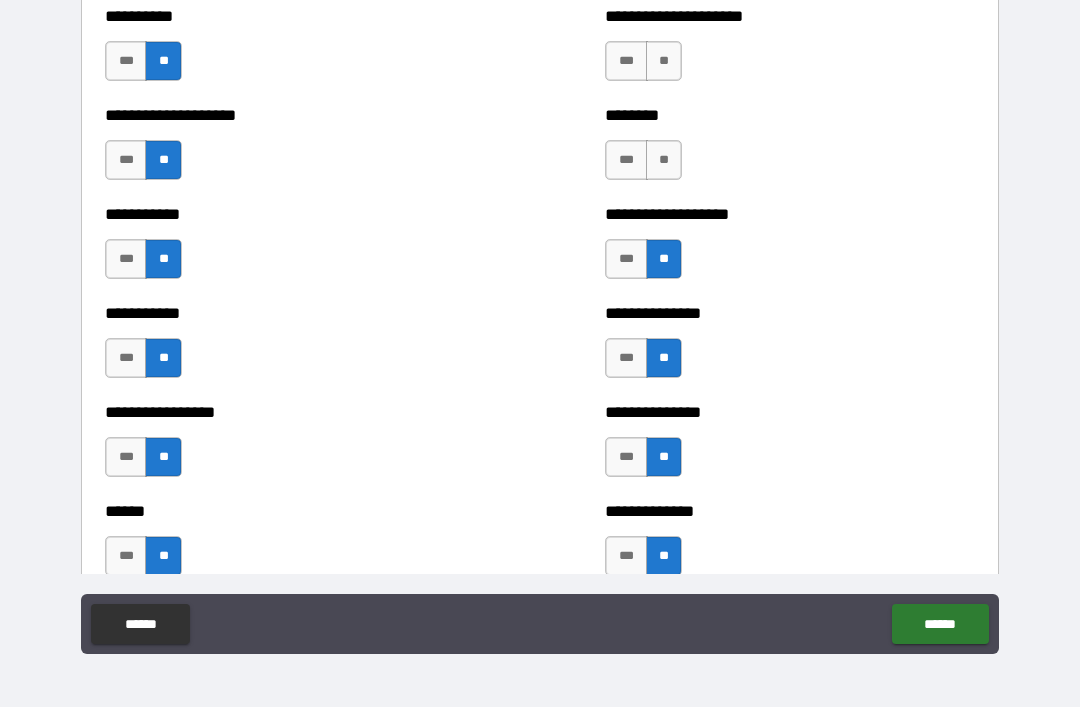 click on "**" at bounding box center (664, 160) 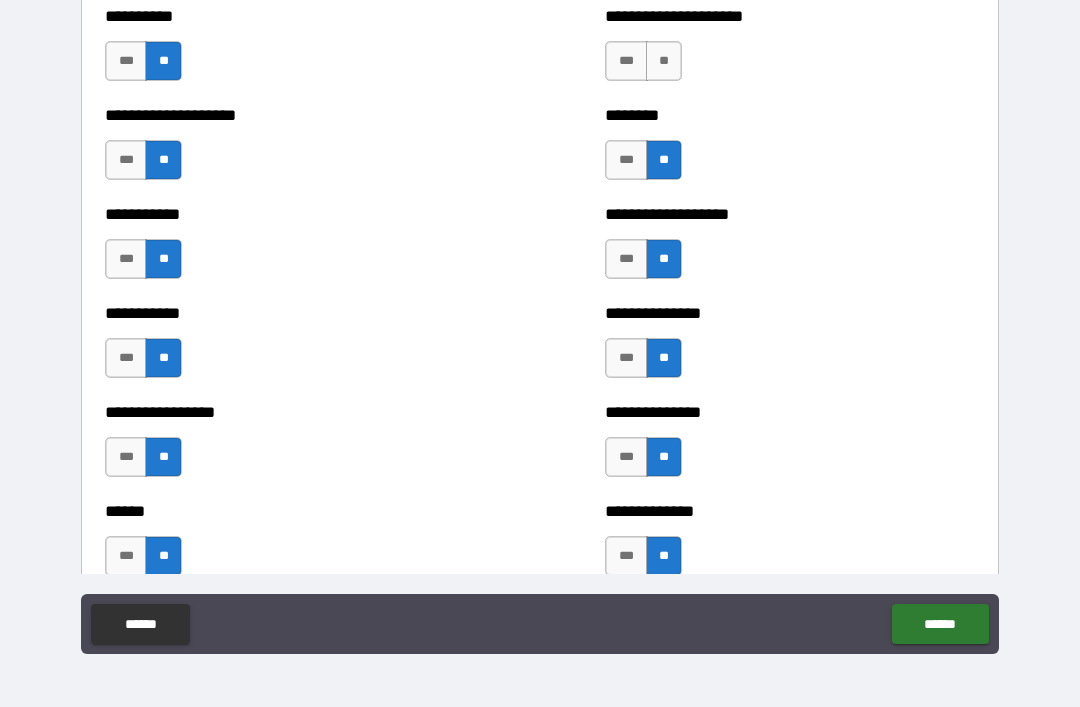 click on "**" at bounding box center [664, 61] 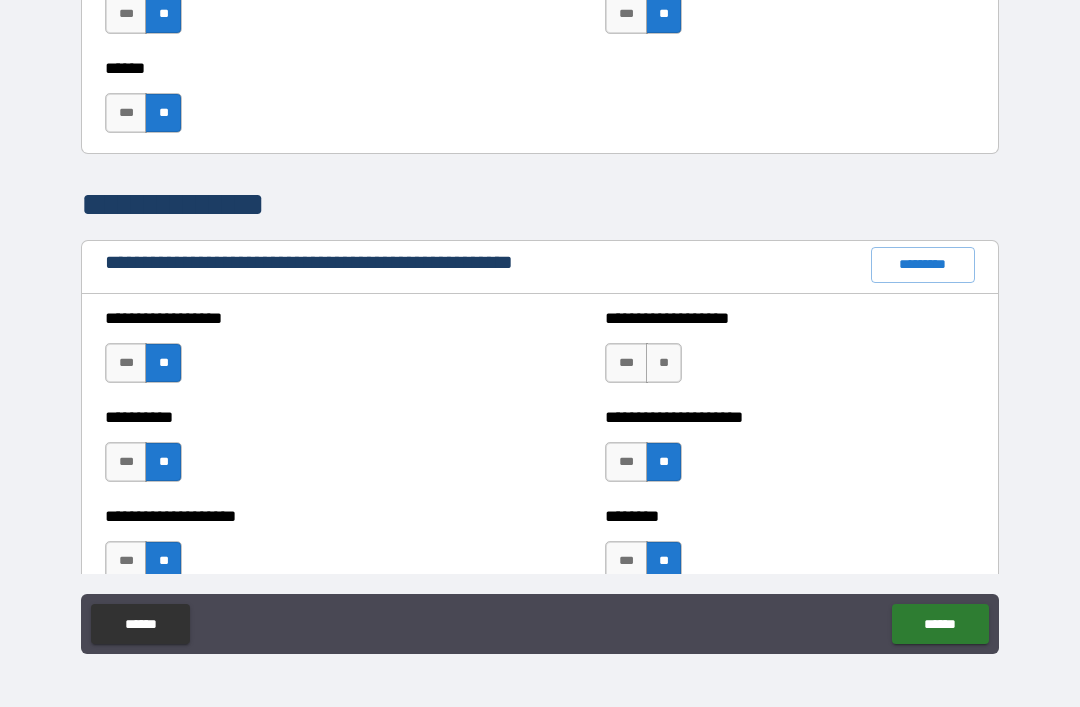 scroll, scrollTop: 2093, scrollLeft: 0, axis: vertical 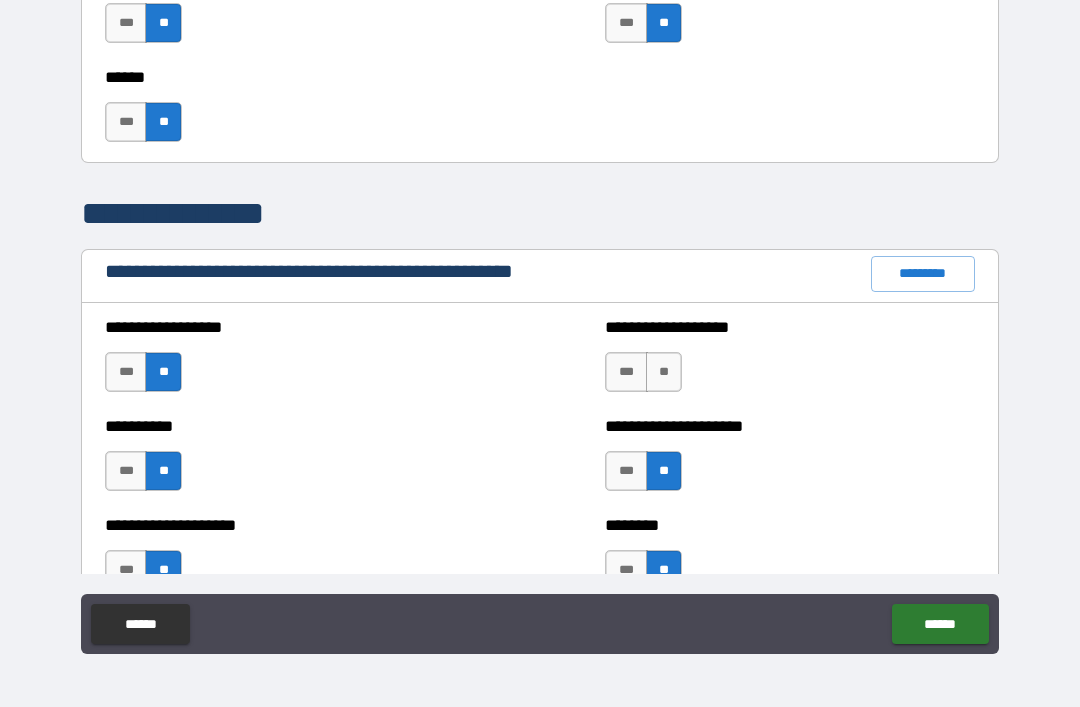 click on "**" at bounding box center (664, 372) 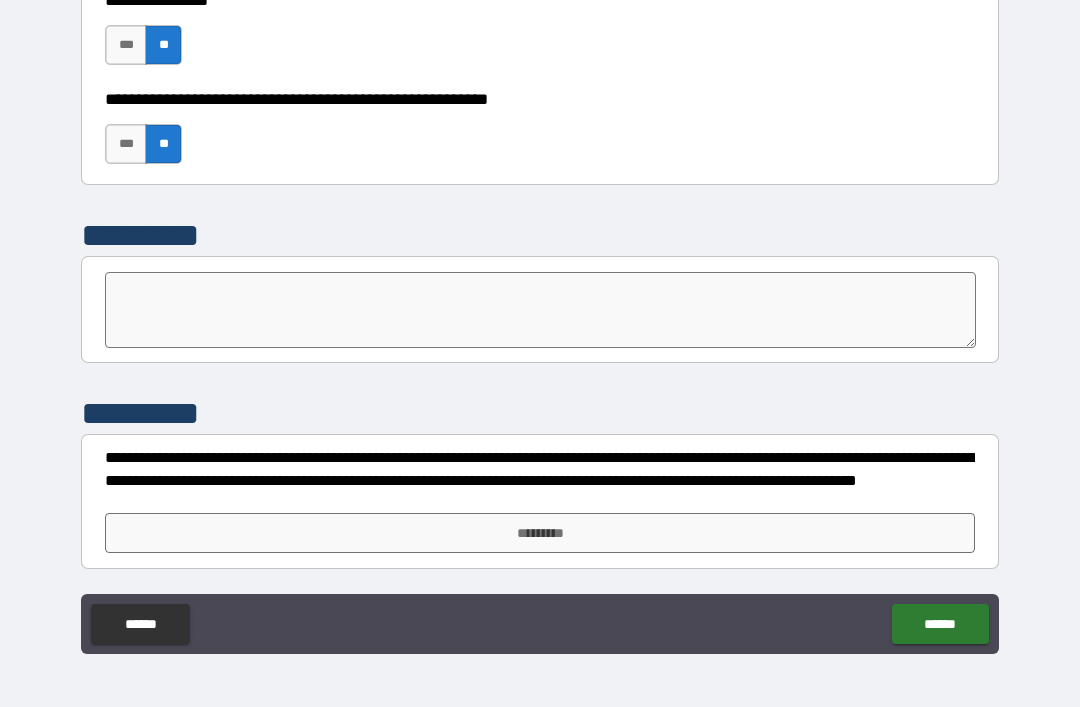 scroll, scrollTop: 6182, scrollLeft: 0, axis: vertical 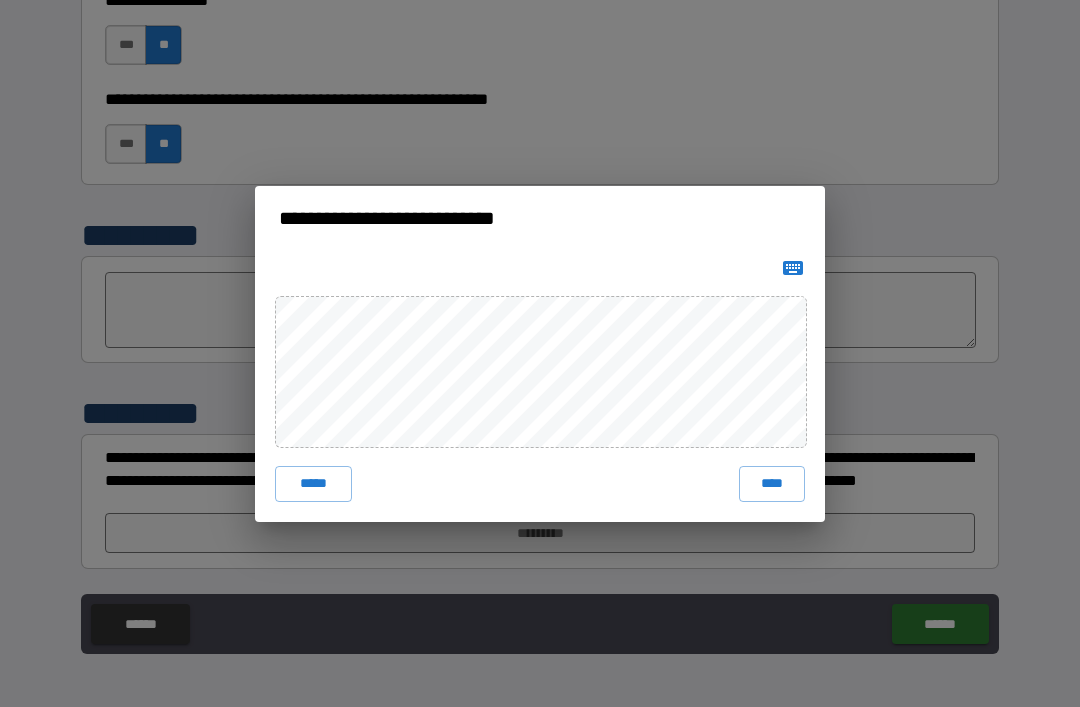 click on "****" at bounding box center (772, 484) 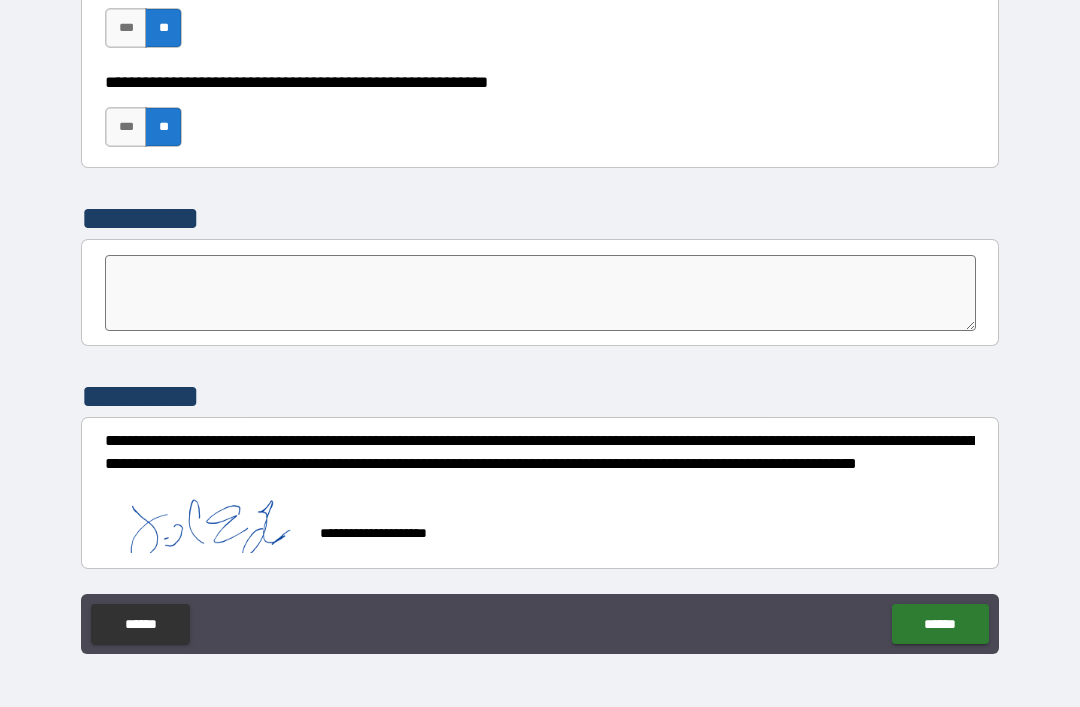 scroll, scrollTop: 6199, scrollLeft: 0, axis: vertical 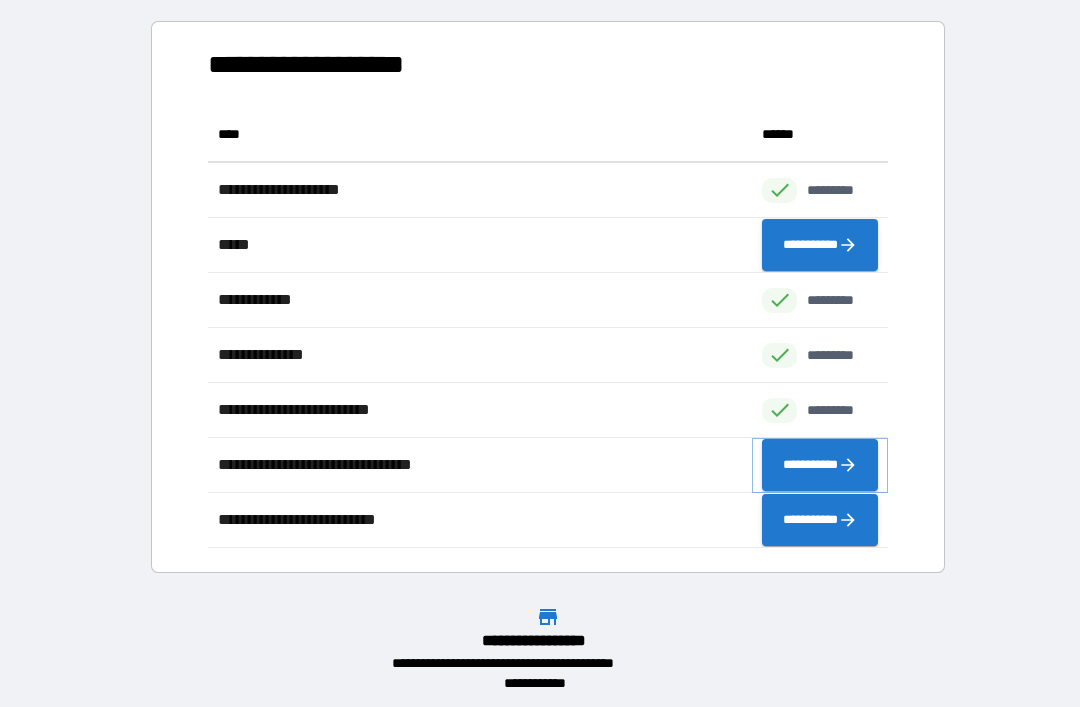 click on "**********" at bounding box center [820, 465] 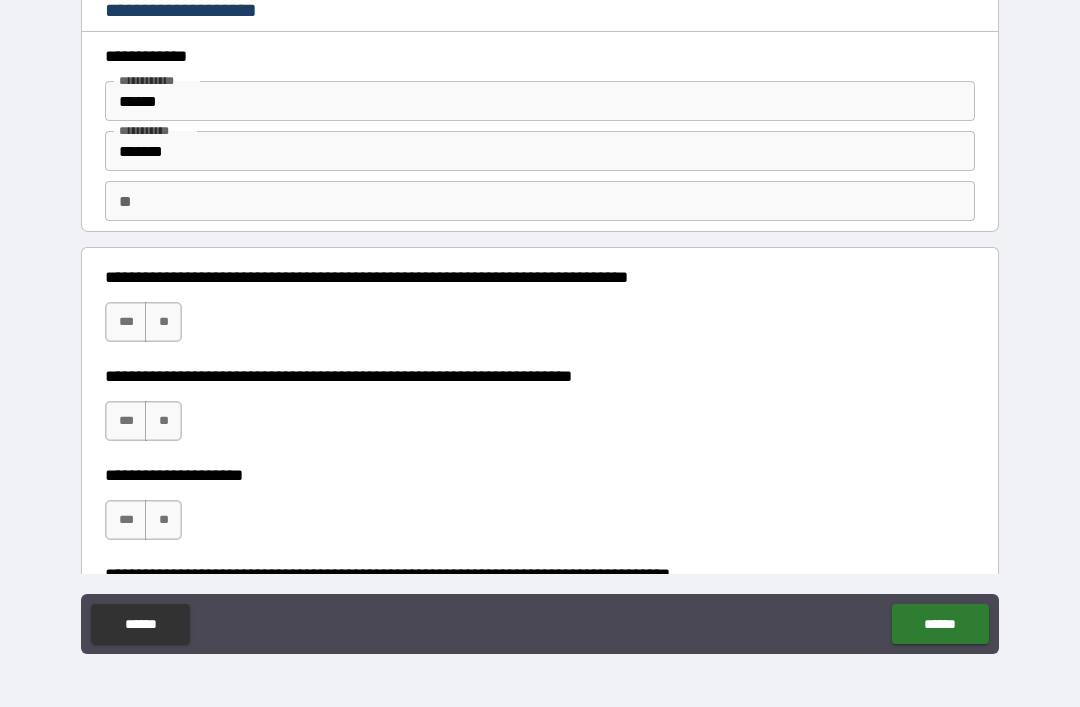 click on "**" at bounding box center [163, 322] 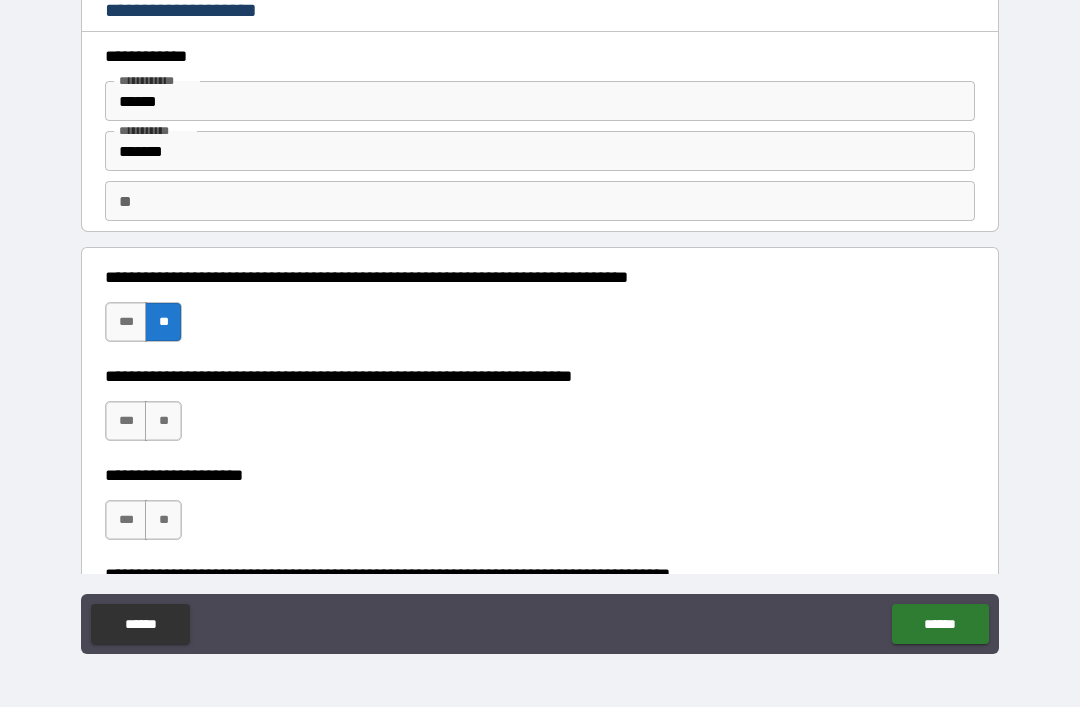 click on "**" at bounding box center [163, 421] 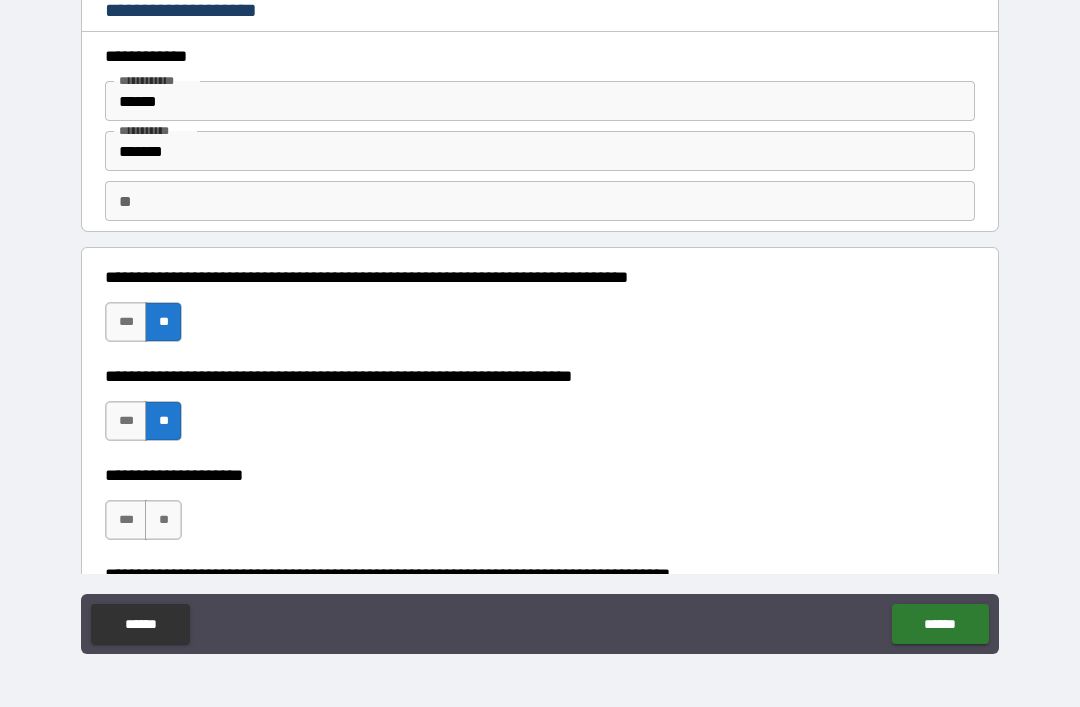 click on "**" at bounding box center [163, 520] 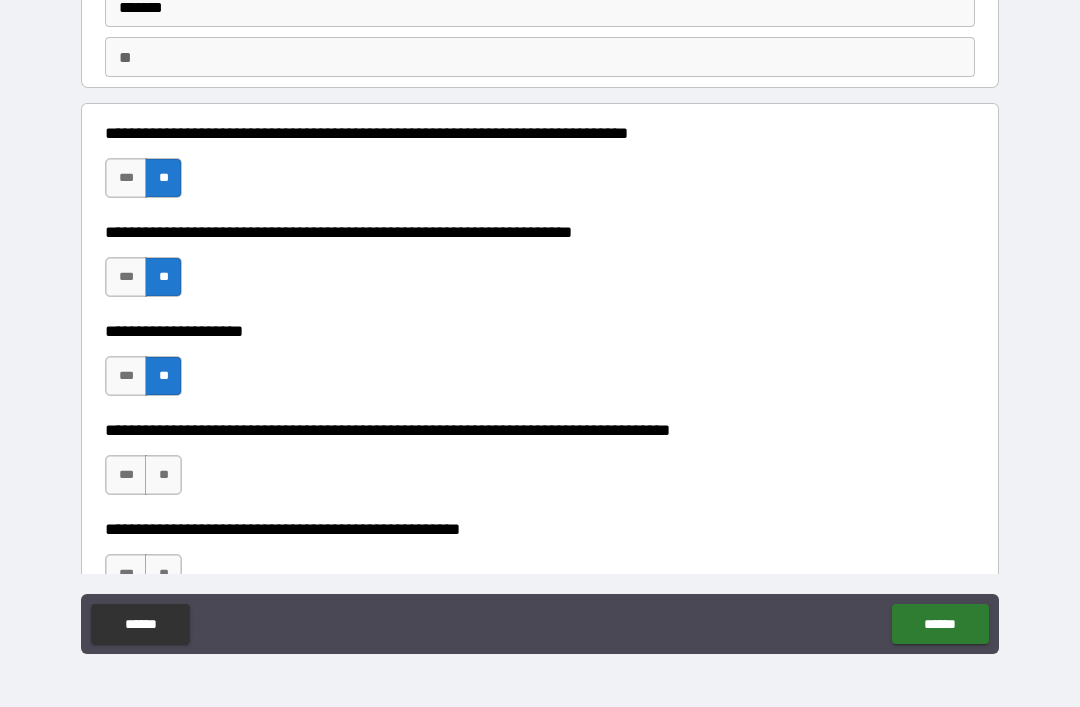 scroll, scrollTop: 161, scrollLeft: 0, axis: vertical 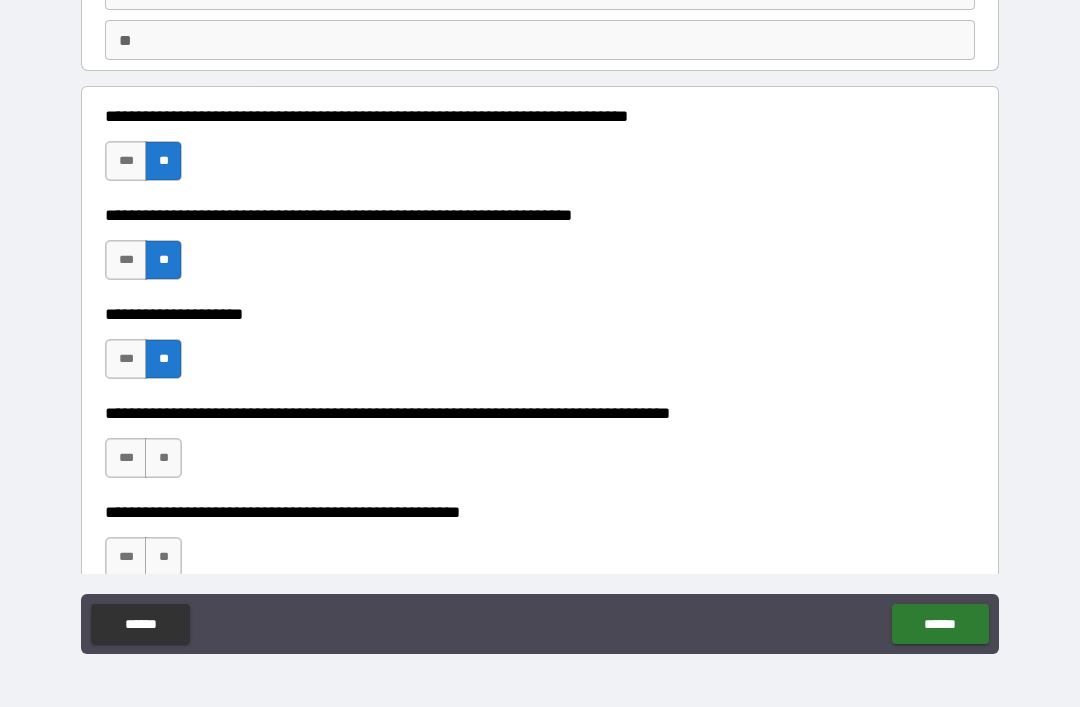 click on "**" at bounding box center [163, 458] 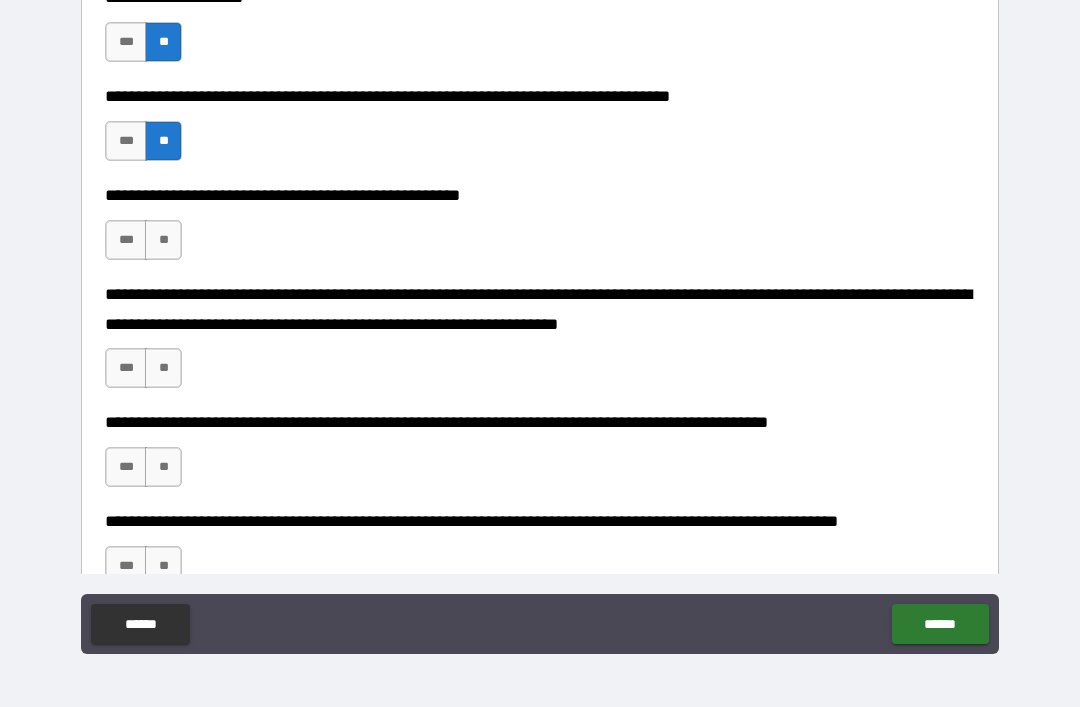scroll, scrollTop: 482, scrollLeft: 0, axis: vertical 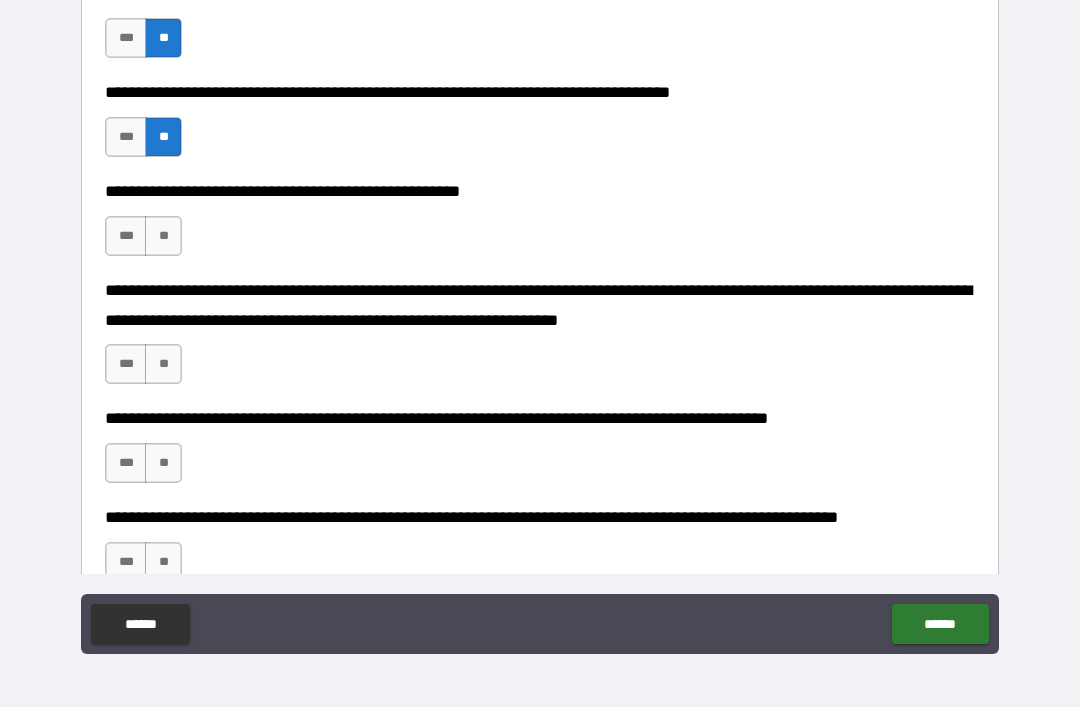 click on "**" at bounding box center (163, 236) 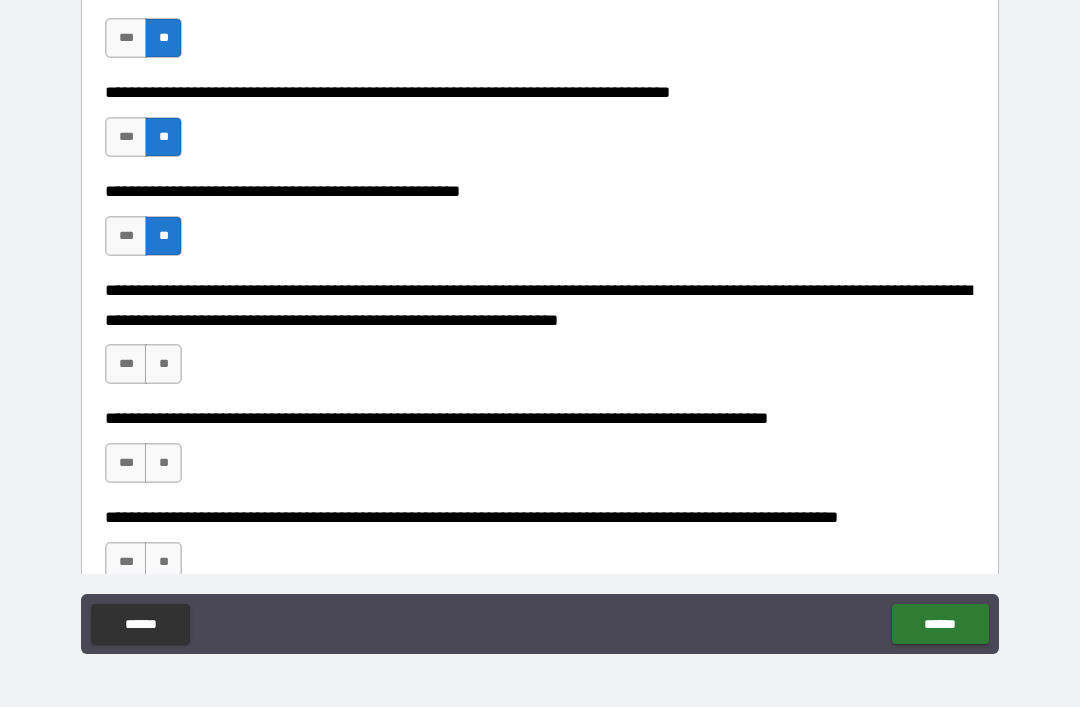 click on "**" at bounding box center [163, 364] 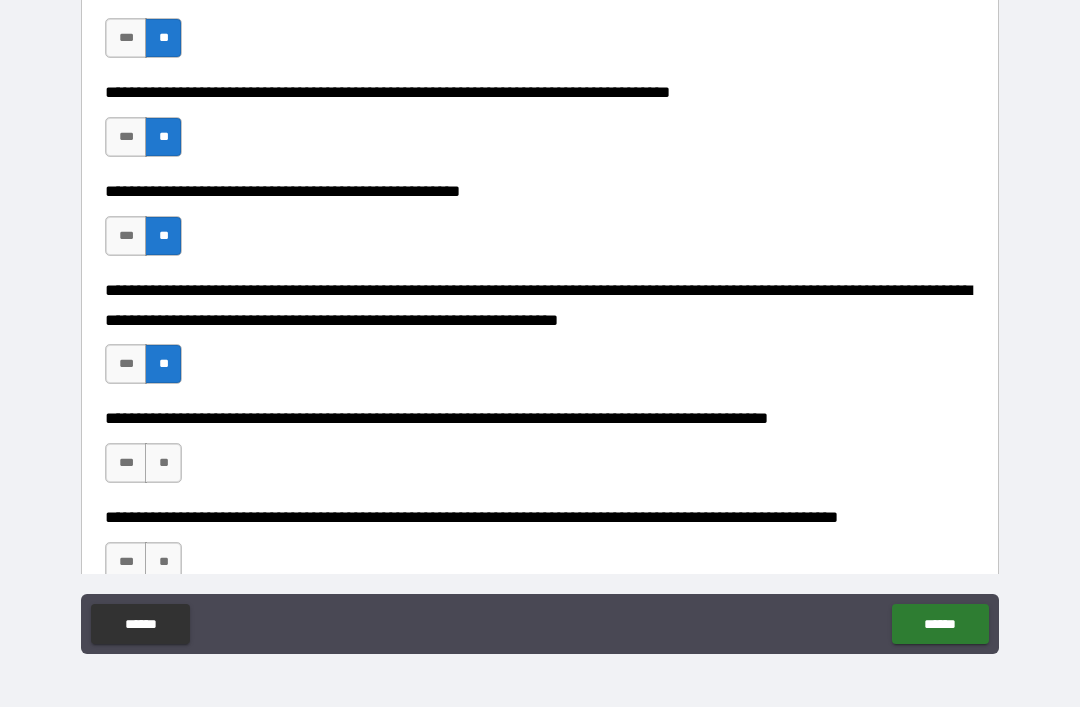 click on "**" at bounding box center (163, 463) 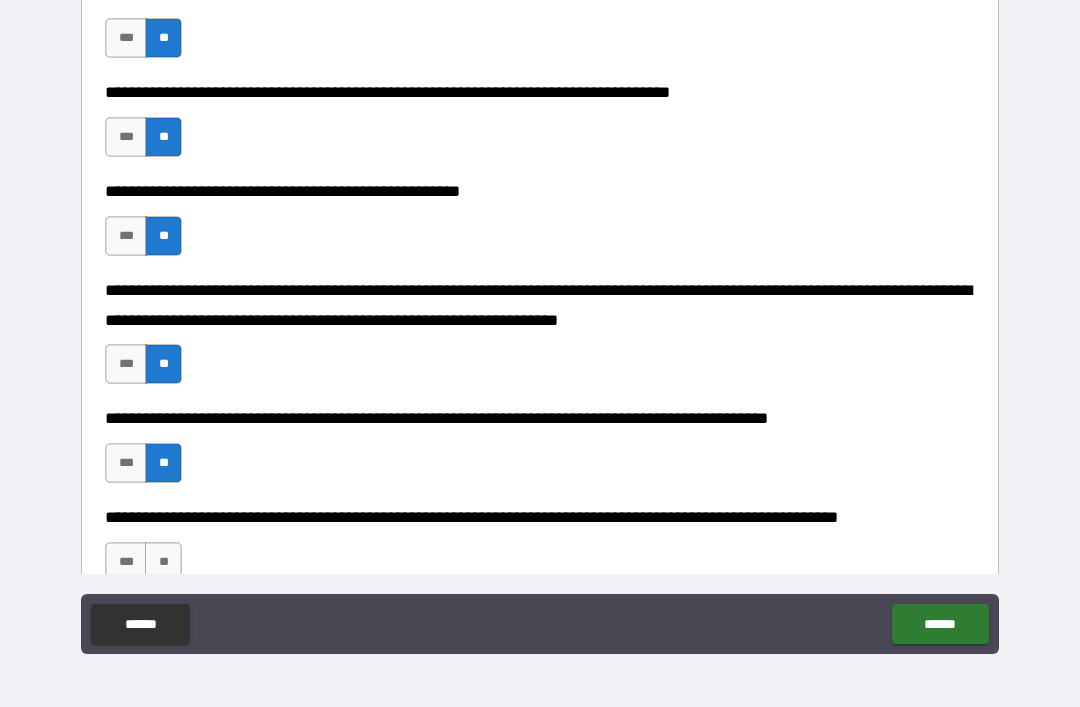 click on "**" at bounding box center (163, 562) 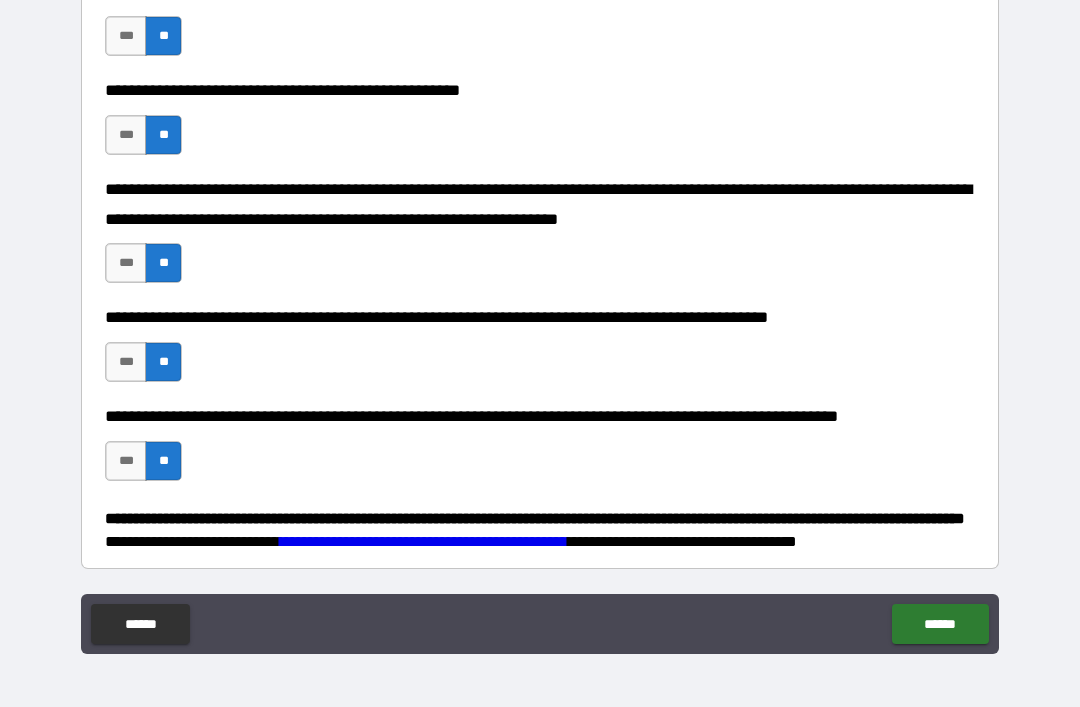 scroll, scrollTop: 604, scrollLeft: 0, axis: vertical 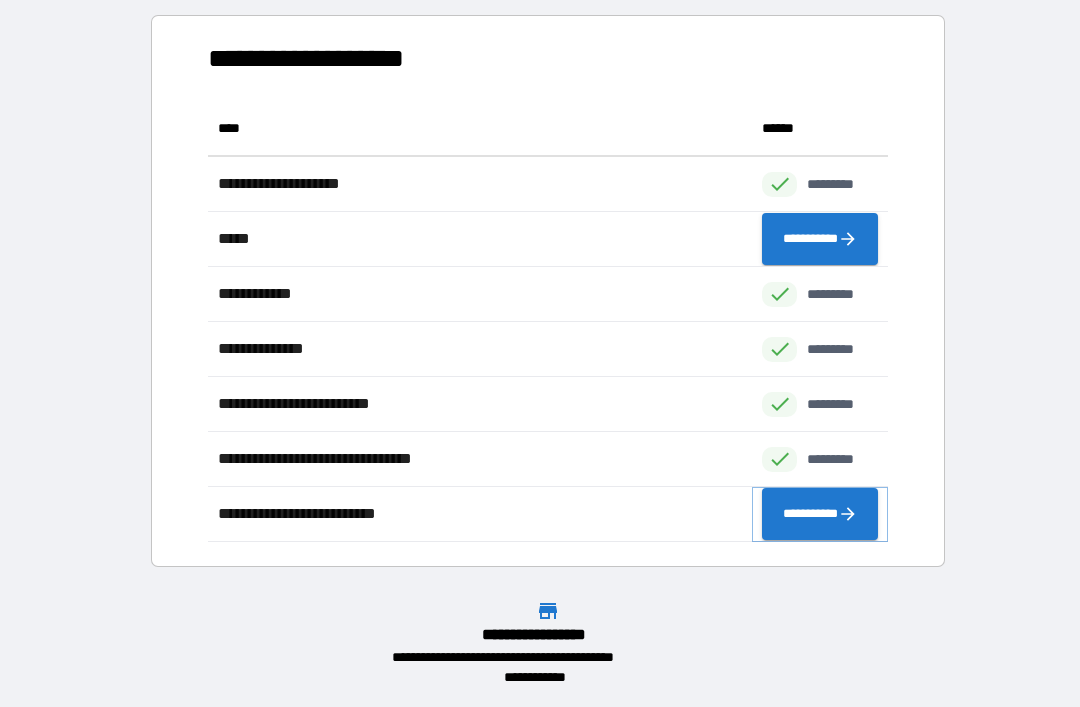 click on "**********" at bounding box center [820, 514] 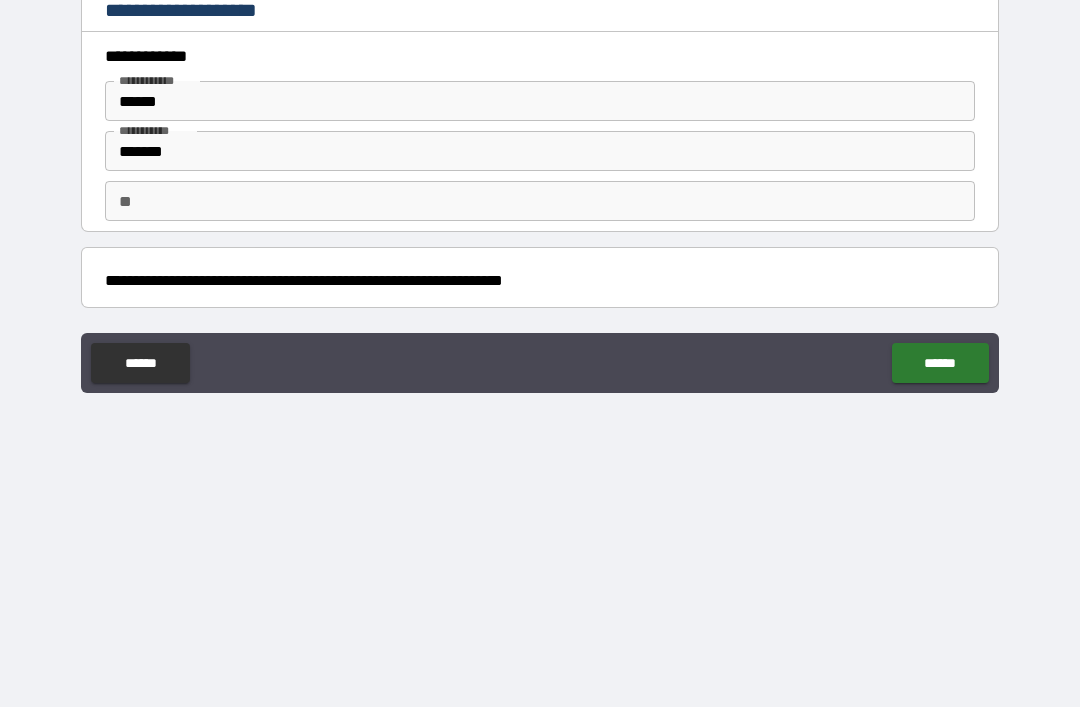 click on "******" at bounding box center [940, 363] 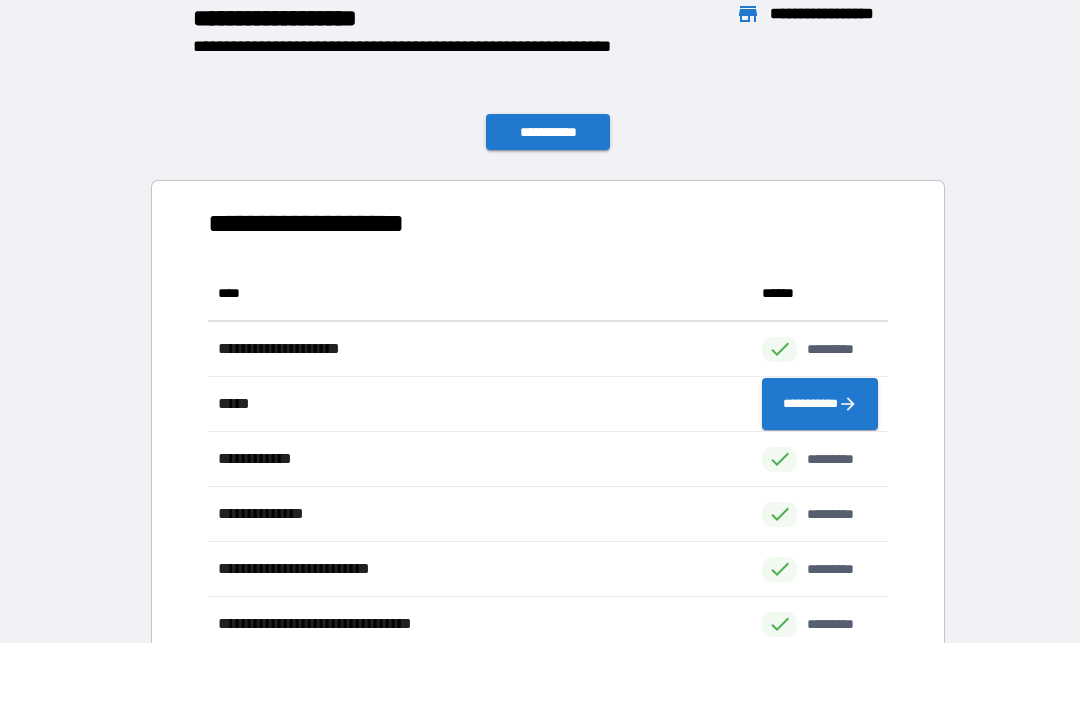 scroll, scrollTop: 1, scrollLeft: 1, axis: both 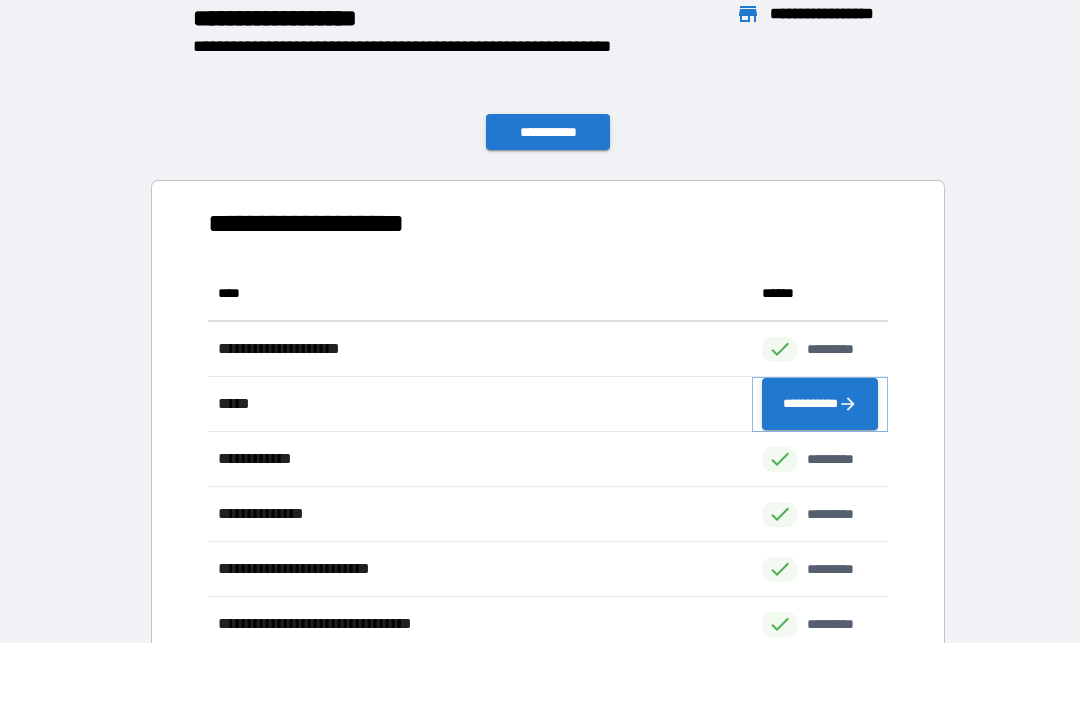 click on "**********" at bounding box center (820, 404) 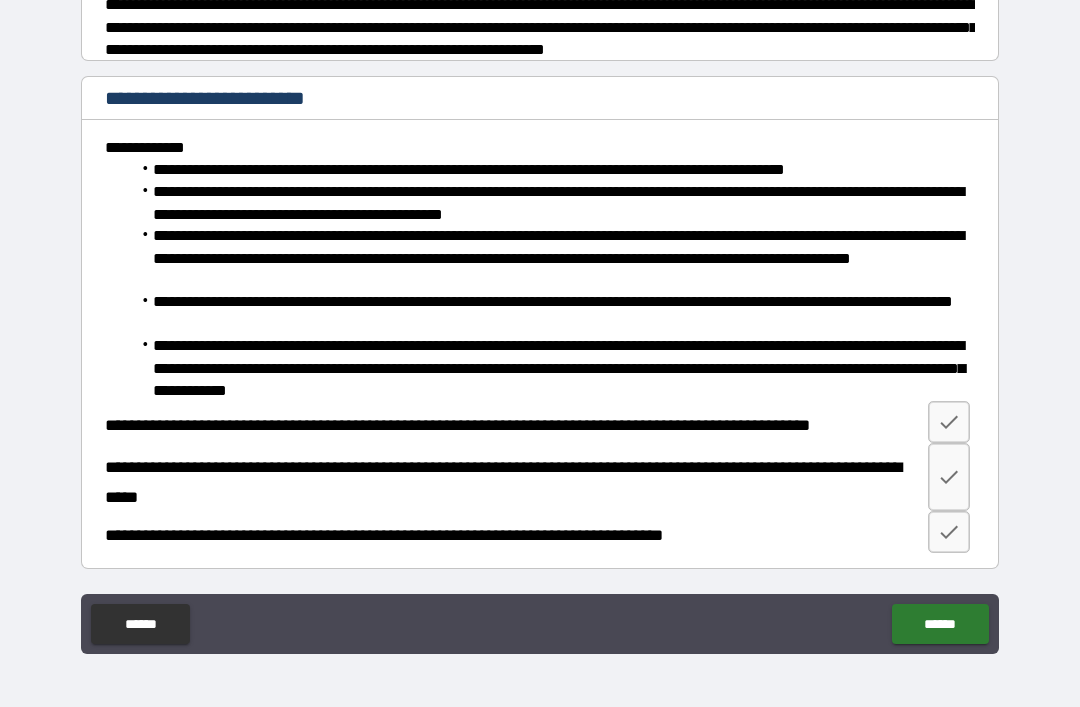 scroll, scrollTop: 787, scrollLeft: 0, axis: vertical 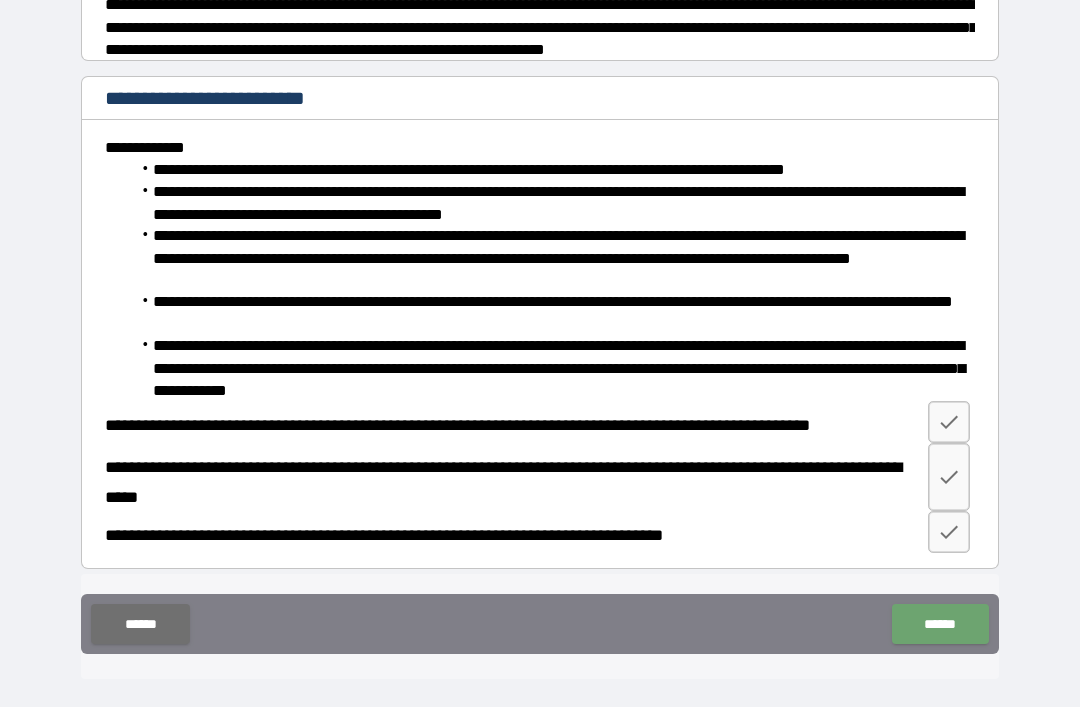 click on "******" at bounding box center [940, 624] 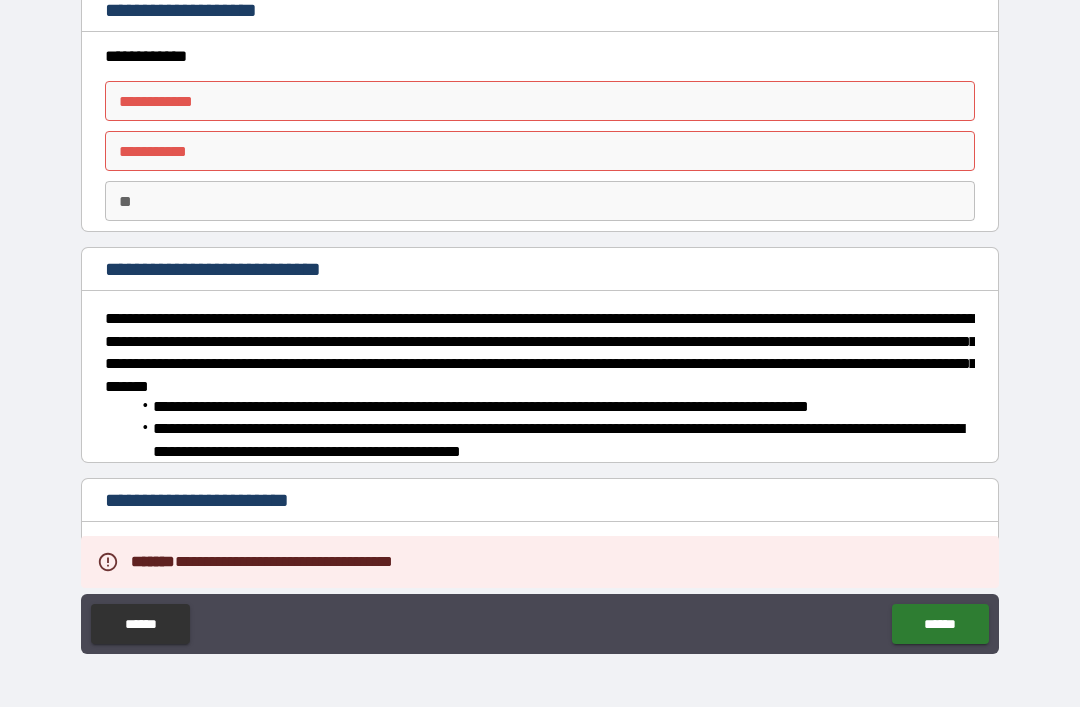 scroll, scrollTop: 0, scrollLeft: 0, axis: both 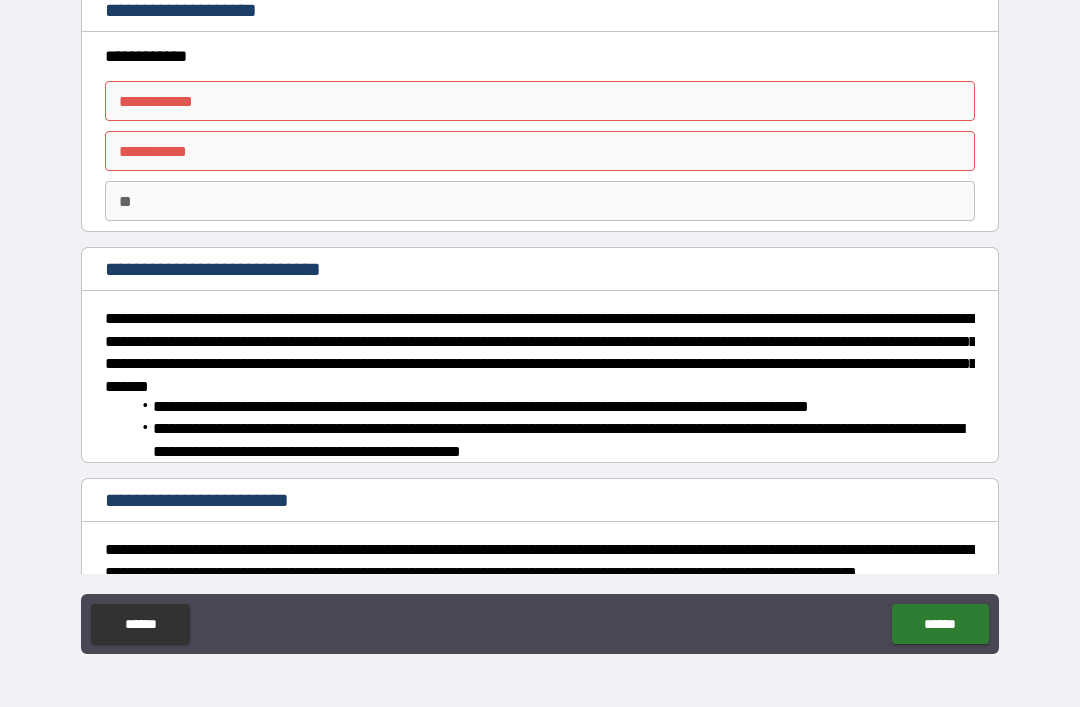 click on "**********" at bounding box center [540, 101] 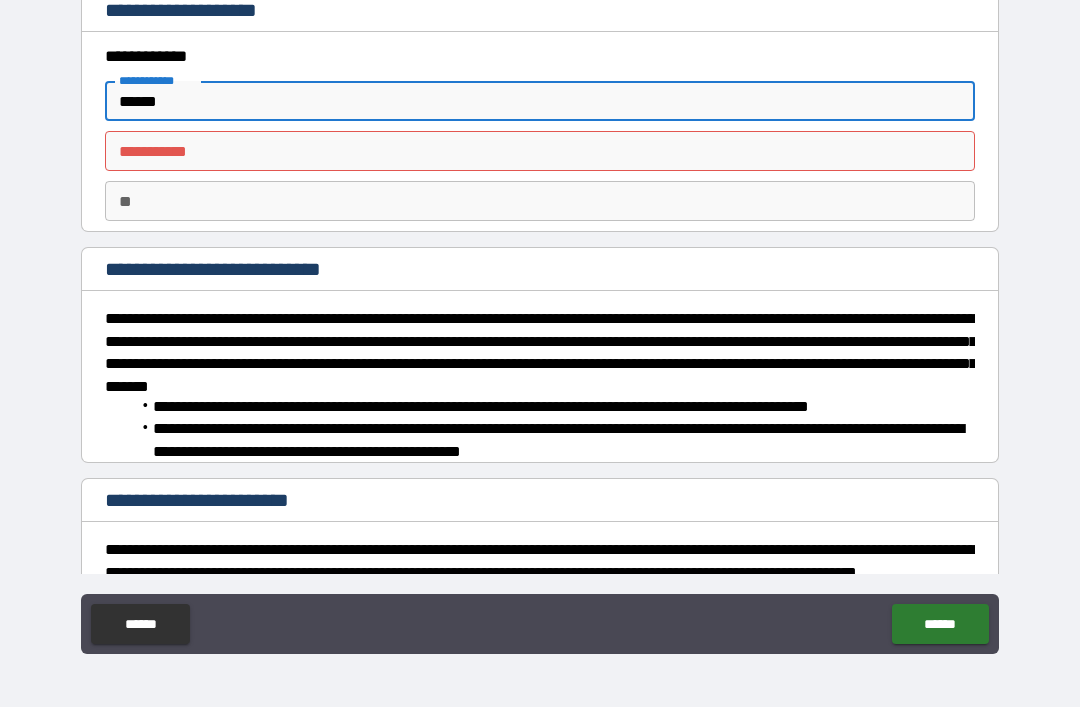 type on "******" 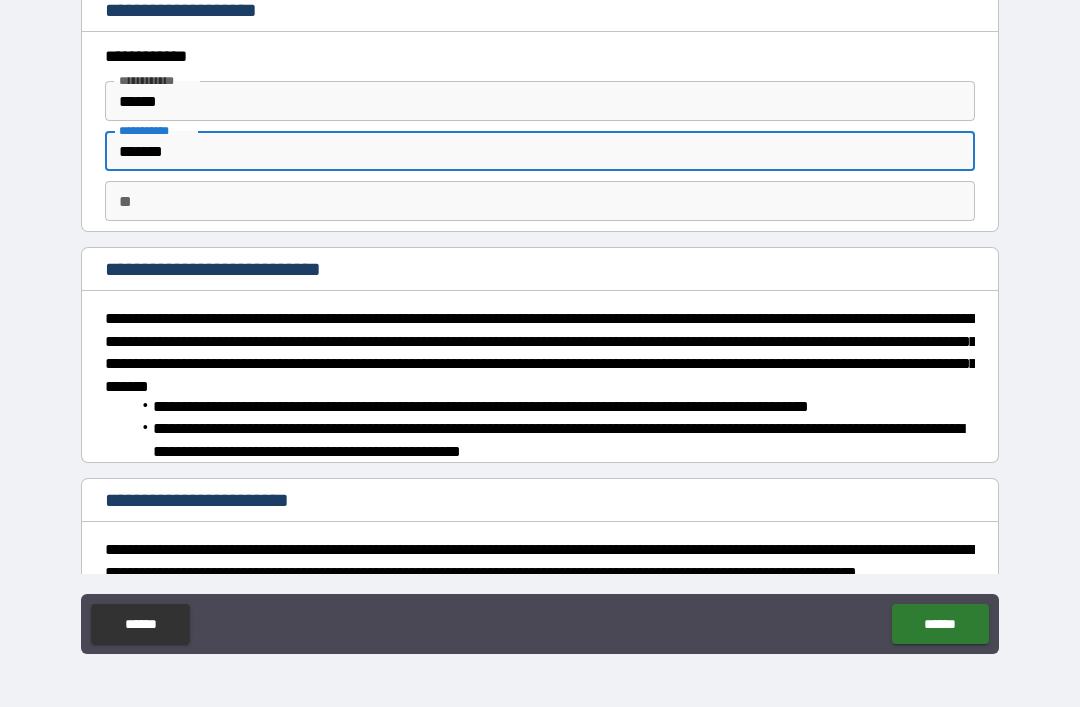 type on "*******" 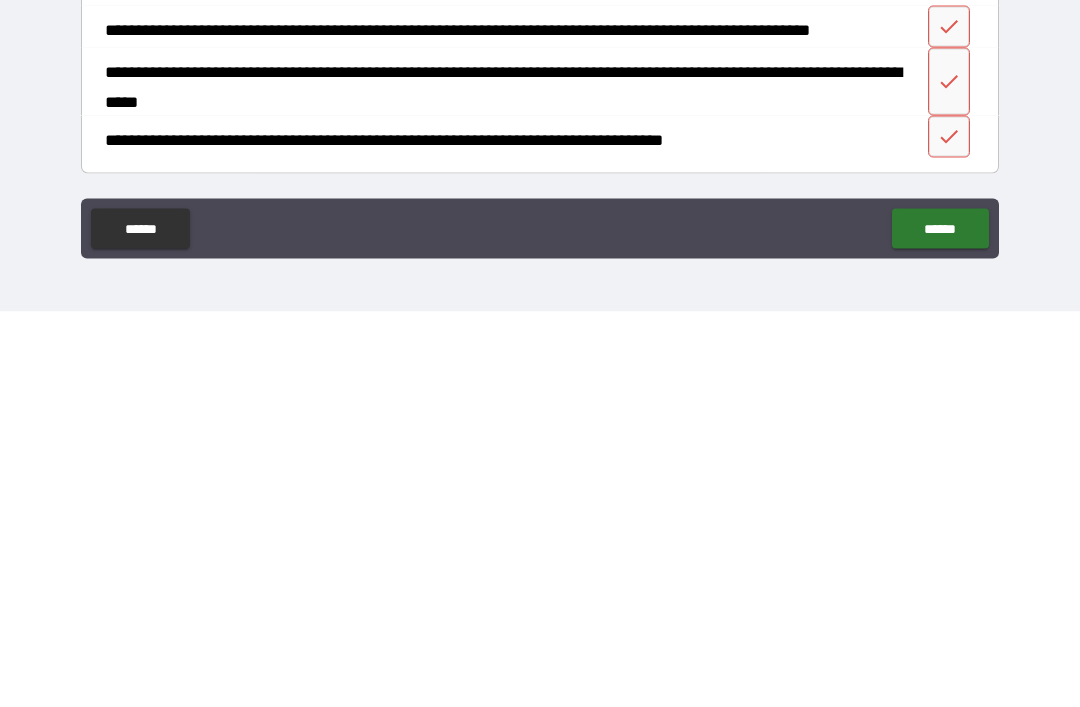 scroll, scrollTop: 787, scrollLeft: 0, axis: vertical 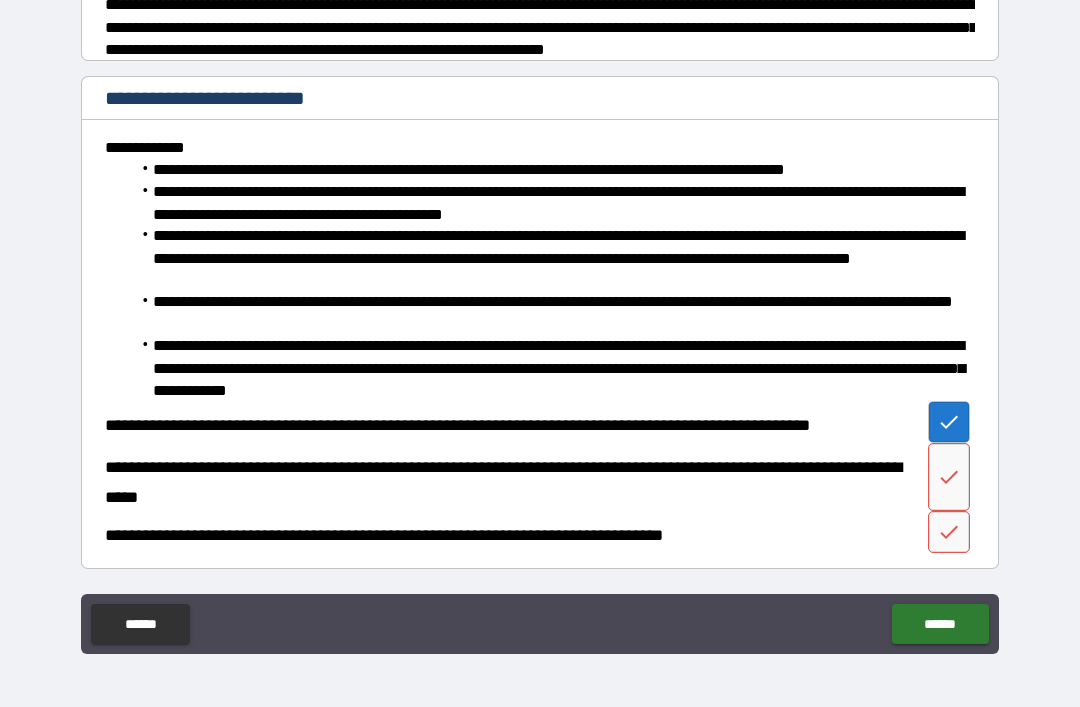 click 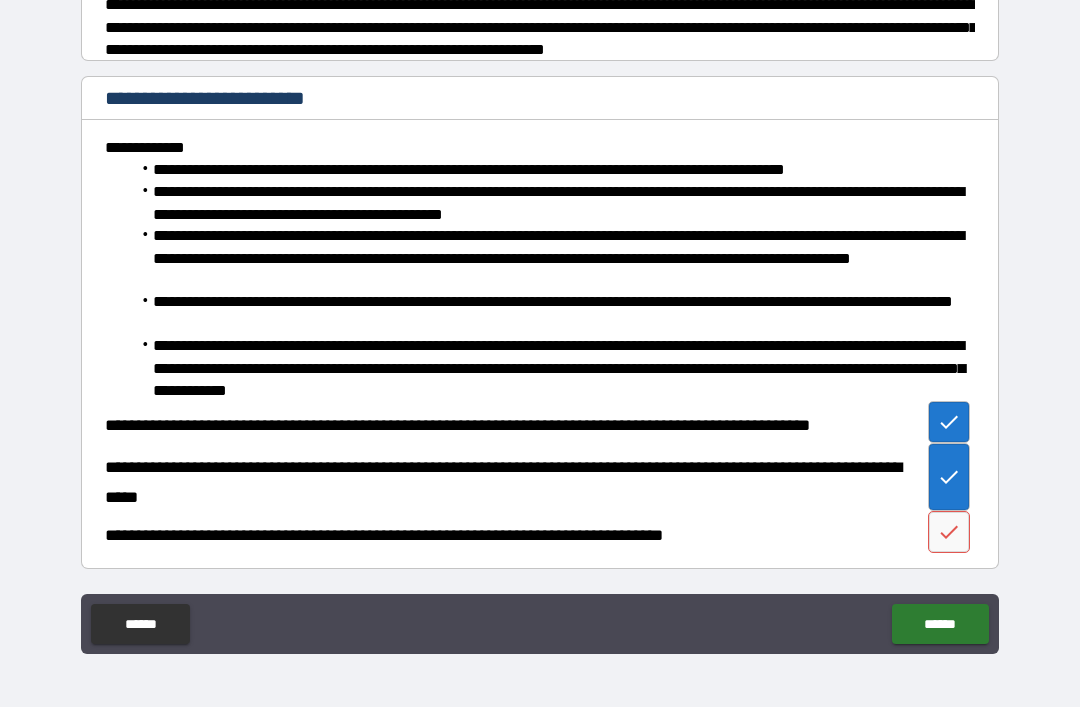 click at bounding box center (949, 532) 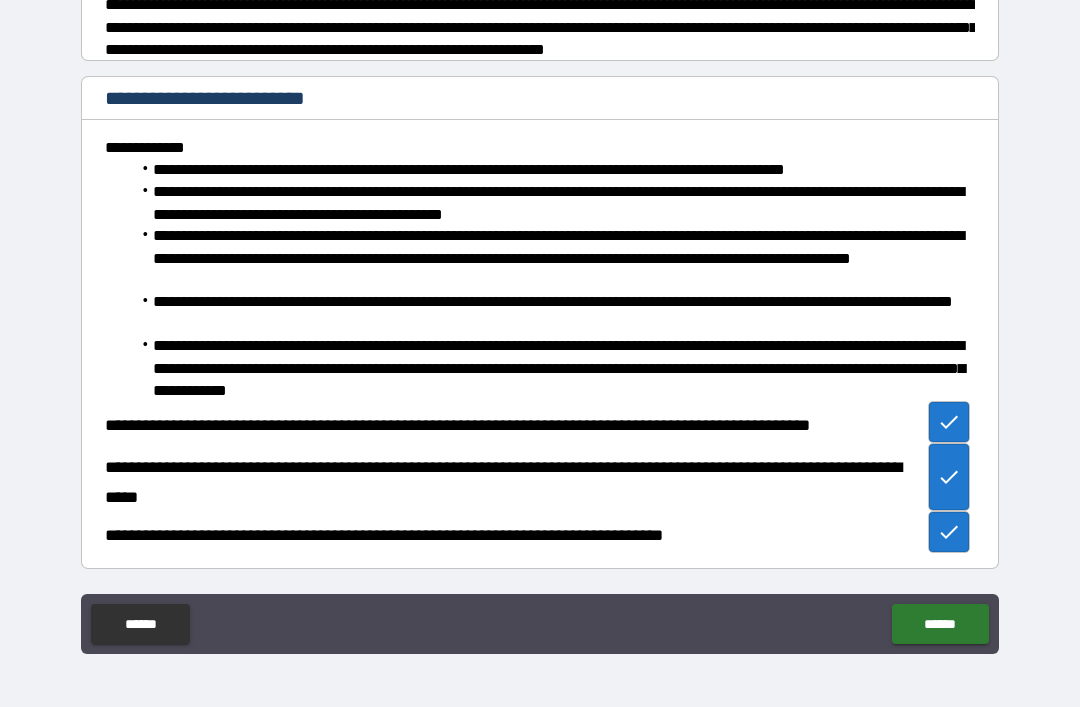 click on "******" at bounding box center [940, 624] 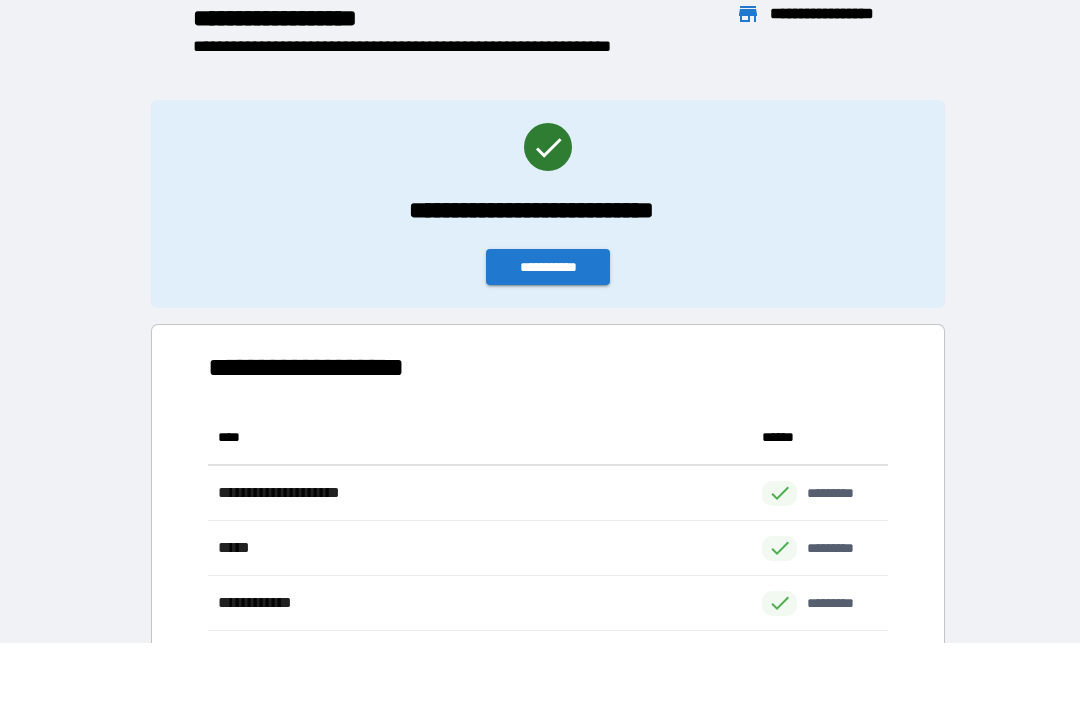scroll, scrollTop: 441, scrollLeft: 680, axis: both 